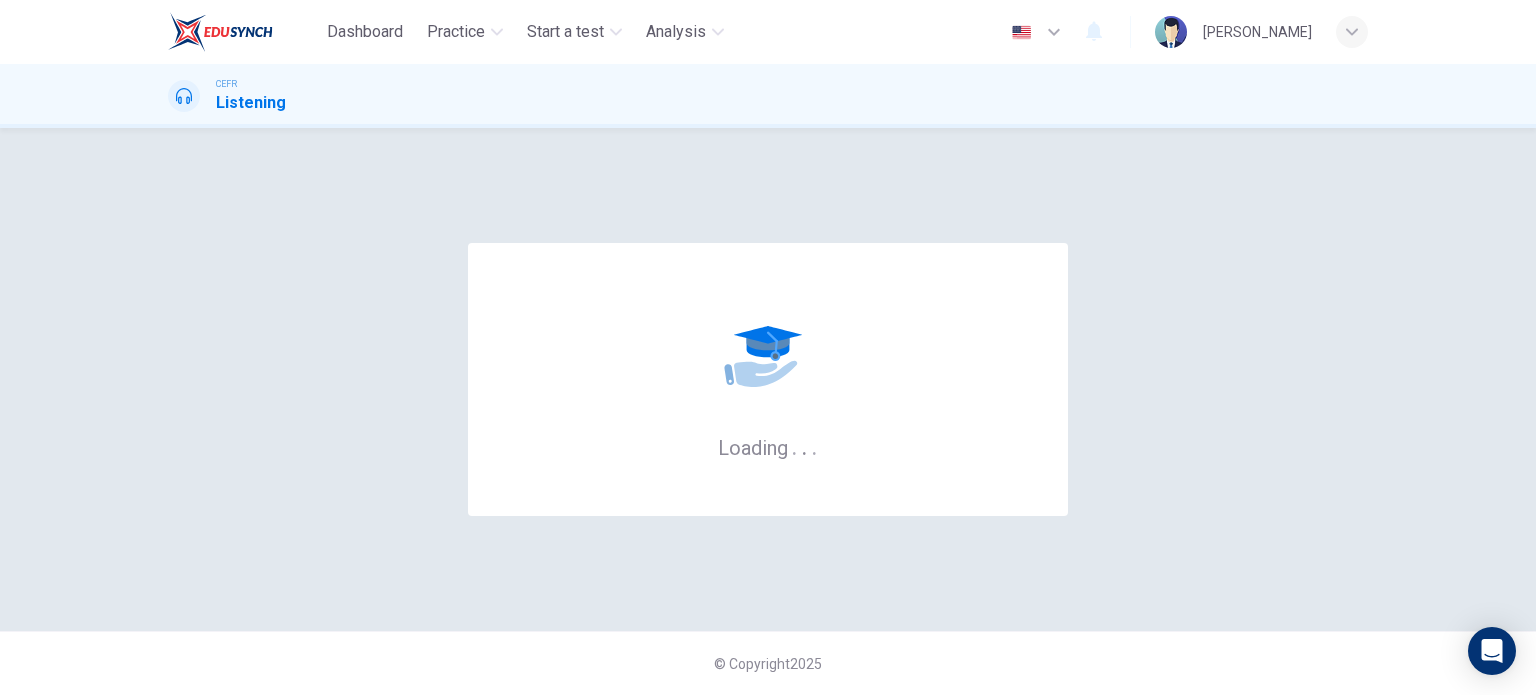 scroll, scrollTop: 0, scrollLeft: 0, axis: both 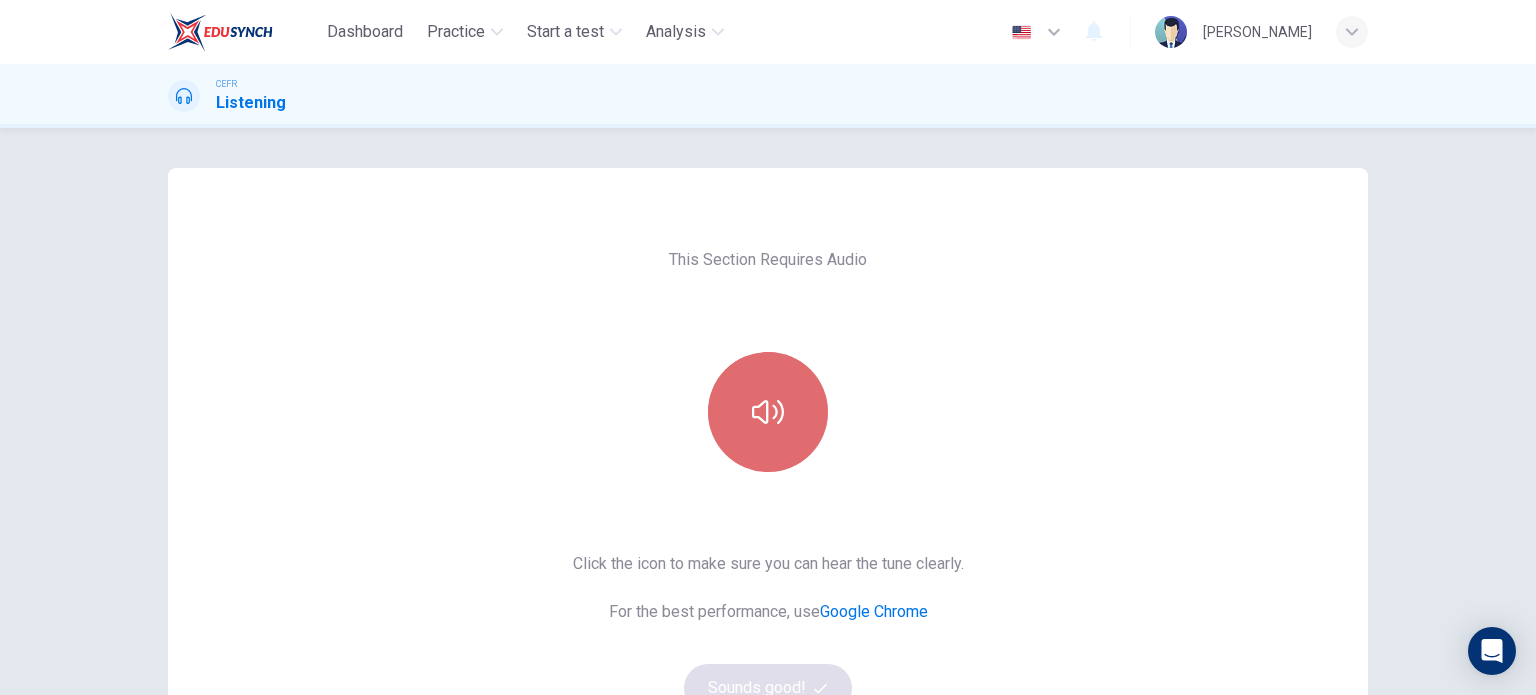 click 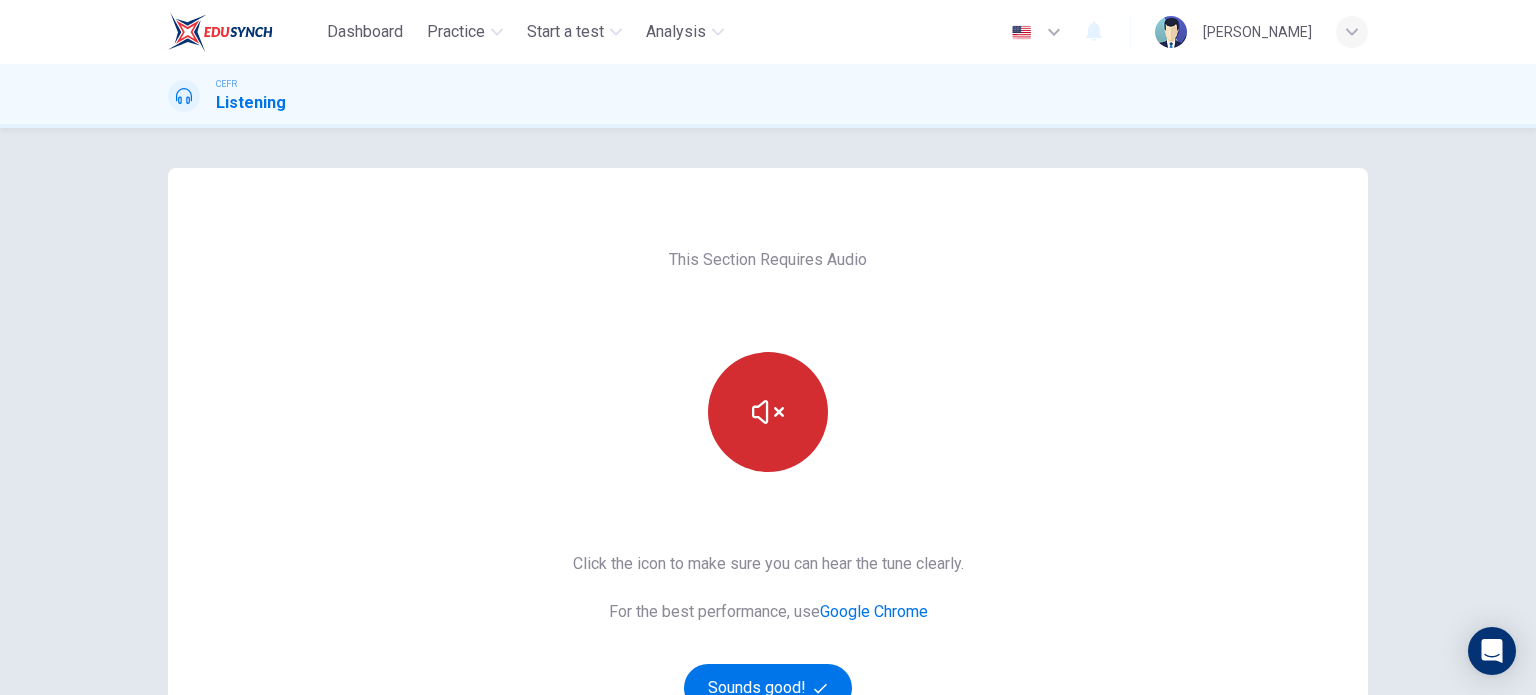 scroll, scrollTop: 272, scrollLeft: 0, axis: vertical 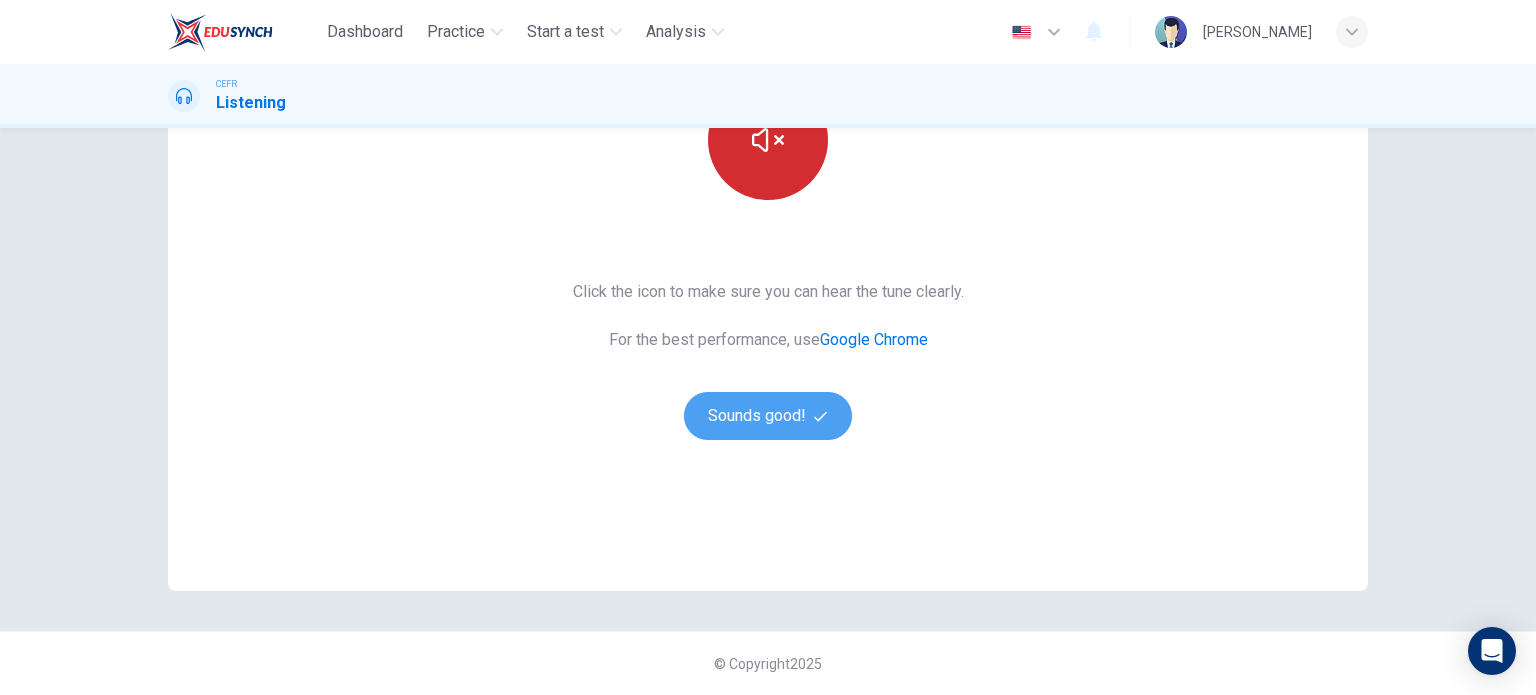 click on "Sounds good!" at bounding box center [768, 416] 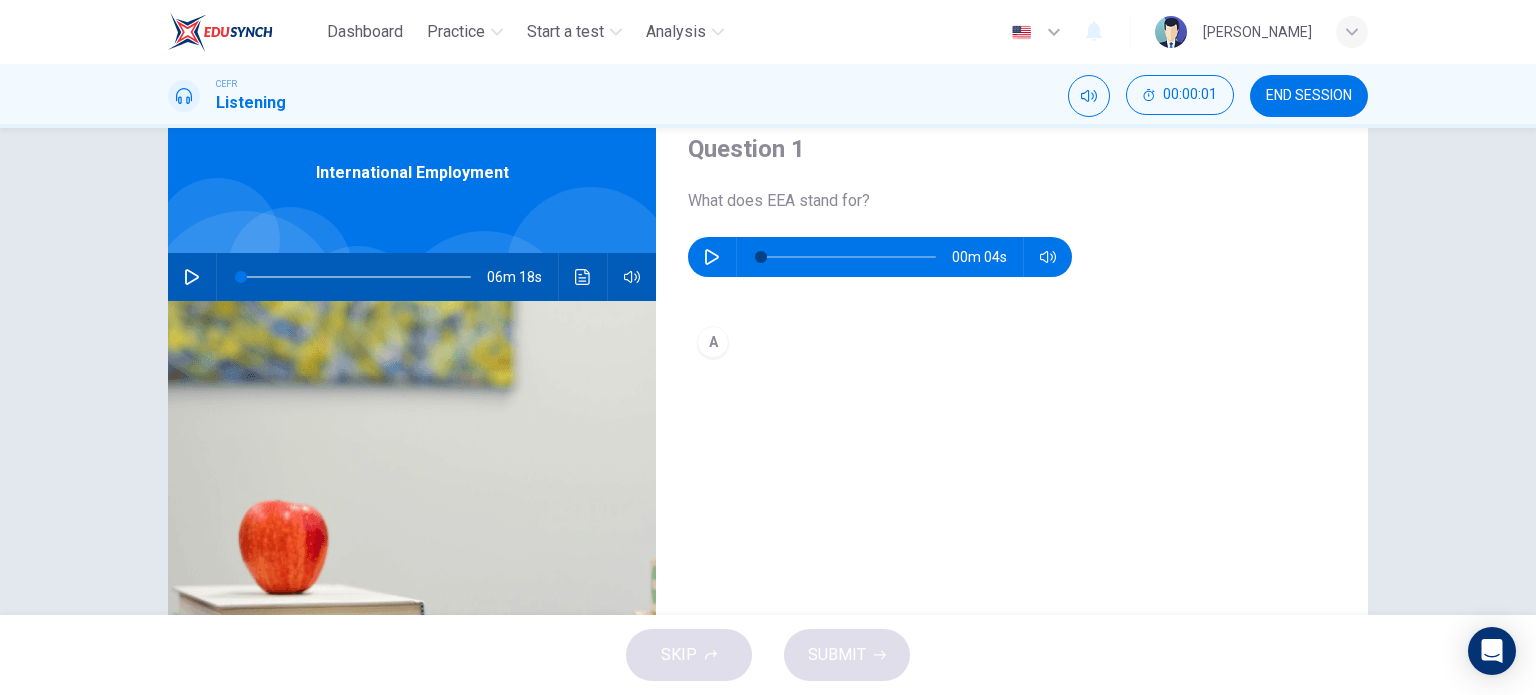 scroll, scrollTop: 64, scrollLeft: 0, axis: vertical 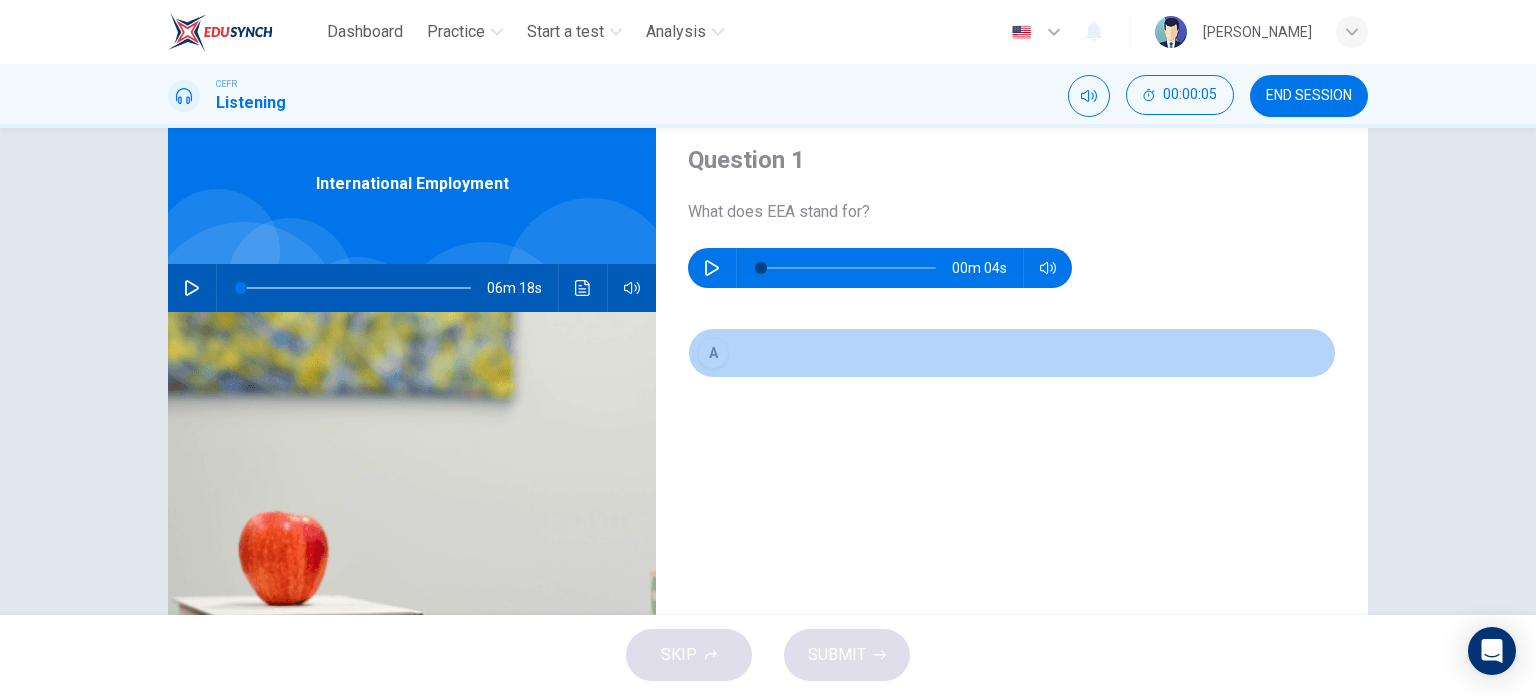 click on "A" at bounding box center (713, 353) 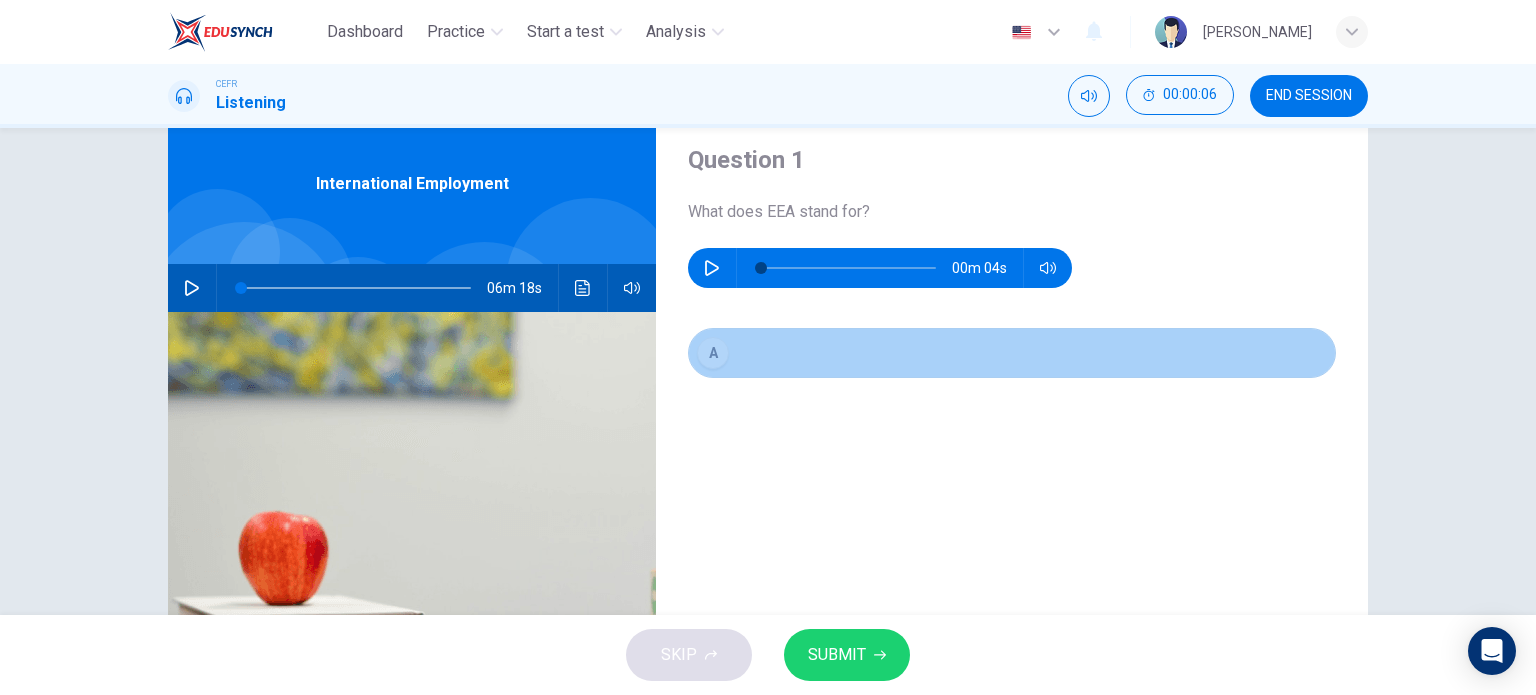 click on "A" at bounding box center (713, 353) 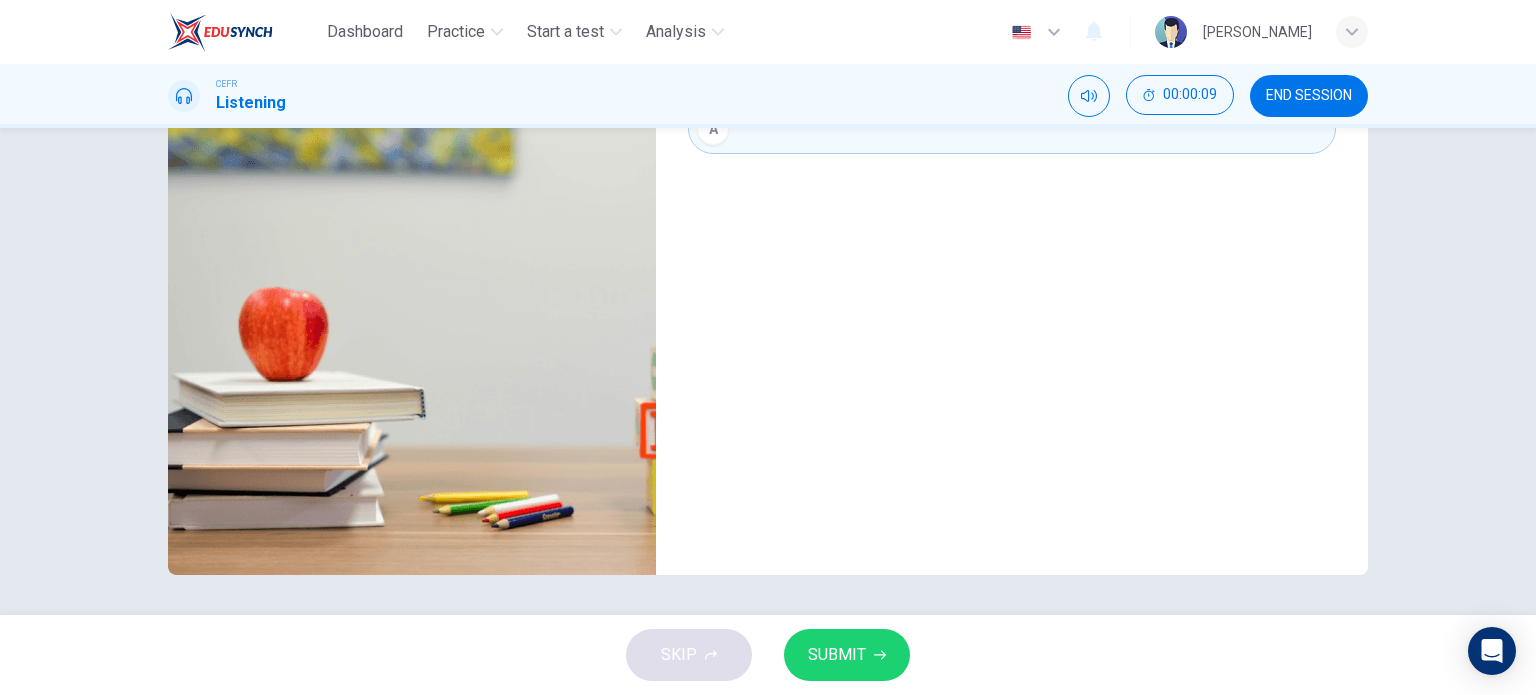 scroll, scrollTop: 0, scrollLeft: 0, axis: both 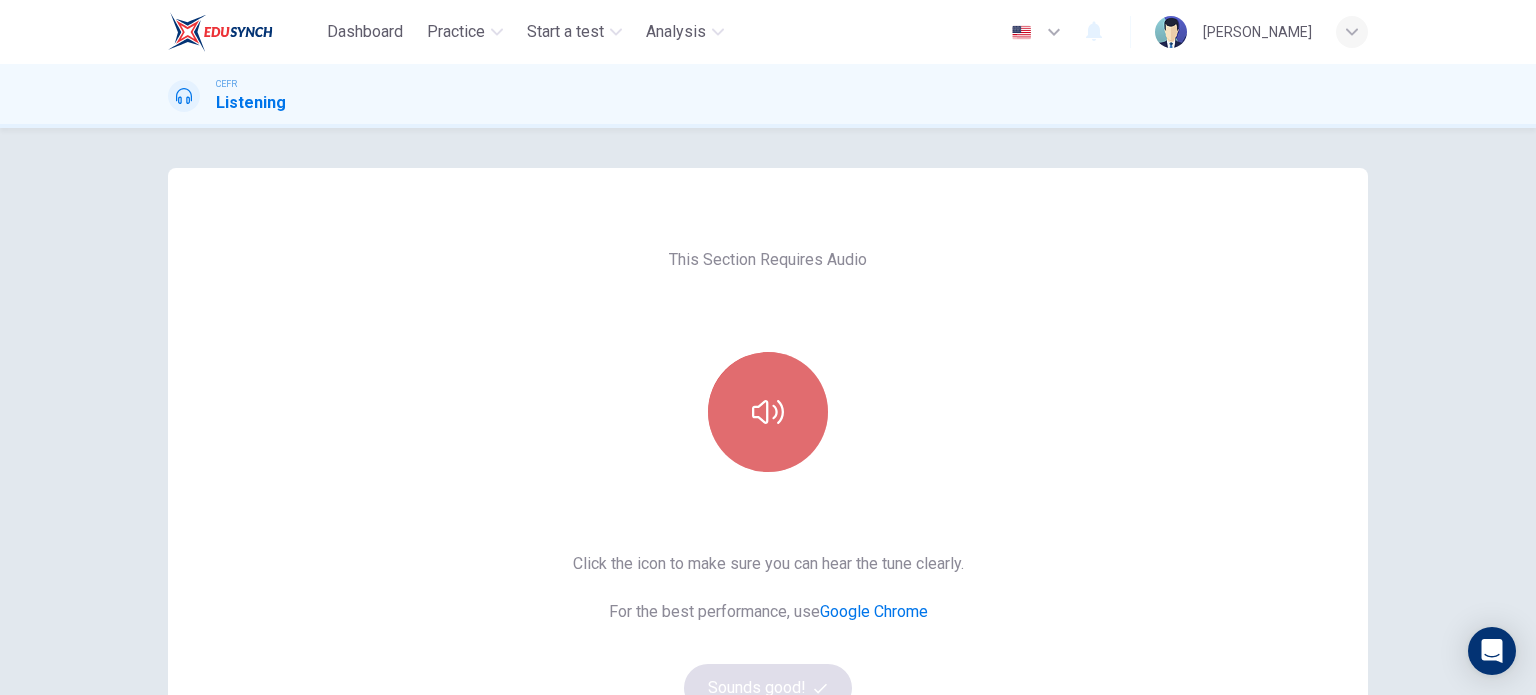 click 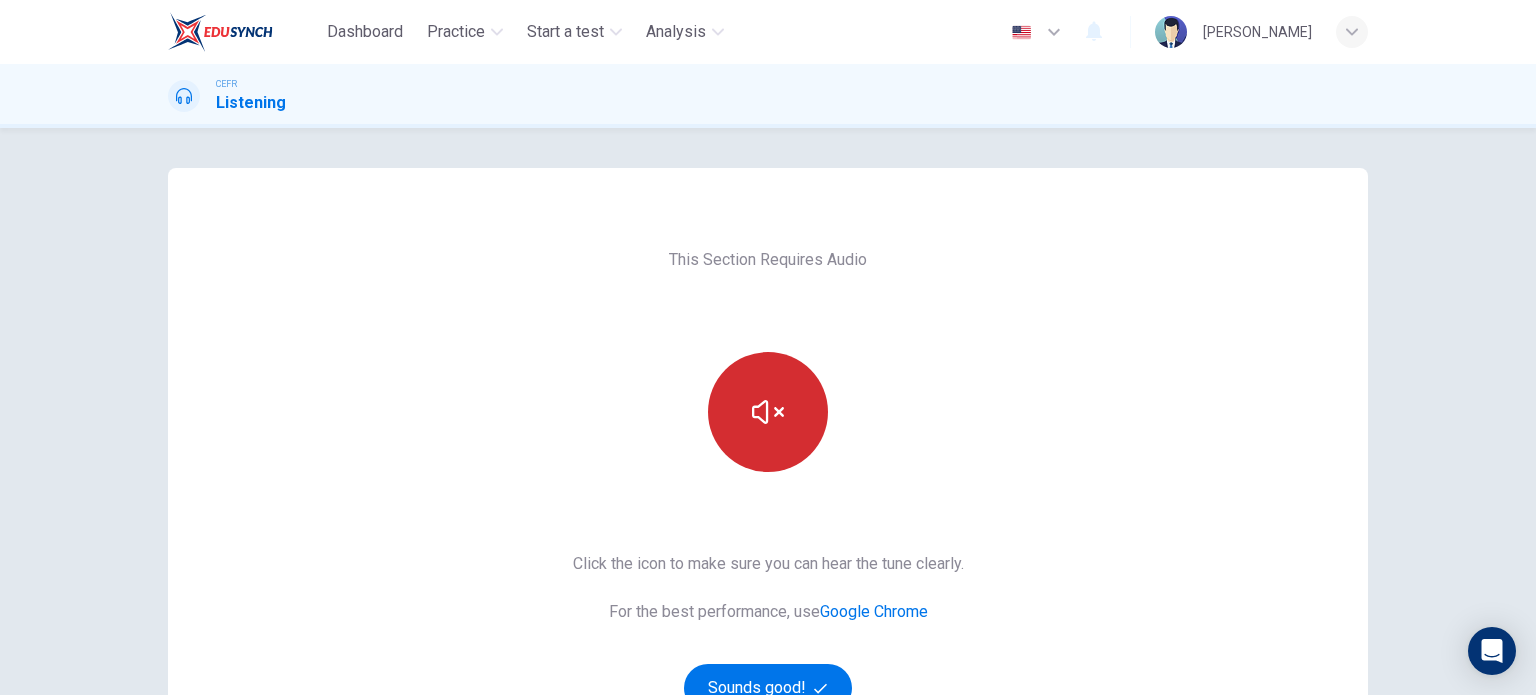 scroll, scrollTop: 159, scrollLeft: 0, axis: vertical 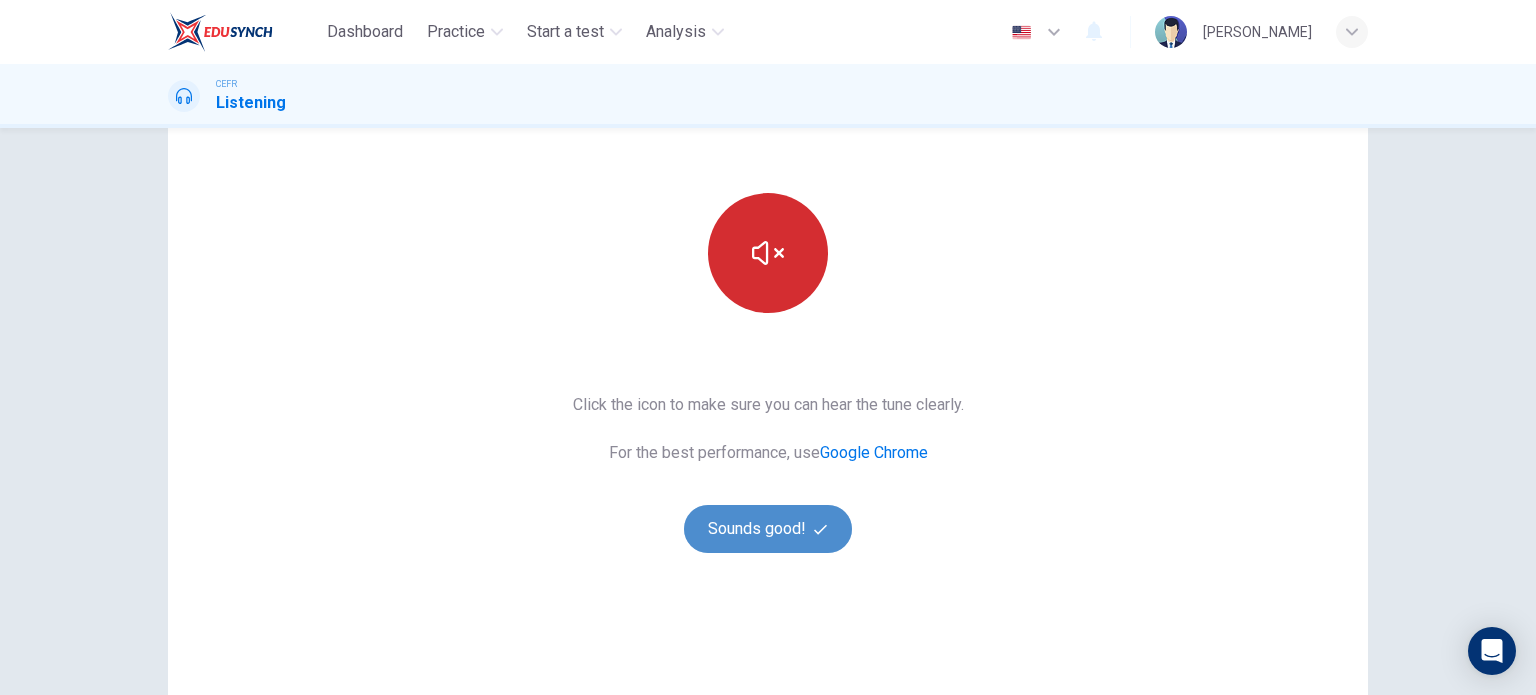 click on "Sounds good!" at bounding box center [768, 529] 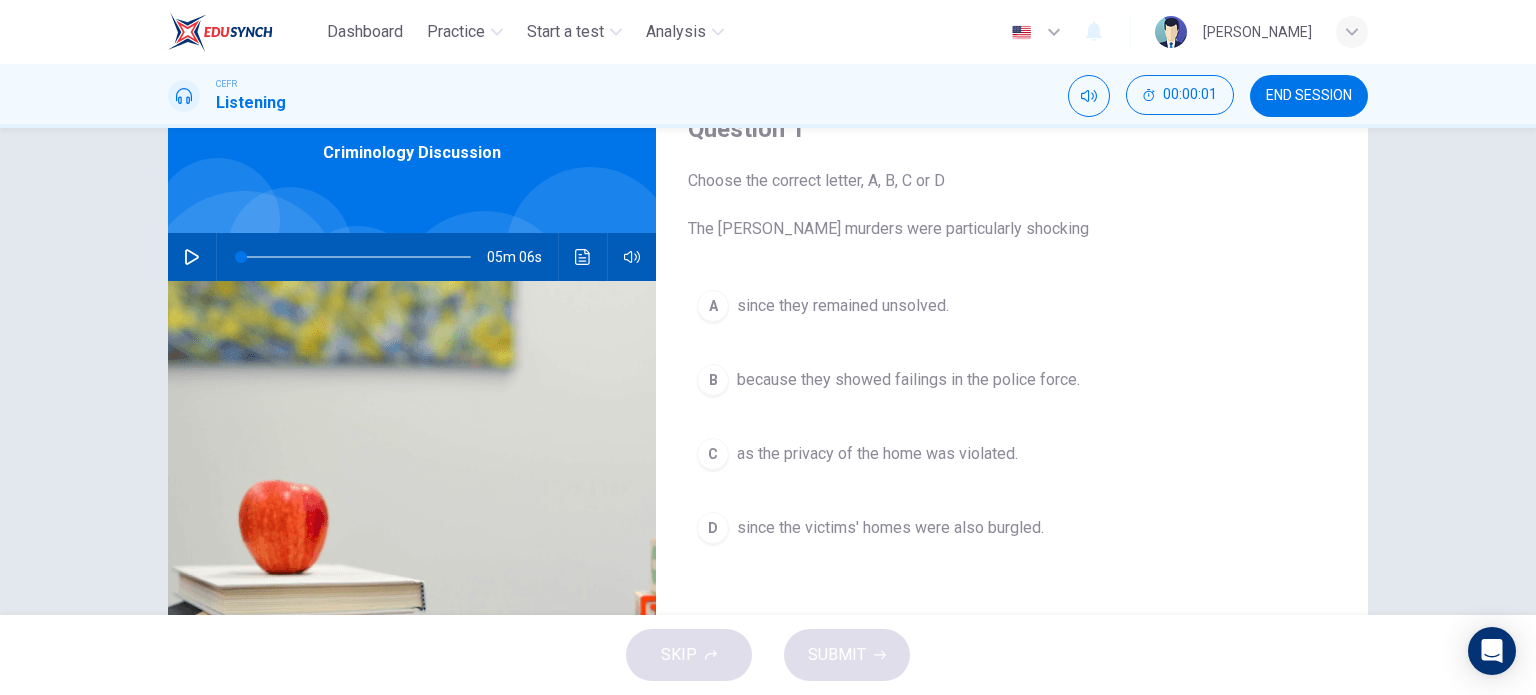 scroll, scrollTop: 83, scrollLeft: 0, axis: vertical 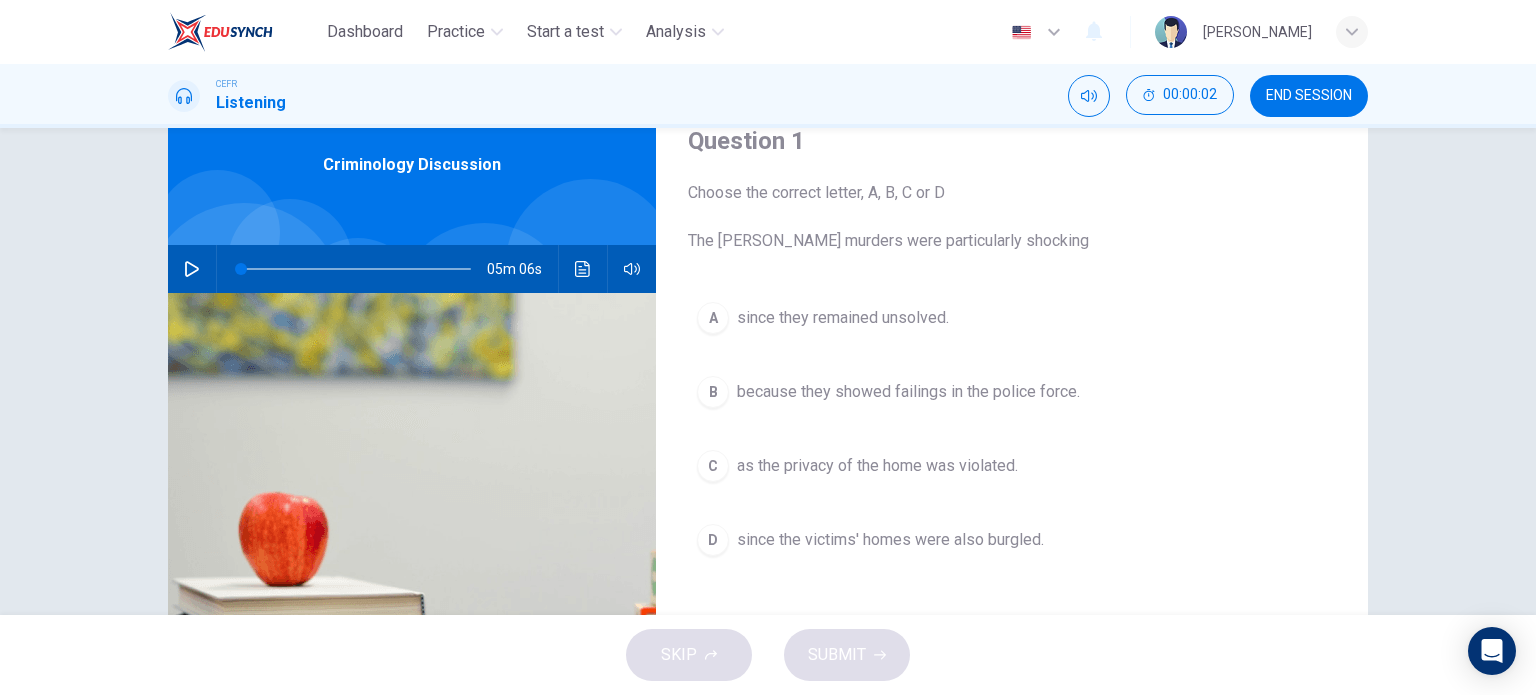 click at bounding box center (192, 269) 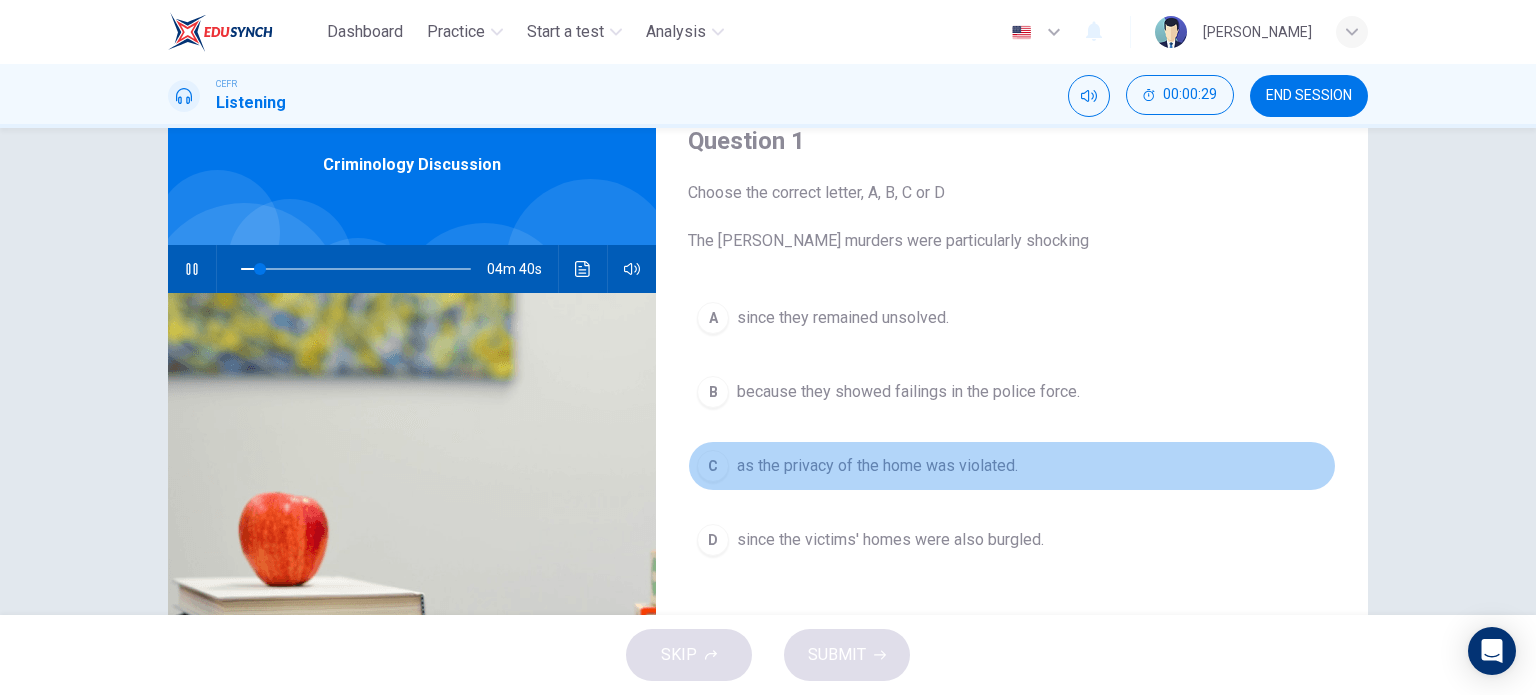 click on "C as the privacy of the home was violated." at bounding box center (1012, 466) 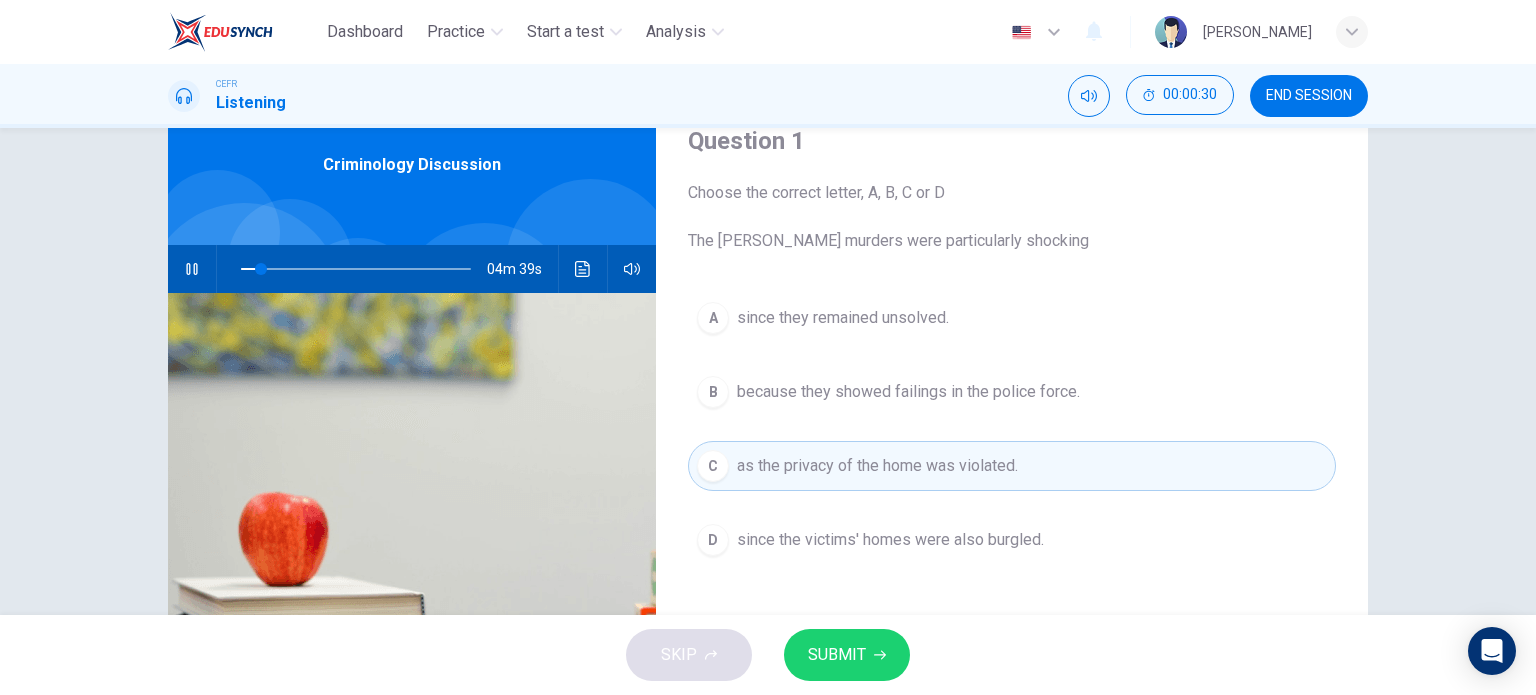 click on "SUBMIT" at bounding box center (847, 655) 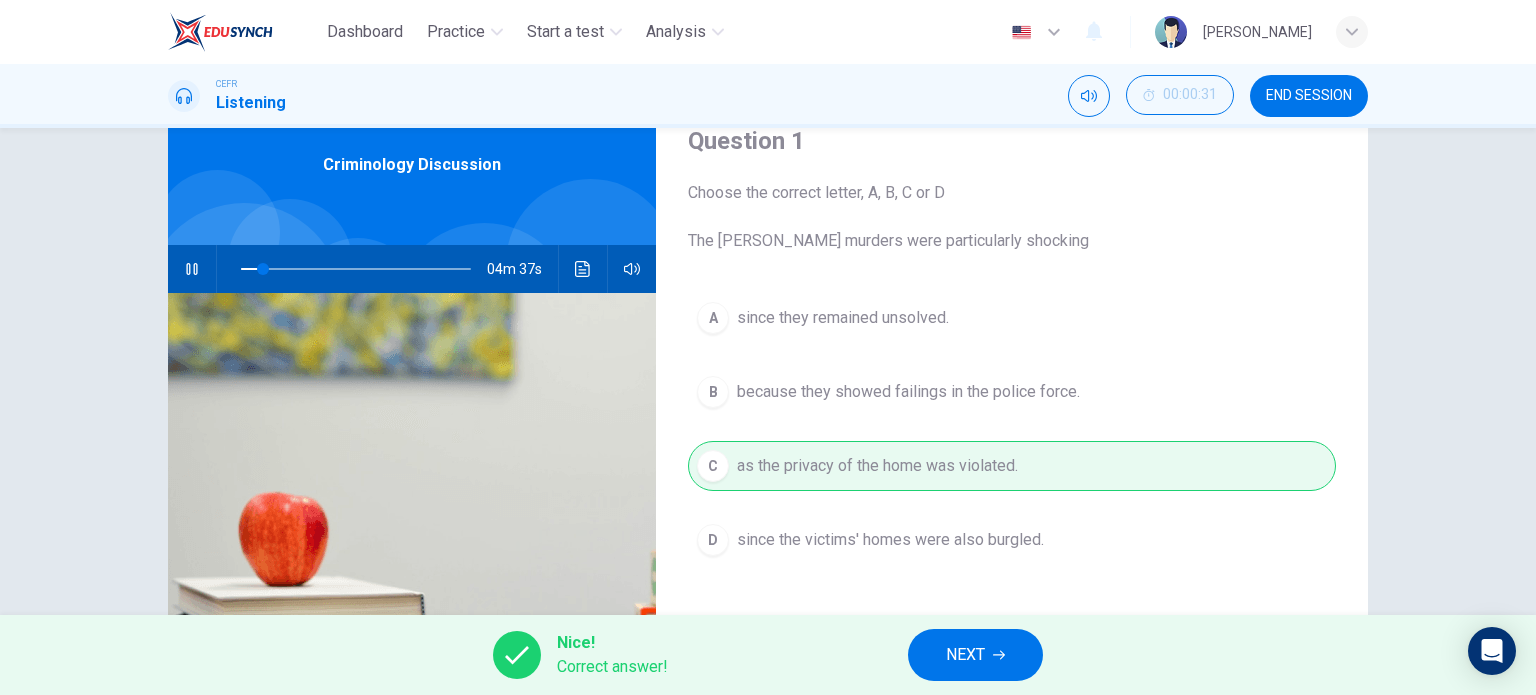 click on "NEXT" at bounding box center [965, 655] 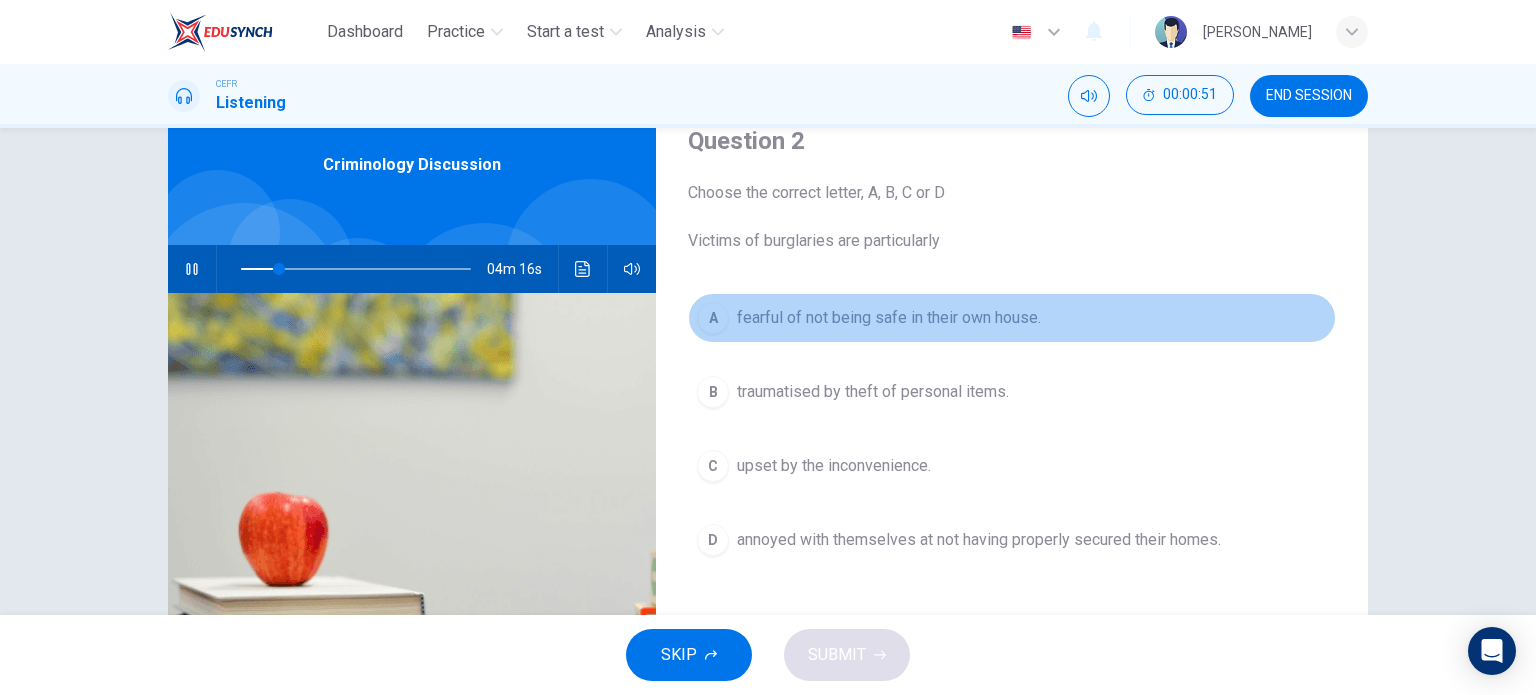 click on "A fearful of not being safe in their own house." at bounding box center [1012, 318] 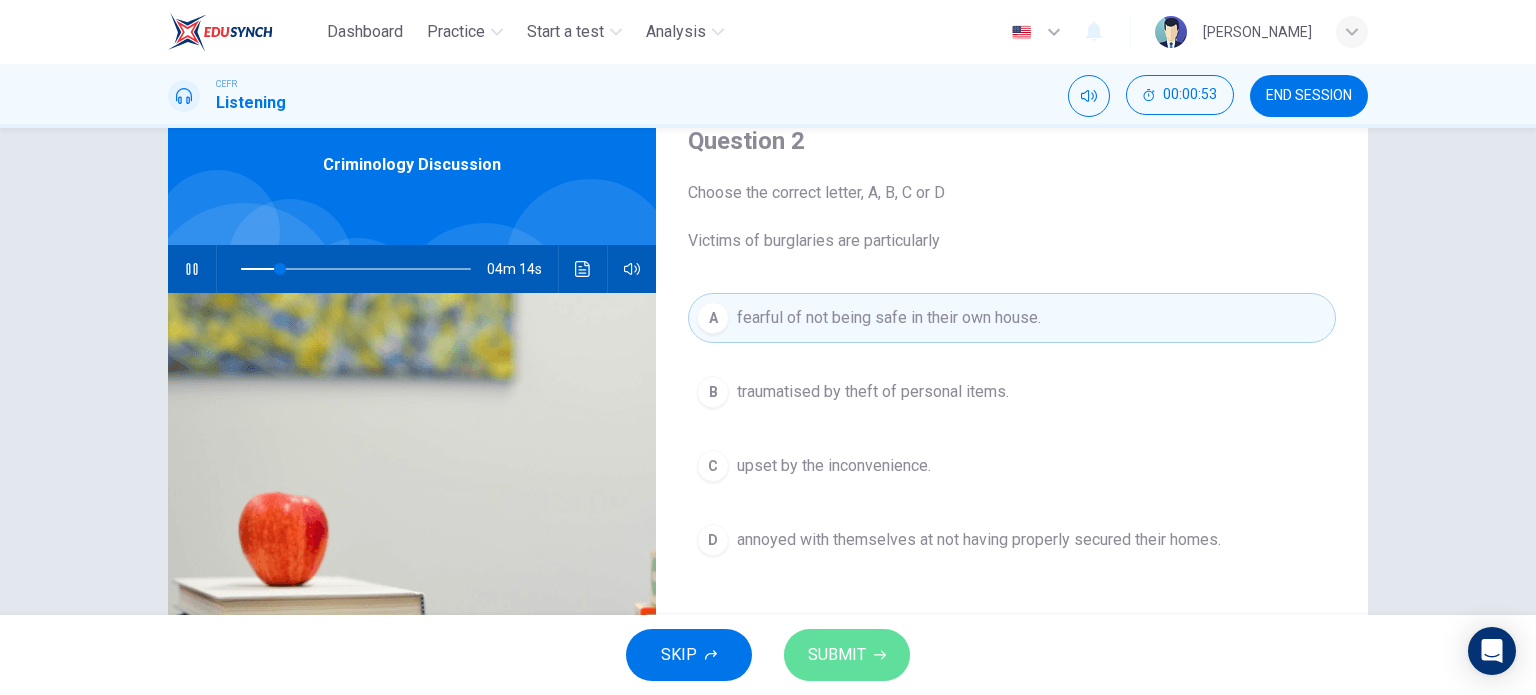 click on "SUBMIT" at bounding box center [837, 655] 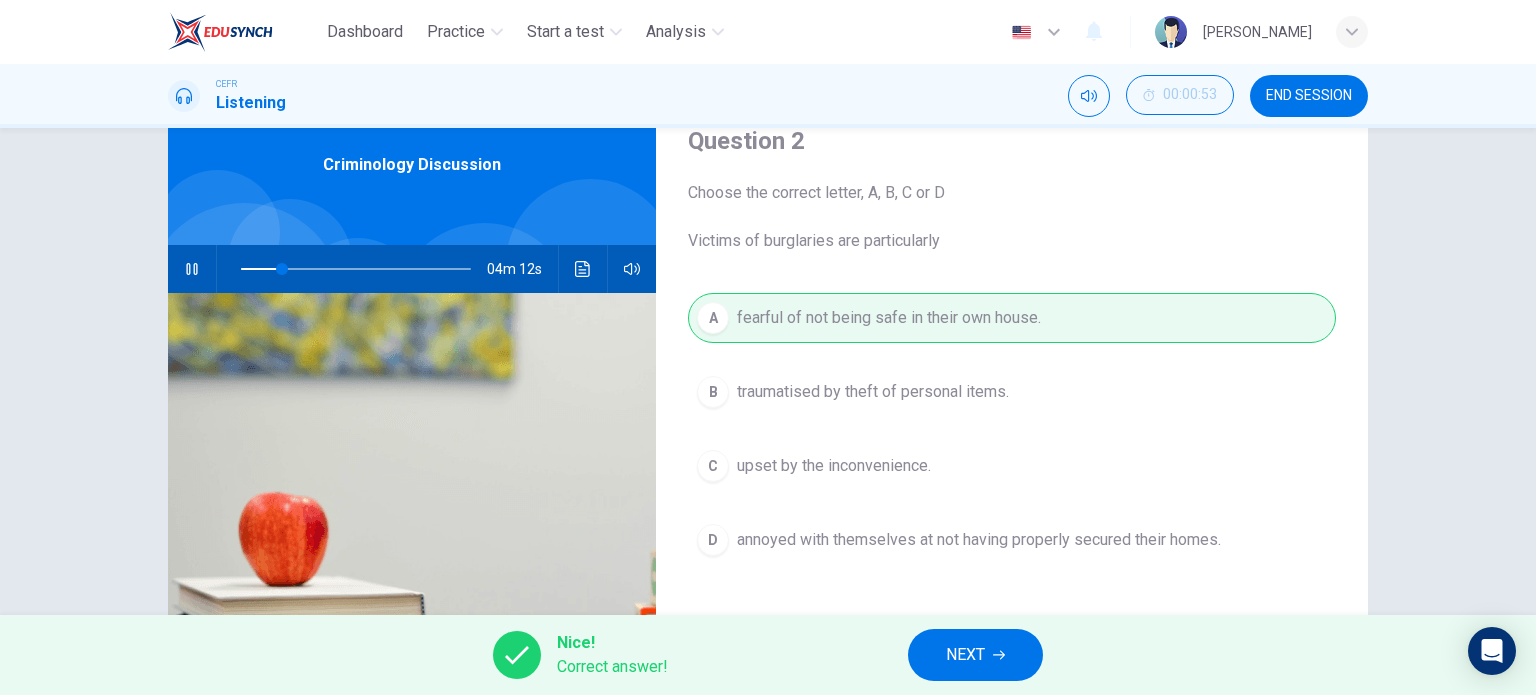 click on "NEXT" at bounding box center (975, 655) 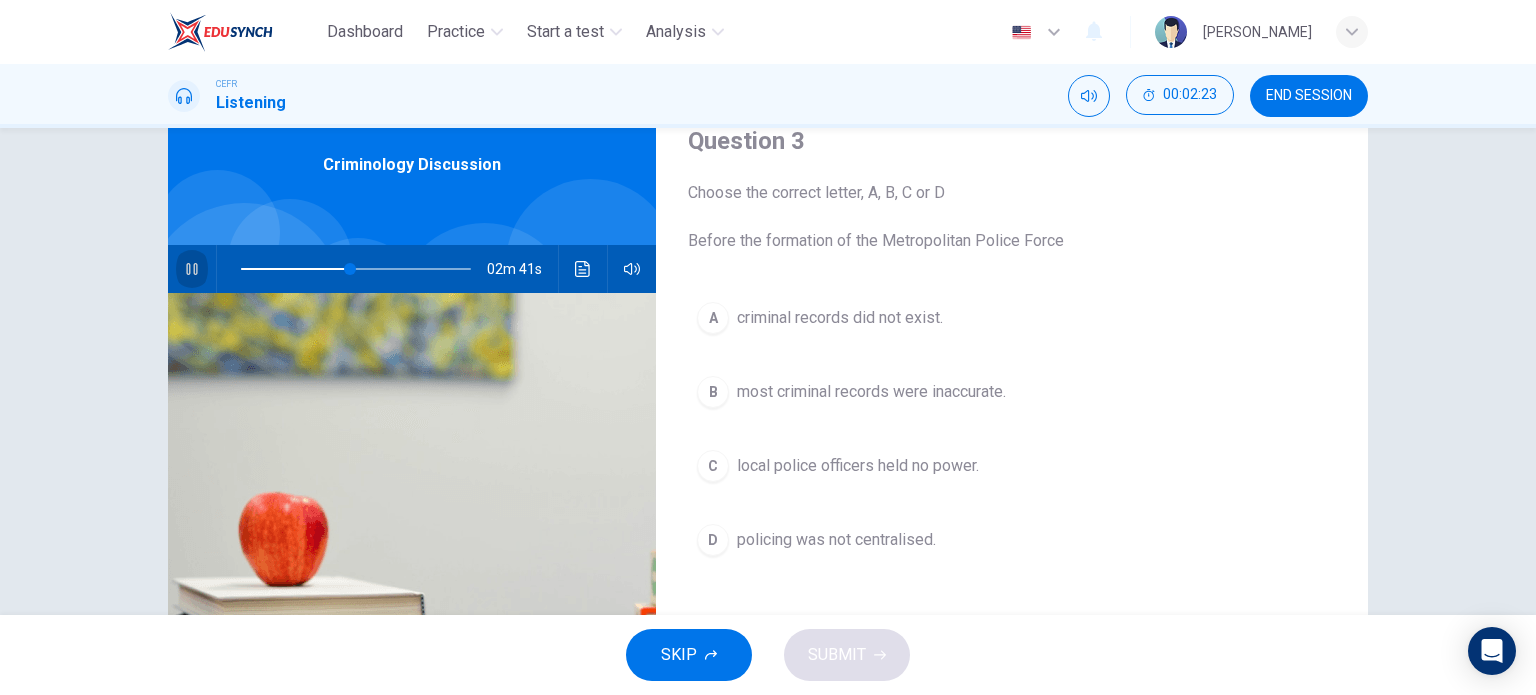 click 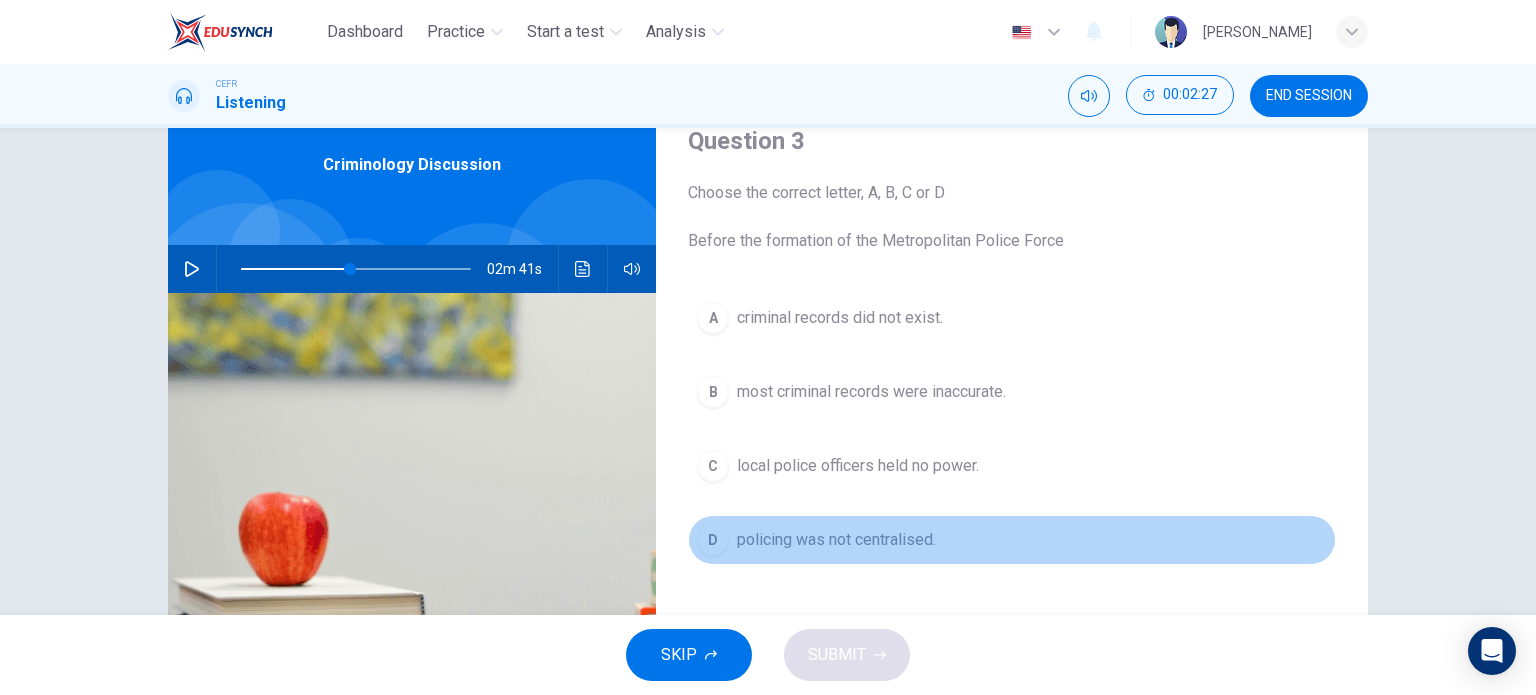 click on "policing was not centralised." at bounding box center [836, 540] 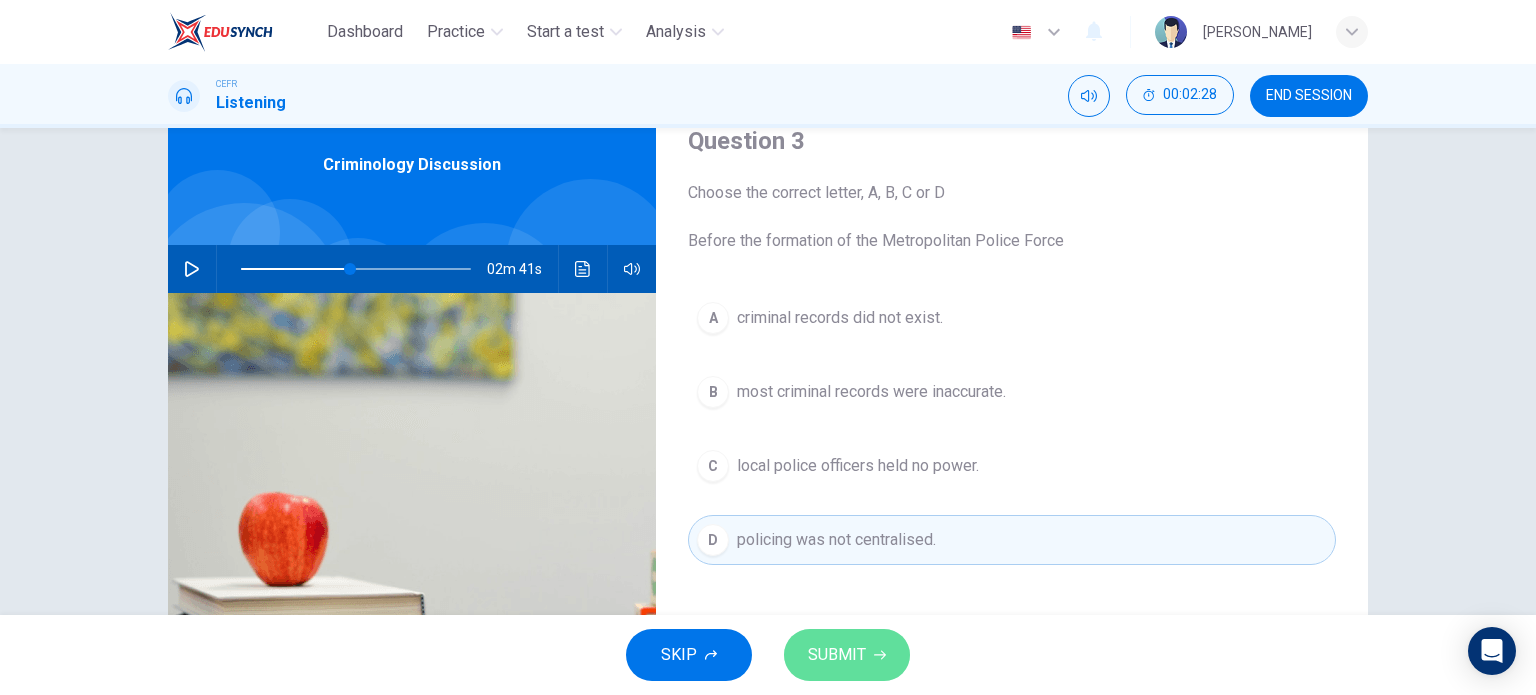 click on "SUBMIT" at bounding box center (847, 655) 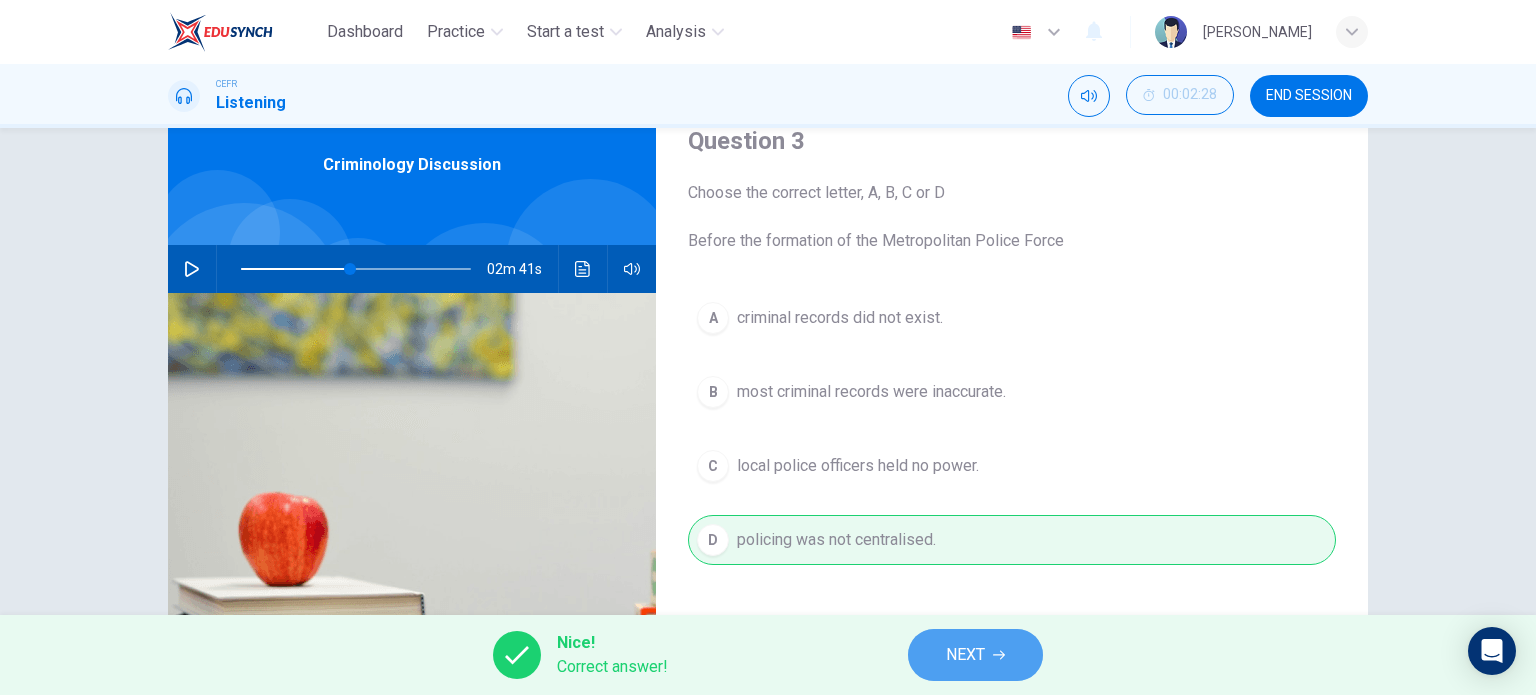 click on "NEXT" at bounding box center (965, 655) 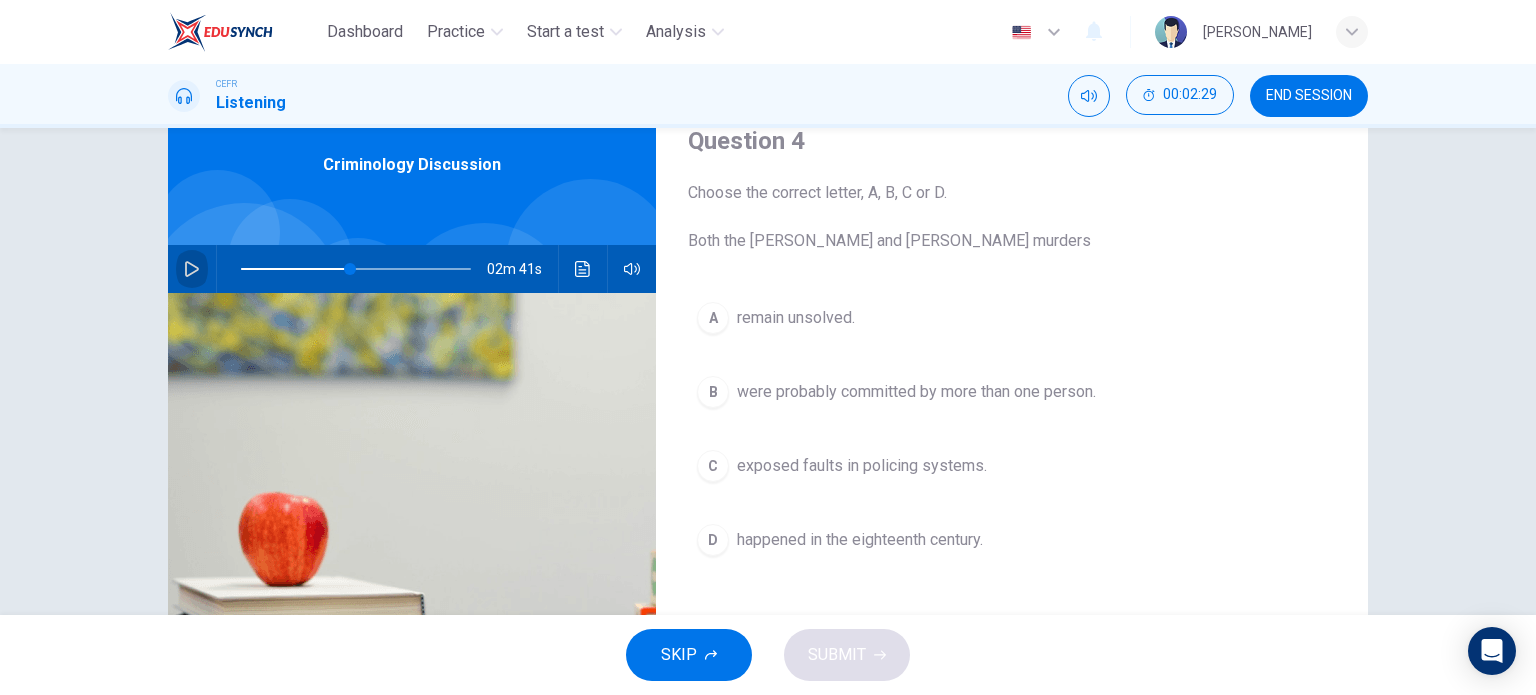 click at bounding box center (192, 269) 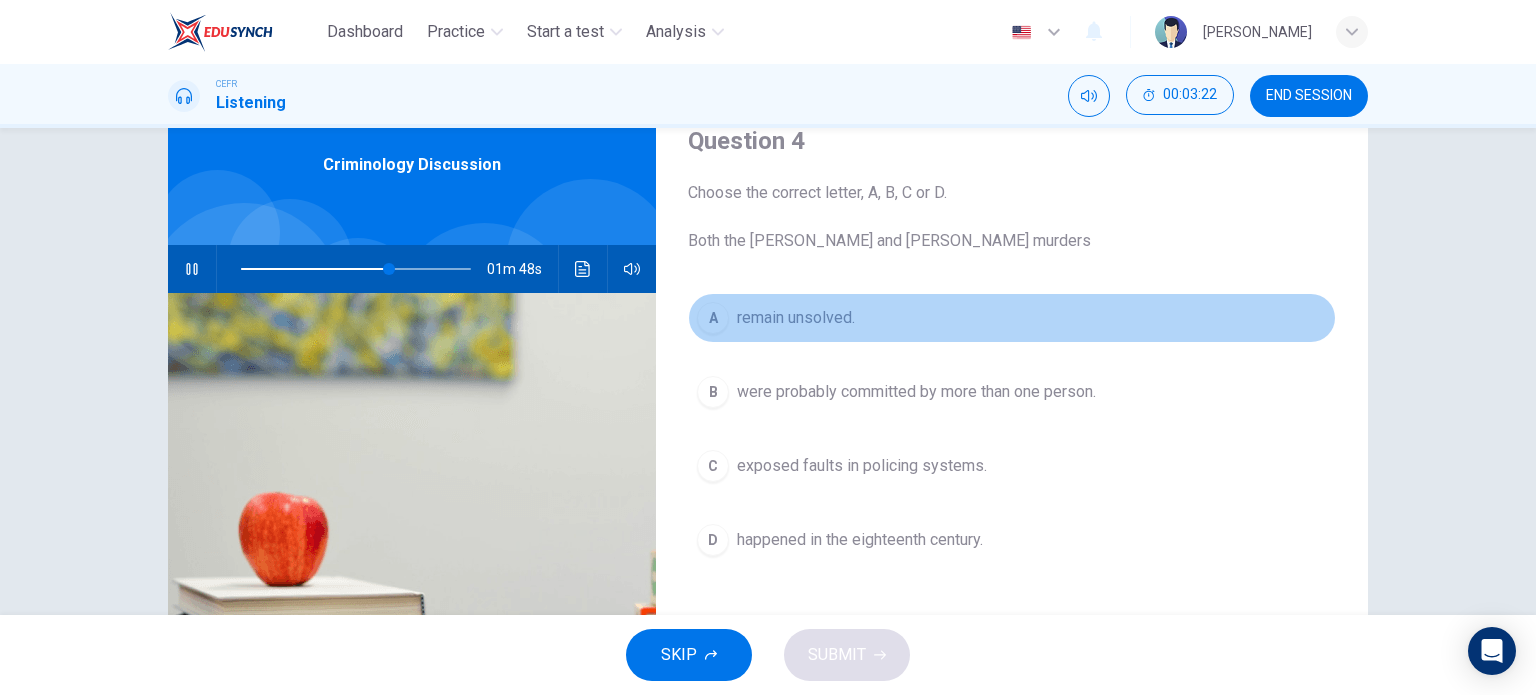 click on "A remain unsolved." at bounding box center [1012, 318] 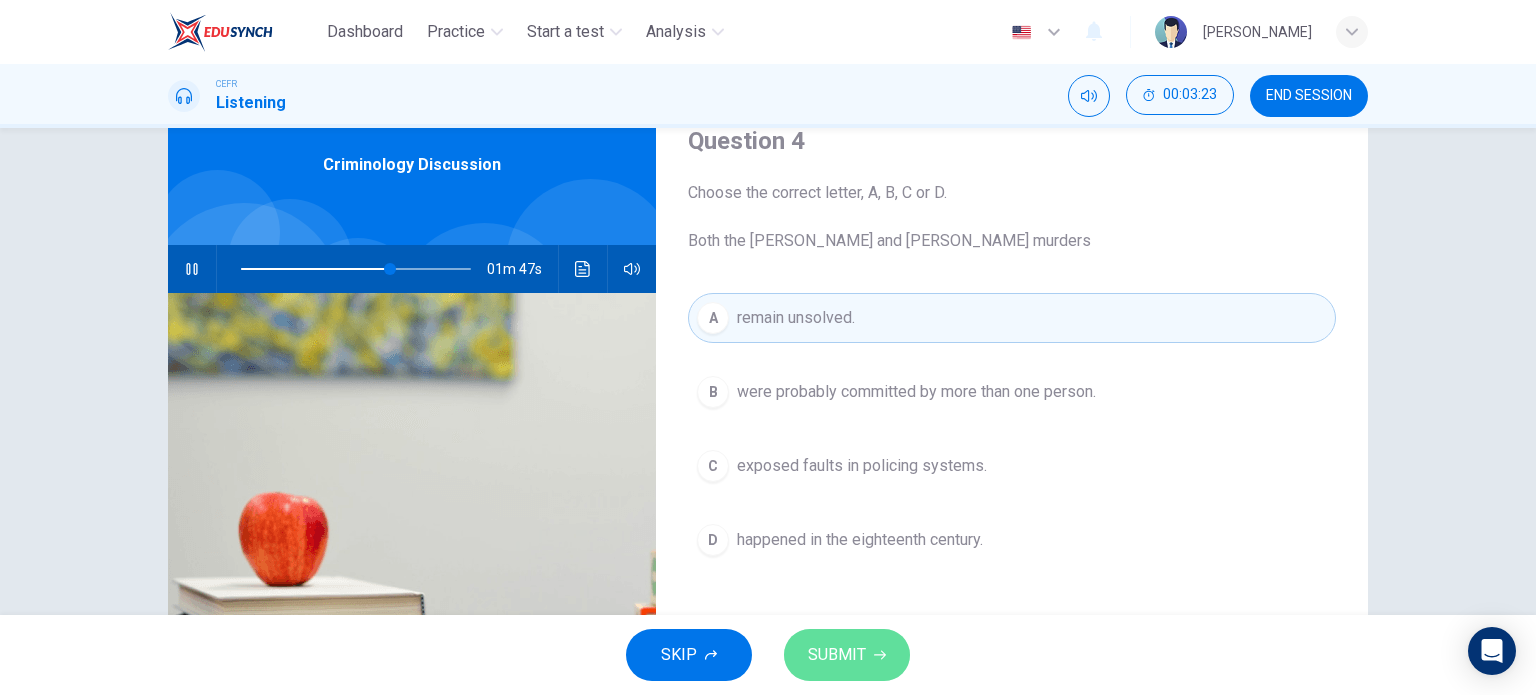 click on "SUBMIT" at bounding box center [837, 655] 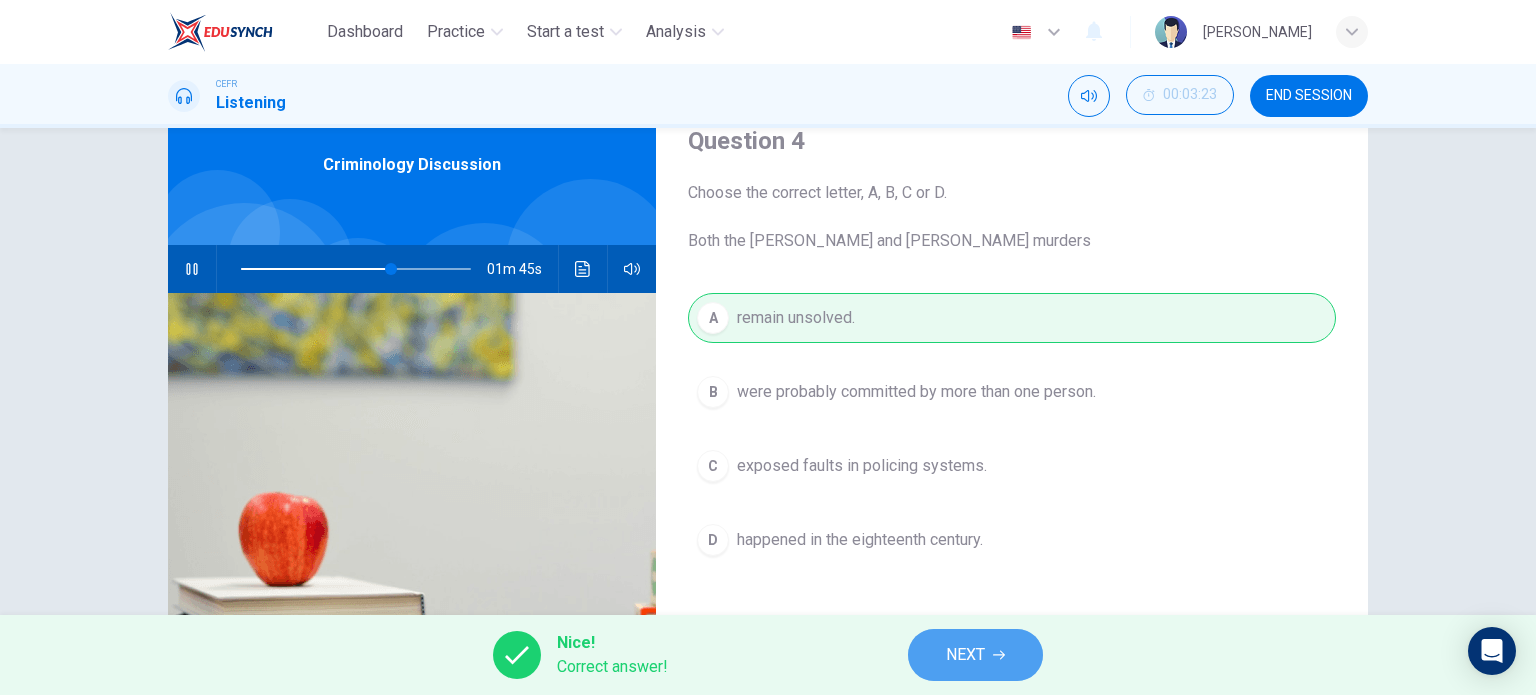 click on "NEXT" at bounding box center [975, 655] 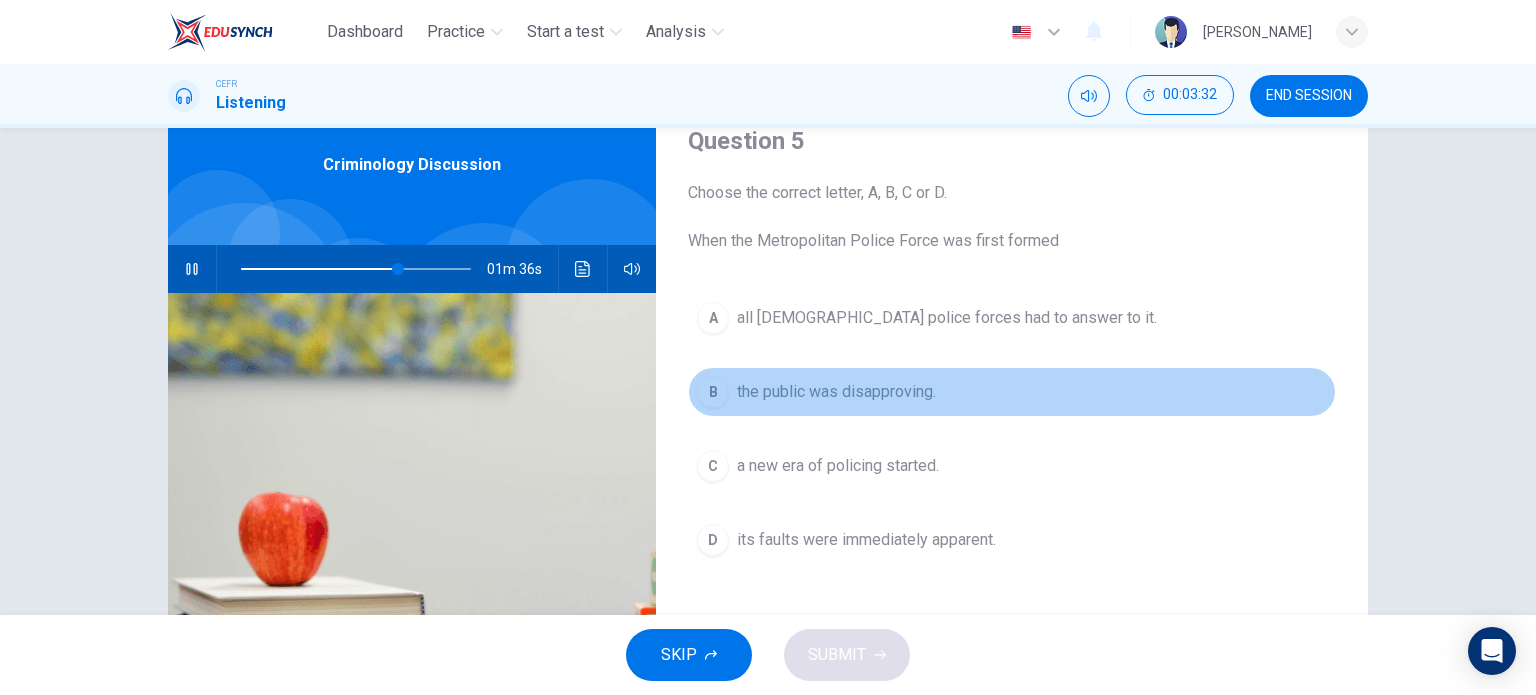 click on "the public was disapproving." at bounding box center [836, 392] 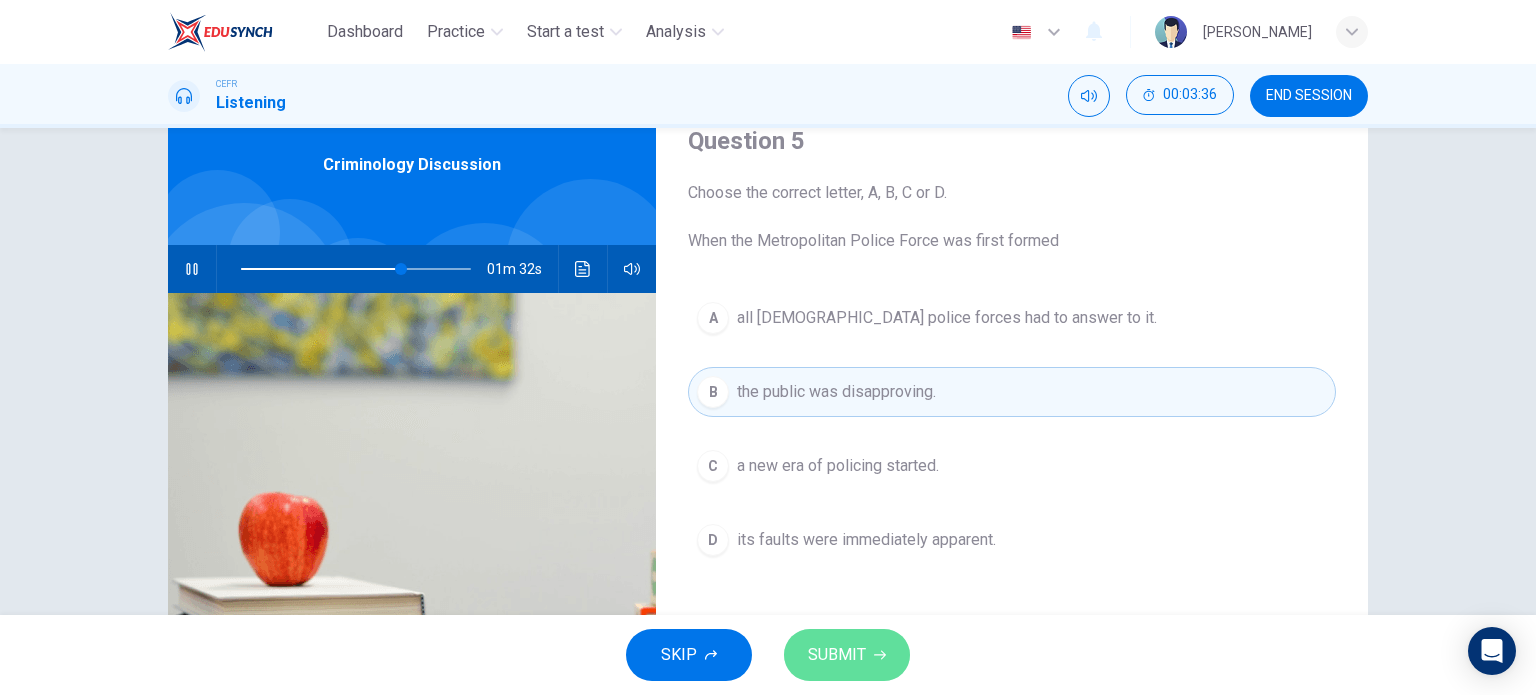 click on "SUBMIT" at bounding box center (837, 655) 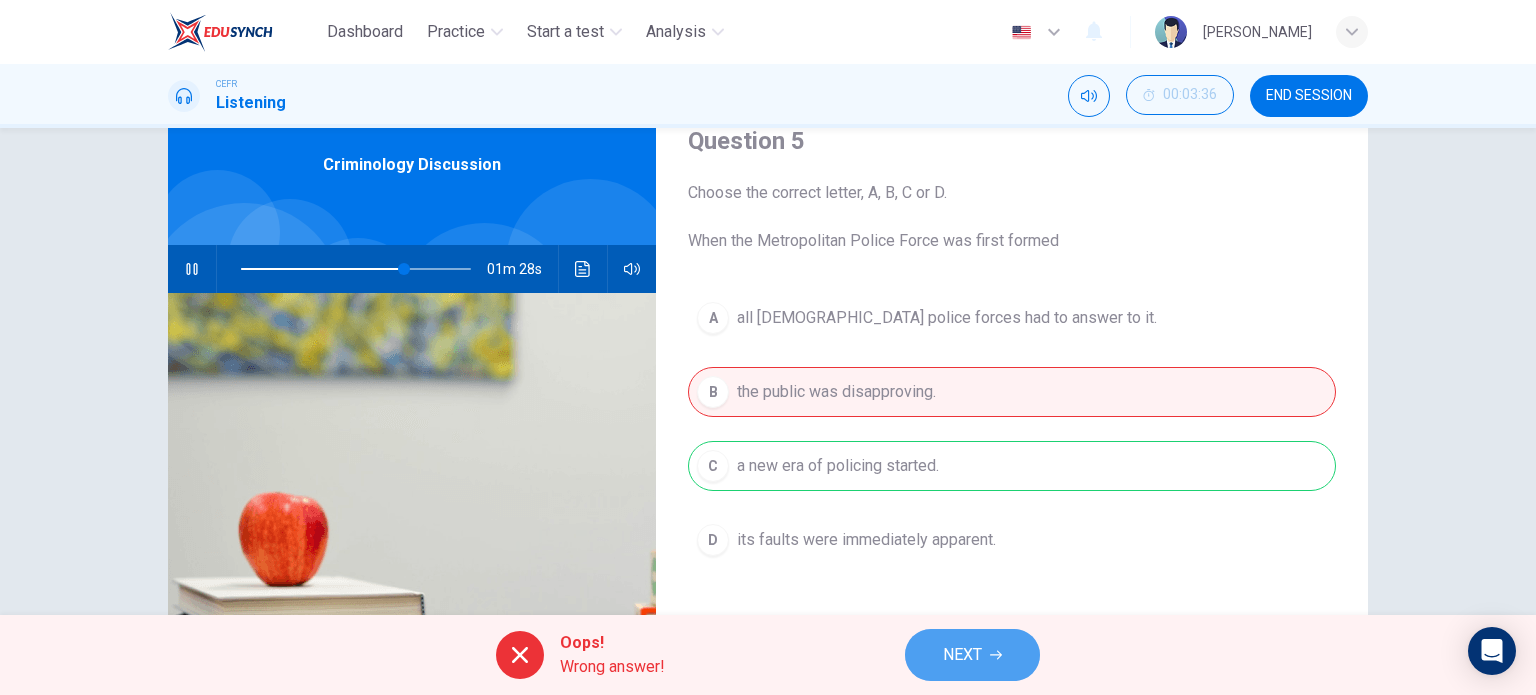 click on "NEXT" at bounding box center (972, 655) 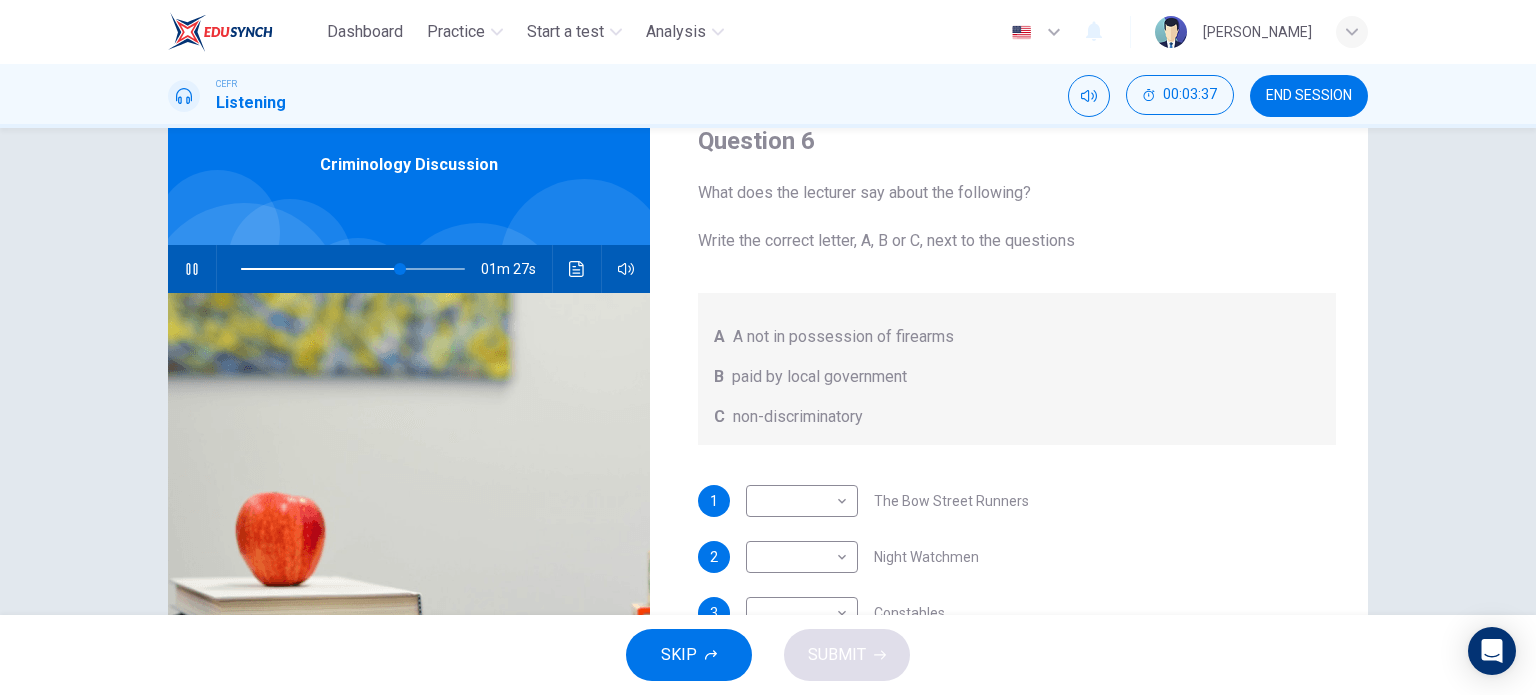 scroll, scrollTop: 0, scrollLeft: 0, axis: both 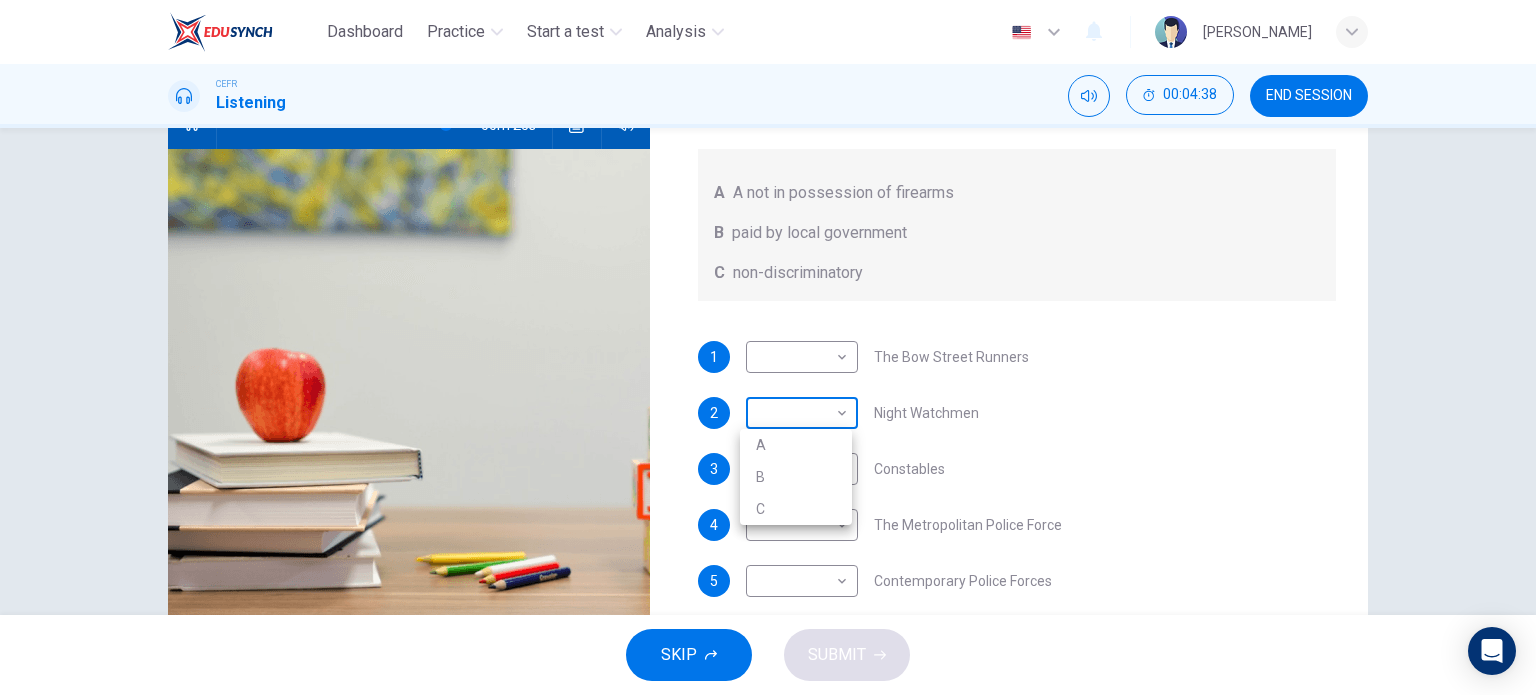 click on "Dashboard Practice Start a test Analysis English en ​ SITI NUR MAISARAH BINTI MOHD ZULFAKRI CEFR Listening 00:04:38 END SESSION Question 6 What does the lecturer say about the following? Write the correct letter, A, B or C, next to the questions A  A not in possession of firearms B paid by local government C non-discriminatory 1 ​ ​ The Bow Street Runners
2 ​ ​ Night Watchmen 3 ​ ​ Constables 4 ​ ​ The Metropolitan Police Force 5 ​ ​ Contemporary Police Forces Criminology Discussion 00m 25s SKIP SUBMIT Dashboard Practice Start a test Analysis Notifications © Copyright  2025
A B C" at bounding box center (768, 347) 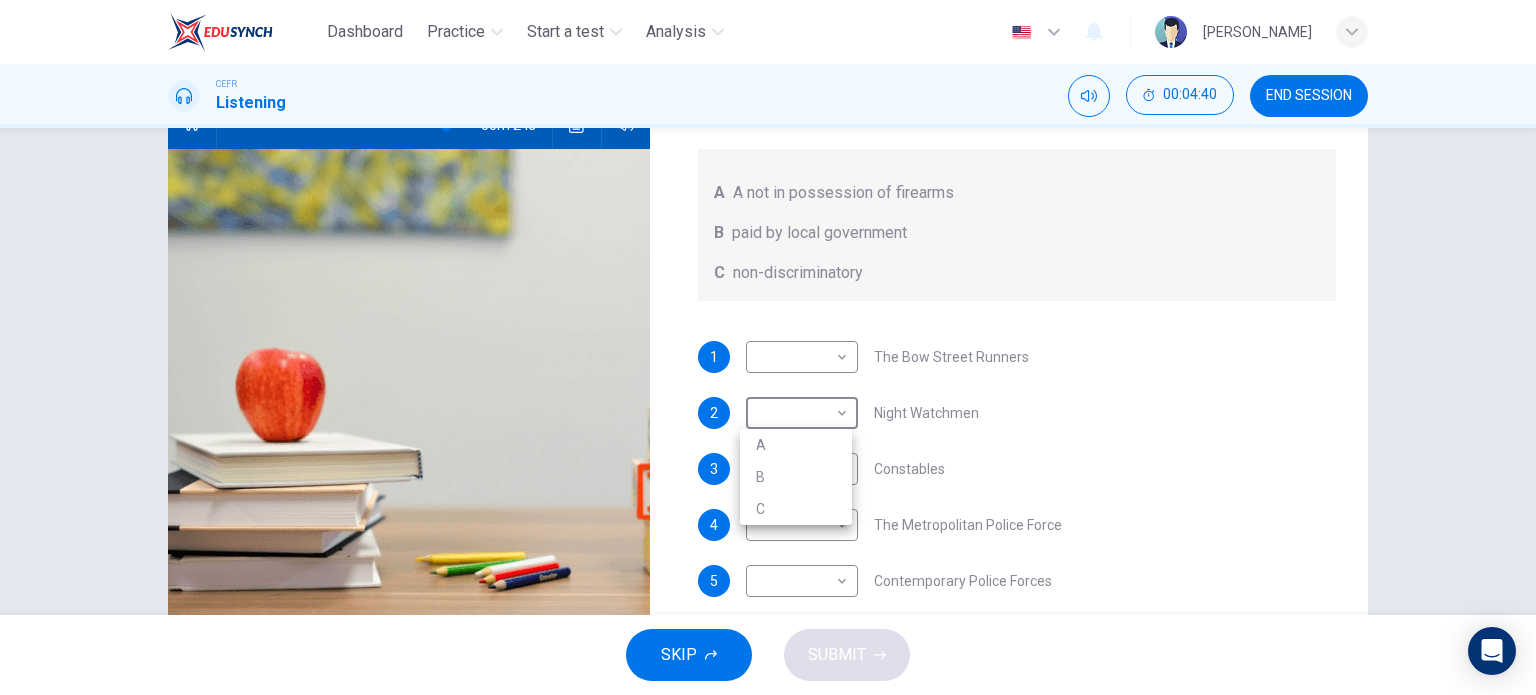 click on "B" at bounding box center (796, 477) 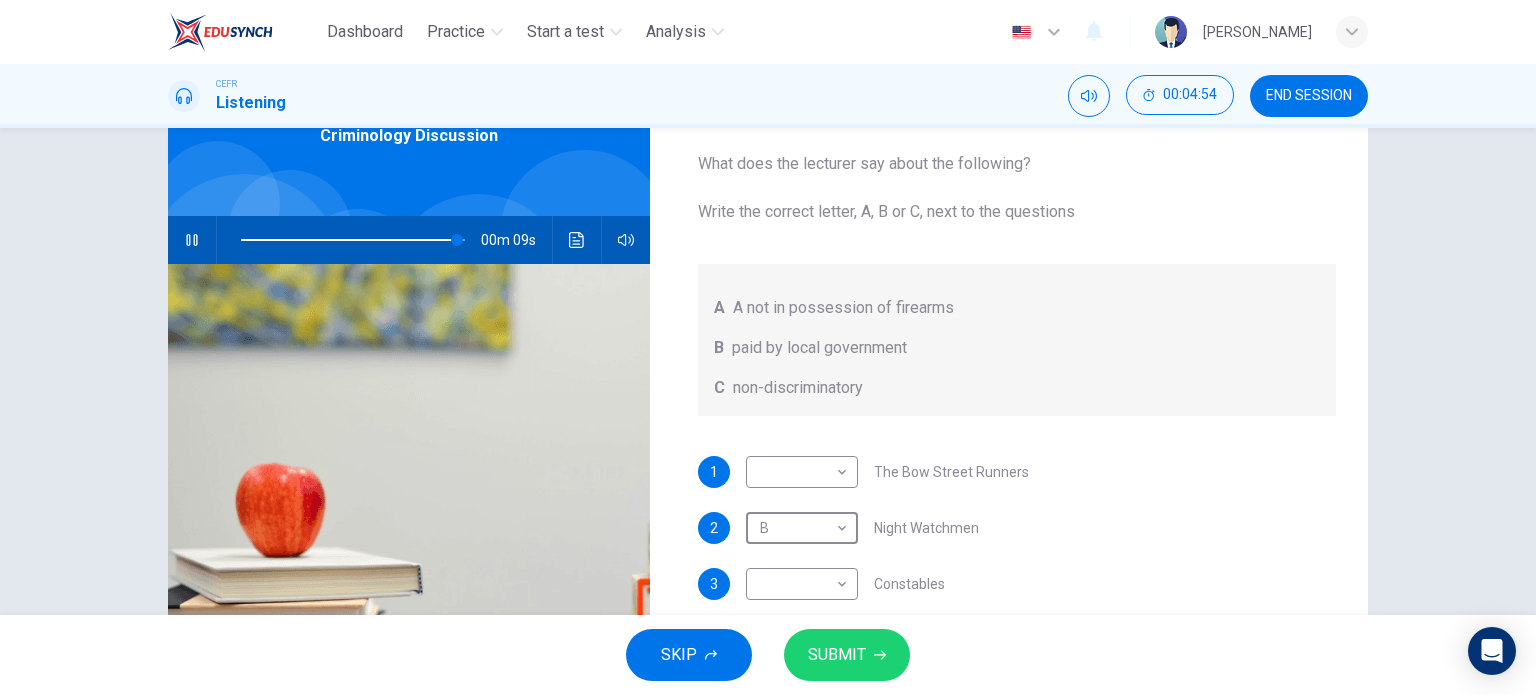 scroll, scrollTop: 108, scrollLeft: 0, axis: vertical 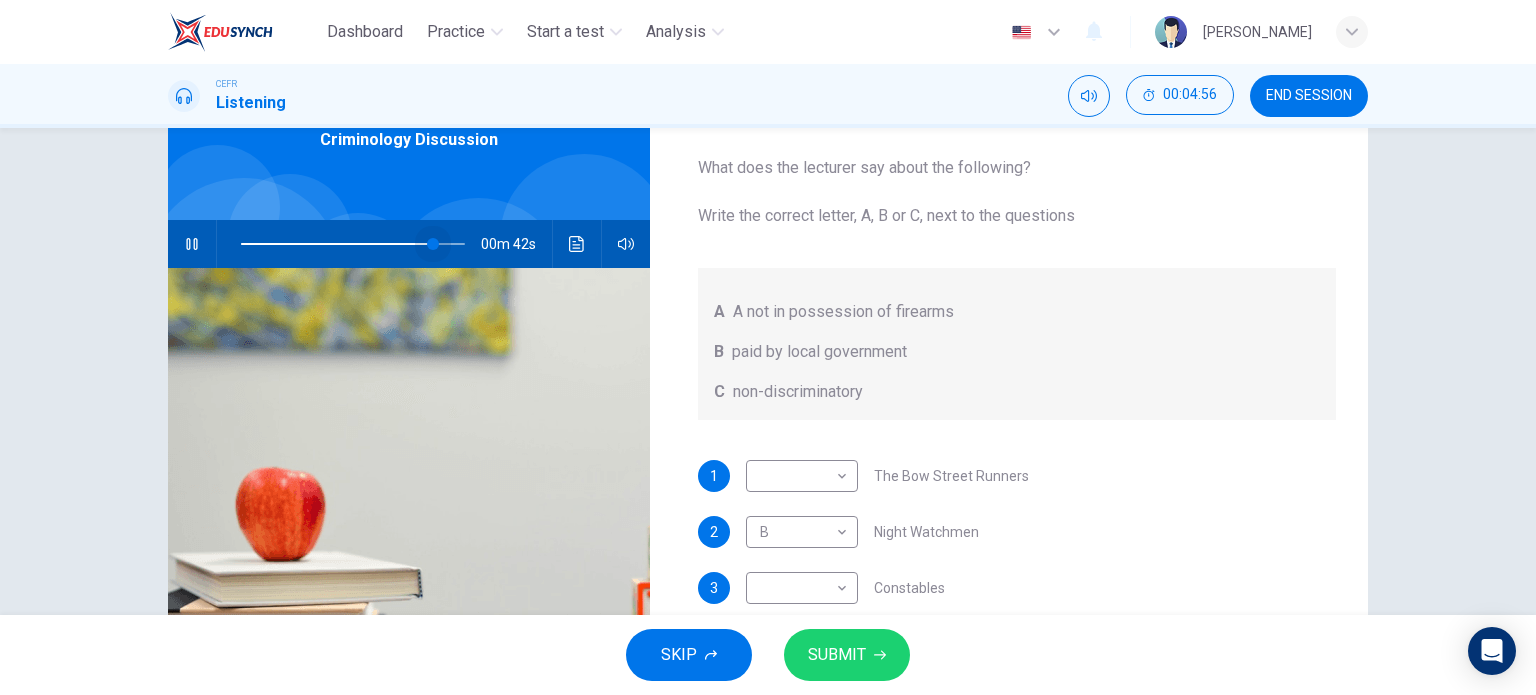 click at bounding box center (353, 244) 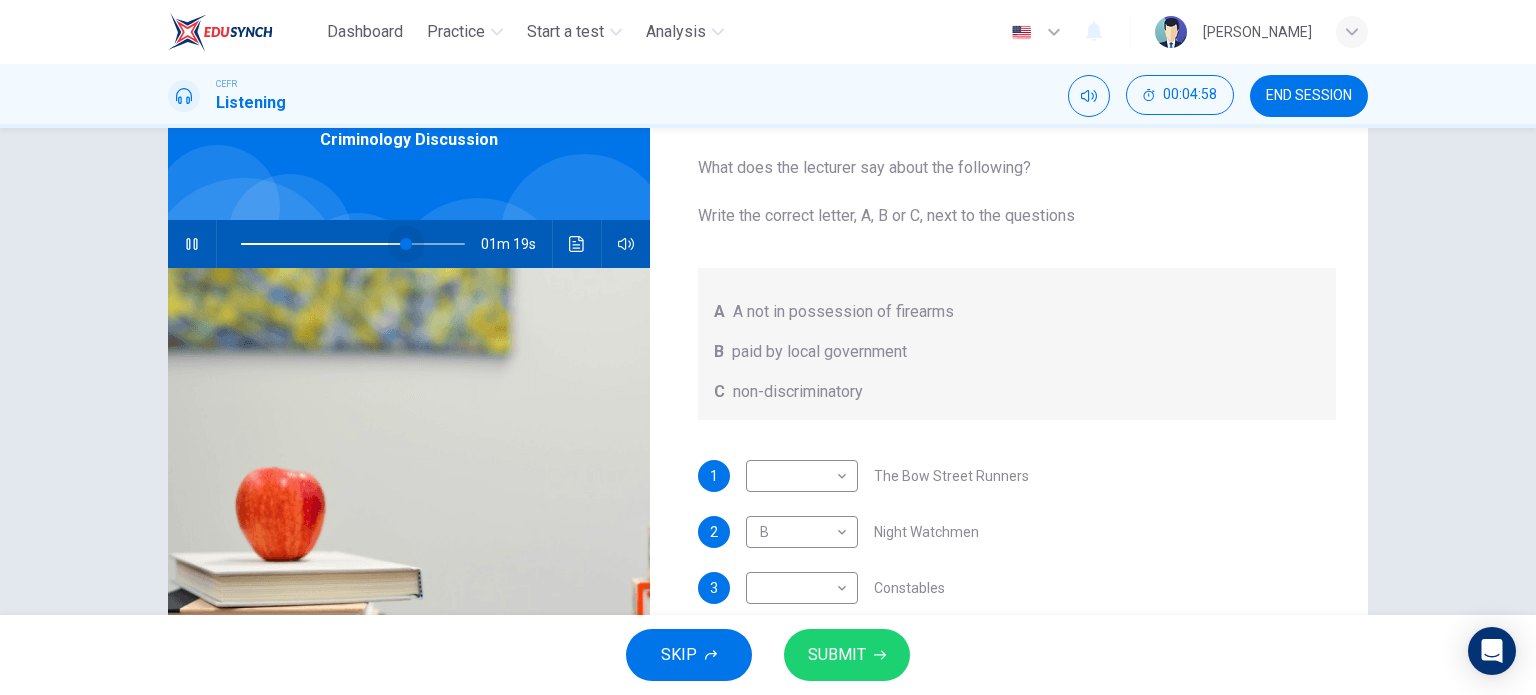 click at bounding box center (353, 244) 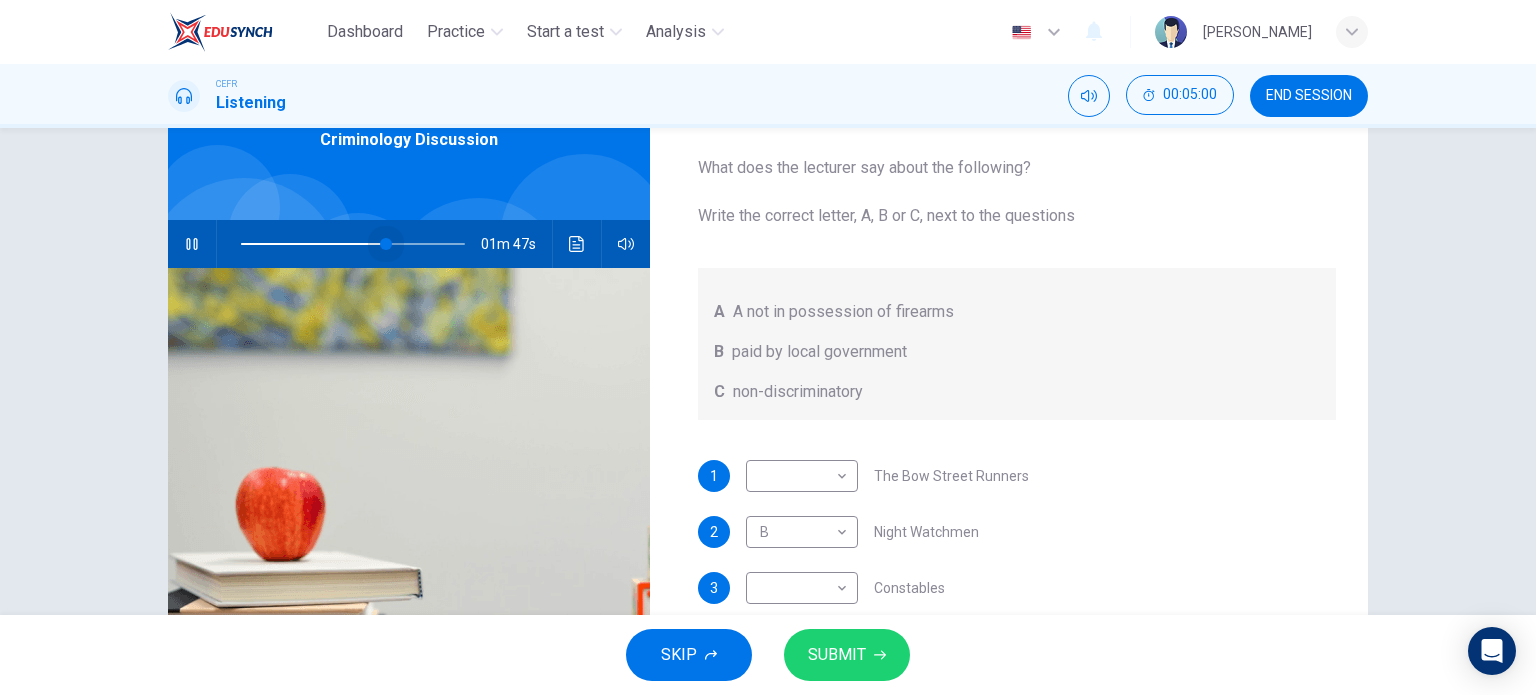 click at bounding box center (386, 244) 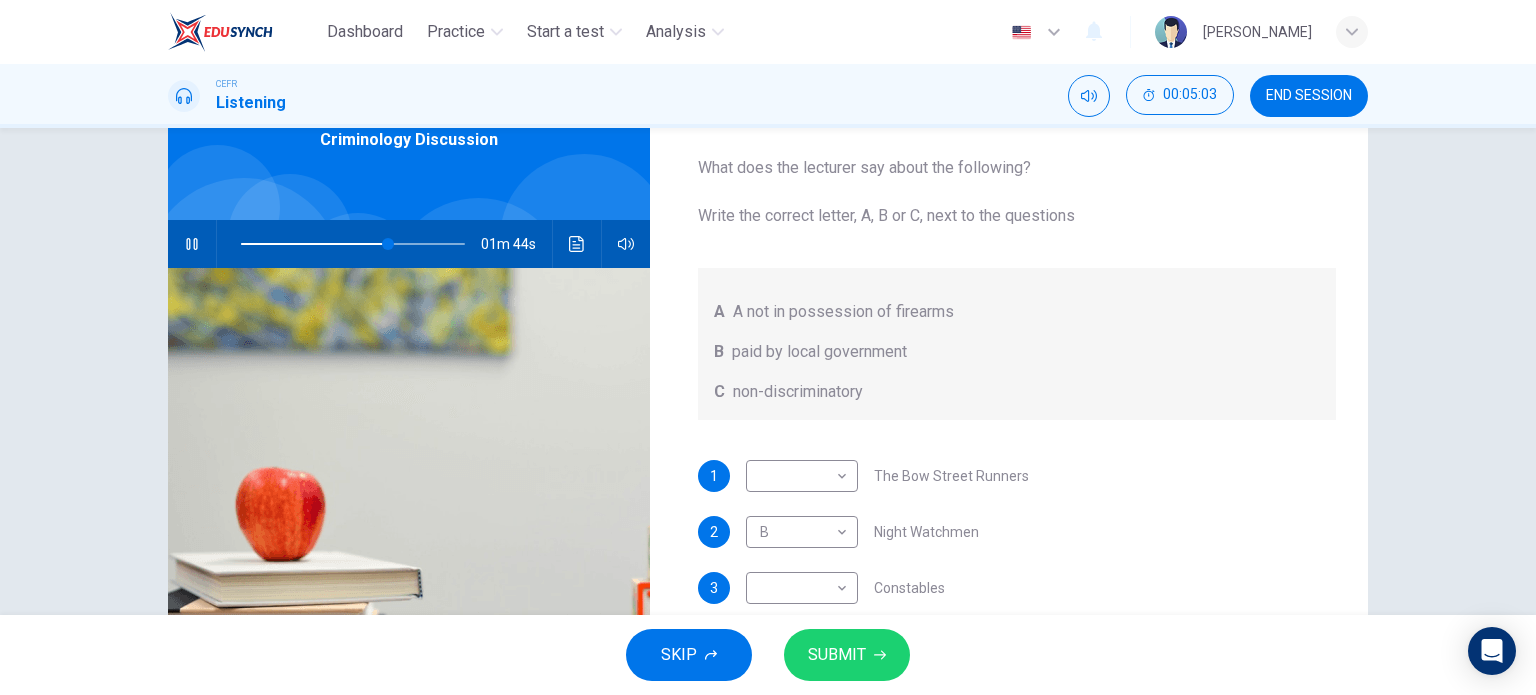 scroll, scrollTop: 0, scrollLeft: 0, axis: both 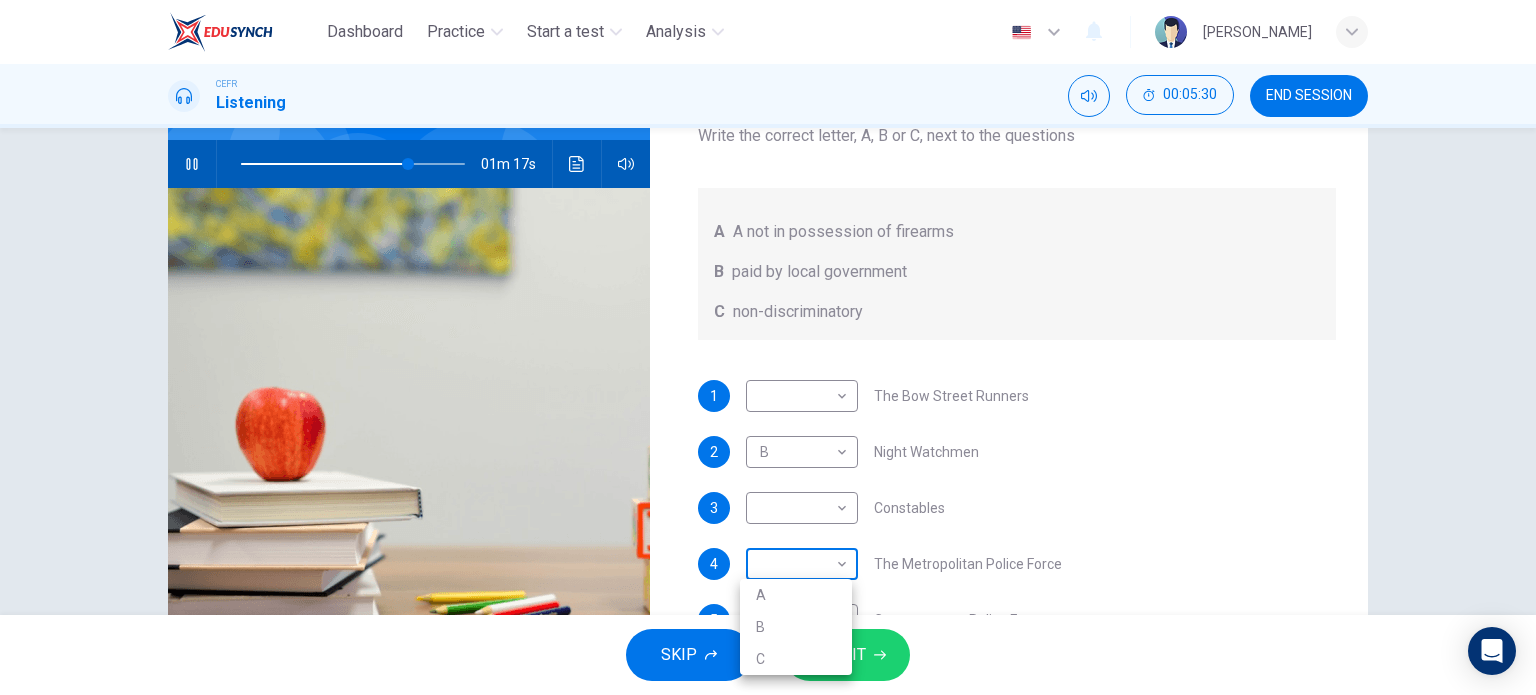 click on "Dashboard Practice Start a test Analysis English en ​ SITI NUR MAISARAH BINTI MOHD ZULFAKRI CEFR Listening 00:05:30 END SESSION Question 6 What does the lecturer say about the following? Write the correct letter, A, B or C, next to the questions A  A not in possession of firearms B paid by local government C non-discriminatory 1 ​ ​ The Bow Street Runners
2 B B ​ Night Watchmen 3 ​ ​ Constables 4 ​ ​ The Metropolitan Police Force 5 ​ ​ Contemporary Police Forces Criminology Discussion 01m 17s SKIP SUBMIT Dashboard Practice Start a test Analysis Notifications © Copyright  2025
A B C" at bounding box center [768, 347] 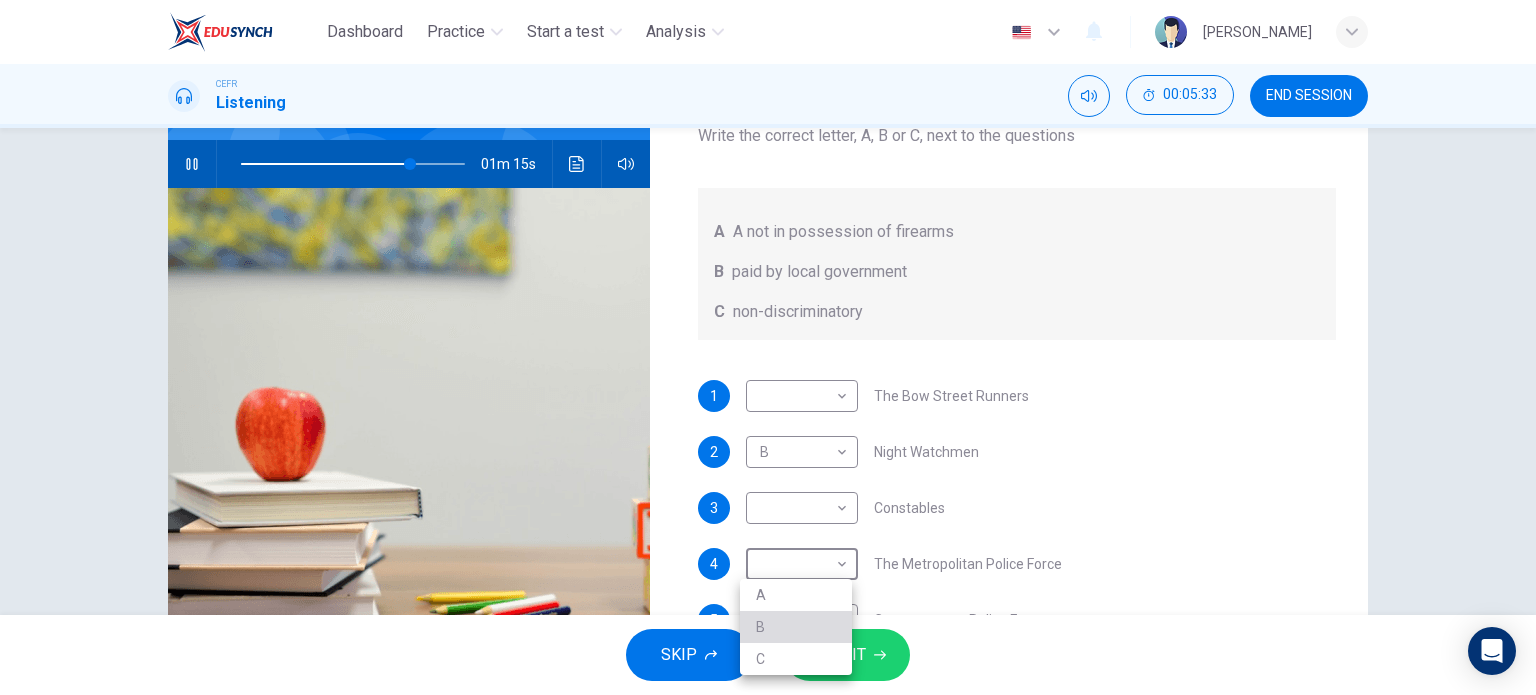 click on "B" at bounding box center [796, 627] 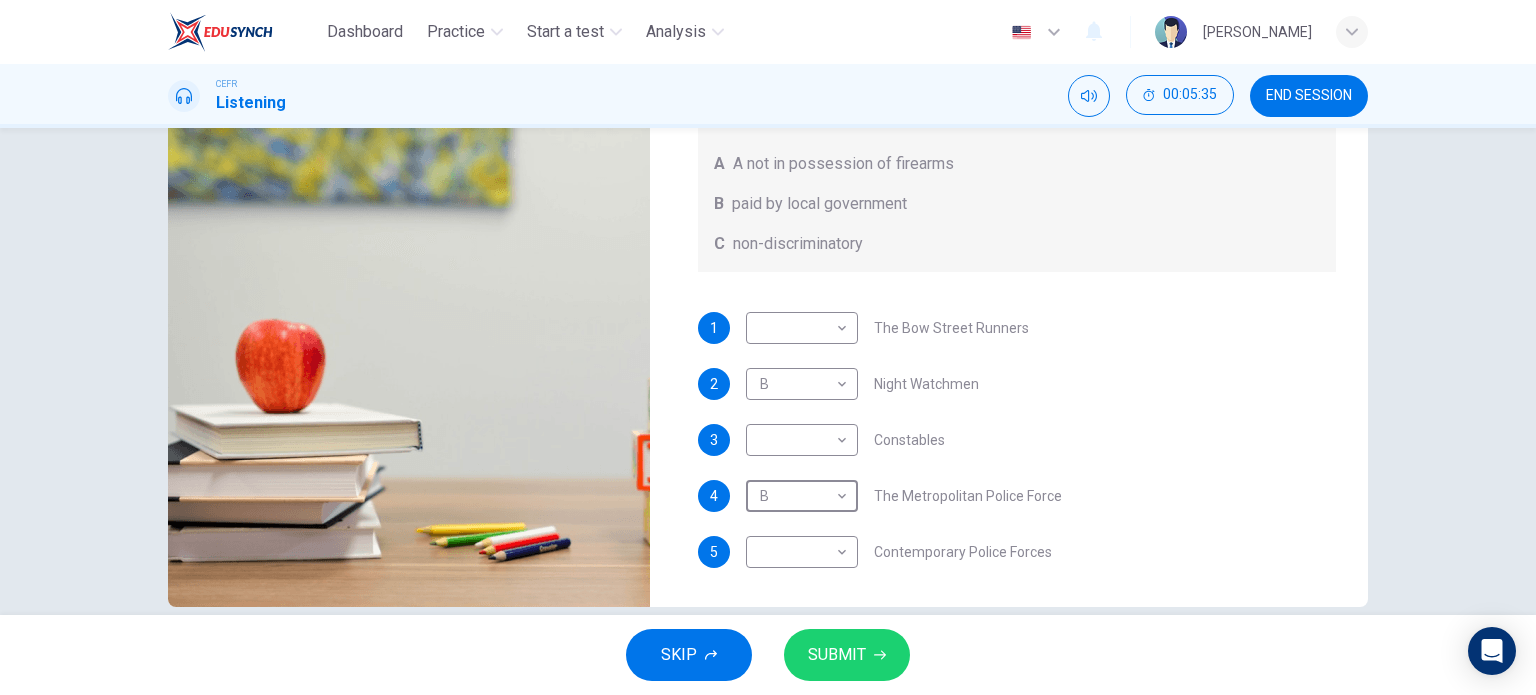 scroll, scrollTop: 256, scrollLeft: 0, axis: vertical 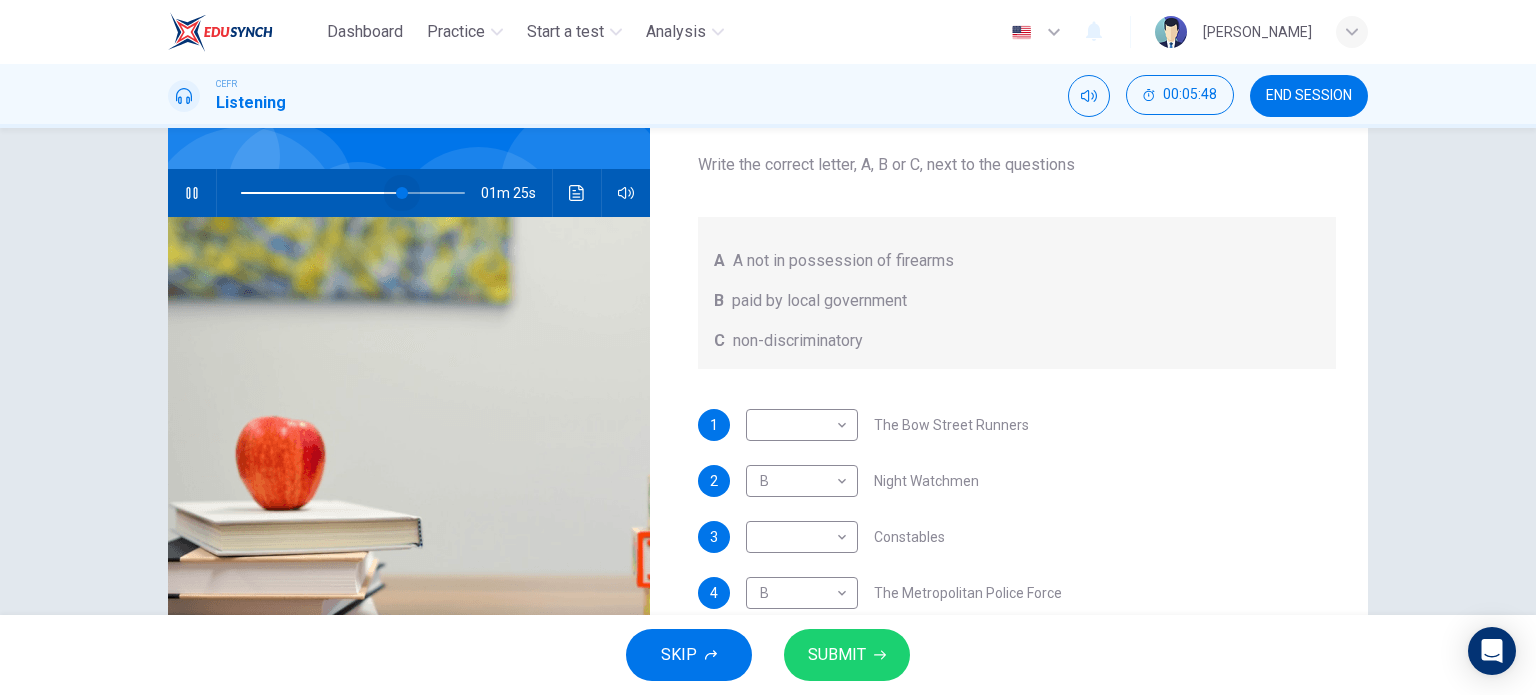 click at bounding box center (402, 193) 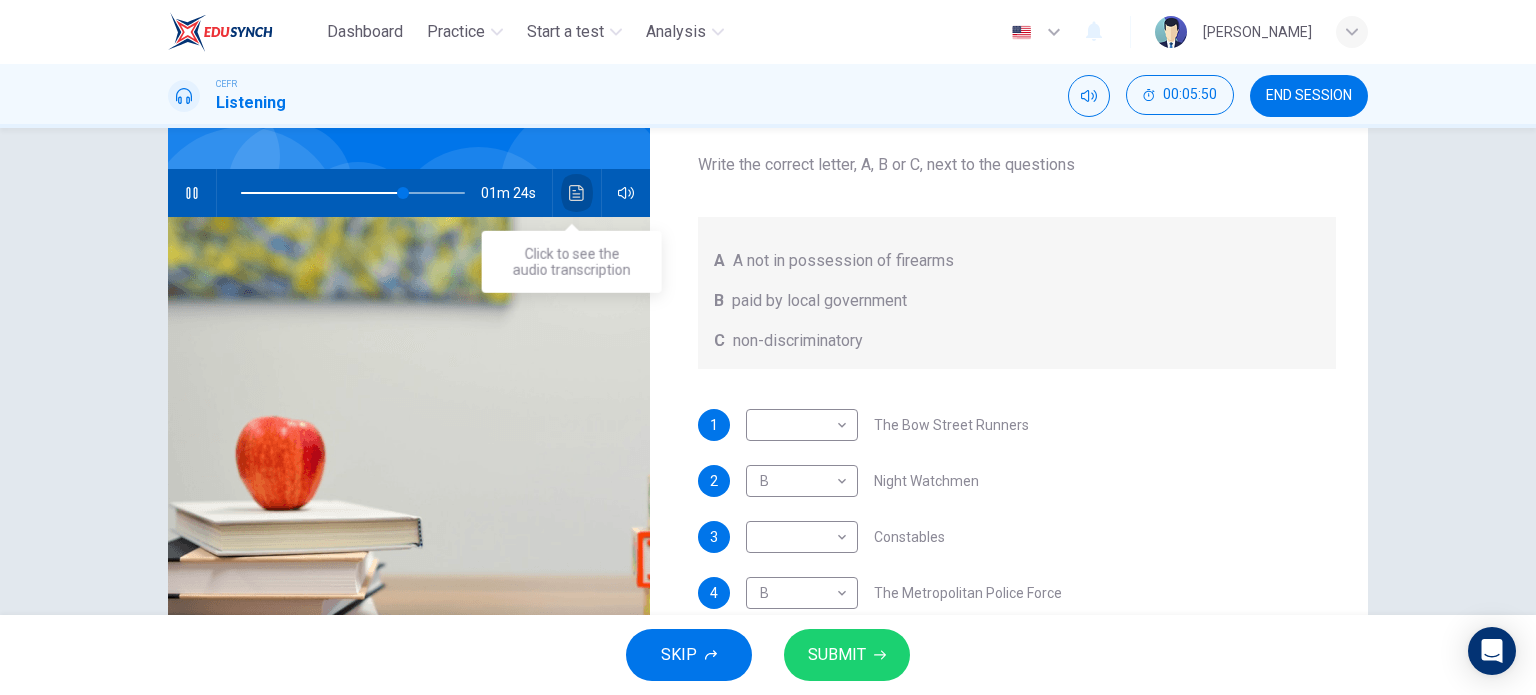 click at bounding box center [577, 193] 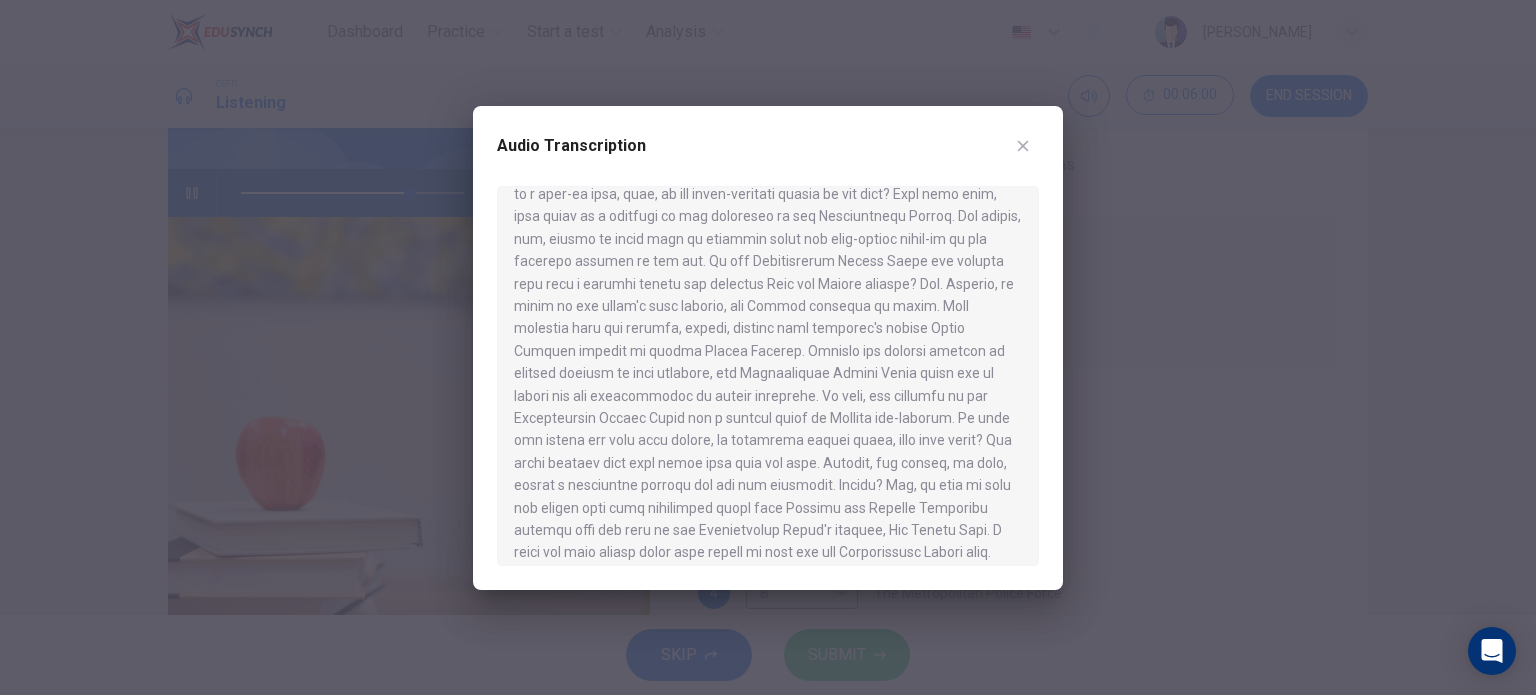 scroll, scrollTop: 628, scrollLeft: 0, axis: vertical 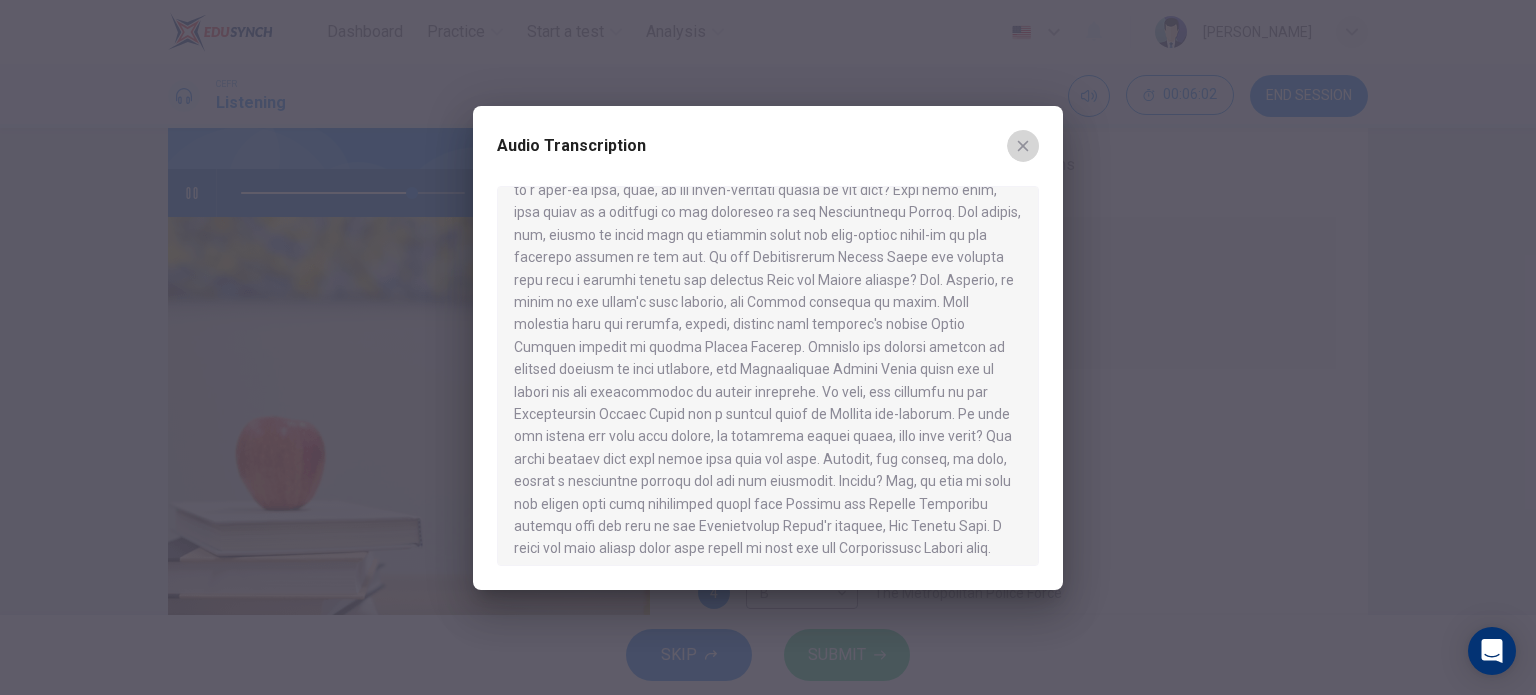 click 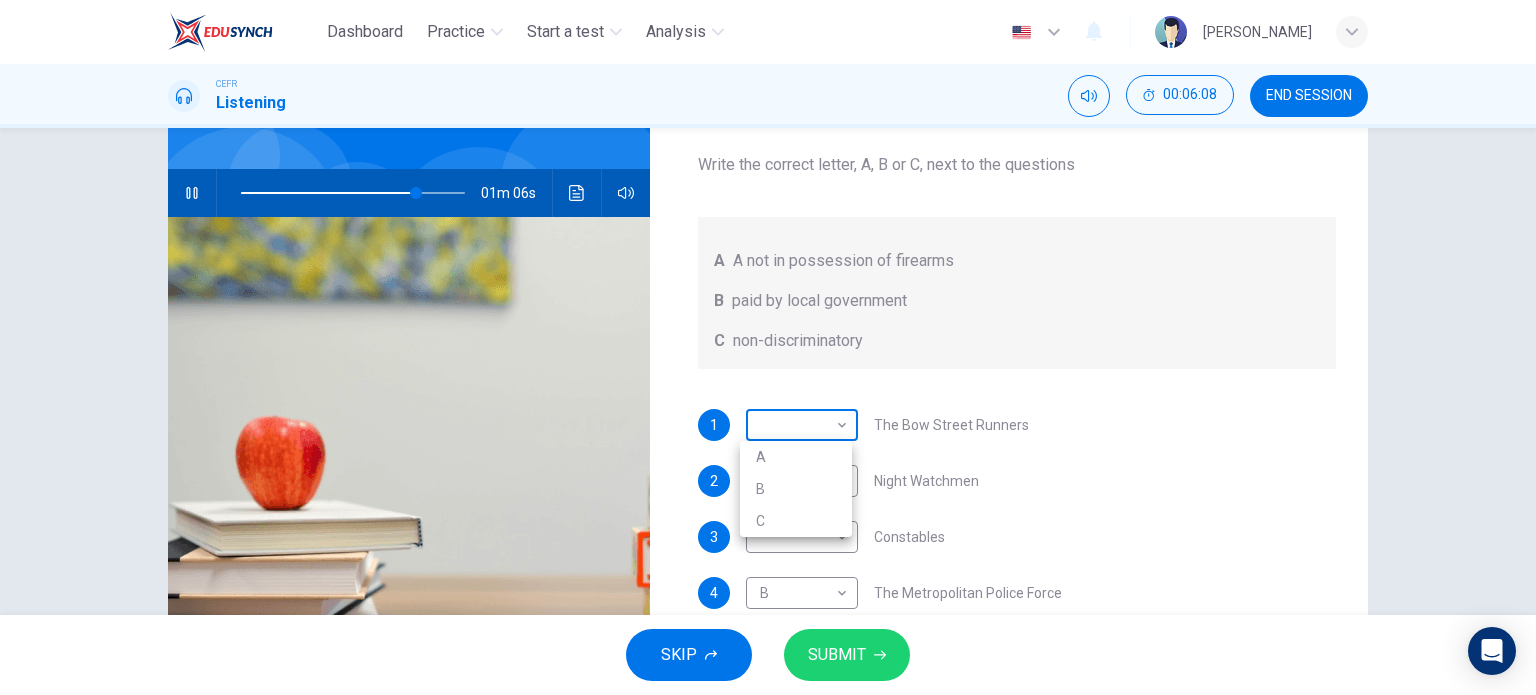 click on "Dashboard Practice Start a test Analysis English en ​ SITI NUR MAISARAH BINTI MOHD ZULFAKRI CEFR Listening 00:06:08 END SESSION Question 6 What does the lecturer say about the following? Write the correct letter, A, B or C, next to the questions A  A not in possession of firearms B paid by local government C non-discriminatory 1 ​ ​ The Bow Street Runners
2 B B ​ Night Watchmen 3 ​ ​ Constables 4 B B ​ The Metropolitan Police Force 5 ​ ​ Contemporary Police Forces Criminology Discussion 01m 06s SKIP SUBMIT Dashboard Practice Start a test Analysis Notifications © Copyright  2025
A B C" at bounding box center [768, 347] 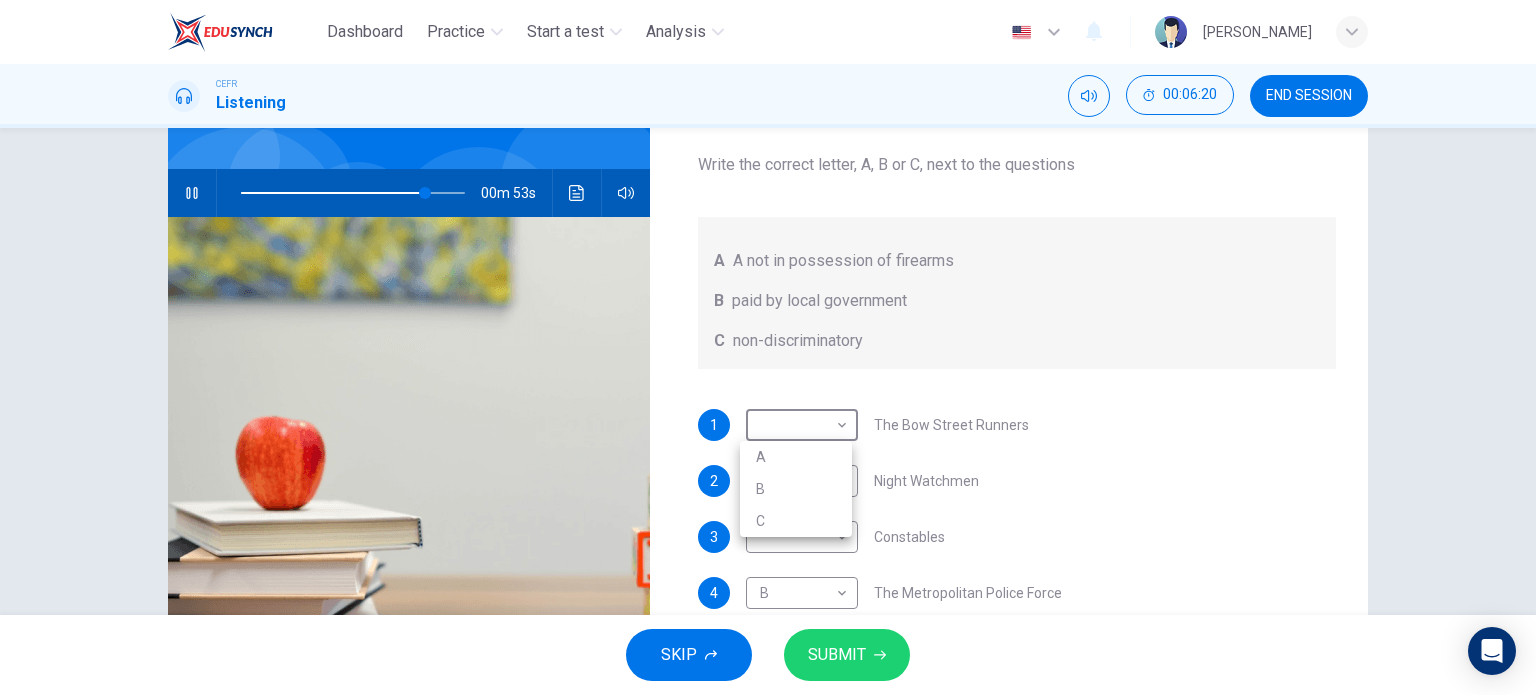 click at bounding box center (768, 347) 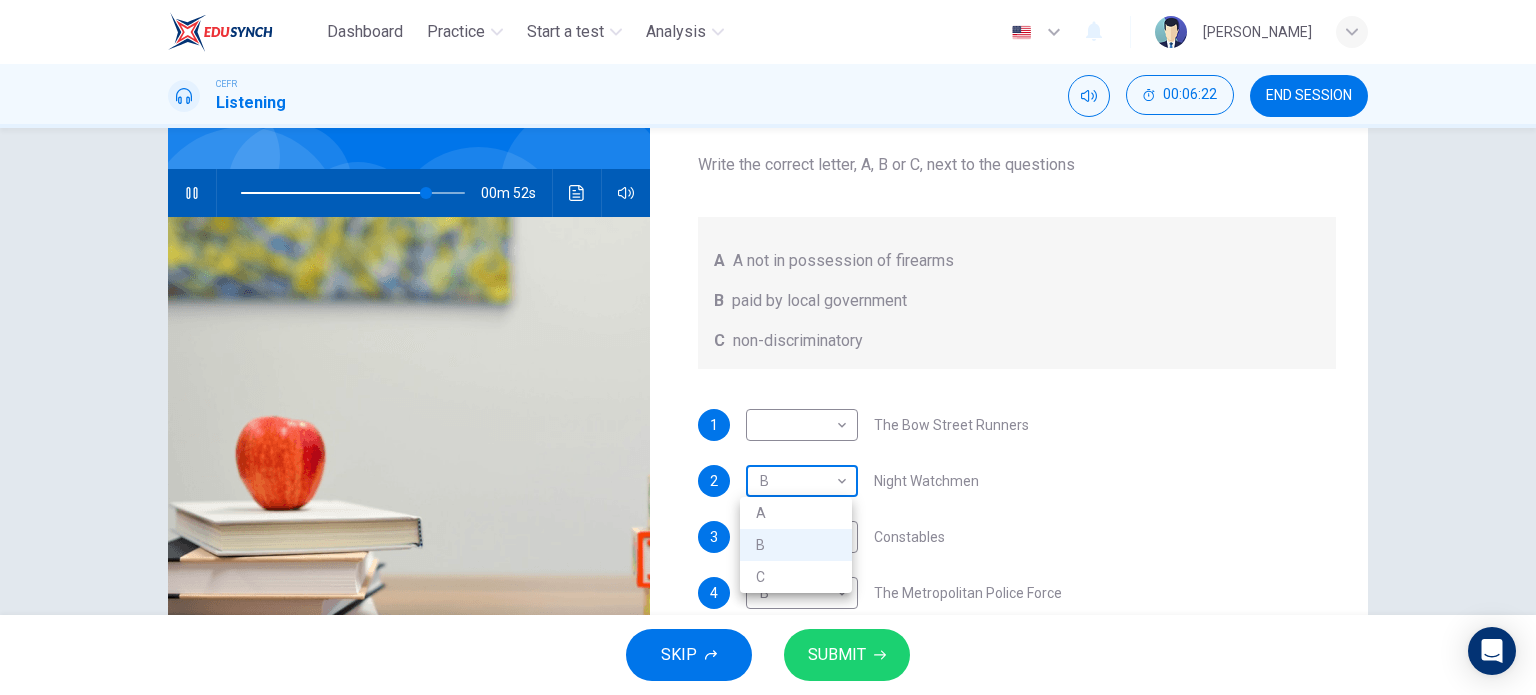 click on "Dashboard Practice Start a test Analysis English en ​ SITI NUR MAISARAH BINTI MOHD ZULFAKRI CEFR Listening 00:06:22 END SESSION Question 6 What does the lecturer say about the following? Write the correct letter, A, B or C, next to the questions A  A not in possession of firearms B paid by local government C non-discriminatory 1 ​ ​ The Bow Street Runners
2 B B ​ Night Watchmen 3 ​ ​ Constables 4 B B ​ The Metropolitan Police Force 5 ​ ​ Contemporary Police Forces Criminology Discussion 00m 52s SKIP SUBMIT Dashboard Practice Start a test Analysis Notifications © Copyright  2025
A B C" at bounding box center (768, 347) 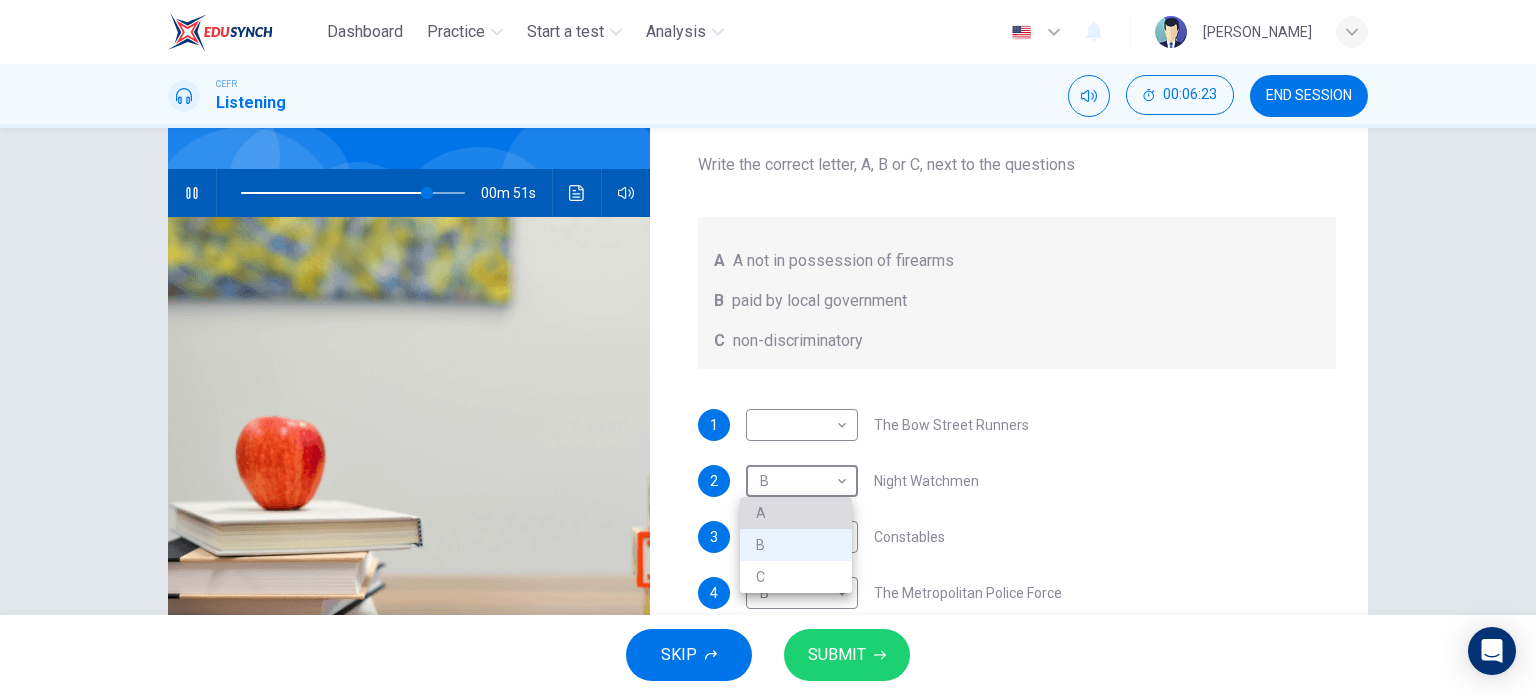 click on "A" at bounding box center [796, 513] 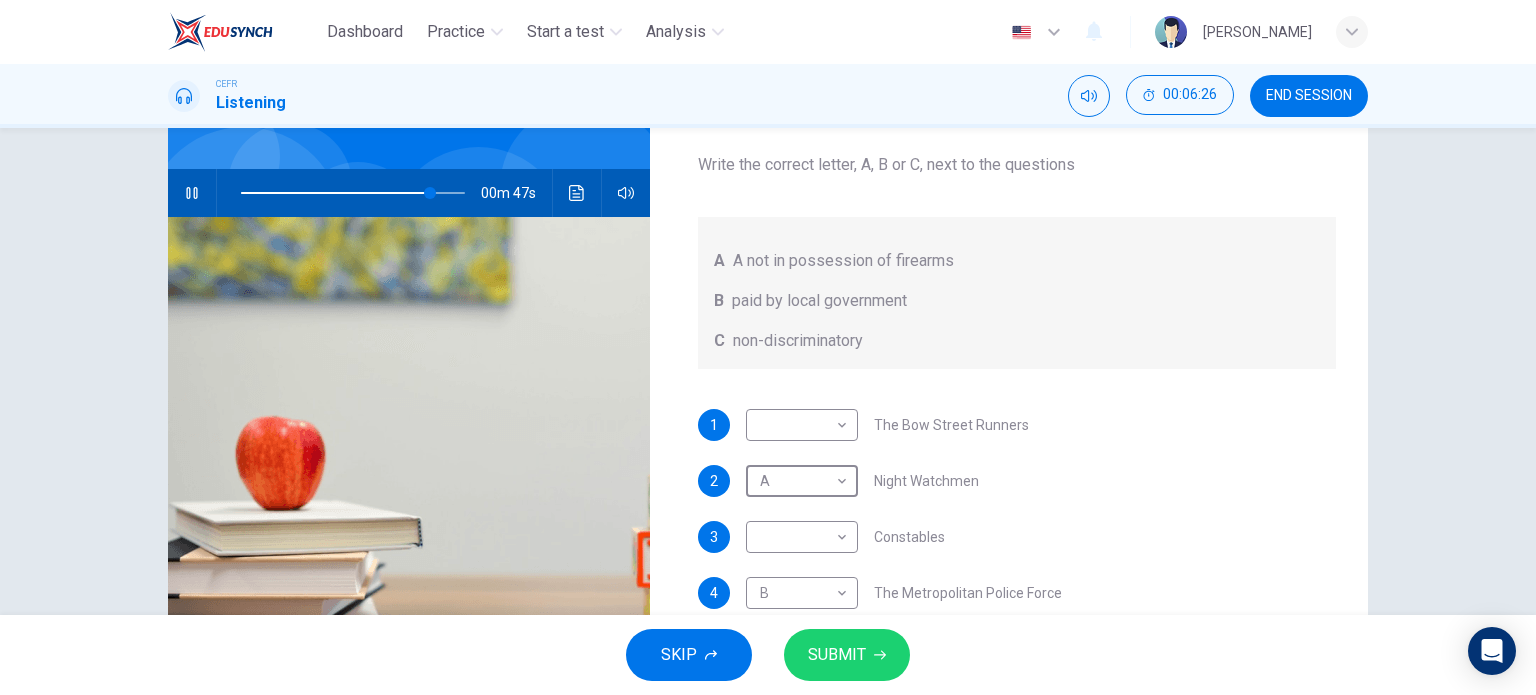 scroll, scrollTop: 0, scrollLeft: 0, axis: both 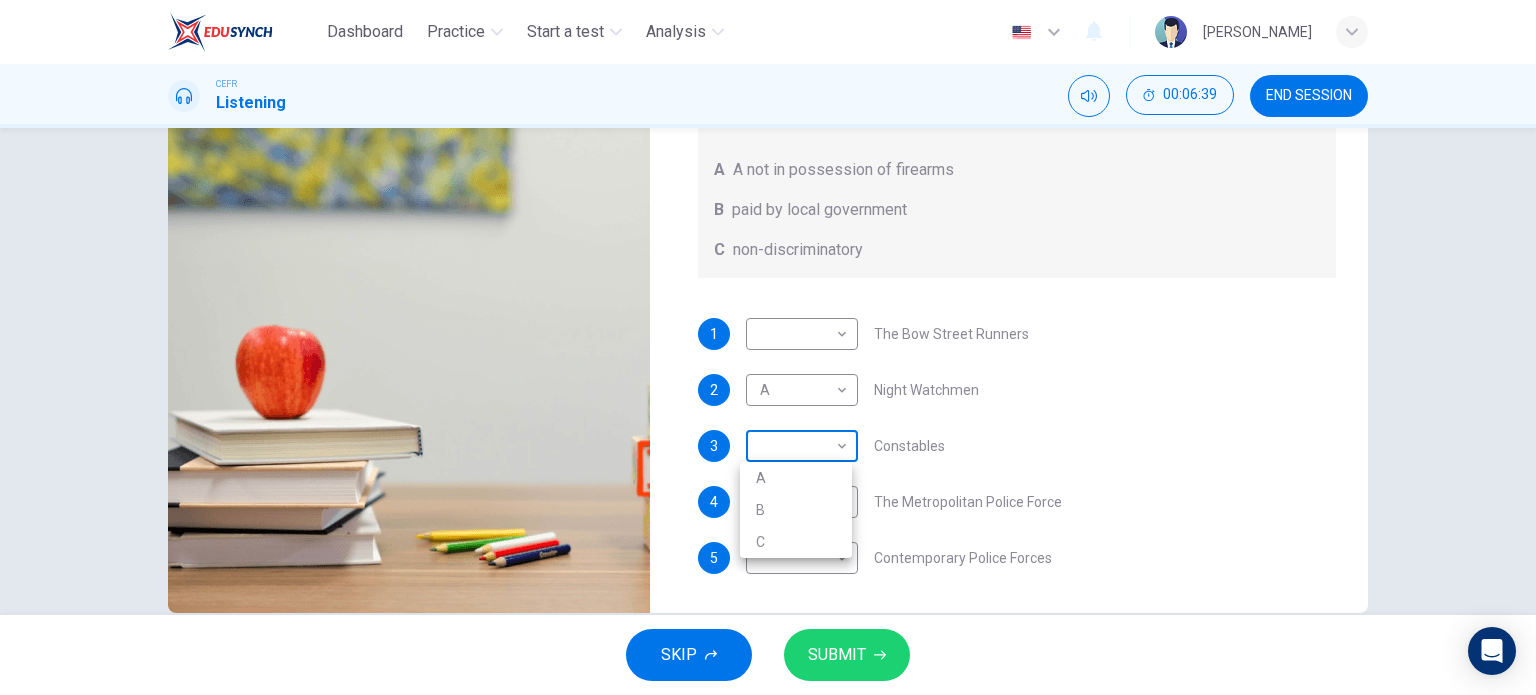 click on "Dashboard Practice Start a test Analysis English en ​ SITI NUR MAISARAH BINTI MOHD ZULFAKRI CEFR Listening 00:06:39 END SESSION Question 6 What does the lecturer say about the following? Write the correct letter, A, B or C, next to the questions A  A not in possession of firearms B paid by local government C non-discriminatory 1 ​ ​ The Bow Street Runners
2 A A ​ Night Watchmen 3 ​ ​ Constables 4 B B ​ The Metropolitan Police Force 5 ​ ​ Contemporary Police Forces Criminology Discussion 00m 34s SKIP SUBMIT Dashboard Practice Start a test Analysis Notifications © Copyright  2025
A B C" at bounding box center (768, 347) 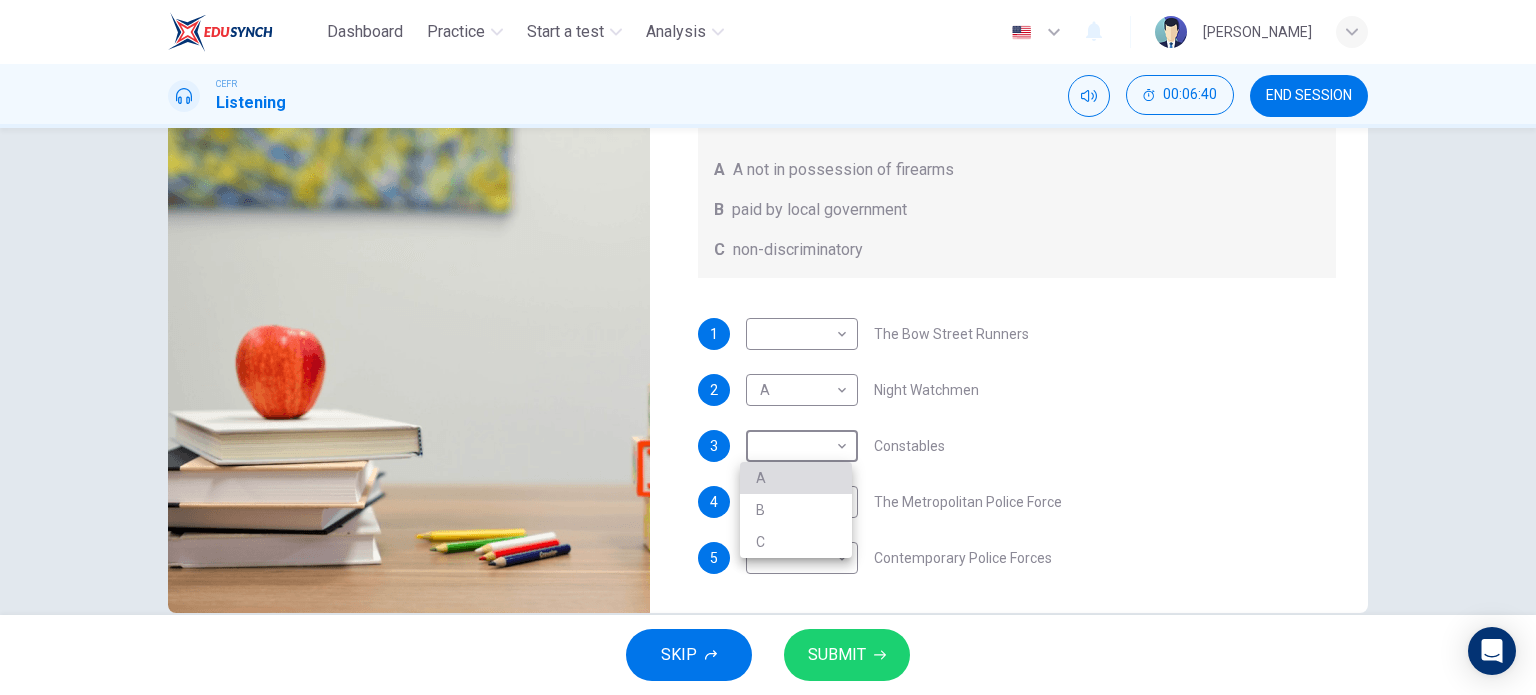 click on "A" at bounding box center (796, 478) 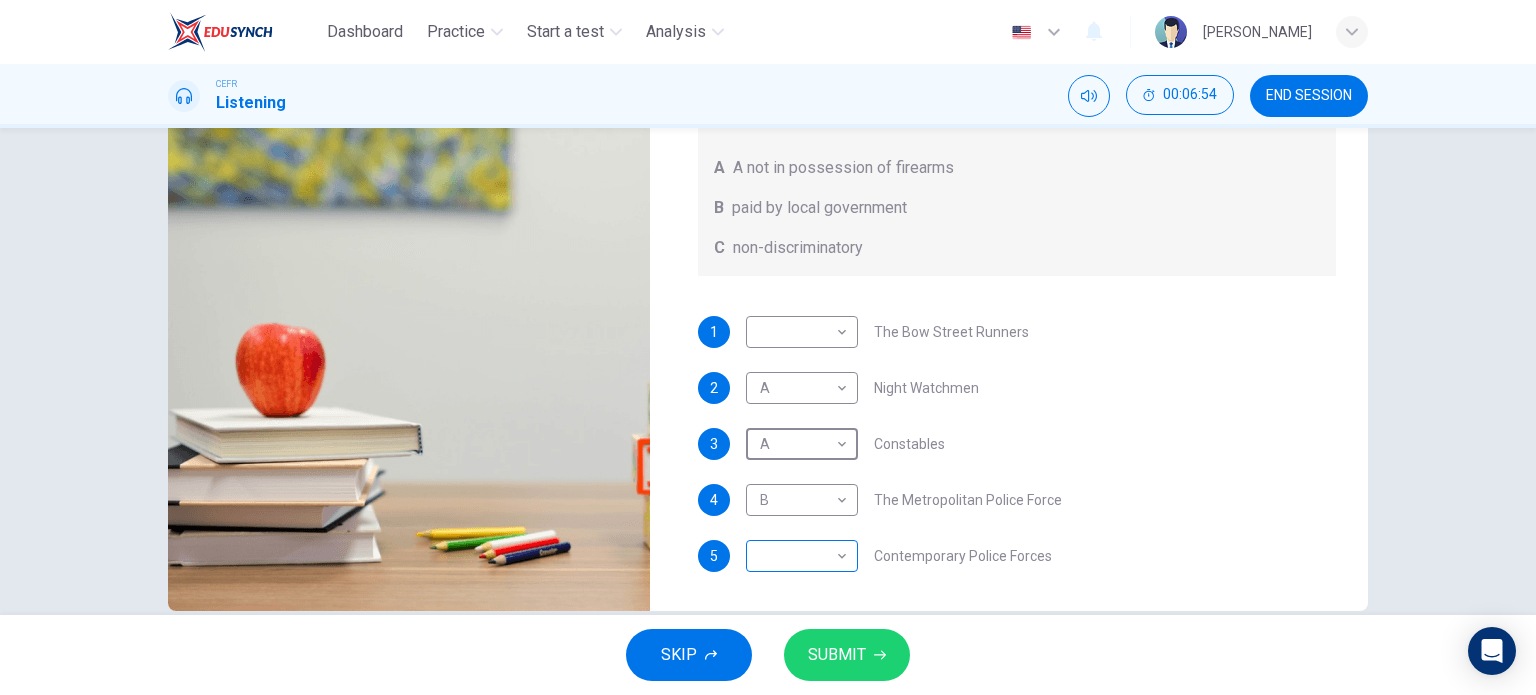 scroll, scrollTop: 250, scrollLeft: 0, axis: vertical 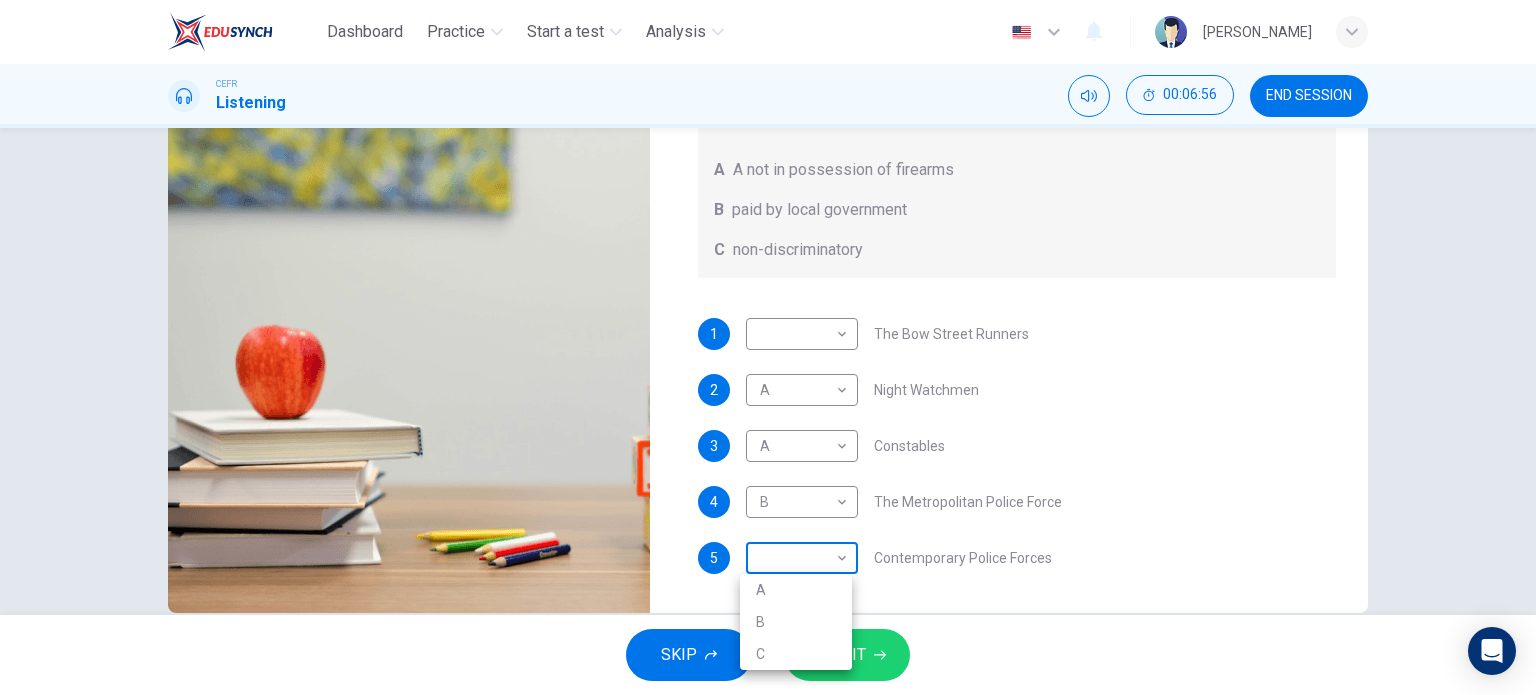 click on "Dashboard Practice Start a test Analysis English en ​ SITI NUR MAISARAH BINTI MOHD ZULFAKRI CEFR Listening 00:06:56 END SESSION Question 6 What does the lecturer say about the following? Write the correct letter, A, B or C, next to the questions A  A not in possession of firearms B paid by local government C non-discriminatory 1 ​ ​ The Bow Street Runners
2 A A ​ Night Watchmen 3 A A ​ Constables 4 B B ​ The Metropolitan Police Force 5 ​ ​ Contemporary Police Forces Criminology Discussion 00m 18s SKIP SUBMIT Dashboard Practice Start a test Analysis Notifications © Copyright  2025
A B C" at bounding box center [768, 347] 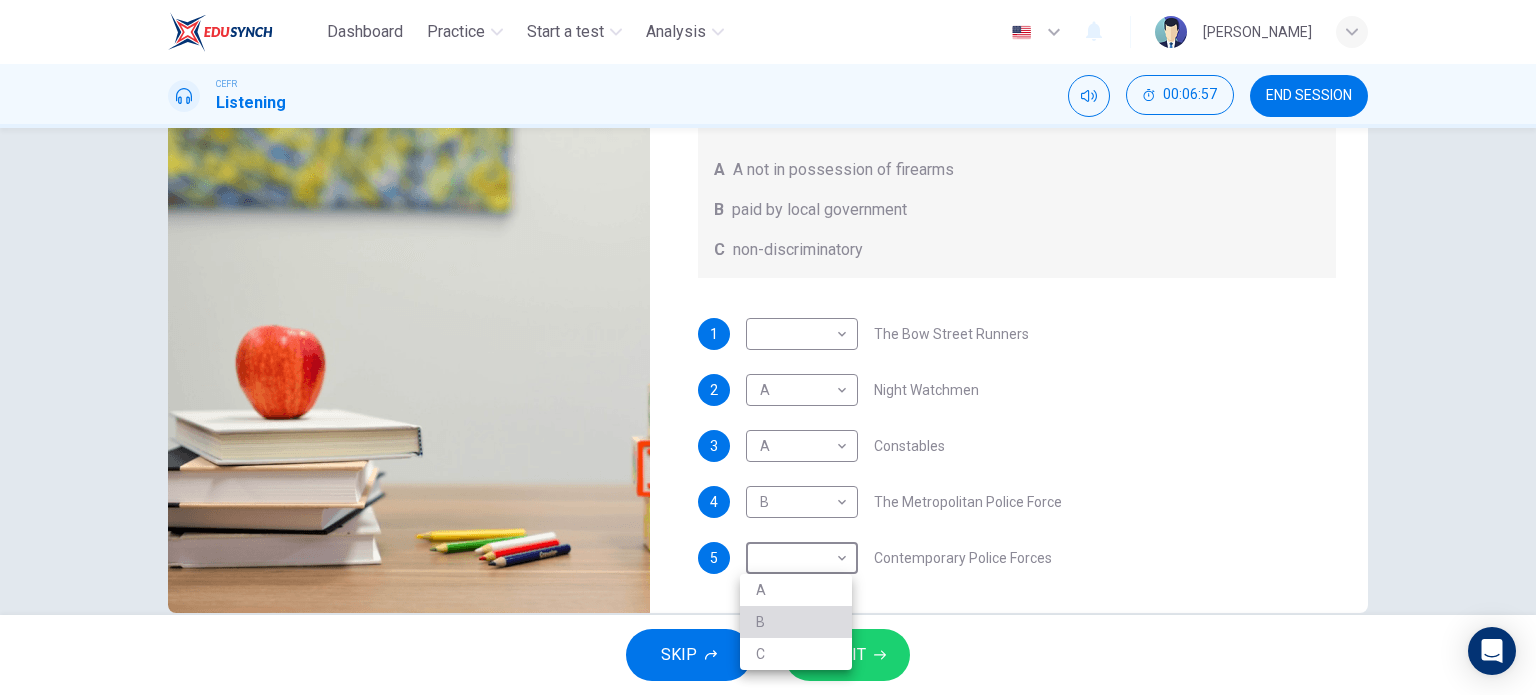 click on "B" at bounding box center [796, 622] 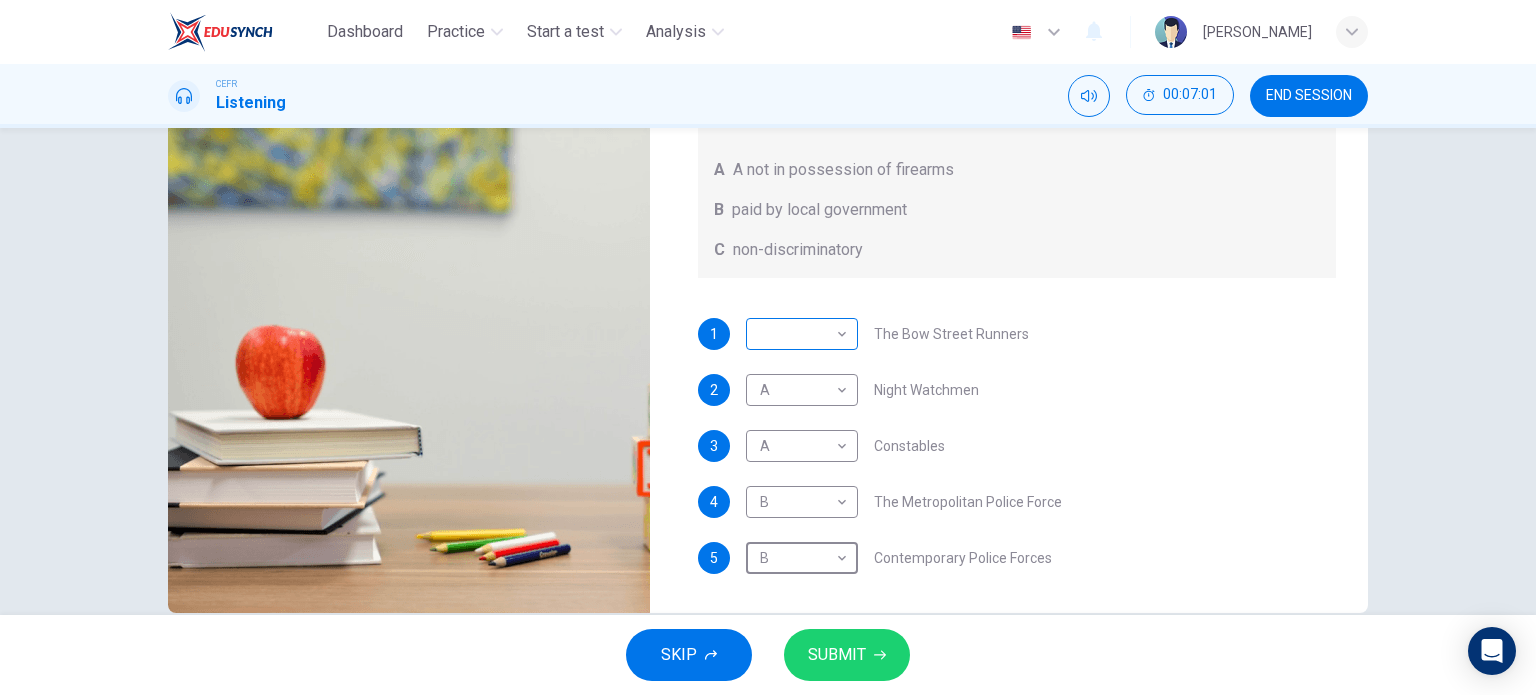 scroll, scrollTop: 28, scrollLeft: 0, axis: vertical 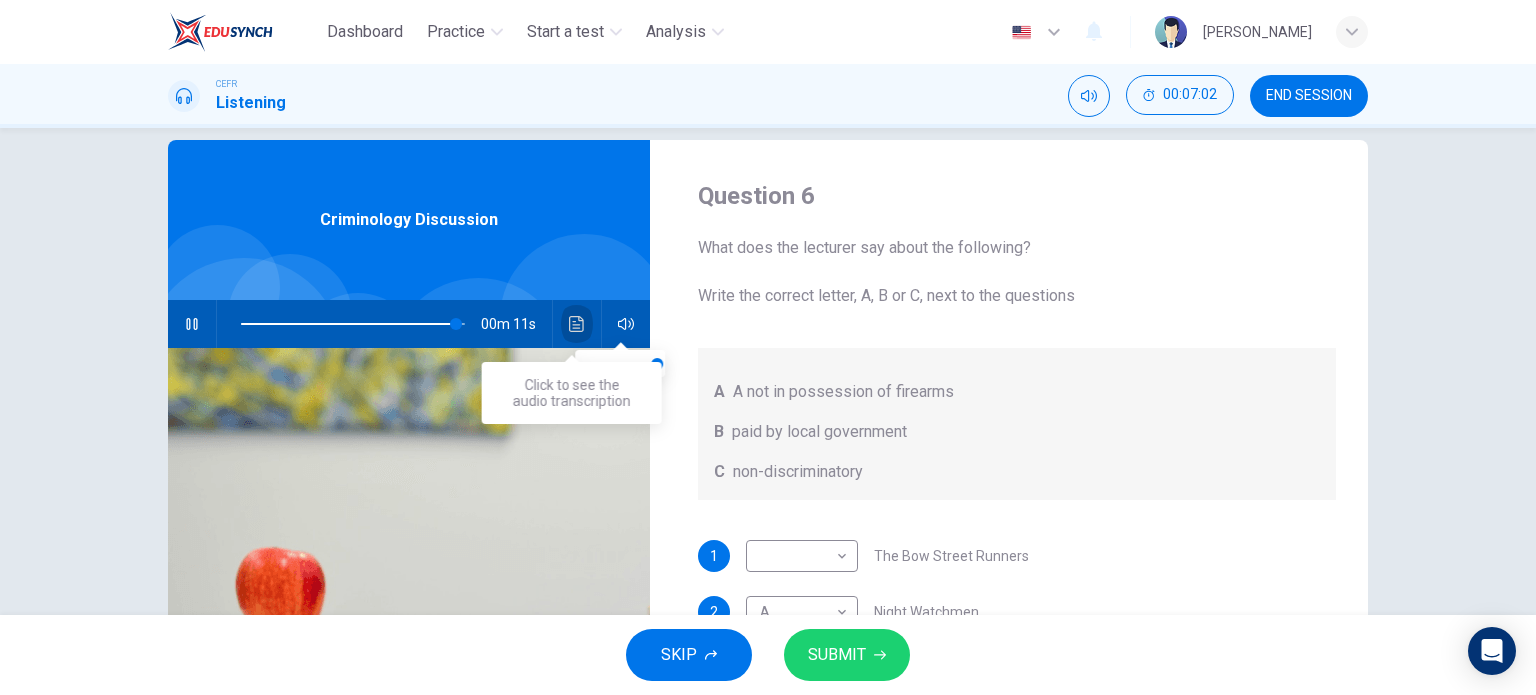 click at bounding box center (577, 324) 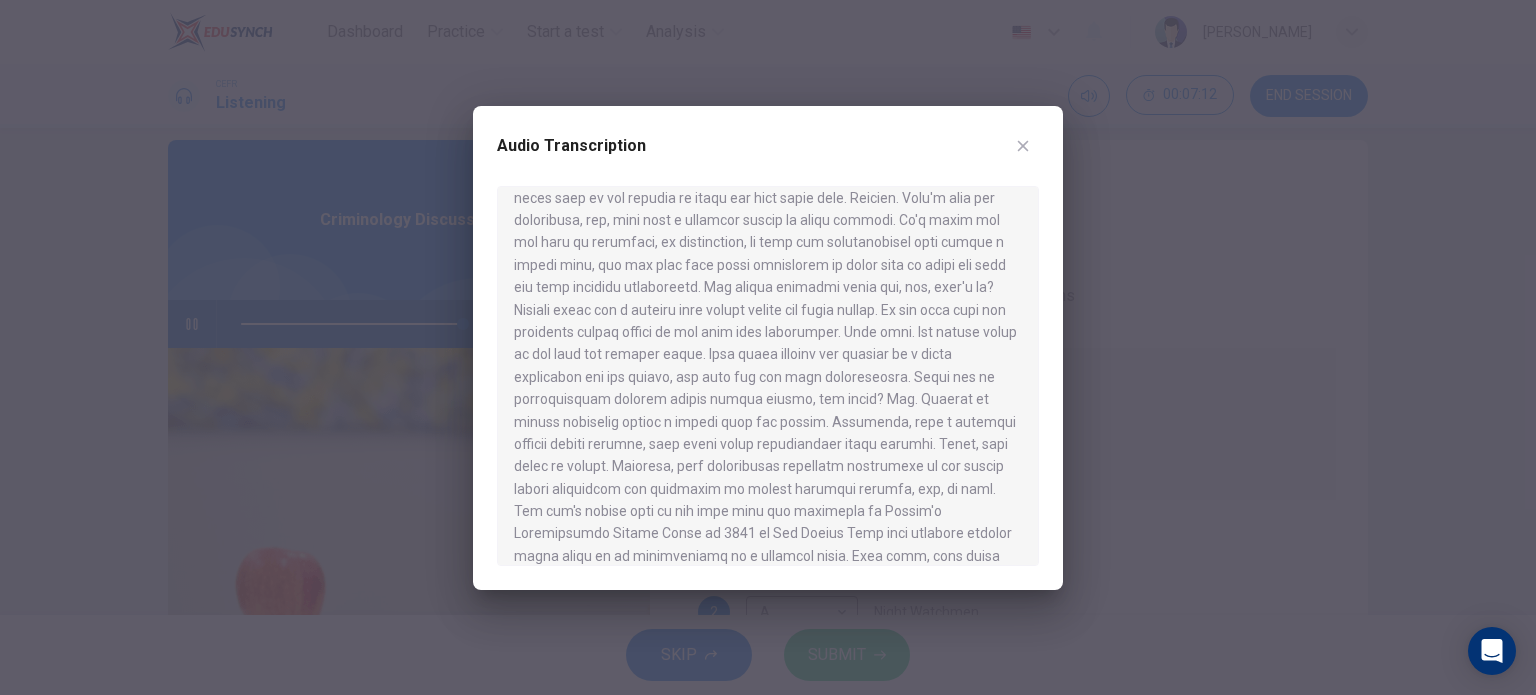 scroll, scrollTop: 196, scrollLeft: 0, axis: vertical 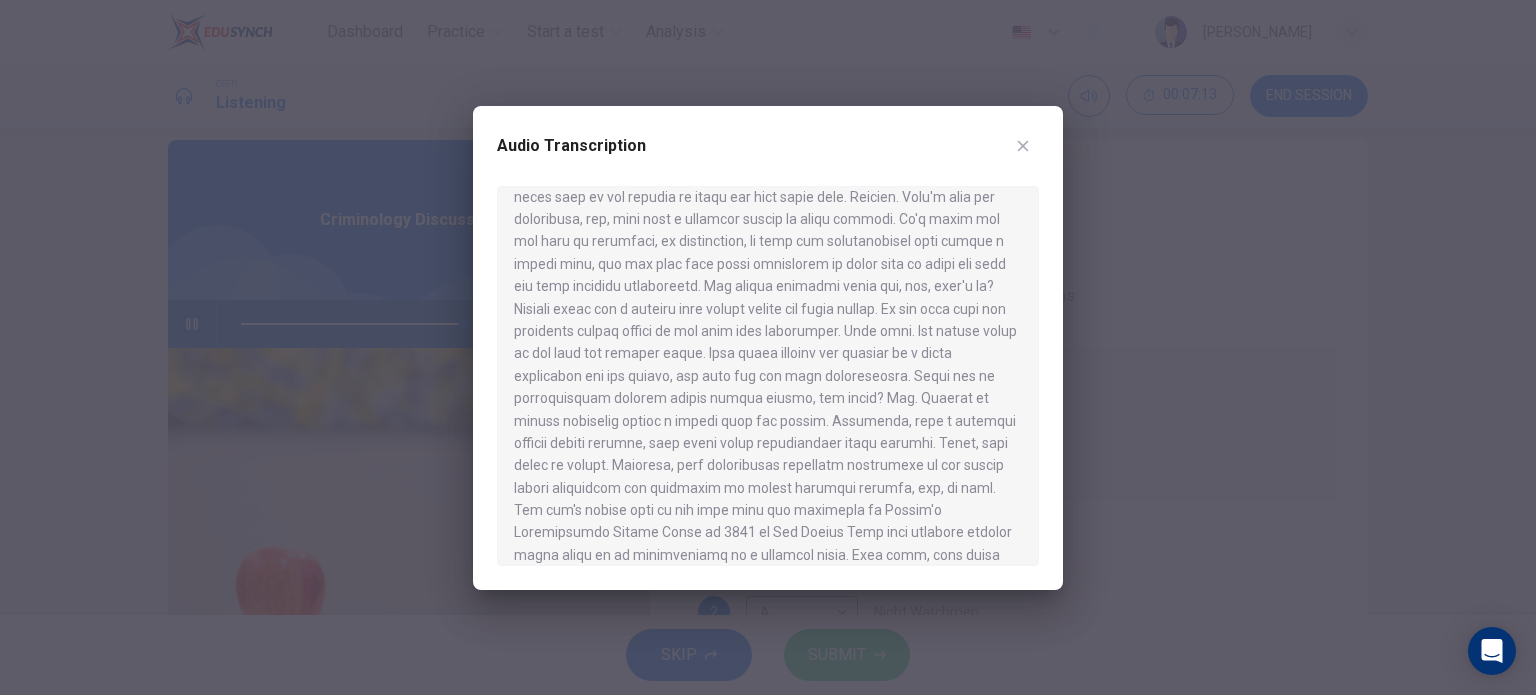 type on "0" 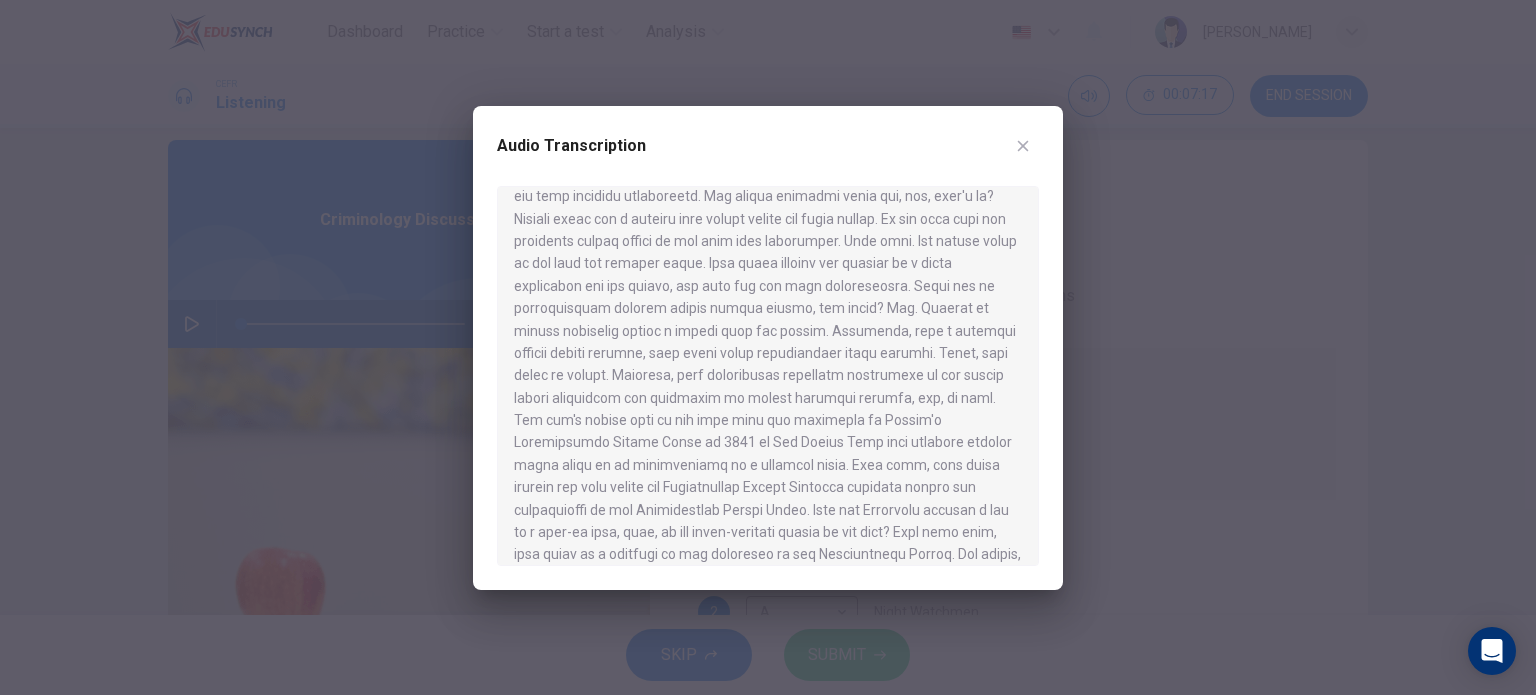 scroll, scrollTop: 288, scrollLeft: 0, axis: vertical 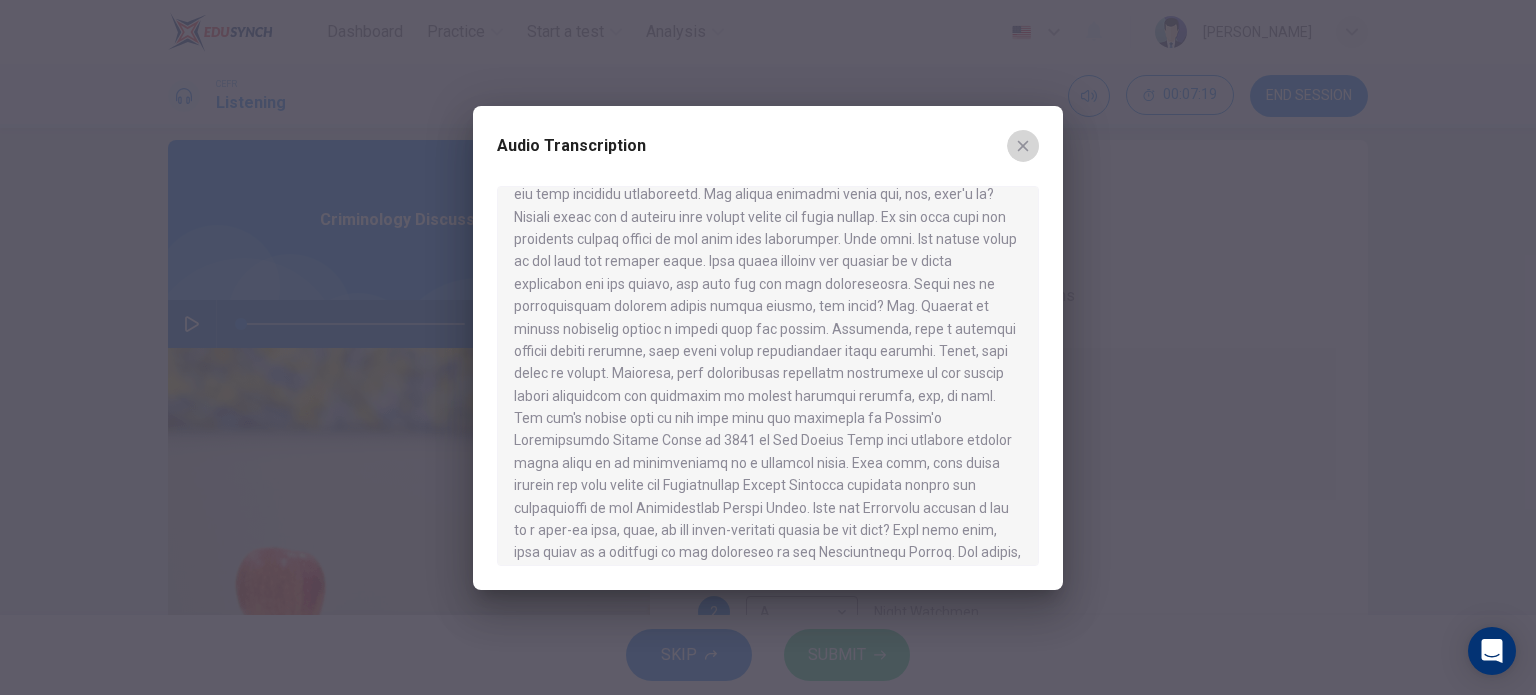 click at bounding box center (1023, 146) 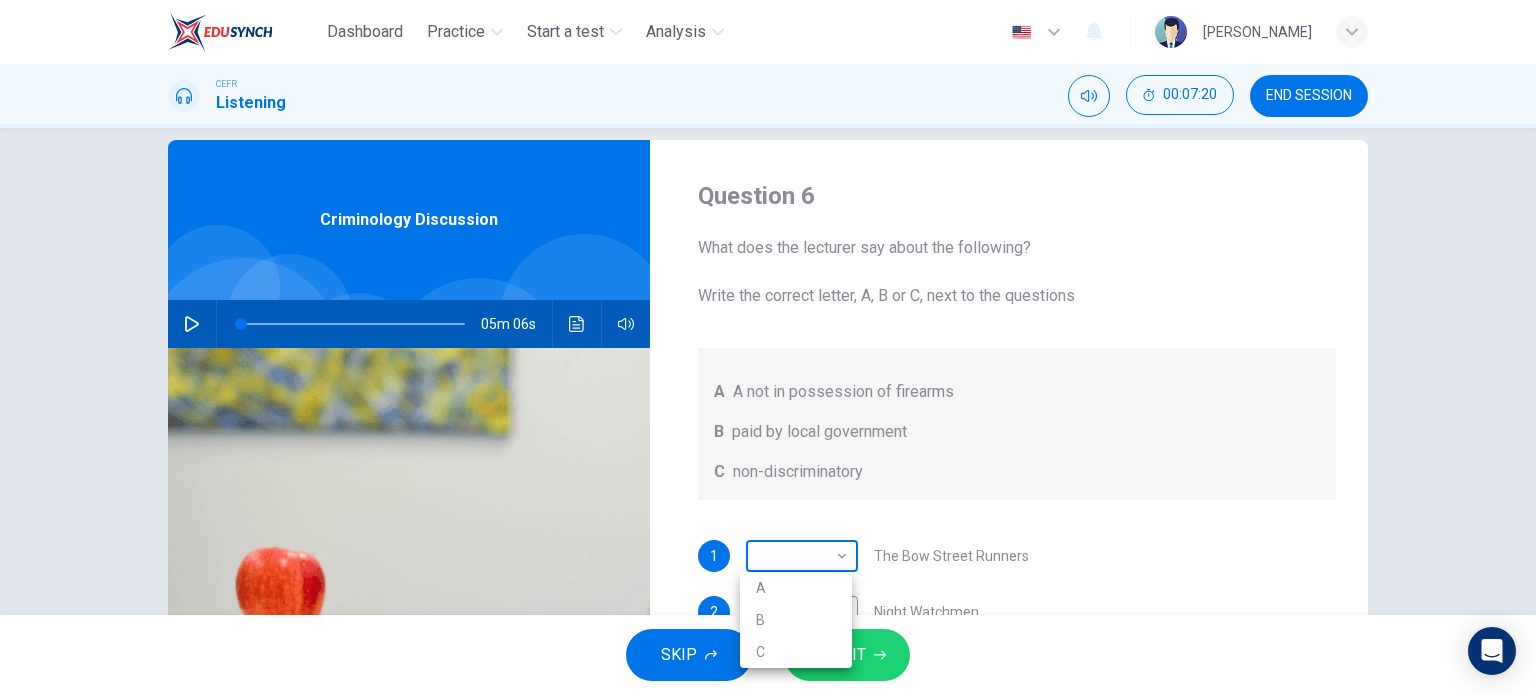click on "Dashboard Practice Start a test Analysis English en ​ SITI NUR MAISARAH BINTI MOHD ZULFAKRI CEFR Listening 00:07:20 END SESSION Question 6 What does the lecturer say about the following? Write the correct letter, A, B or C, next to the questions A  A not in possession of firearms B paid by local government C non-discriminatory 1 ​ ​ The Bow Street Runners
2 A A ​ Night Watchmen 3 A A ​ Constables 4 B B ​ The Metropolitan Police Force 5 B B ​ Contemporary Police Forces Criminology Discussion 05m 06s SKIP SUBMIT Dashboard Practice Start a test Analysis Notifications © Copyright  2025
A B C" at bounding box center [768, 347] 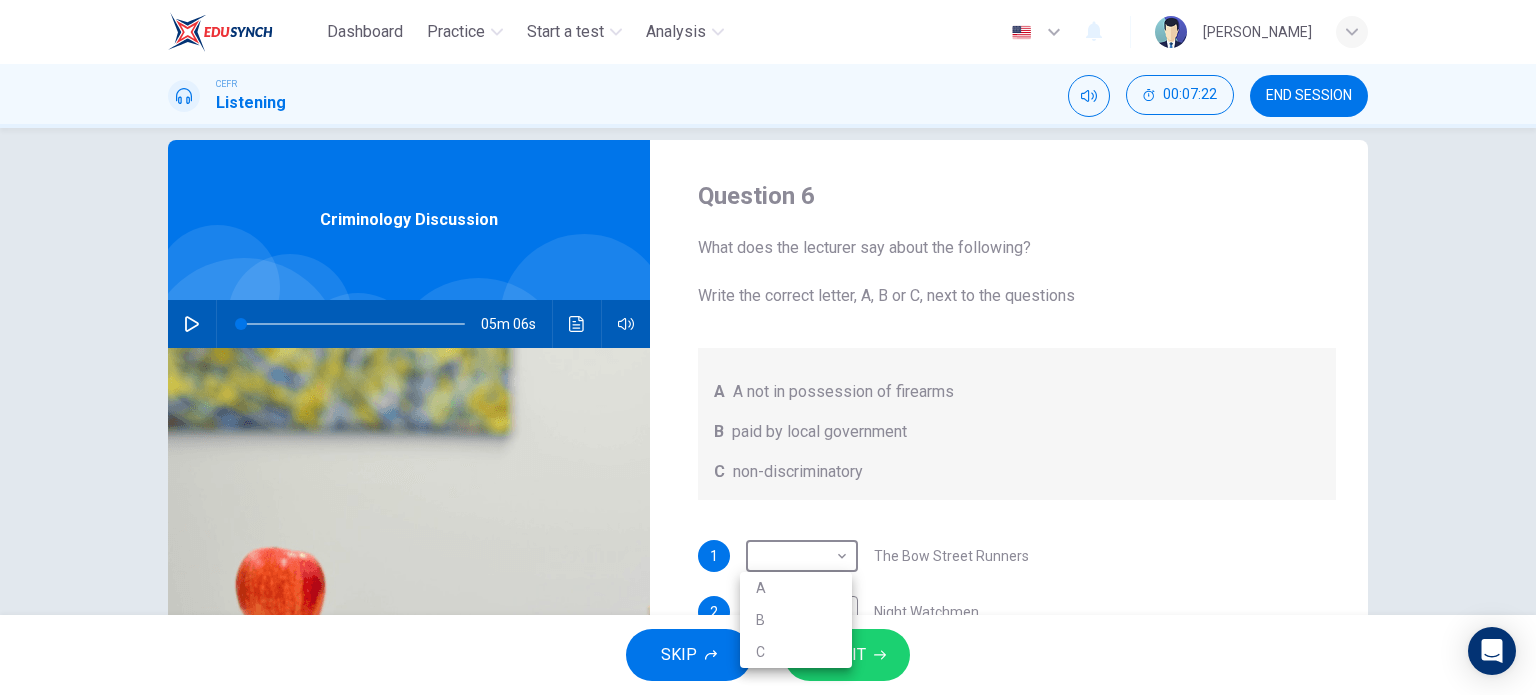 click on "C" at bounding box center (796, 652) 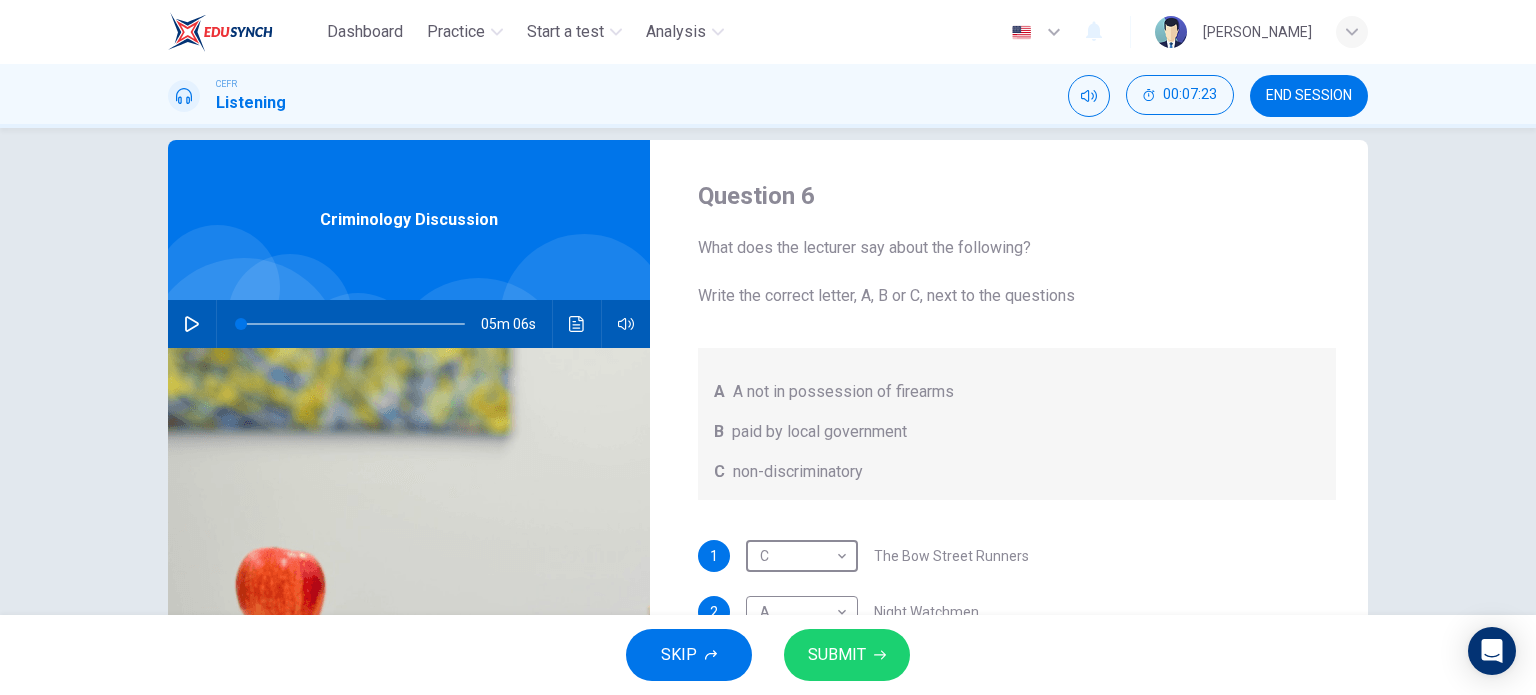 scroll, scrollTop: 0, scrollLeft: 0, axis: both 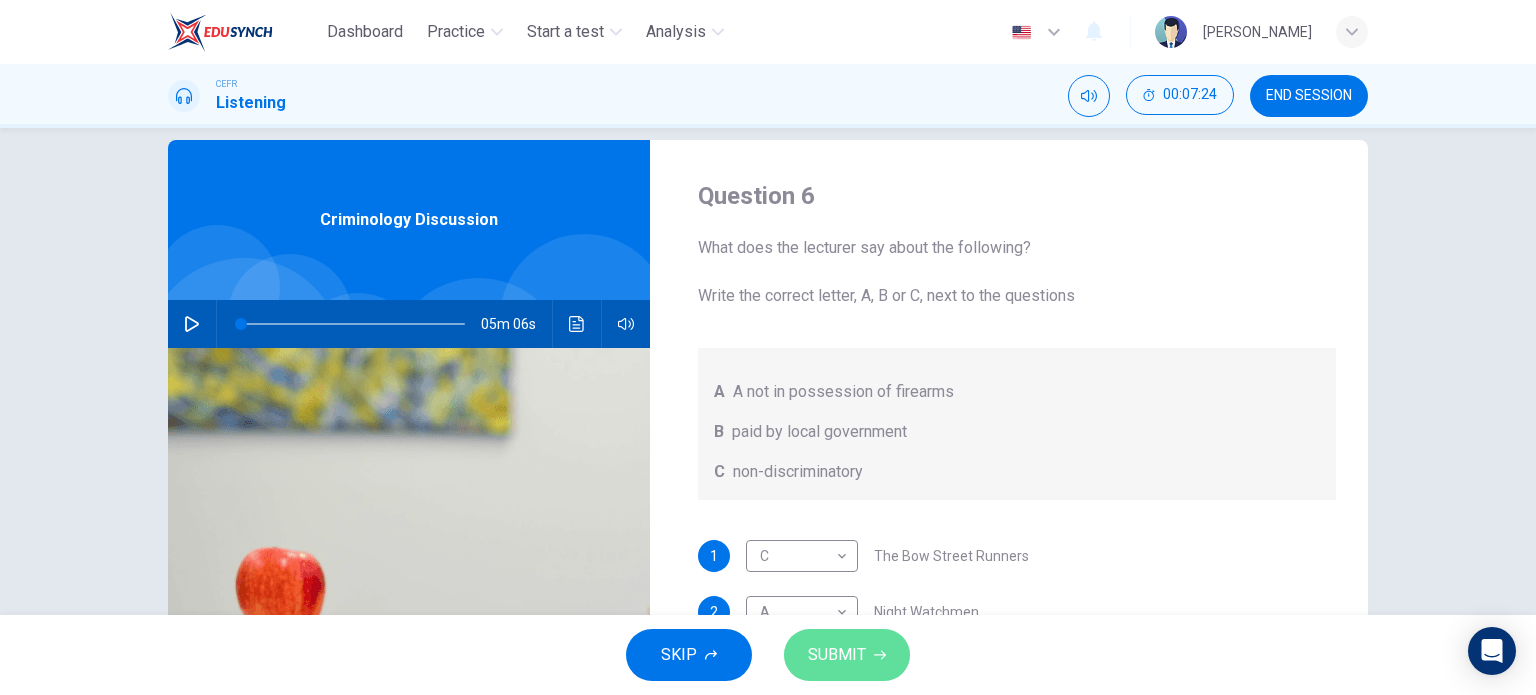 click on "SUBMIT" at bounding box center [837, 655] 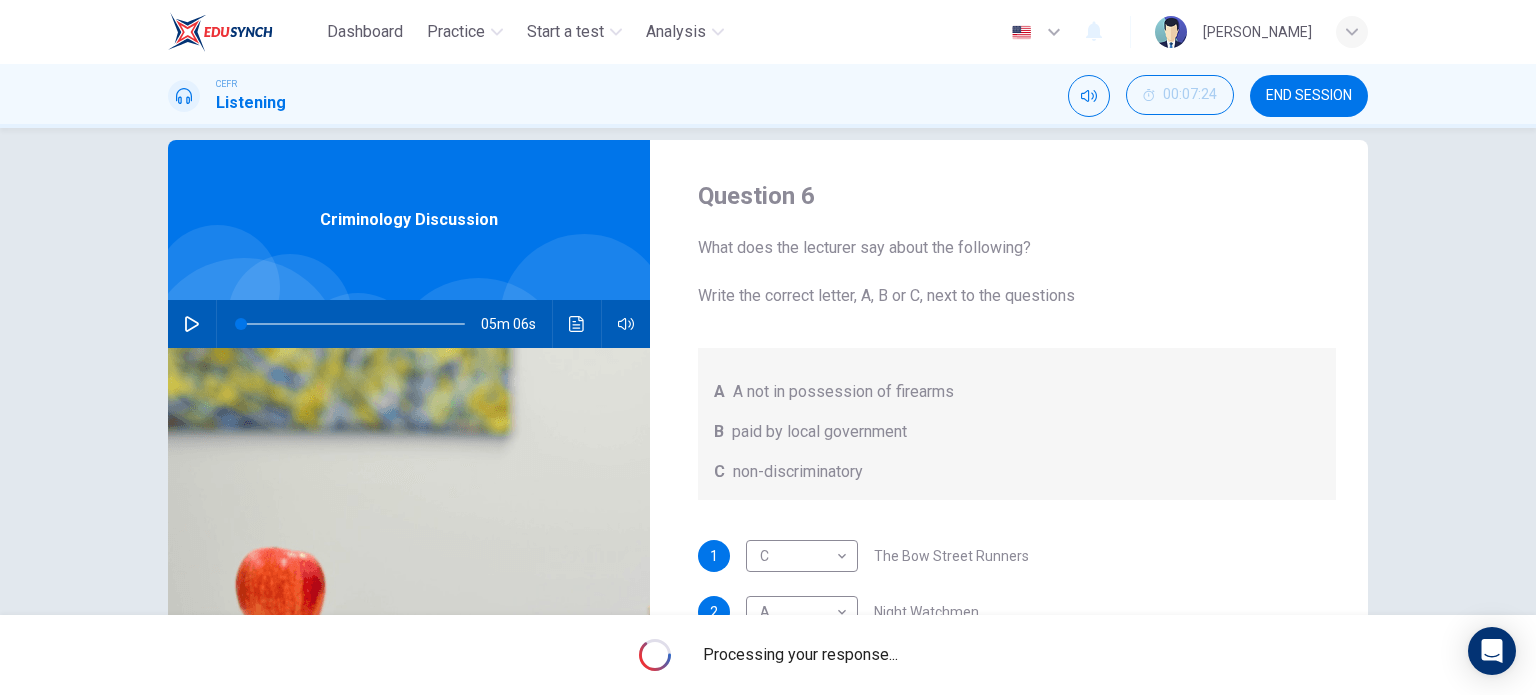 scroll, scrollTop: 288, scrollLeft: 0, axis: vertical 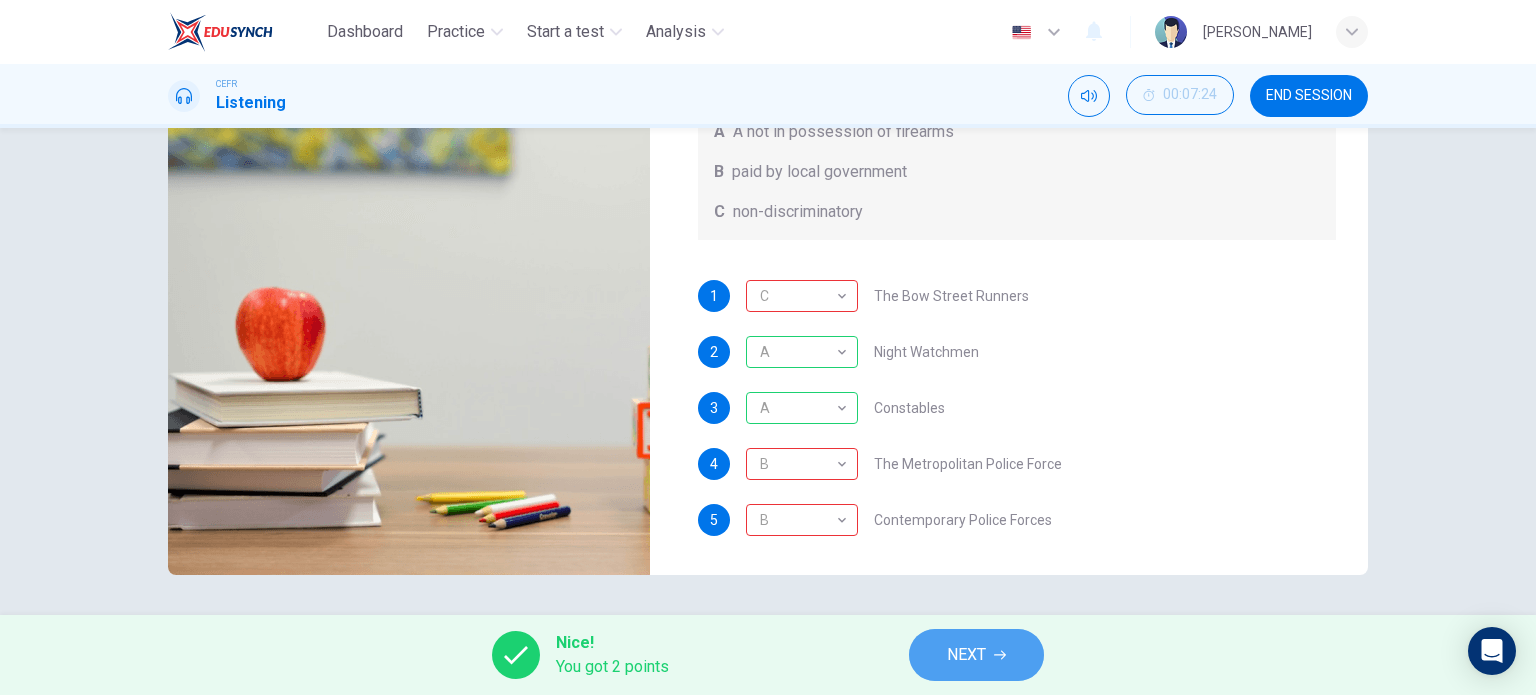 click 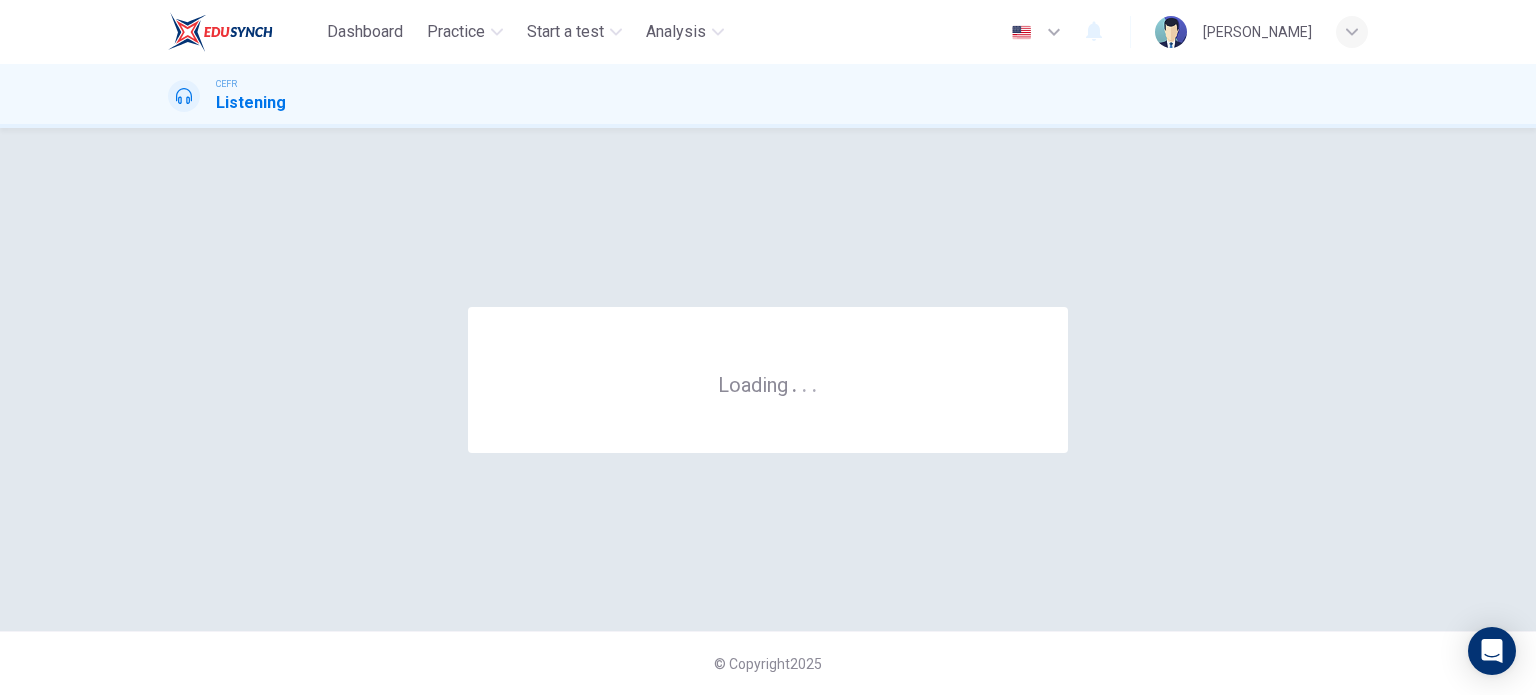 scroll, scrollTop: 0, scrollLeft: 0, axis: both 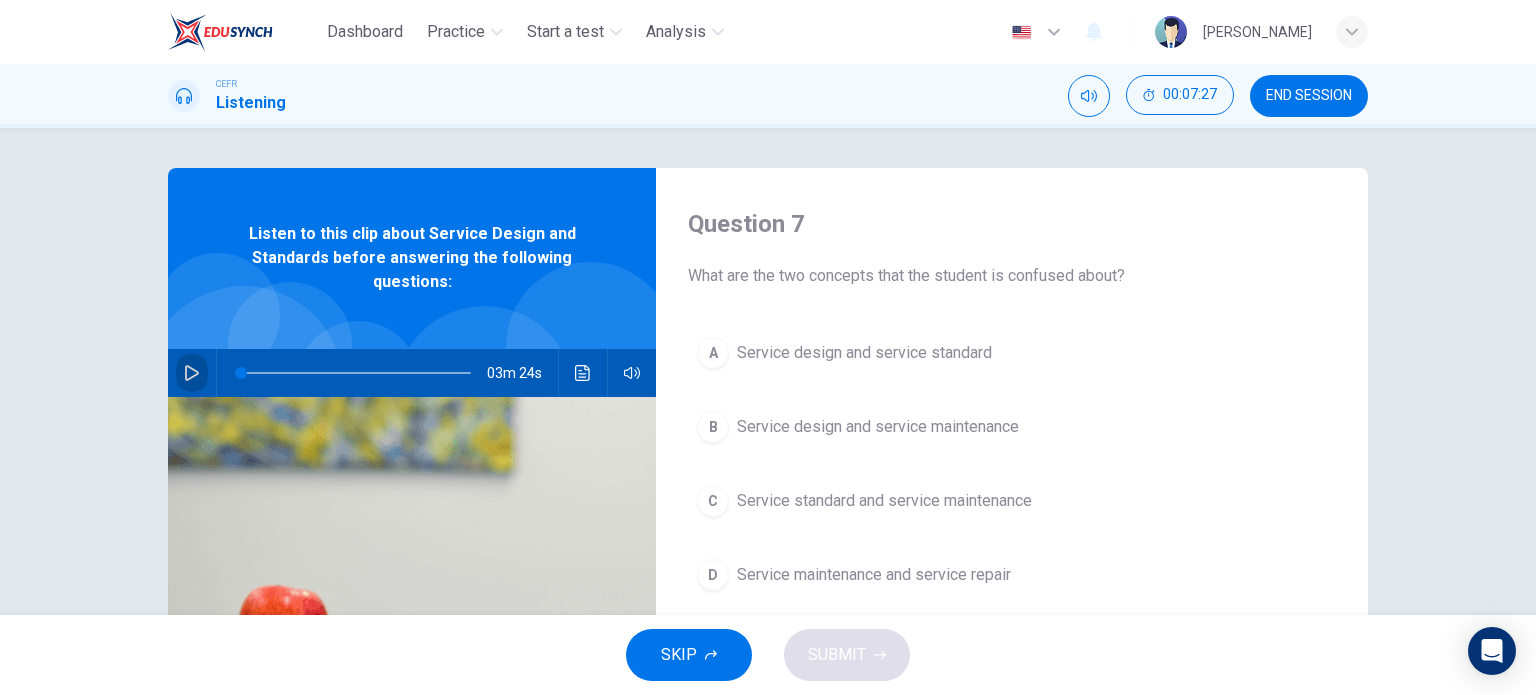 click at bounding box center (192, 373) 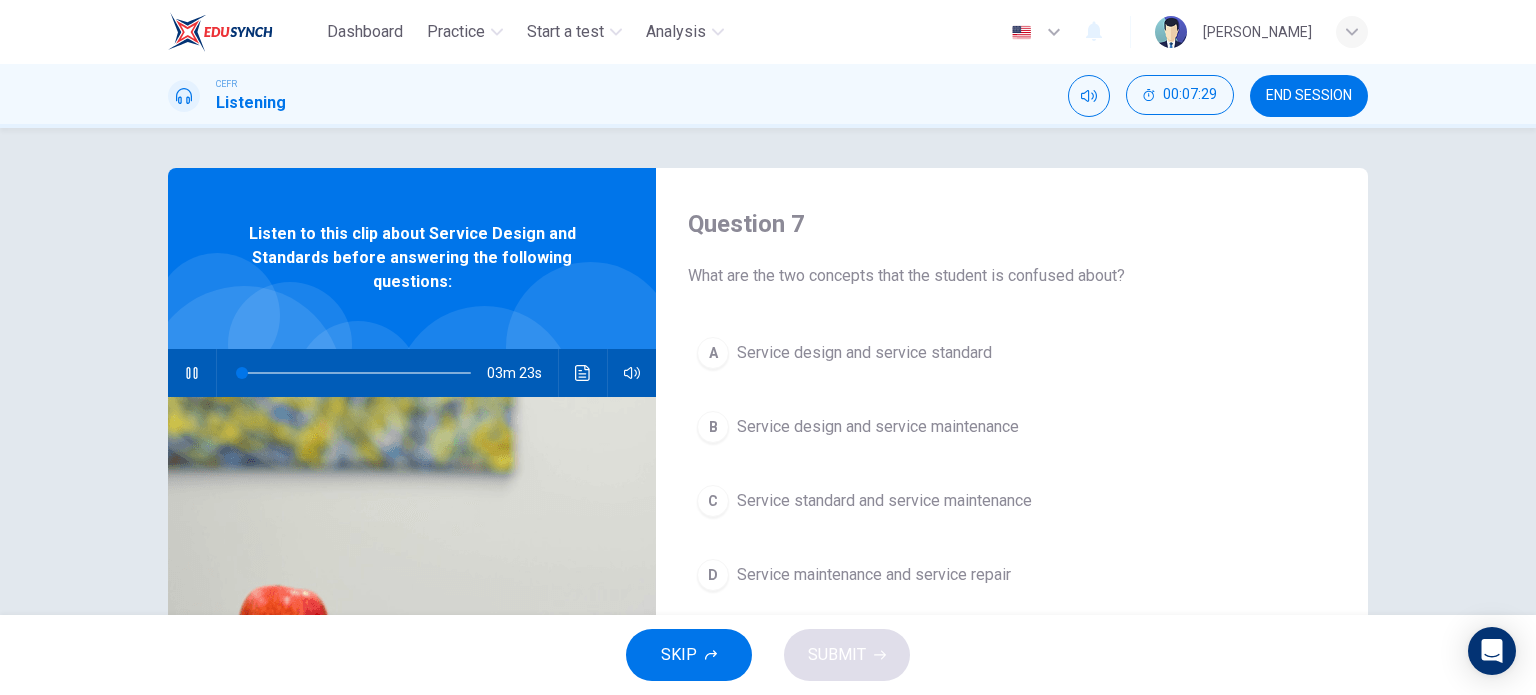 type on "1" 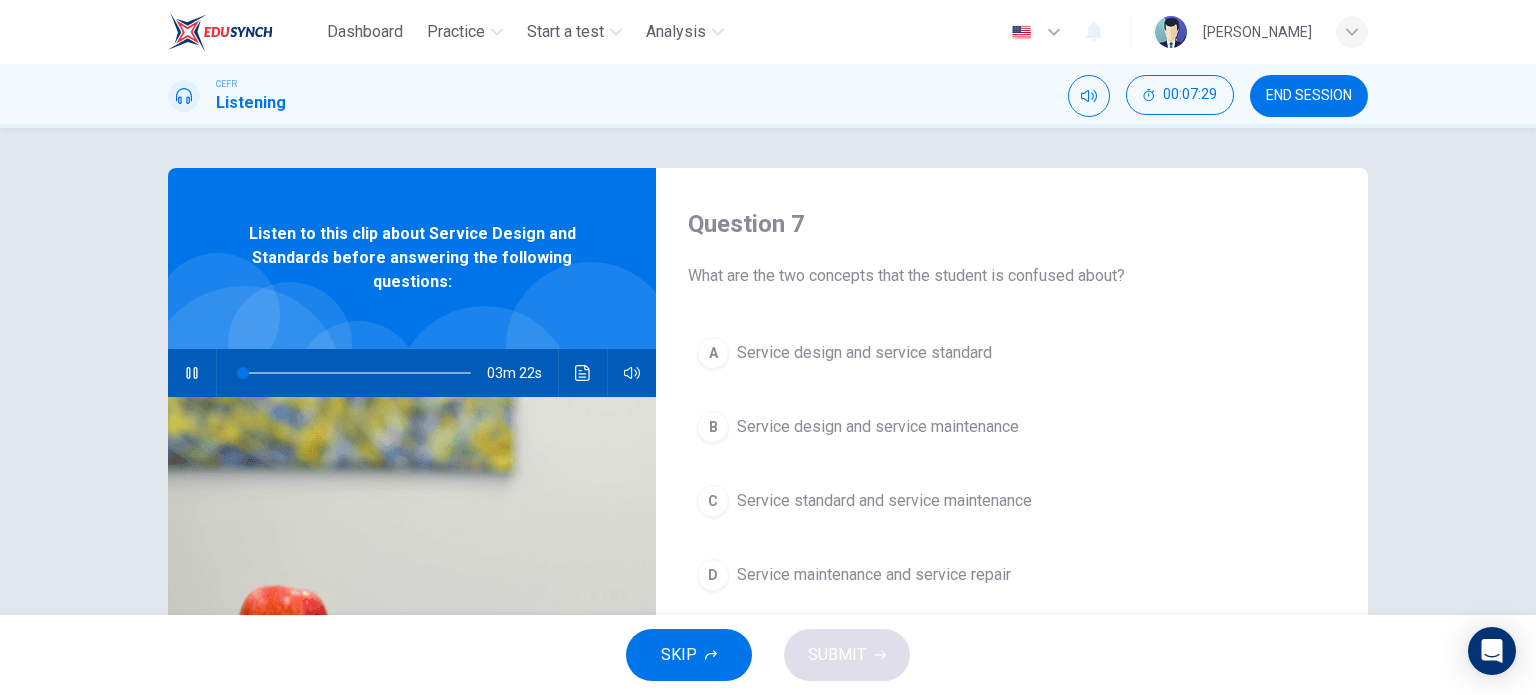 type 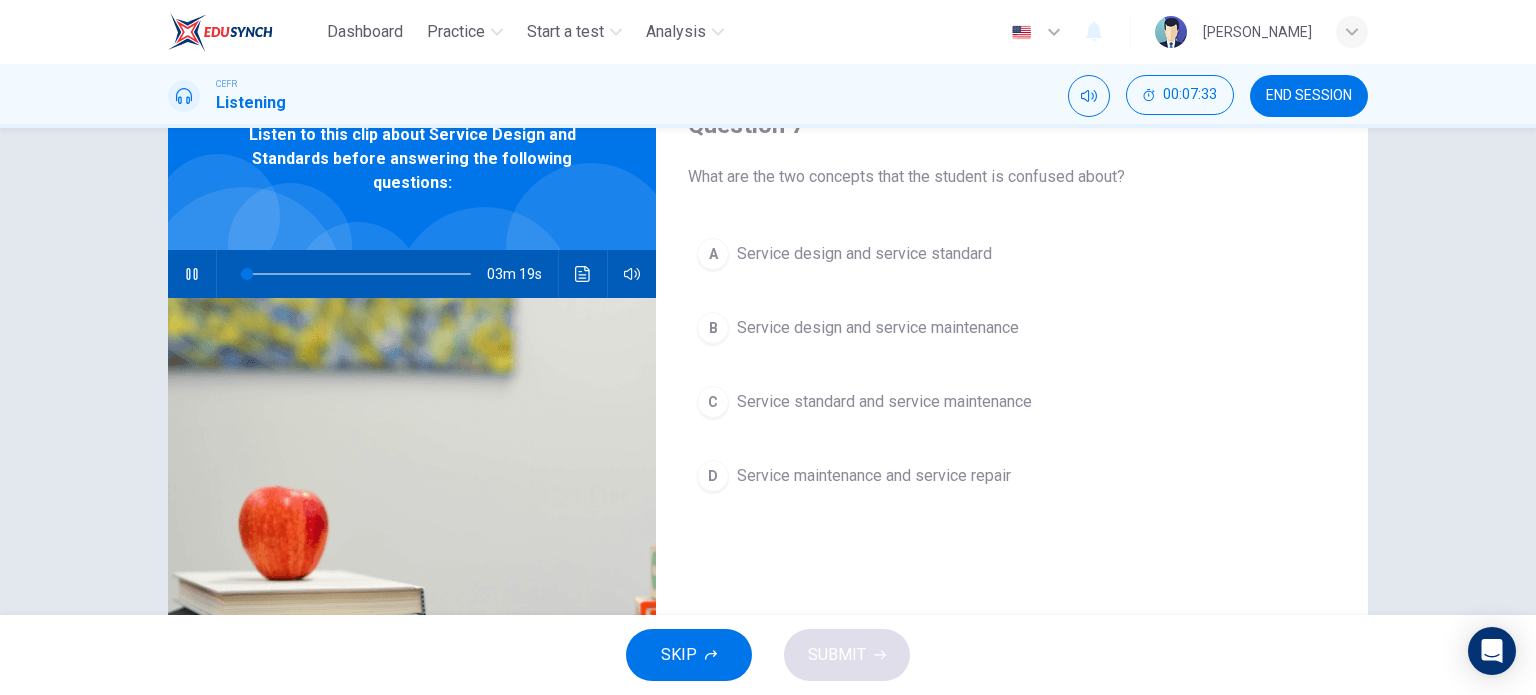 scroll, scrollTop: 96, scrollLeft: 0, axis: vertical 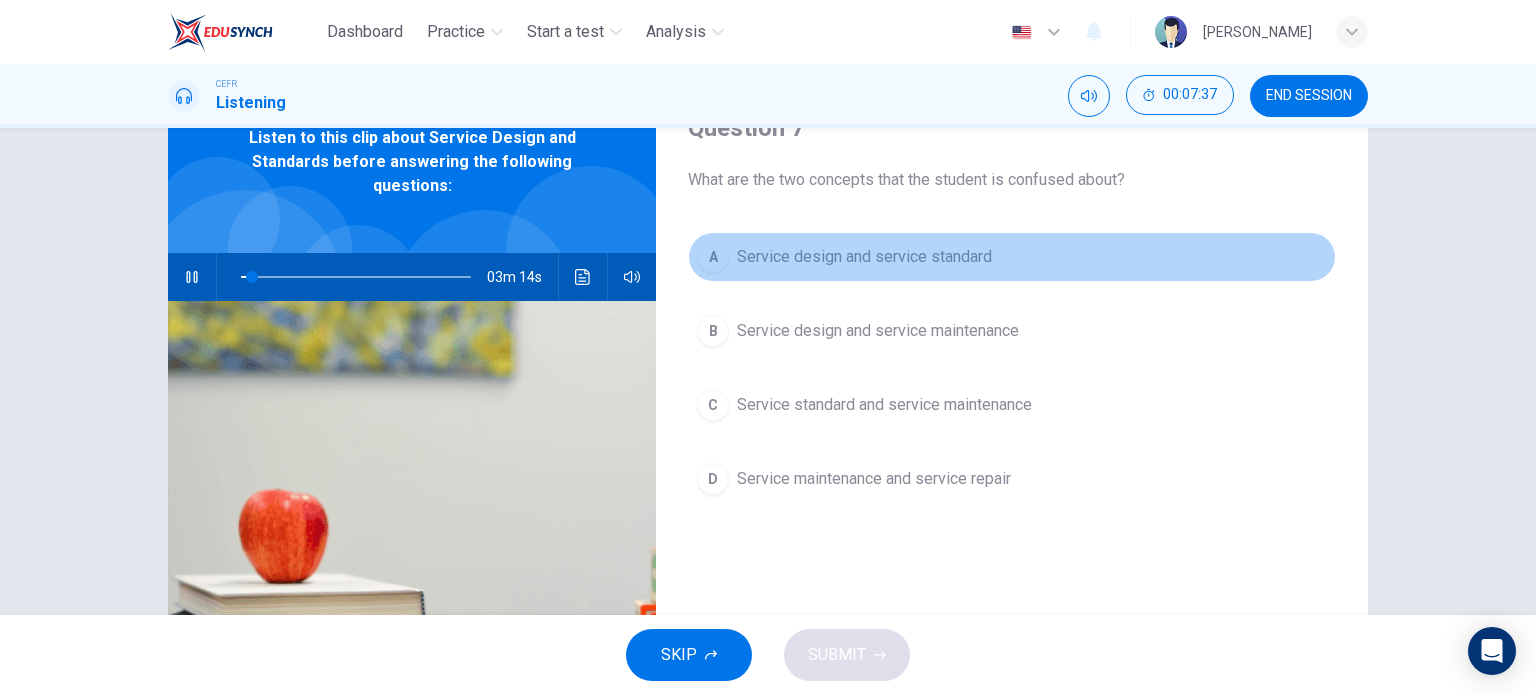 click on "Service design and service standard" at bounding box center [864, 257] 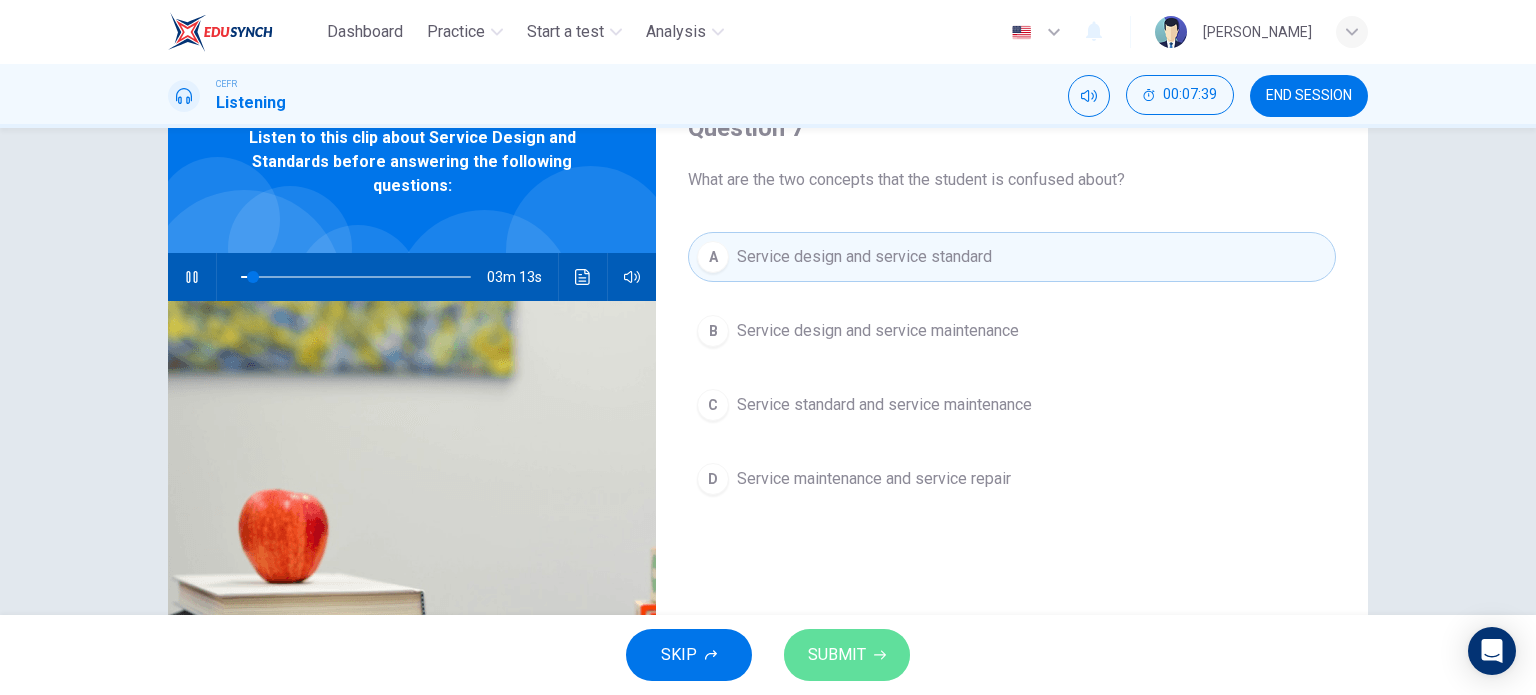 click on "SUBMIT" at bounding box center (837, 655) 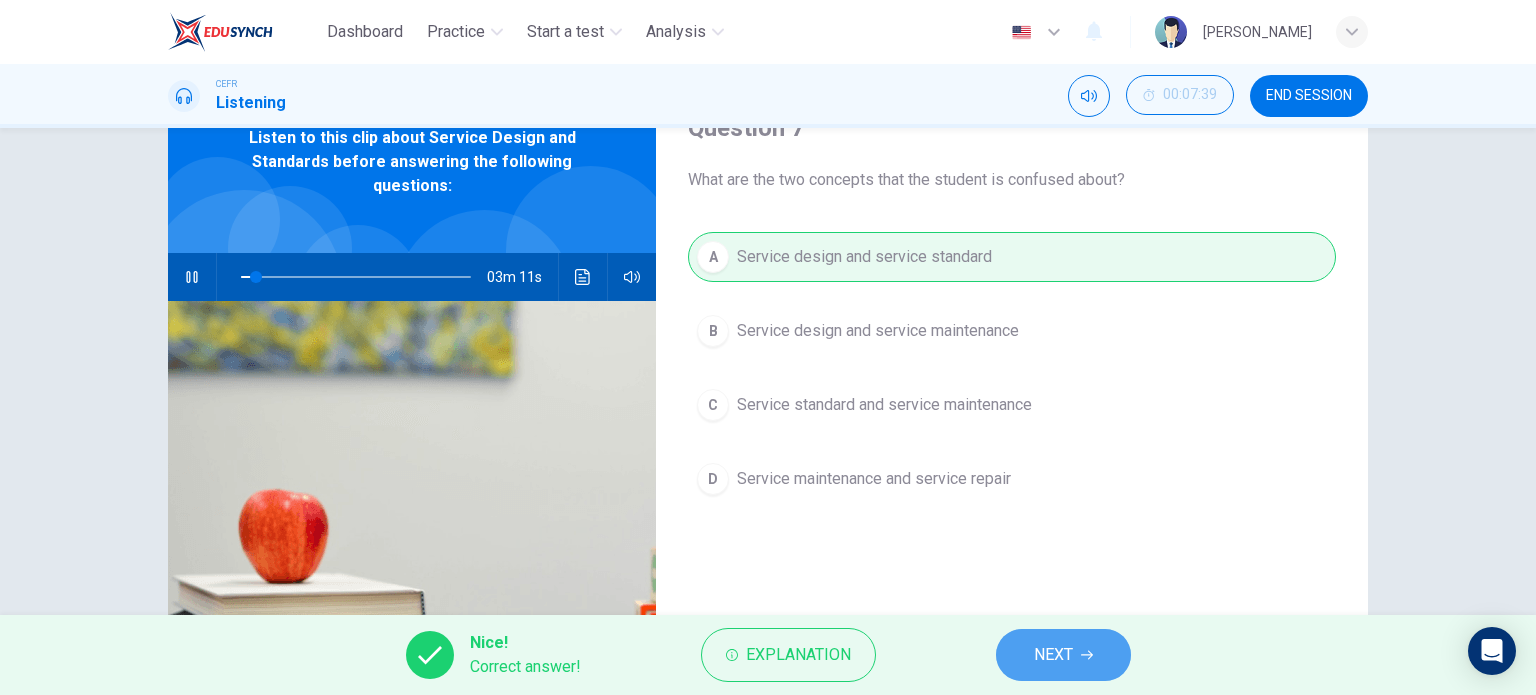 click on "NEXT" at bounding box center (1063, 655) 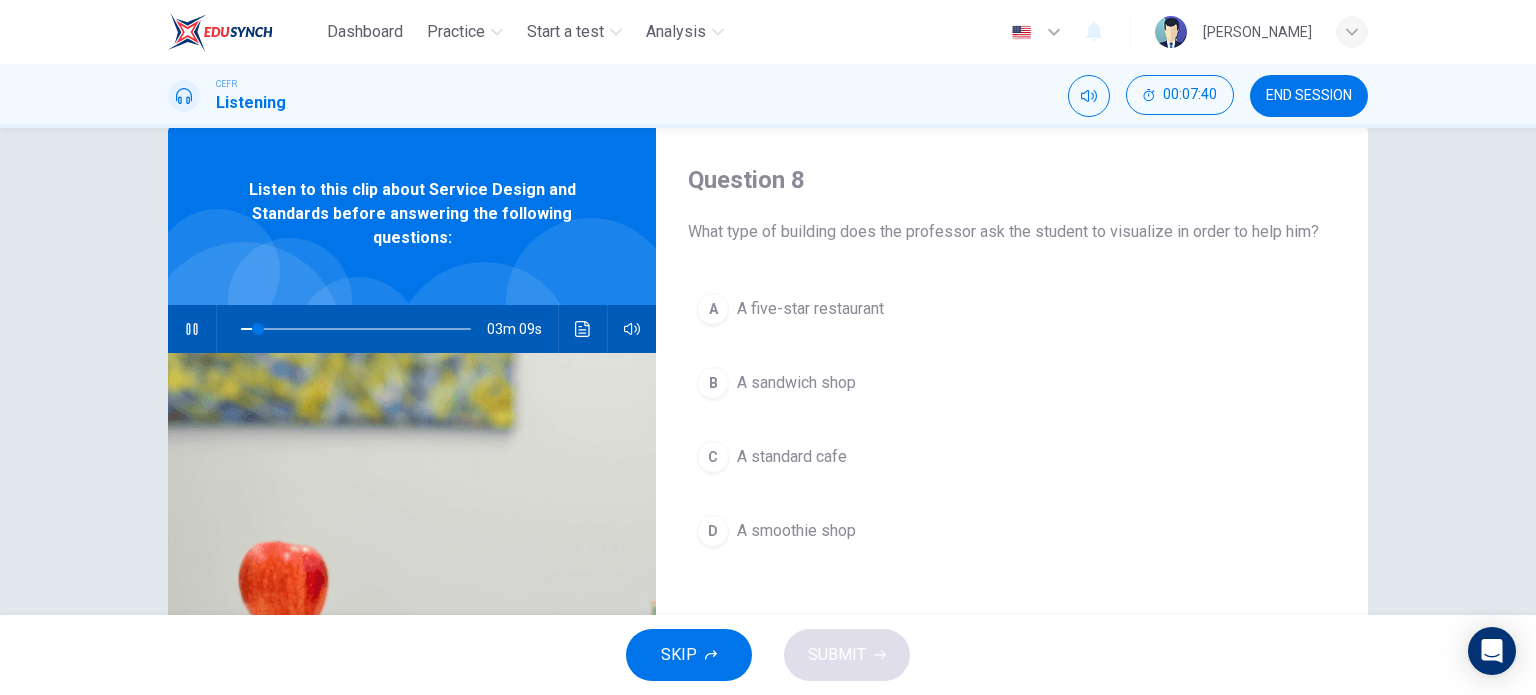 scroll, scrollTop: 43, scrollLeft: 0, axis: vertical 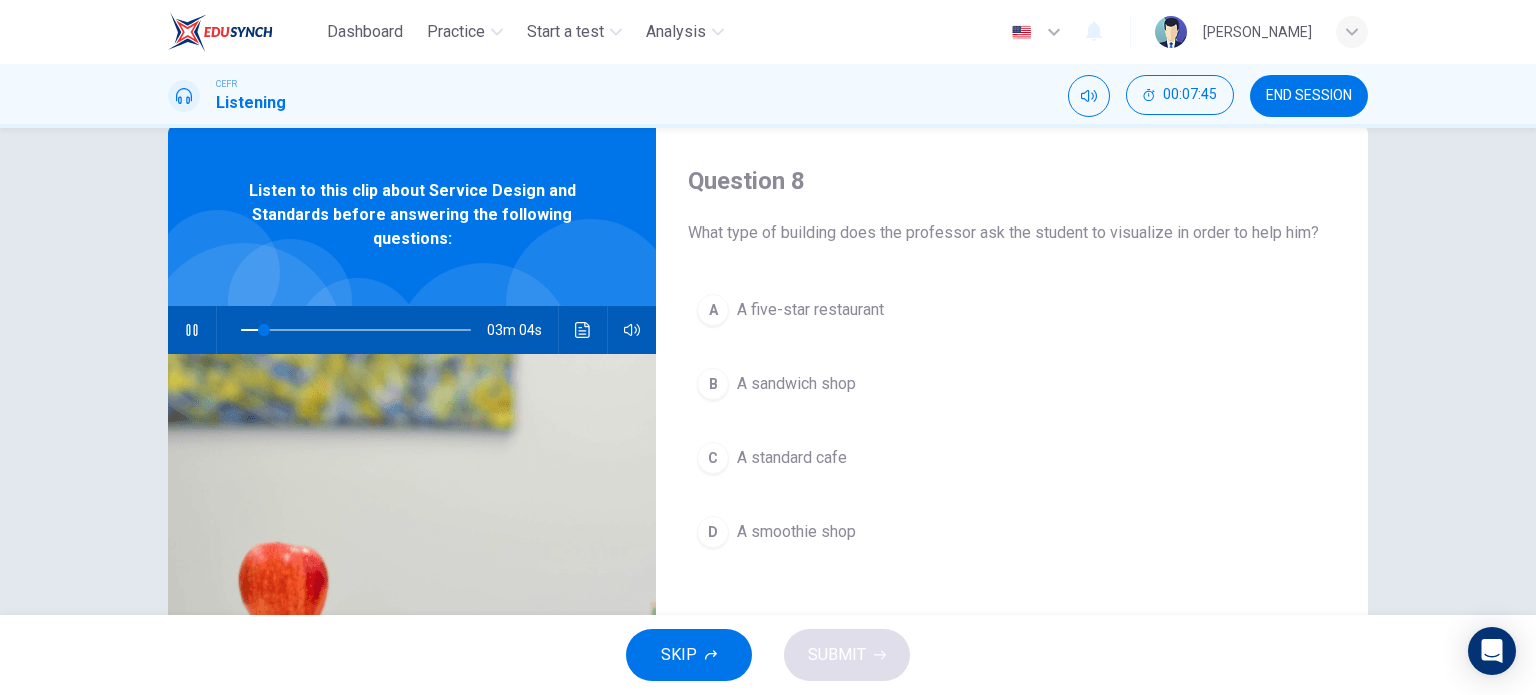click on "A standard cafe" at bounding box center [792, 458] 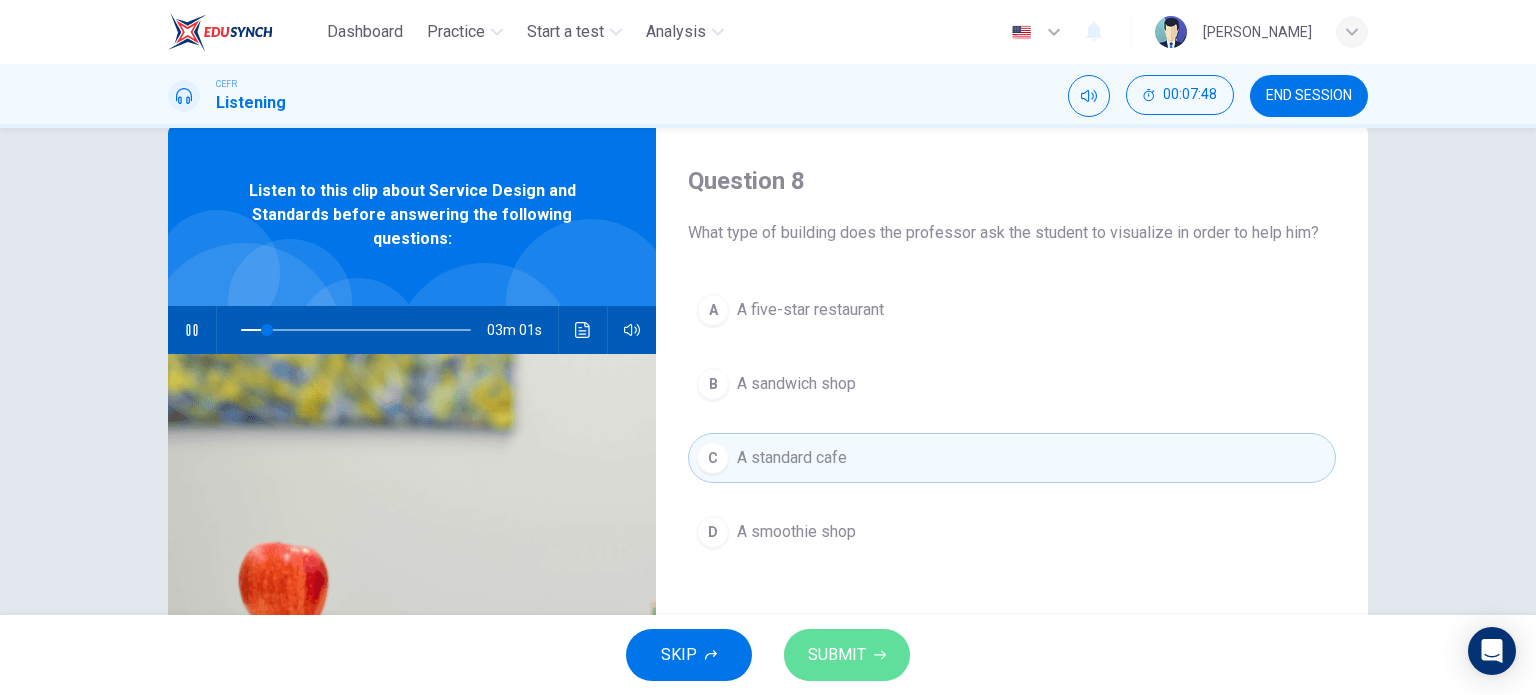 click on "SUBMIT" at bounding box center [837, 655] 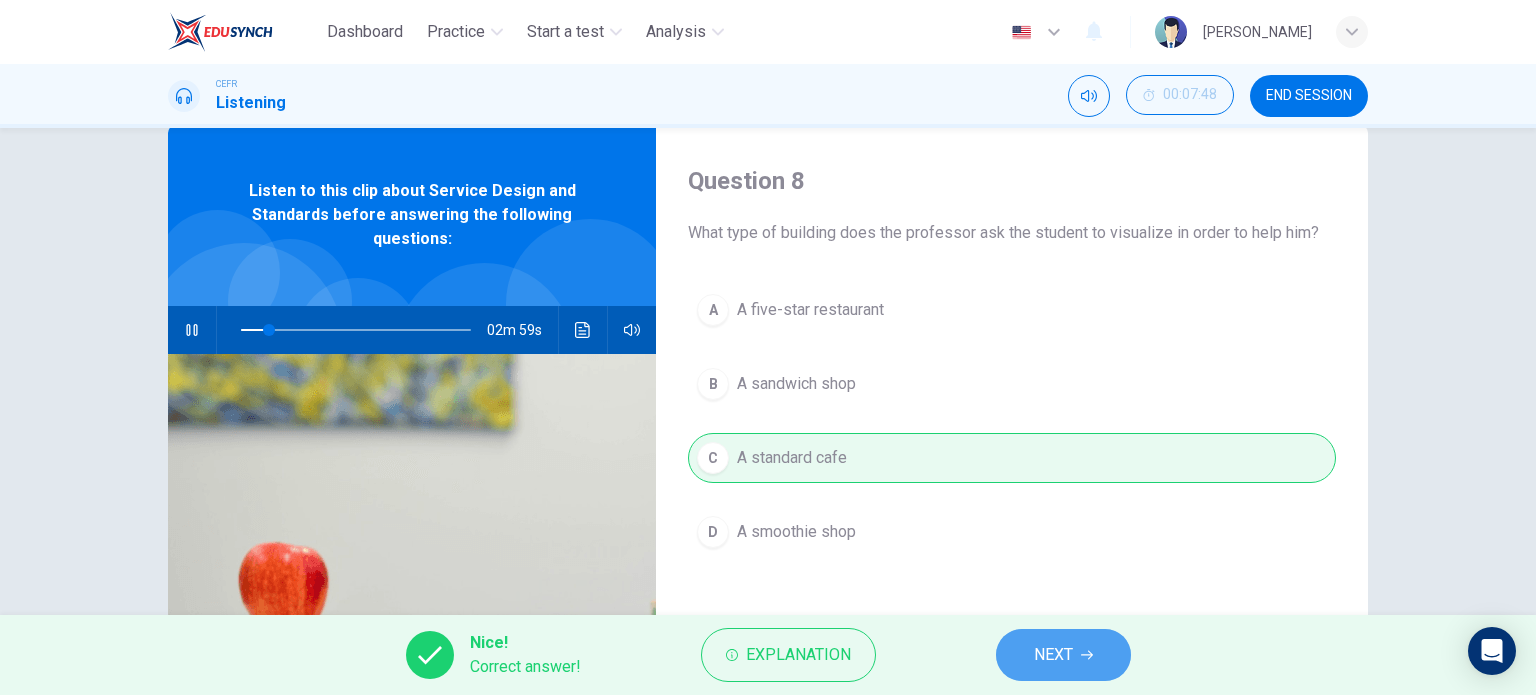 click on "NEXT" at bounding box center (1063, 655) 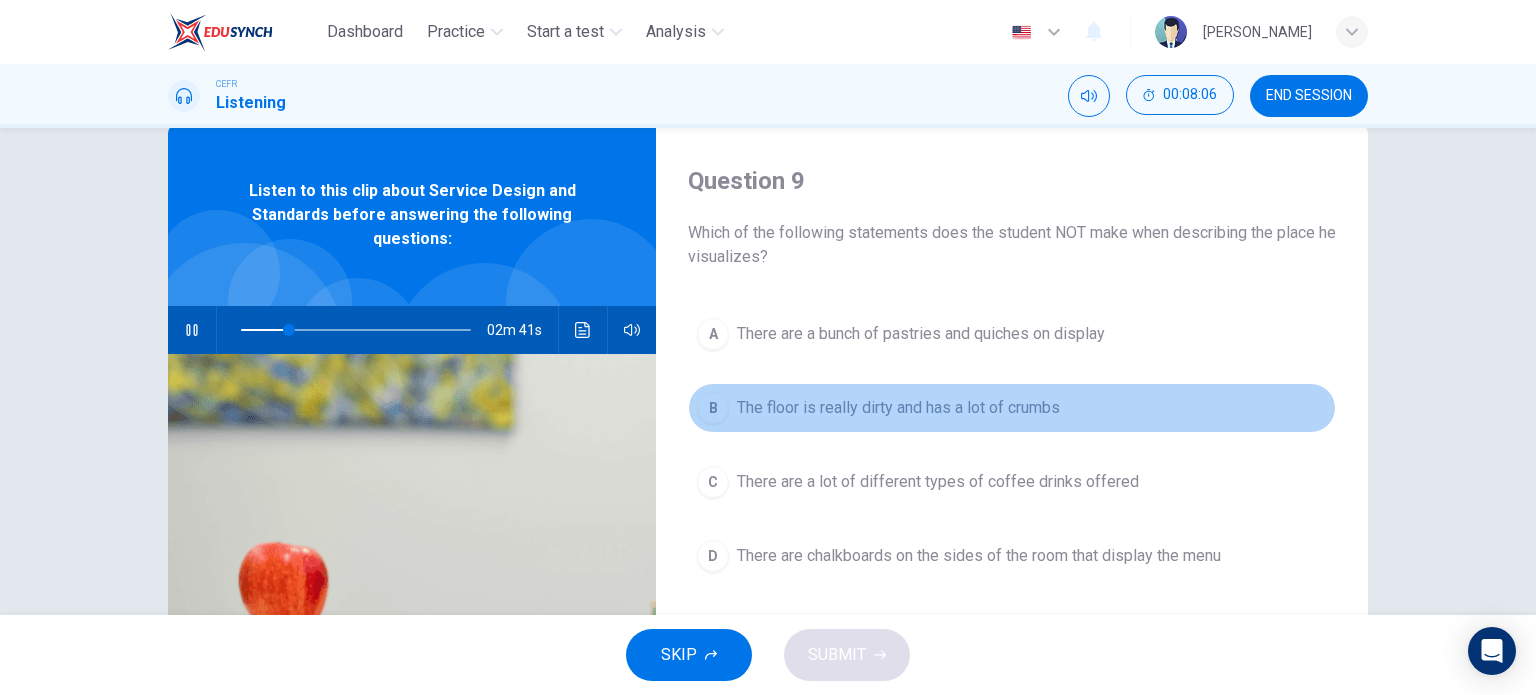 click on "The floor is really dirty and has a lot of crumbs" at bounding box center [898, 408] 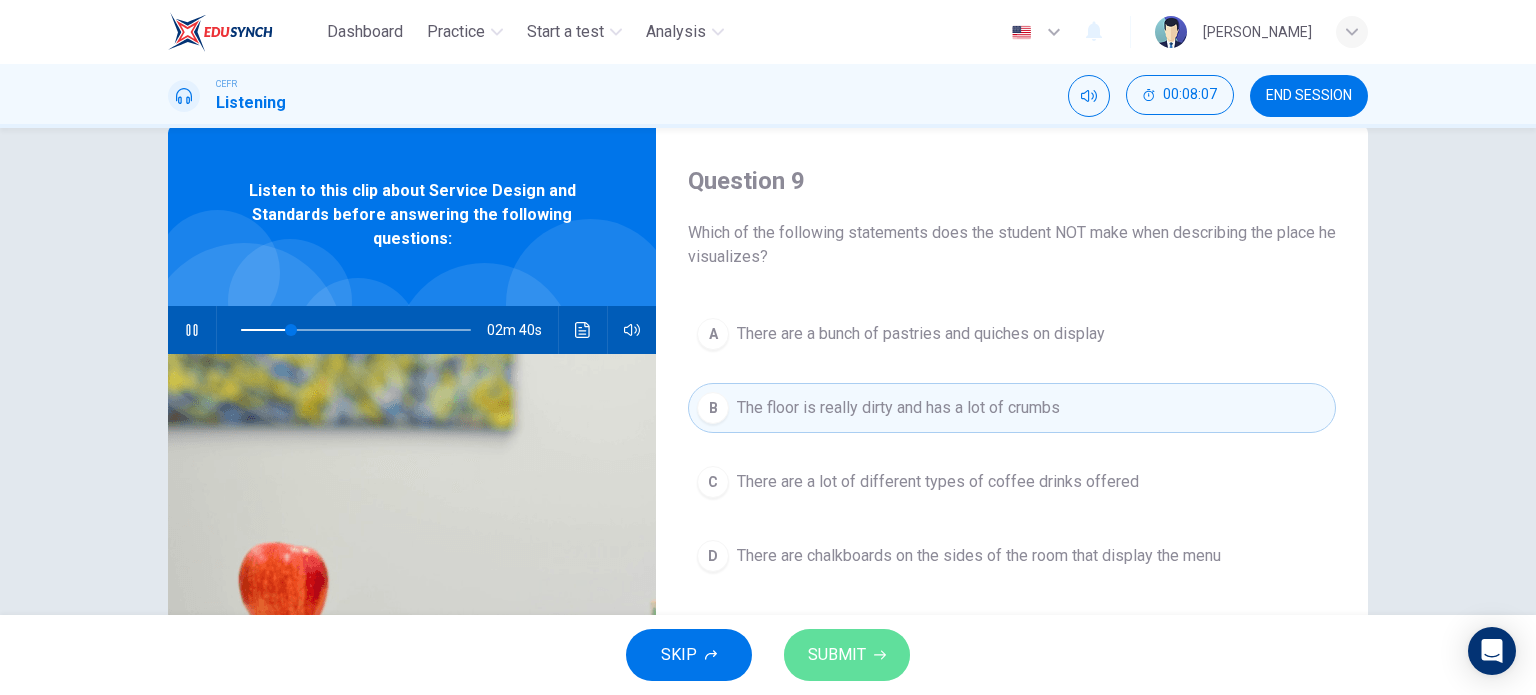 click on "SUBMIT" at bounding box center (837, 655) 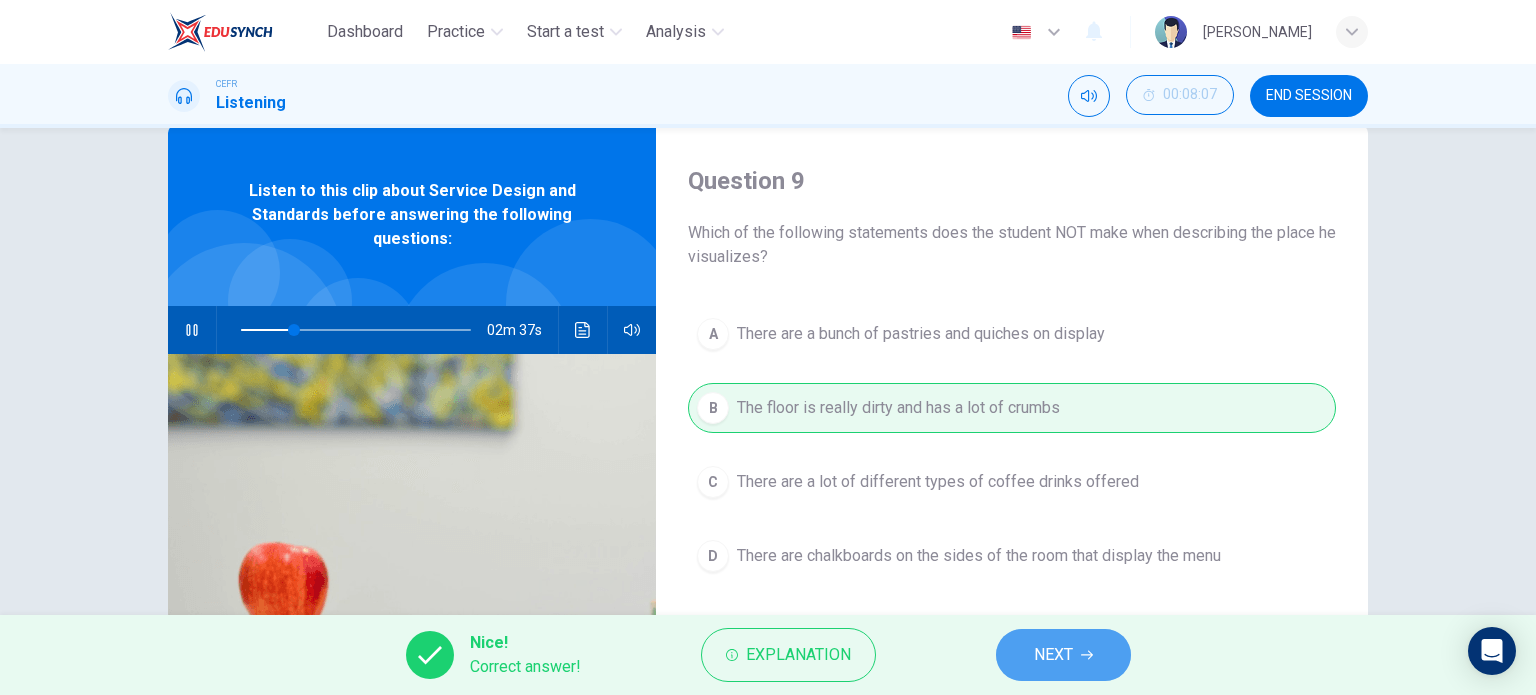 click on "NEXT" at bounding box center (1063, 655) 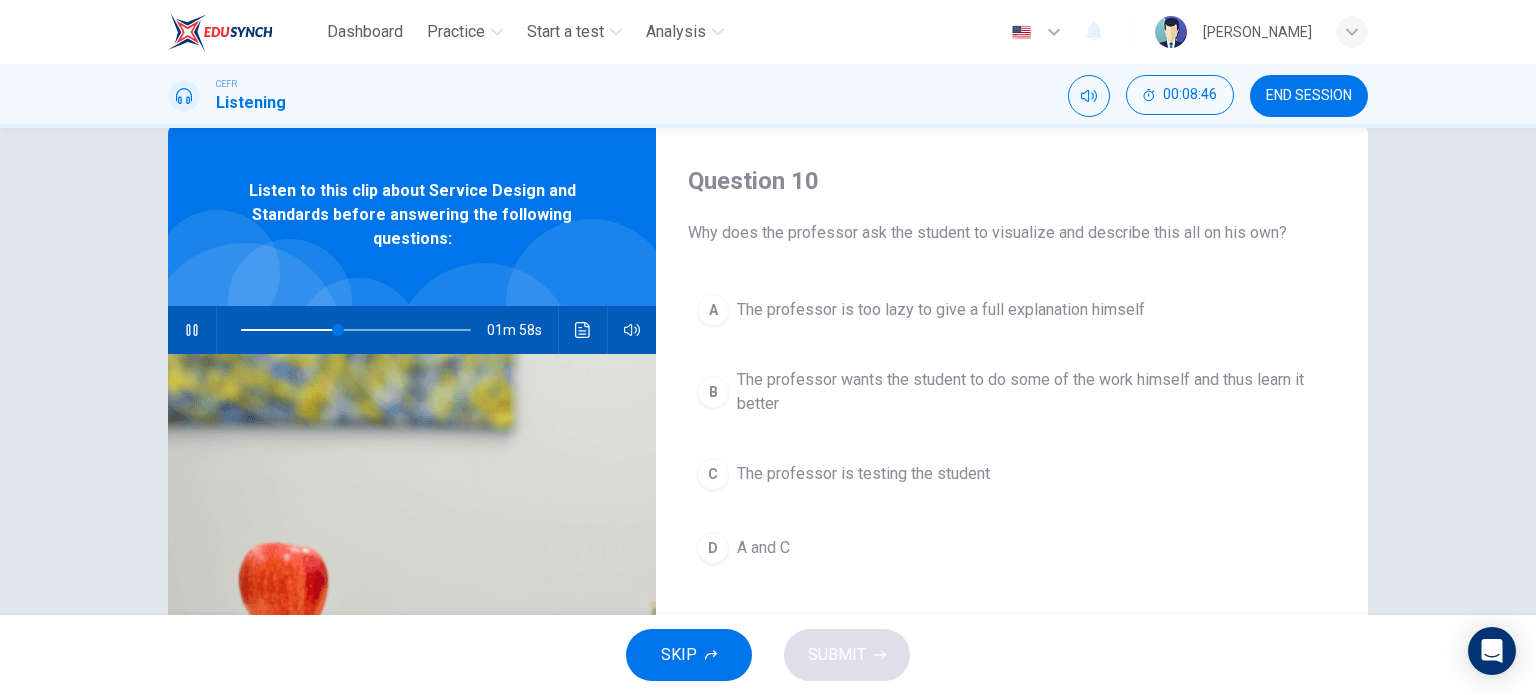 click on "D" at bounding box center [713, 548] 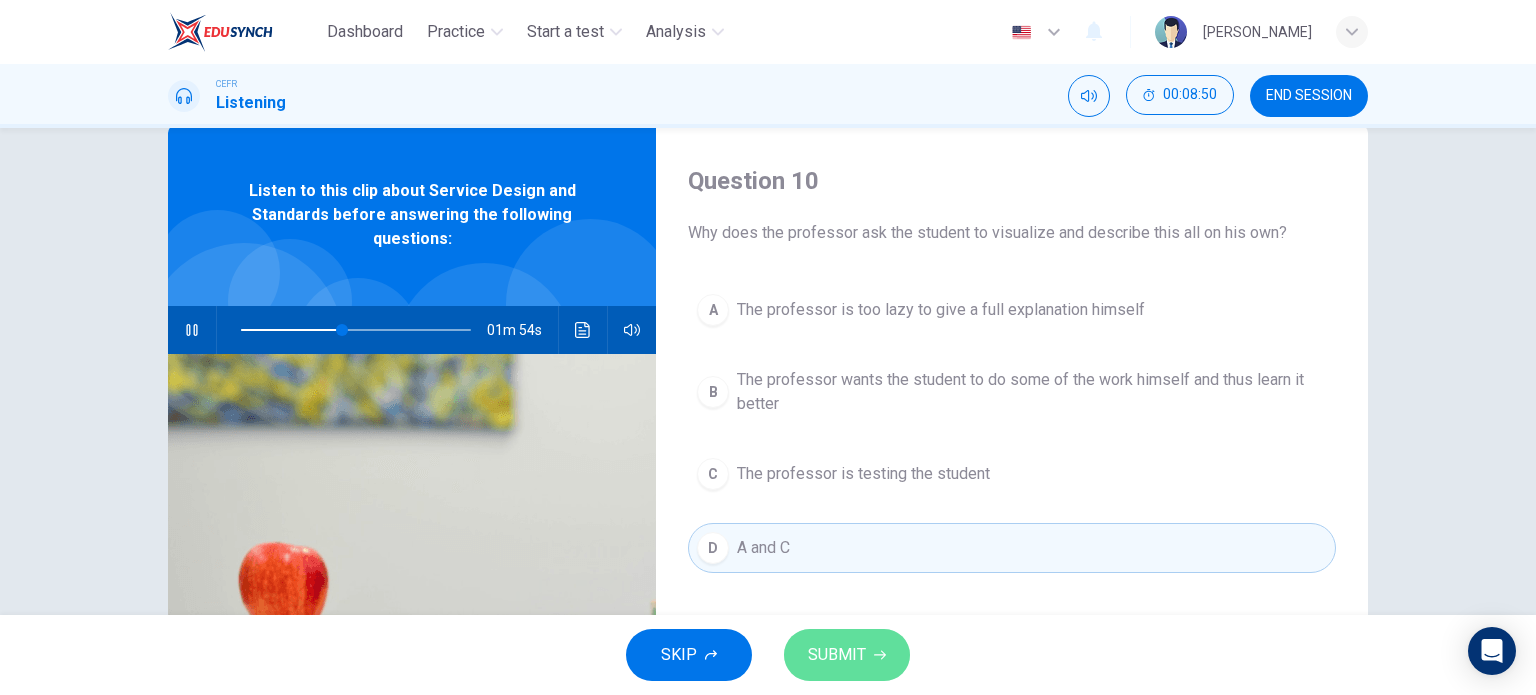 click on "SUBMIT" at bounding box center [837, 655] 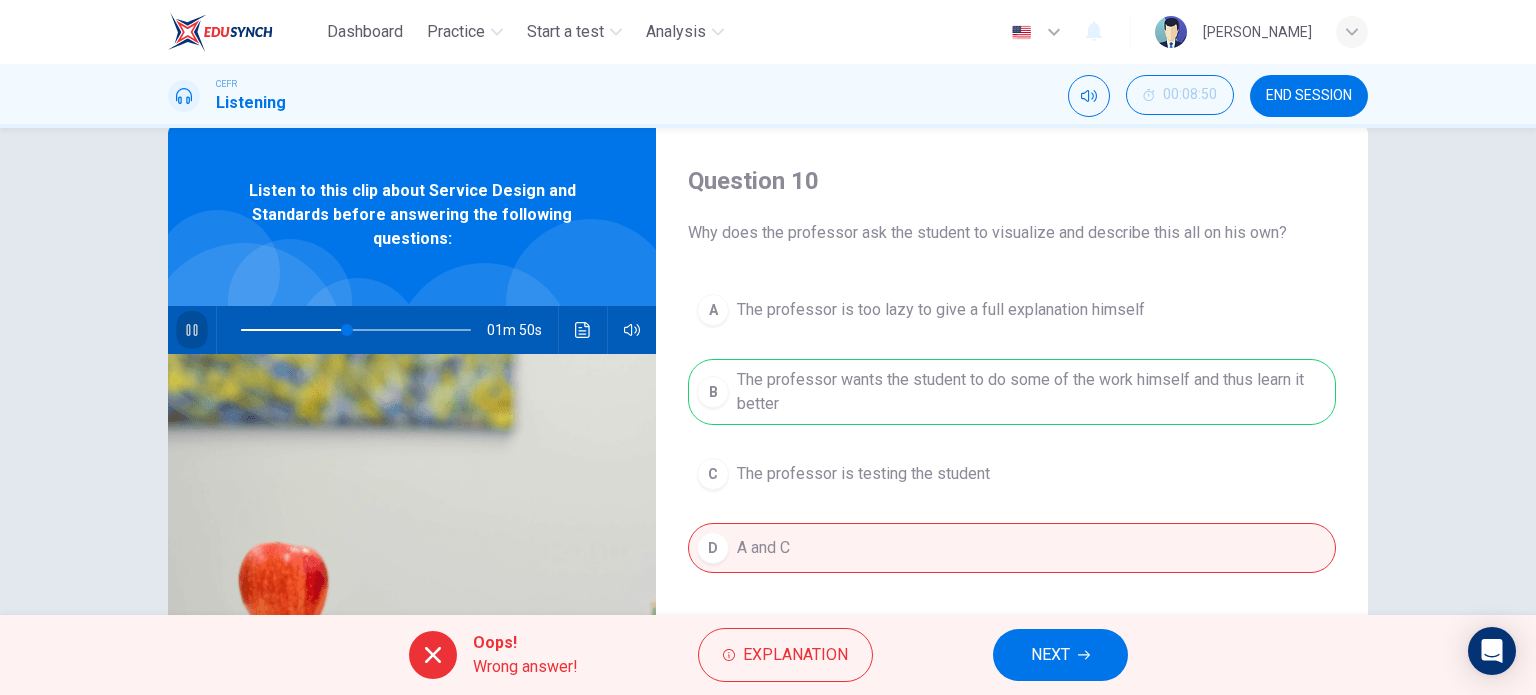 click 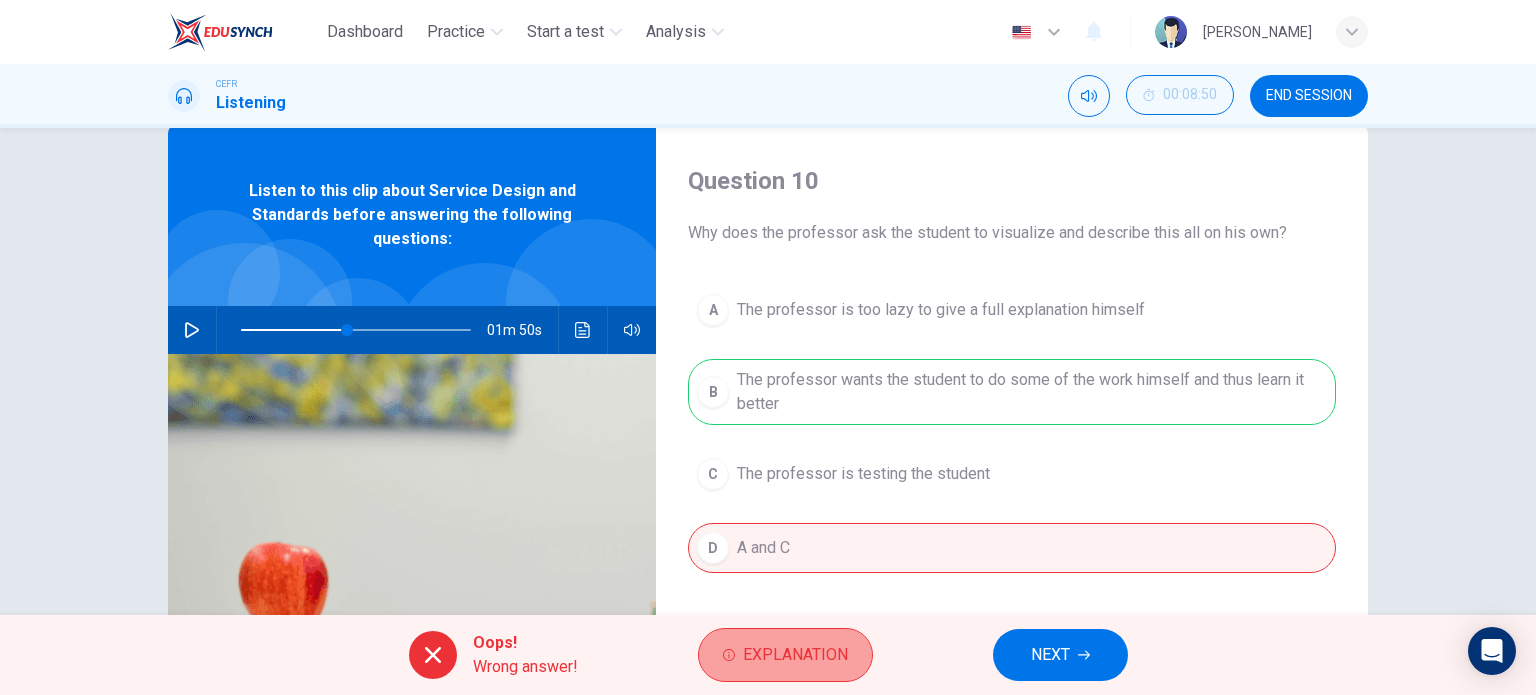 click on "Explanation" at bounding box center (795, 655) 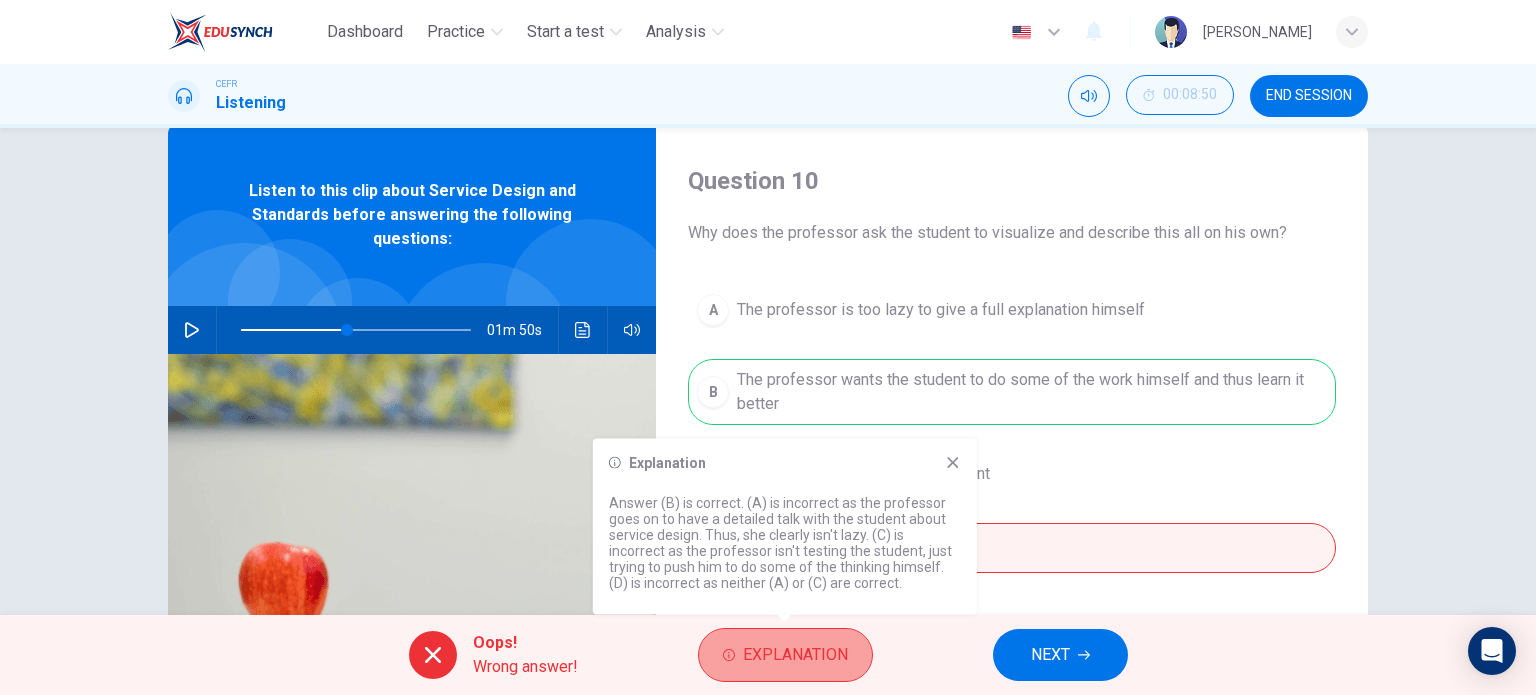 click on "Explanation" at bounding box center [795, 655] 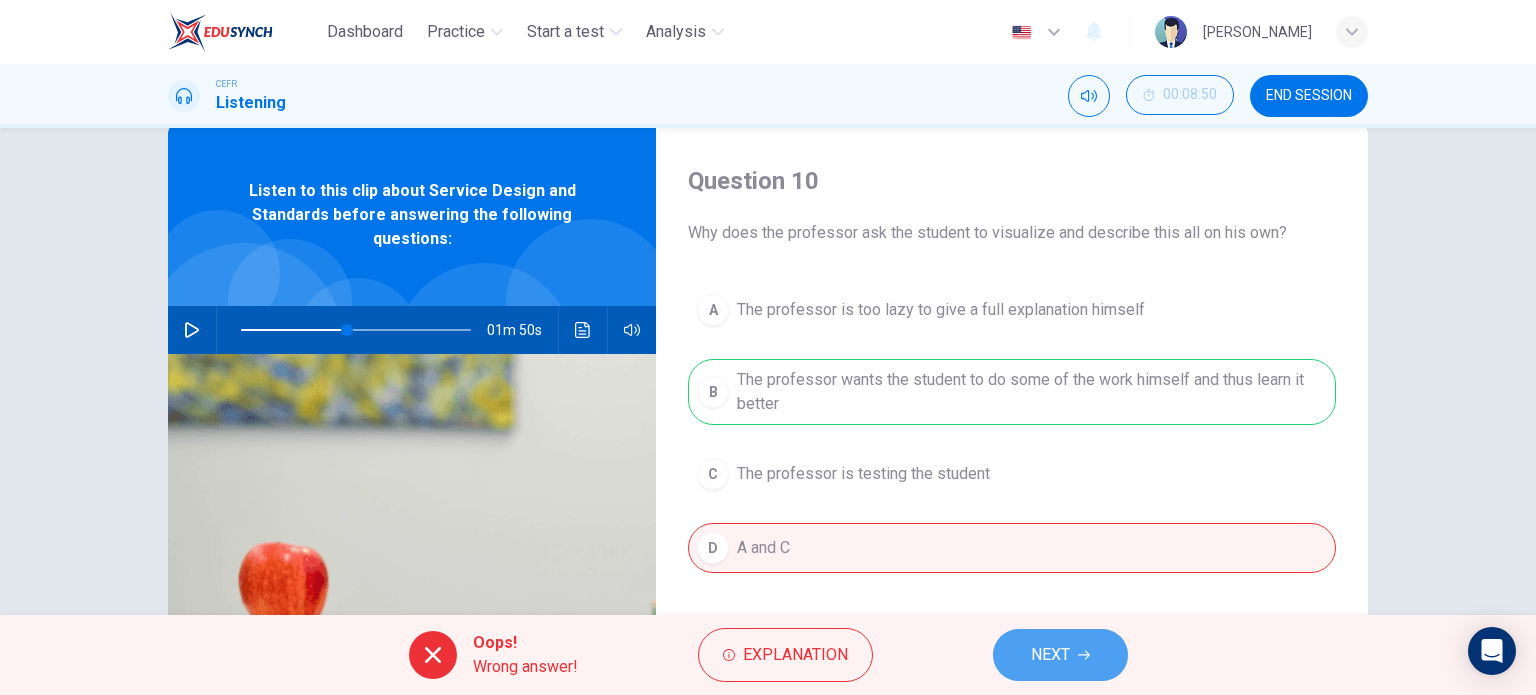 click on "NEXT" at bounding box center [1050, 655] 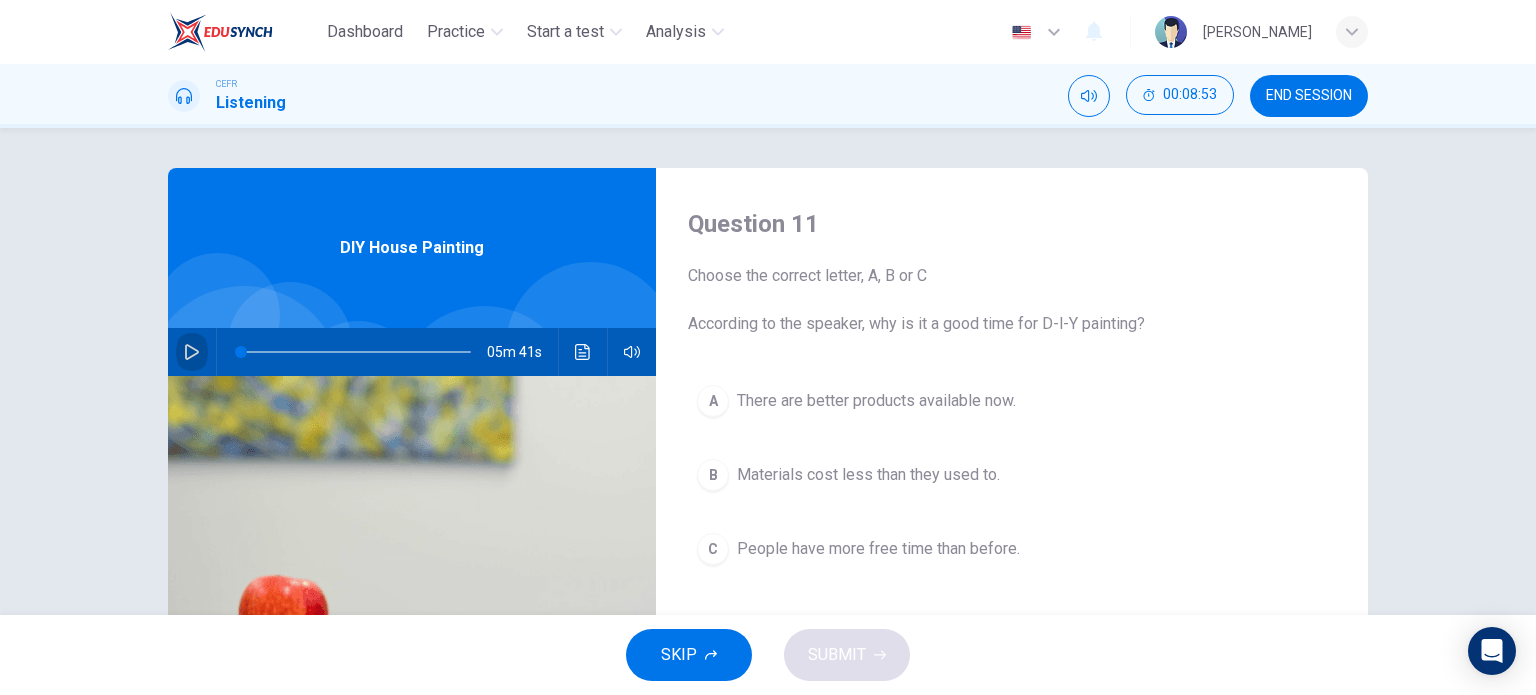 click 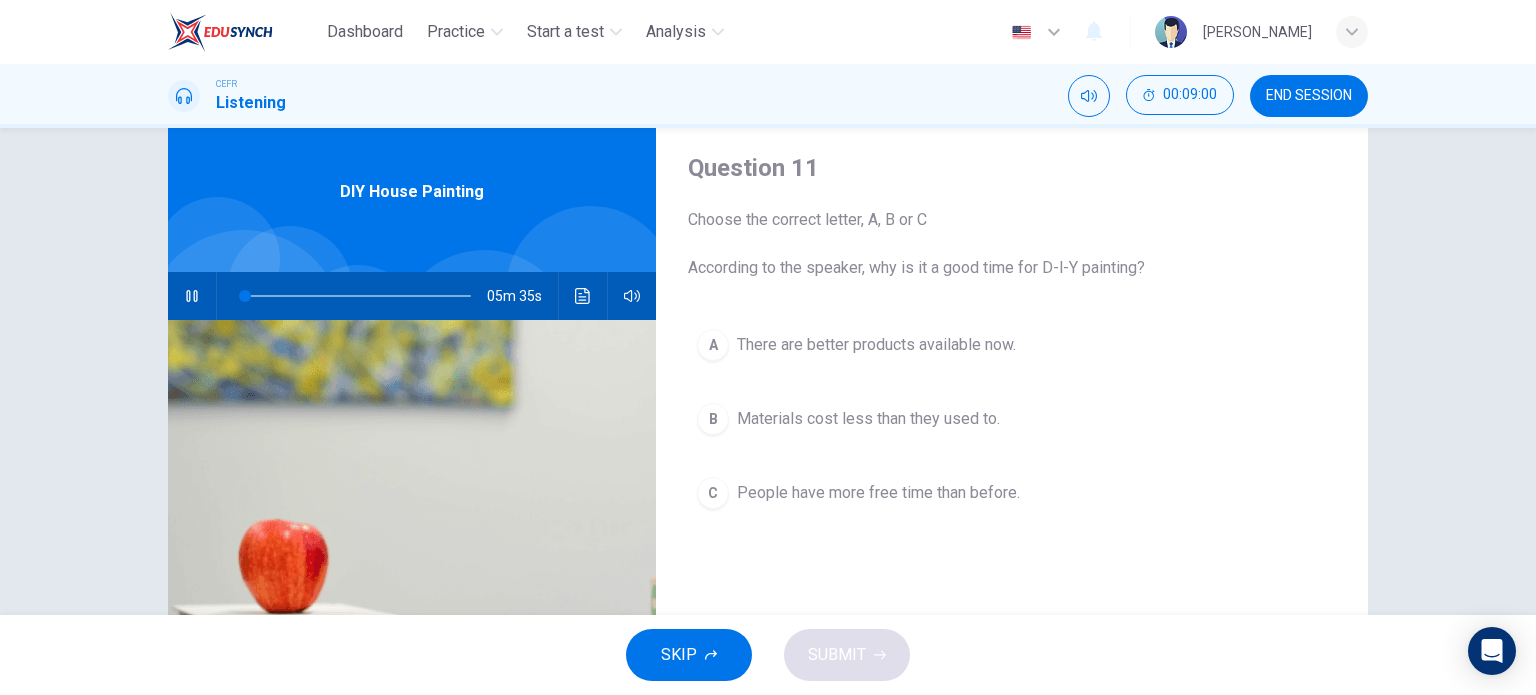 scroll, scrollTop: 68, scrollLeft: 0, axis: vertical 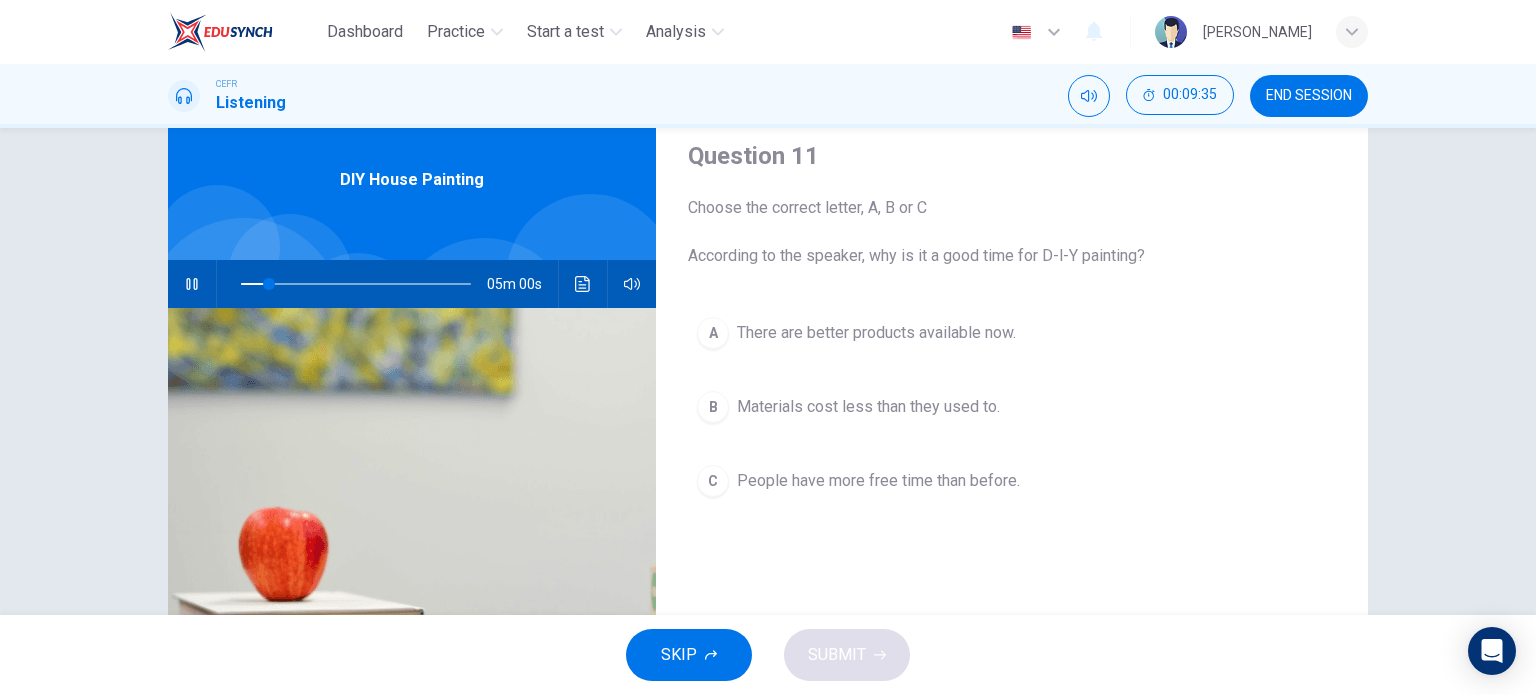 click on "There are better products available now." at bounding box center (876, 333) 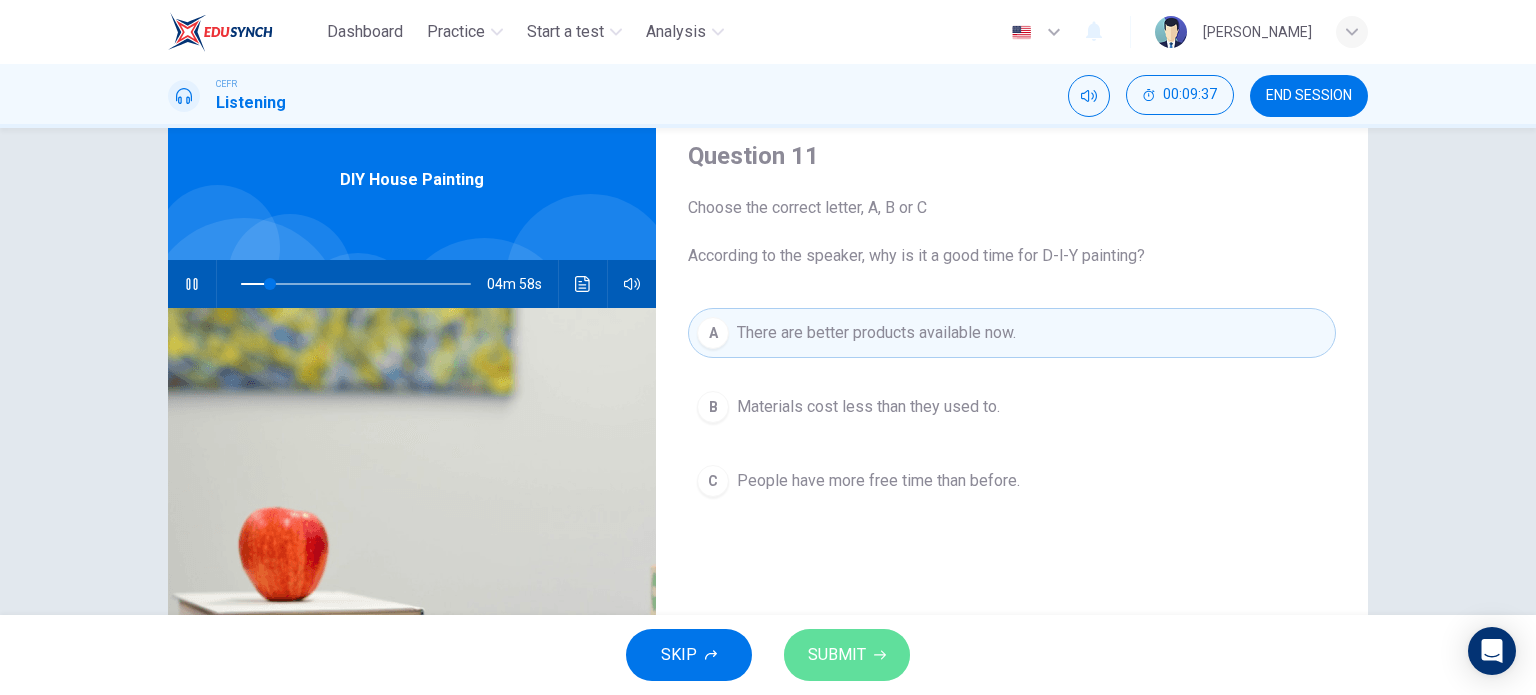 click on "SUBMIT" at bounding box center (847, 655) 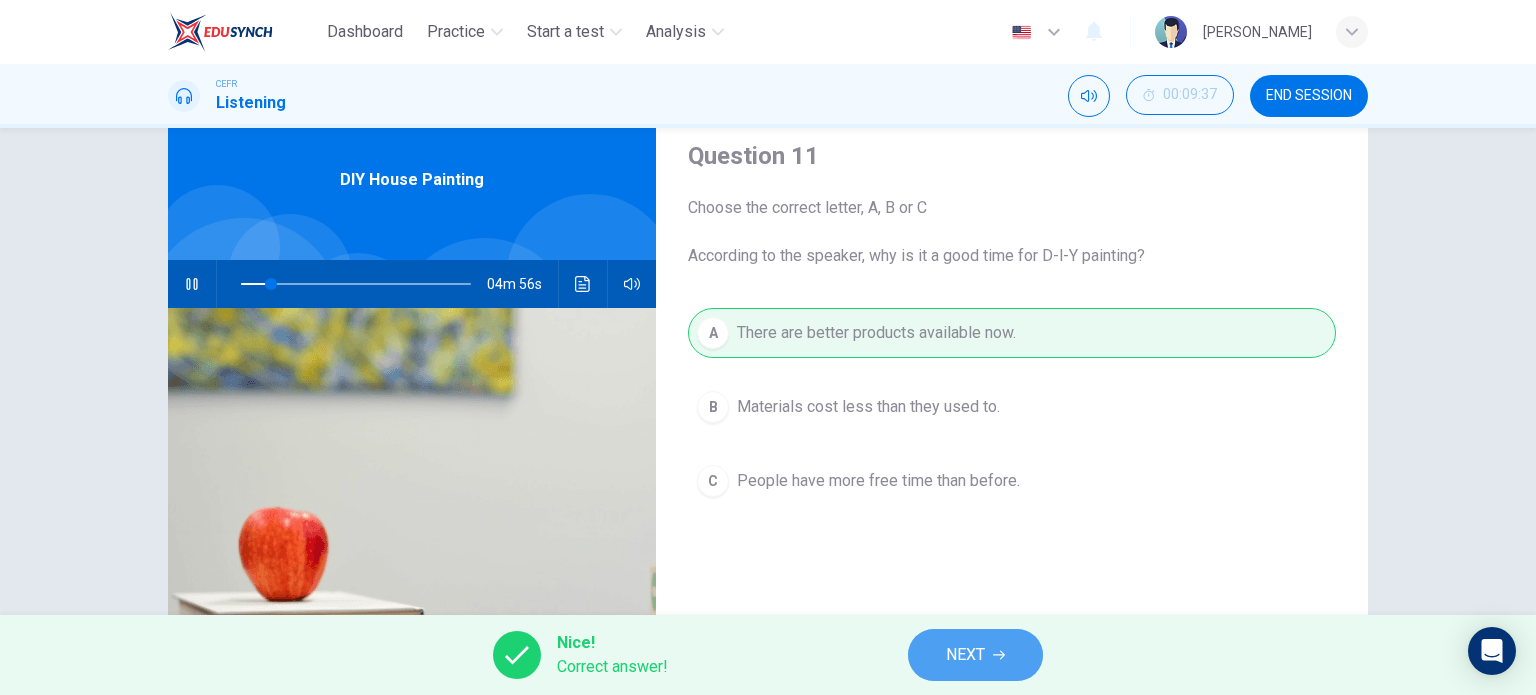 click on "NEXT" at bounding box center (975, 655) 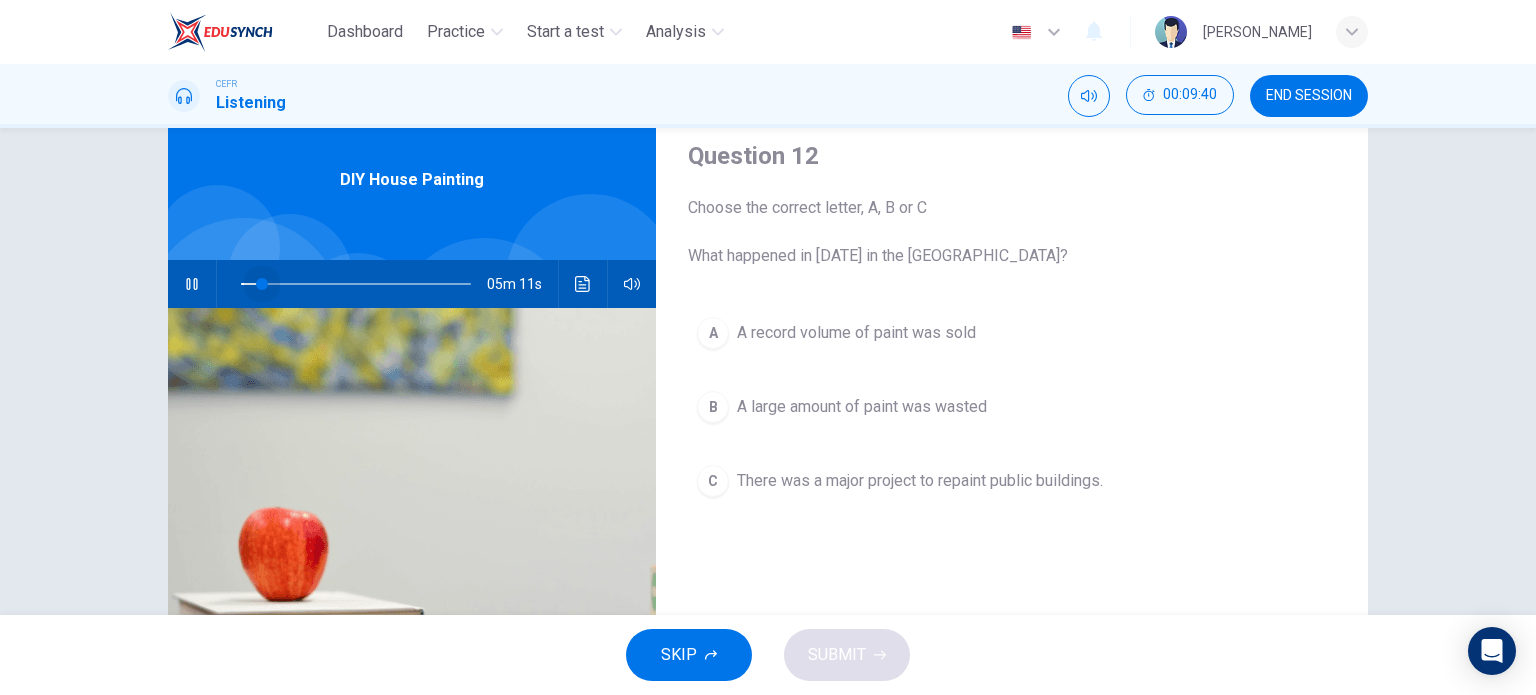 click at bounding box center [262, 284] 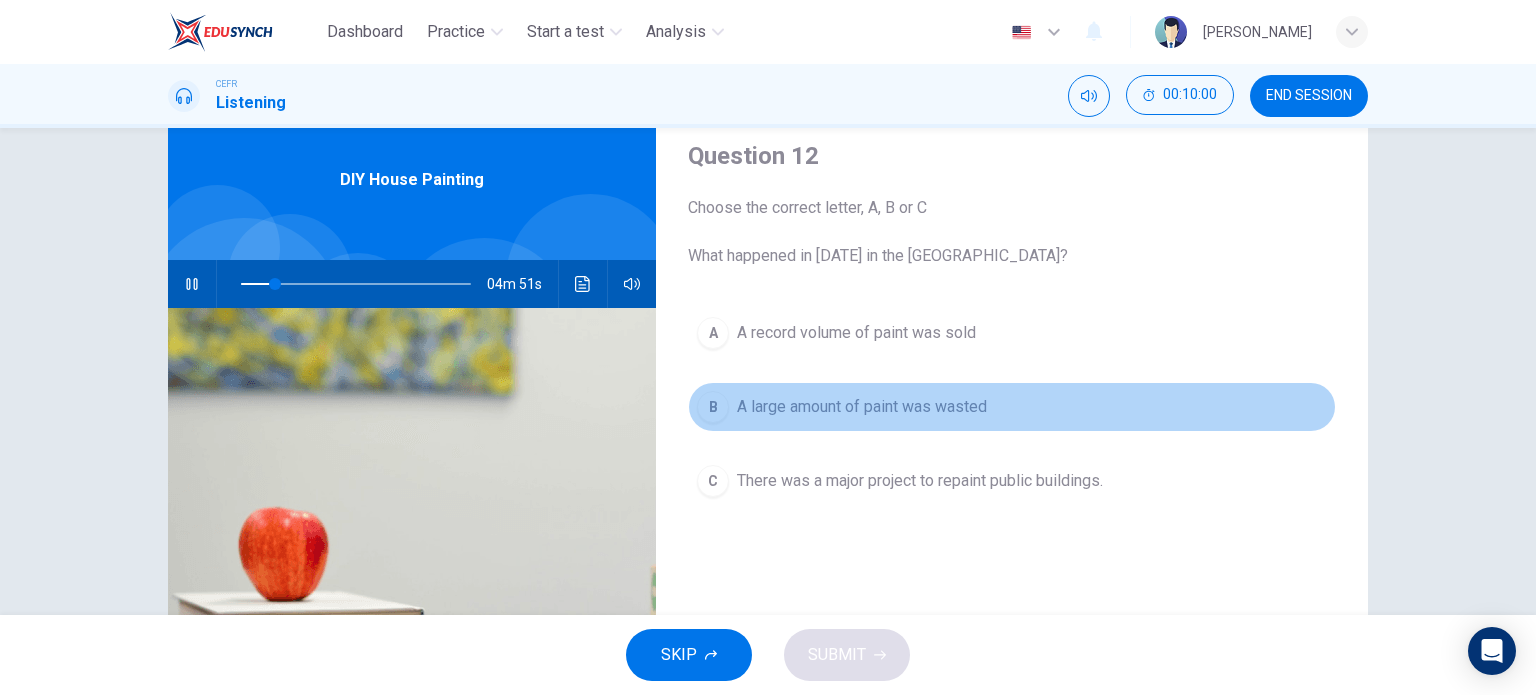 click on "B A large amount of paint was wasted" at bounding box center [1012, 407] 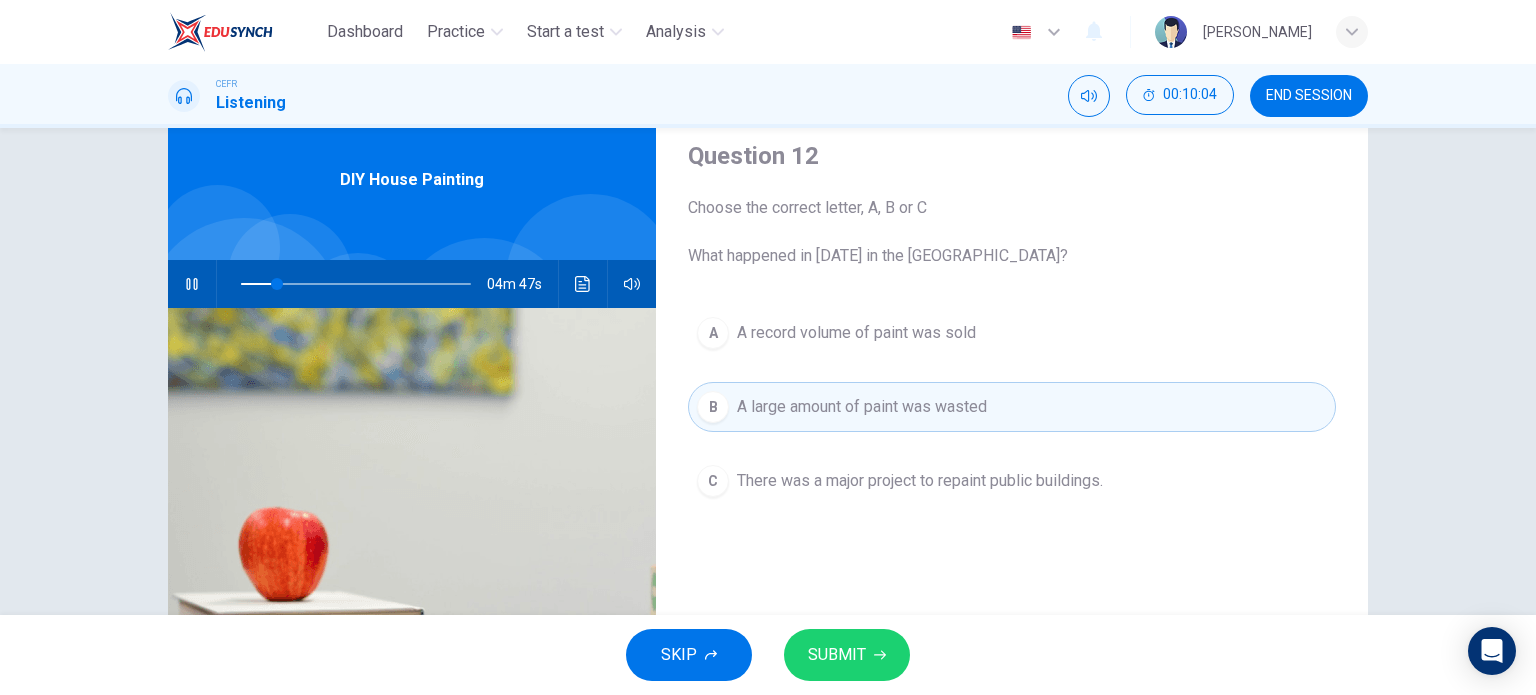 click on "SUBMIT" at bounding box center [847, 655] 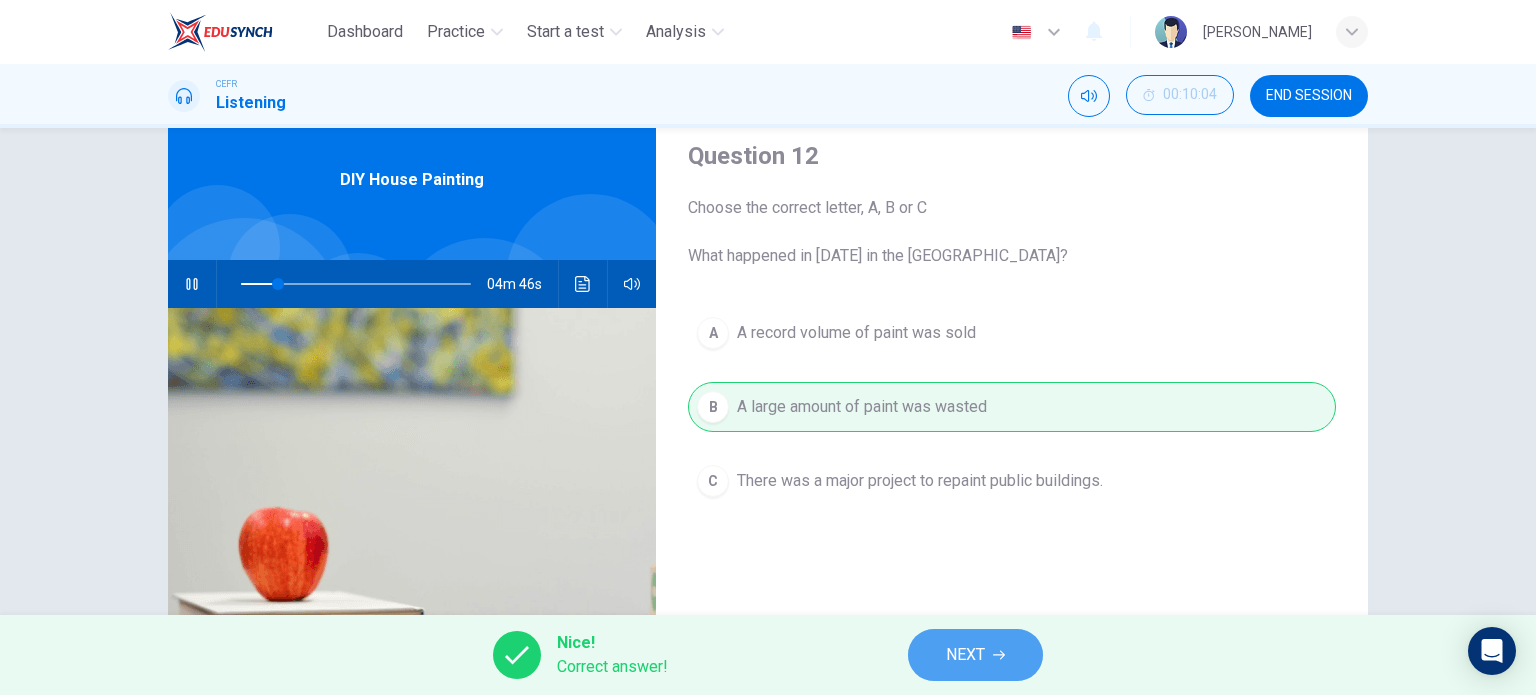 click on "NEXT" at bounding box center (965, 655) 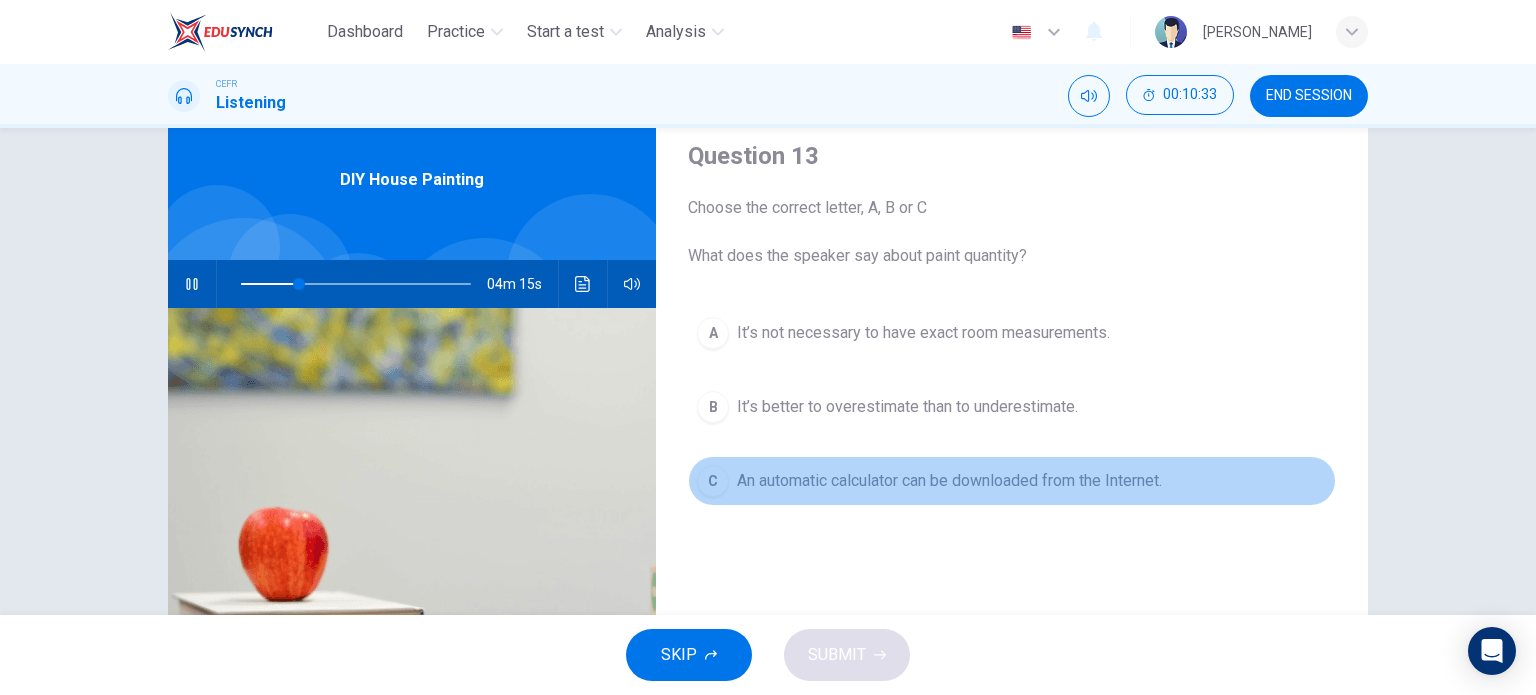 click on "An automatic calculator can be downloaded from the Internet." at bounding box center (949, 481) 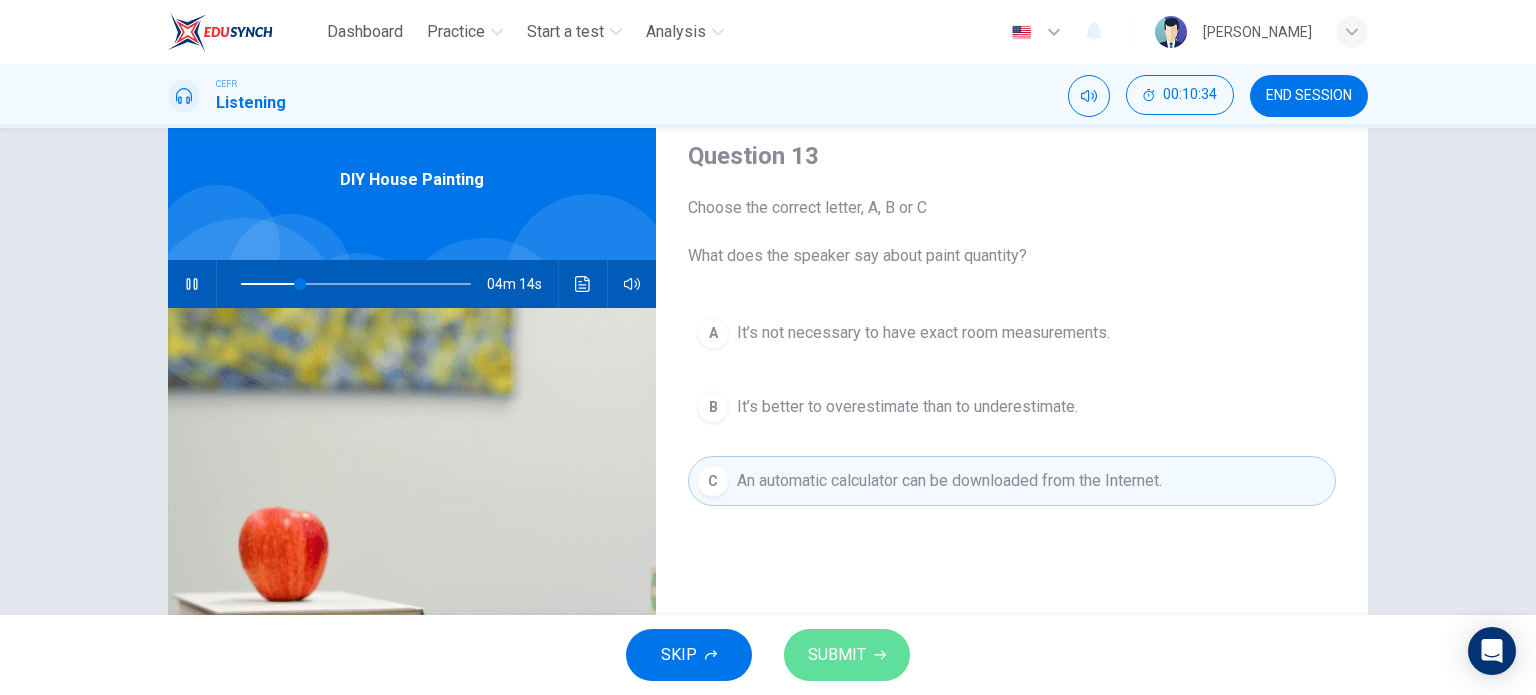 click on "SUBMIT" at bounding box center [837, 655] 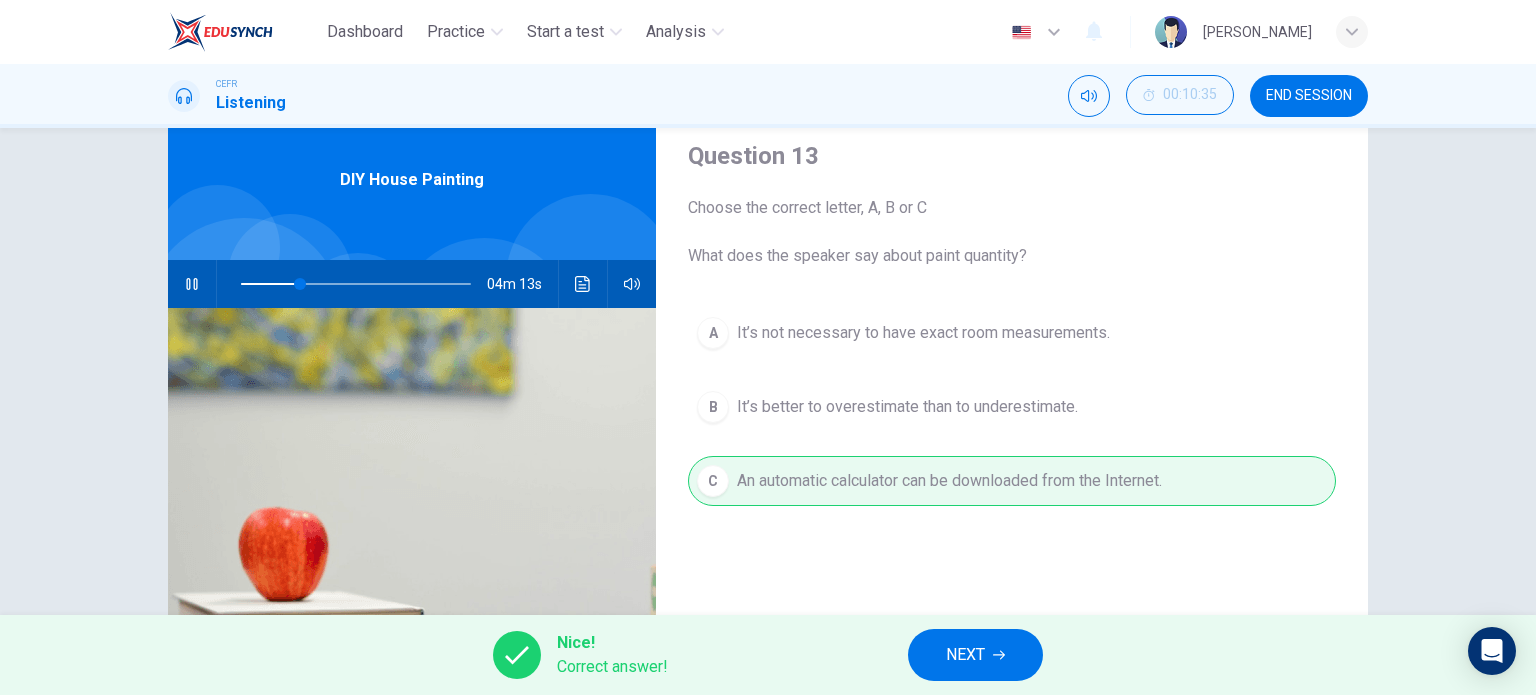 click on "NEXT" at bounding box center [965, 655] 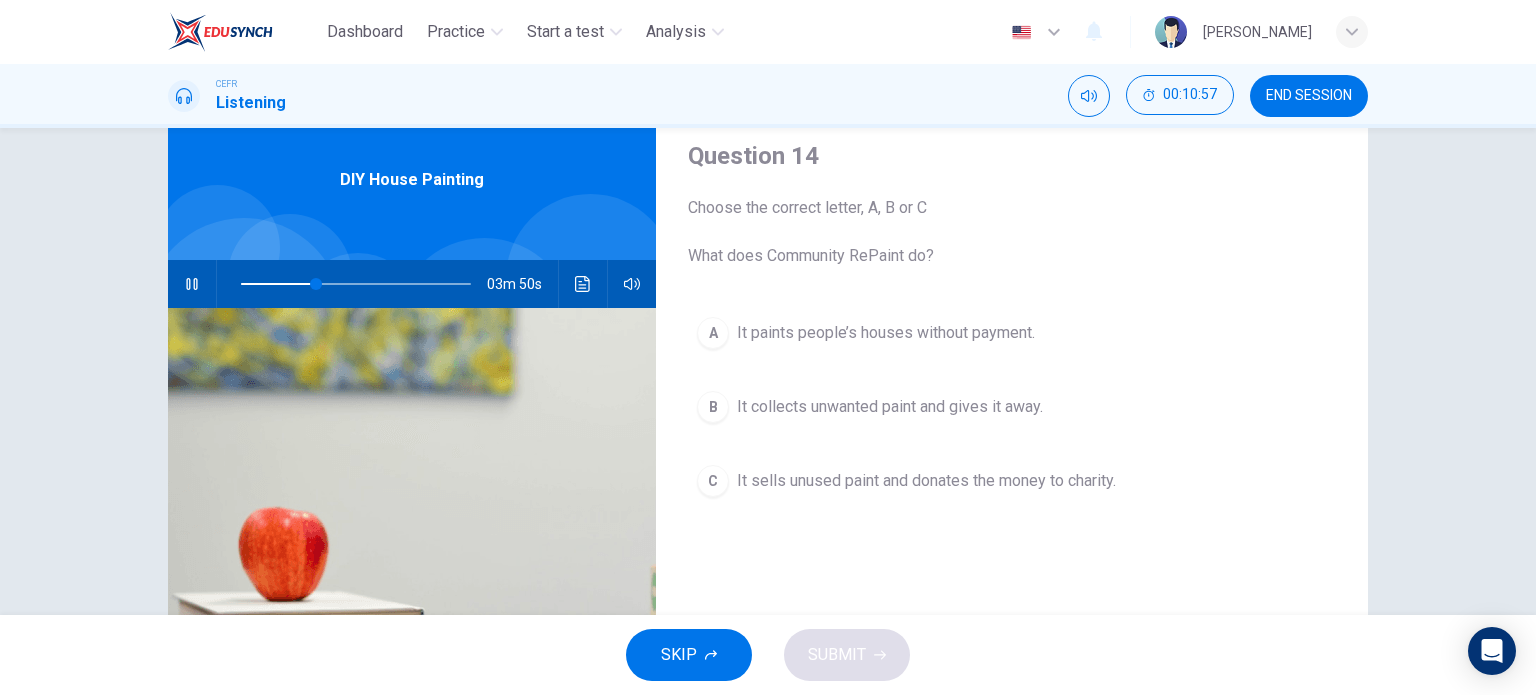 click on "It collects unwanted paint and gives it away." at bounding box center [890, 407] 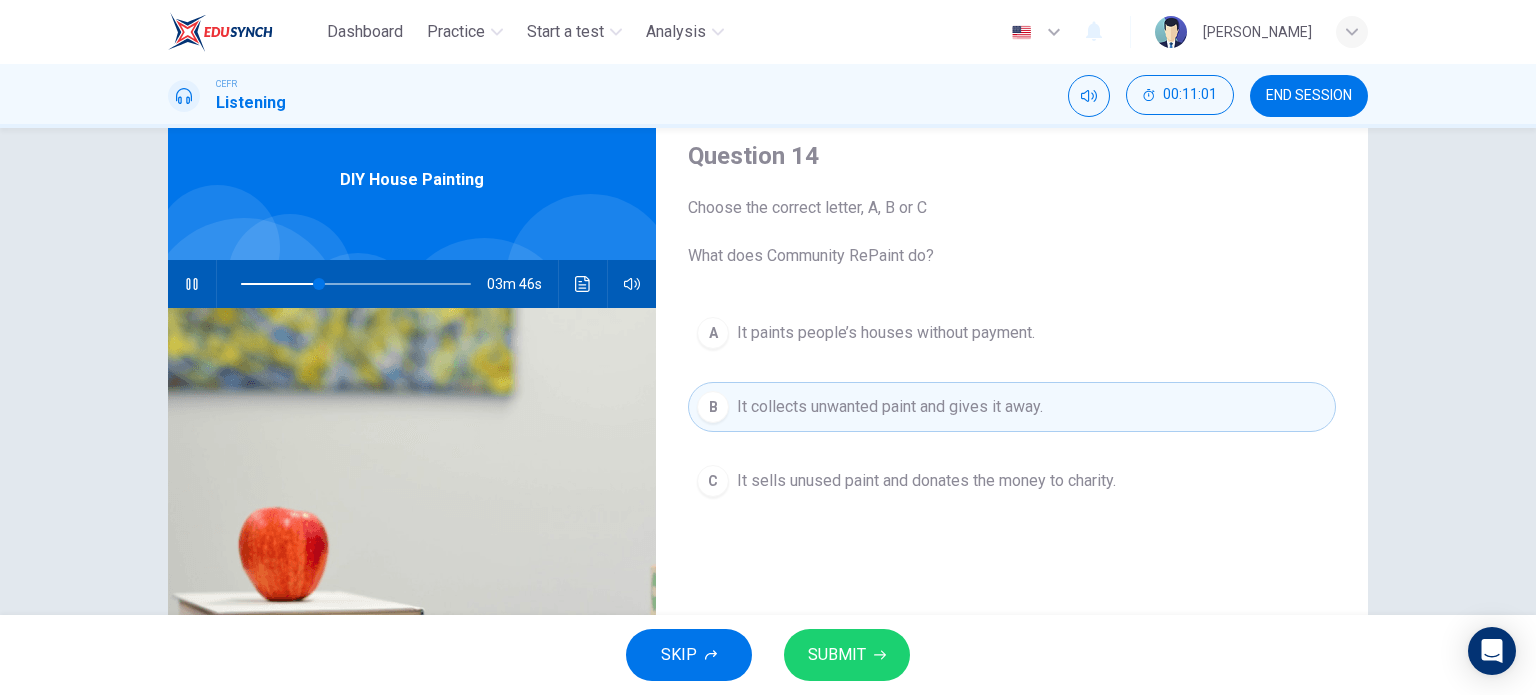 click on "SUBMIT" at bounding box center (847, 655) 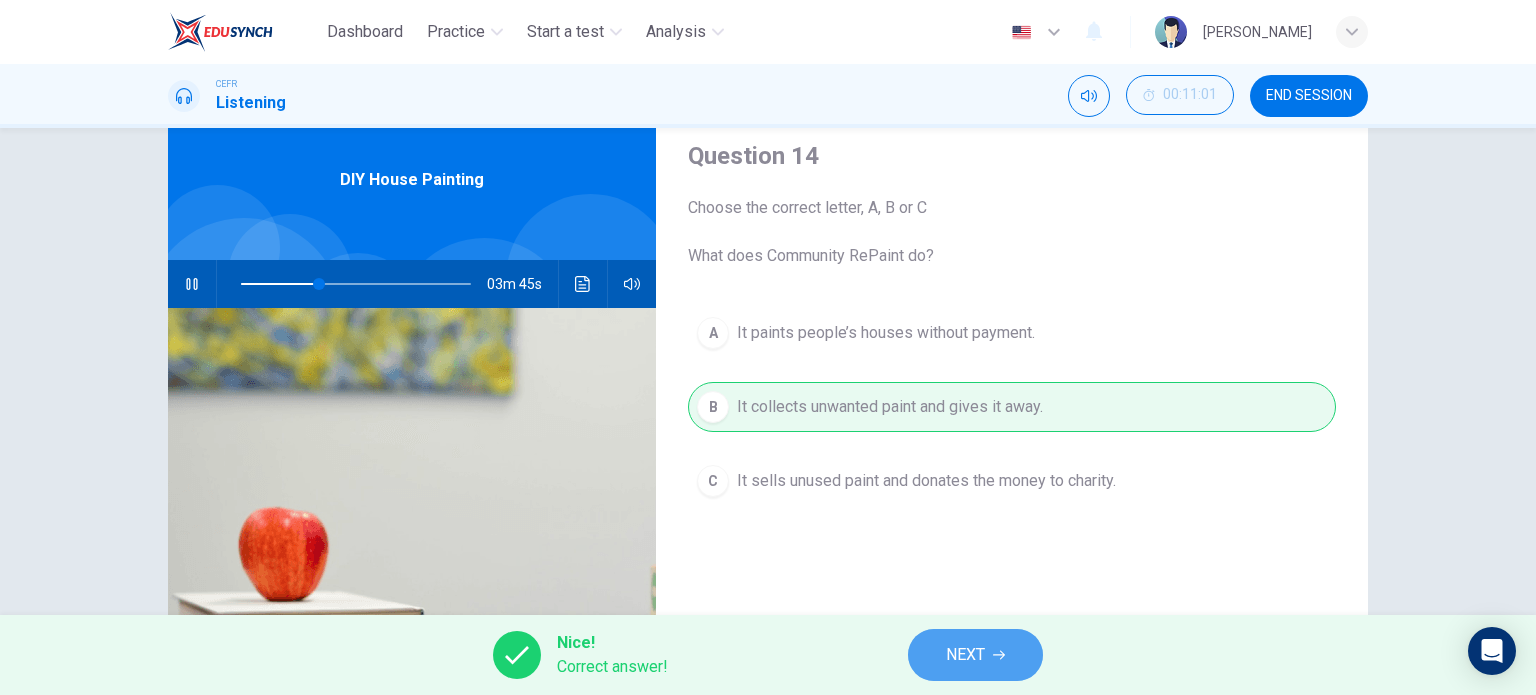 click on "NEXT" at bounding box center (965, 655) 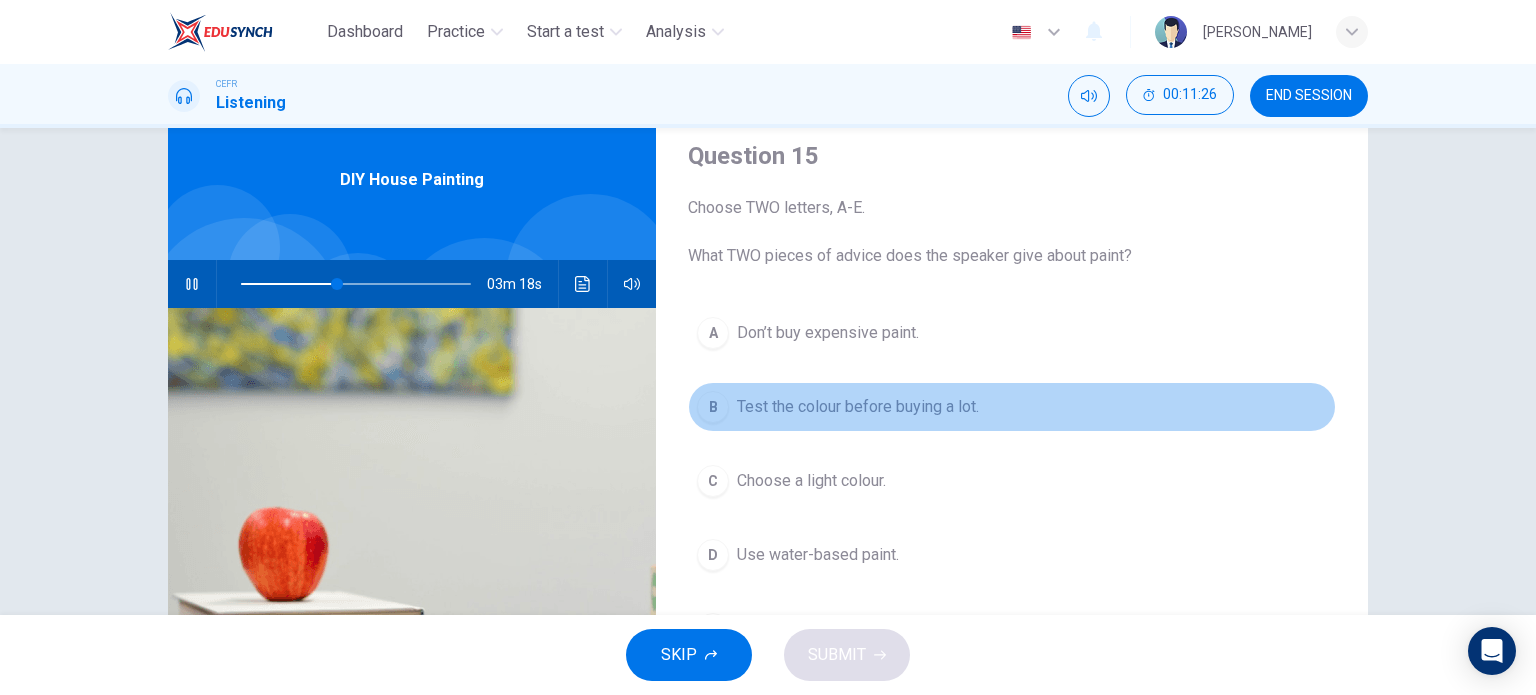 click on "Test the colour before buying a lot." at bounding box center [858, 407] 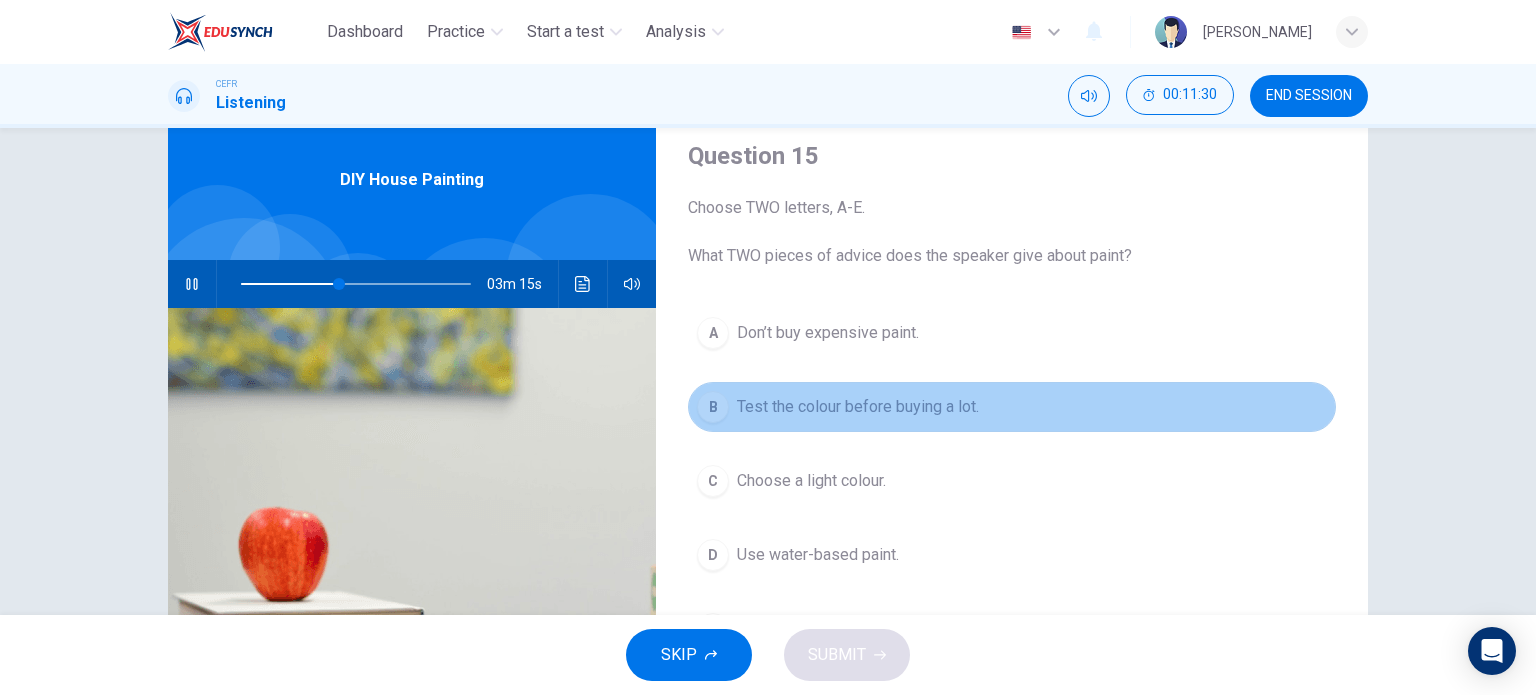 click on "B Test the colour before buying a lot." at bounding box center [1012, 407] 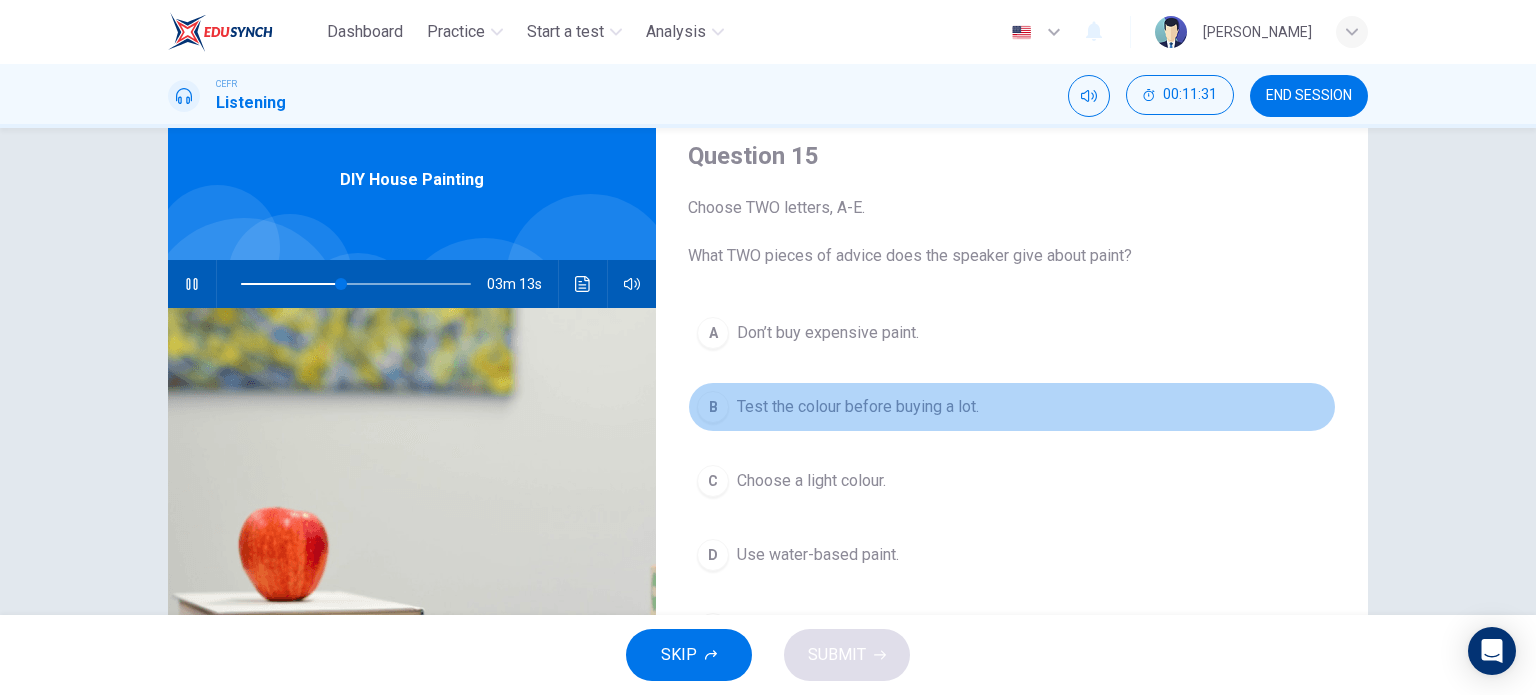 click on "Test the colour before buying a lot." at bounding box center (858, 407) 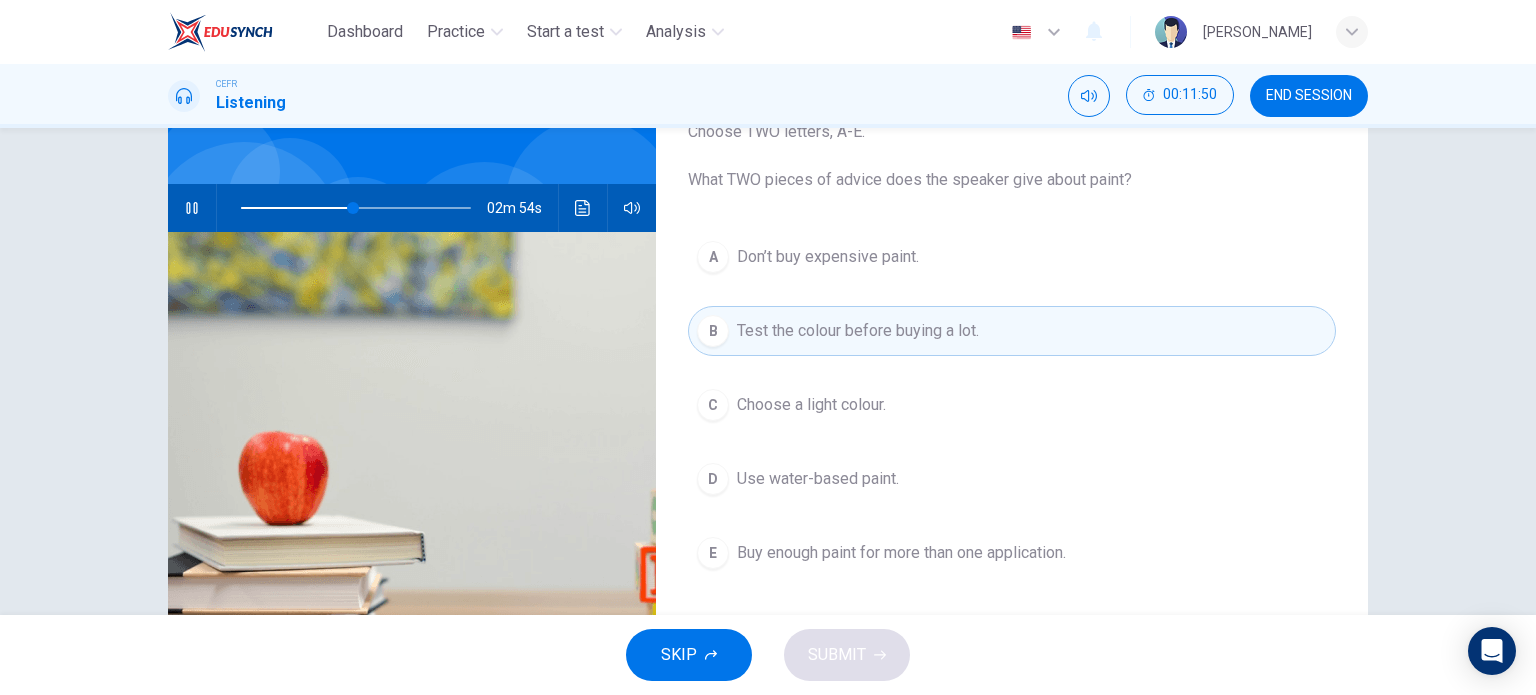 scroll, scrollTop: 142, scrollLeft: 0, axis: vertical 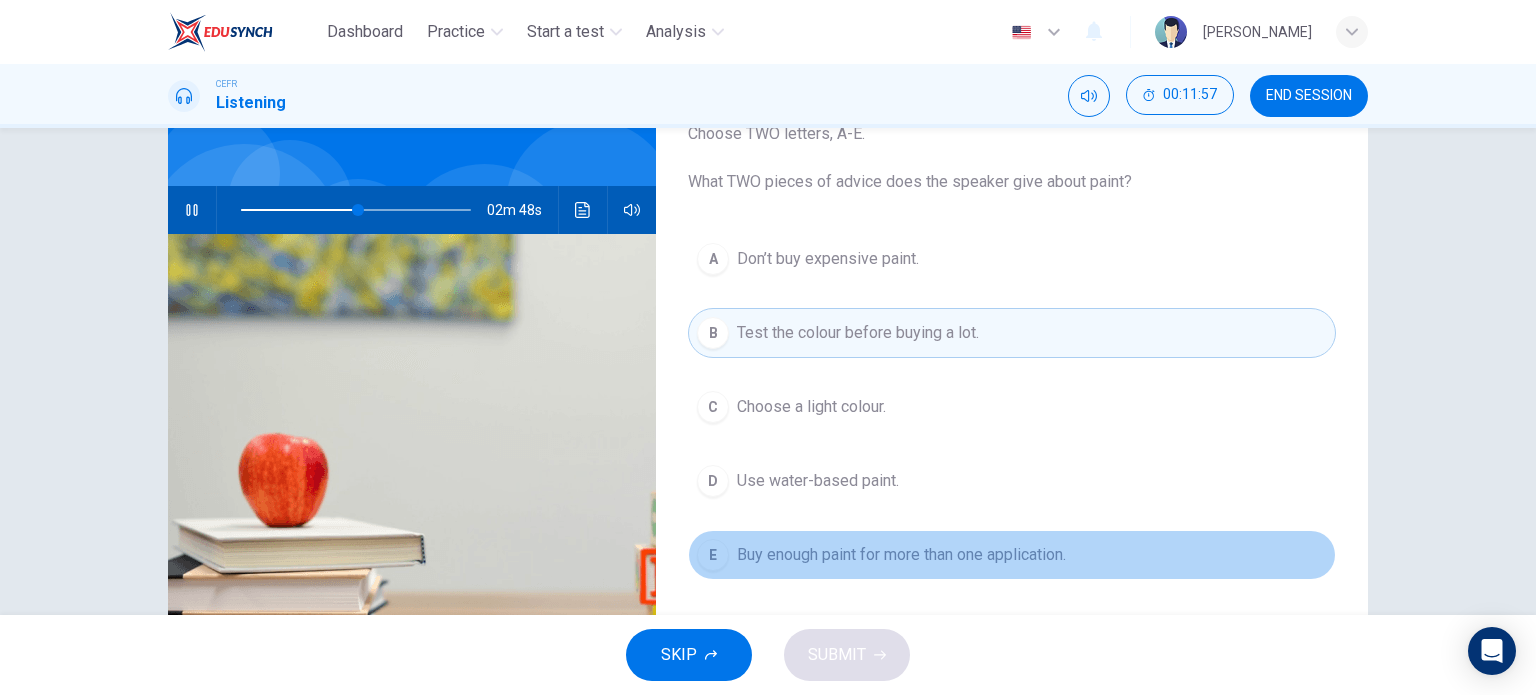 click on "E Buy enough paint for more than one application." at bounding box center [1012, 555] 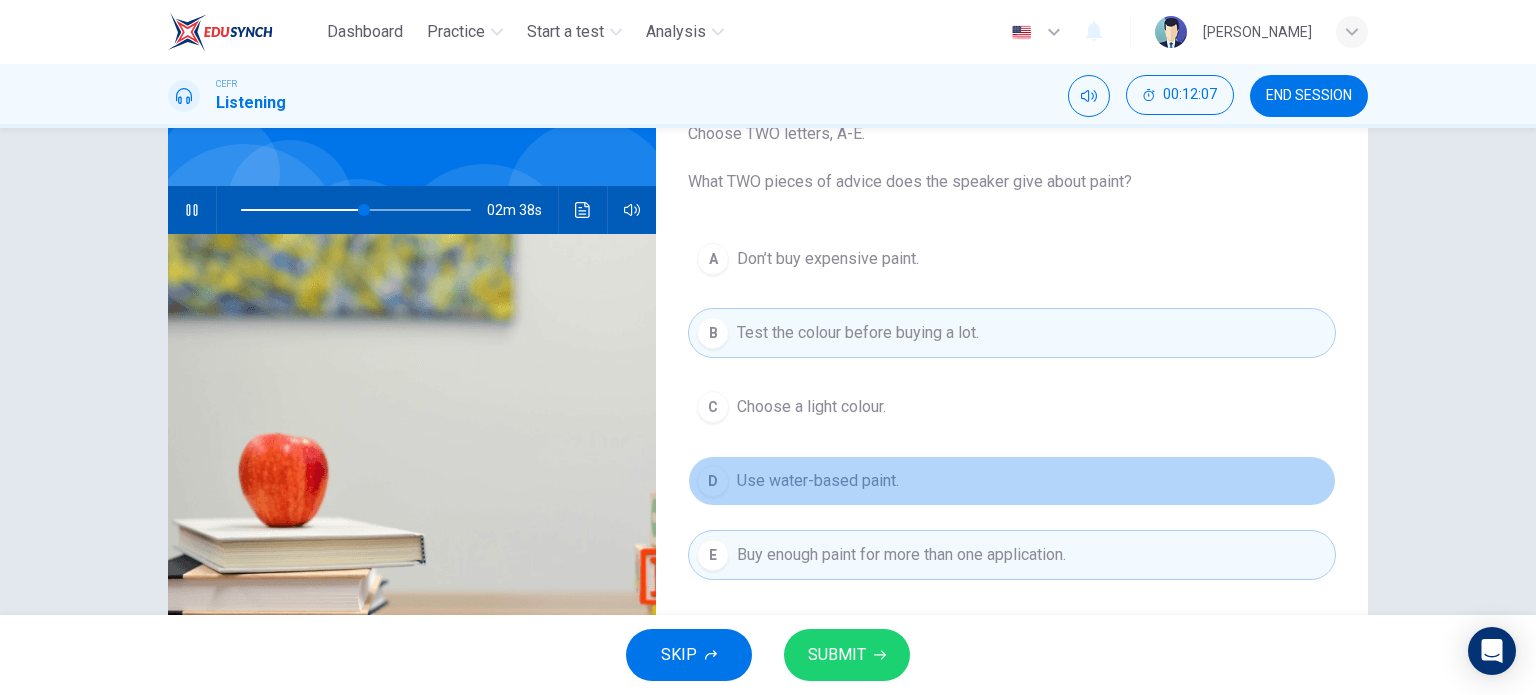 click on "Use water-based paint." at bounding box center (818, 481) 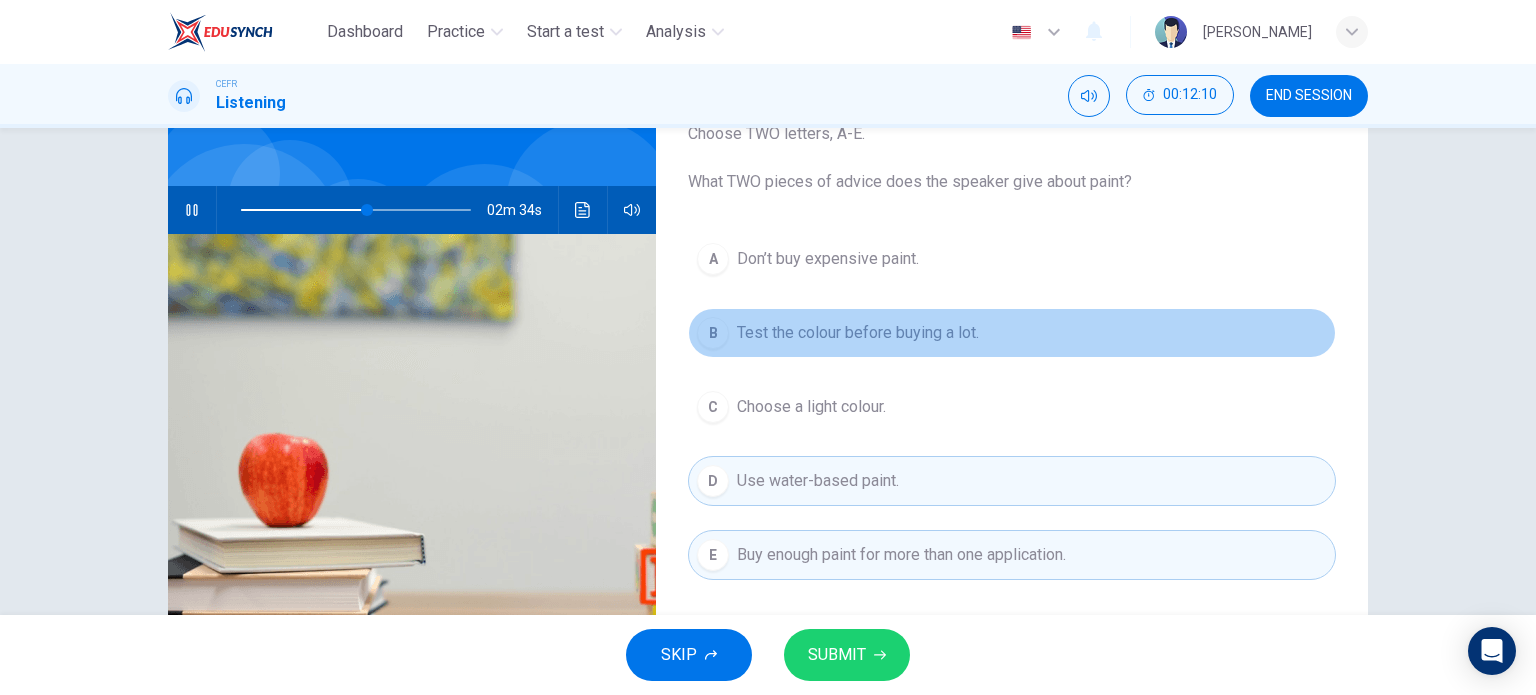 click on "Test the colour before buying a lot." at bounding box center (858, 333) 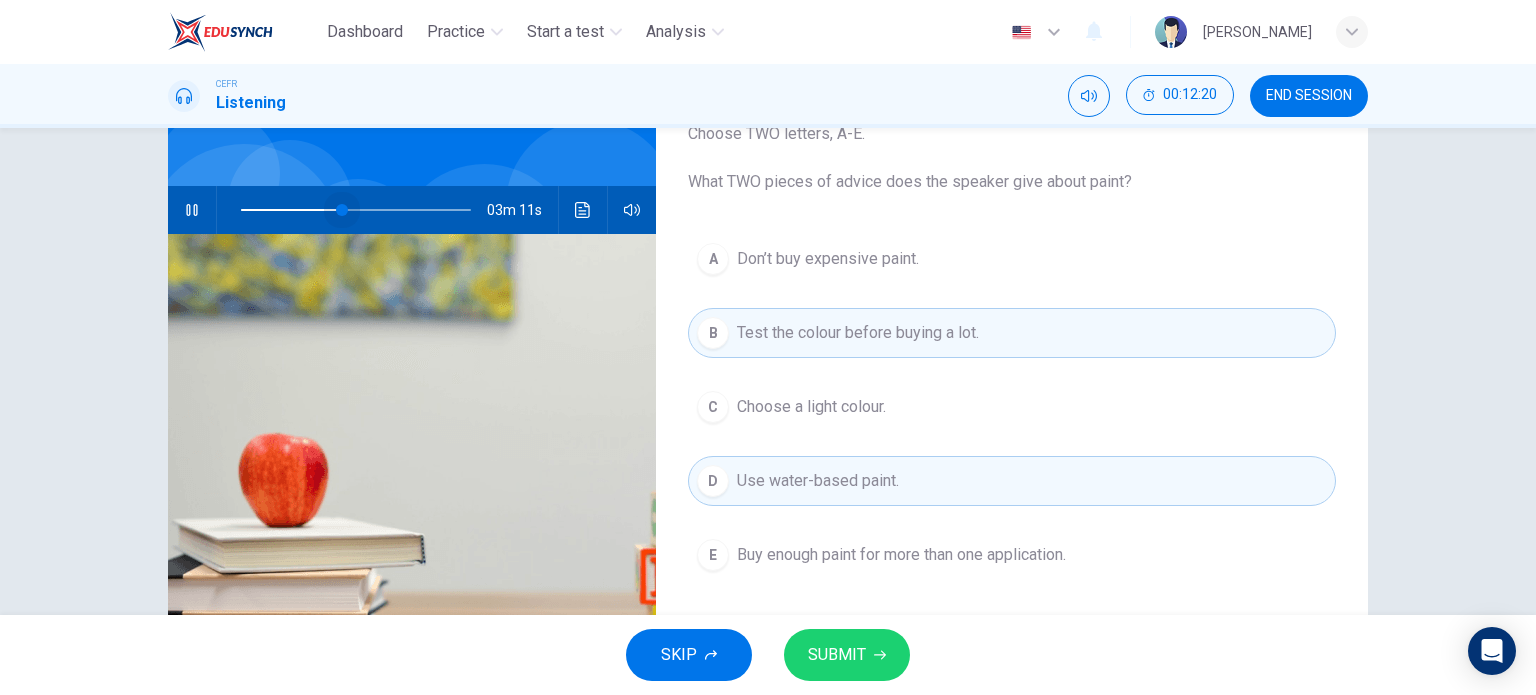click at bounding box center (356, 210) 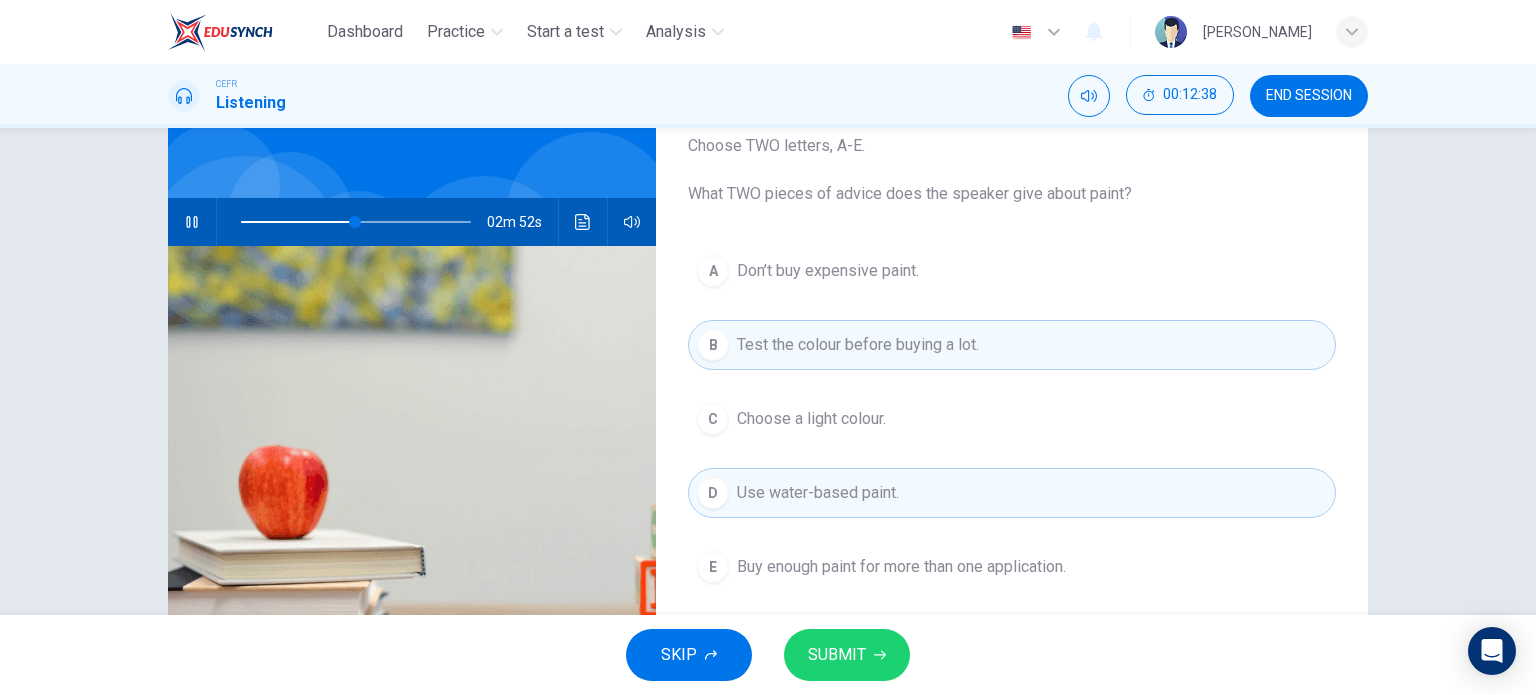 scroll, scrollTop: 134, scrollLeft: 0, axis: vertical 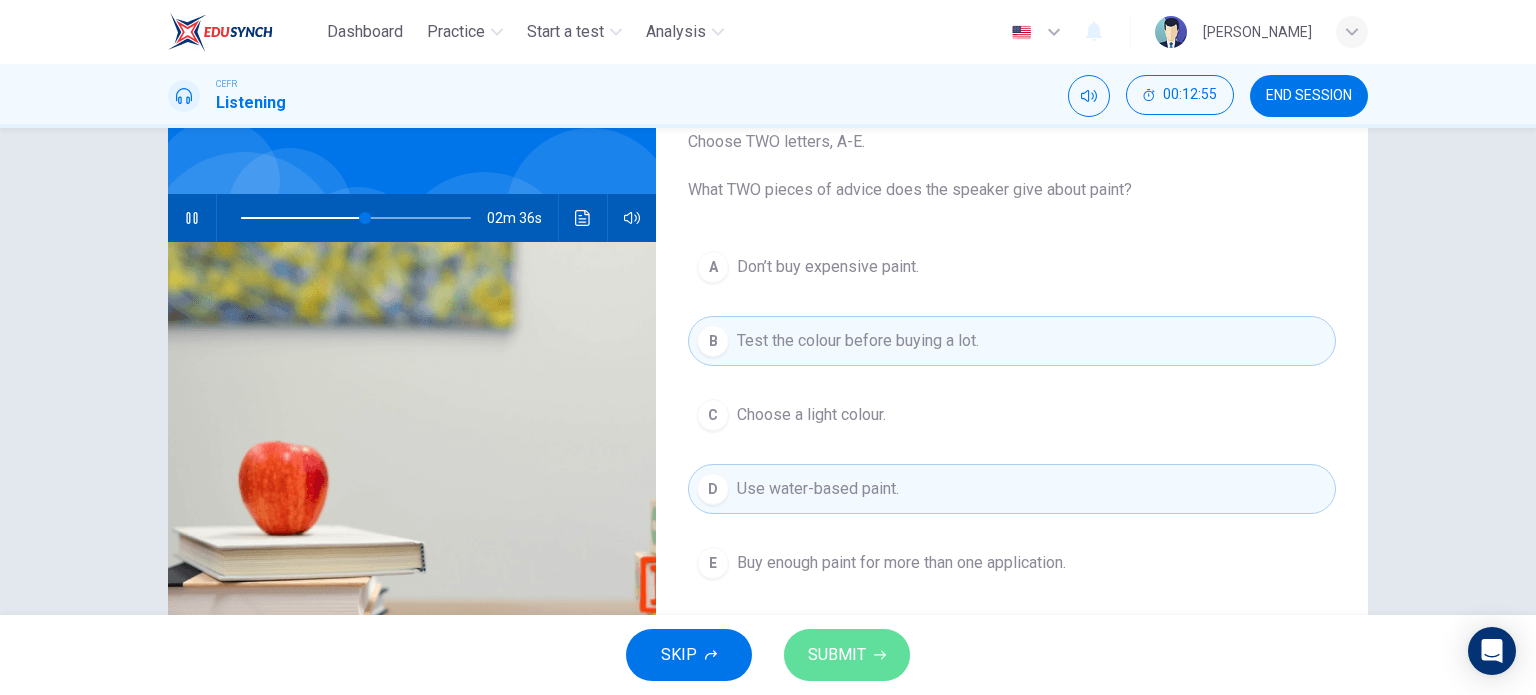 click on "SUBMIT" at bounding box center [847, 655] 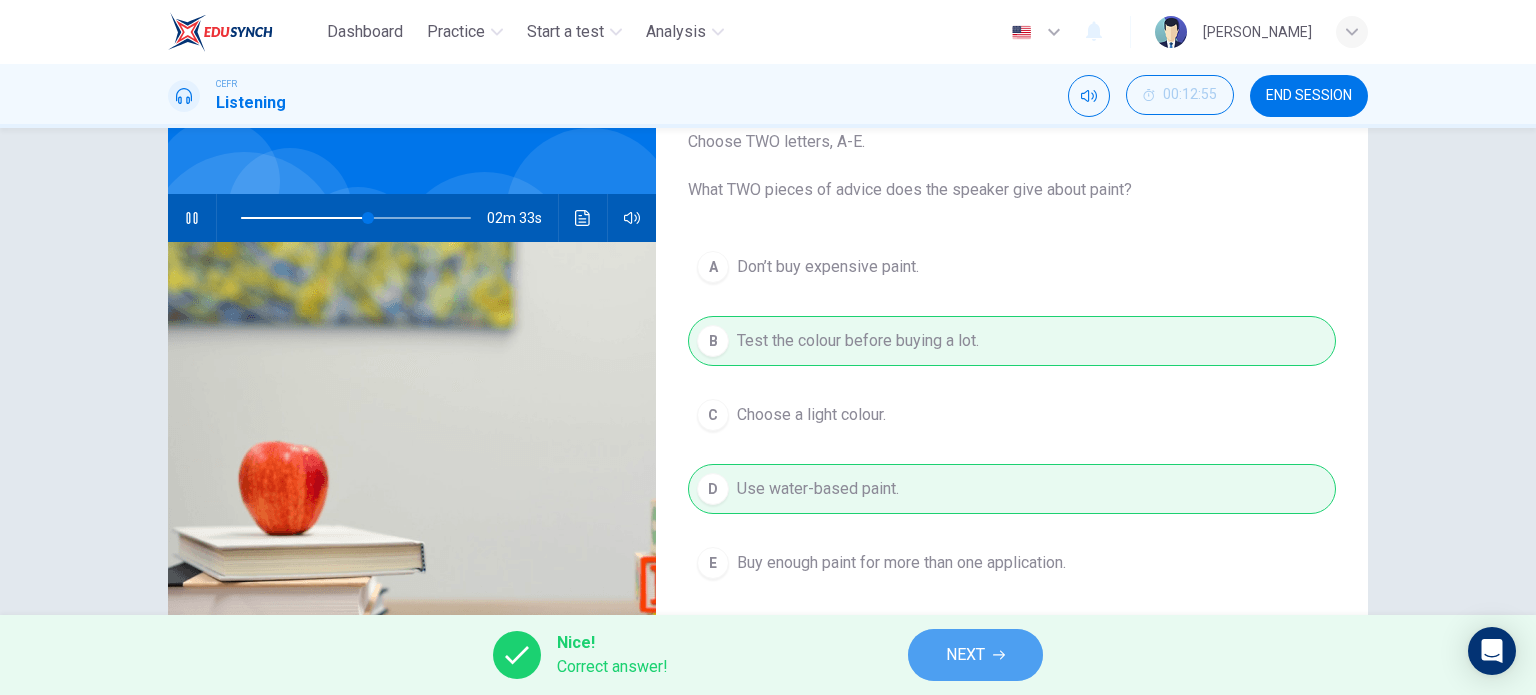 click on "NEXT" at bounding box center [975, 655] 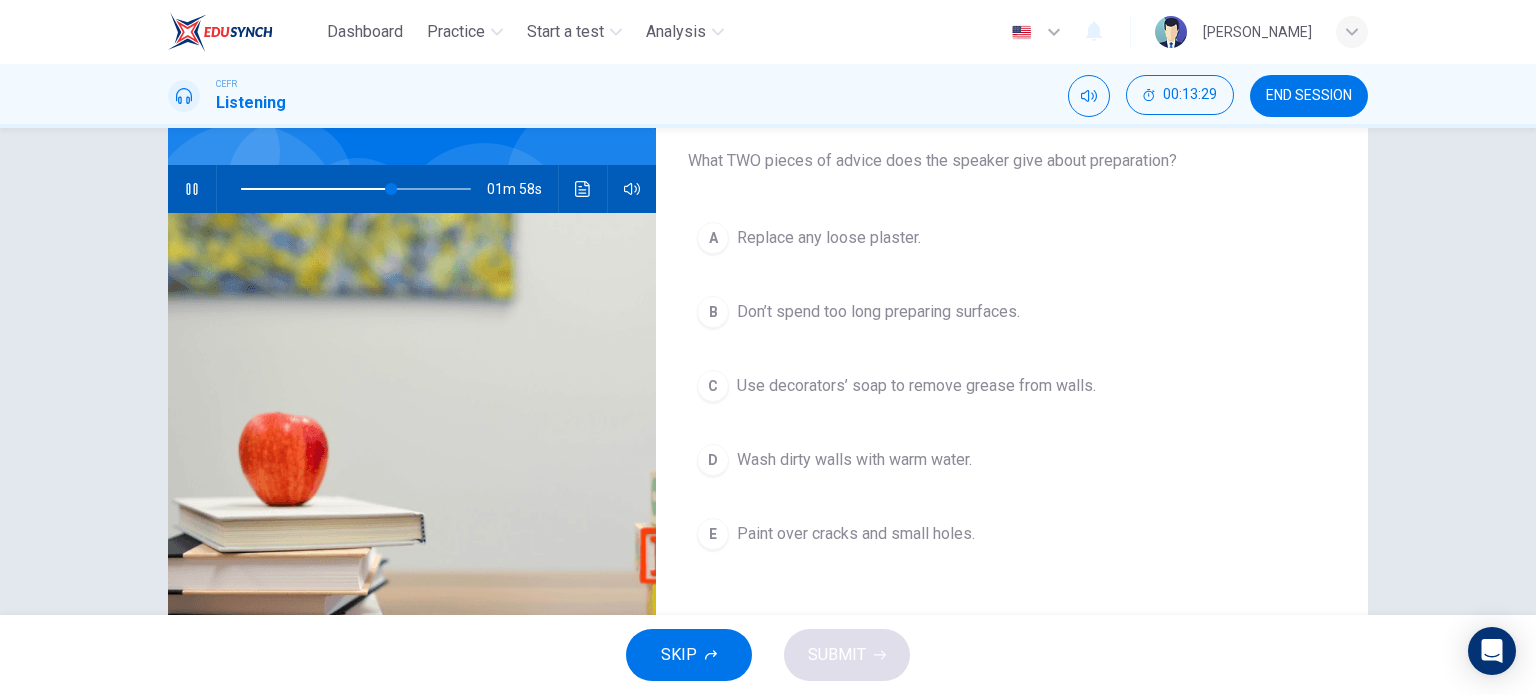 scroll, scrollTop: 152, scrollLeft: 0, axis: vertical 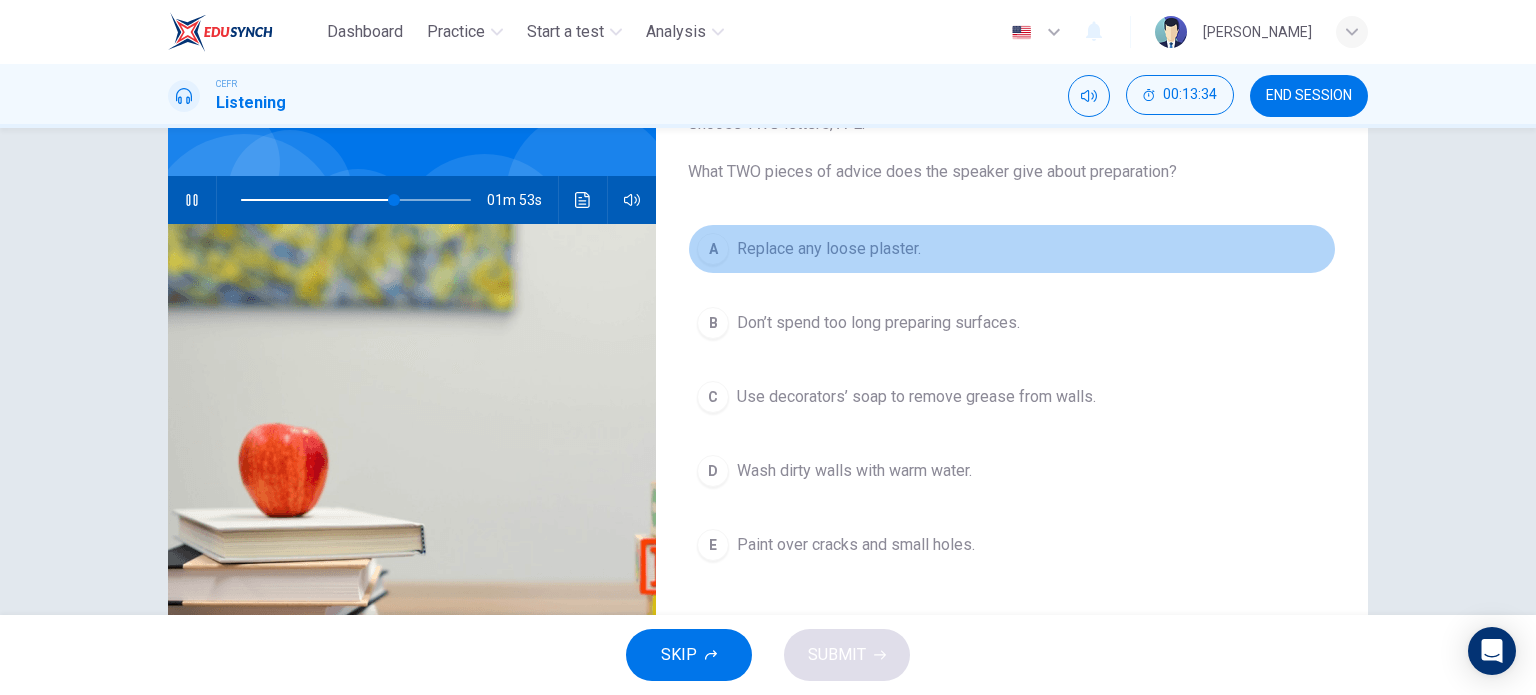 click on "Replace any loose plaster." at bounding box center (829, 249) 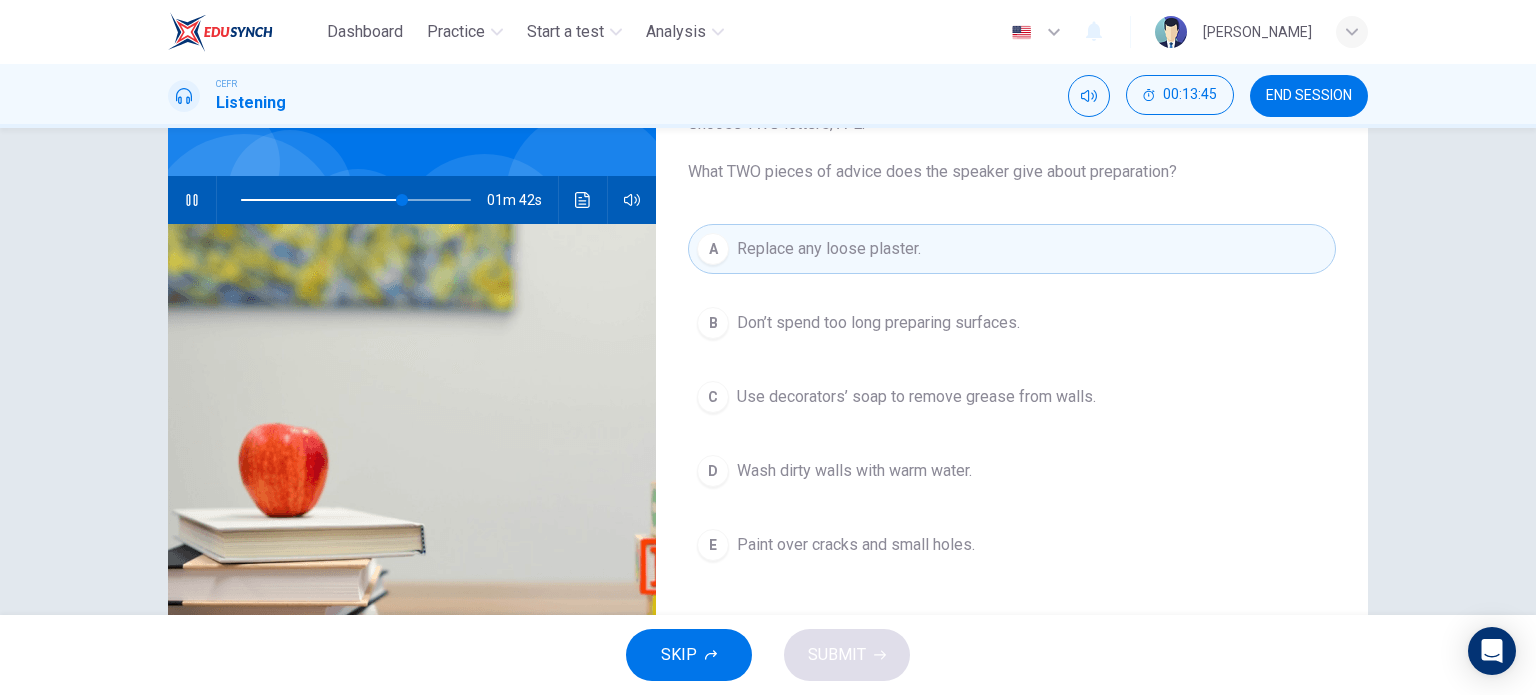 click on "Wash dirty walls with warm water." at bounding box center (854, 471) 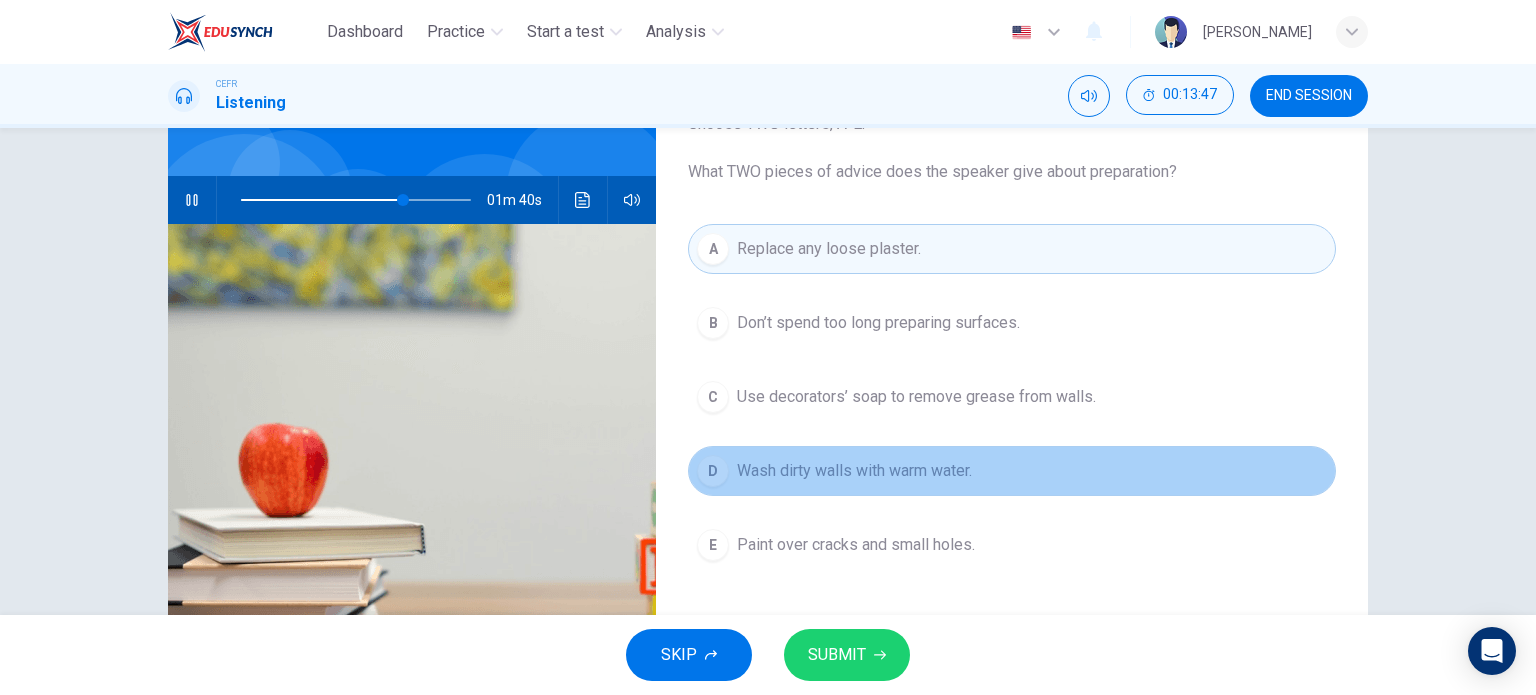 click on "Wash dirty walls with warm water." at bounding box center (854, 471) 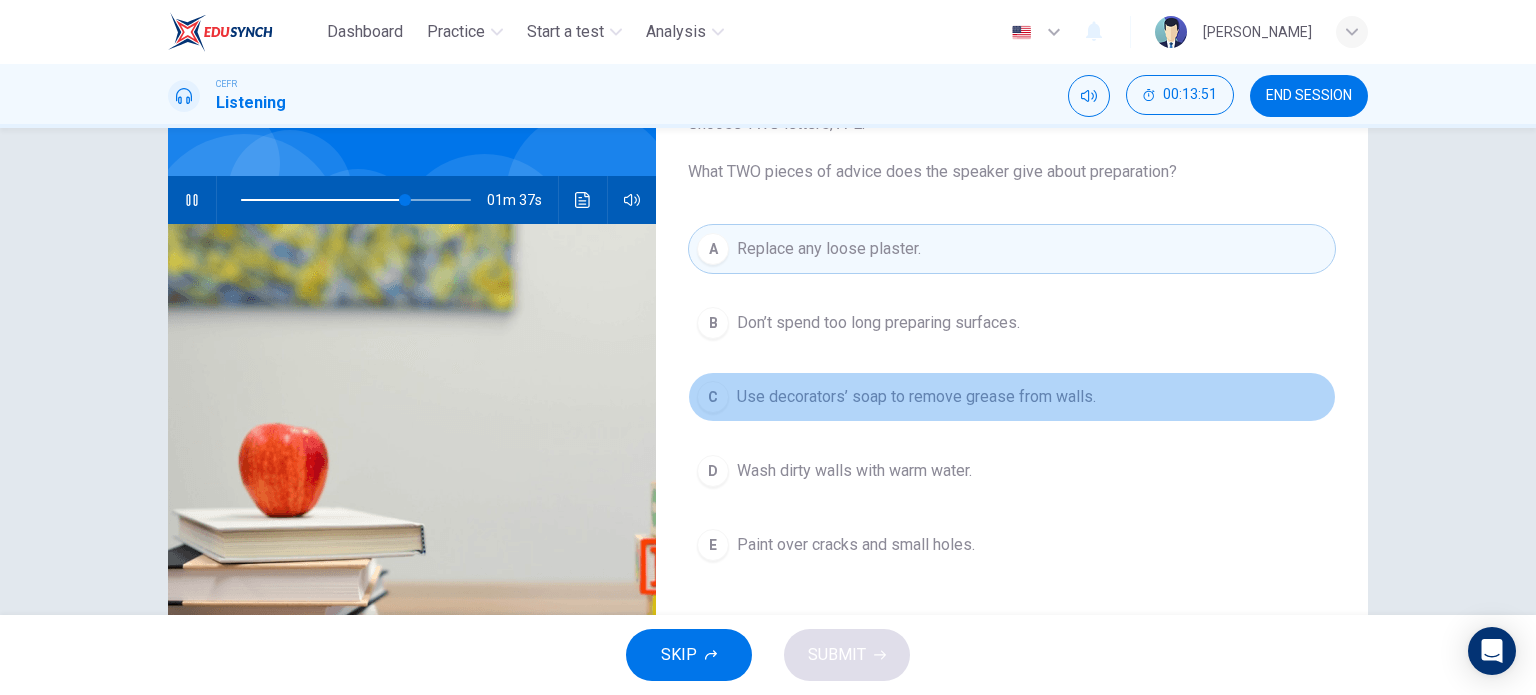 click on "C Use decorators’ soap to remove grease from walls." at bounding box center (1012, 397) 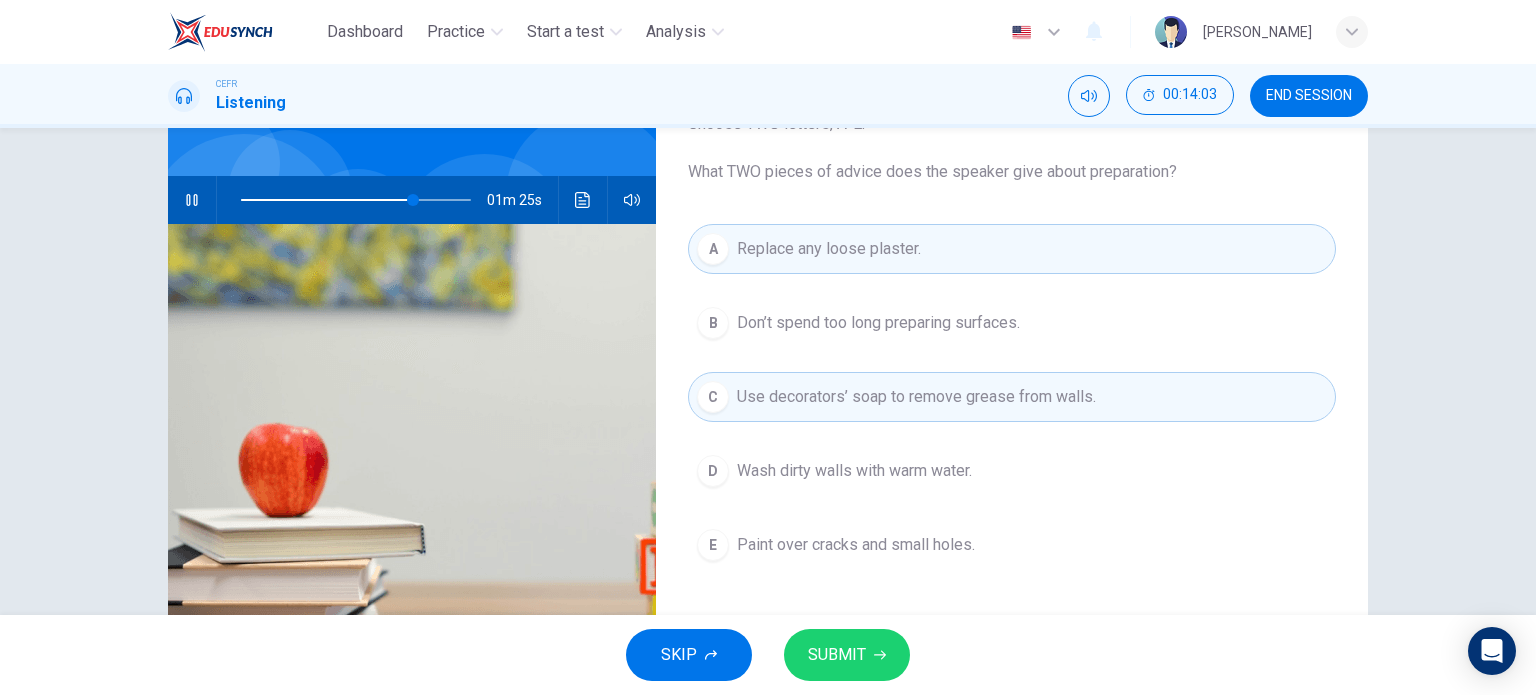click on "SUBMIT" at bounding box center (837, 655) 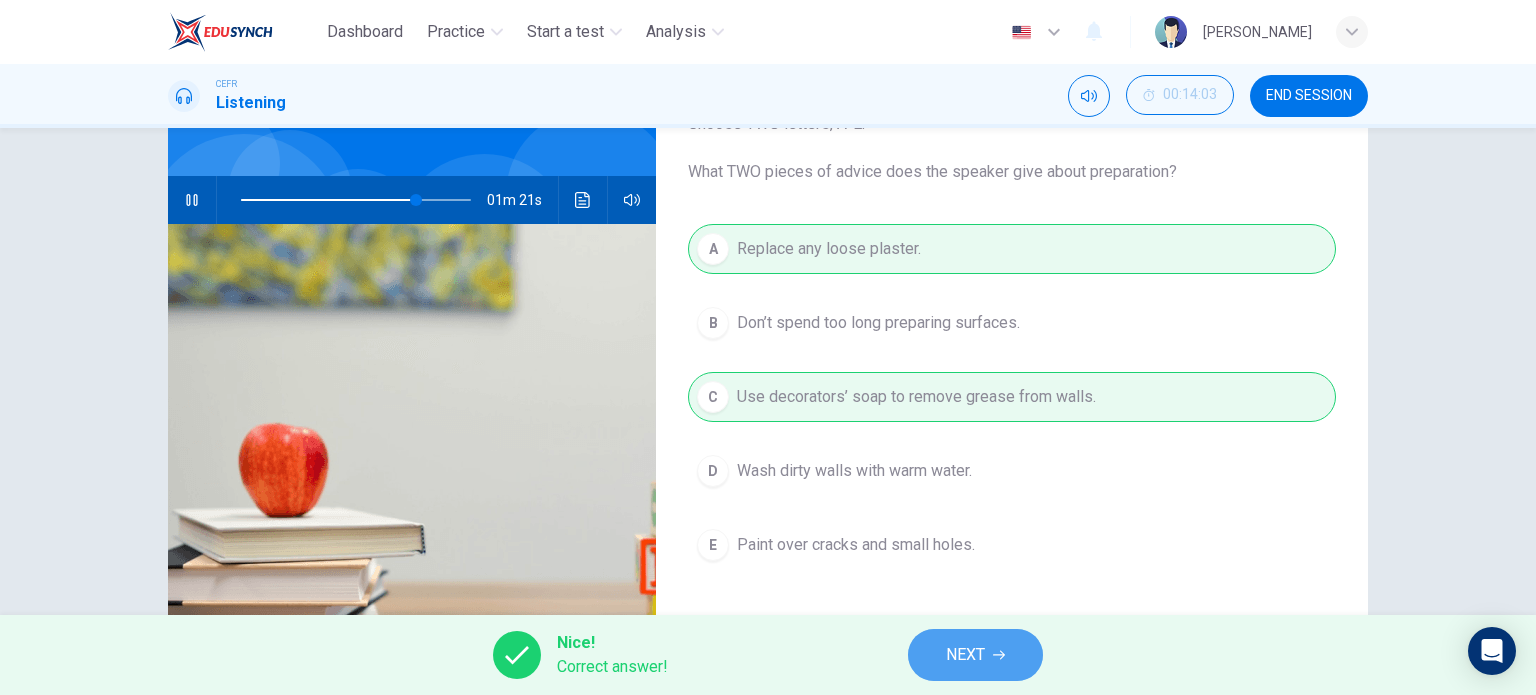 click on "NEXT" at bounding box center [975, 655] 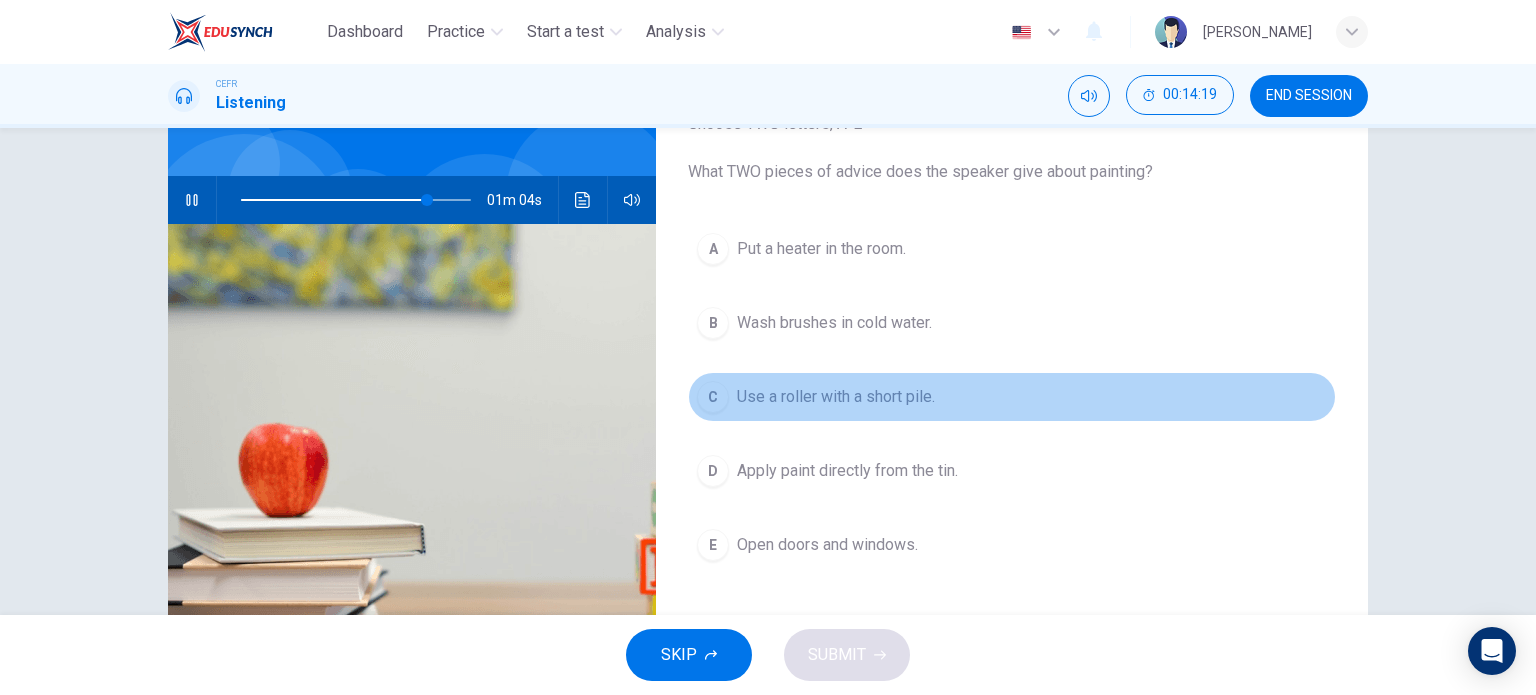 click on "Use a roller with a short pile." at bounding box center [836, 397] 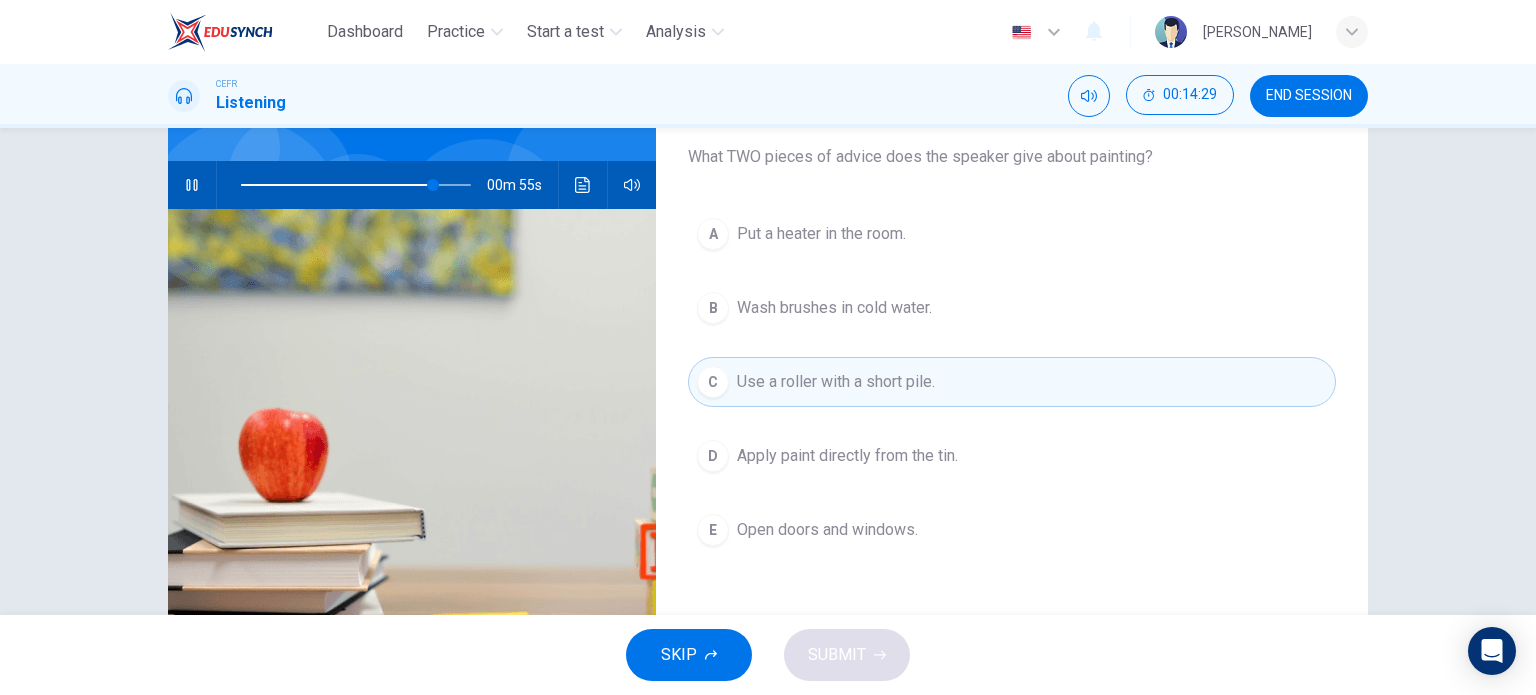scroll, scrollTop: 163, scrollLeft: 0, axis: vertical 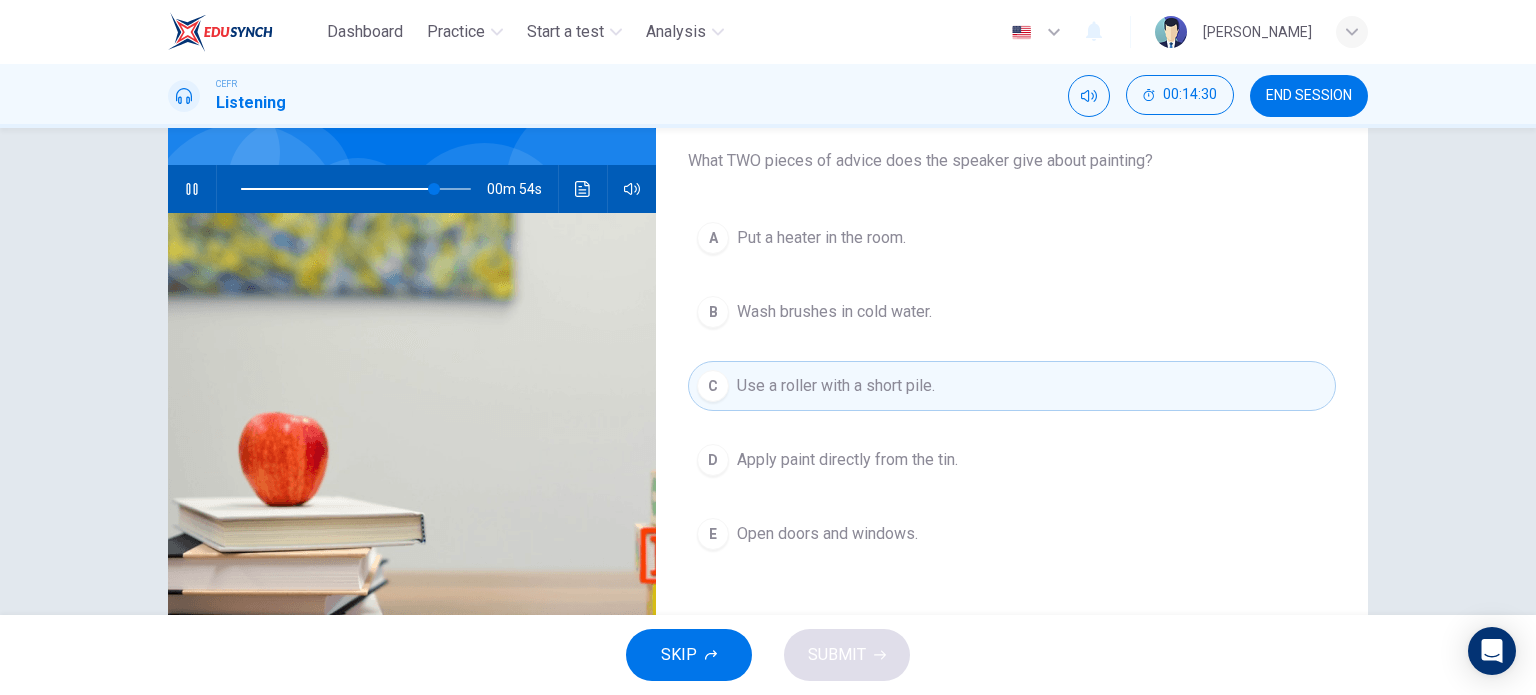 click on "Wash brushes in cold water." at bounding box center [834, 312] 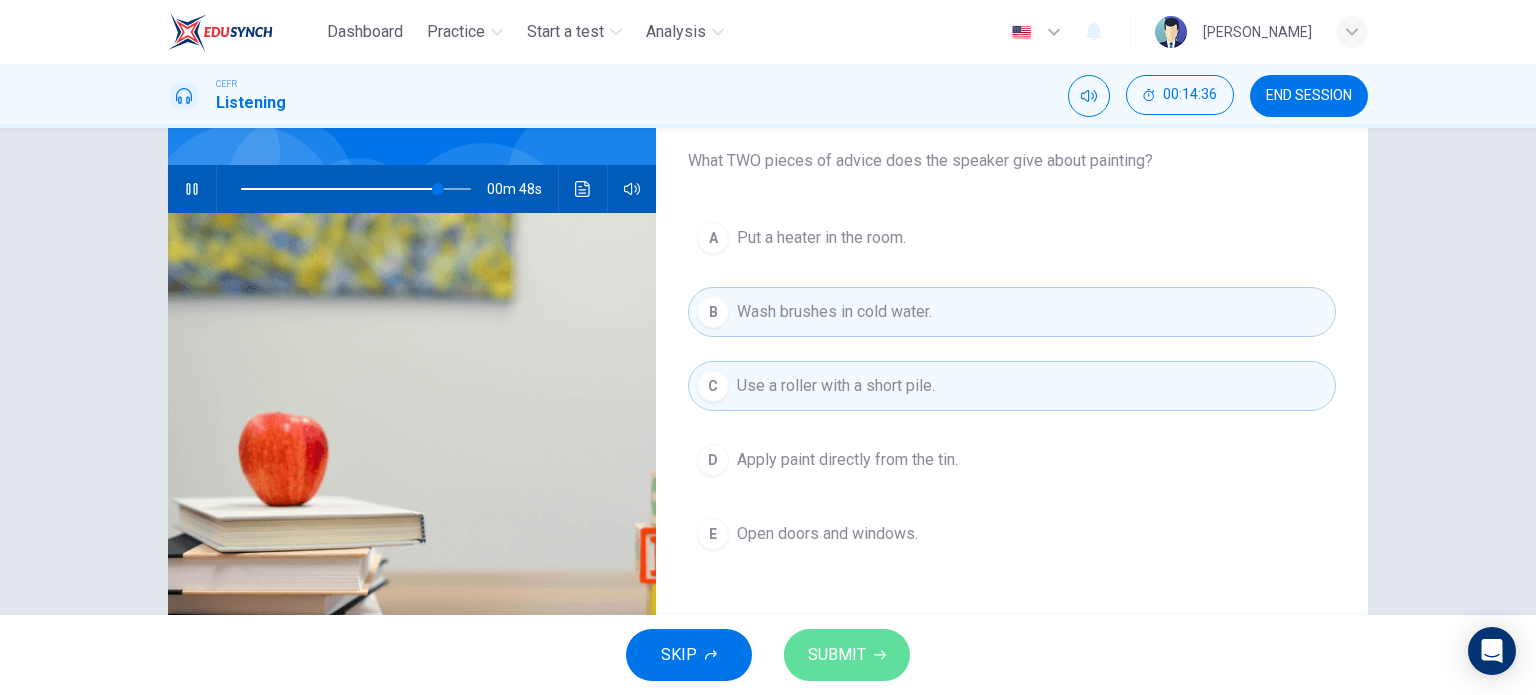 click on "SUBMIT" at bounding box center [847, 655] 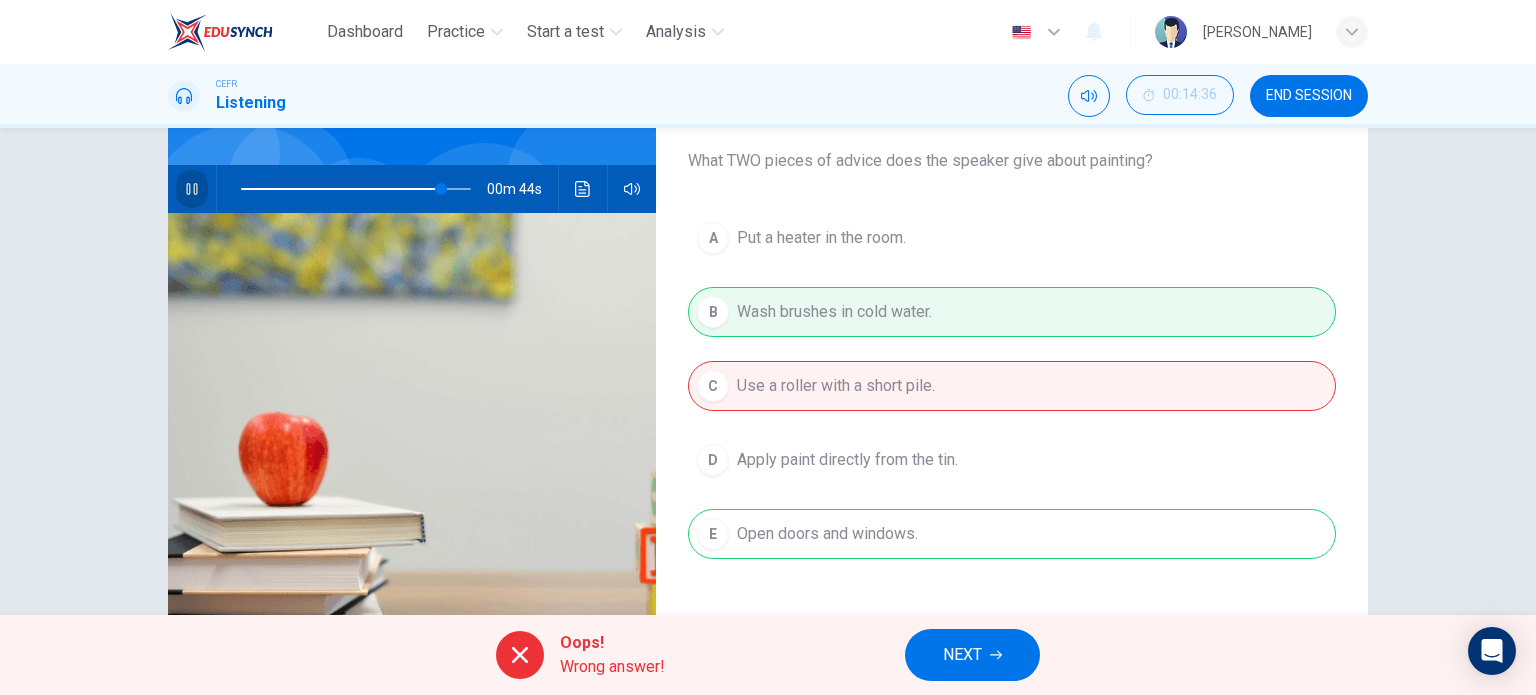 click at bounding box center (192, 189) 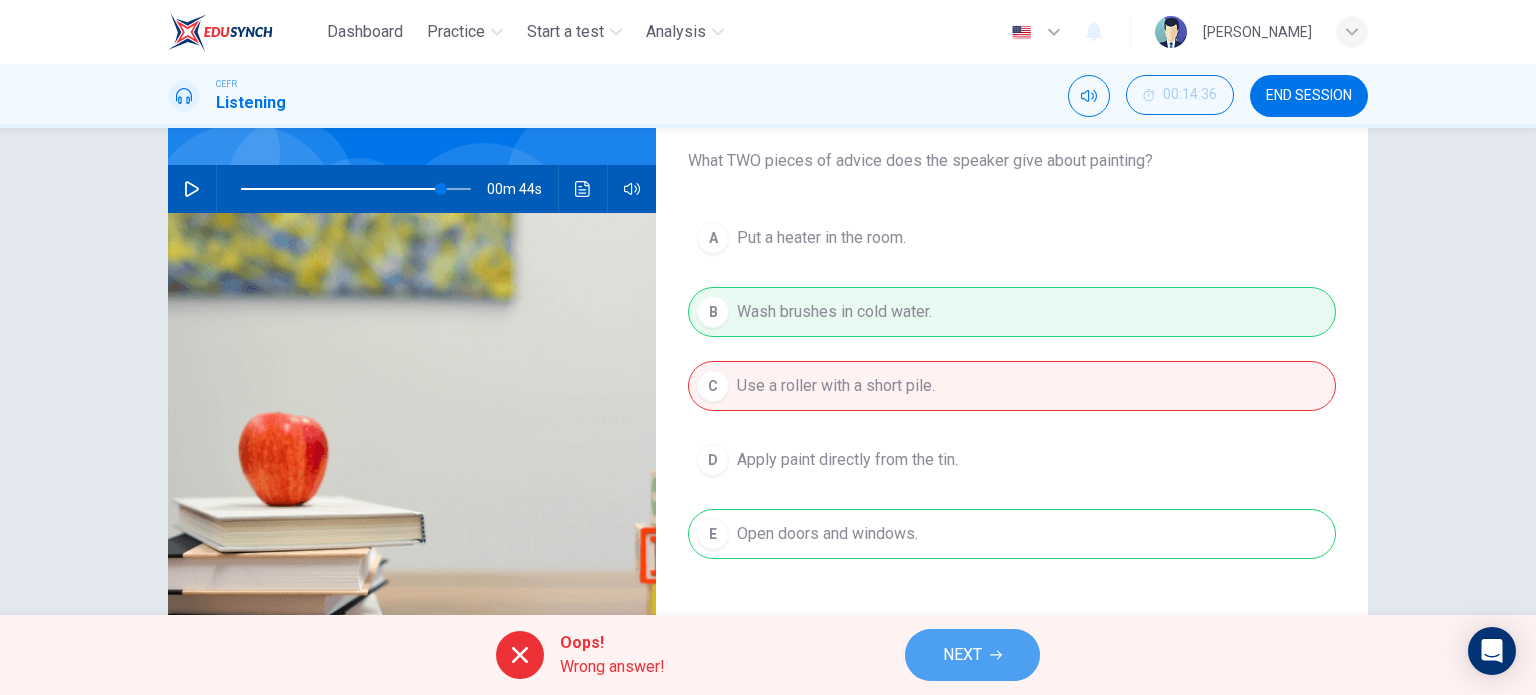 click on "NEXT" at bounding box center (972, 655) 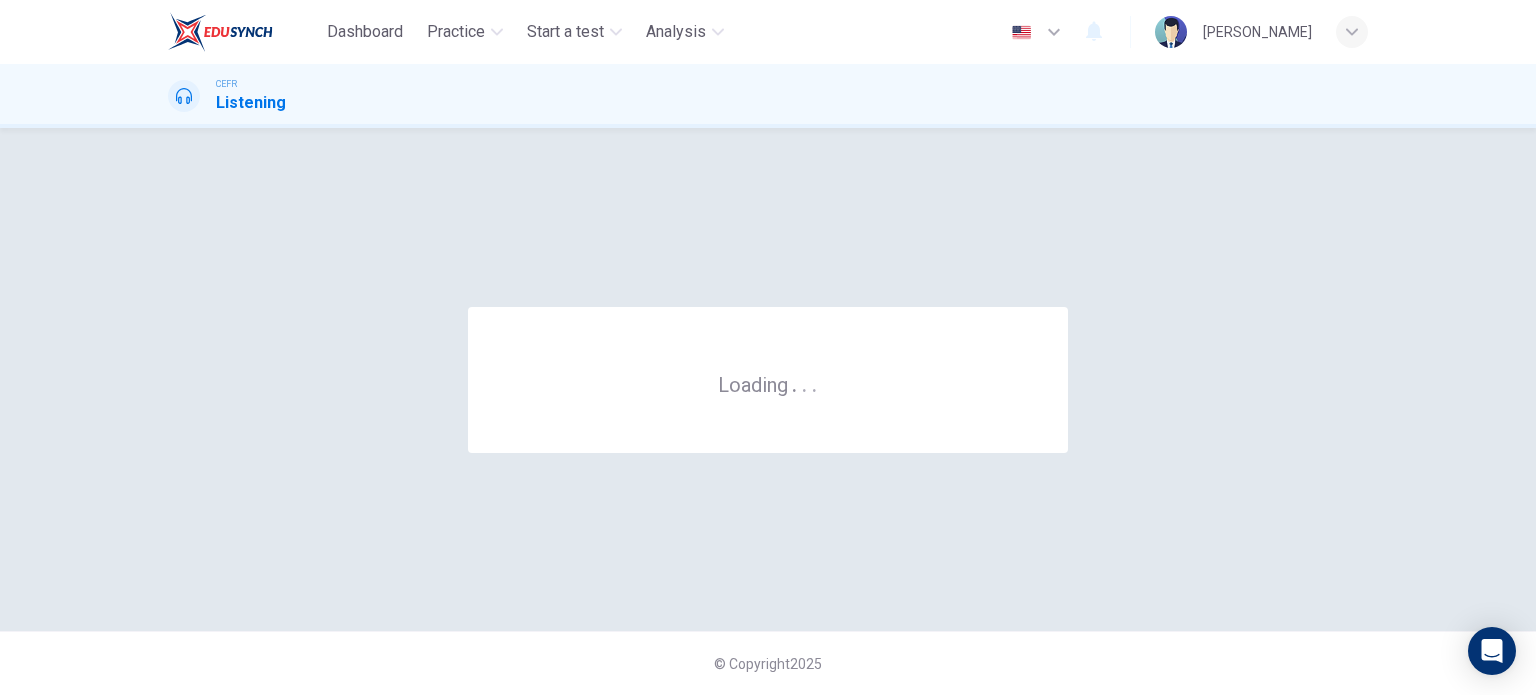 scroll, scrollTop: 0, scrollLeft: 0, axis: both 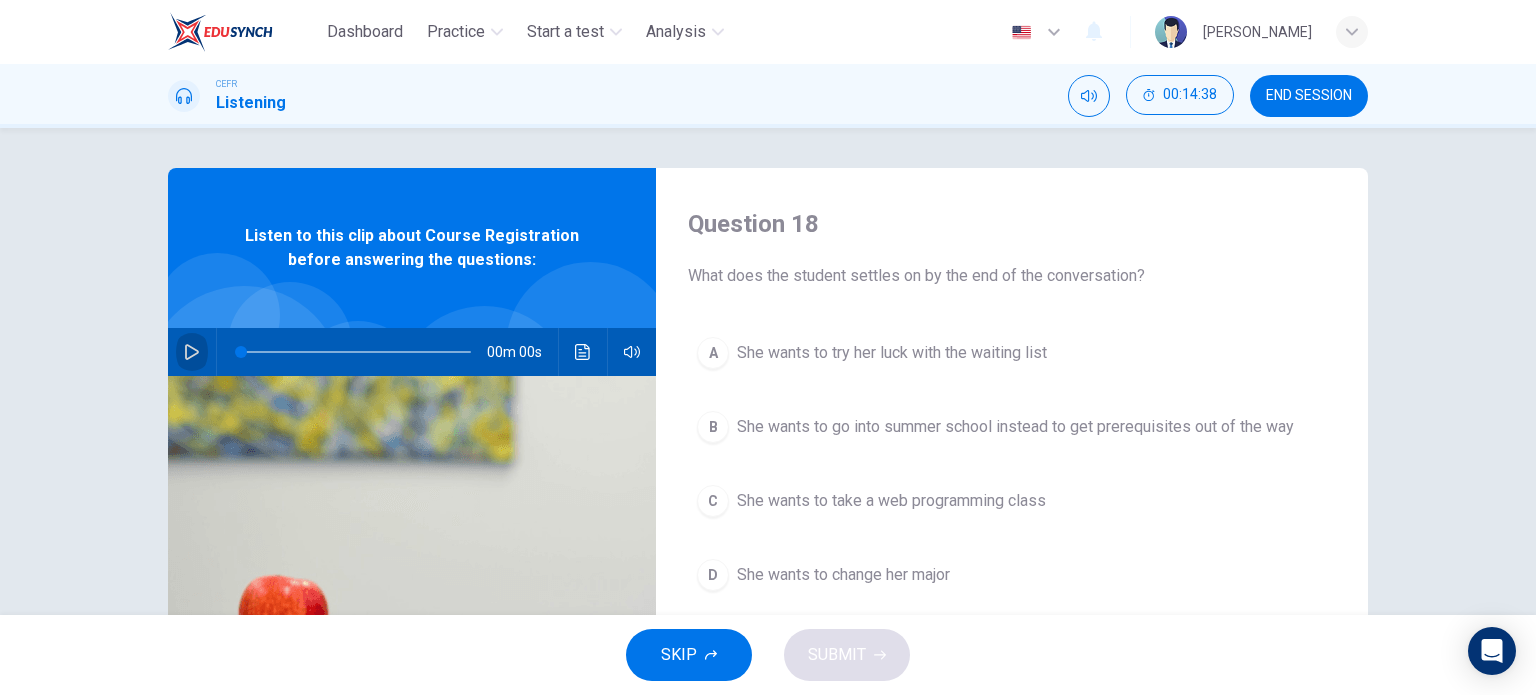 click at bounding box center [192, 352] 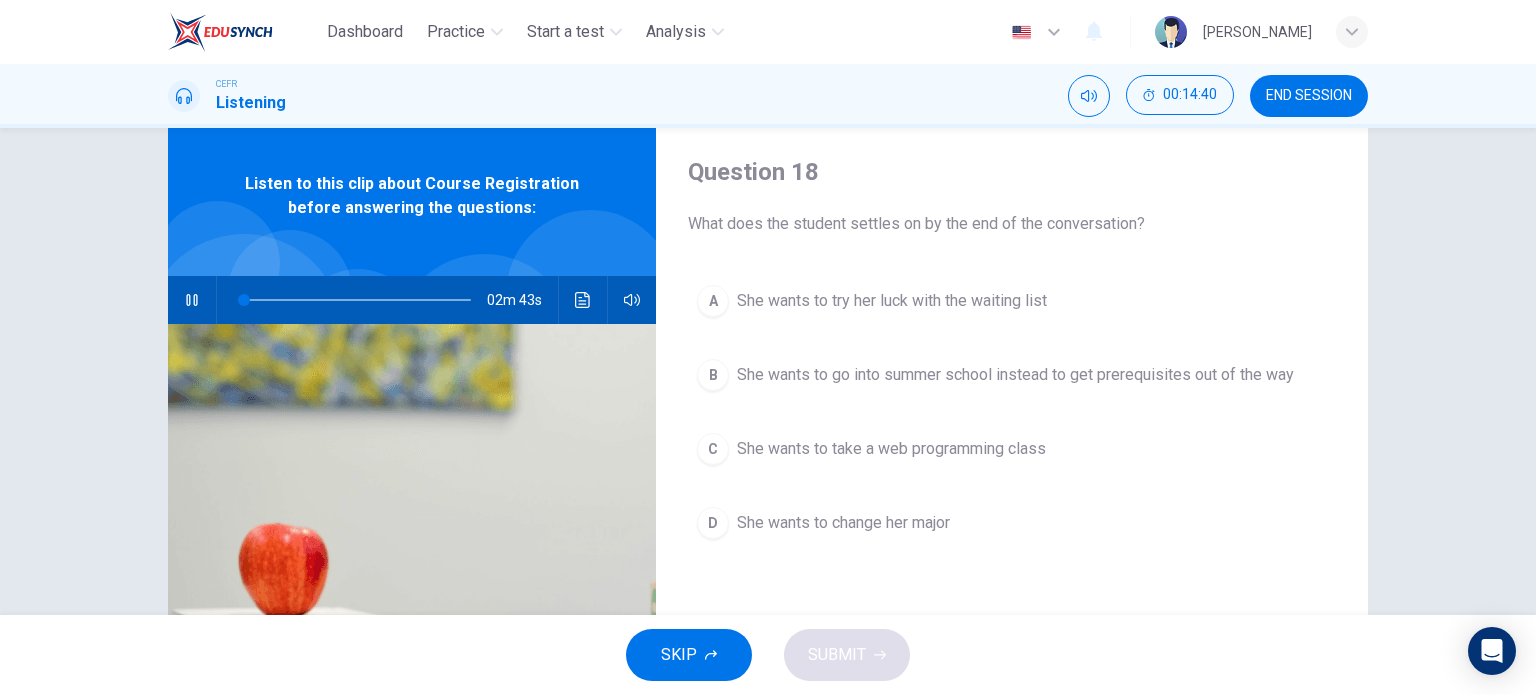 scroll, scrollTop: 60, scrollLeft: 0, axis: vertical 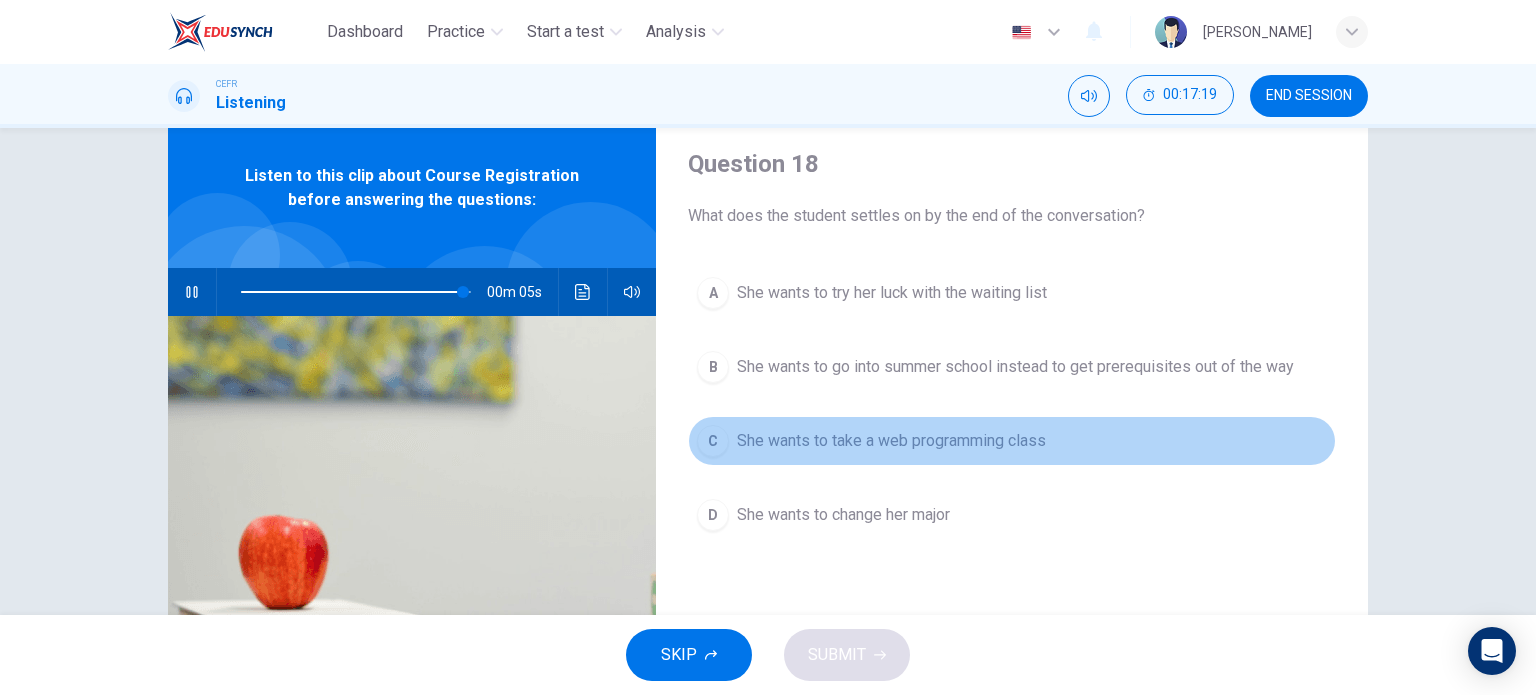 click on "She wants to take a web programming class" at bounding box center (891, 441) 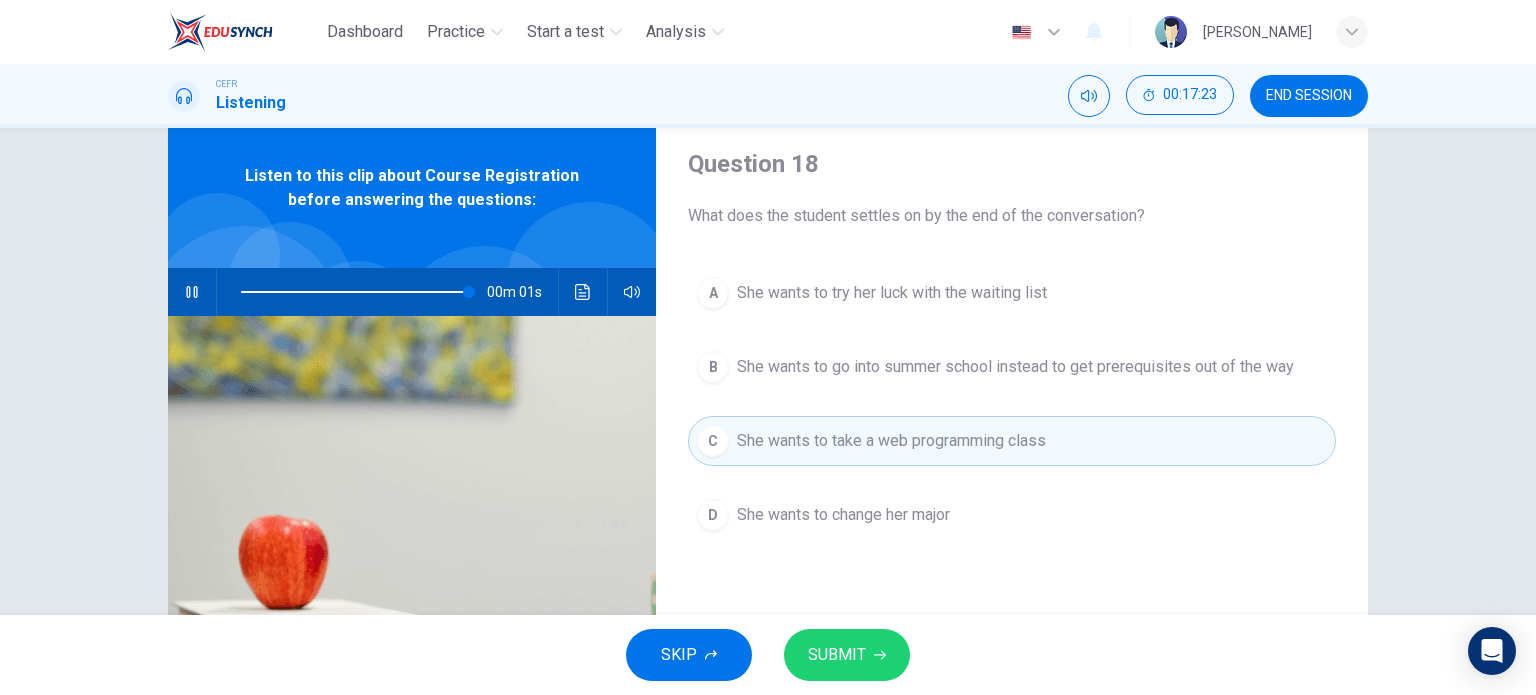 click at bounding box center (192, 292) 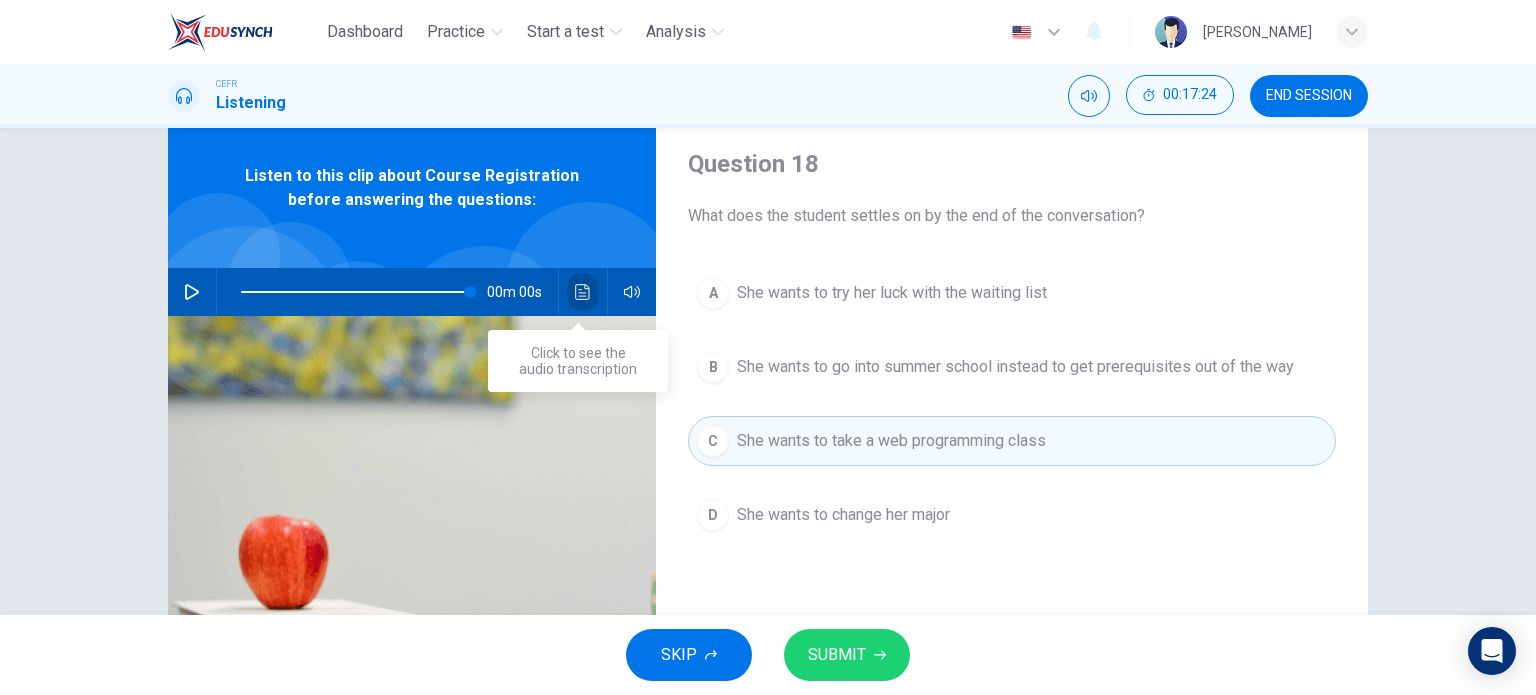 click 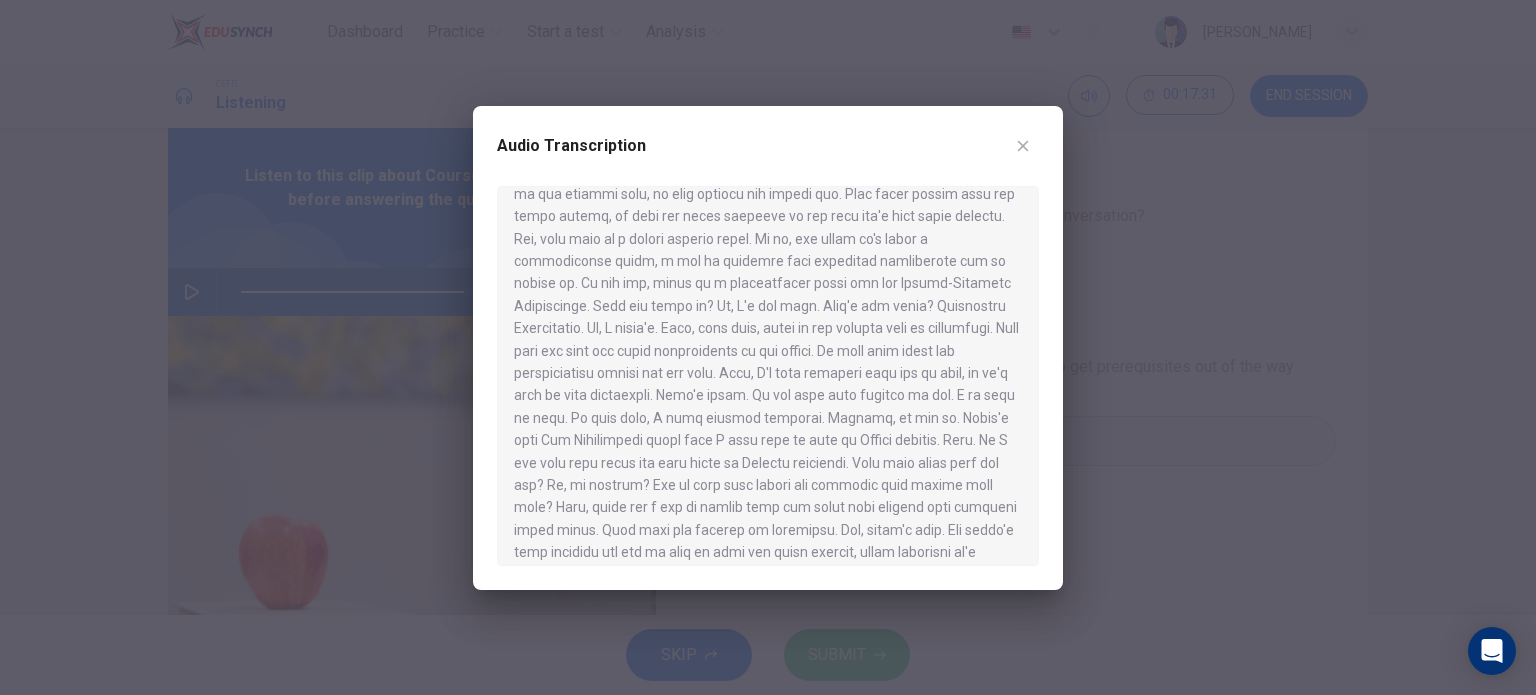 scroll, scrollTop: 155, scrollLeft: 0, axis: vertical 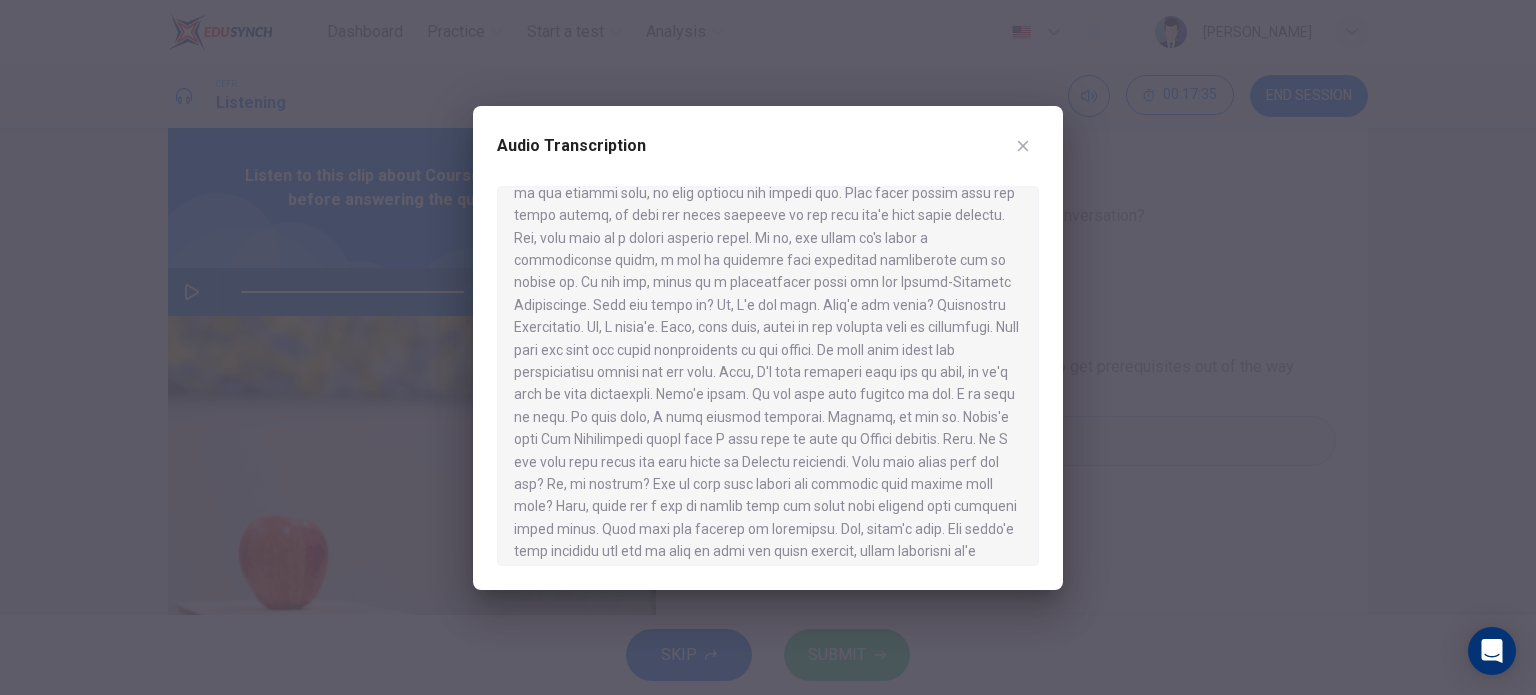 click 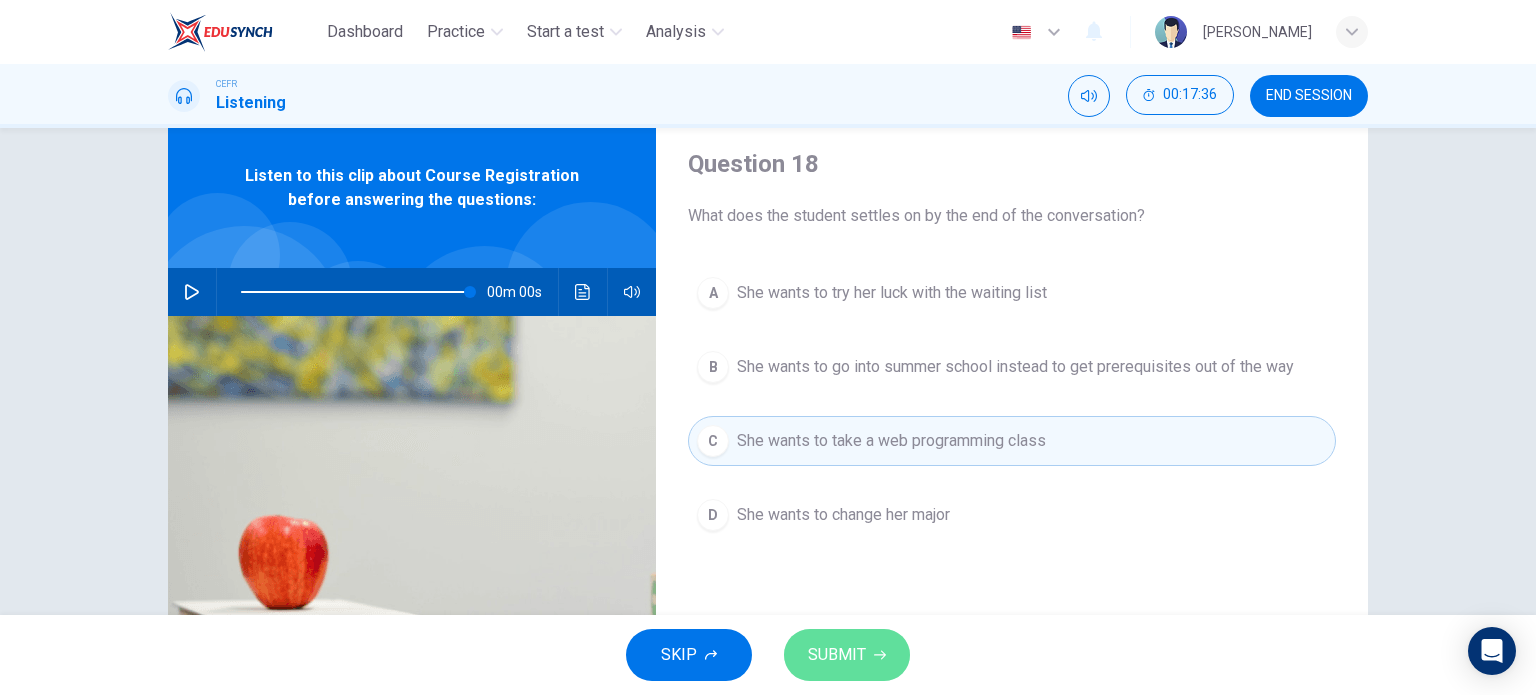 click on "SUBMIT" at bounding box center [837, 655] 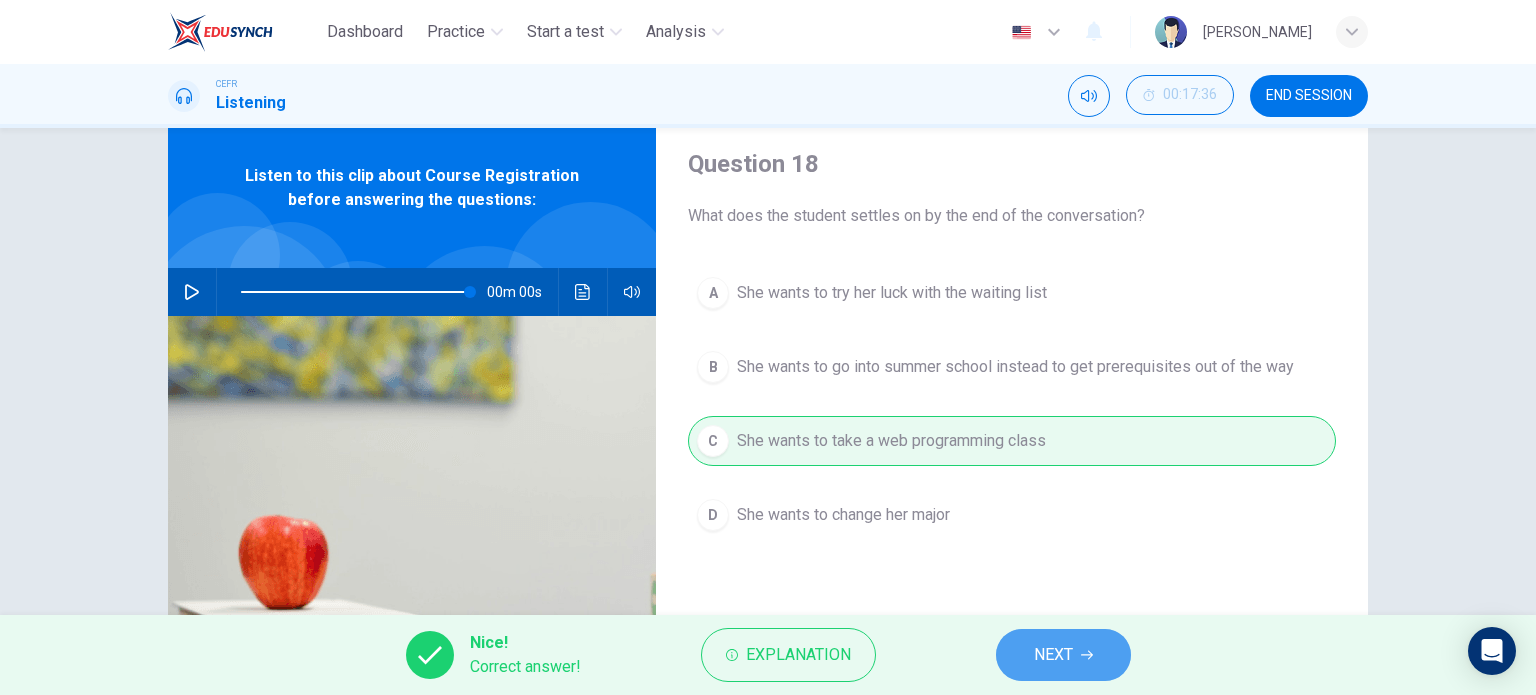 click on "NEXT" at bounding box center [1053, 655] 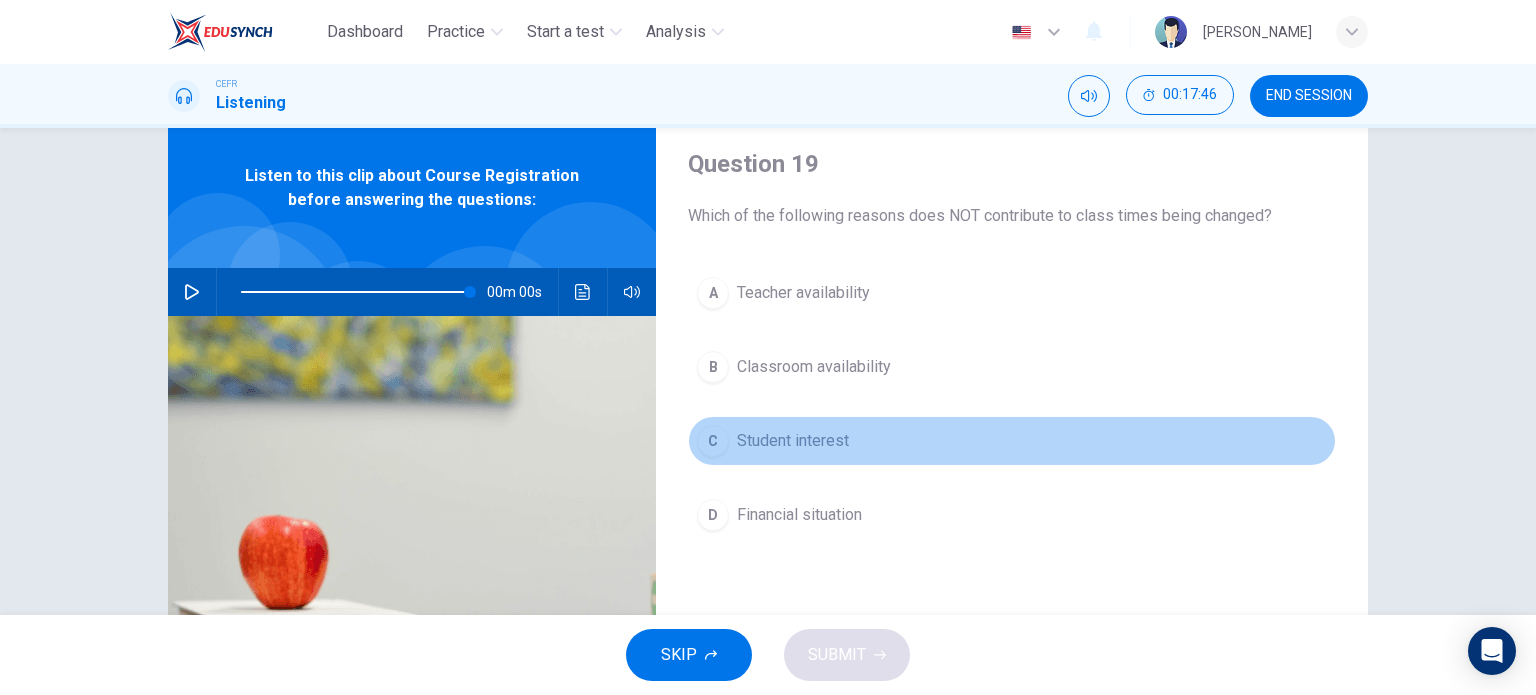click on "Student interest" at bounding box center (793, 441) 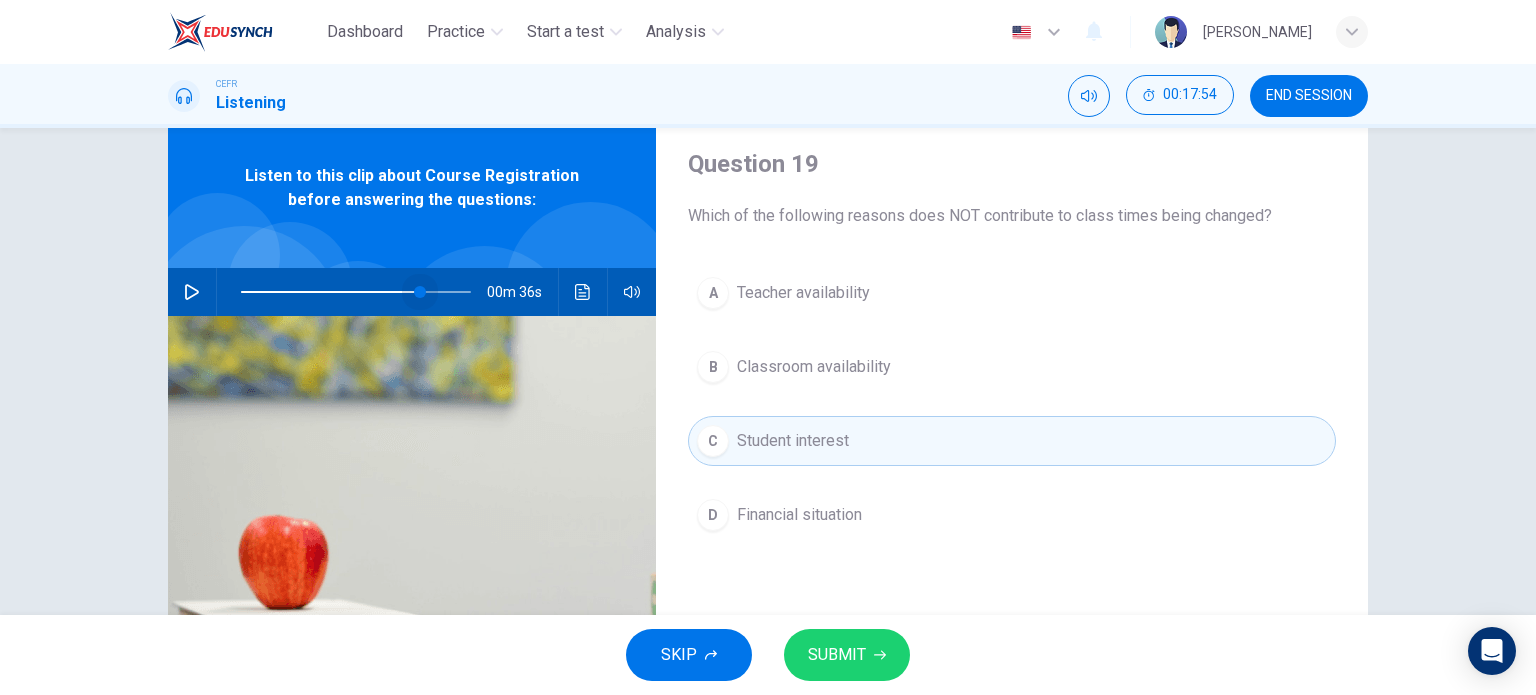 click at bounding box center [356, 292] 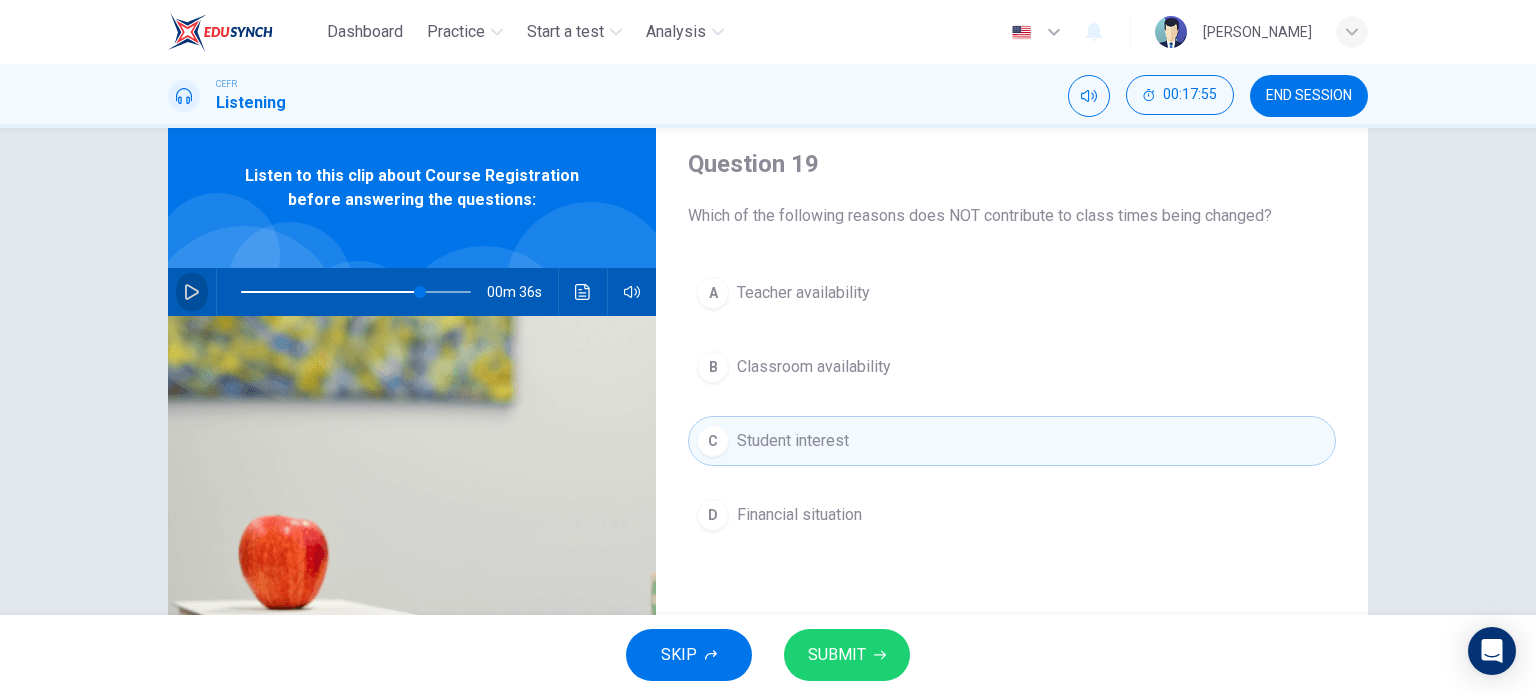 click 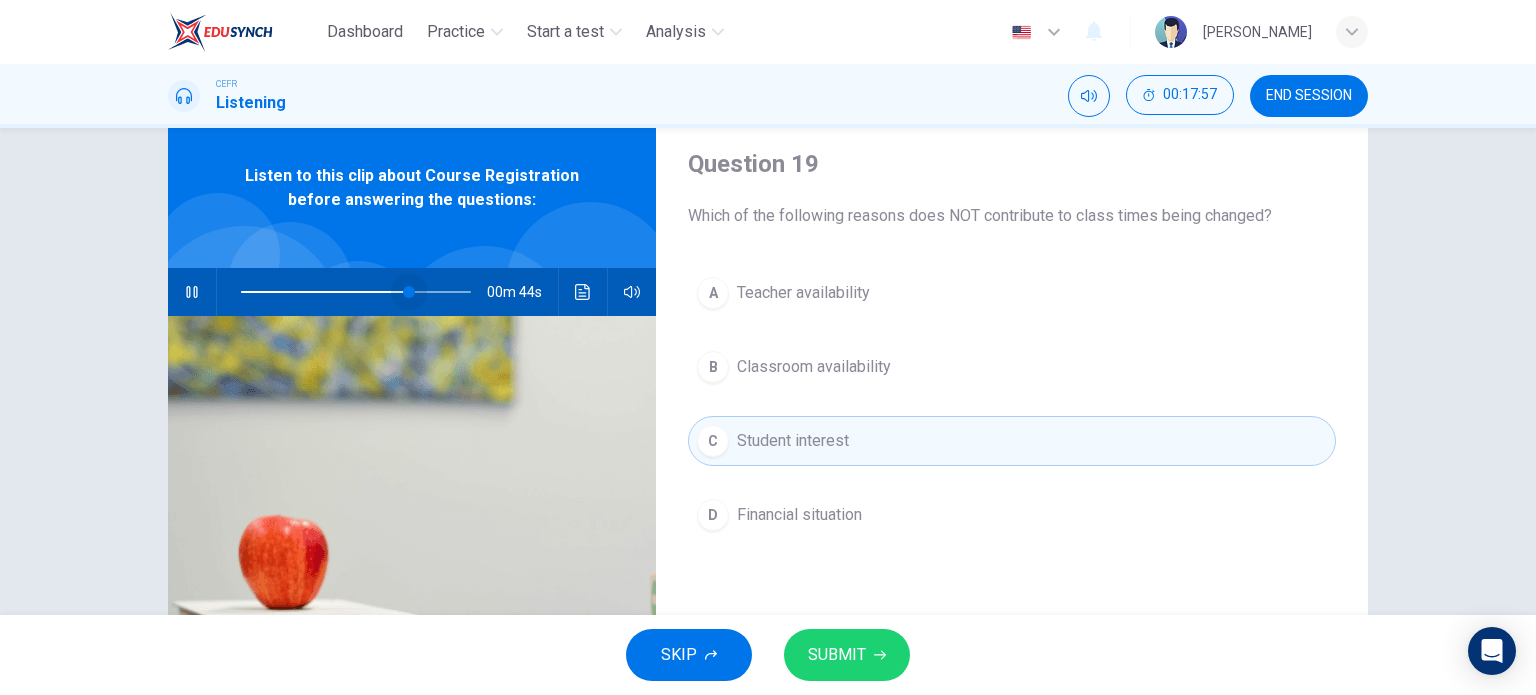 click at bounding box center (409, 292) 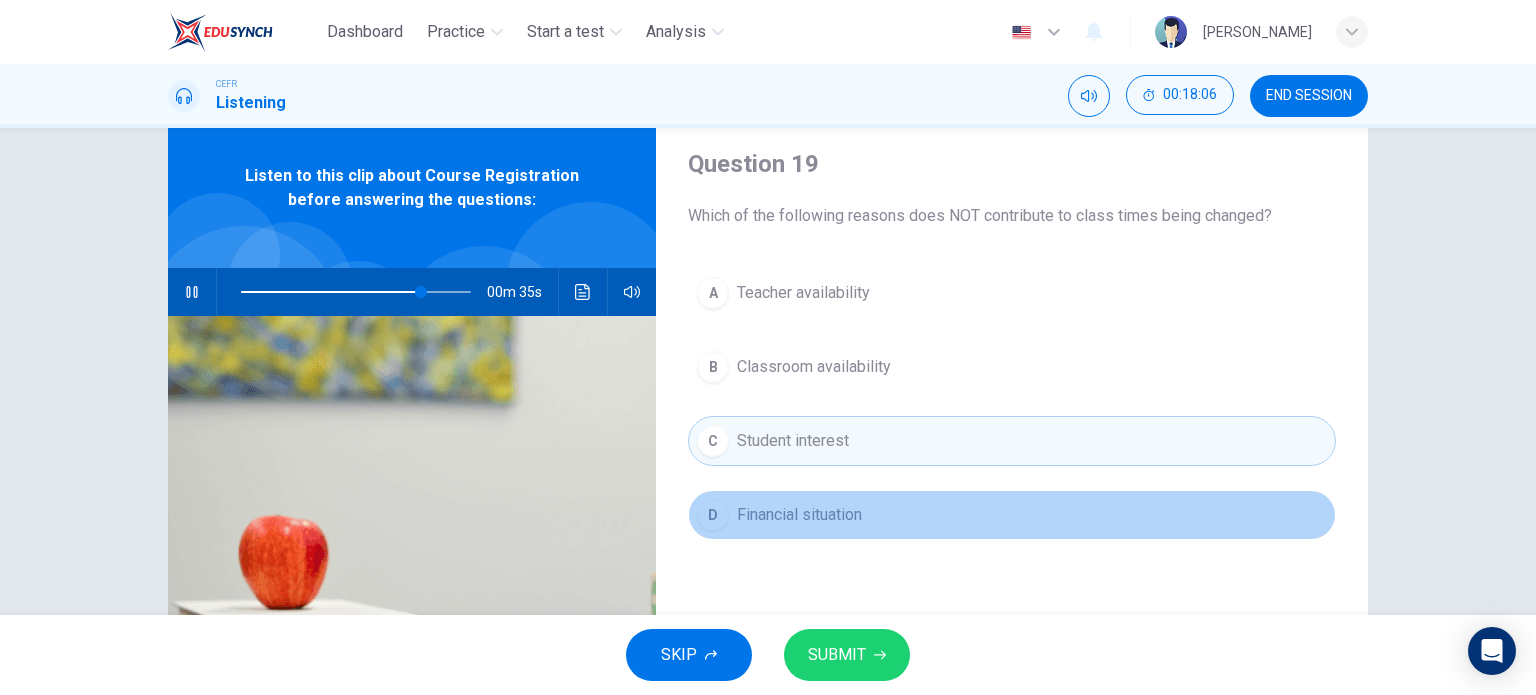 click on "D Financial situation" at bounding box center [1012, 515] 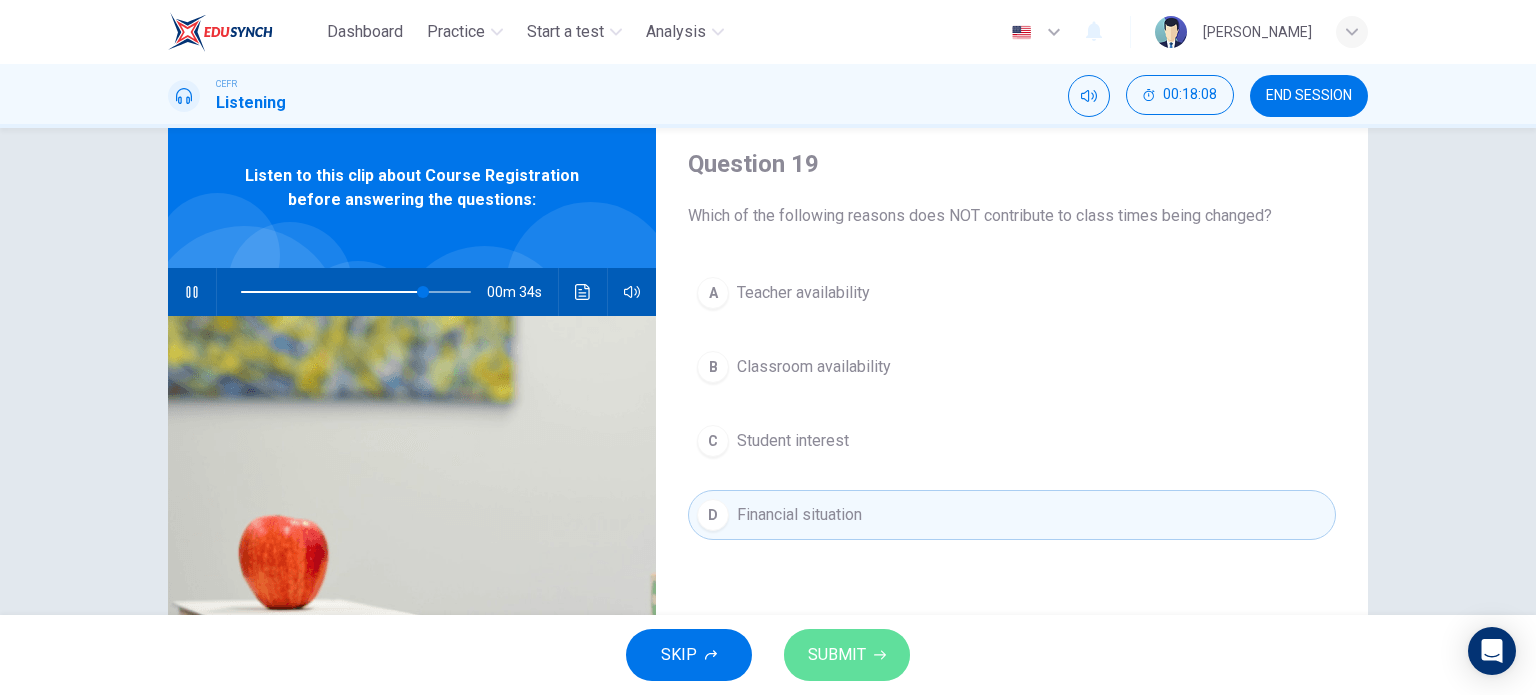click on "SUBMIT" at bounding box center (837, 655) 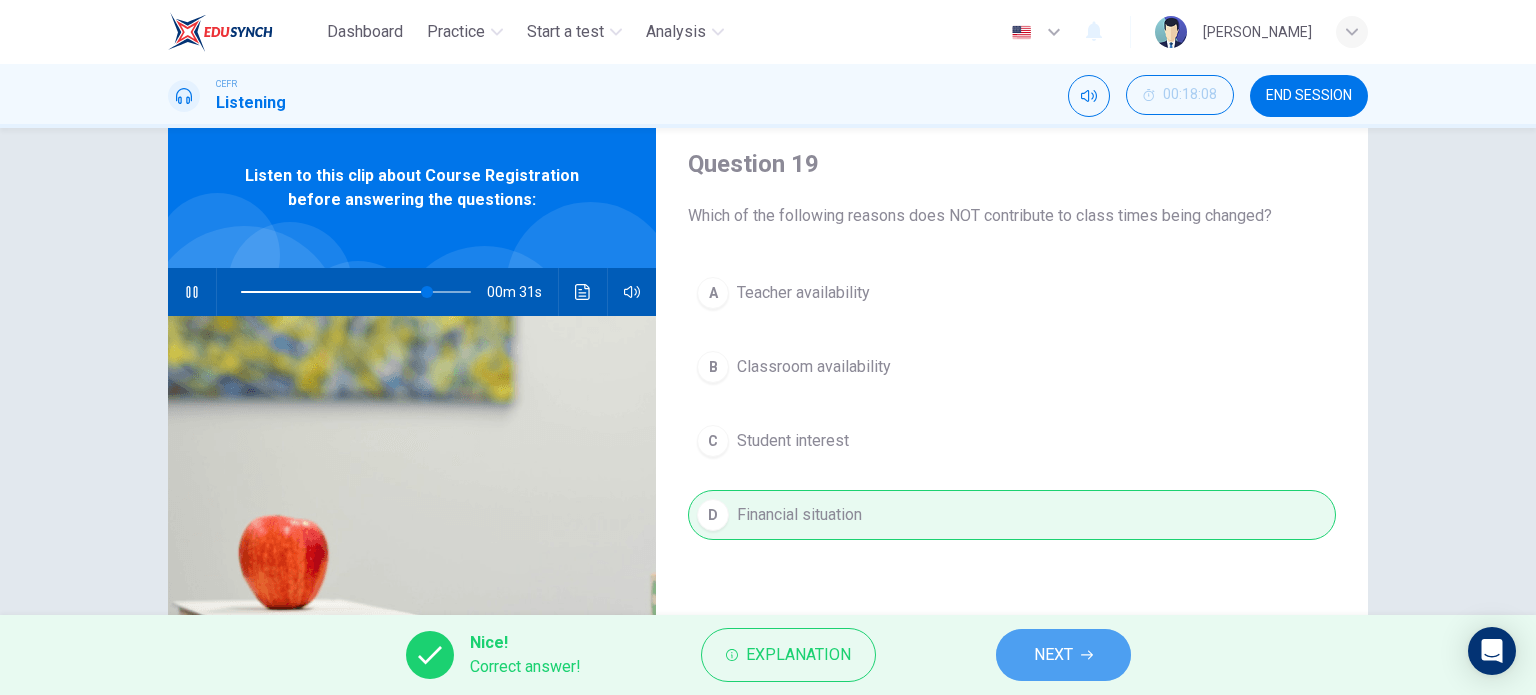 click on "NEXT" at bounding box center (1063, 655) 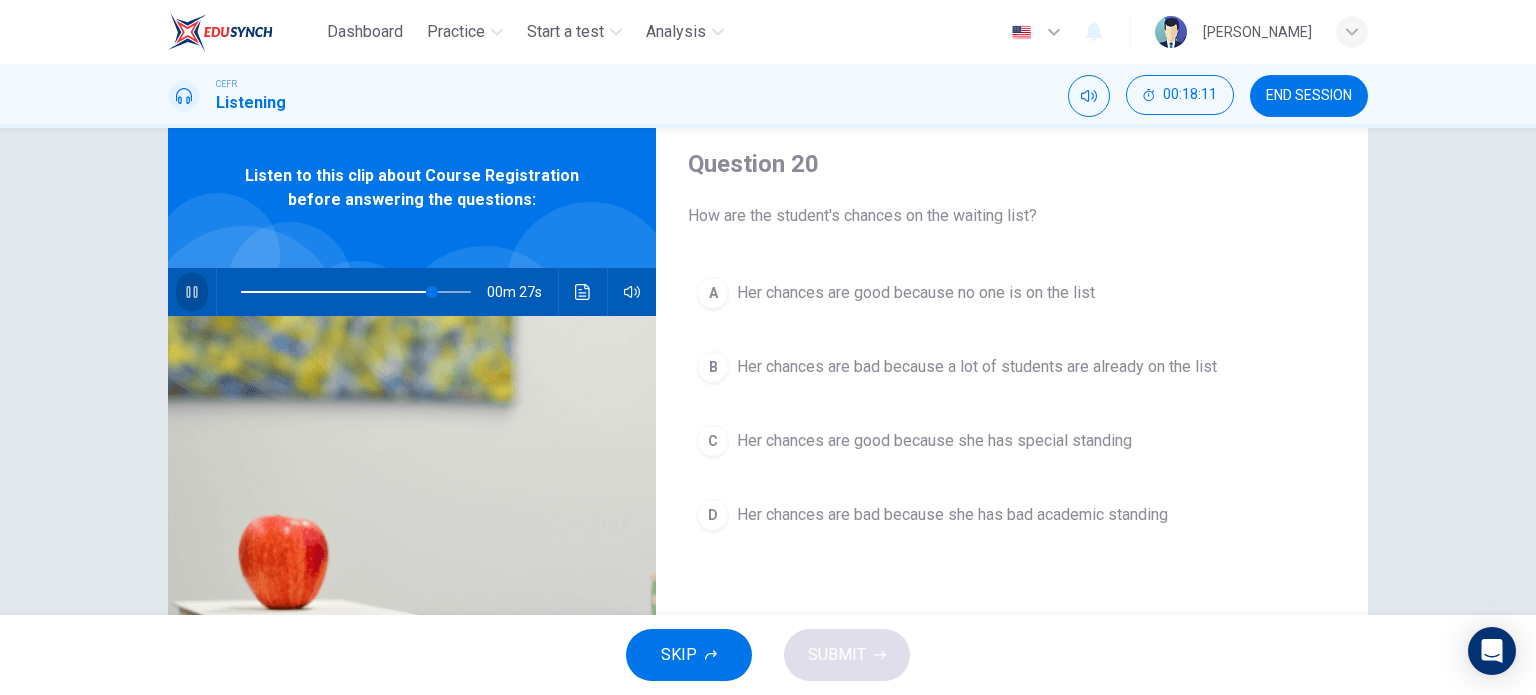 click 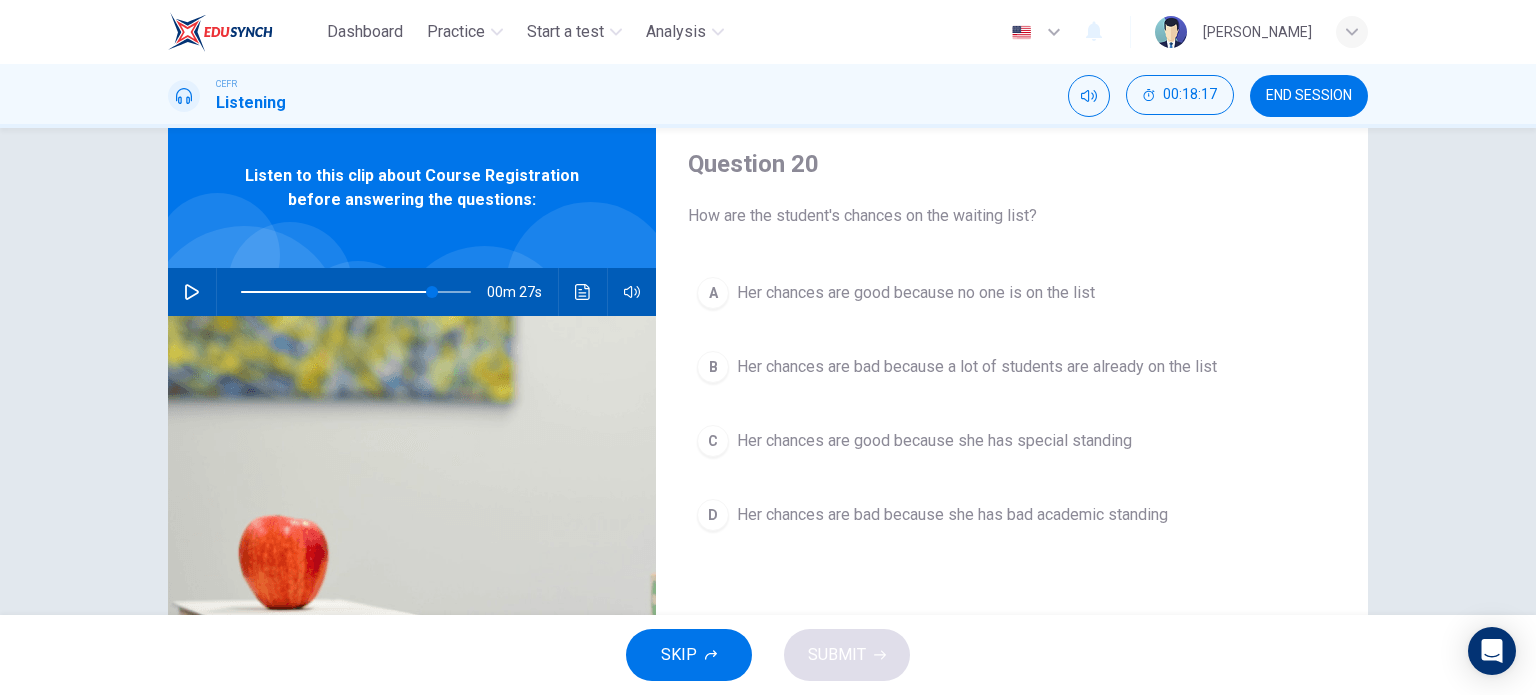 click on "A Her chances are good because no one is on the list B Her chances are bad because a lot of students are already on the list C Her chances are good because she has special standing D Her chances are bad because she has bad academic standing" at bounding box center [1012, 424] 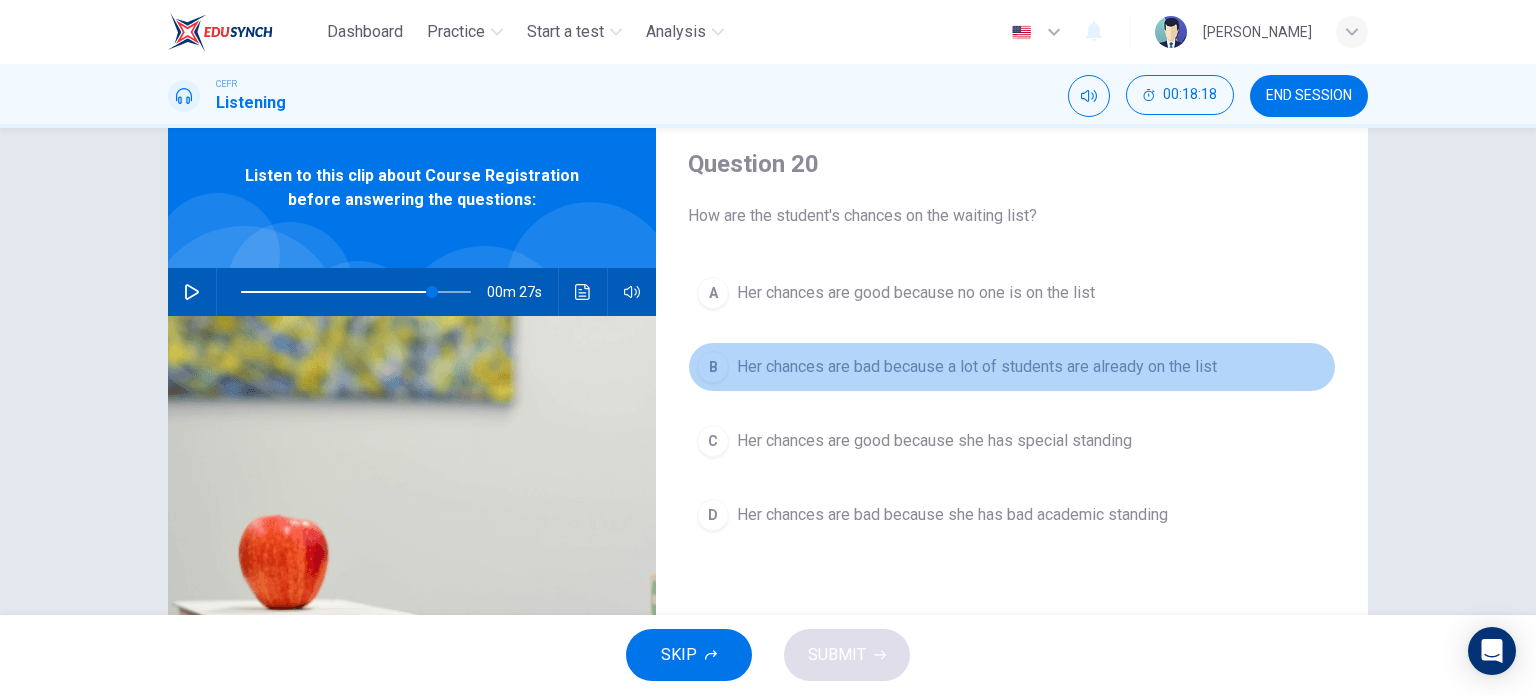 click on "B Her chances are bad because a lot of students are already on the list" at bounding box center (1012, 367) 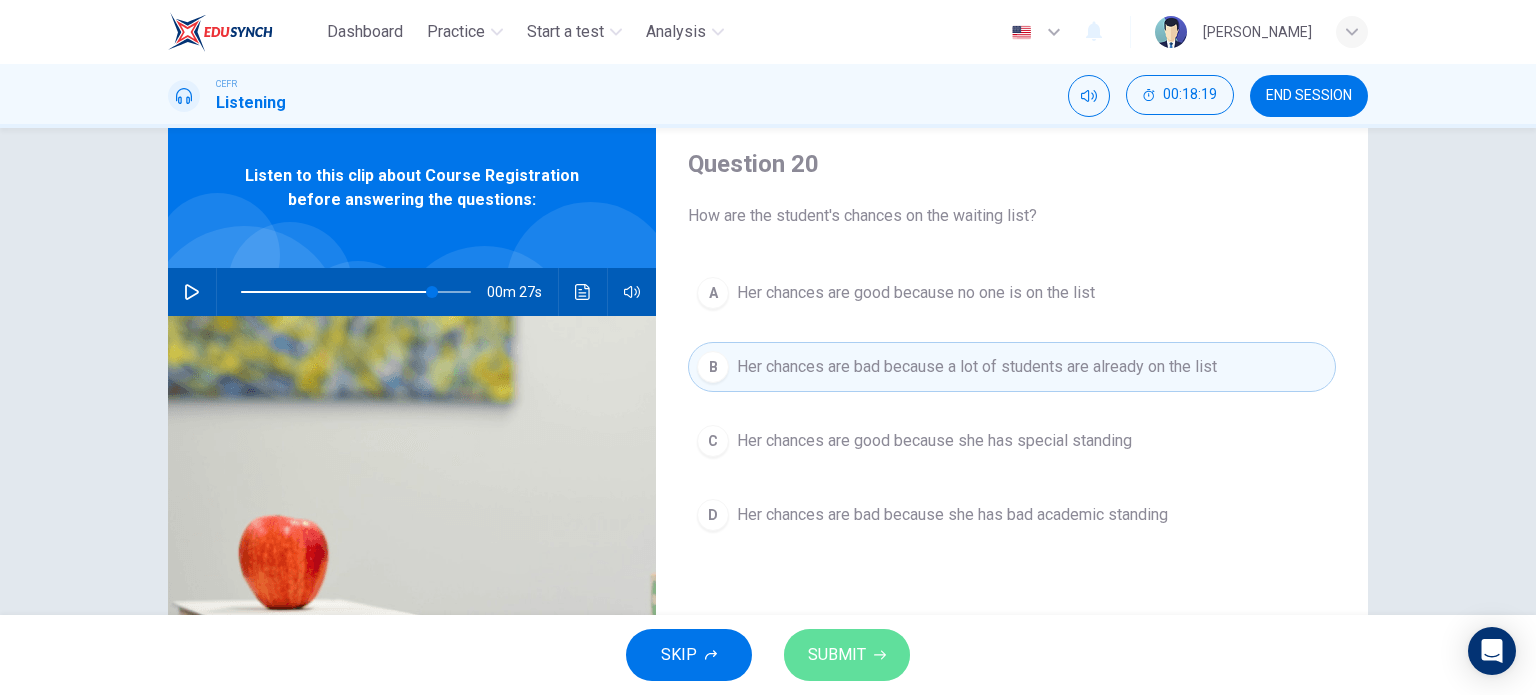 click on "SUBMIT" at bounding box center (847, 655) 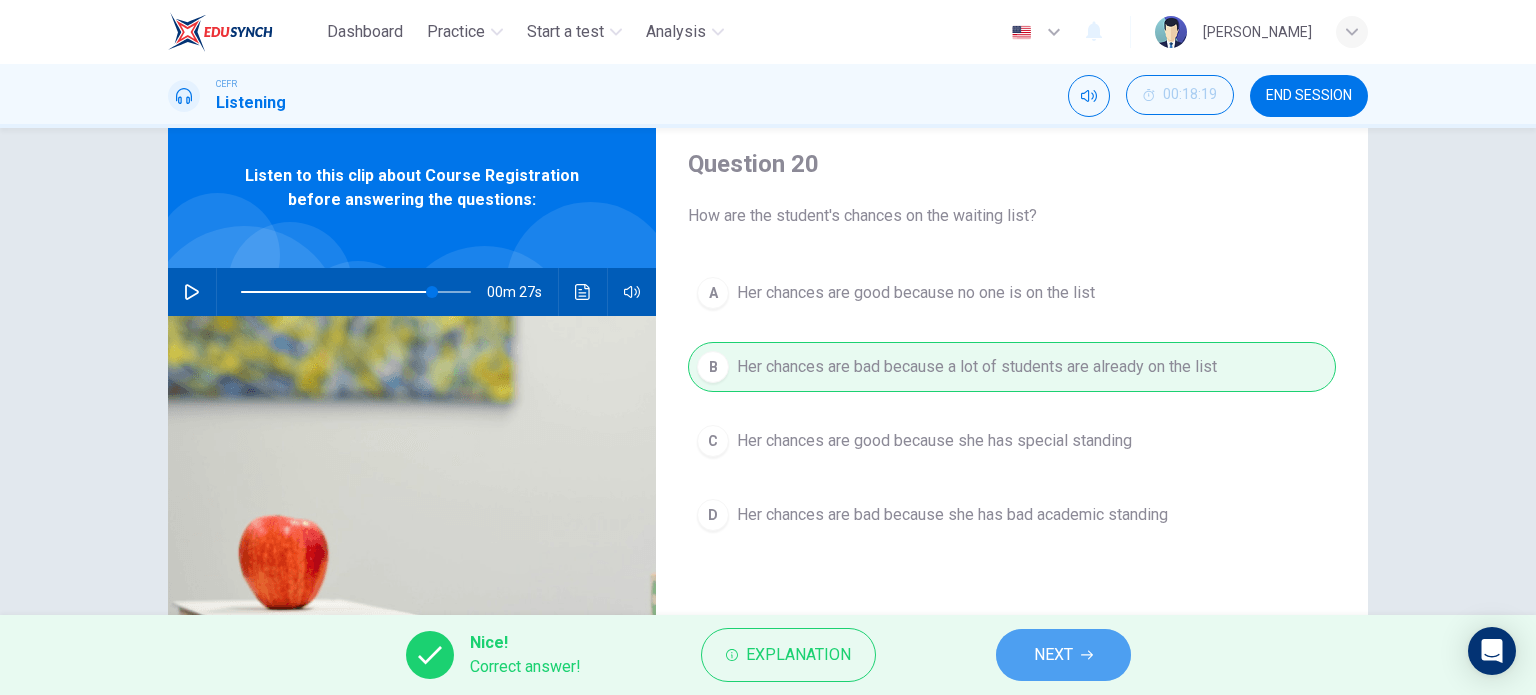 click 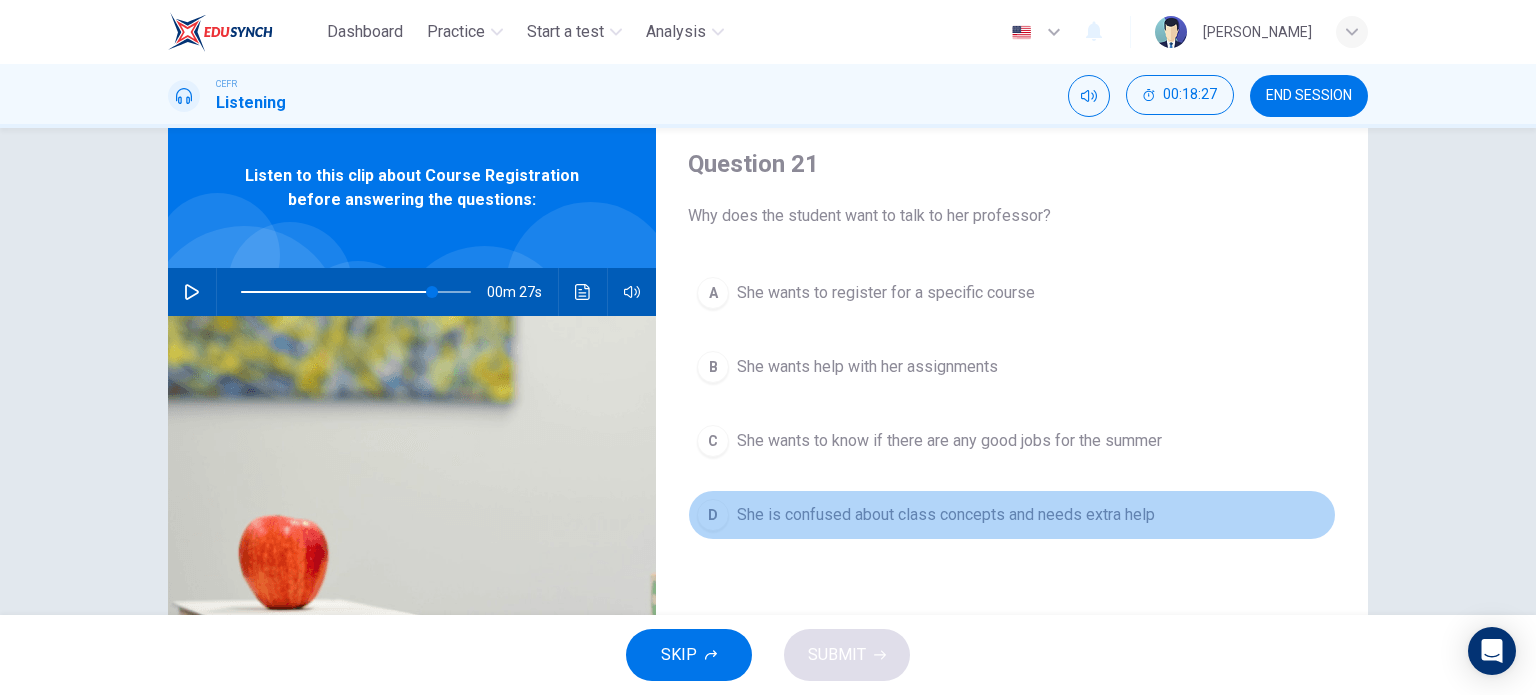 click on "She is confused about class concepts and needs extra help" at bounding box center [946, 515] 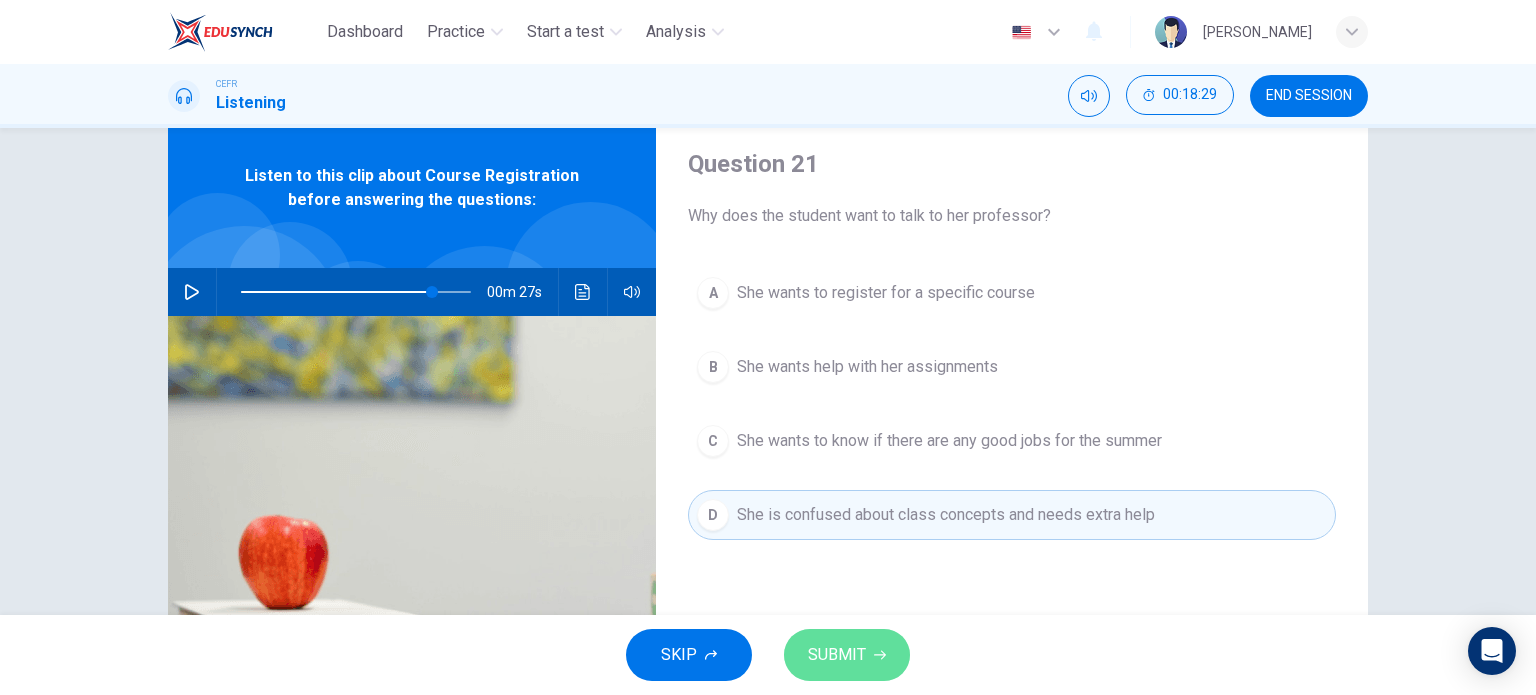 click on "SUBMIT" at bounding box center [837, 655] 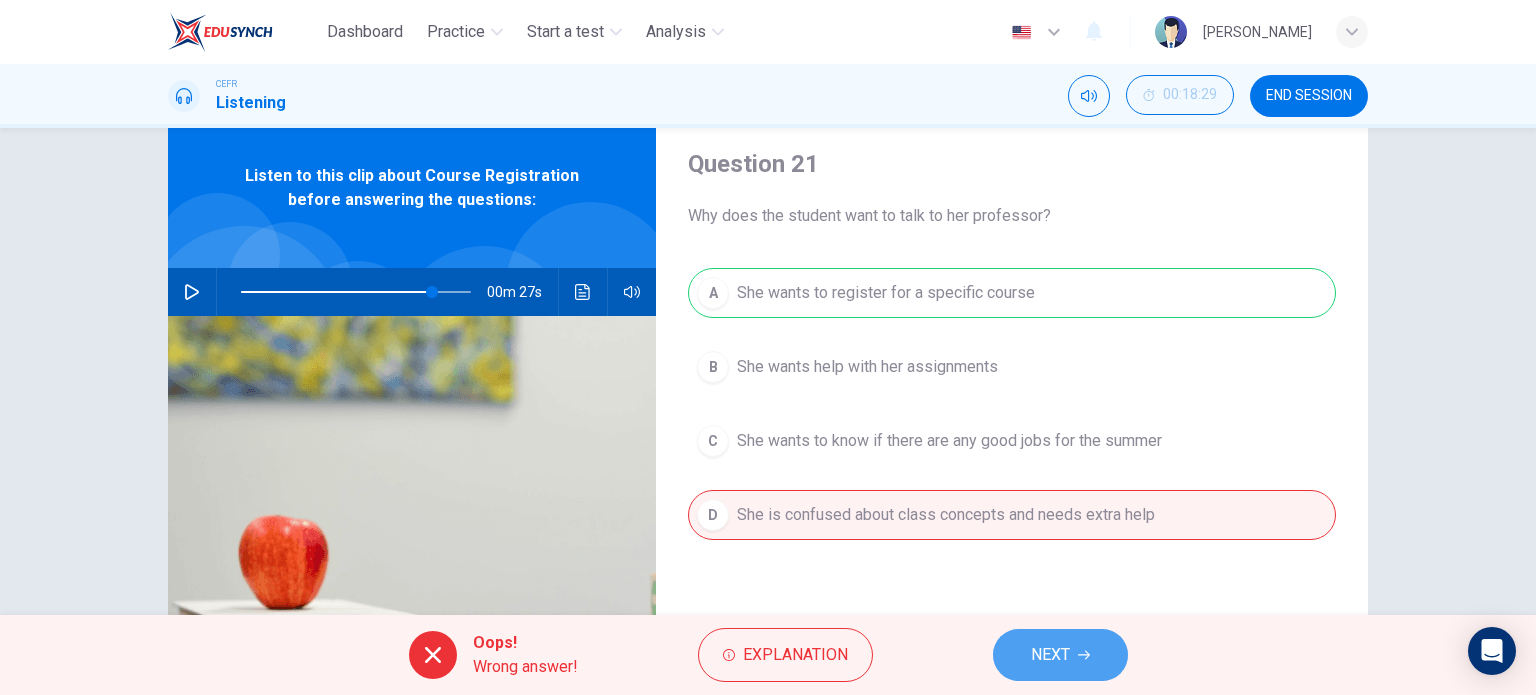 click on "NEXT" at bounding box center [1060, 655] 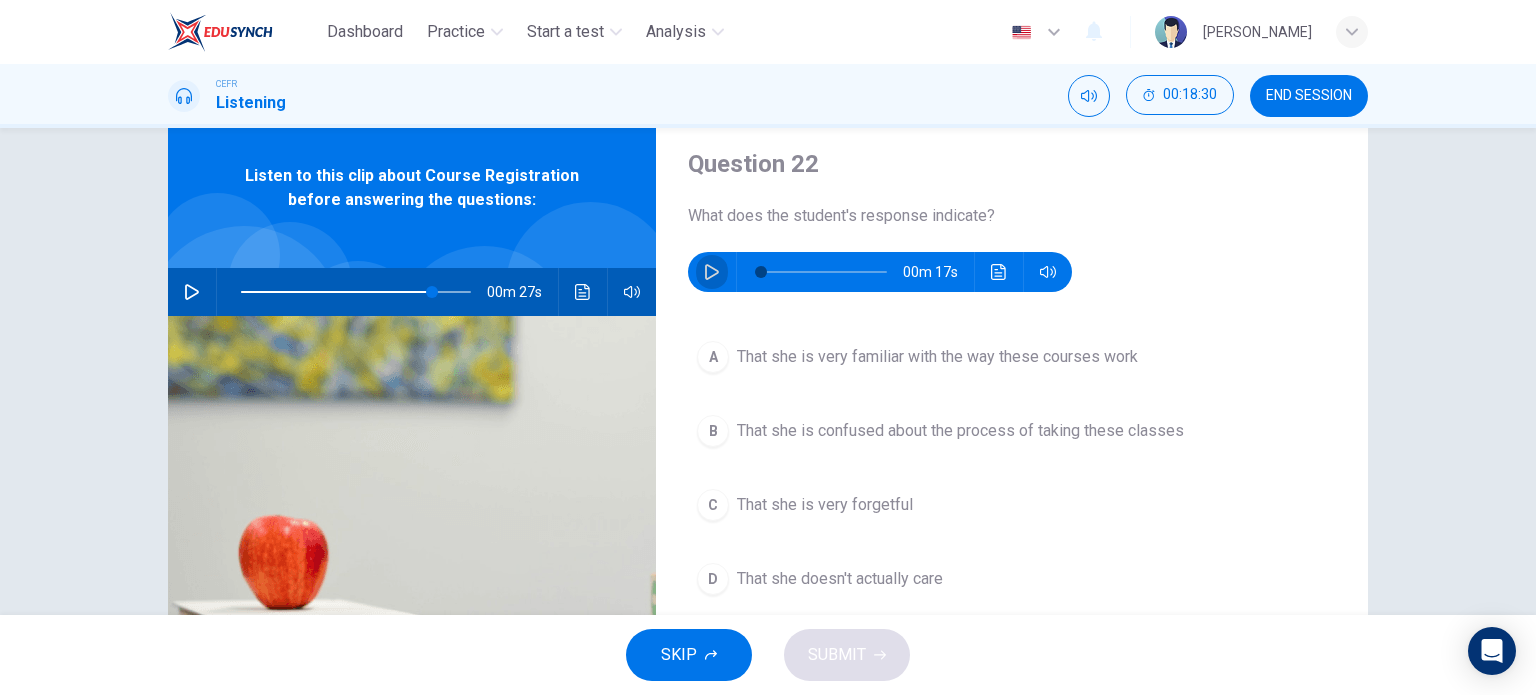click 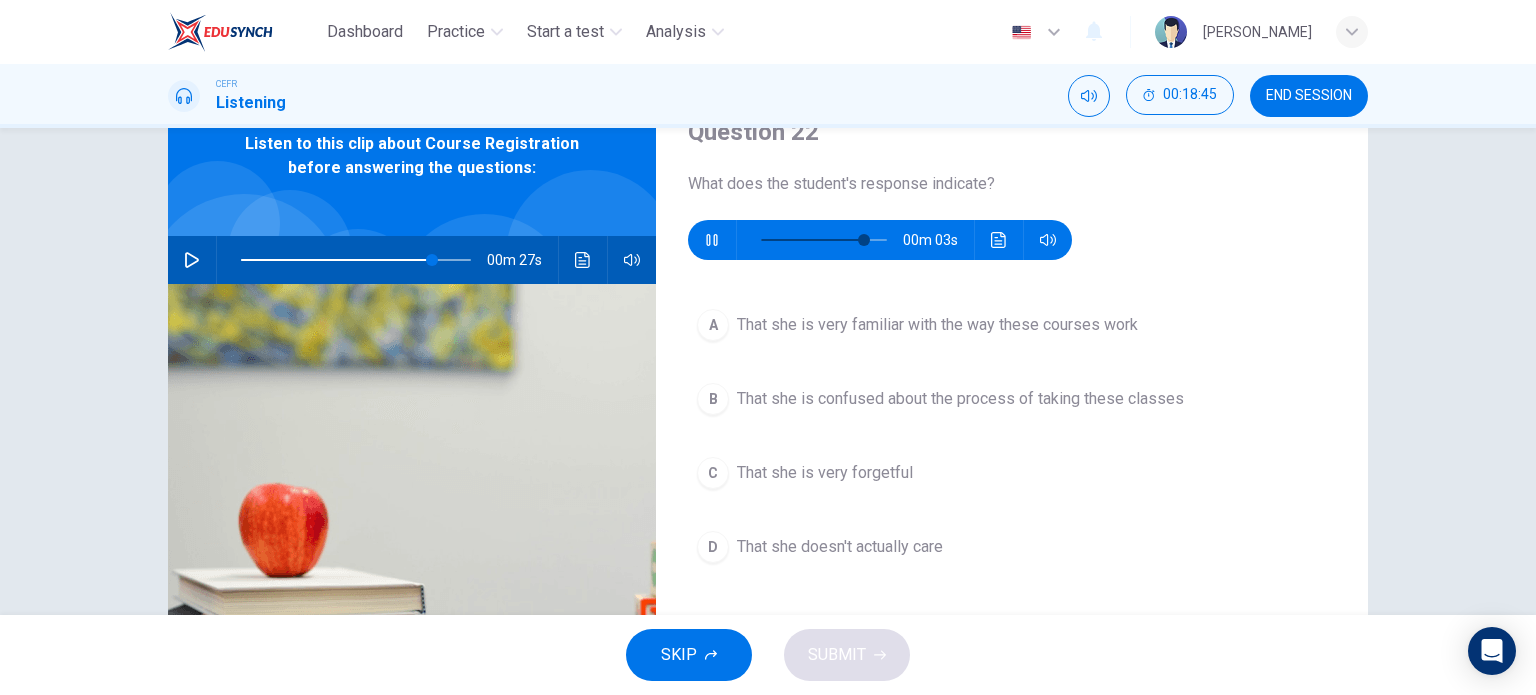 scroll, scrollTop: 108, scrollLeft: 0, axis: vertical 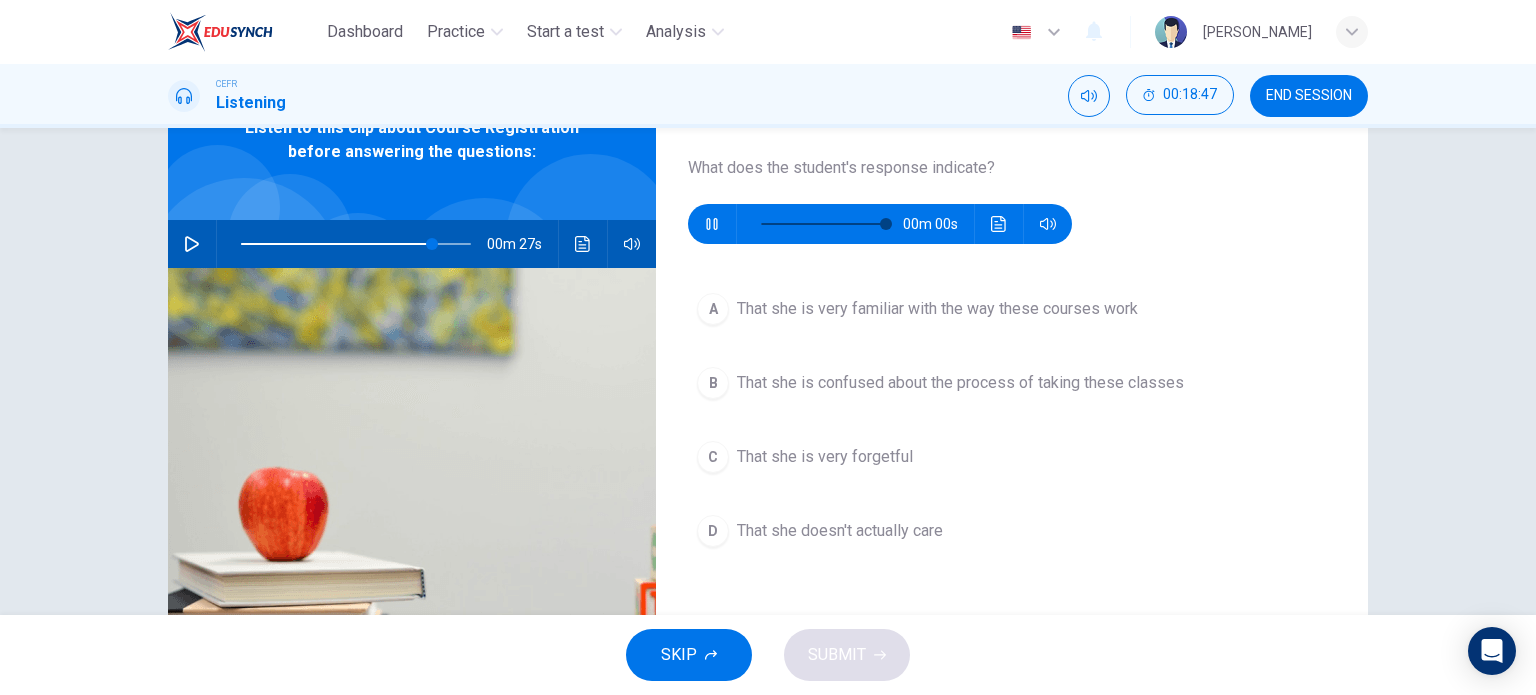 type on "0" 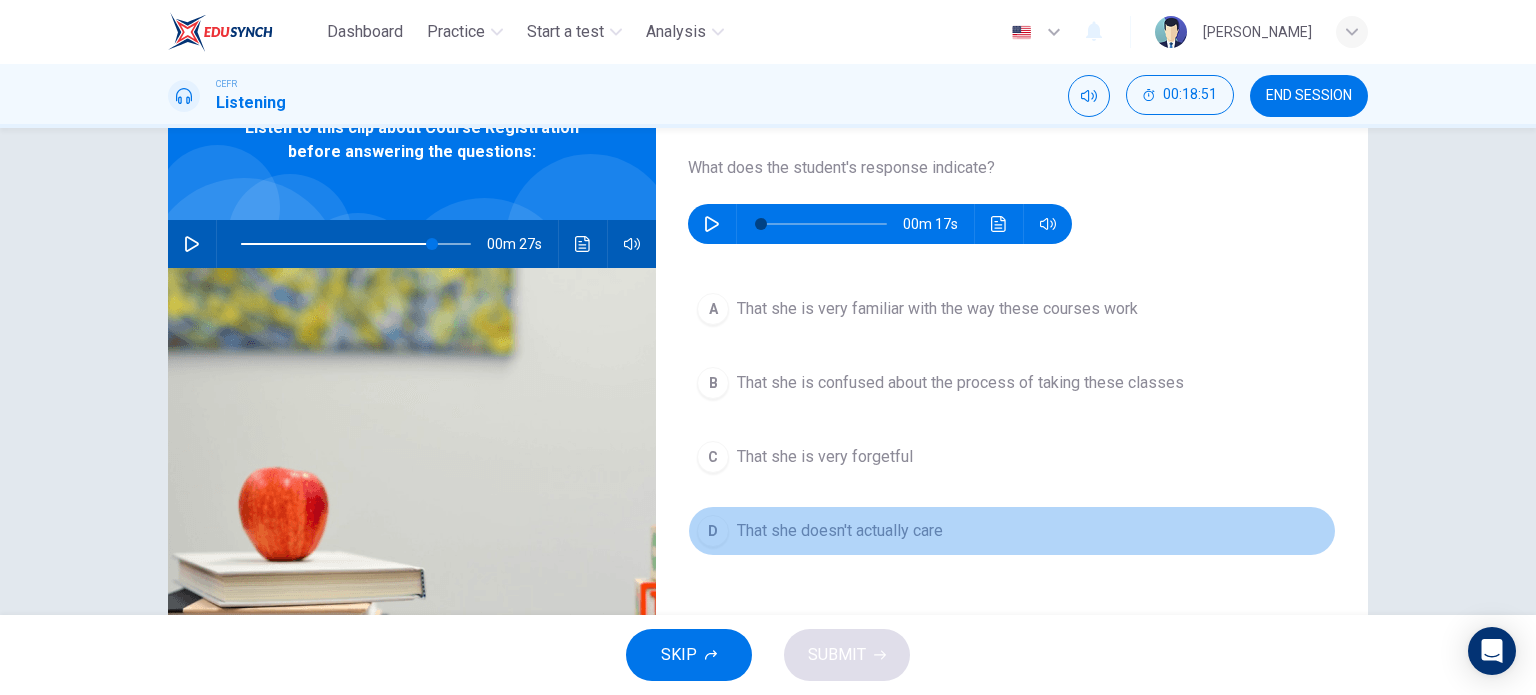 click on "That she doesn't actually care" at bounding box center (840, 531) 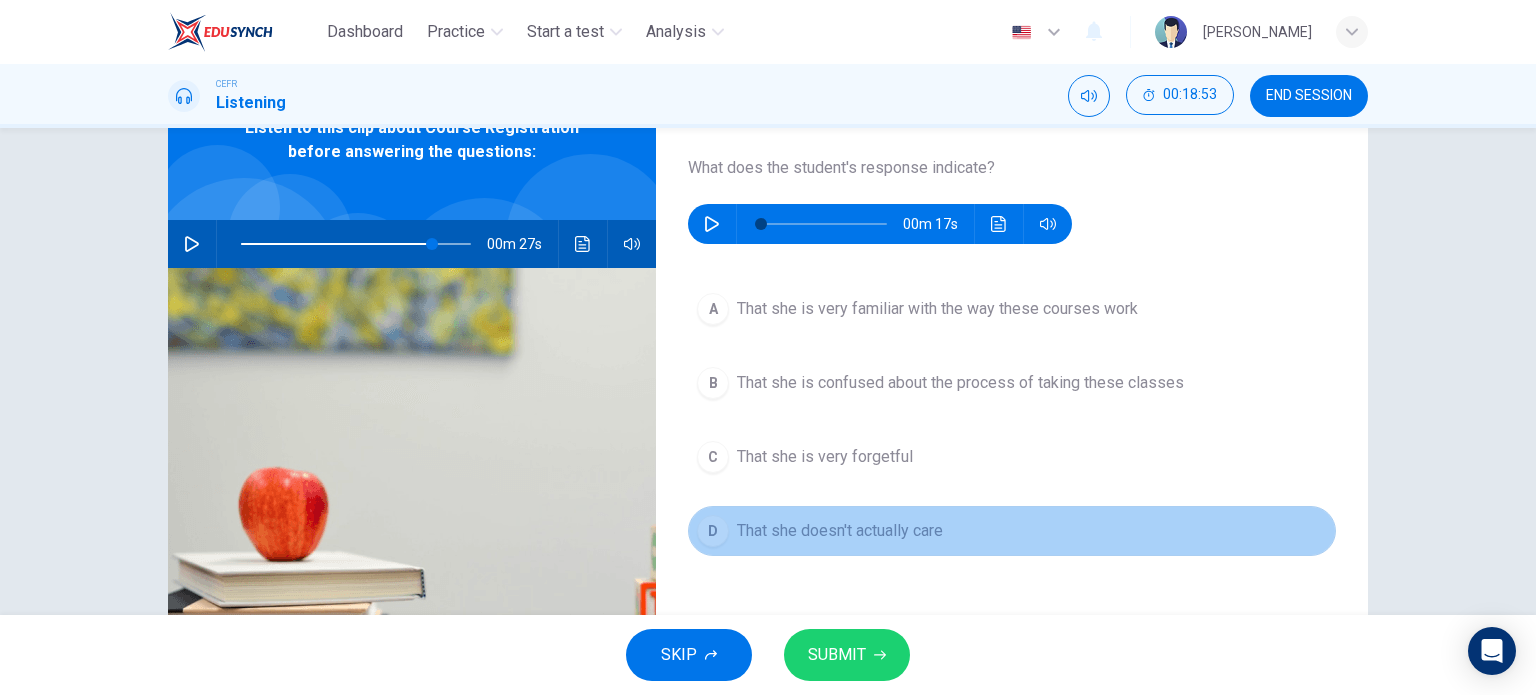 click on "That she doesn't actually care" at bounding box center (840, 531) 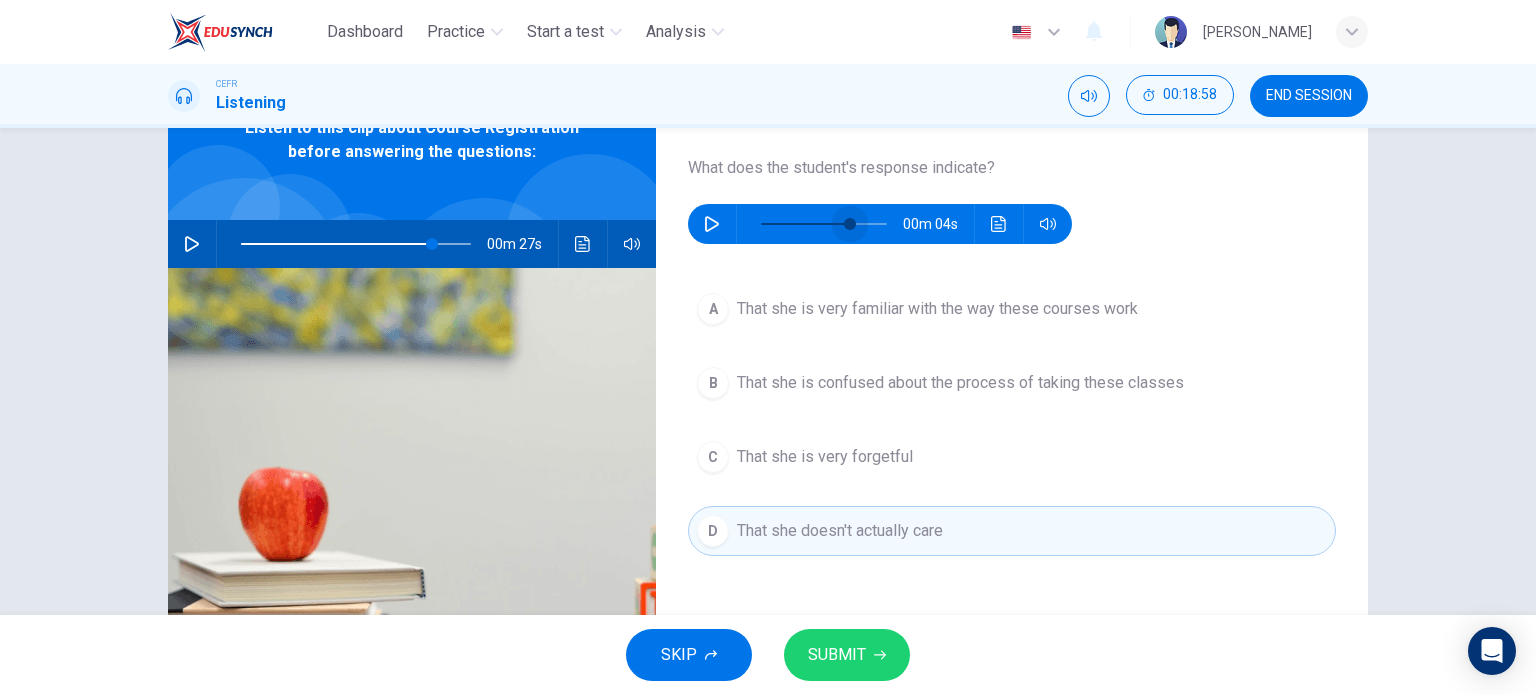 click at bounding box center [824, 224] 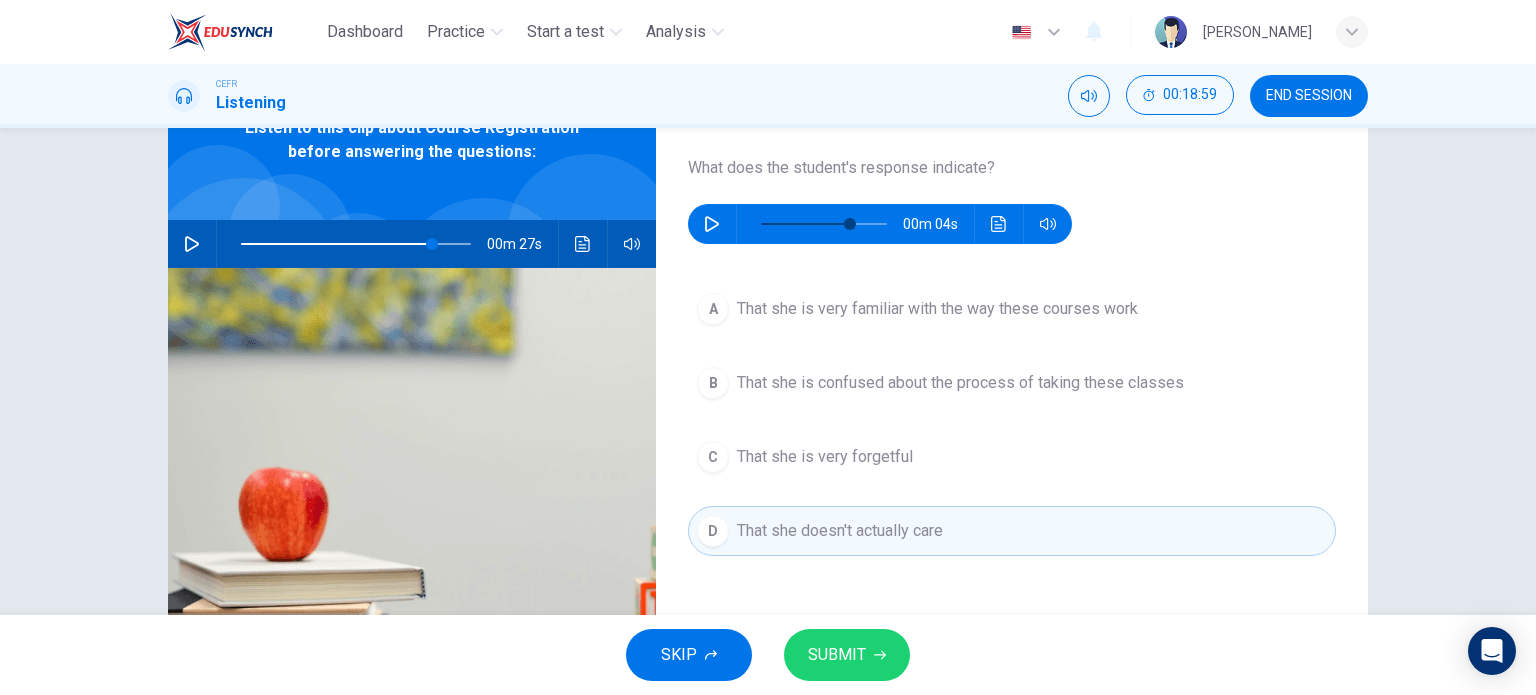 click at bounding box center (712, 224) 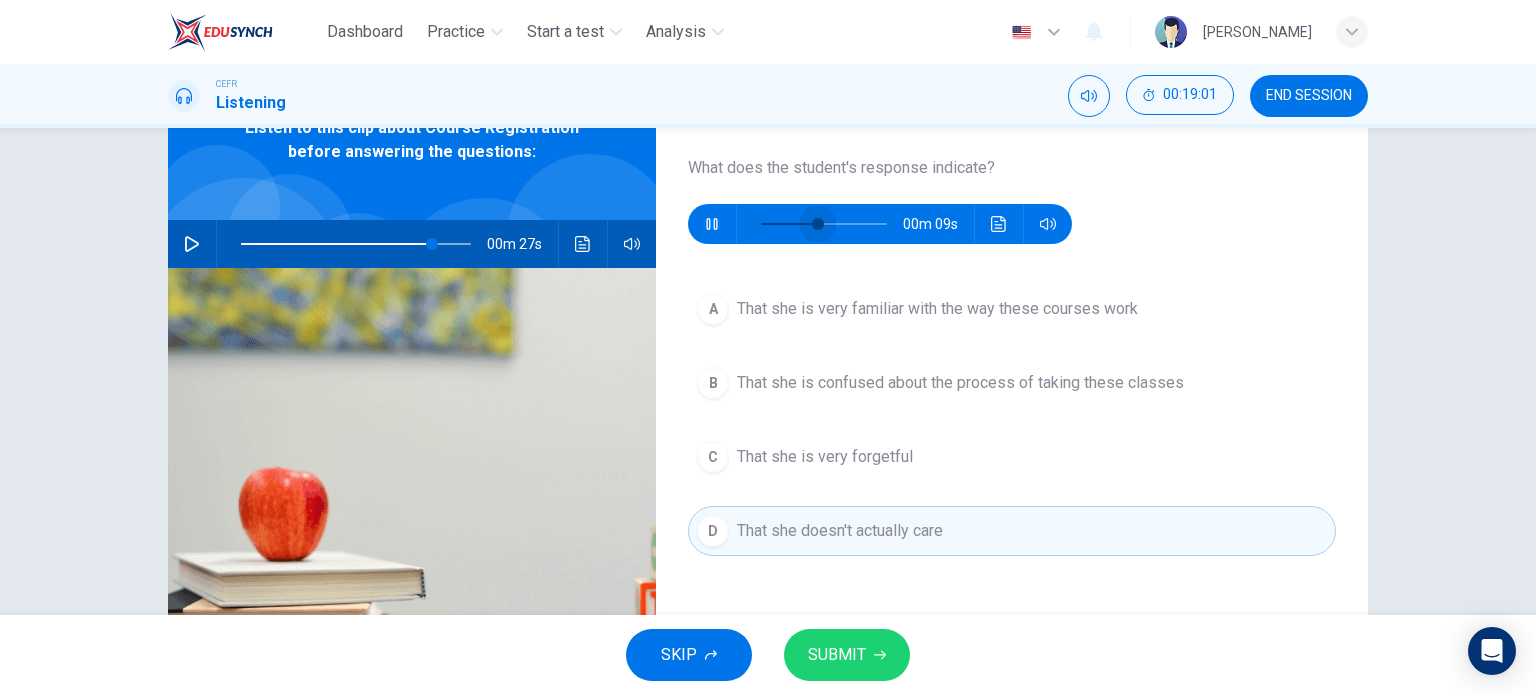 click at bounding box center (824, 224) 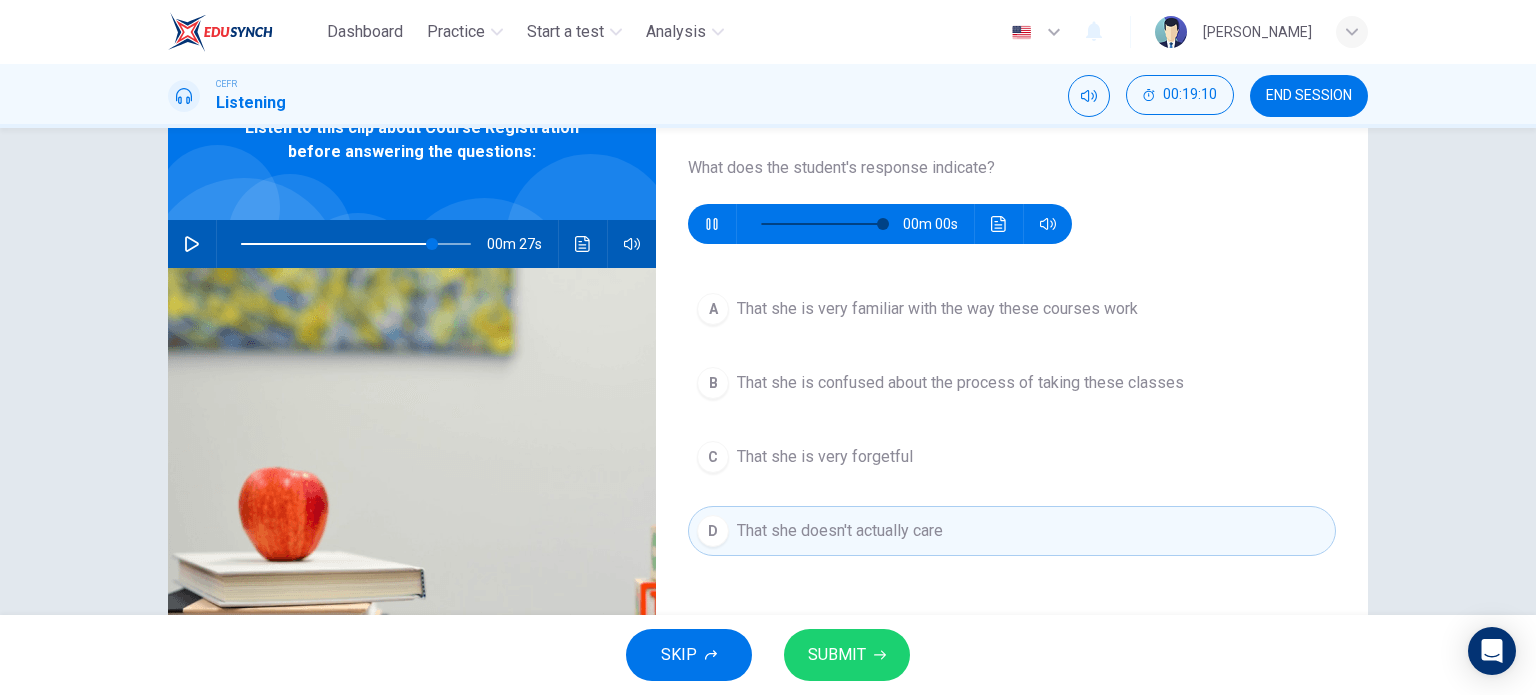 type on "0" 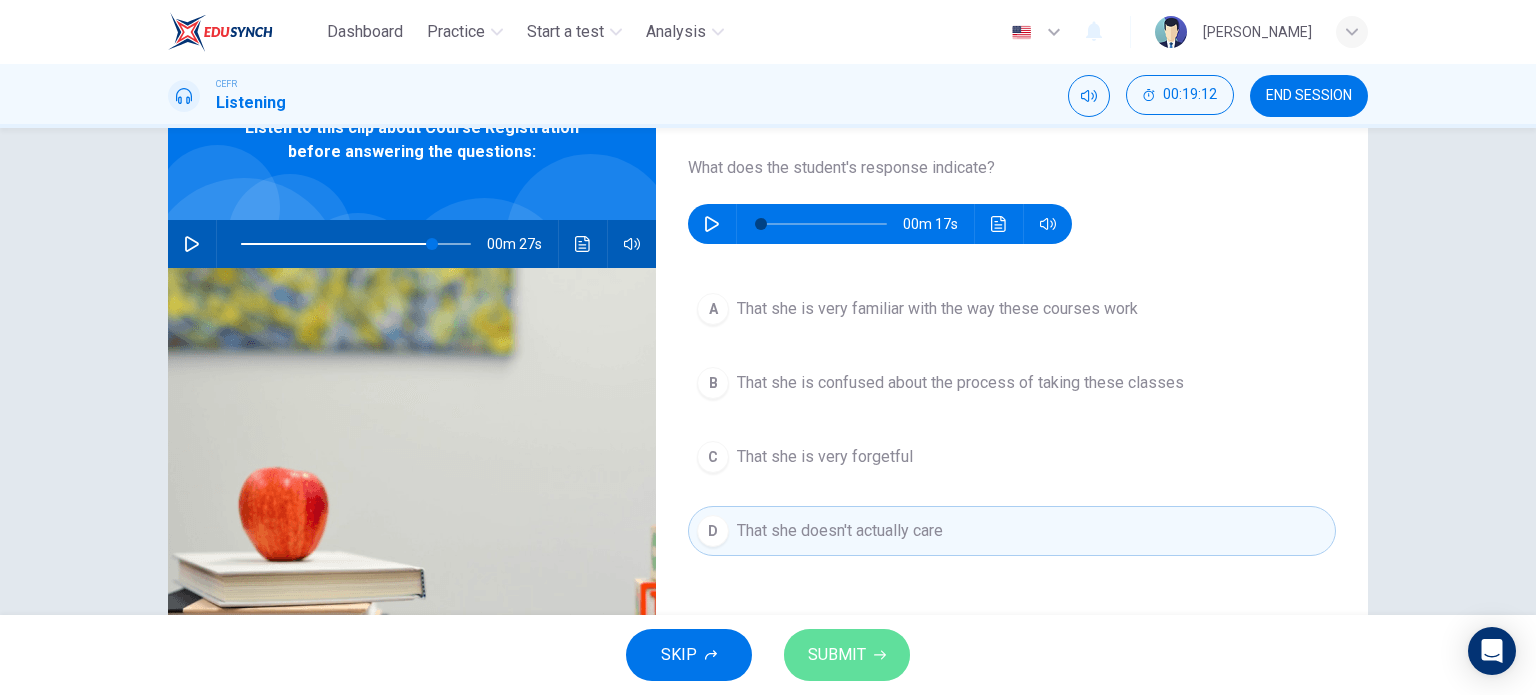 click on "SUBMIT" at bounding box center (847, 655) 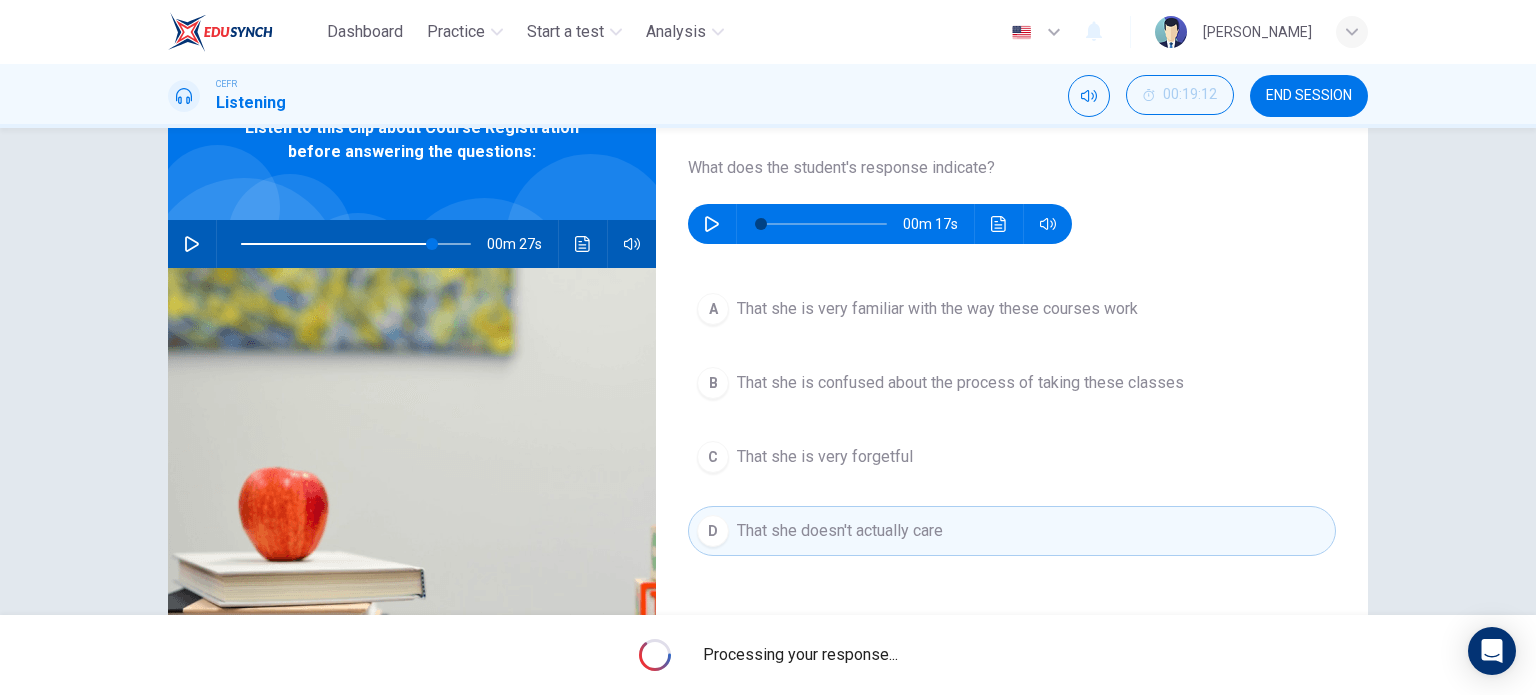 type on "83" 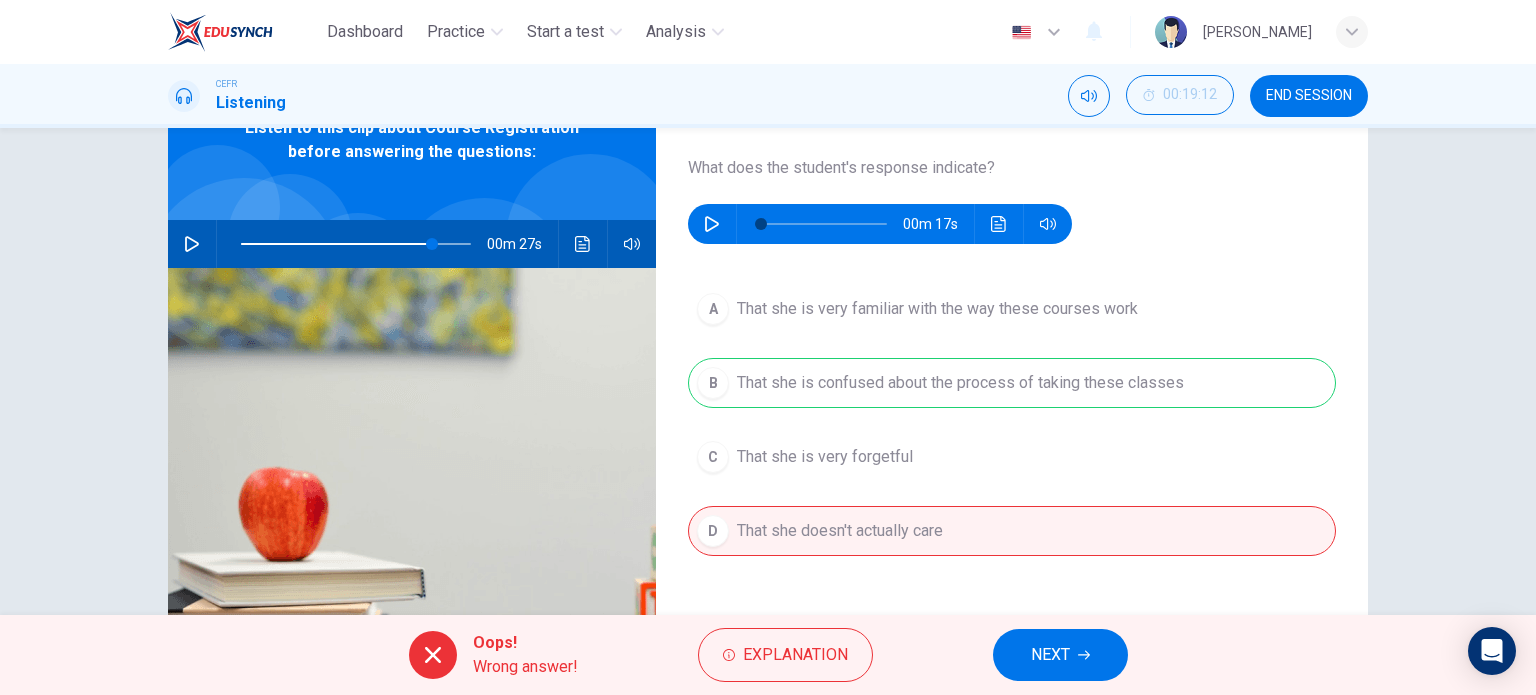 click on "Explanation" at bounding box center (785, 655) 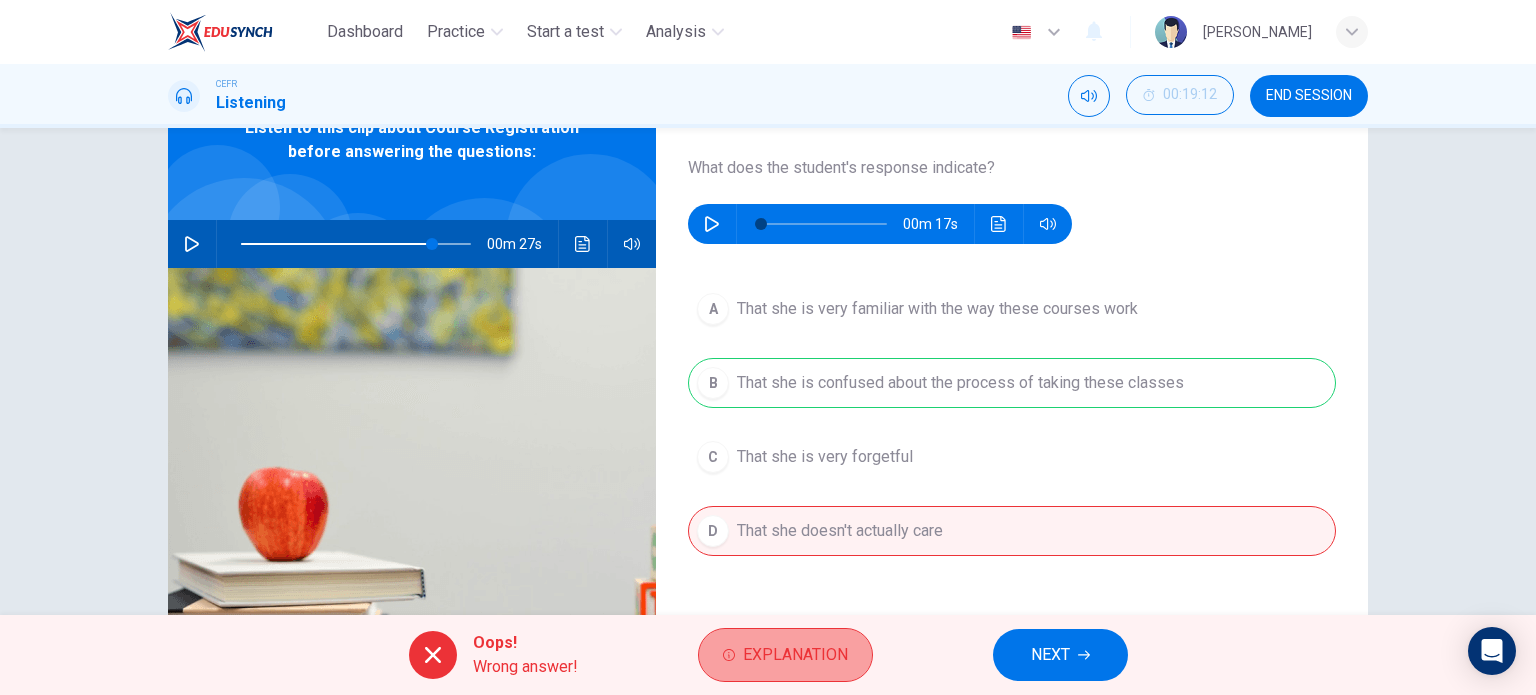 click on "Explanation" at bounding box center [795, 655] 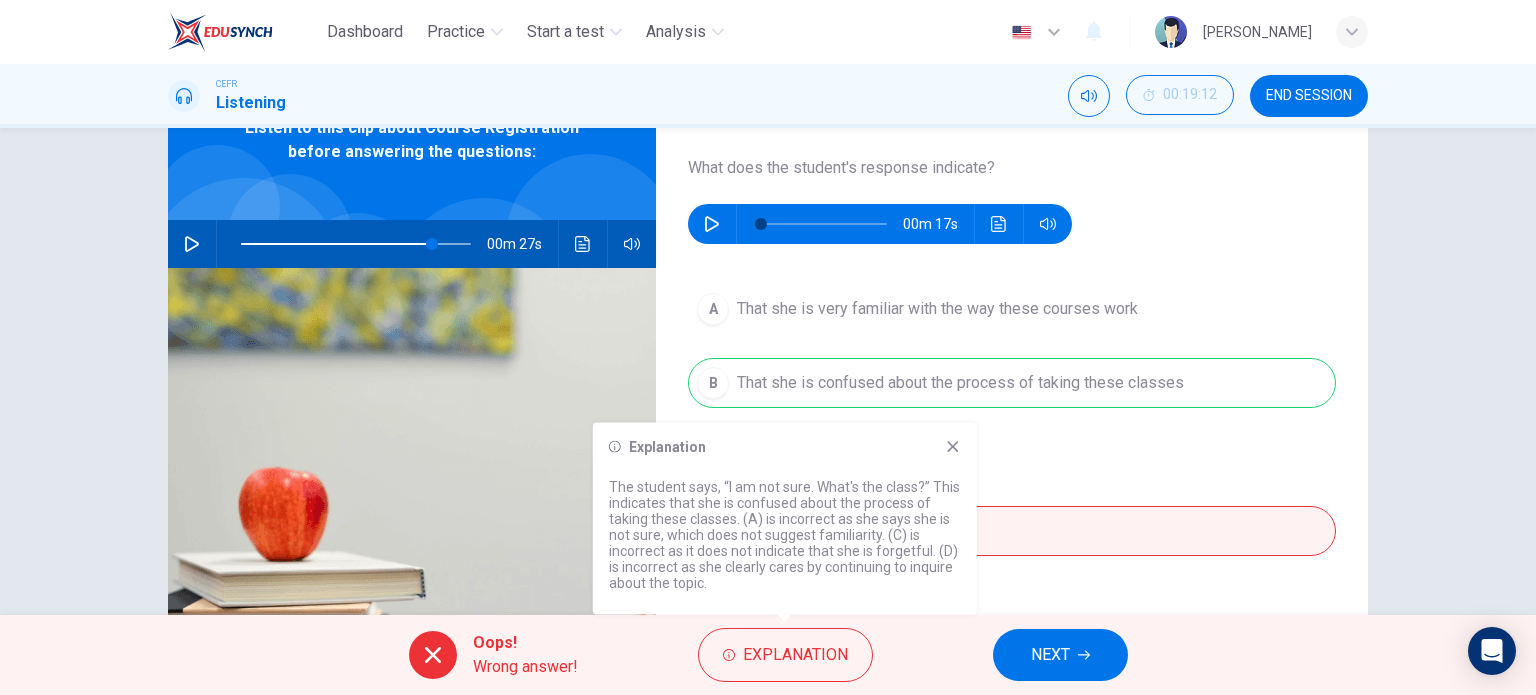 click 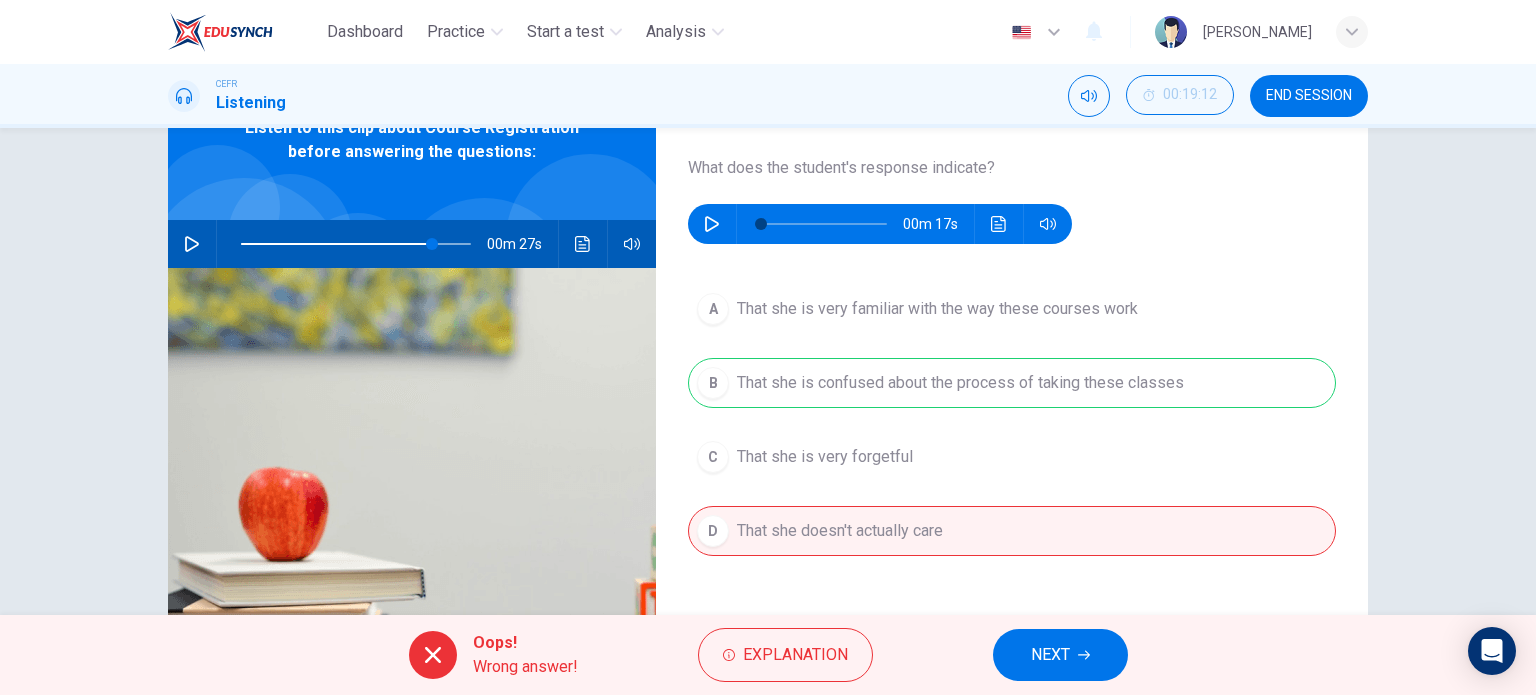 click on "NEXT" at bounding box center (1060, 655) 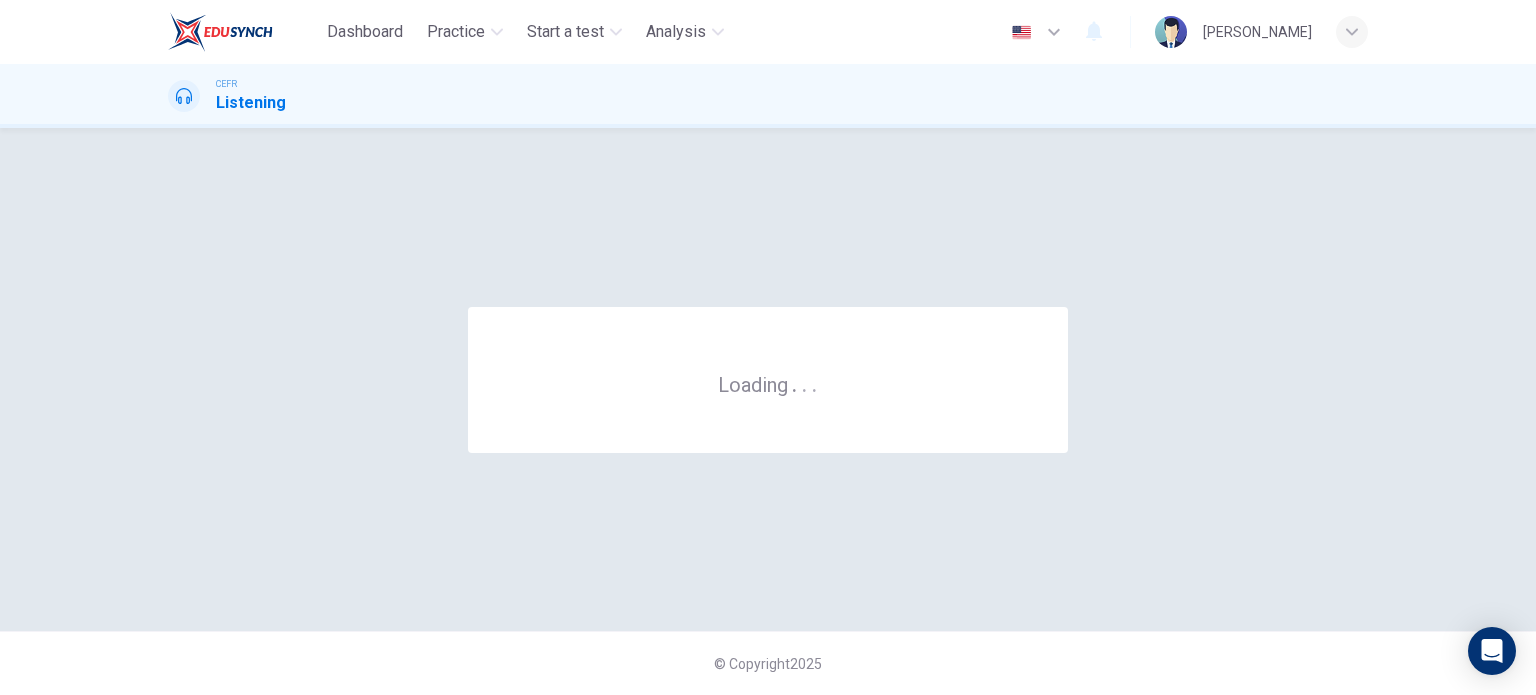 scroll, scrollTop: 0, scrollLeft: 0, axis: both 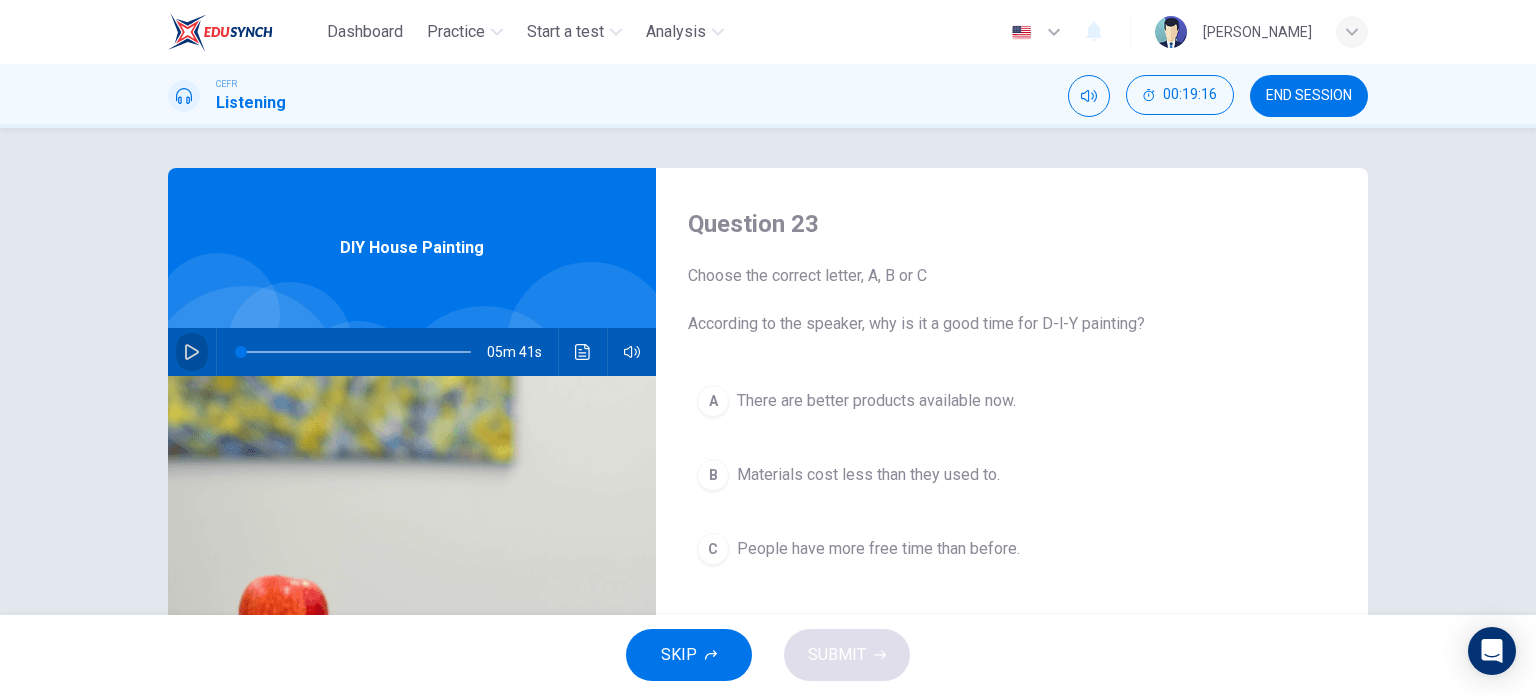 click 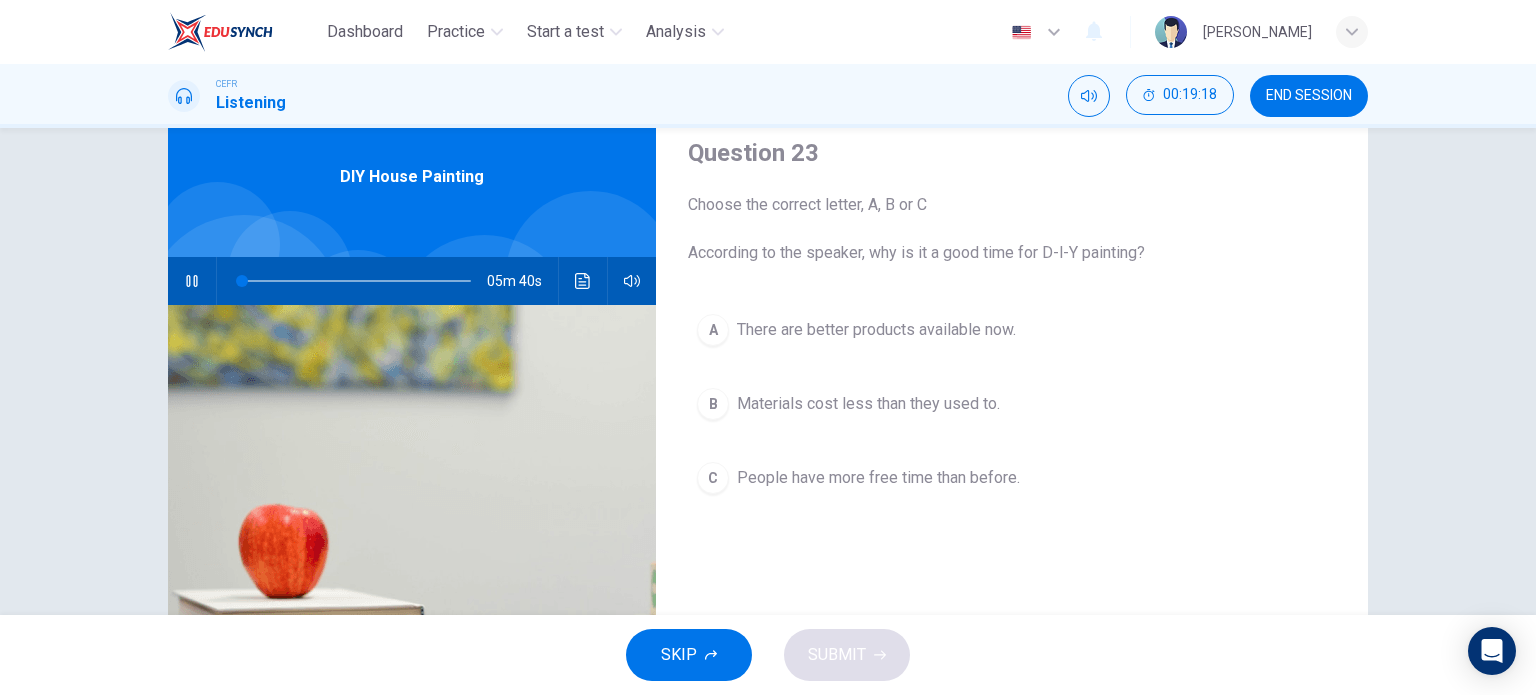 scroll, scrollTop: 76, scrollLeft: 0, axis: vertical 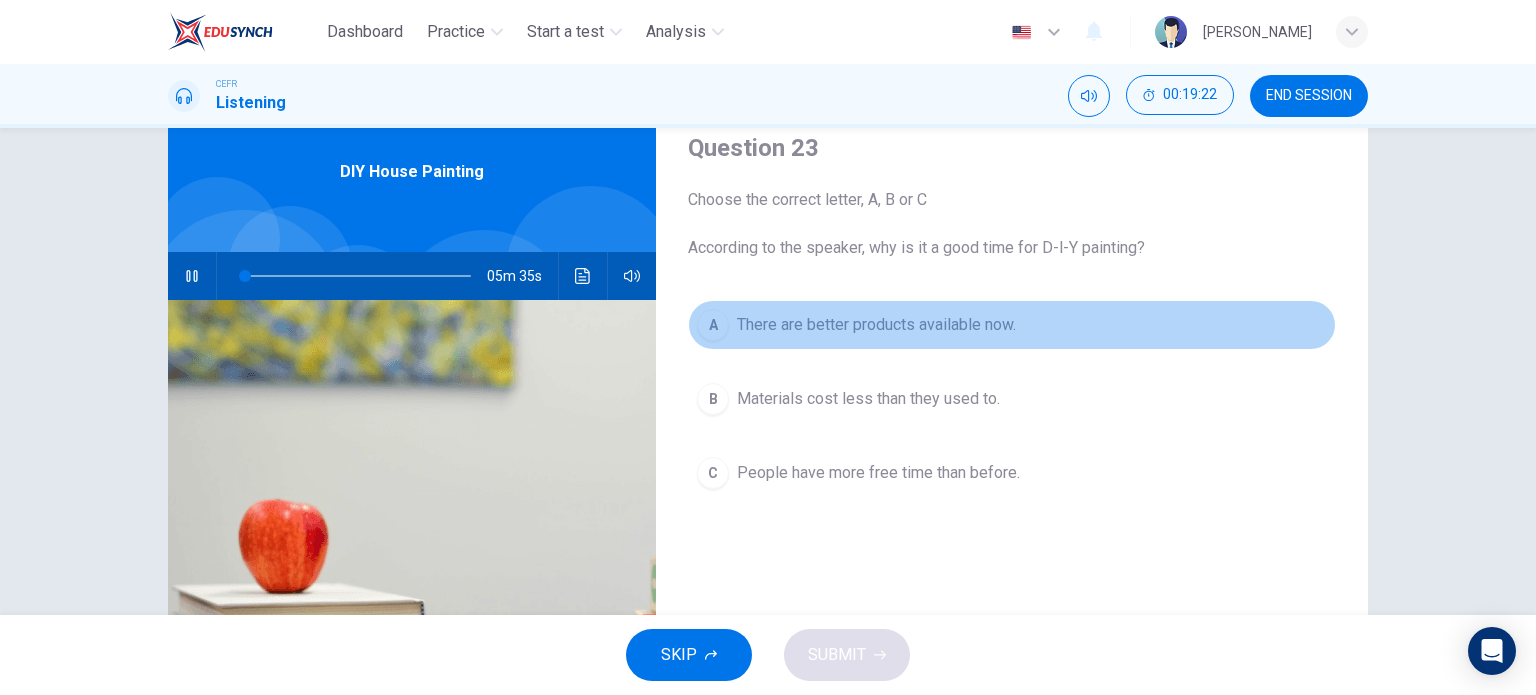 click on "A" at bounding box center [713, 325] 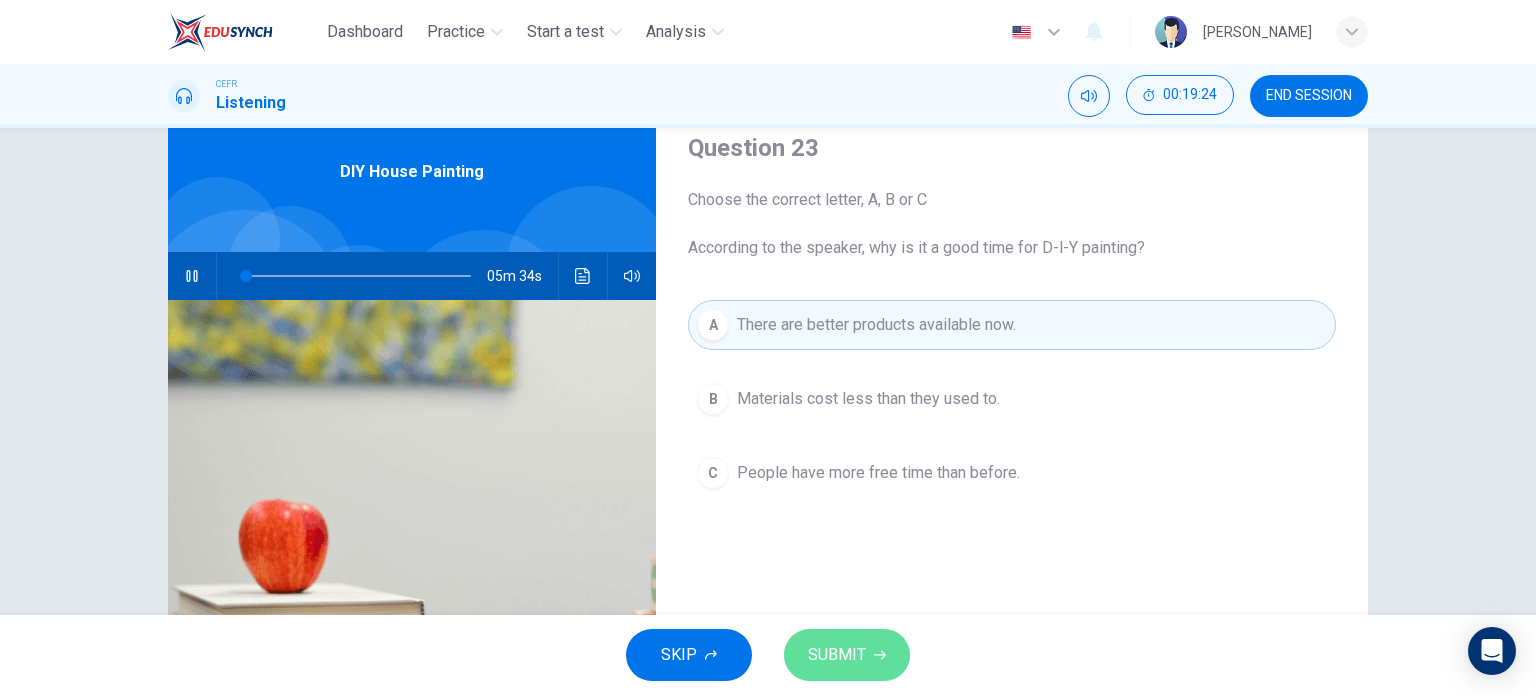click on "SUBMIT" at bounding box center [837, 655] 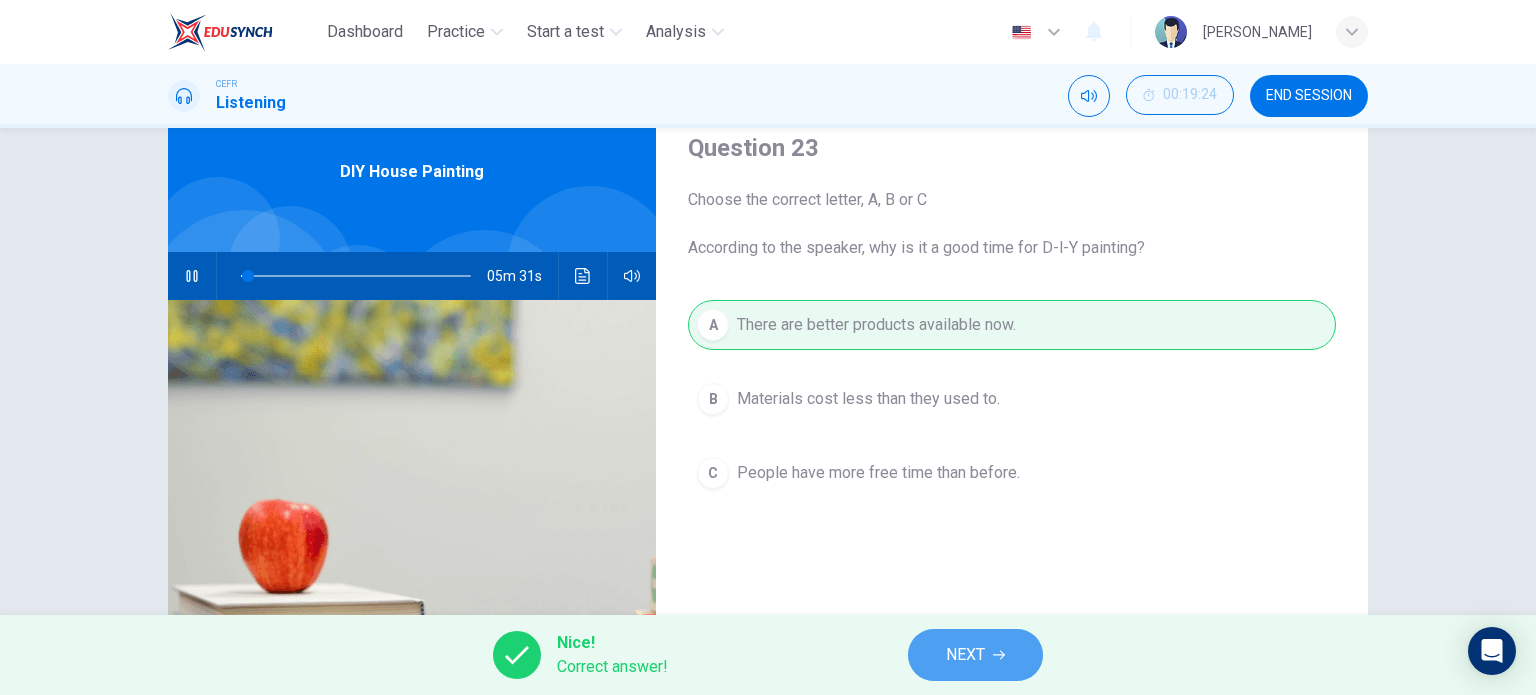 click on "NEXT" at bounding box center [975, 655] 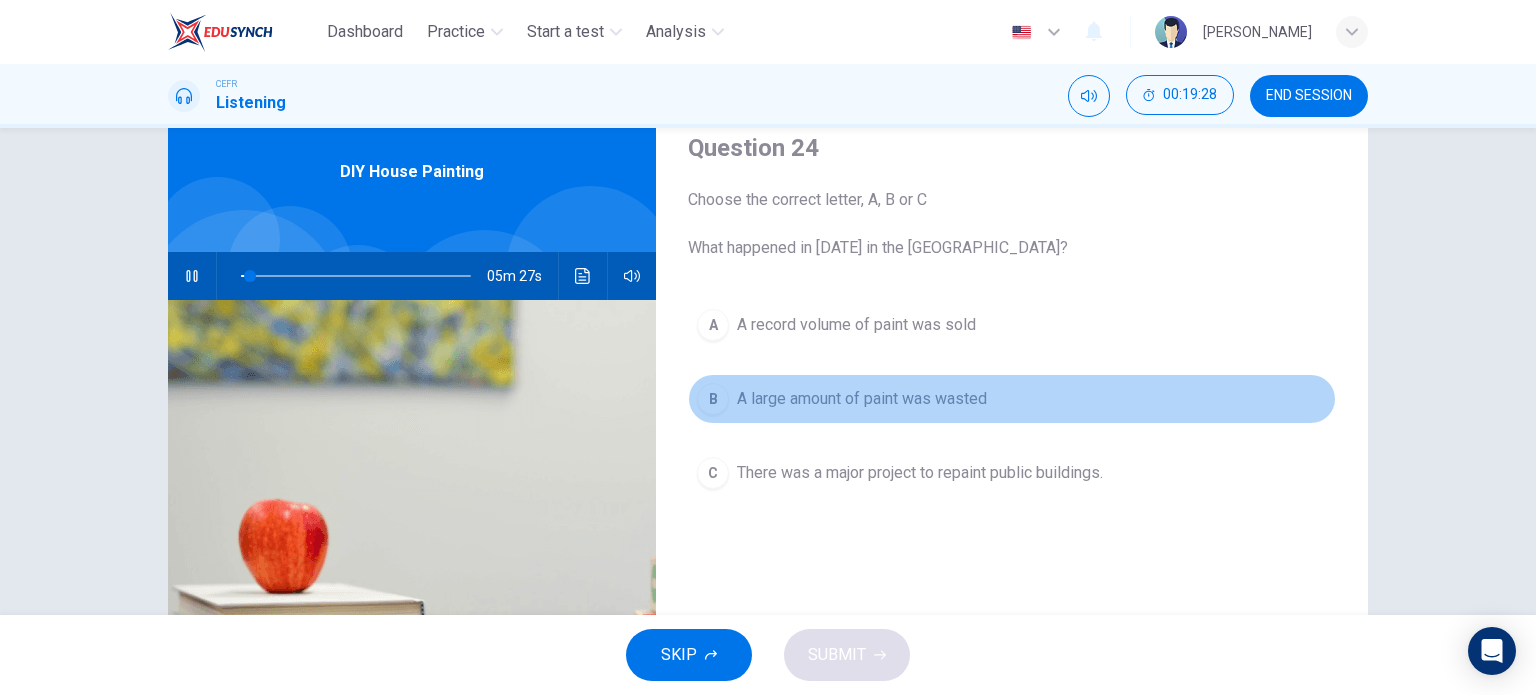 click on "B A large amount of paint was wasted" at bounding box center (1012, 399) 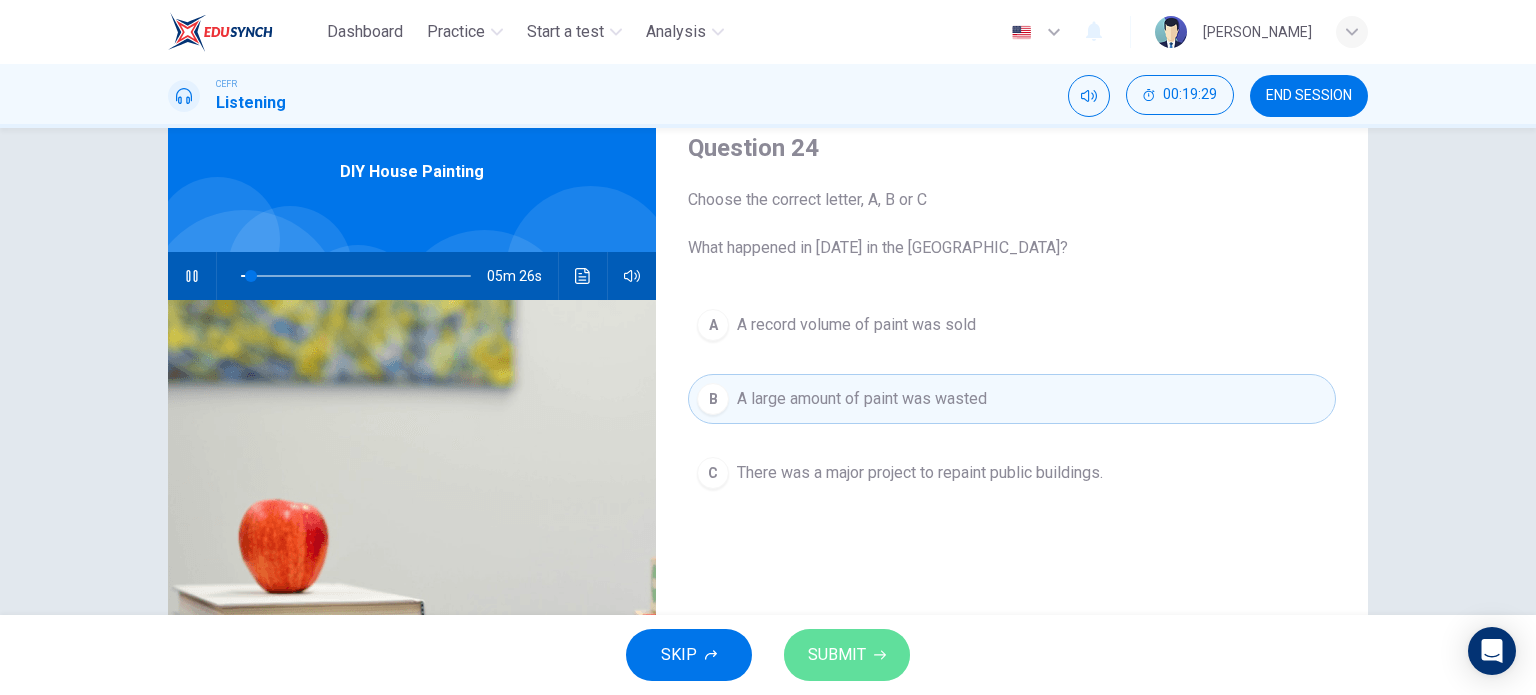 click on "SUBMIT" at bounding box center [837, 655] 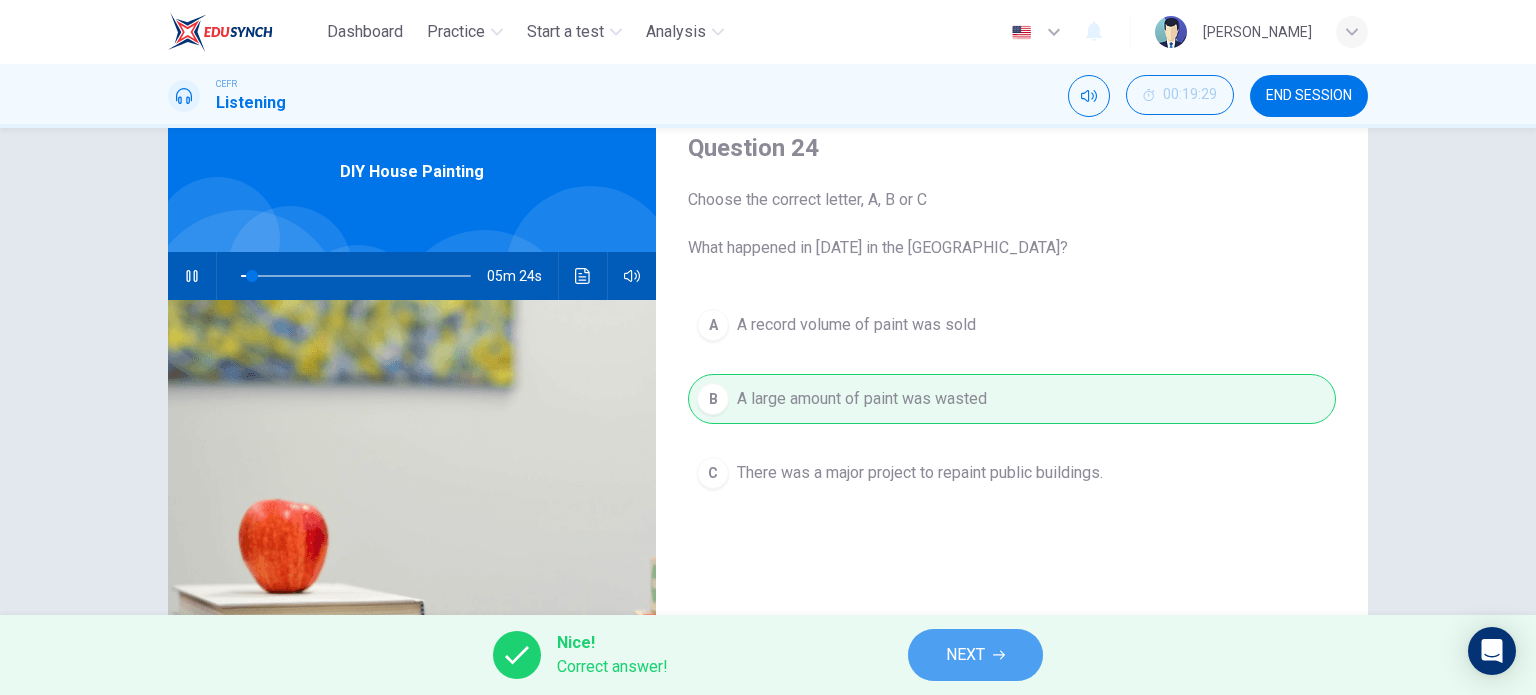 click on "NEXT" at bounding box center (975, 655) 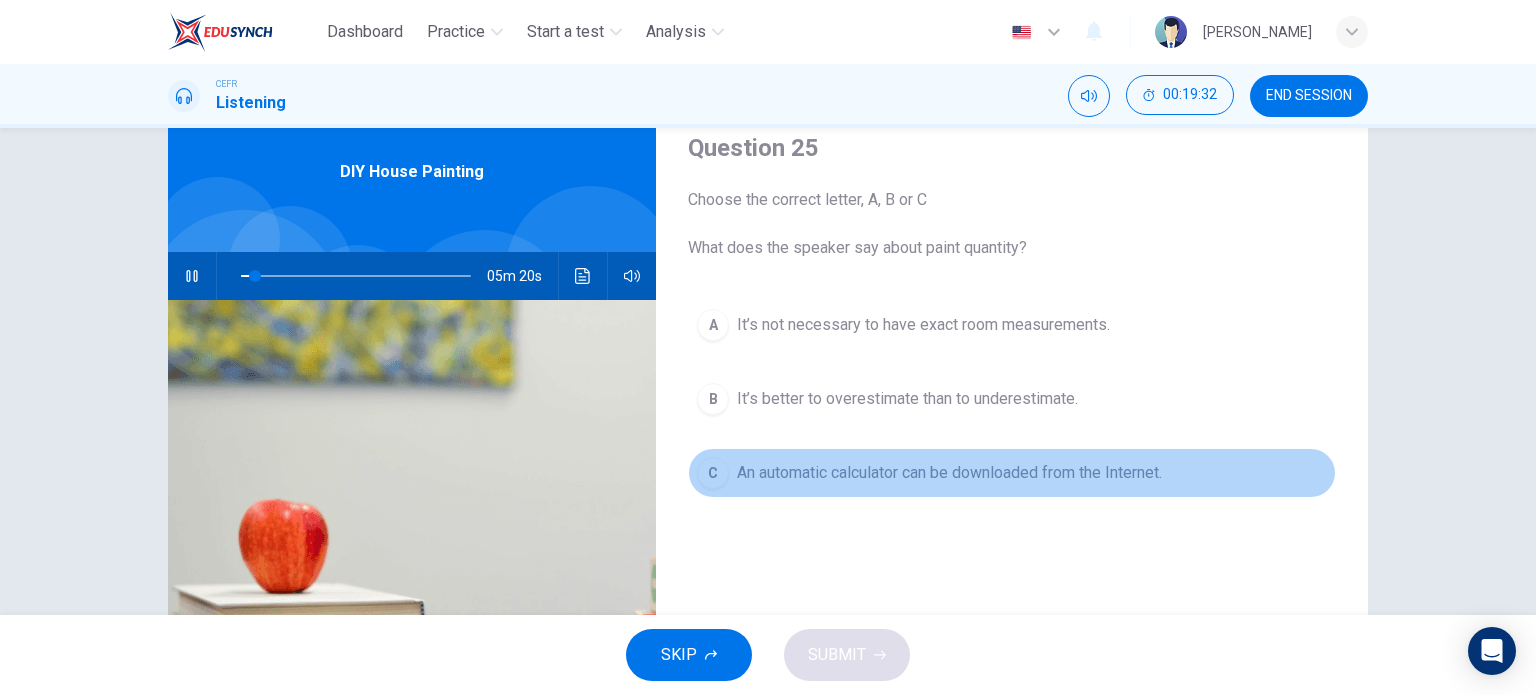 click on "An automatic calculator can be downloaded from the Internet." at bounding box center (949, 473) 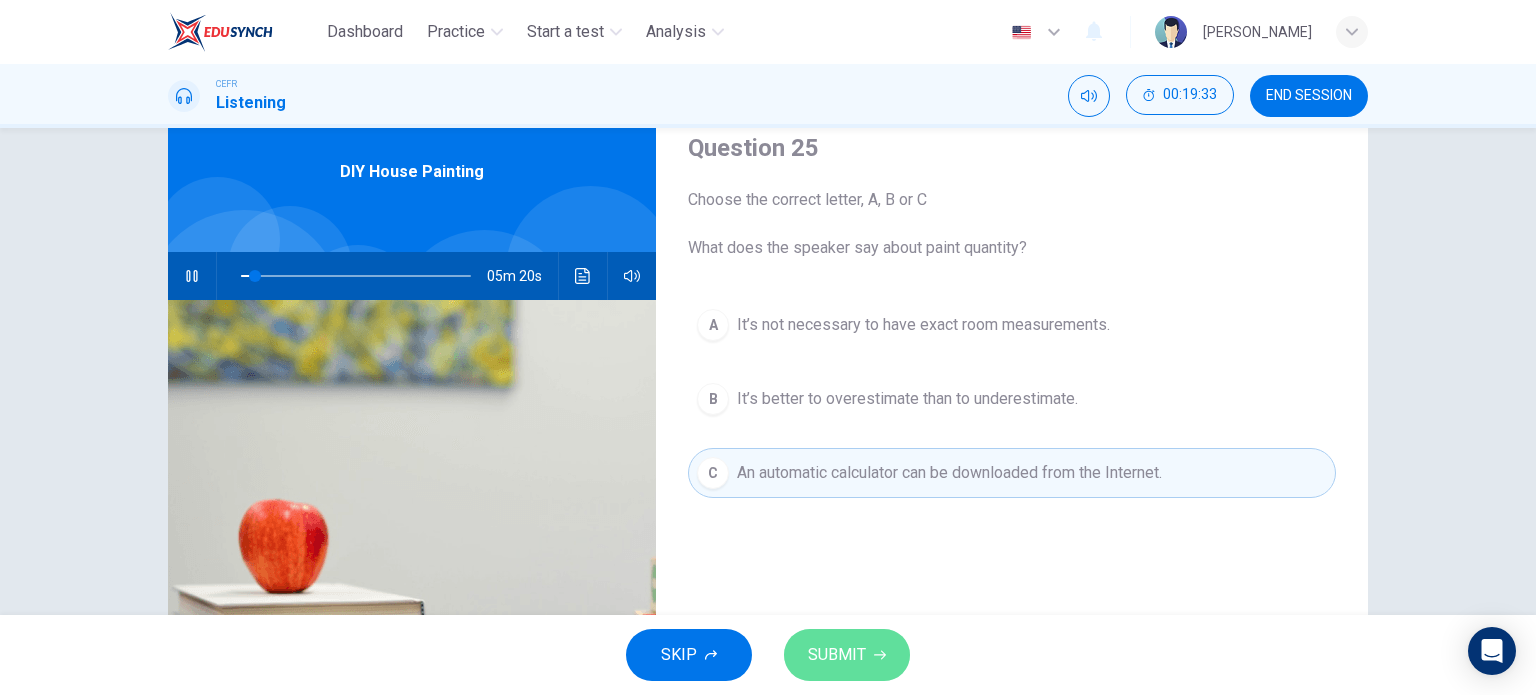 click on "SUBMIT" at bounding box center (847, 655) 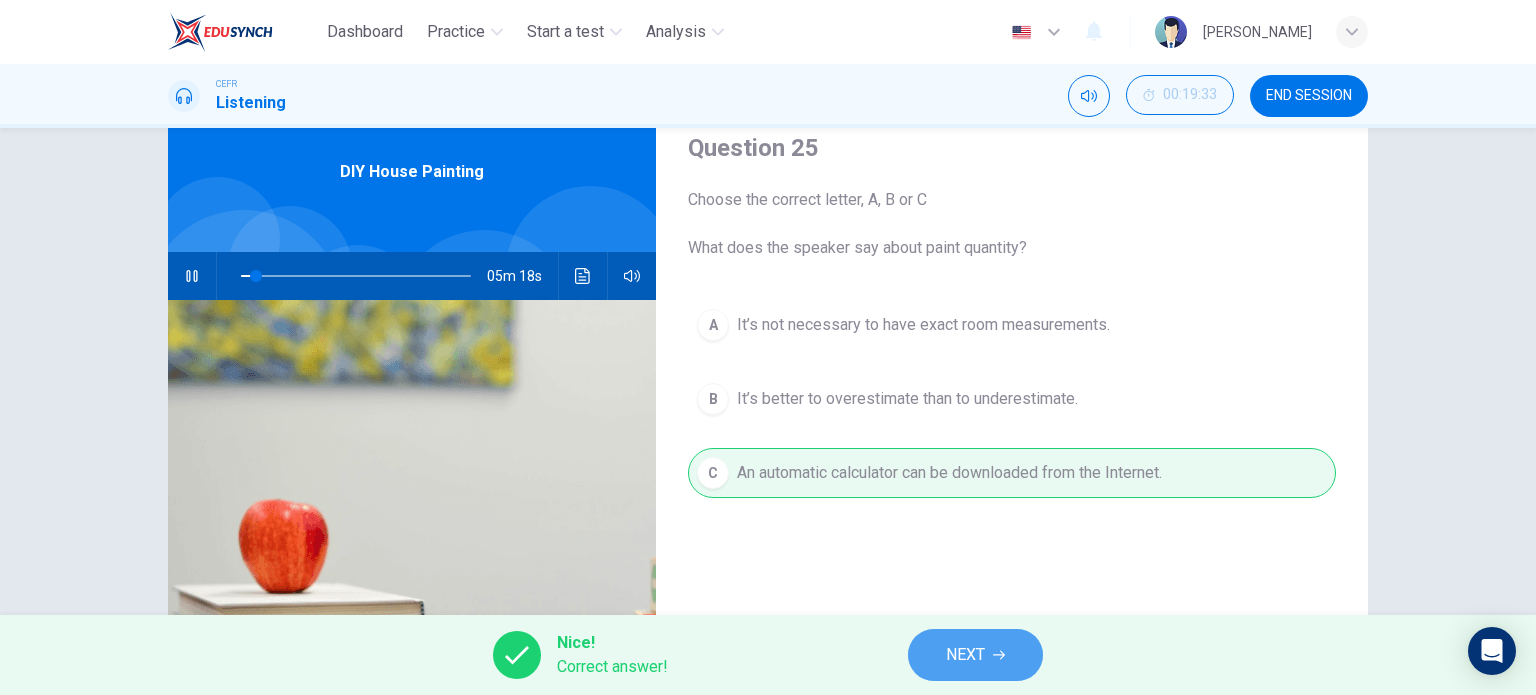 click on "NEXT" at bounding box center [975, 655] 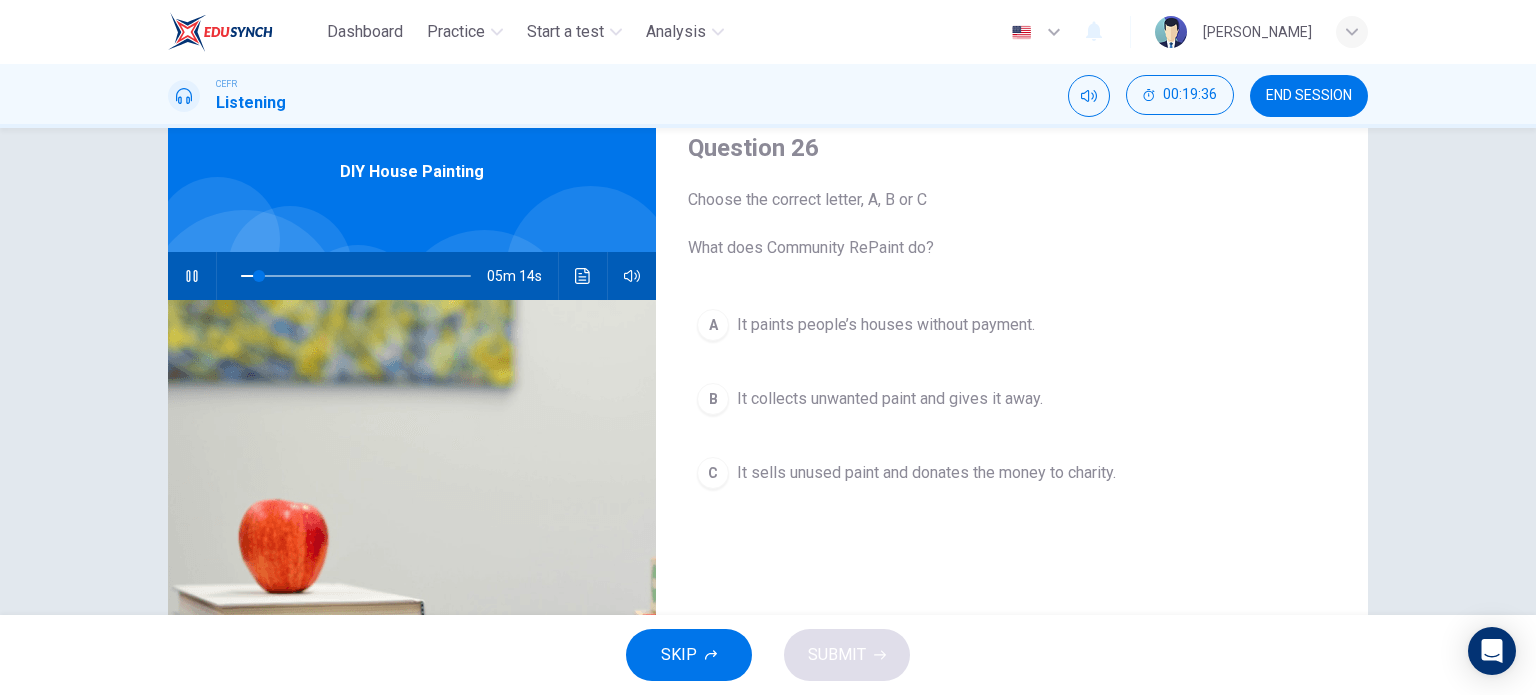 click on "It collects unwanted paint and gives it away." at bounding box center [890, 399] 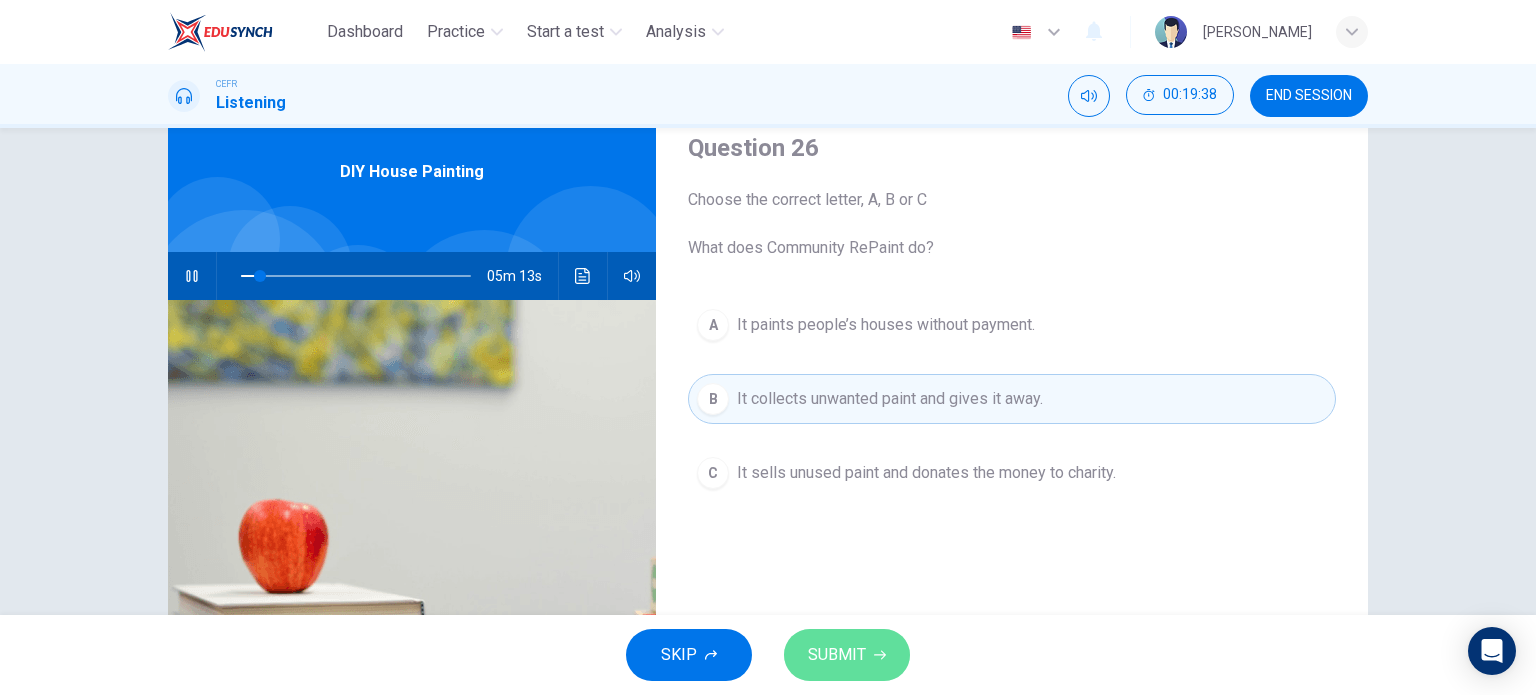 click on "SUBMIT" at bounding box center [837, 655] 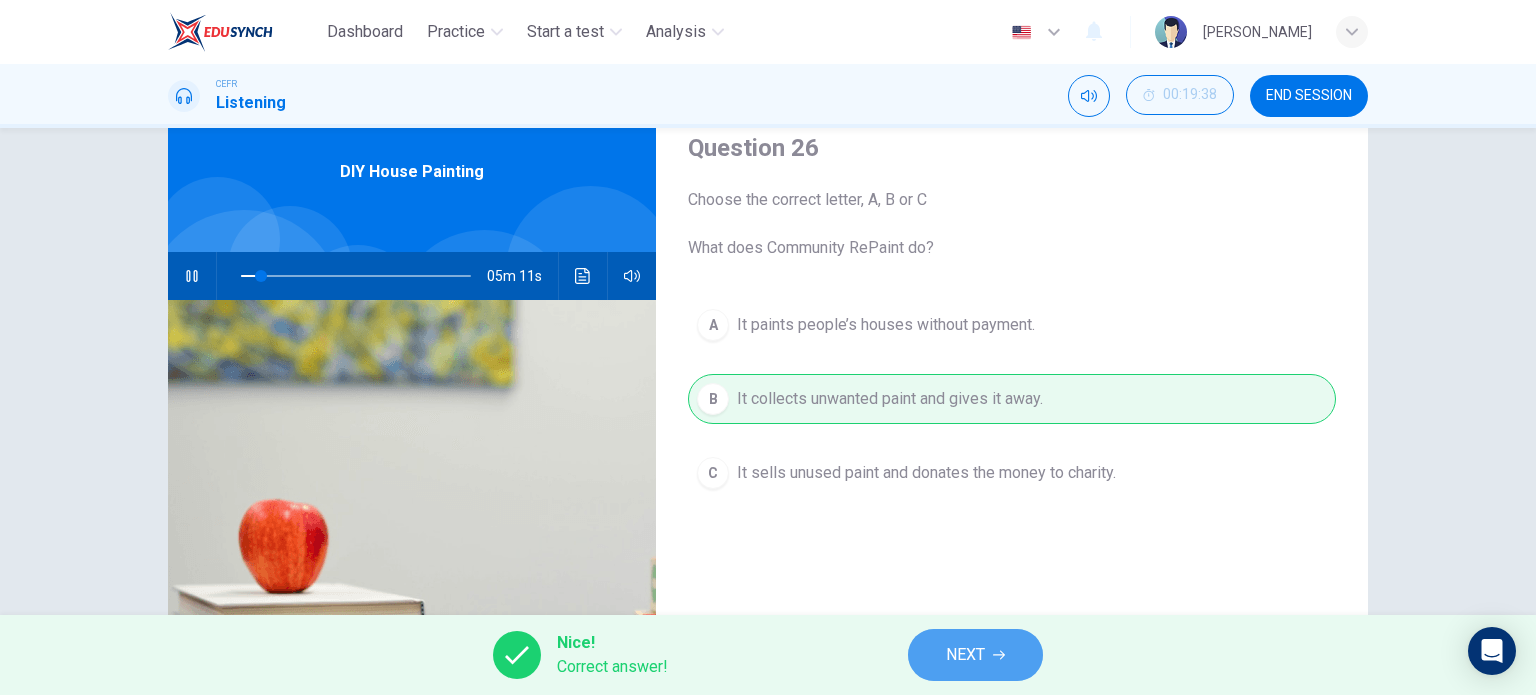 click on "NEXT" at bounding box center (975, 655) 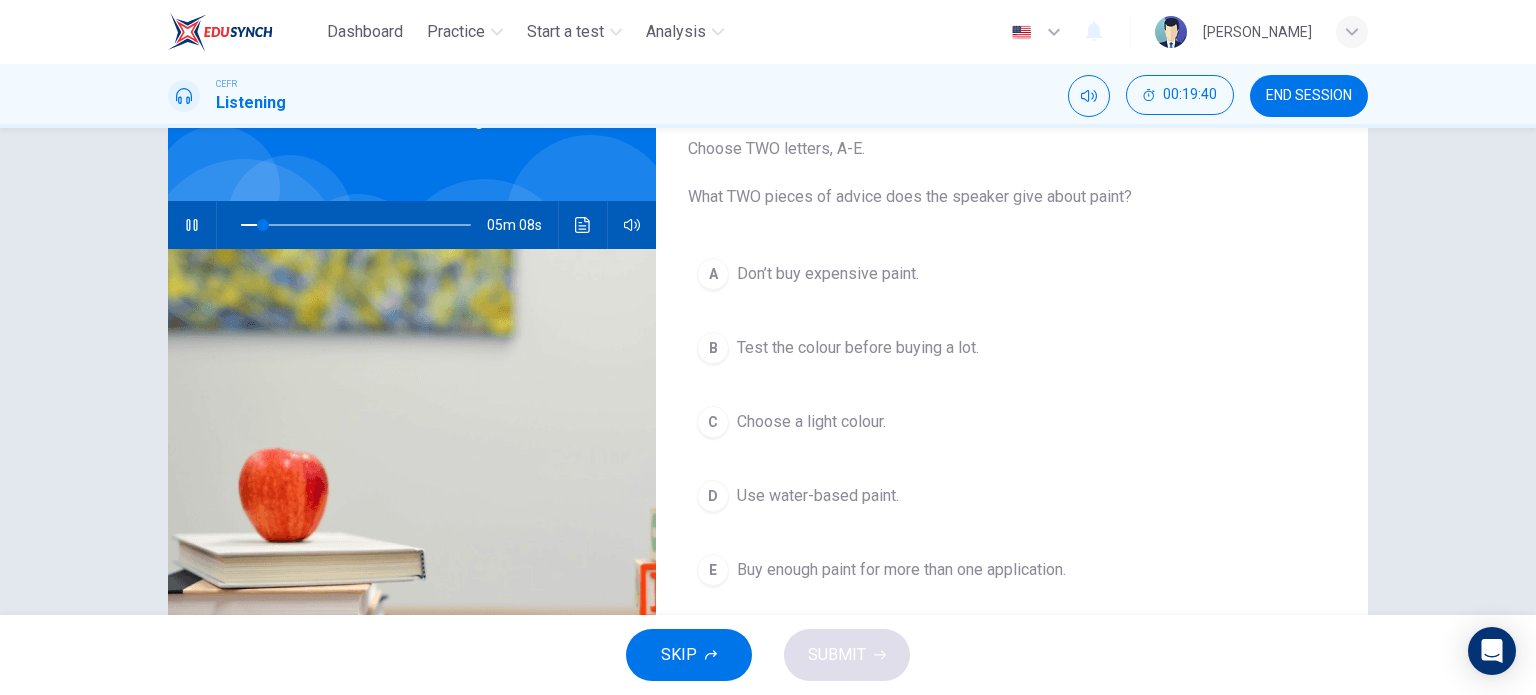 scroll, scrollTop: 132, scrollLeft: 0, axis: vertical 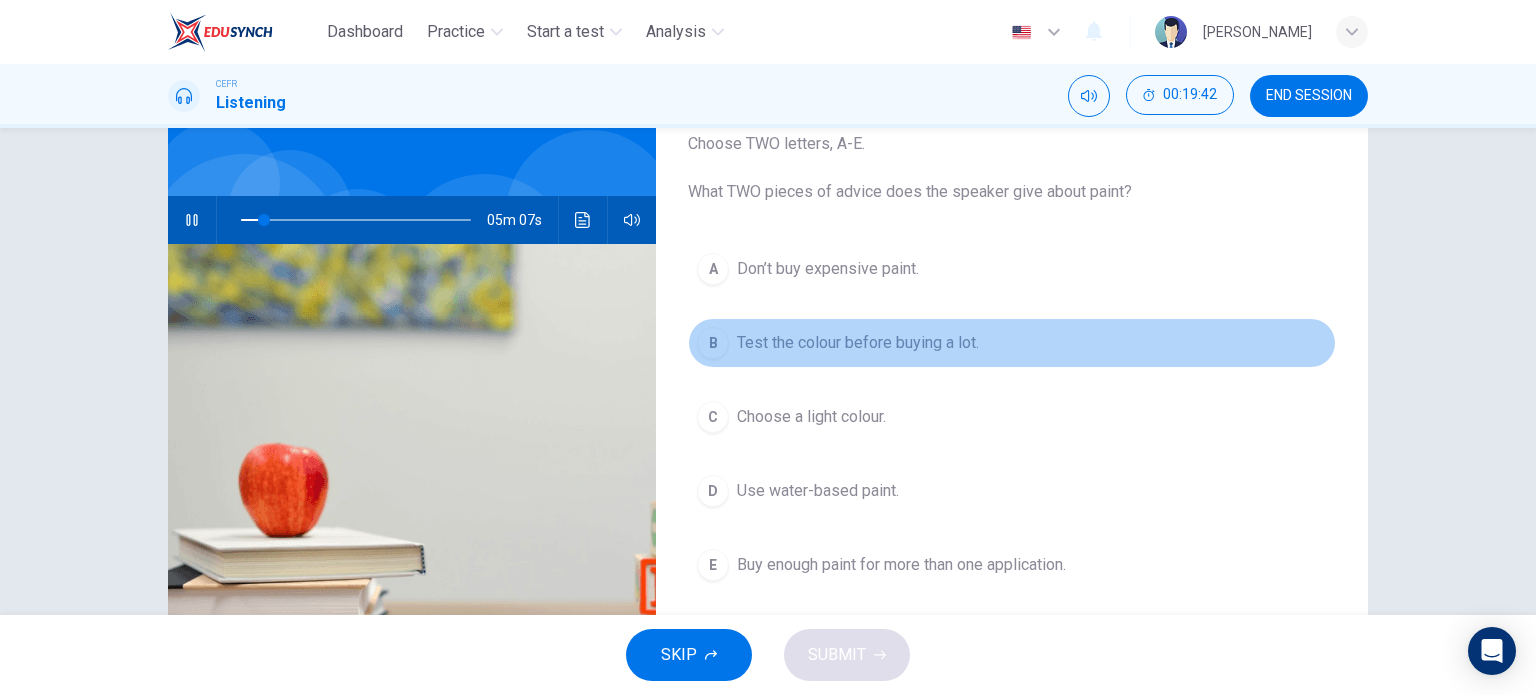 click on "Test the colour before buying a lot." at bounding box center [858, 343] 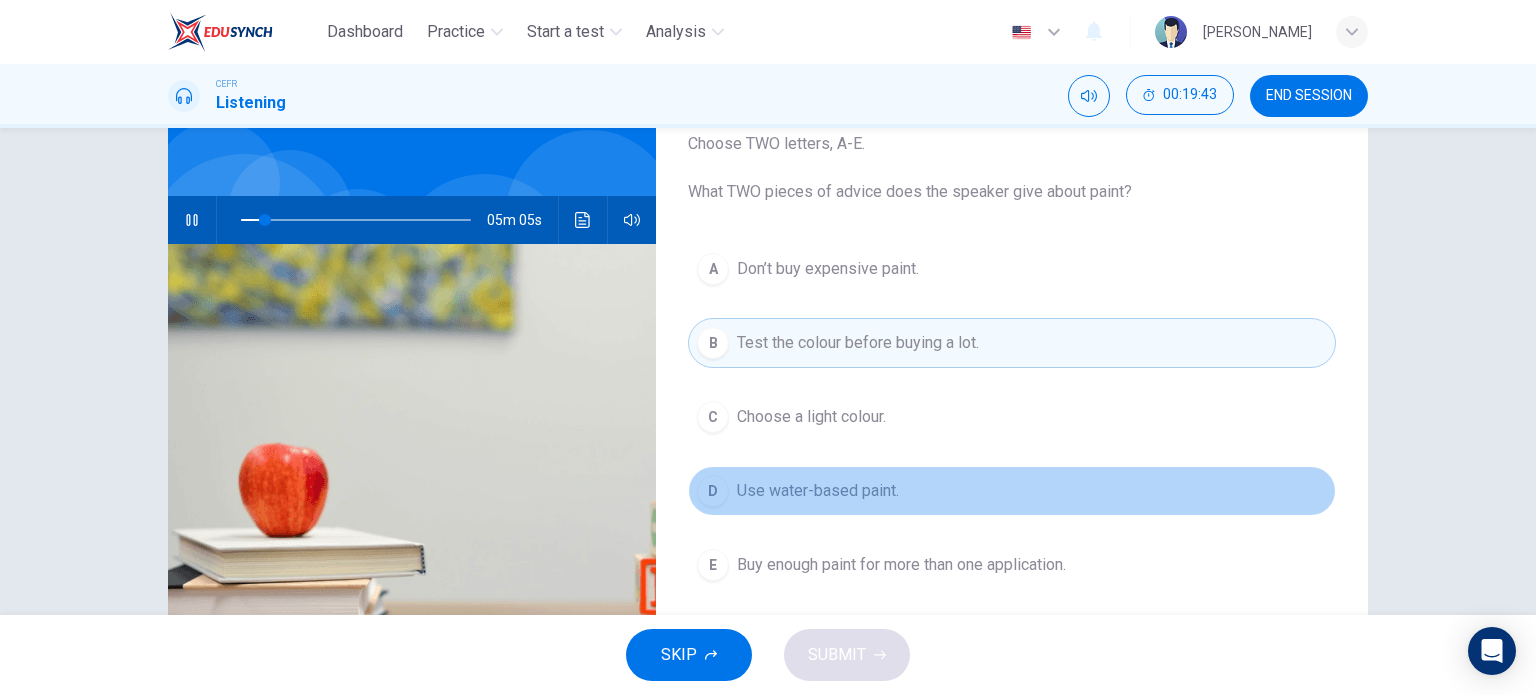 click on "Use water-based paint." at bounding box center (818, 491) 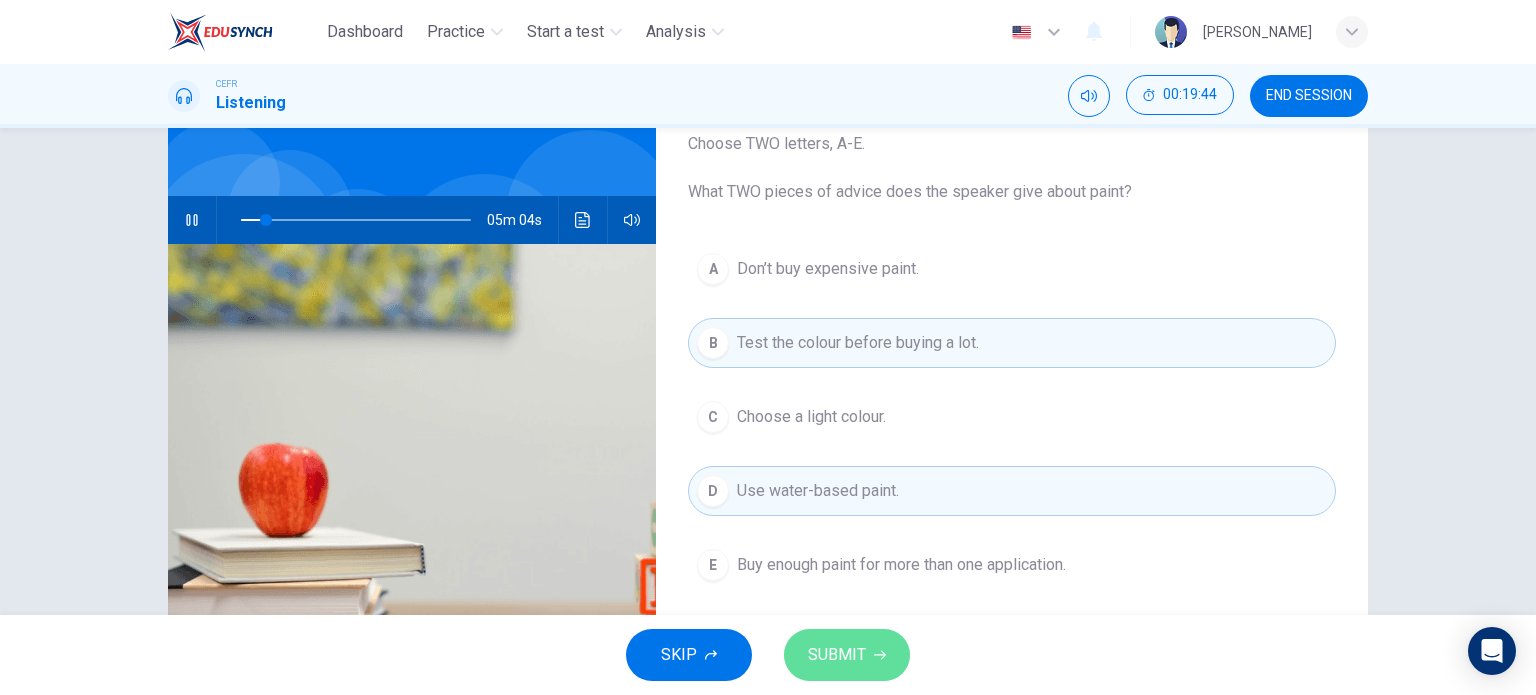 click on "SUBMIT" at bounding box center [837, 655] 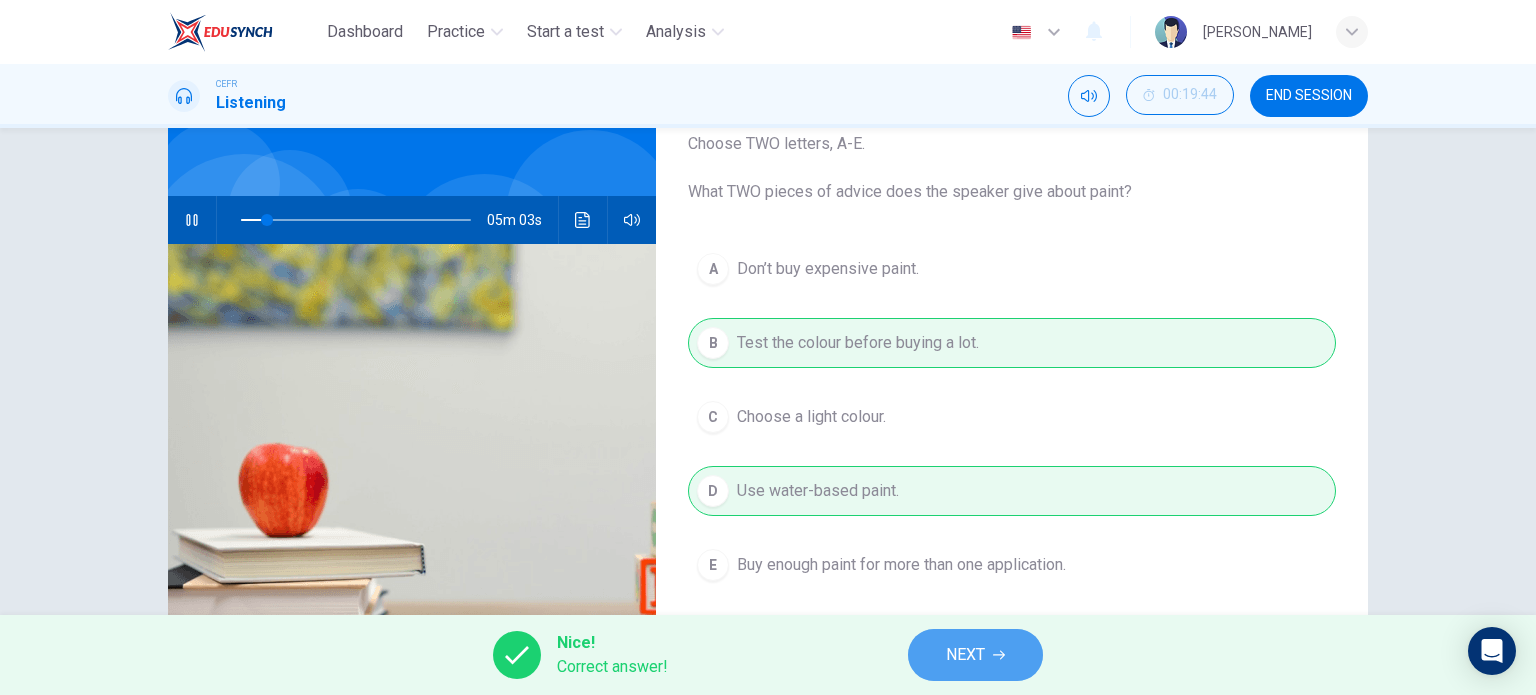 click on "NEXT" at bounding box center (975, 655) 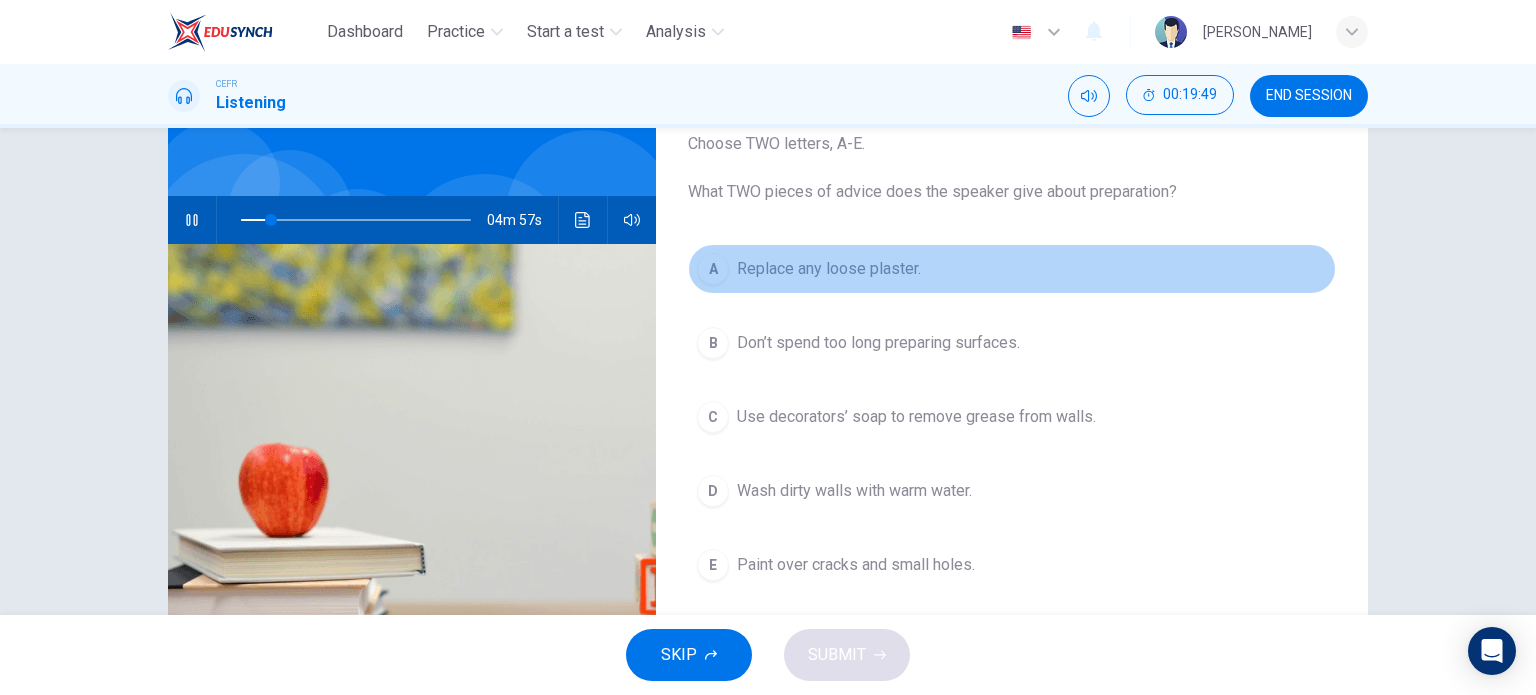 click on "Replace any loose plaster." at bounding box center (829, 269) 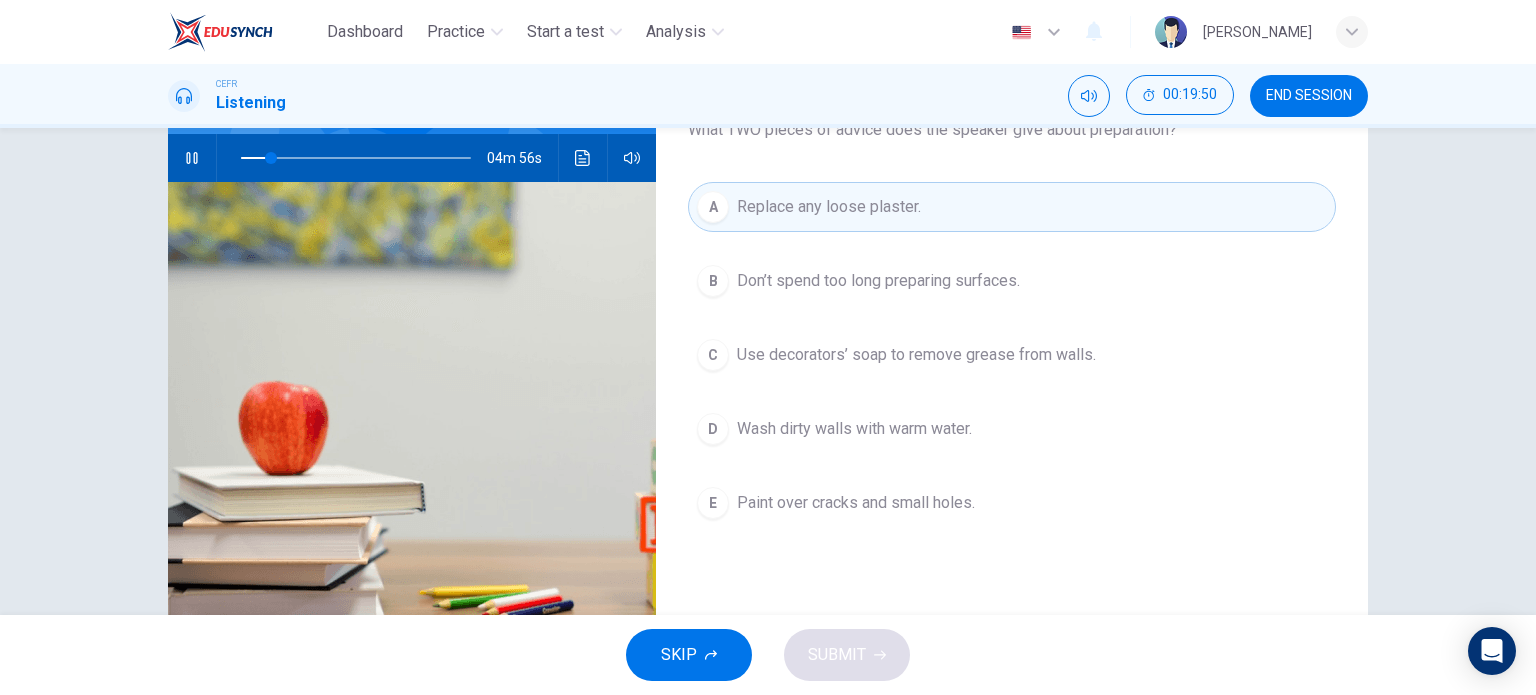 scroll, scrollTop: 200, scrollLeft: 0, axis: vertical 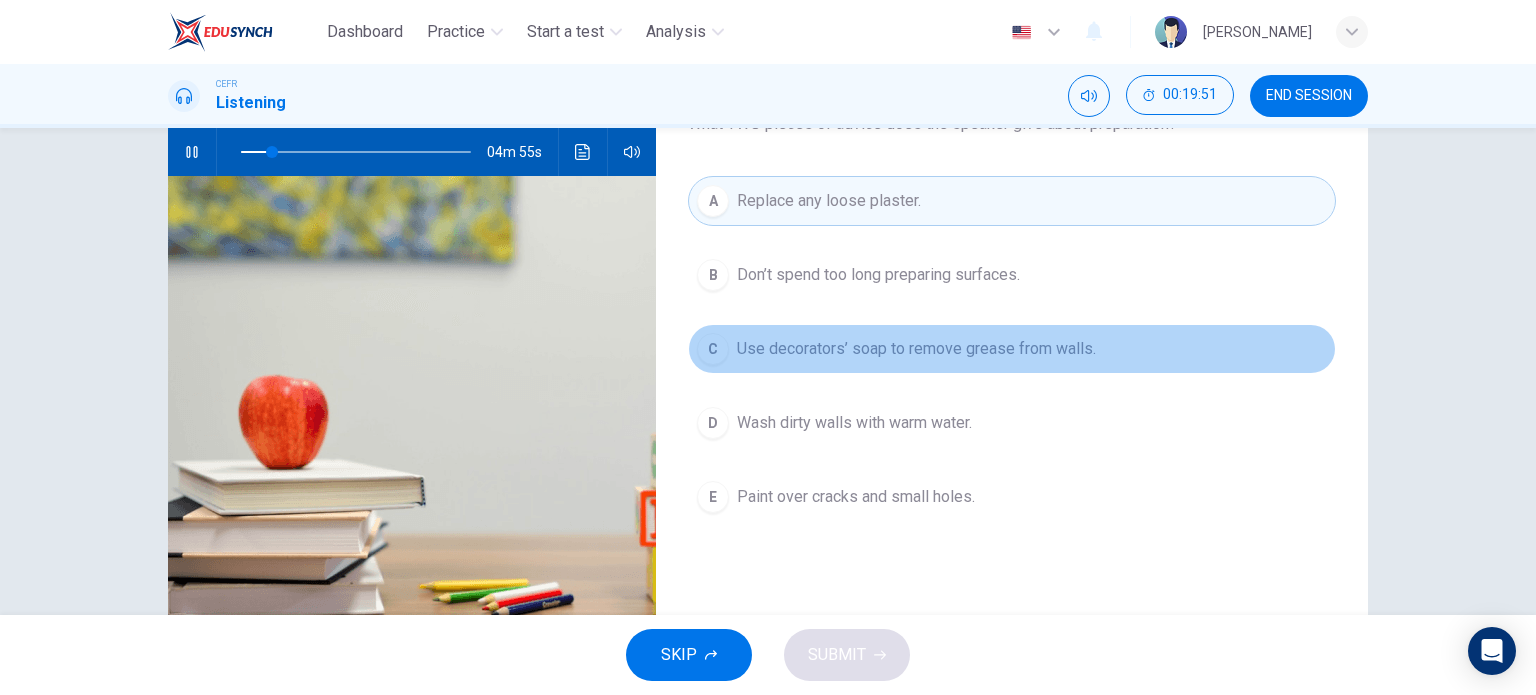 click on "Use decorators’ soap to remove grease from walls." at bounding box center [916, 349] 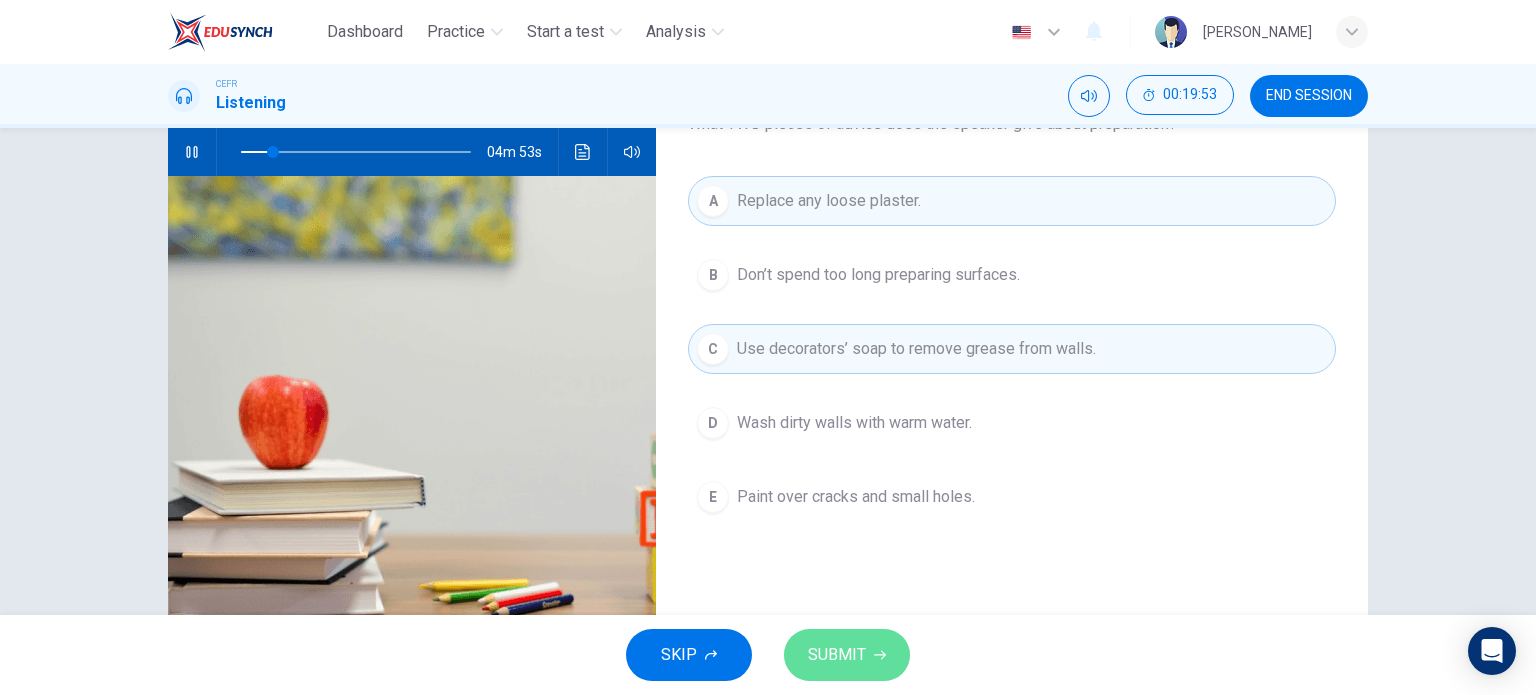 click on "SUBMIT" at bounding box center [847, 655] 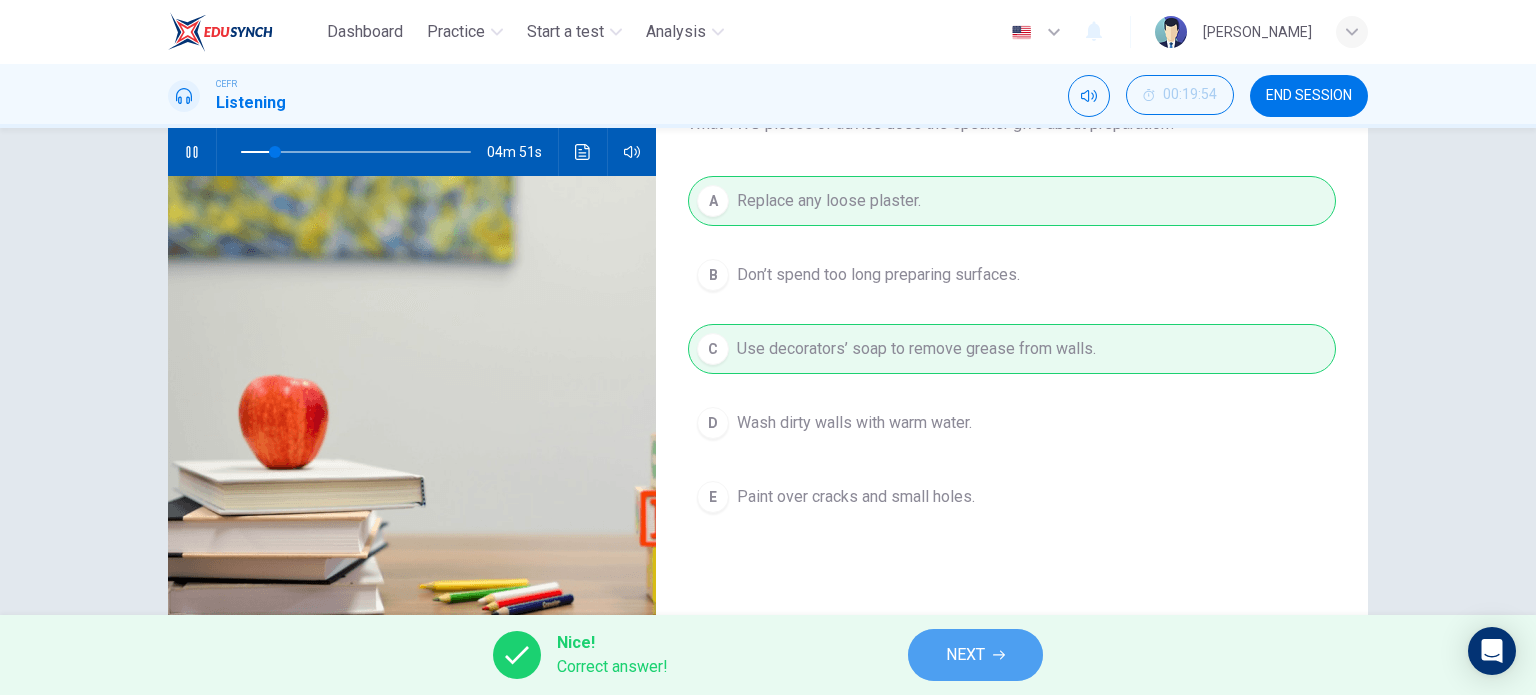 click on "NEXT" at bounding box center (975, 655) 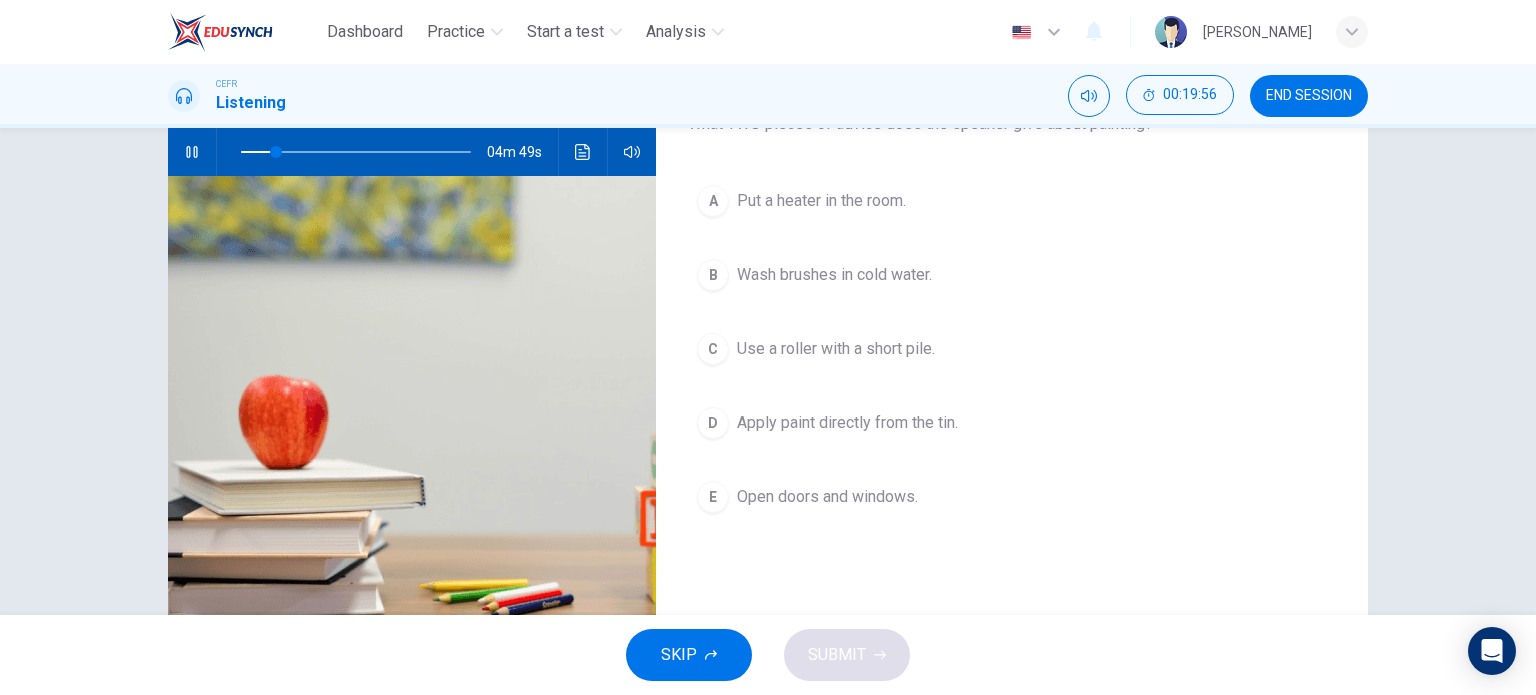 click on "Wash brushes in cold water." at bounding box center (834, 275) 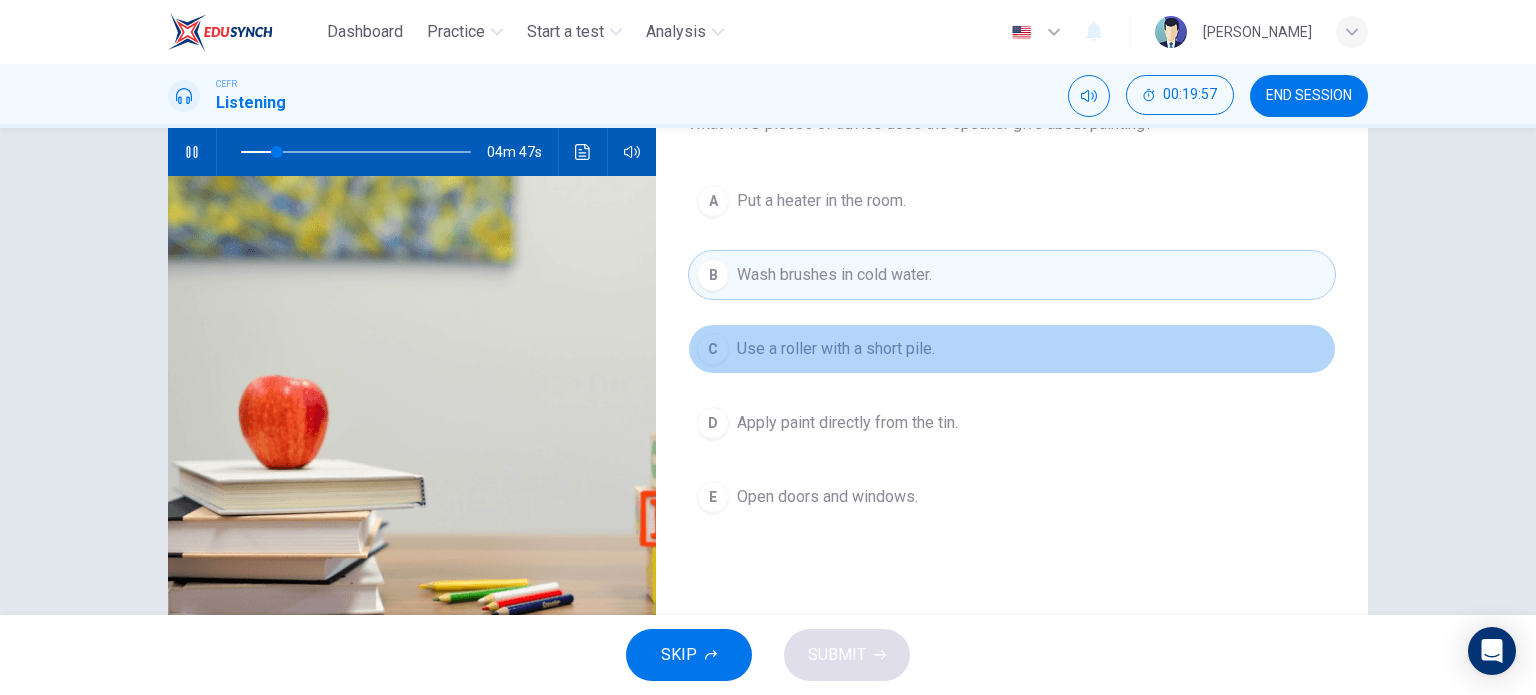click on "C Use a roller with a short pile." at bounding box center (1012, 349) 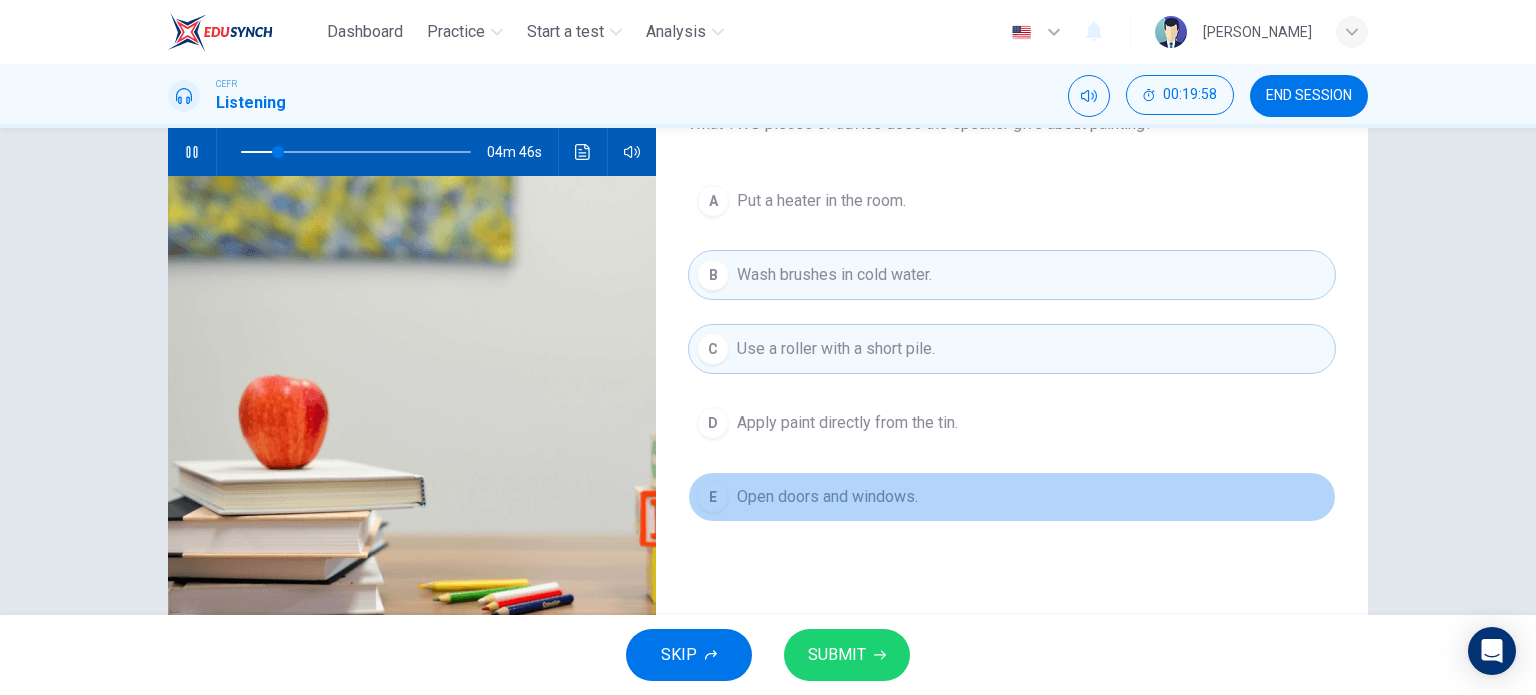 click on "E Open doors and windows." at bounding box center [1012, 497] 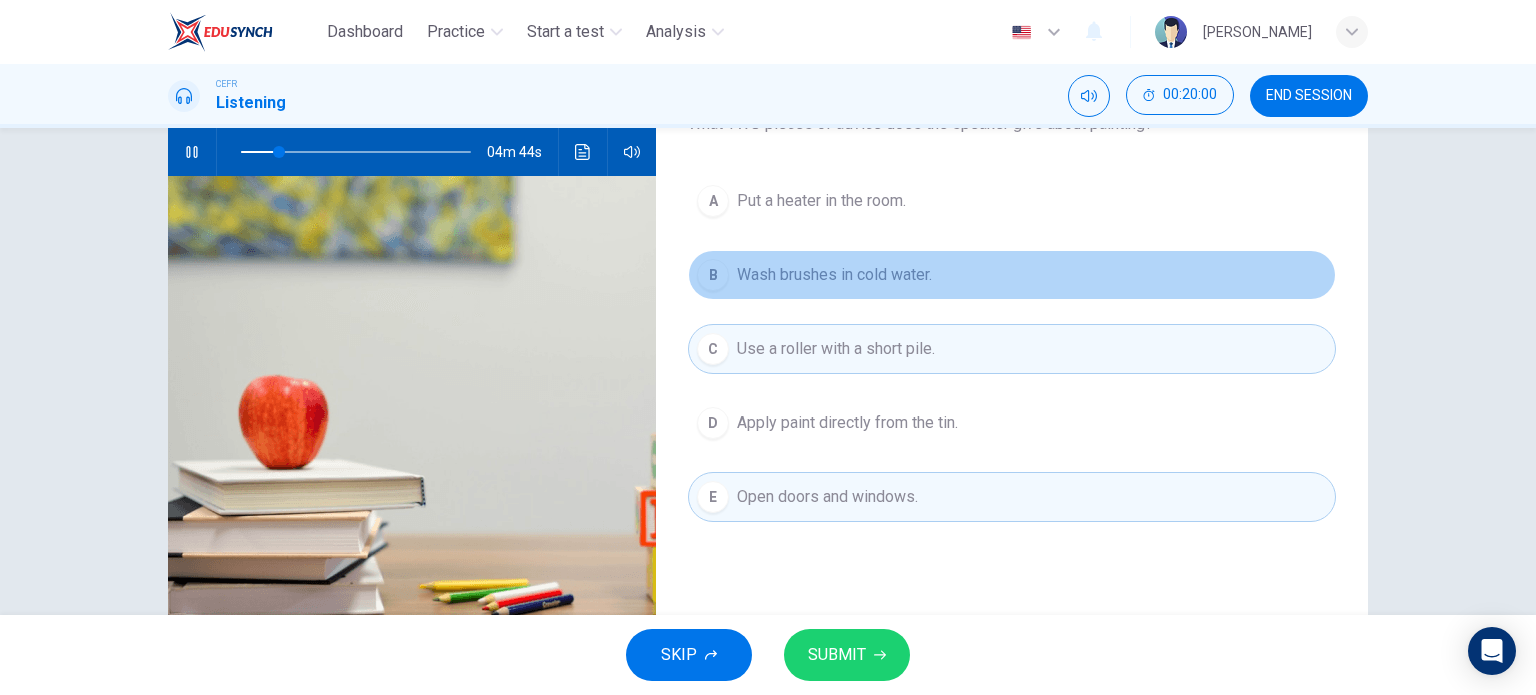 click on "Wash brushes in cold water." at bounding box center [834, 275] 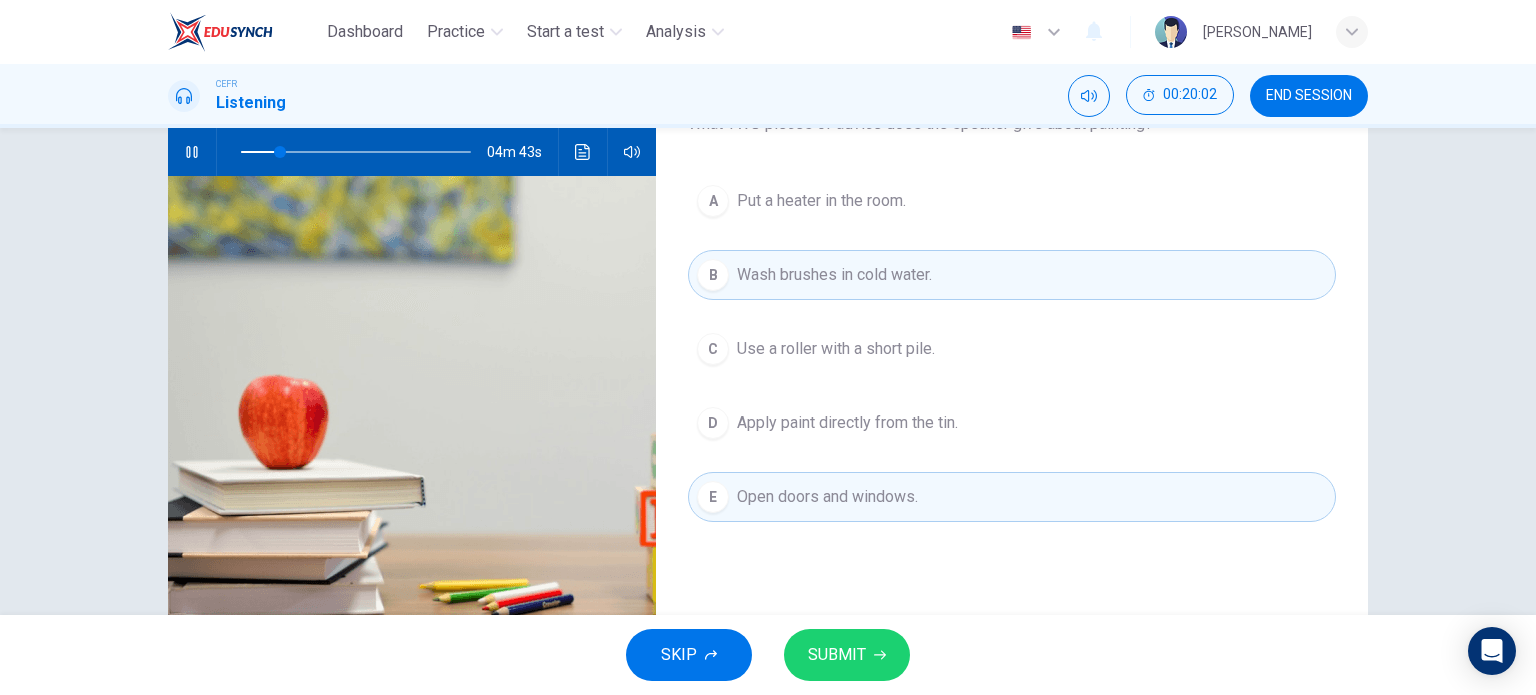 click on "SUBMIT" at bounding box center (837, 655) 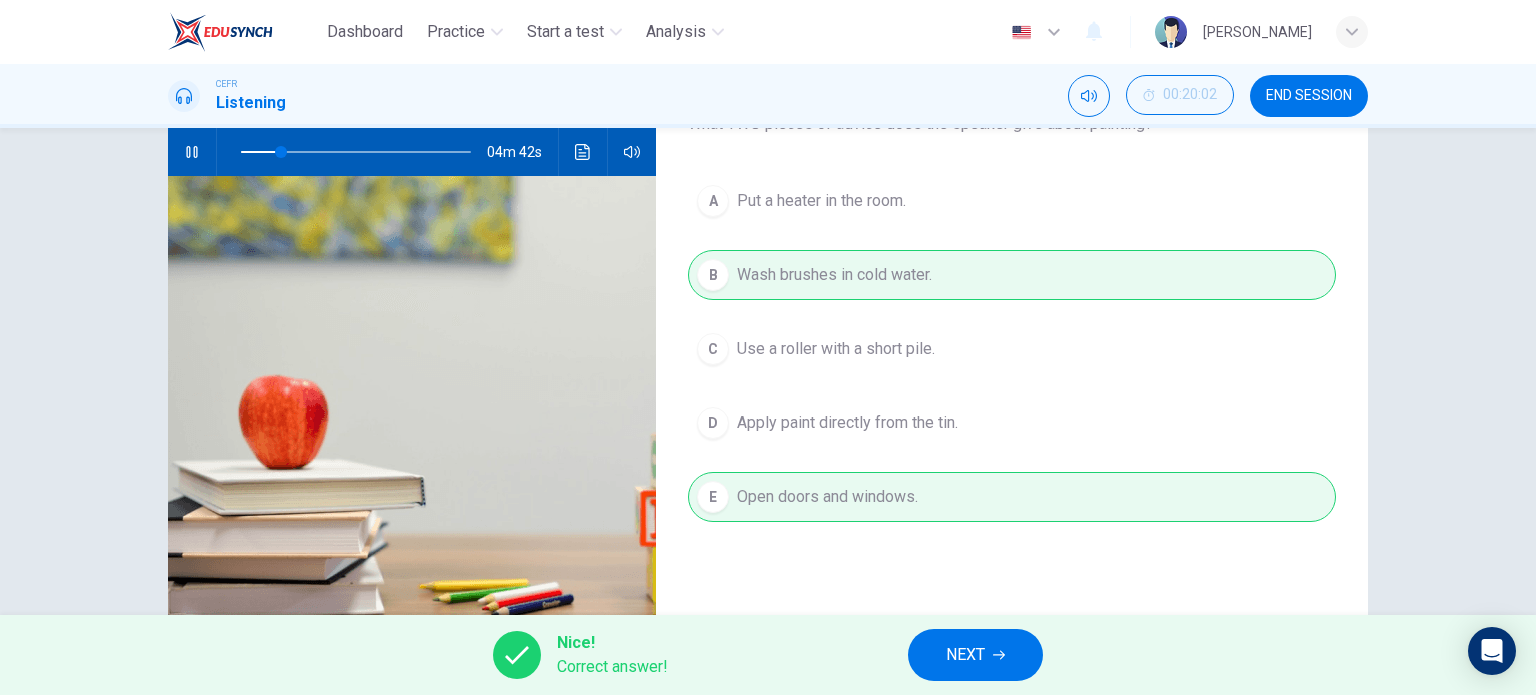 type on "18" 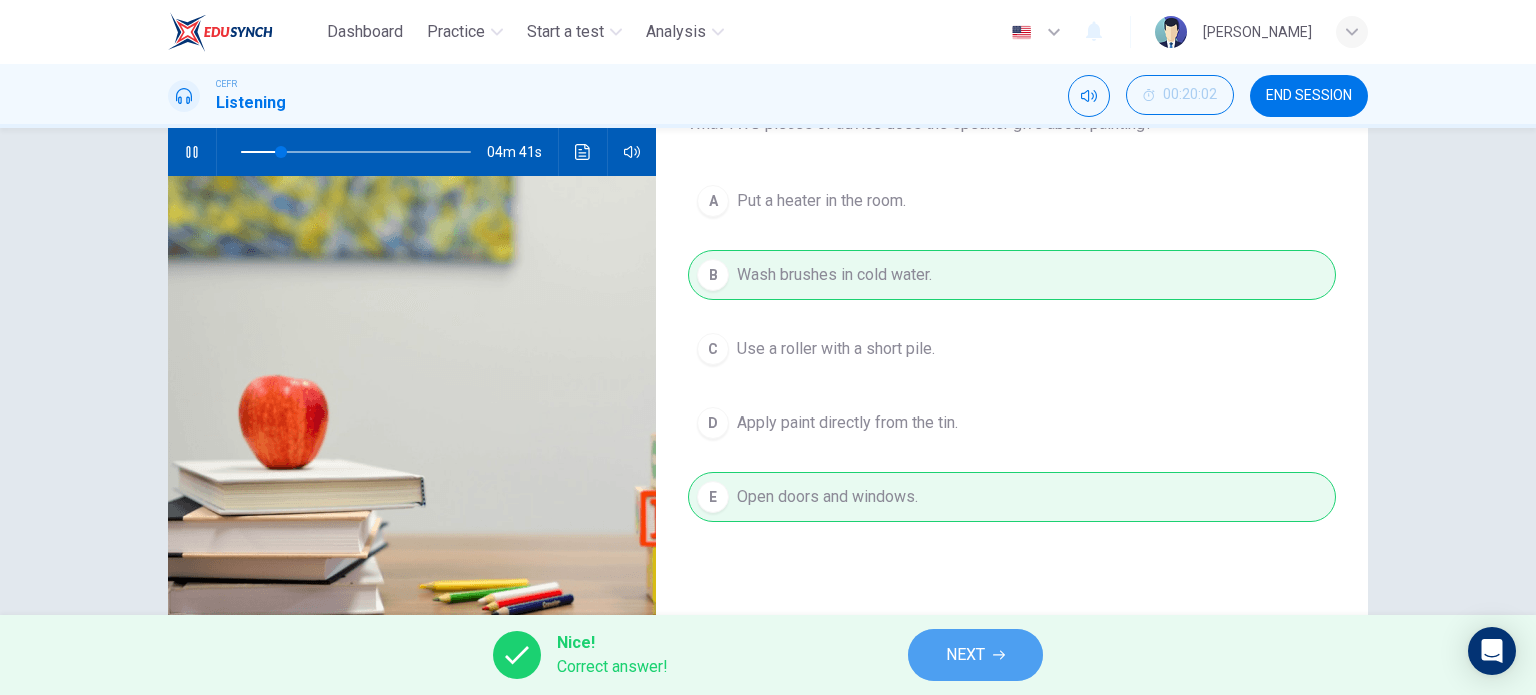 click on "NEXT" at bounding box center [975, 655] 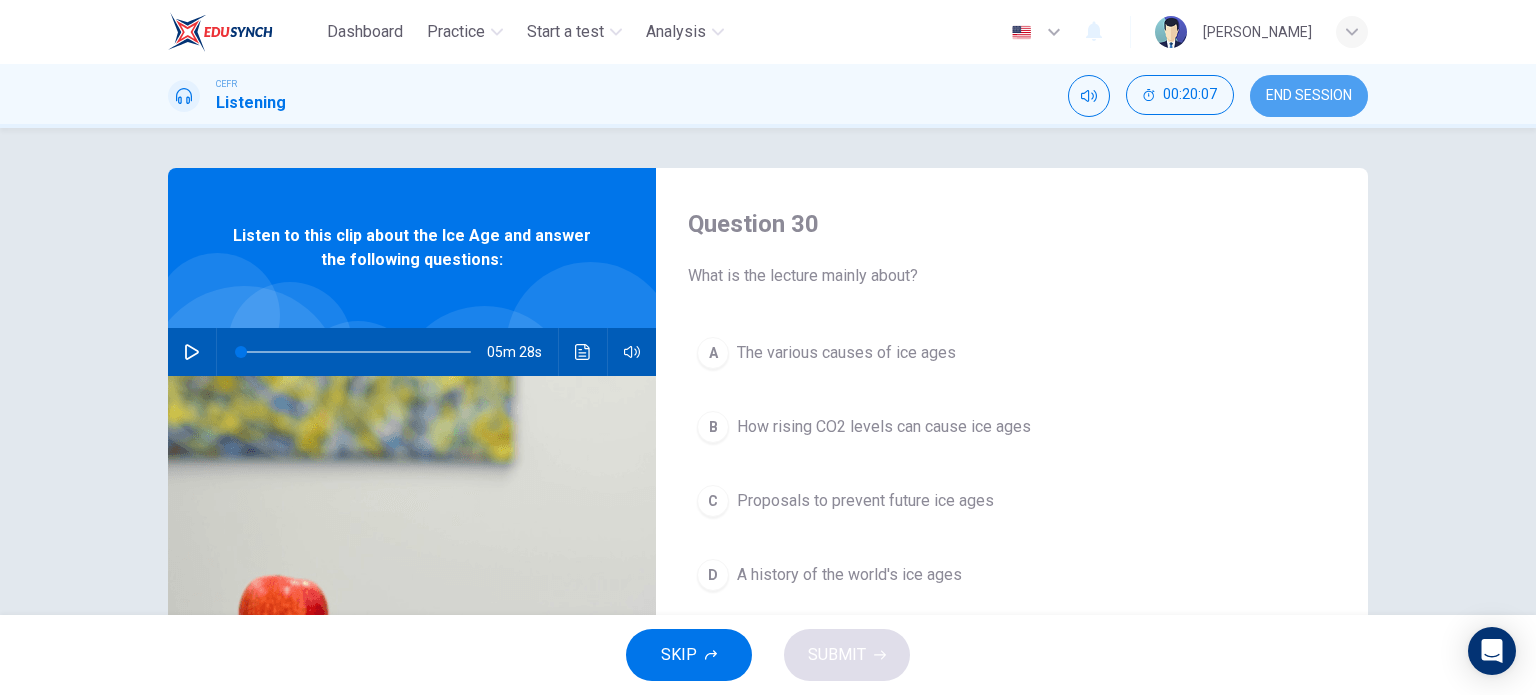 click on "END SESSION" at bounding box center [1309, 96] 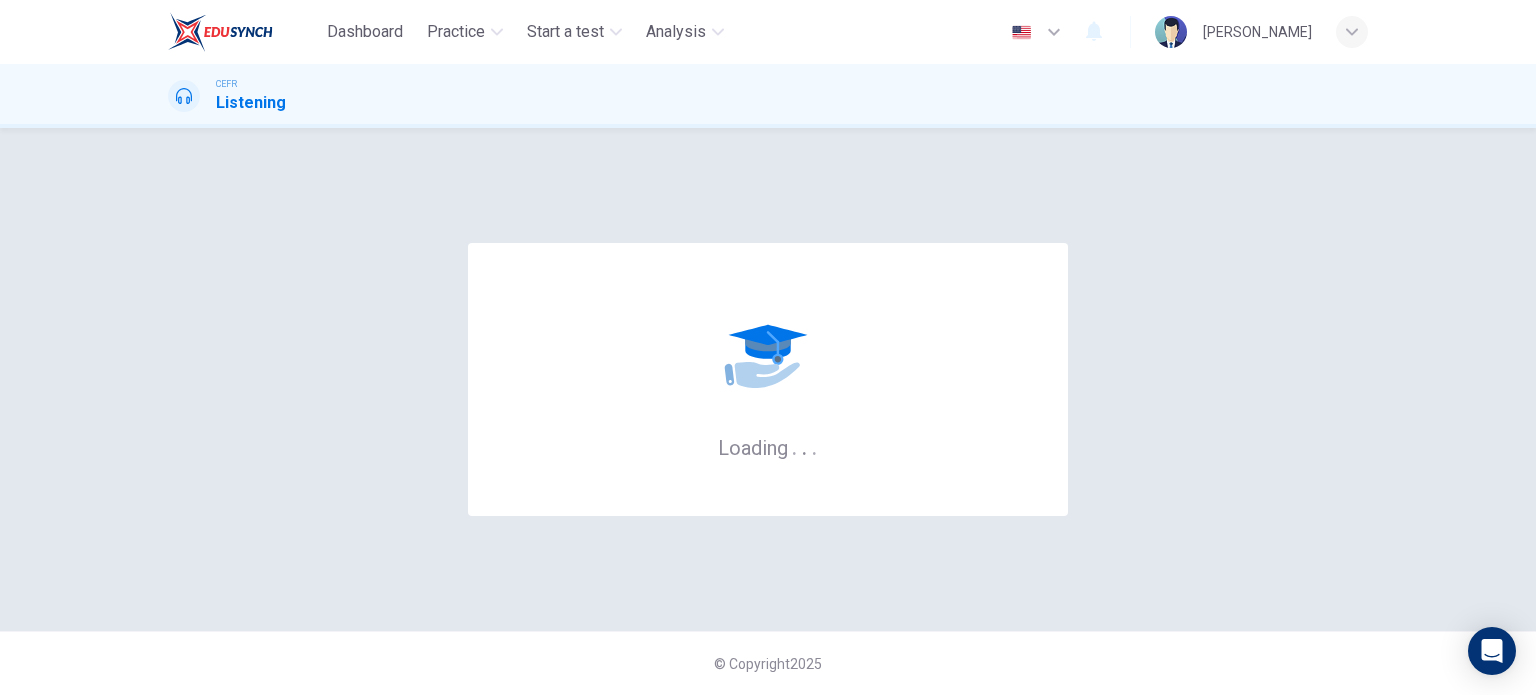 scroll, scrollTop: 0, scrollLeft: 0, axis: both 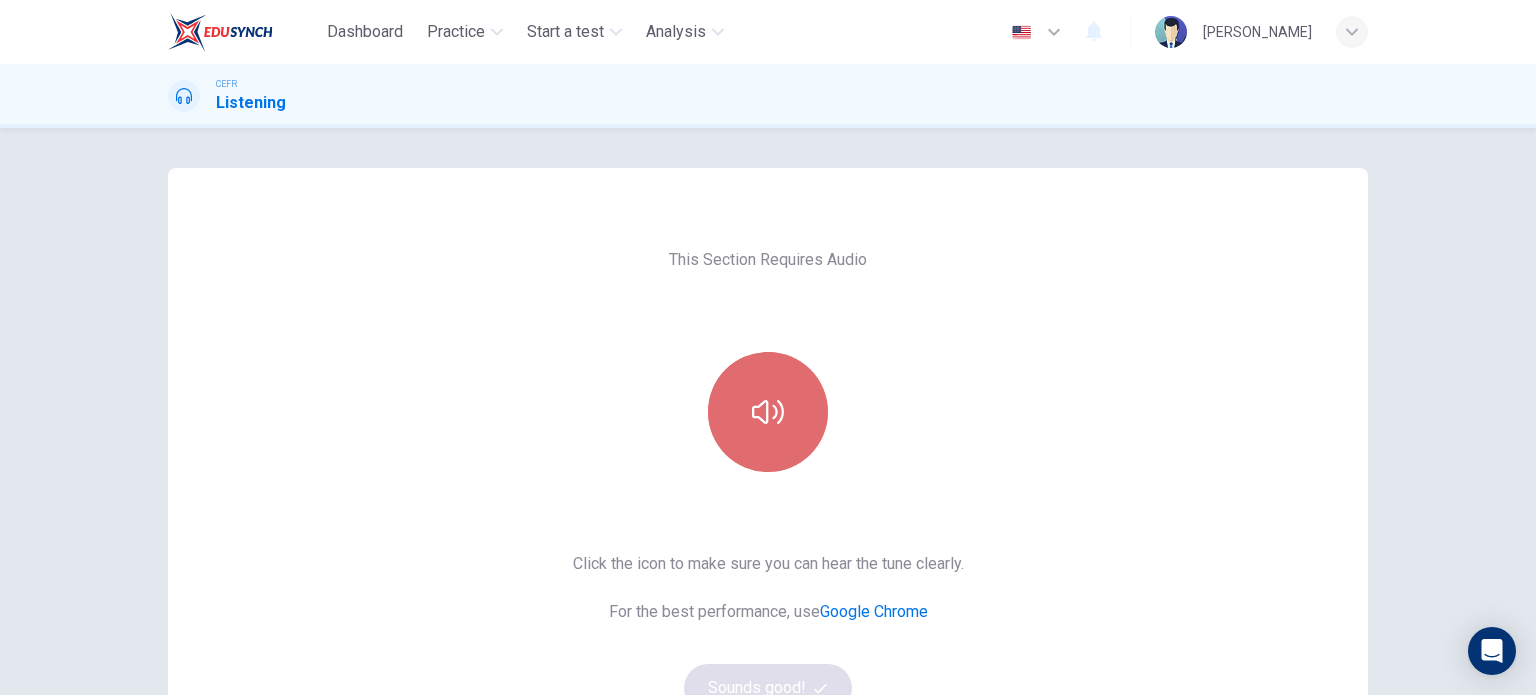 click at bounding box center [768, 412] 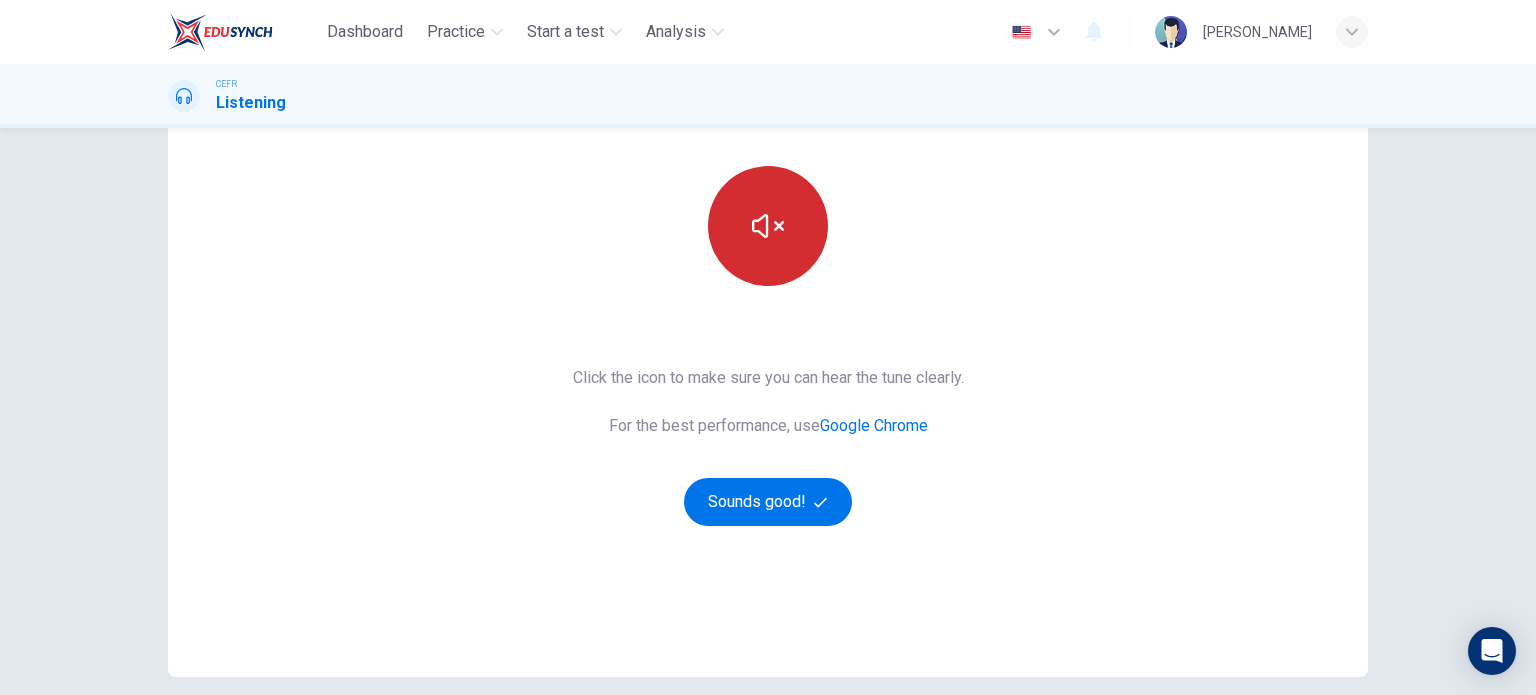 scroll, scrollTop: 194, scrollLeft: 0, axis: vertical 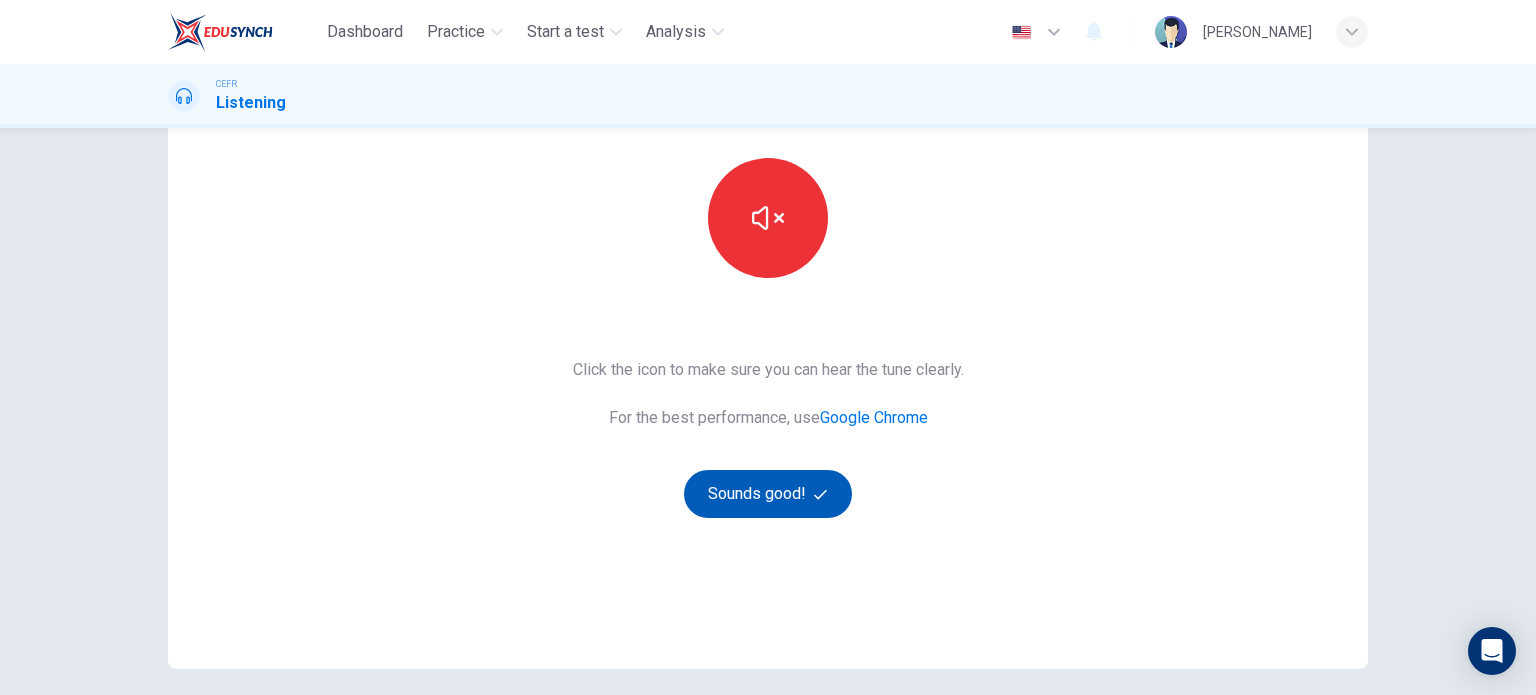 drag, startPoint x: 769, startPoint y: 521, endPoint x: 768, endPoint y: 495, distance: 26.019224 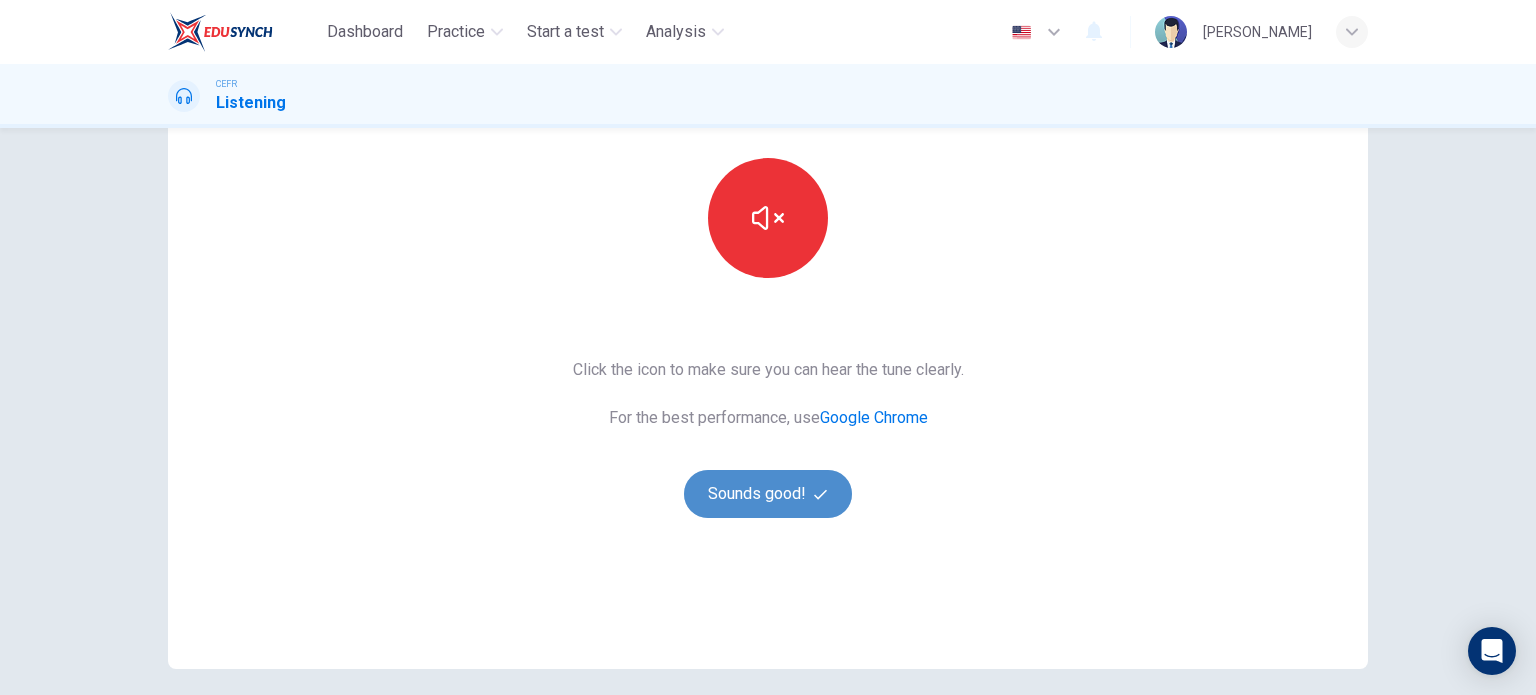 click on "Sounds good!" at bounding box center [768, 494] 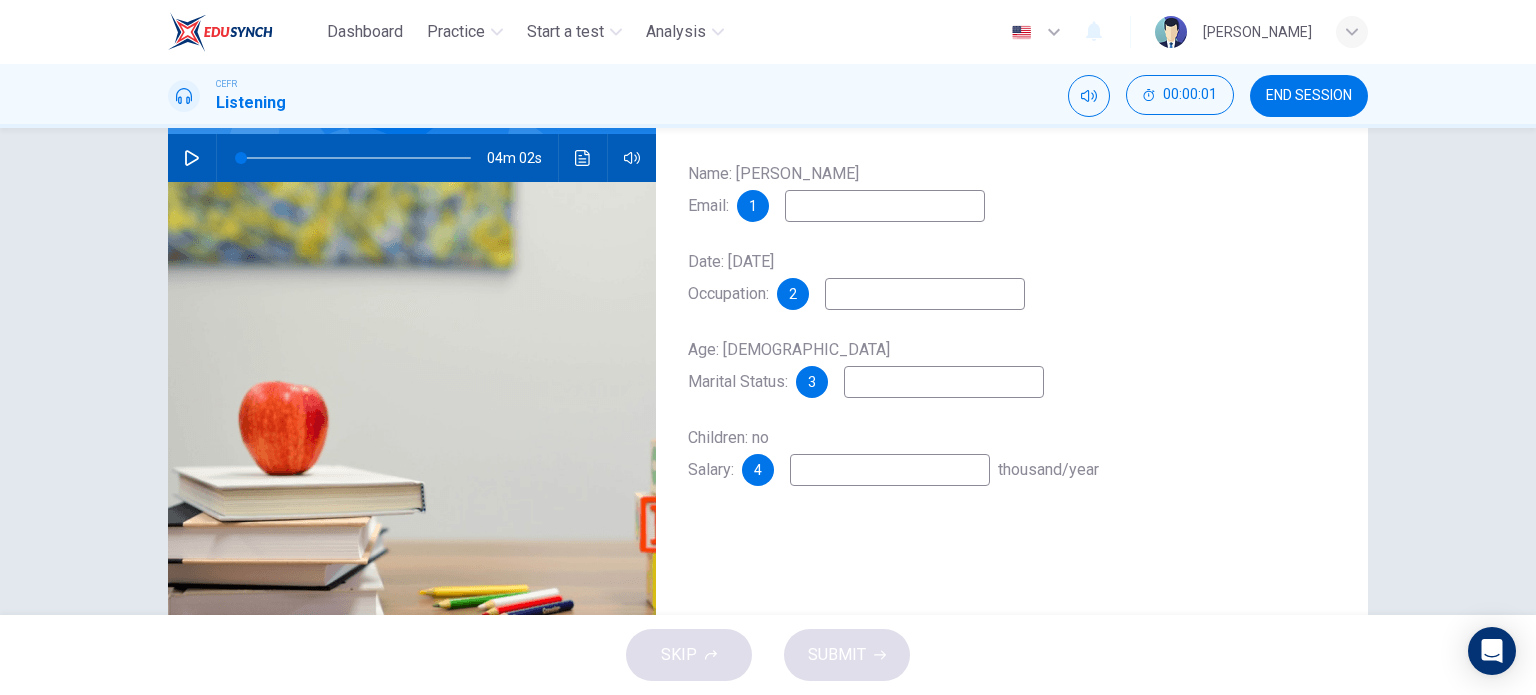 scroll, scrollTop: 34, scrollLeft: 0, axis: vertical 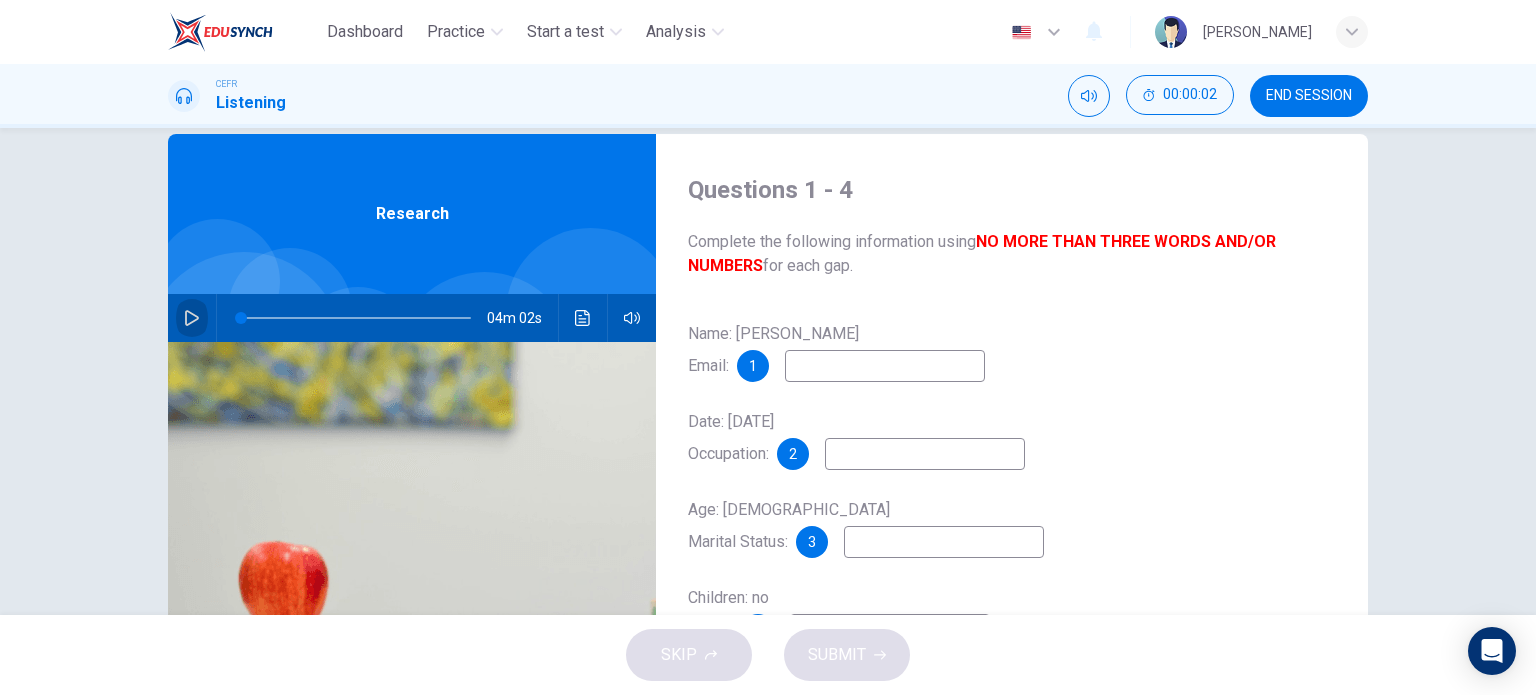 click at bounding box center (192, 318) 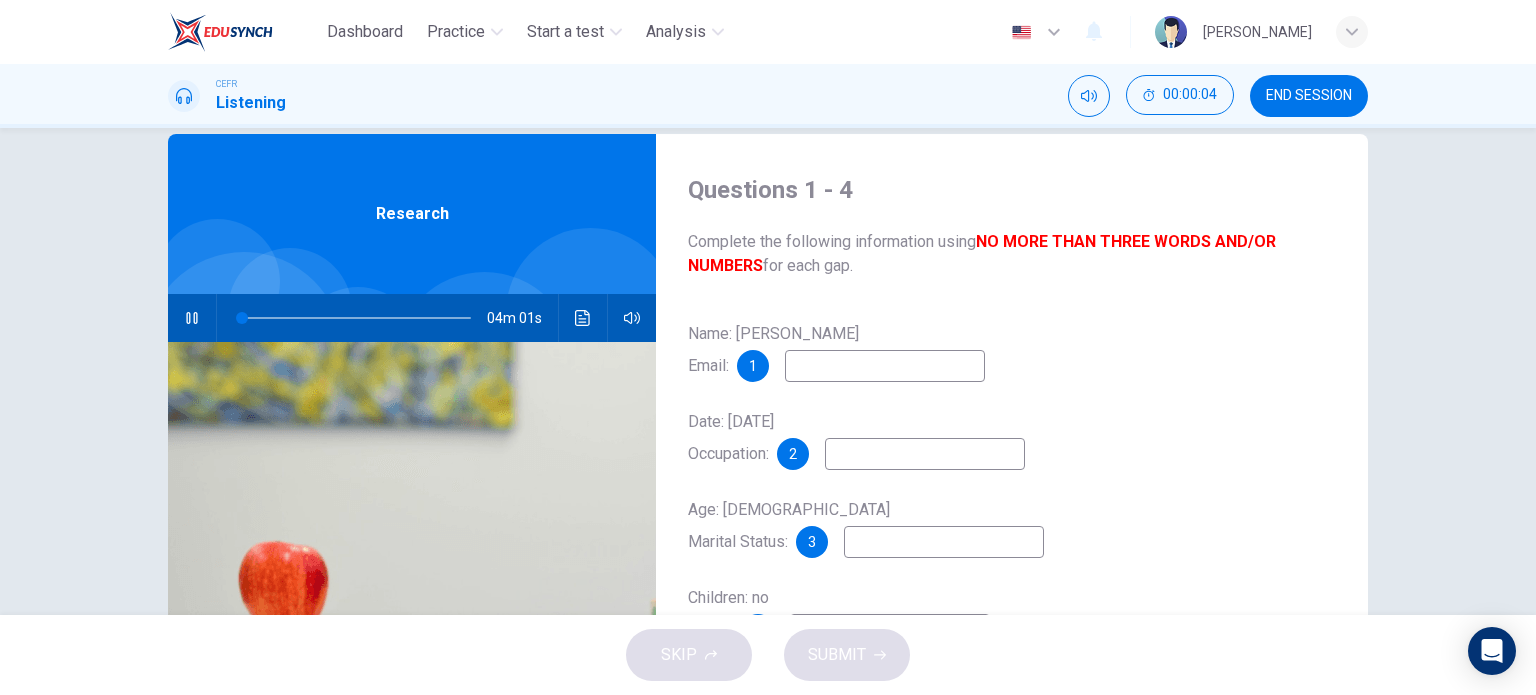 scroll, scrollTop: 178, scrollLeft: 0, axis: vertical 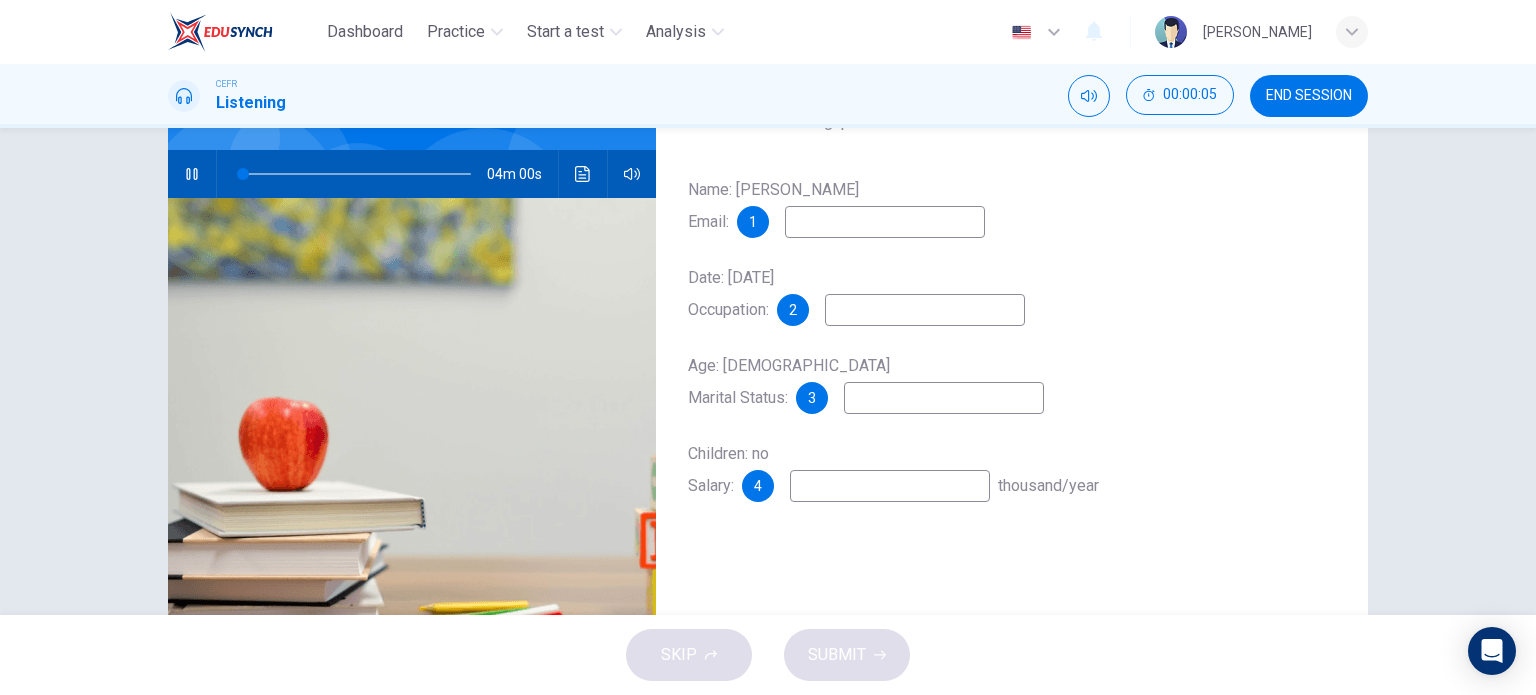 click at bounding box center [885, 222] 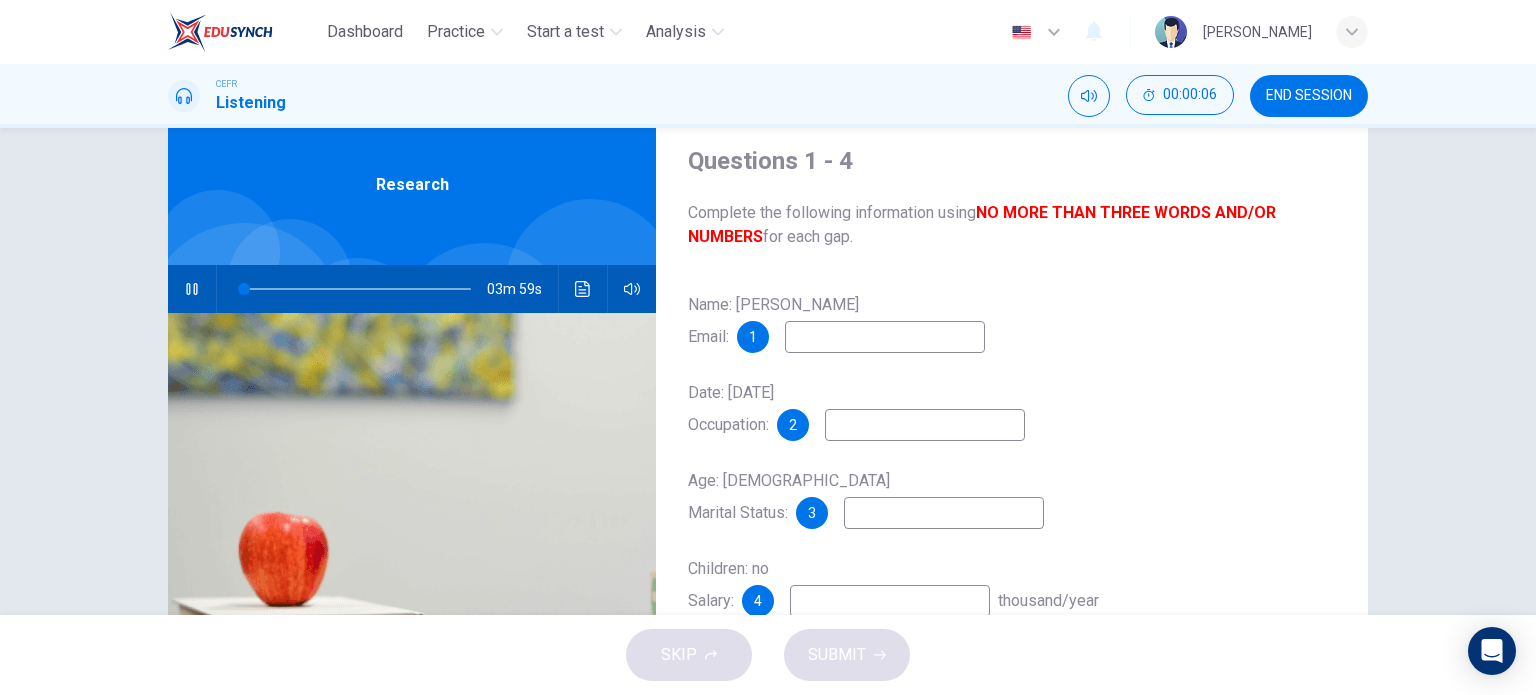 scroll, scrollTop: 56, scrollLeft: 0, axis: vertical 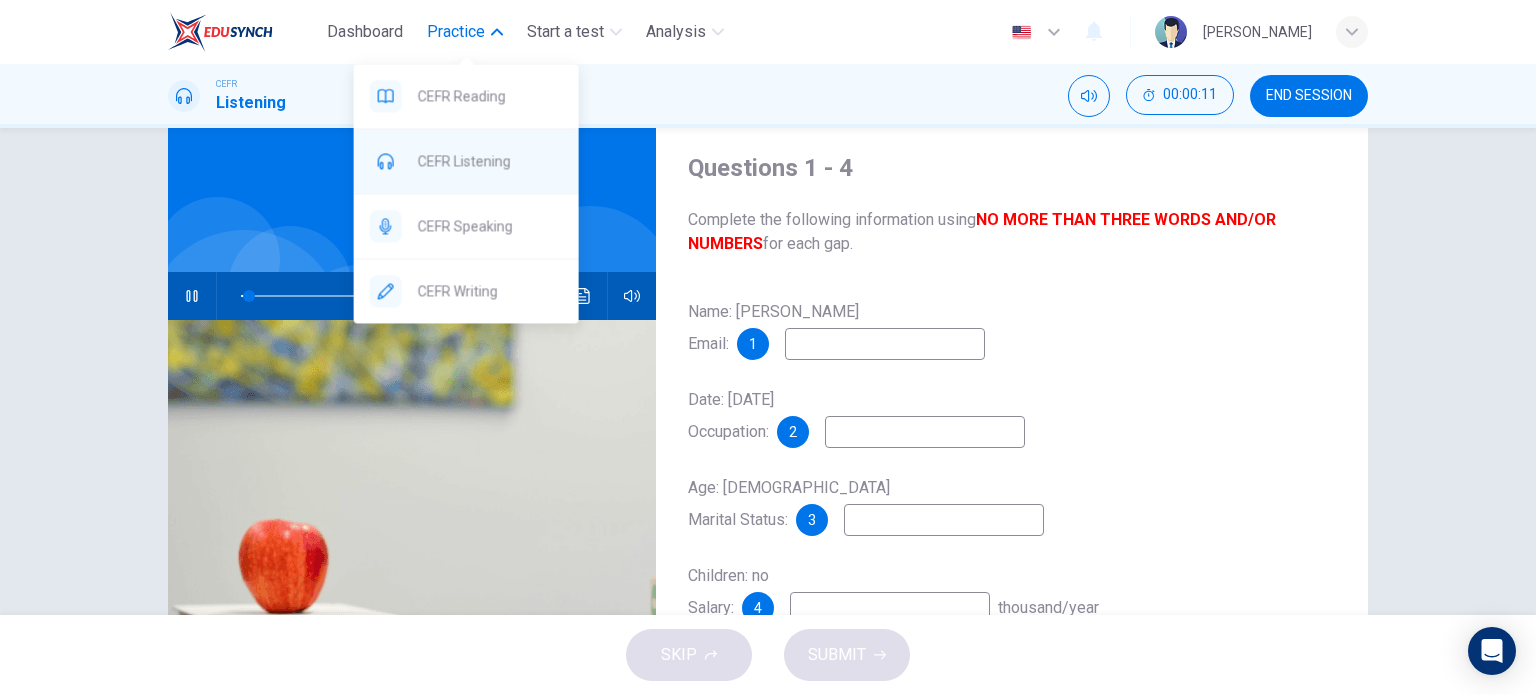 type on "4" 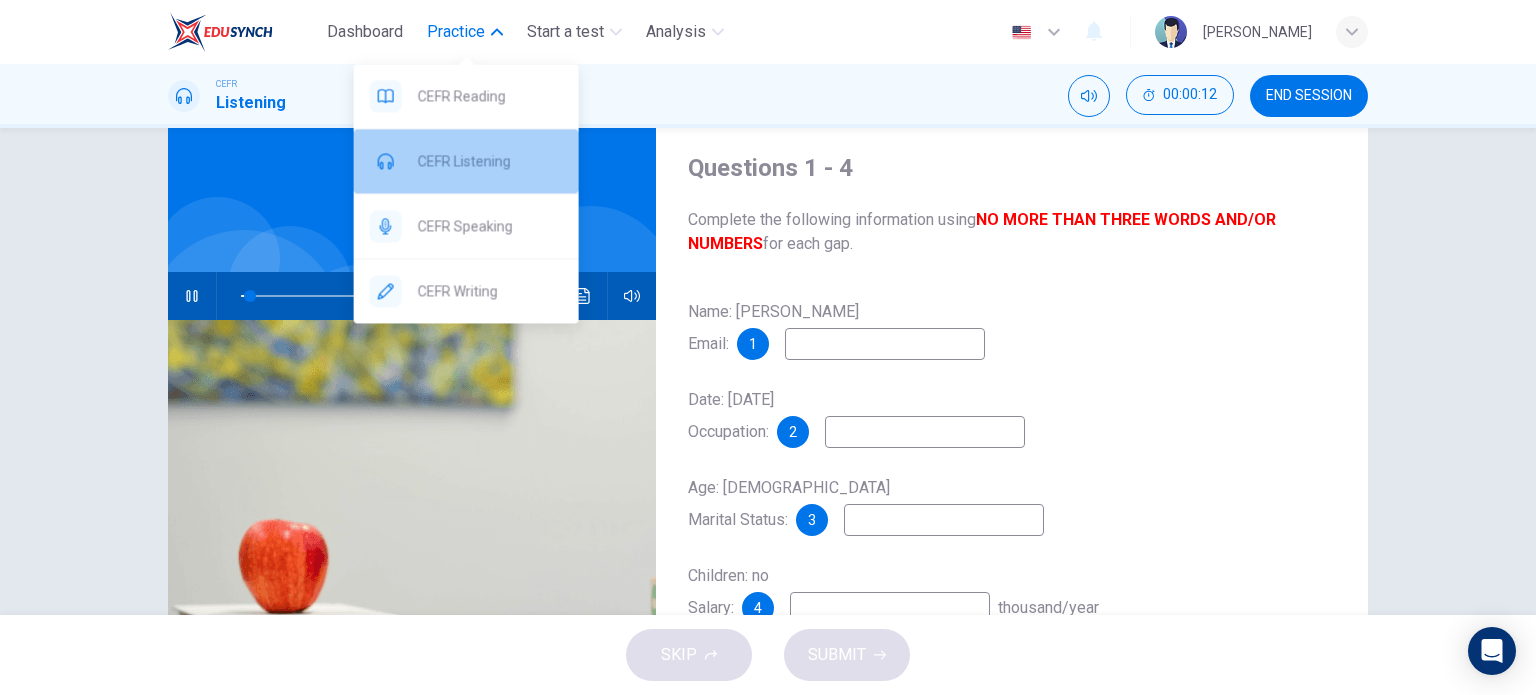 click on "CEFR Listening" at bounding box center (466, 161) 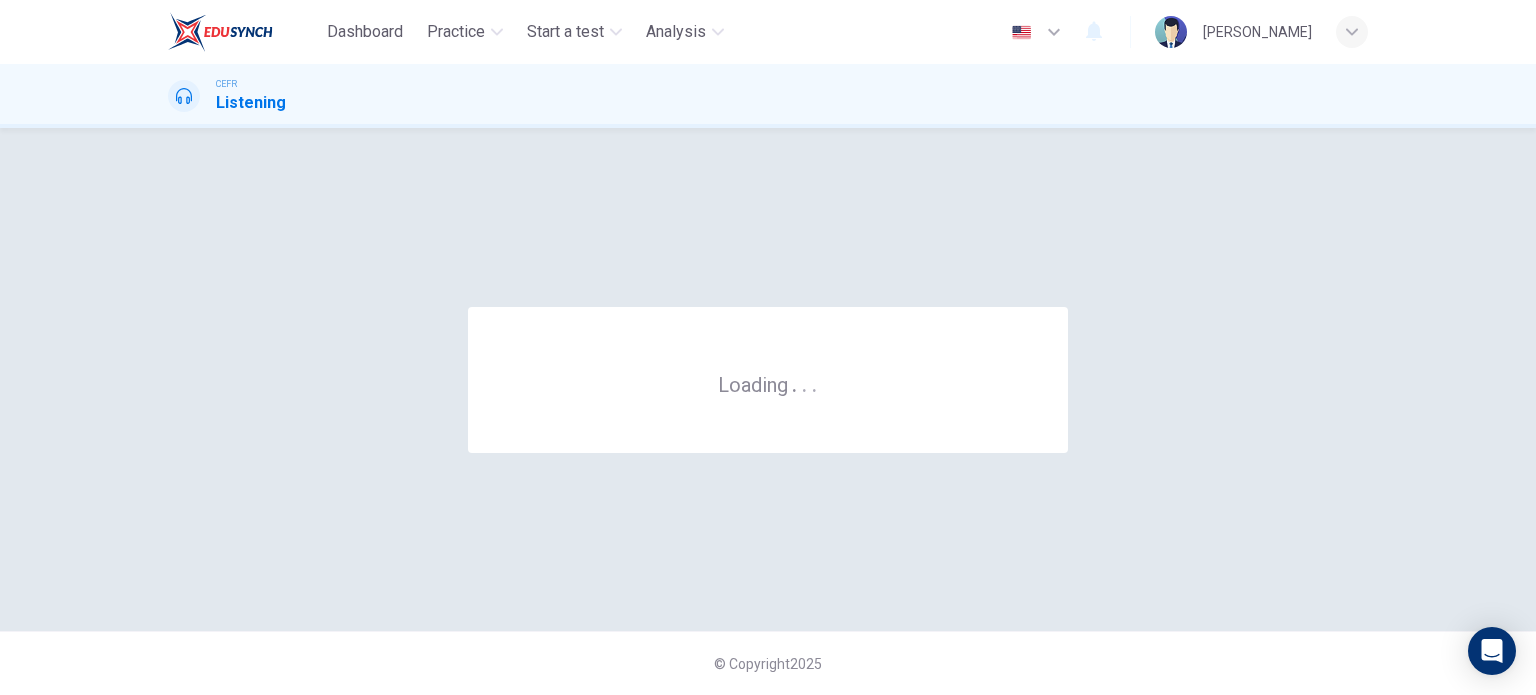 scroll, scrollTop: 0, scrollLeft: 0, axis: both 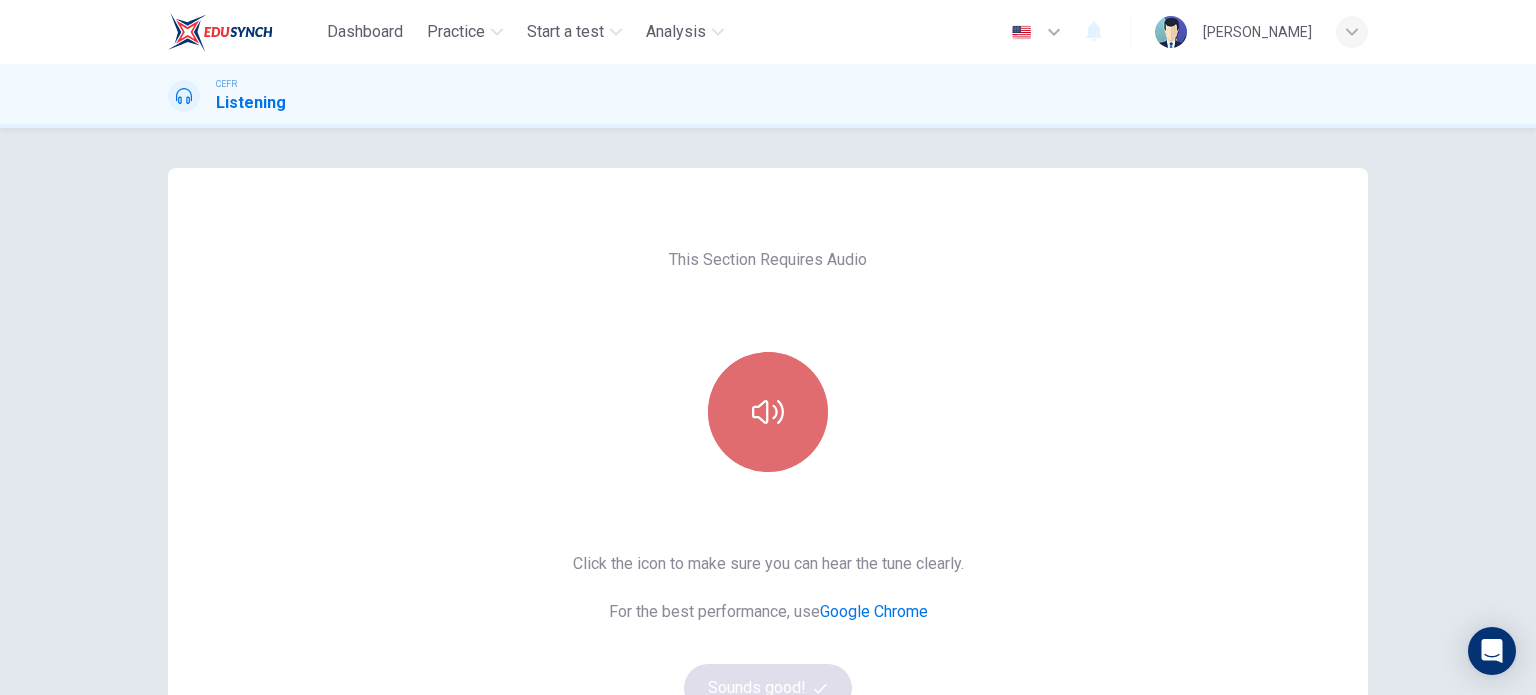 click at bounding box center (768, 412) 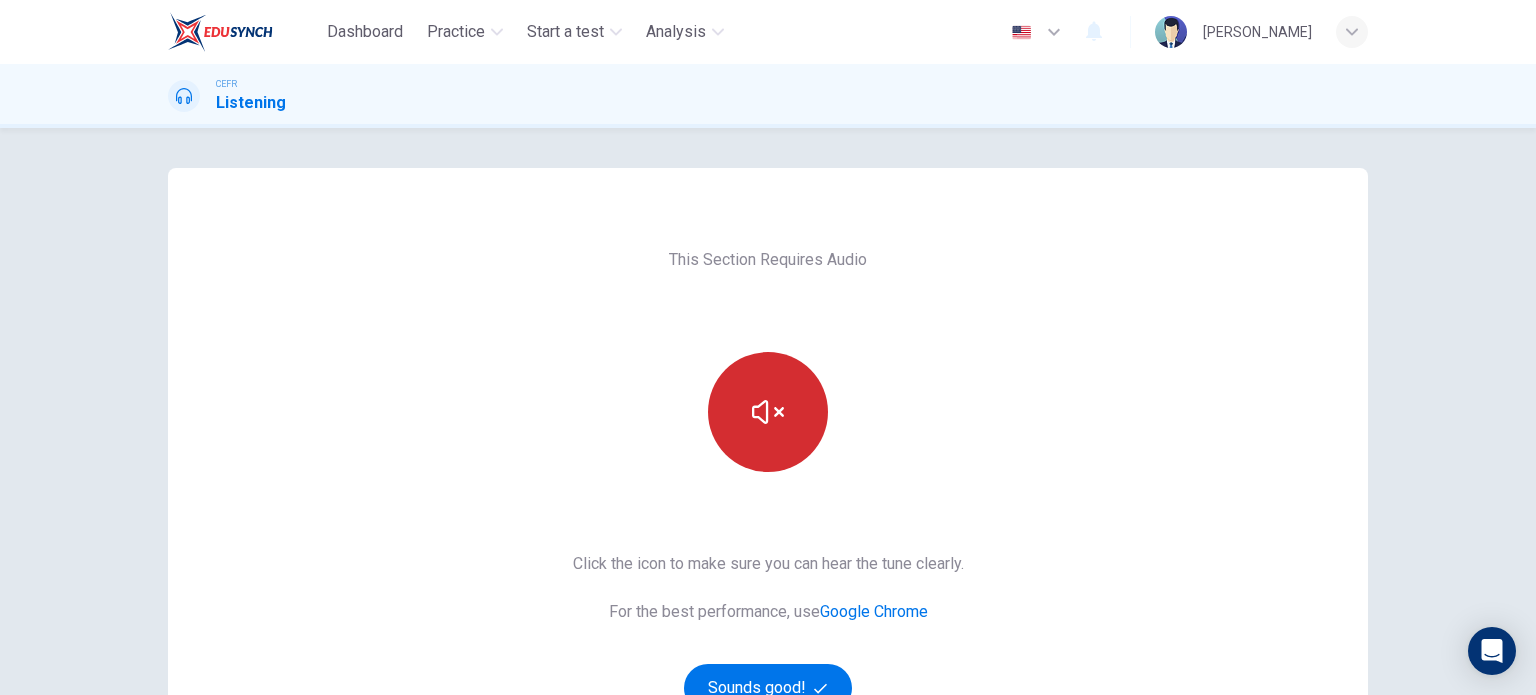scroll, scrollTop: 179, scrollLeft: 0, axis: vertical 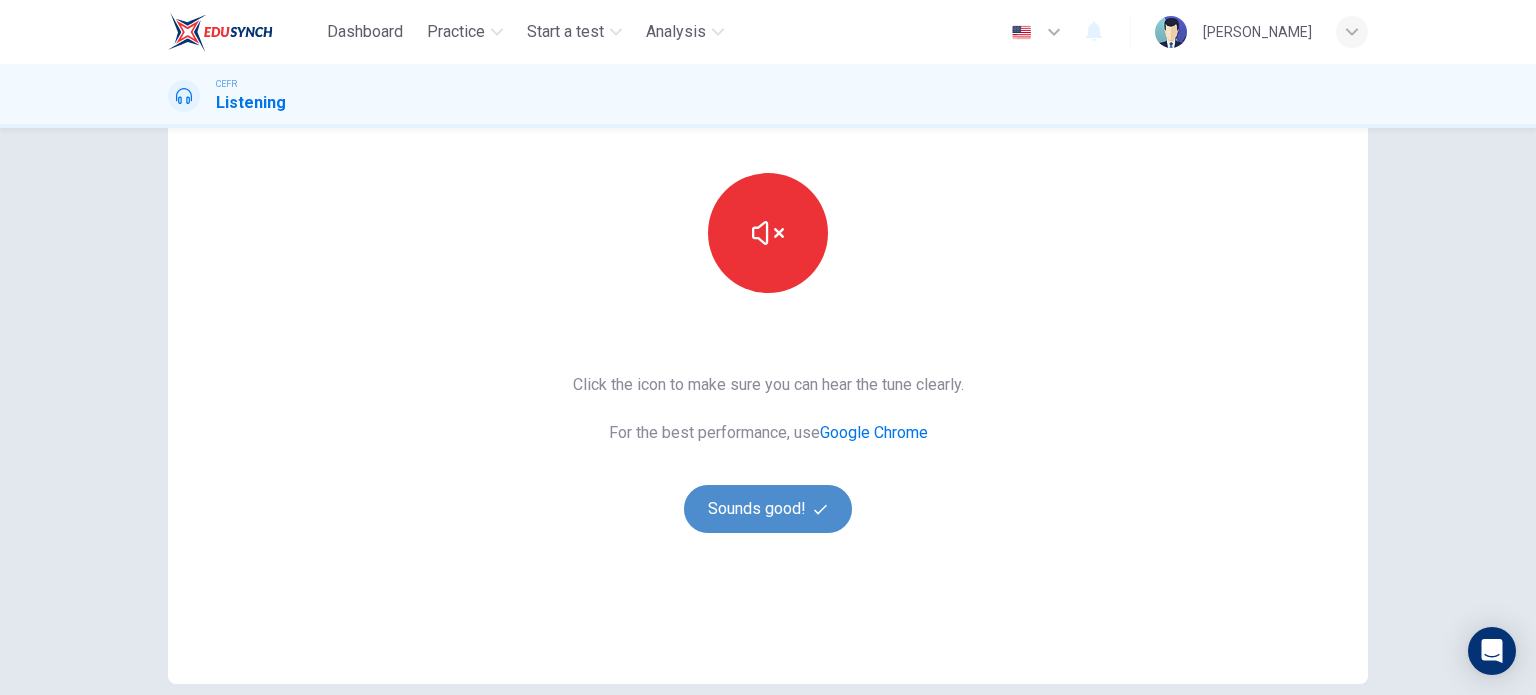 click on "Sounds good!" at bounding box center [768, 509] 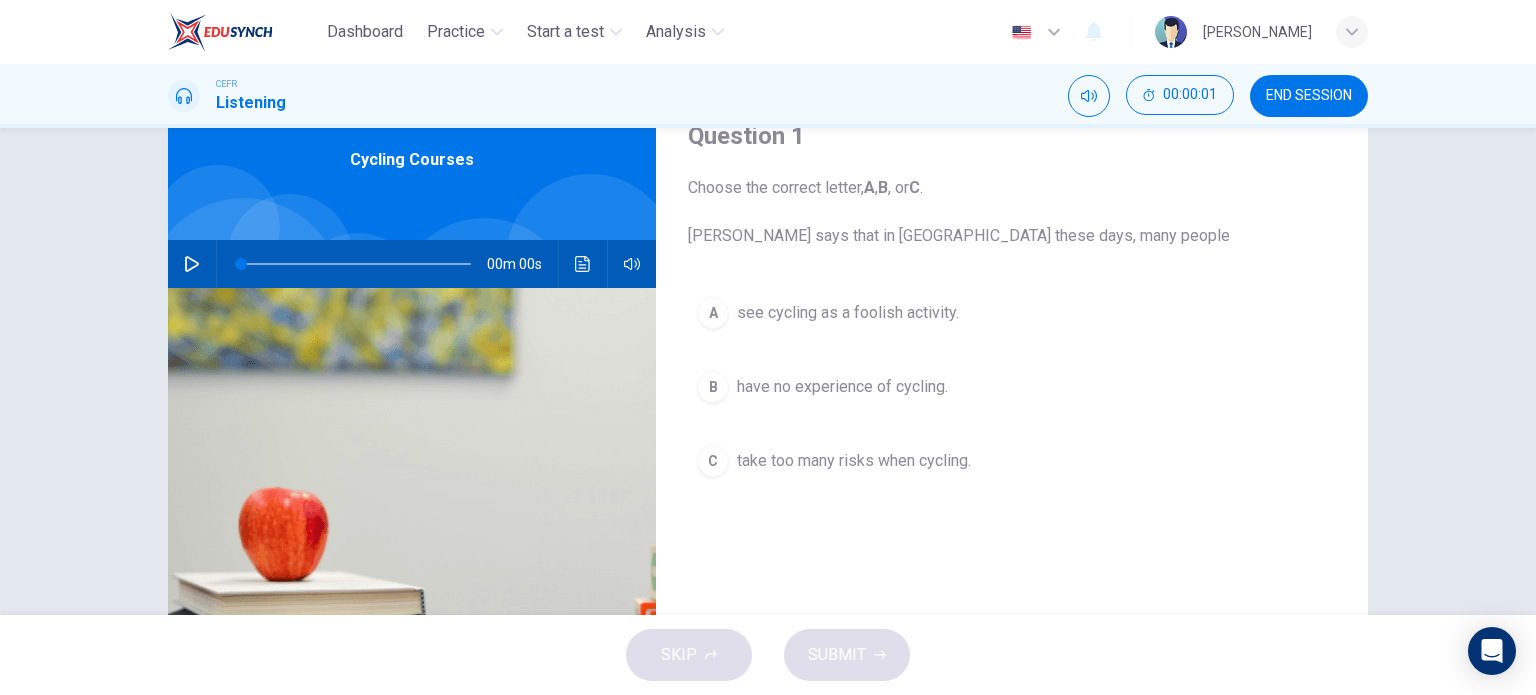 scroll, scrollTop: 82, scrollLeft: 0, axis: vertical 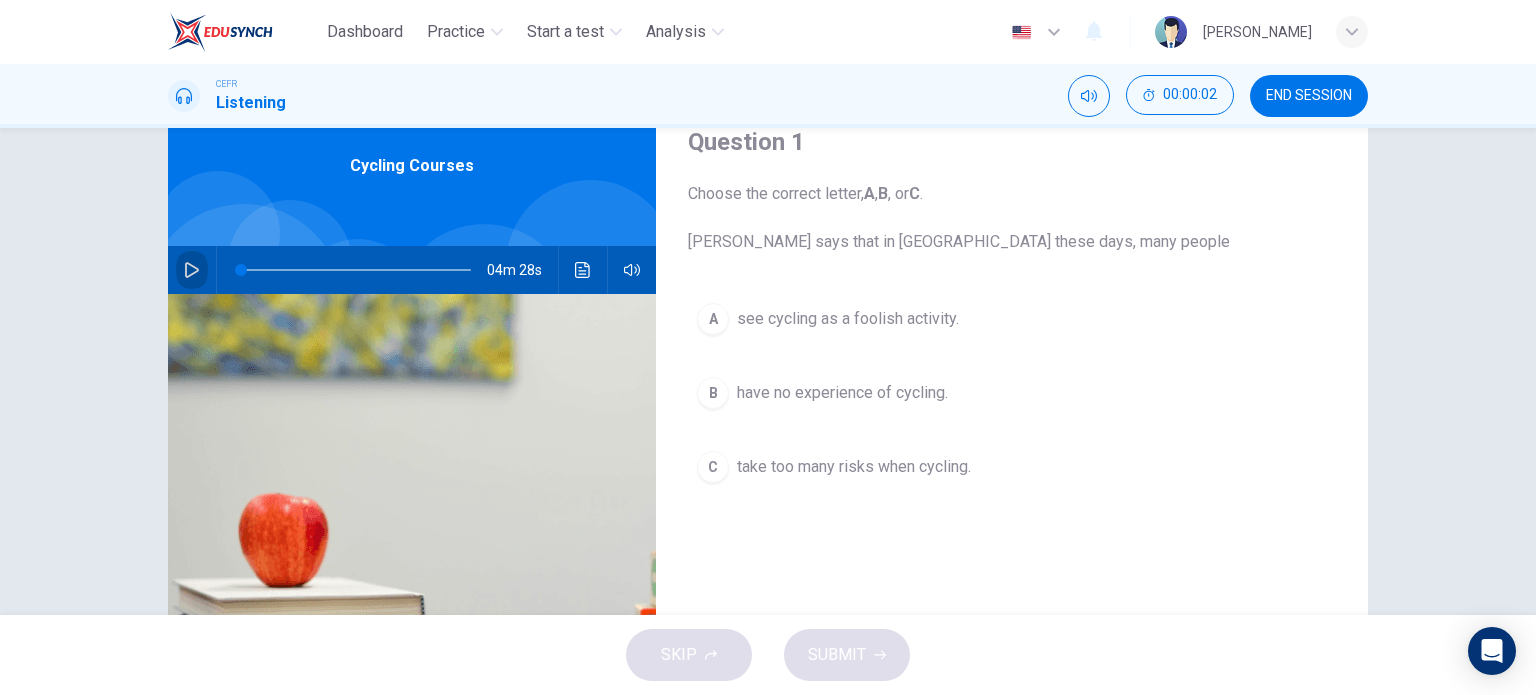 click 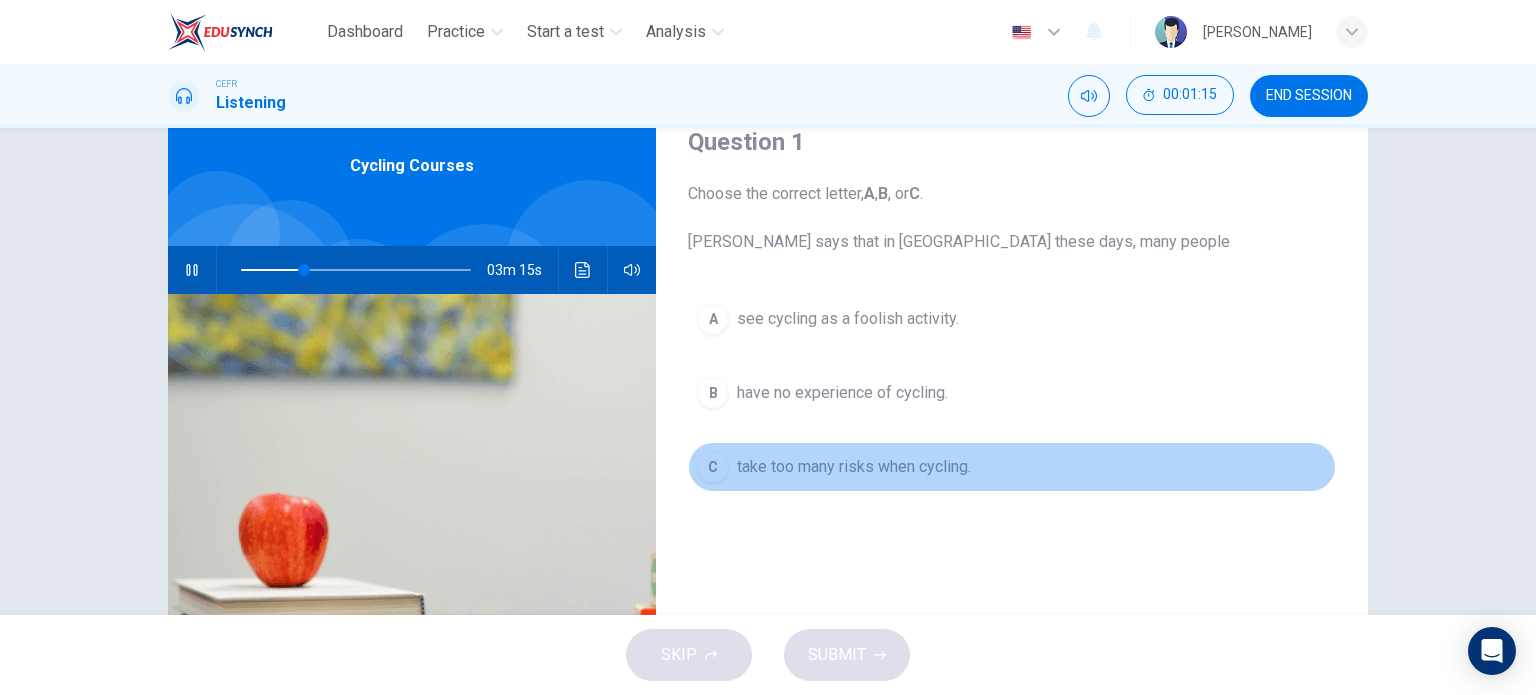 click on "take too many risks when cycling." at bounding box center [854, 467] 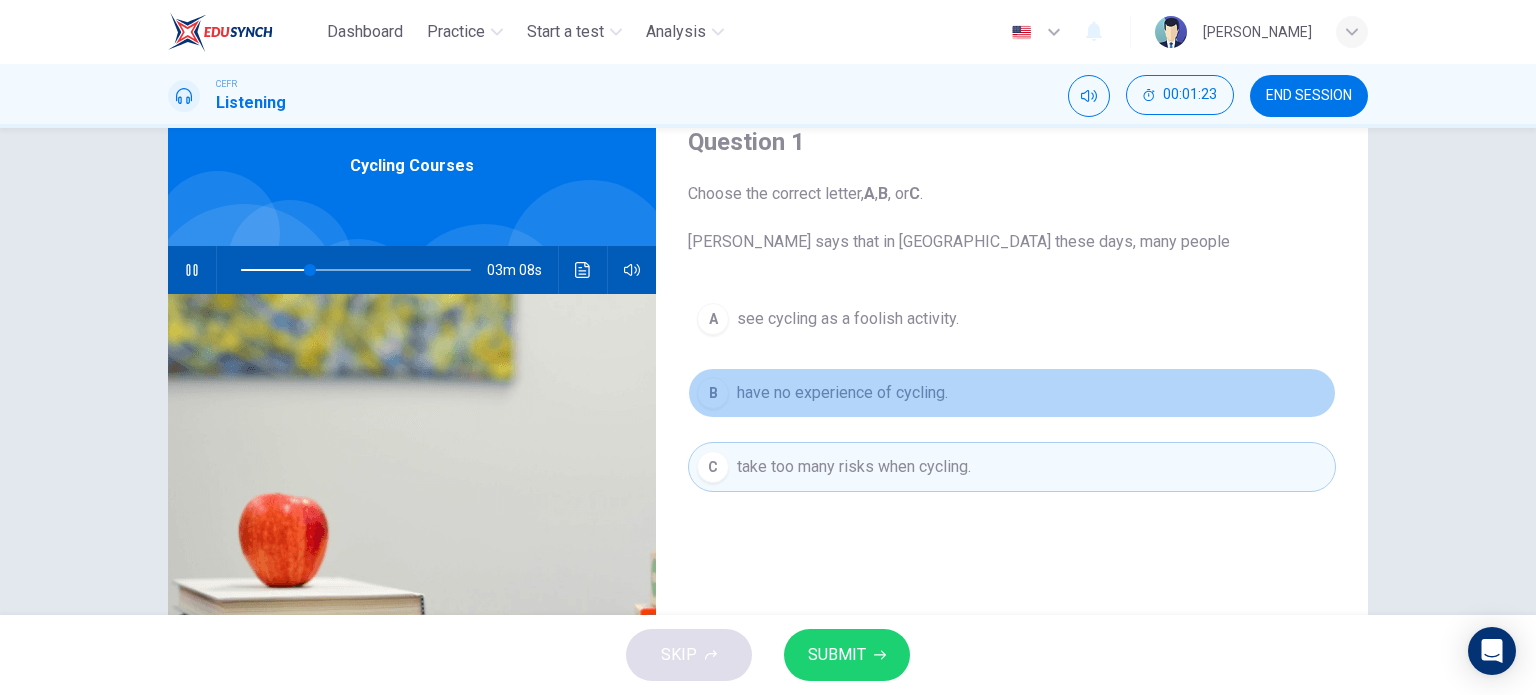 click on "B have no experience of cycling." at bounding box center [1012, 393] 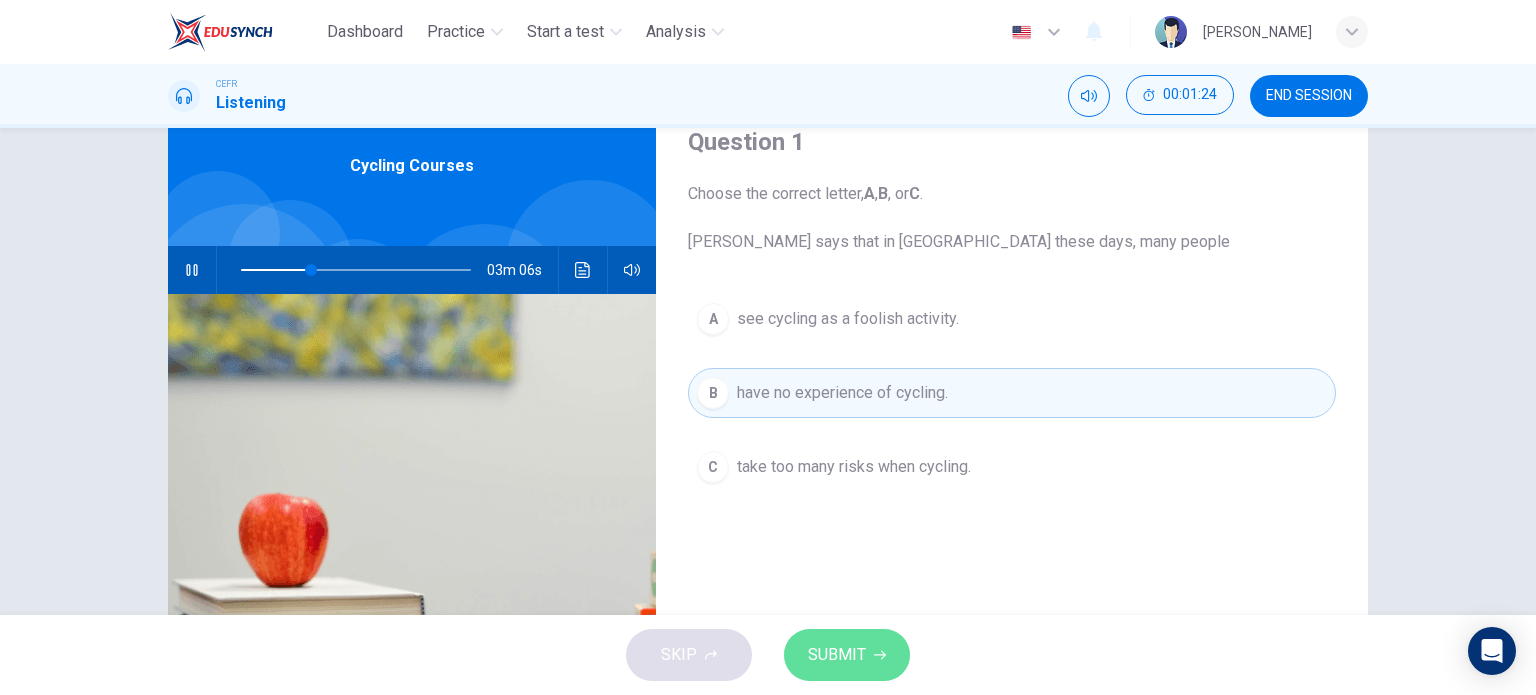 click on "SUBMIT" at bounding box center [837, 655] 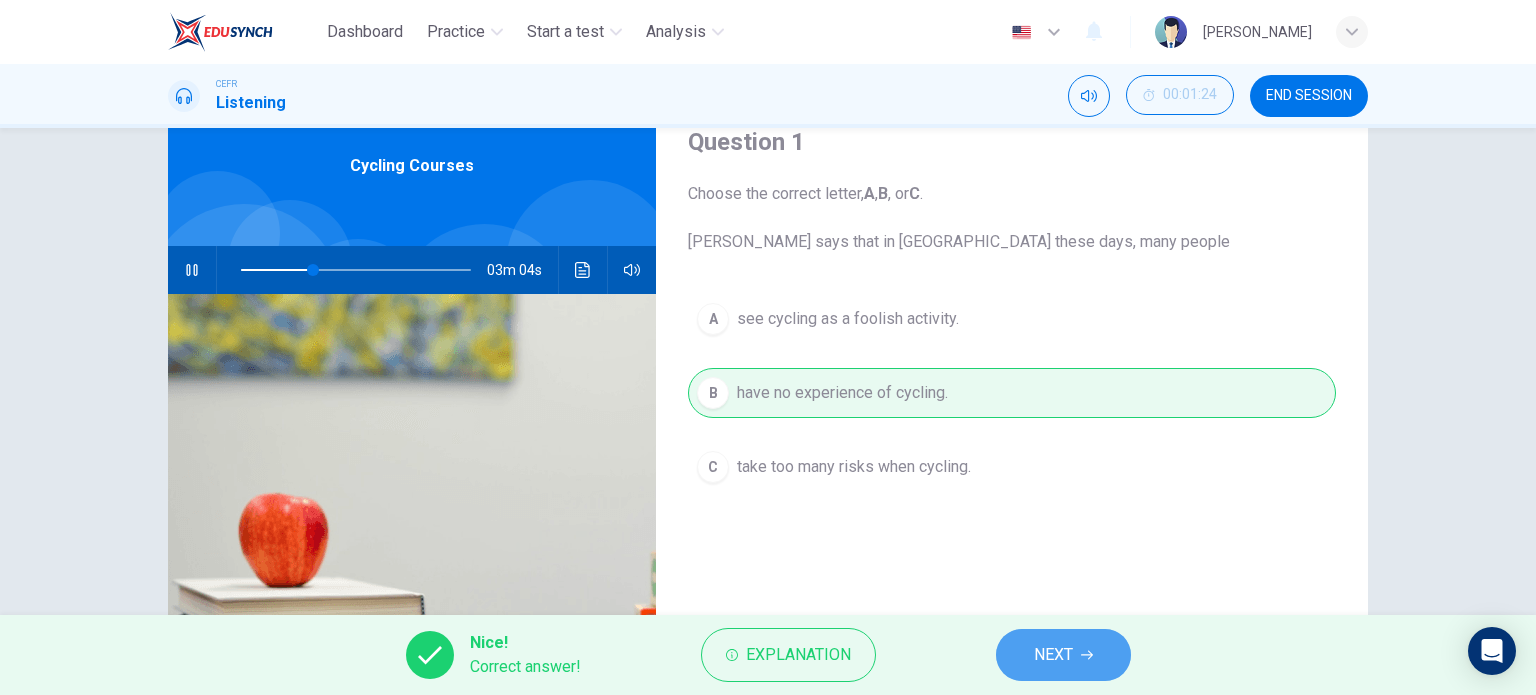 click on "NEXT" at bounding box center [1063, 655] 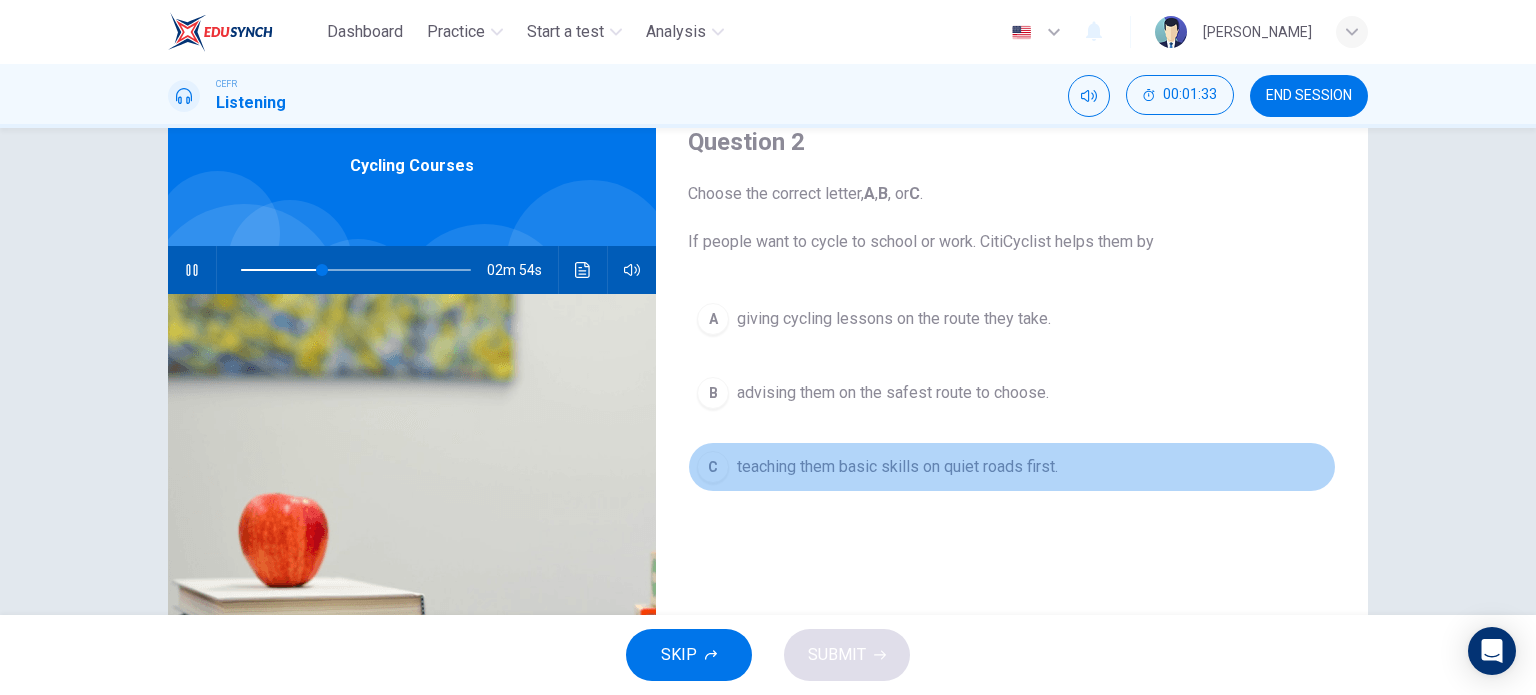 click on "teaching them basic skills on quiet roads first." at bounding box center (897, 467) 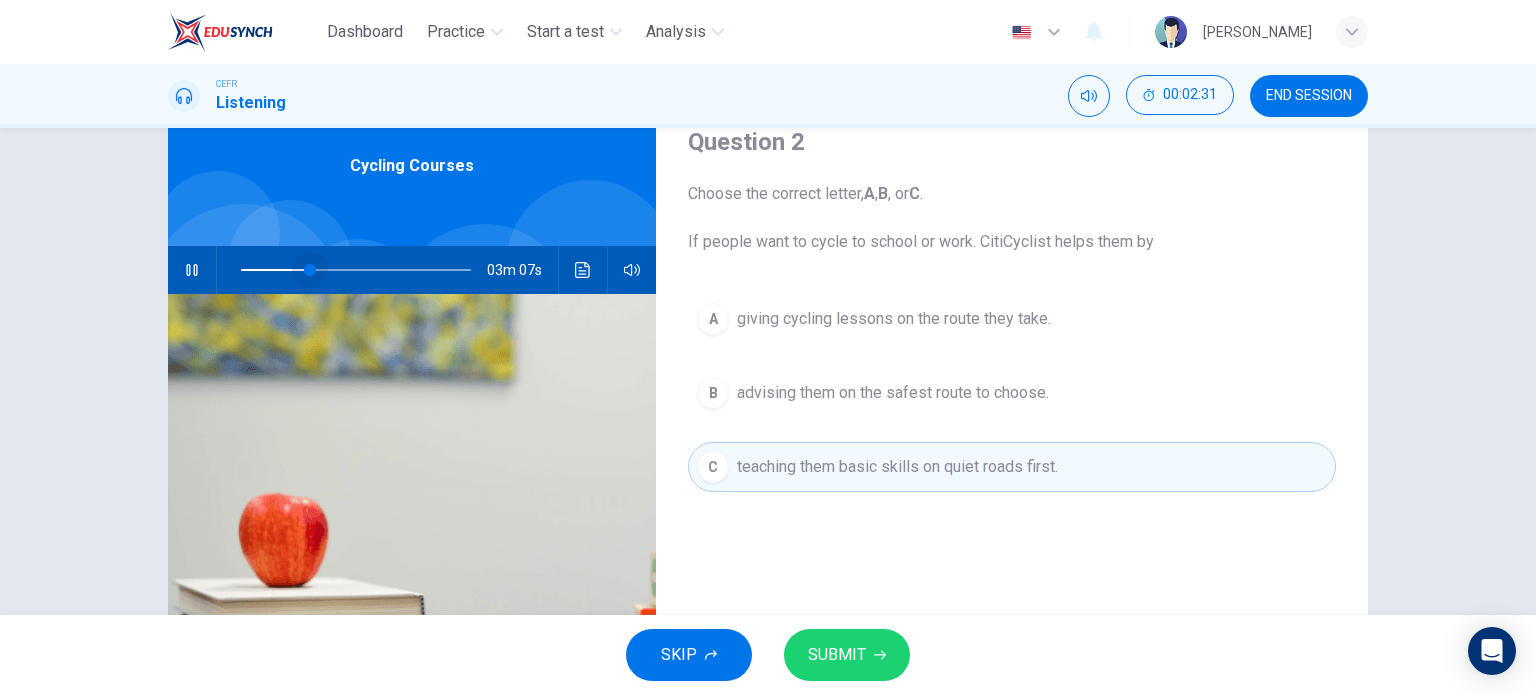 click at bounding box center [356, 270] 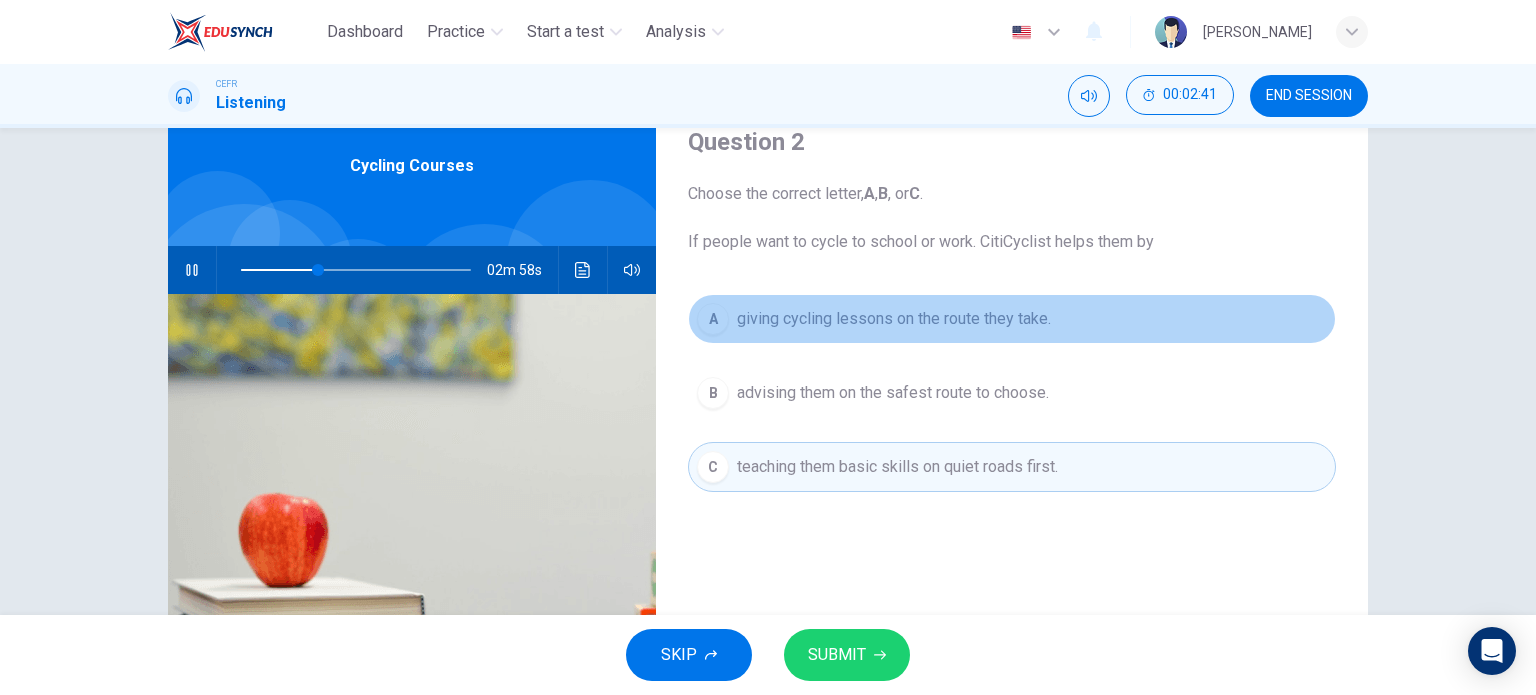 click on "giving cycling lessons on the route they take." at bounding box center (894, 319) 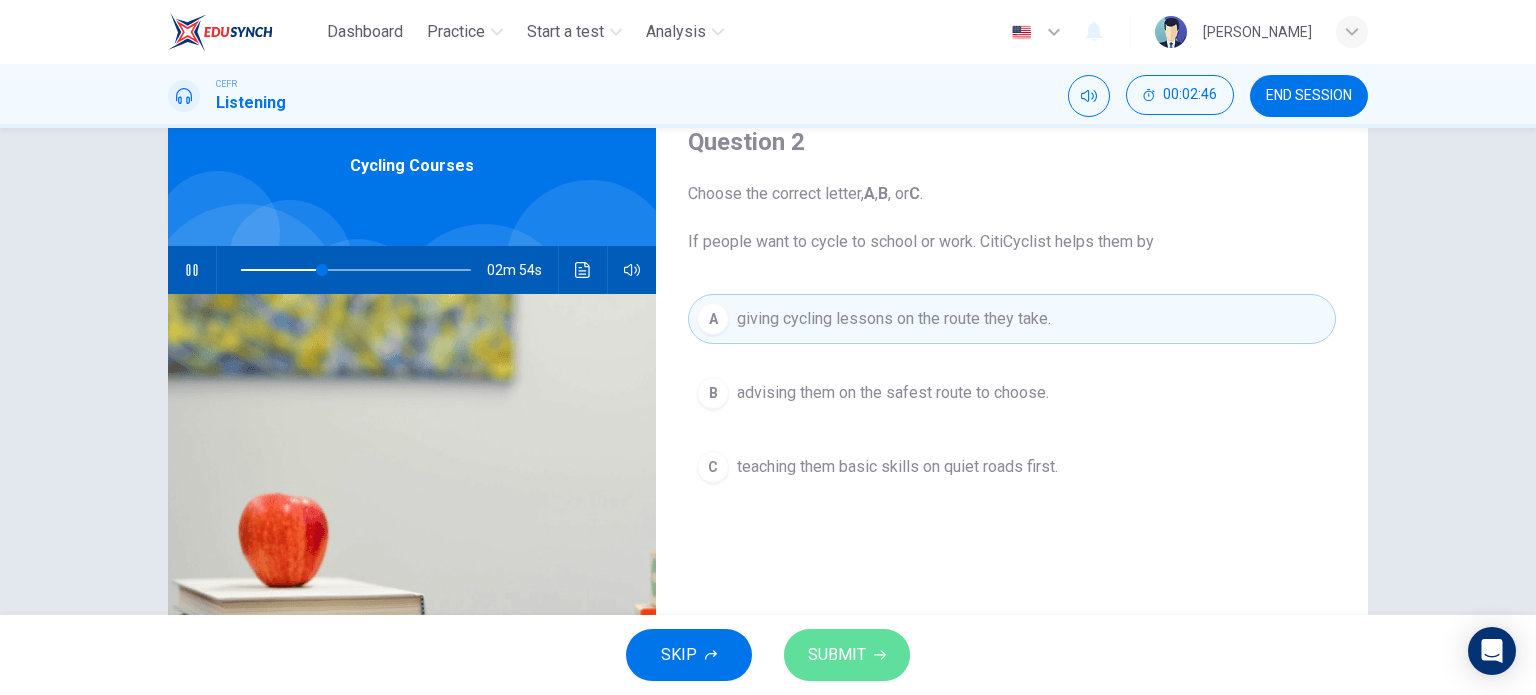 click on "SUBMIT" at bounding box center (837, 655) 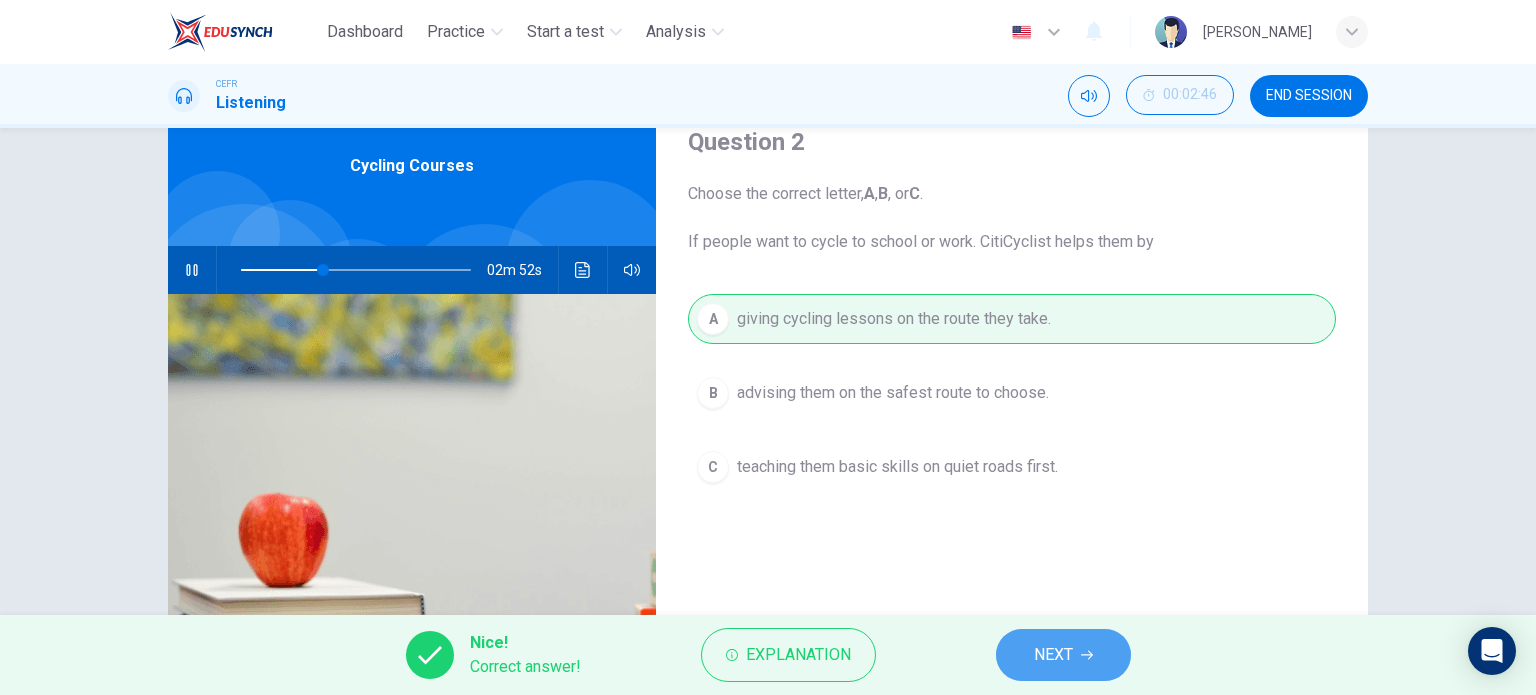 click on "NEXT" at bounding box center [1053, 655] 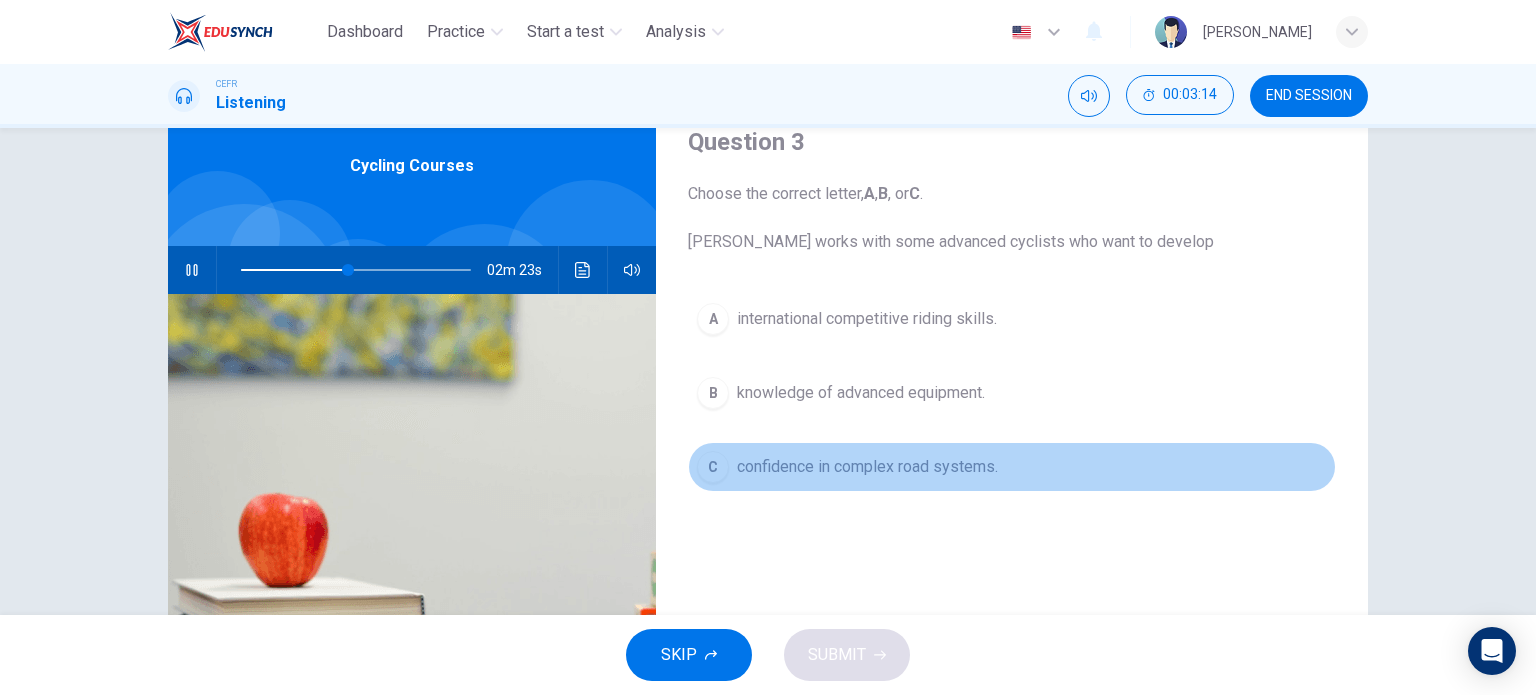 click on "confidence in complex road systems." at bounding box center [867, 467] 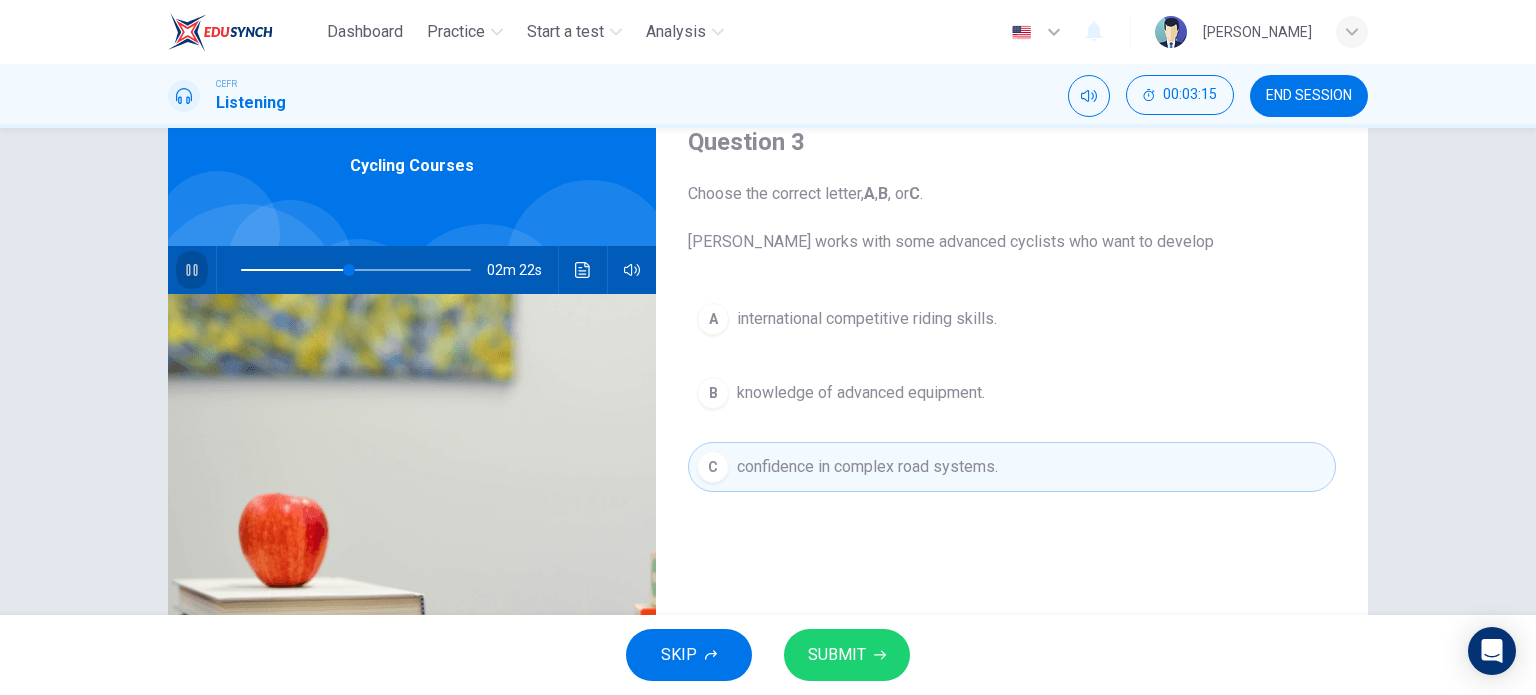 click at bounding box center [192, 270] 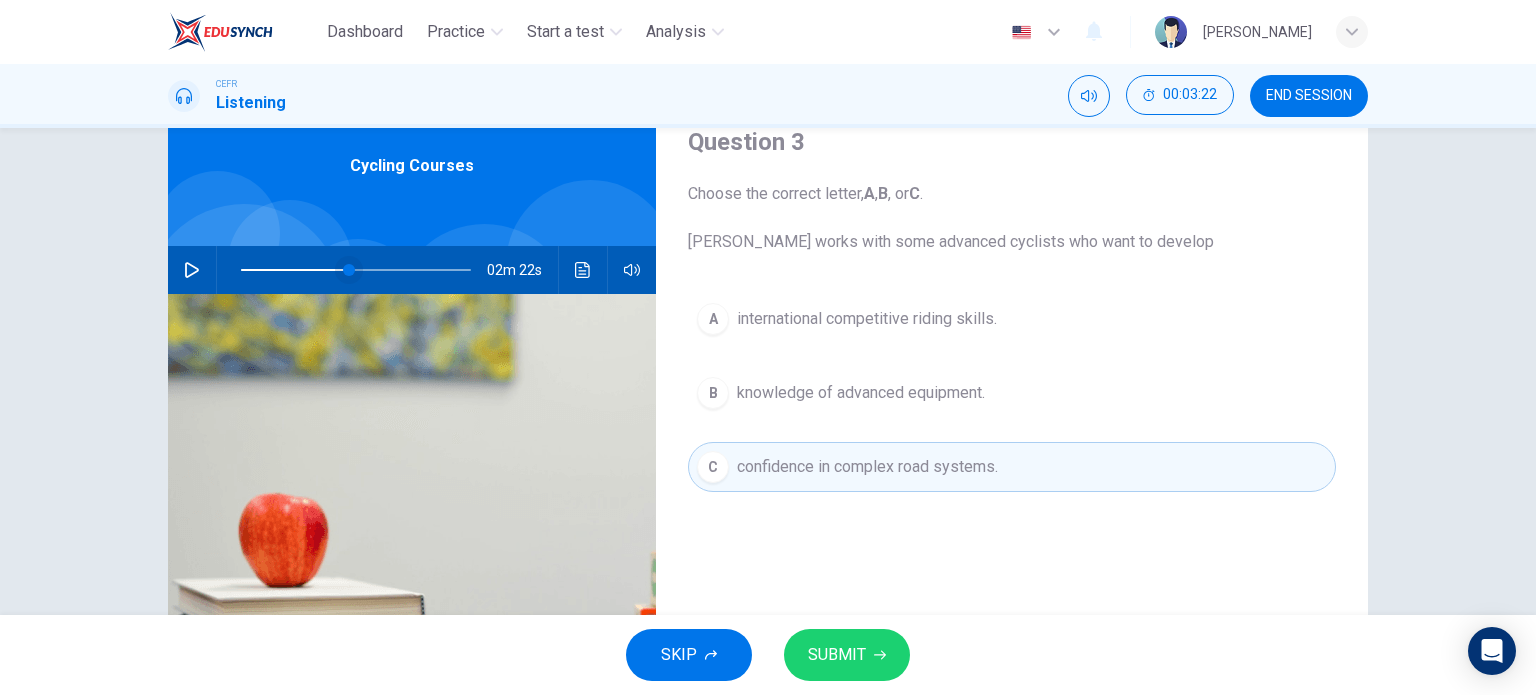 click at bounding box center [349, 270] 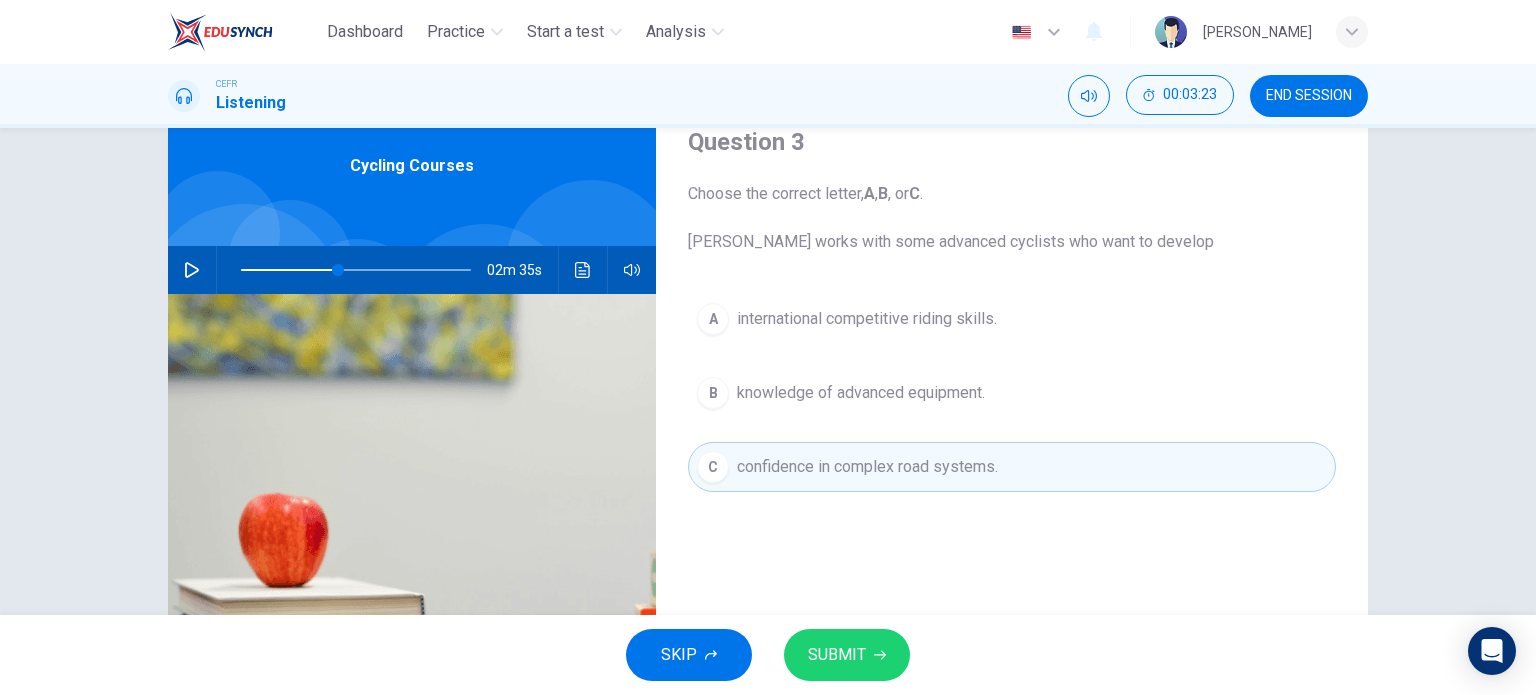 click 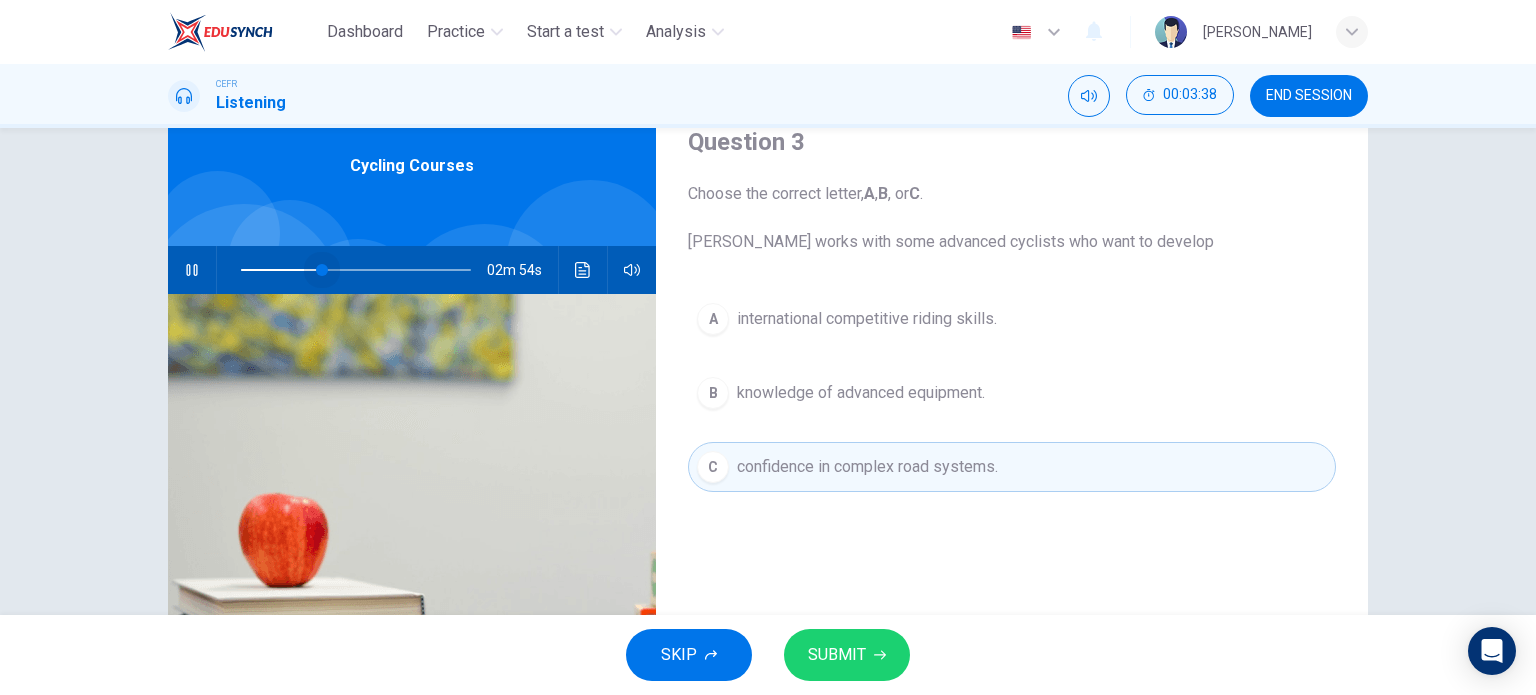 click at bounding box center [356, 270] 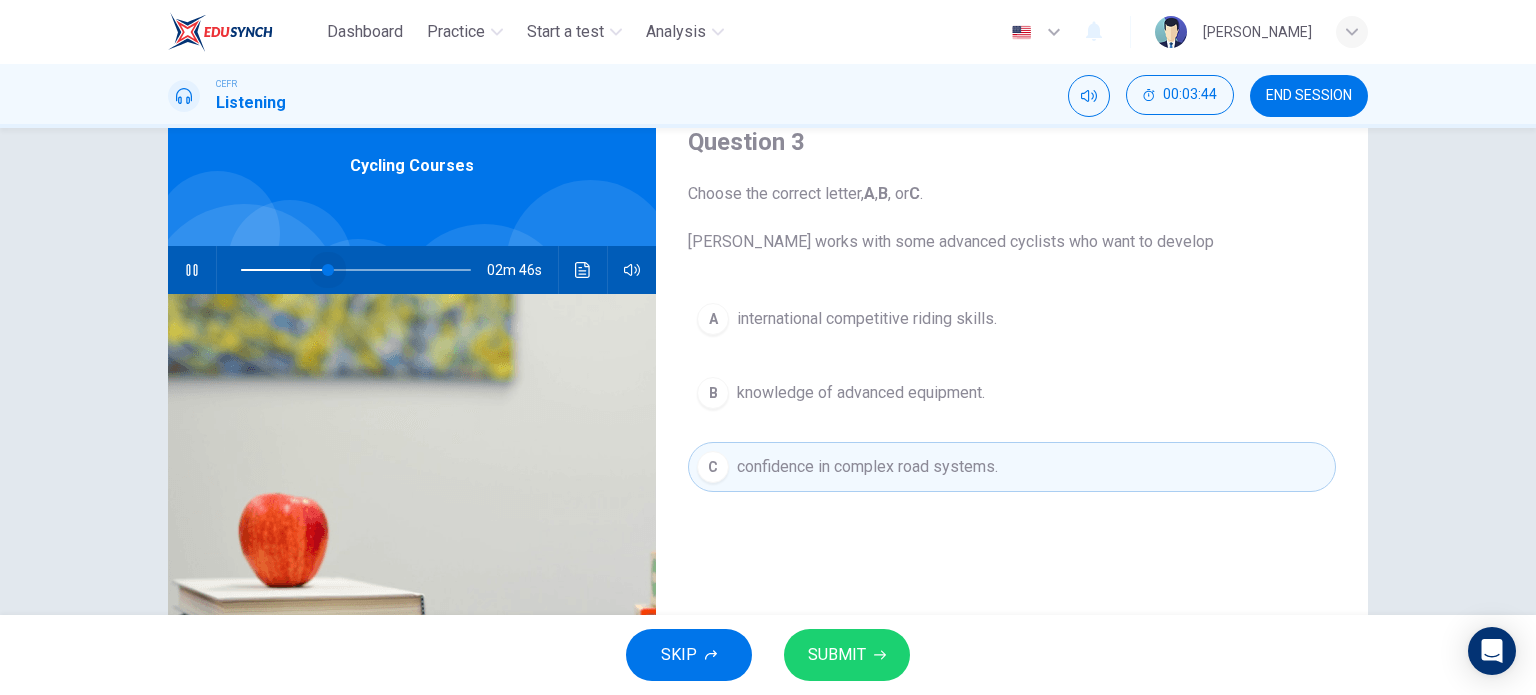click at bounding box center (328, 270) 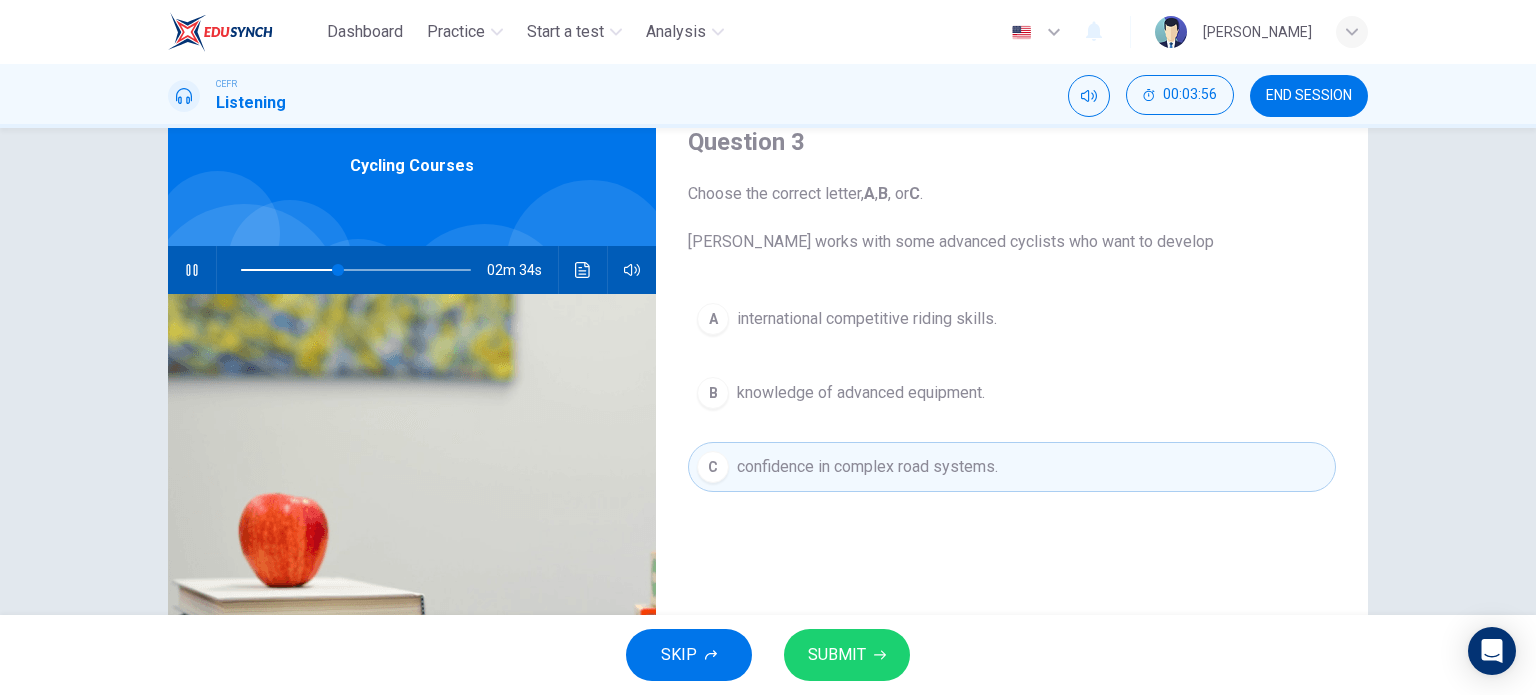 click on "SUBMIT" at bounding box center [847, 655] 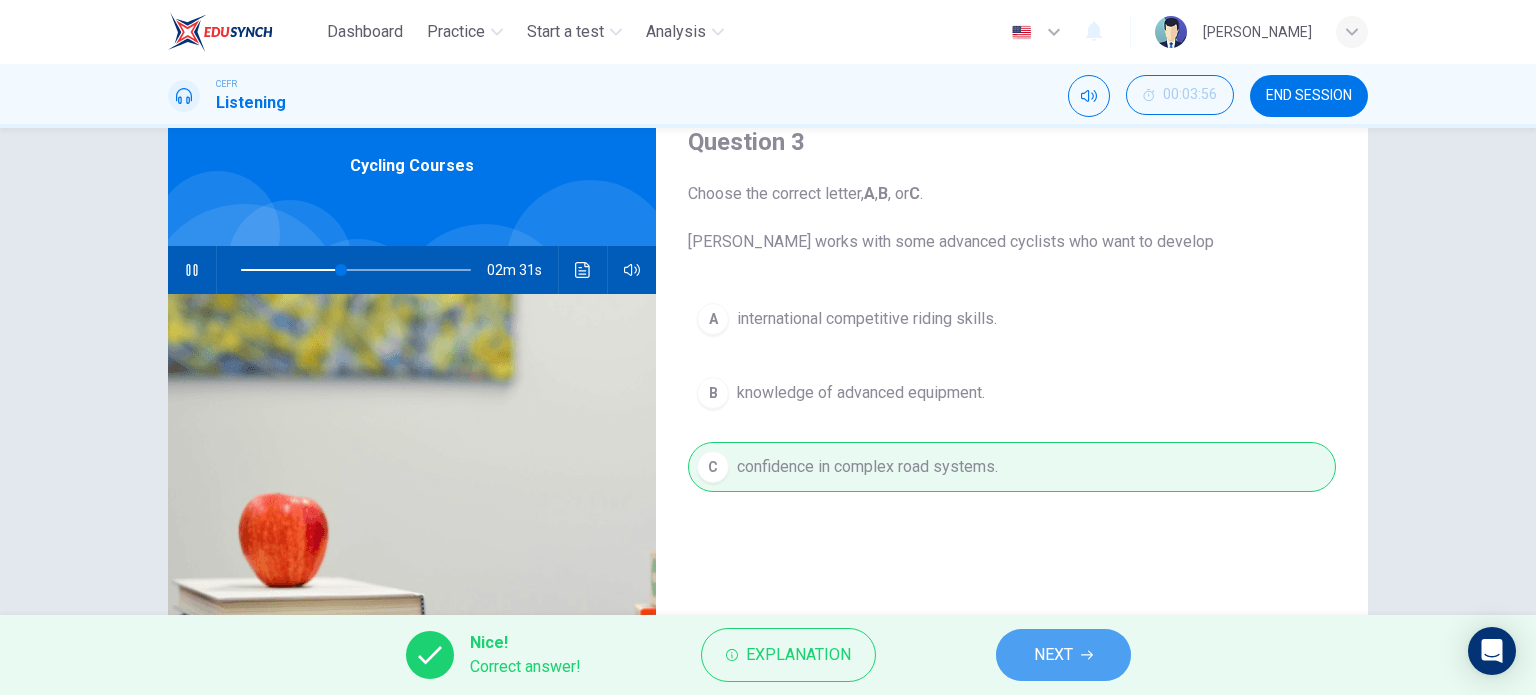 click on "NEXT" at bounding box center (1063, 655) 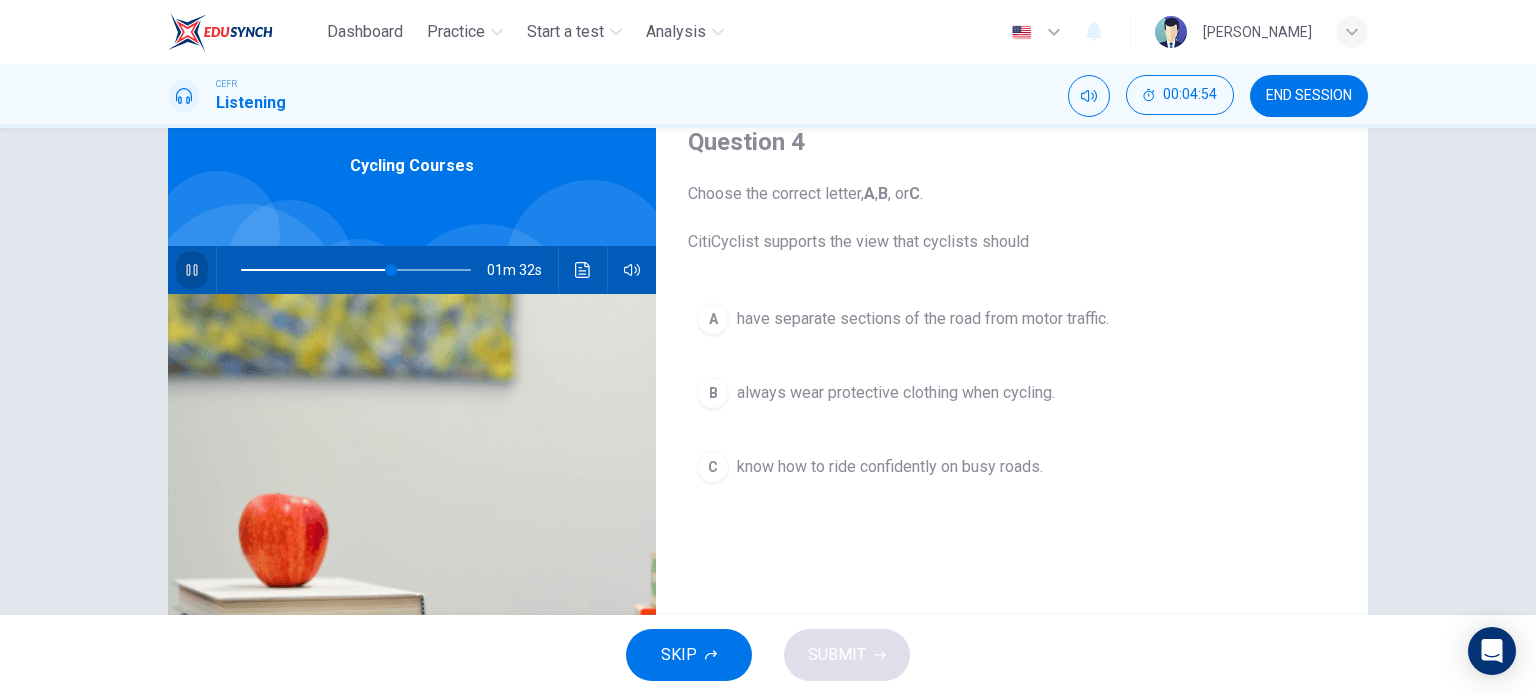 click 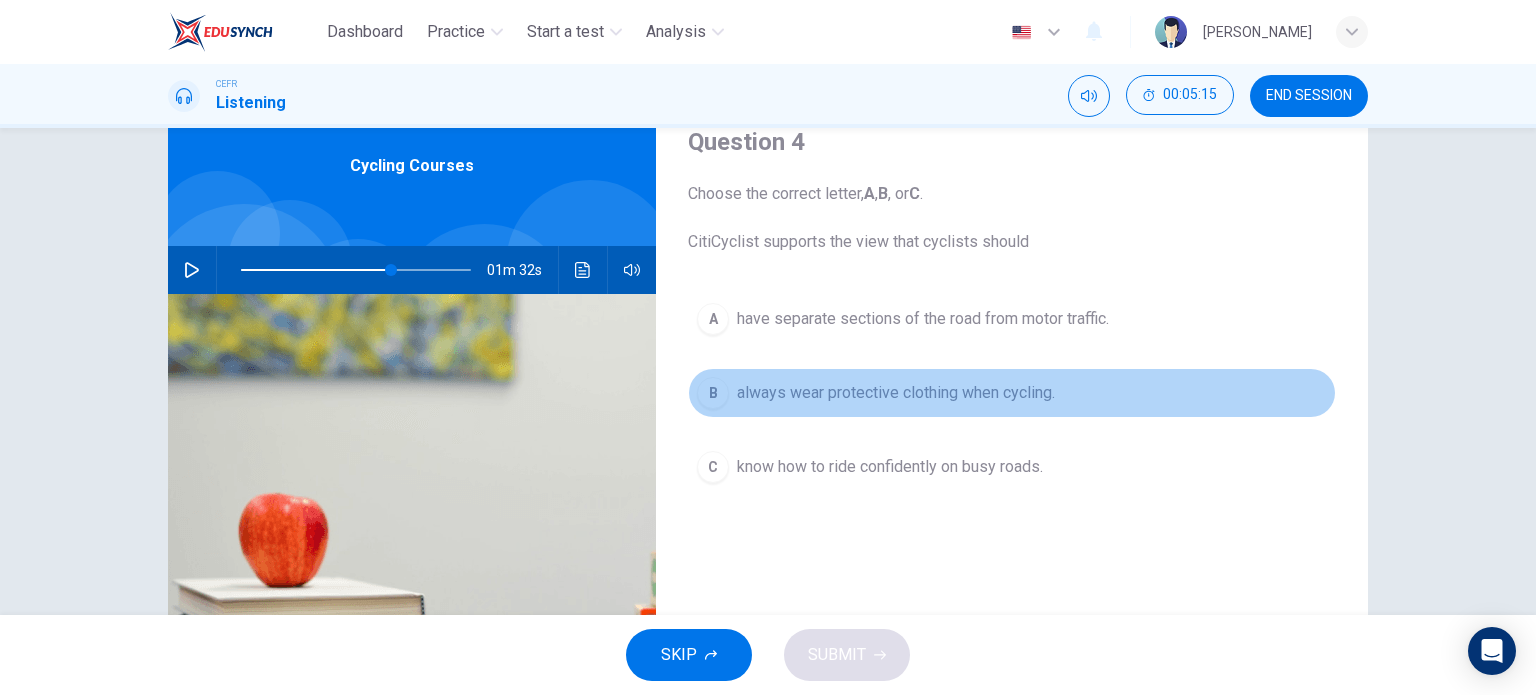 click on "always wear protective clothing when cycling." at bounding box center [896, 393] 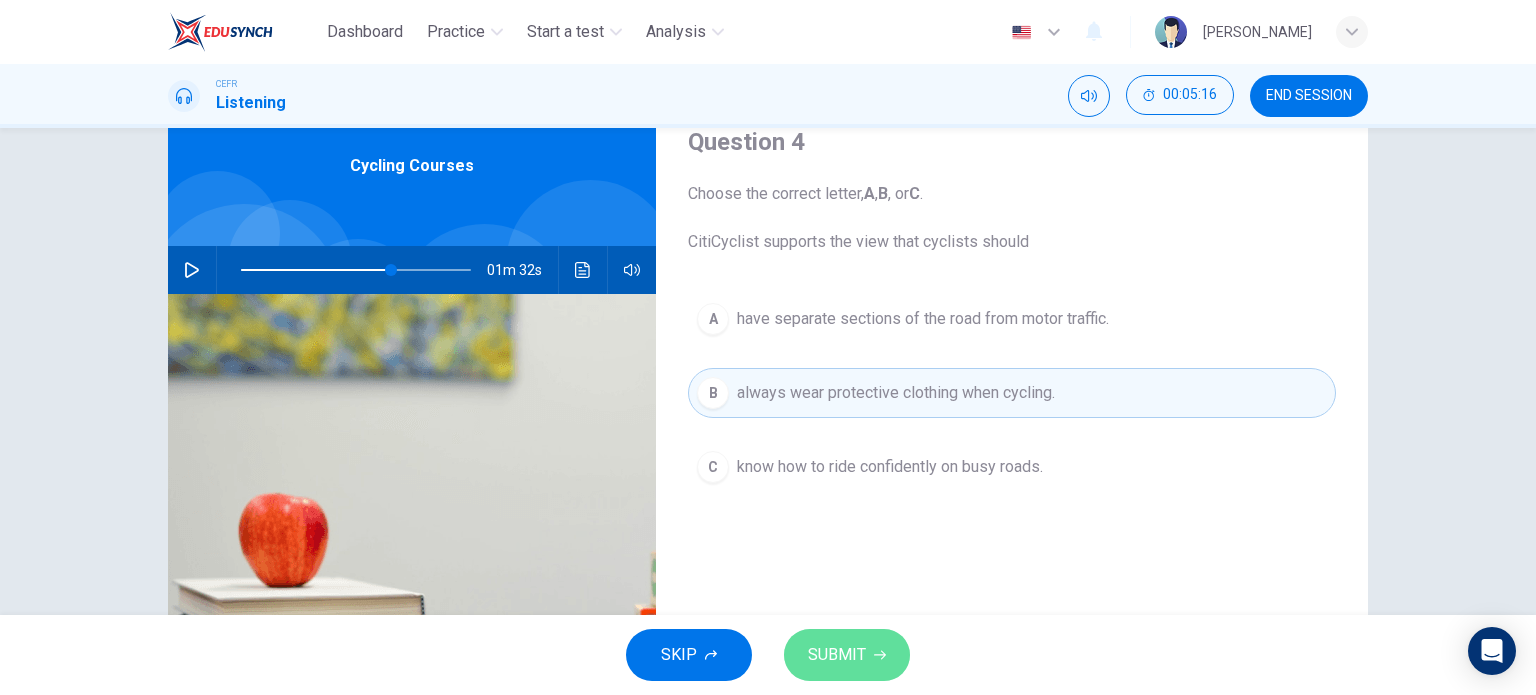 click on "SUBMIT" at bounding box center [847, 655] 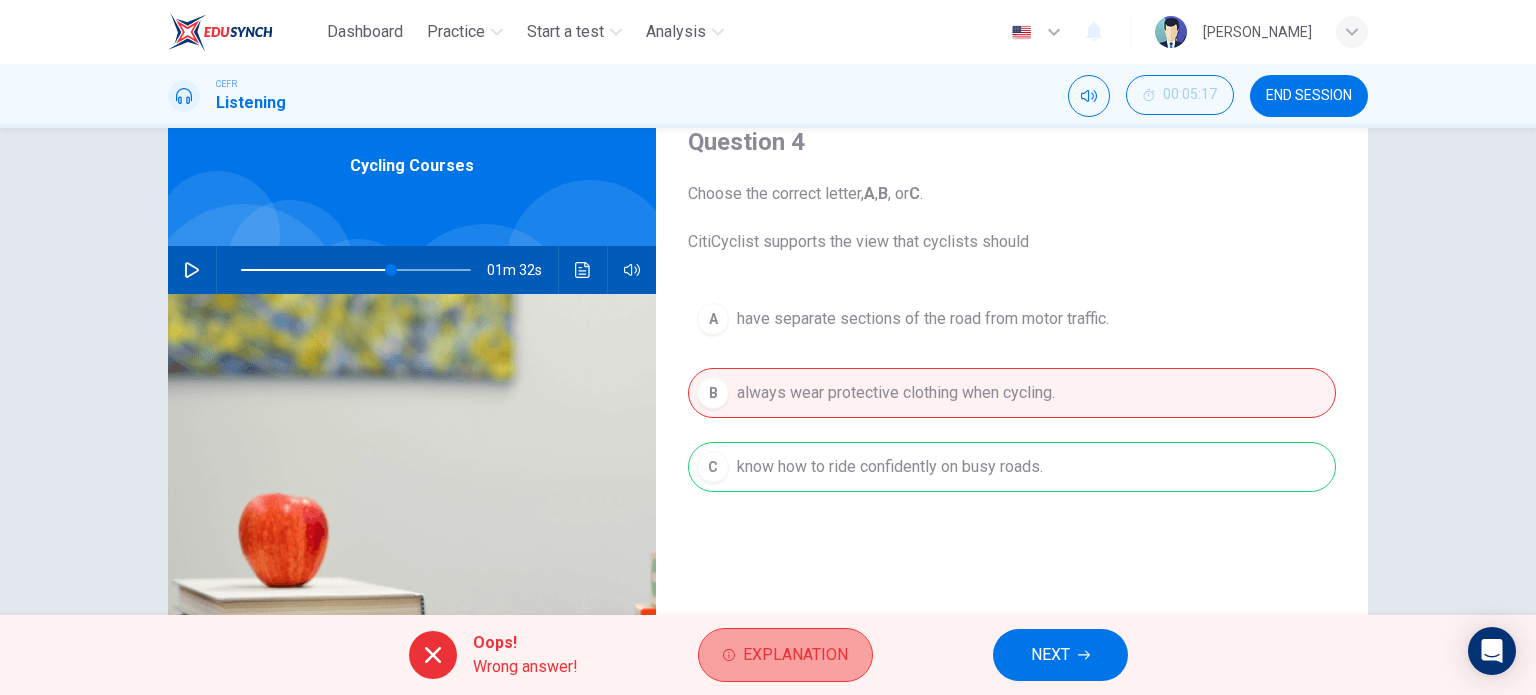 click on "Explanation" at bounding box center [795, 655] 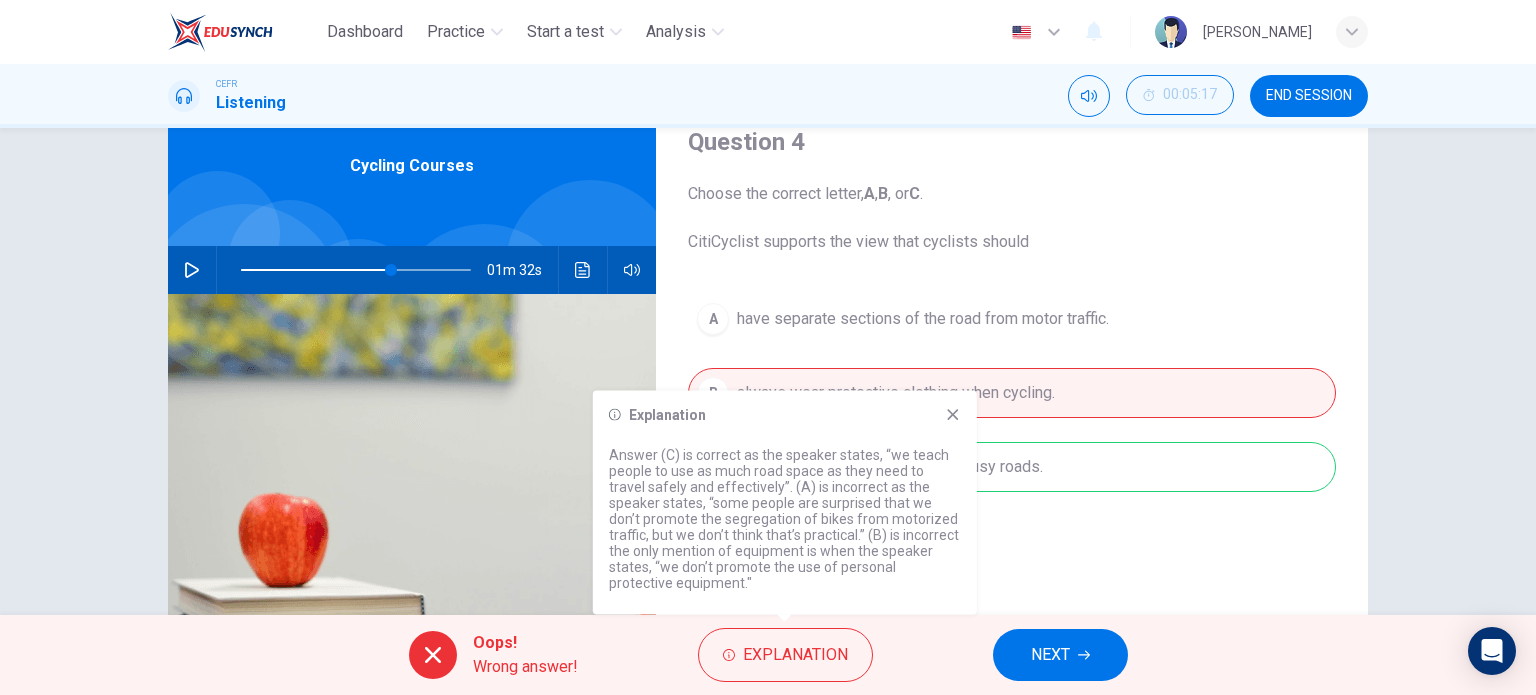 click on "Explanation" at bounding box center (785, 415) 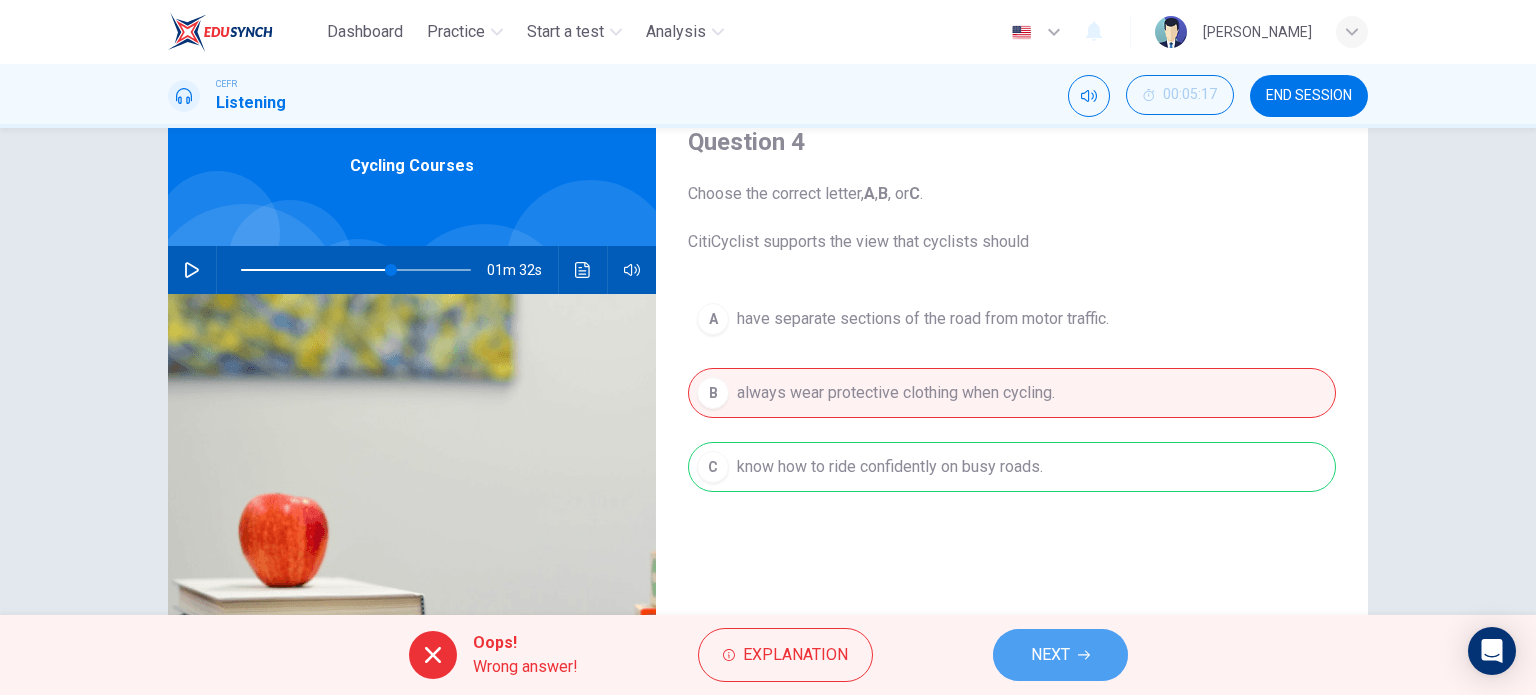 click on "NEXT" at bounding box center (1060, 655) 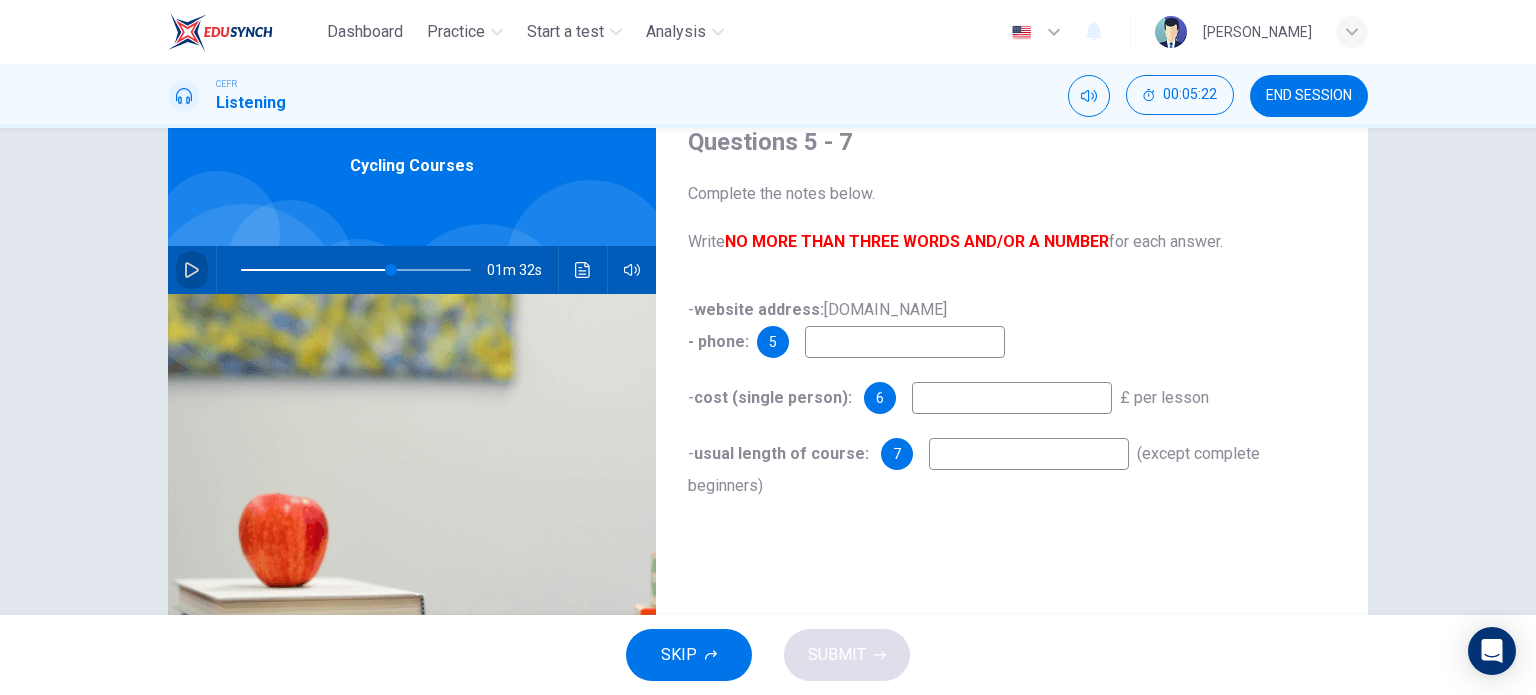 click 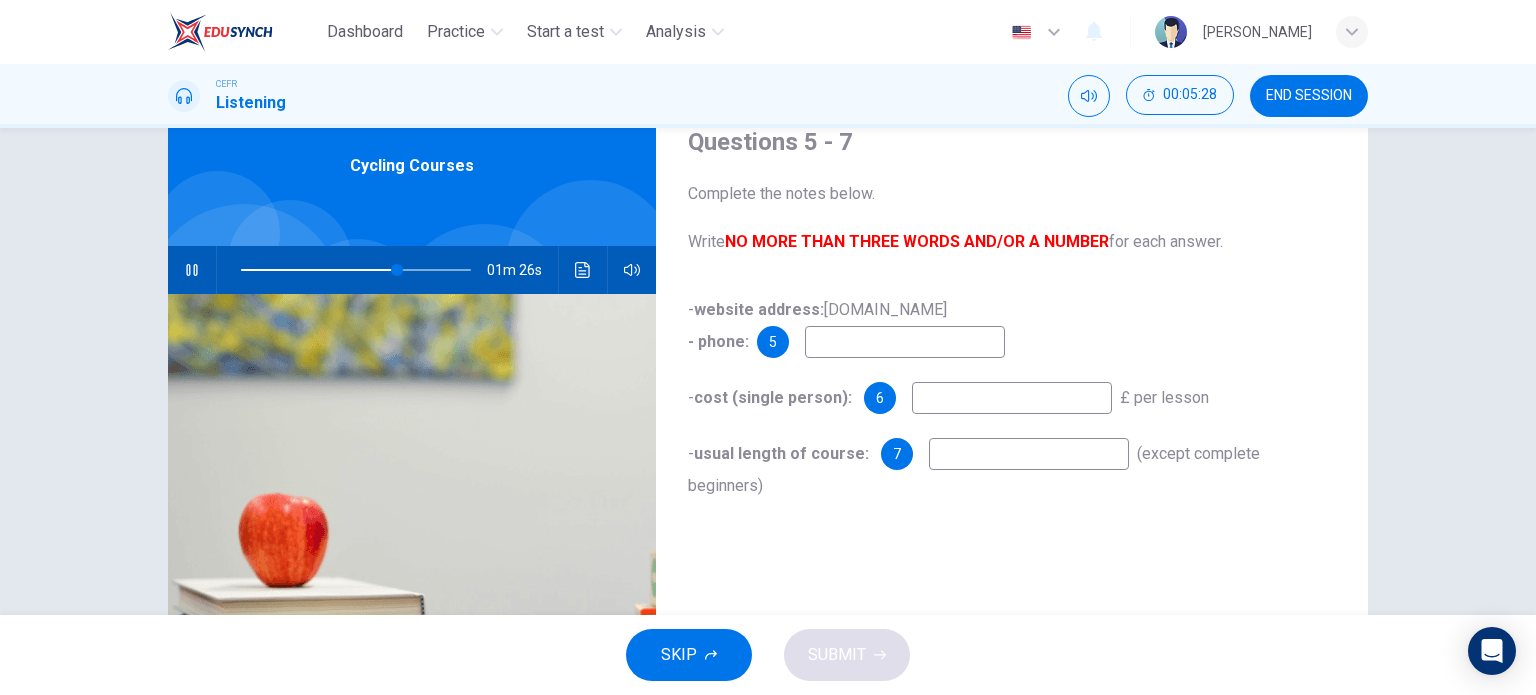 click at bounding box center [905, 342] 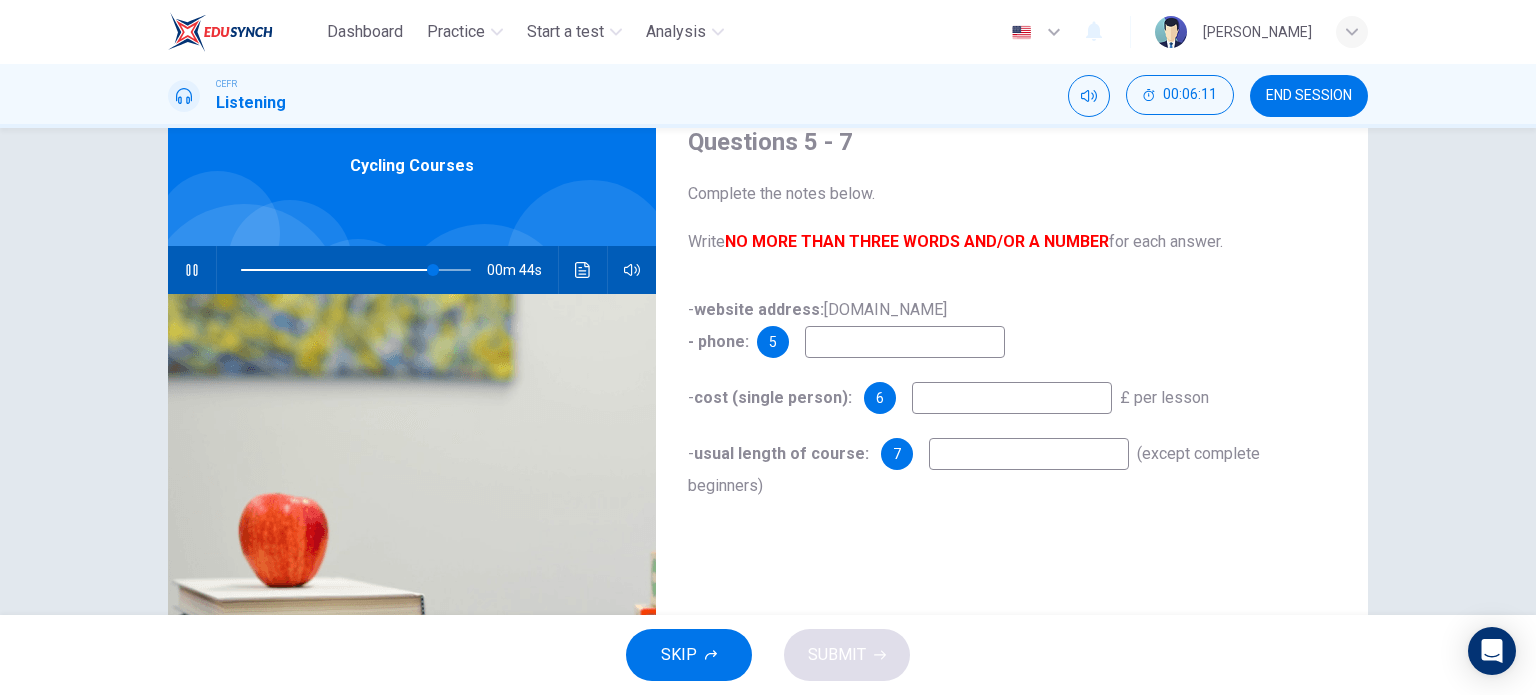 type on "84" 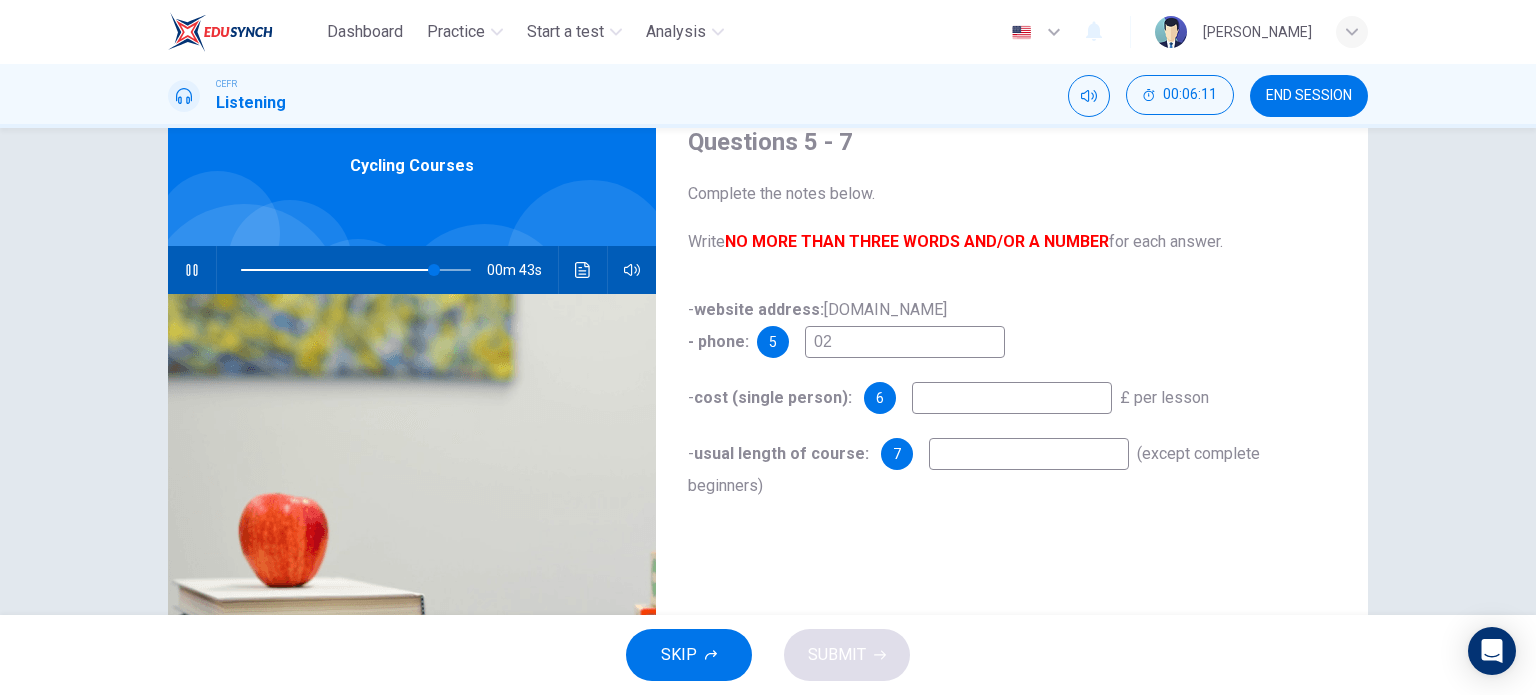 type on "020" 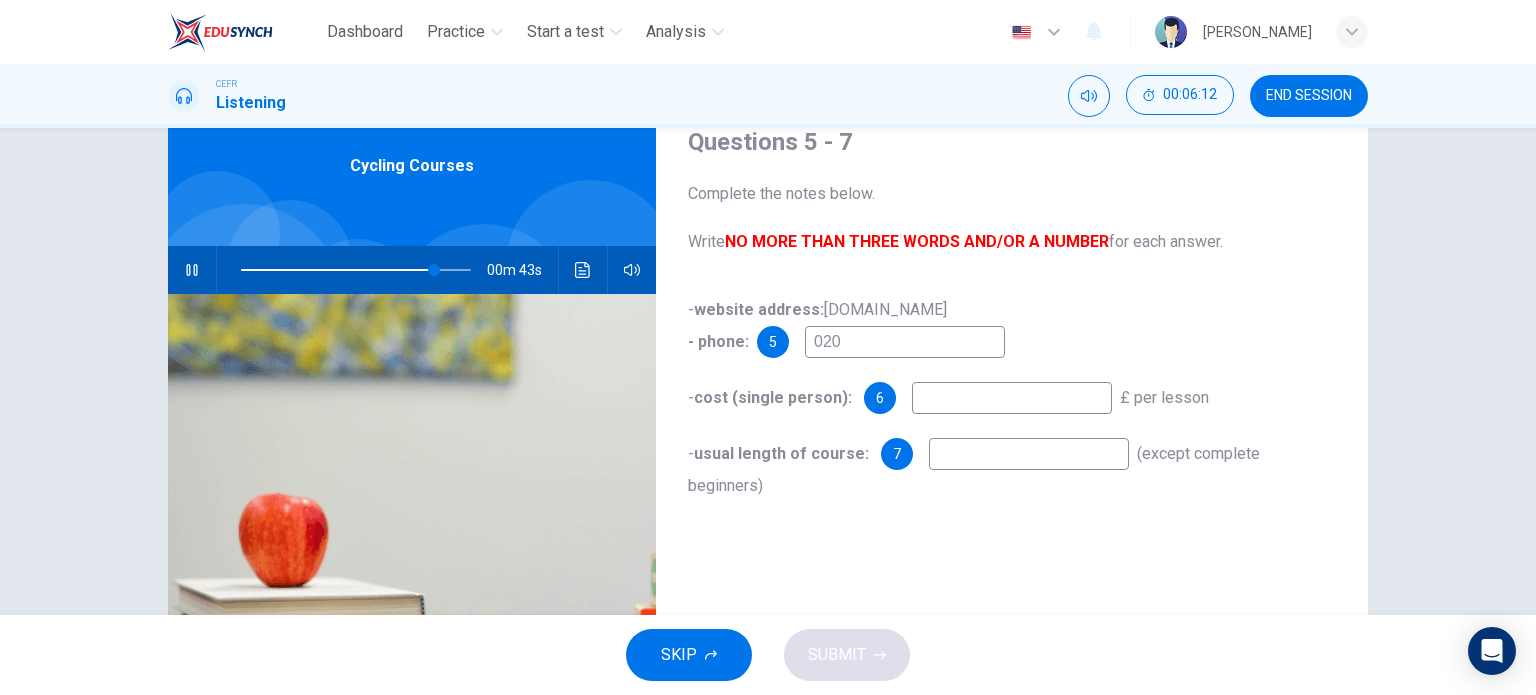 type on "84" 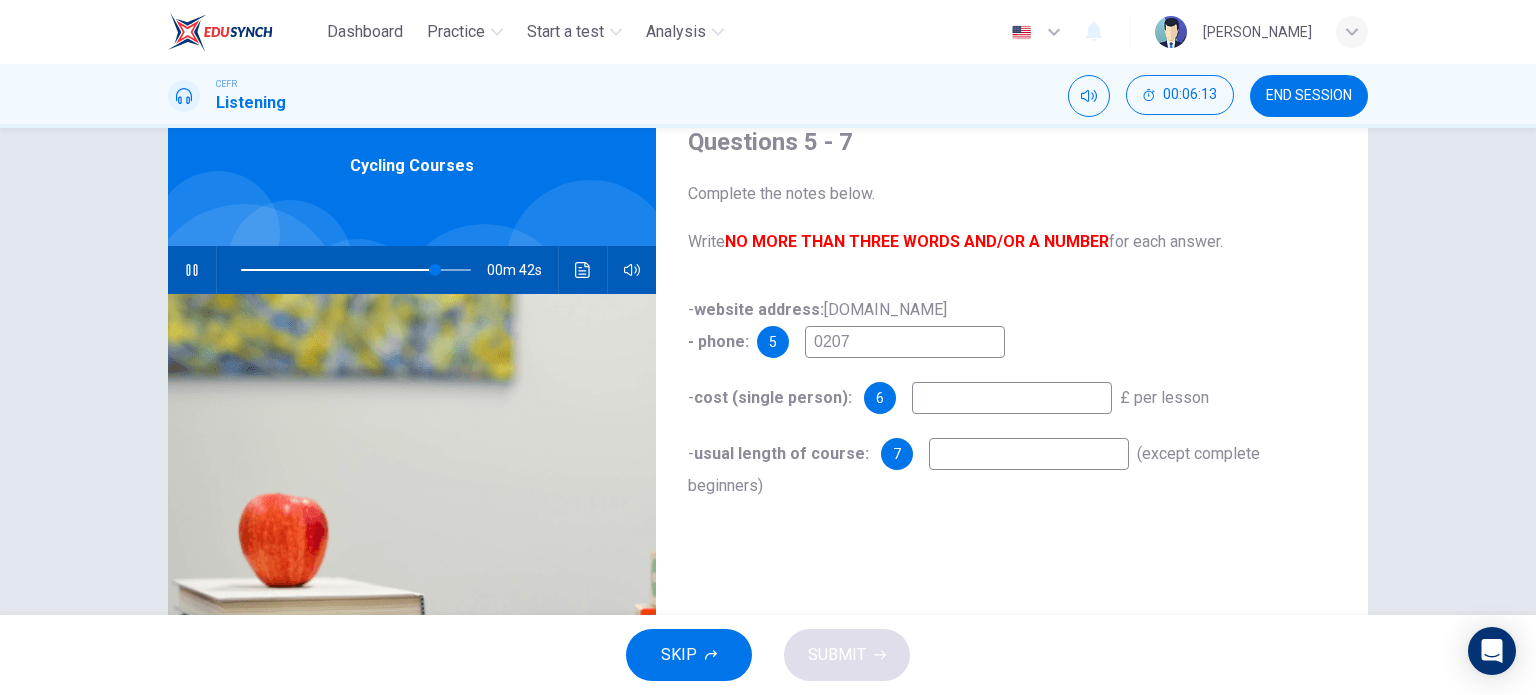 type on "02074" 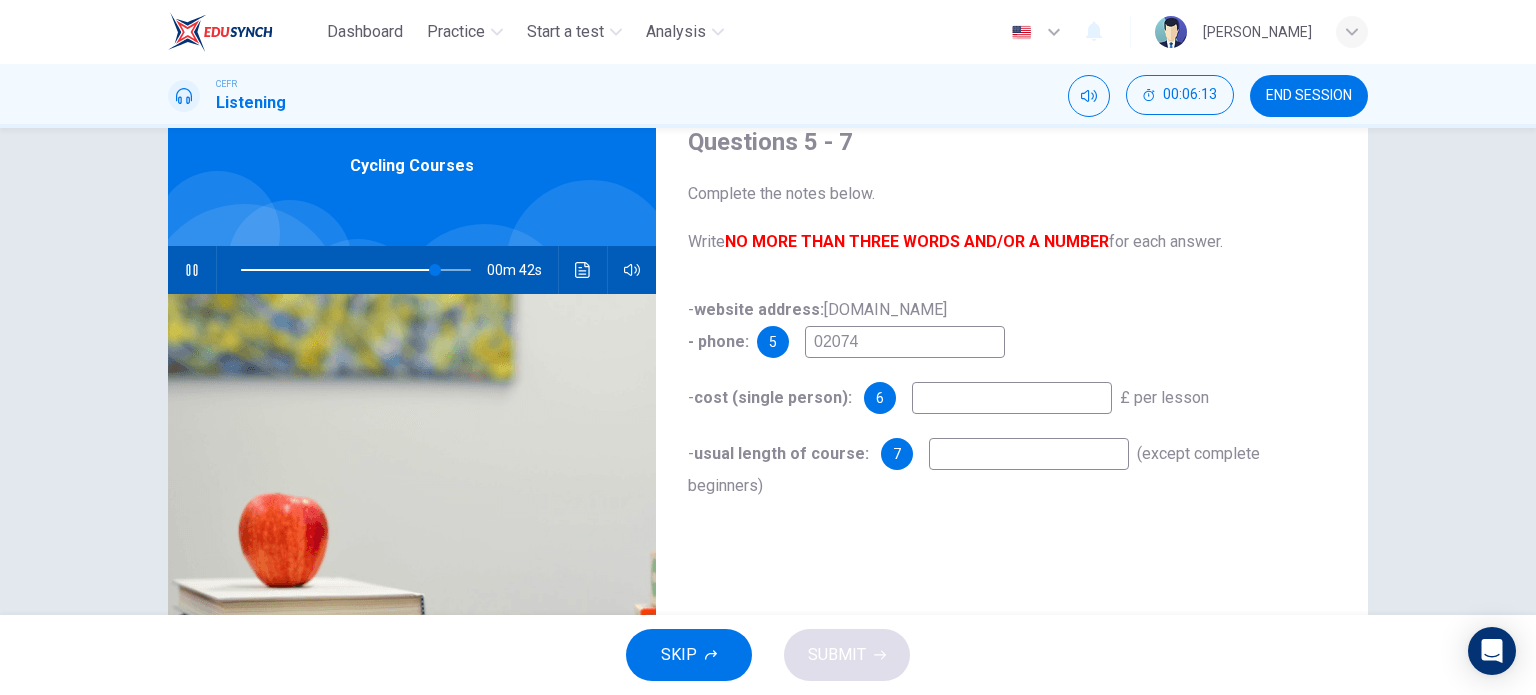 type on "85" 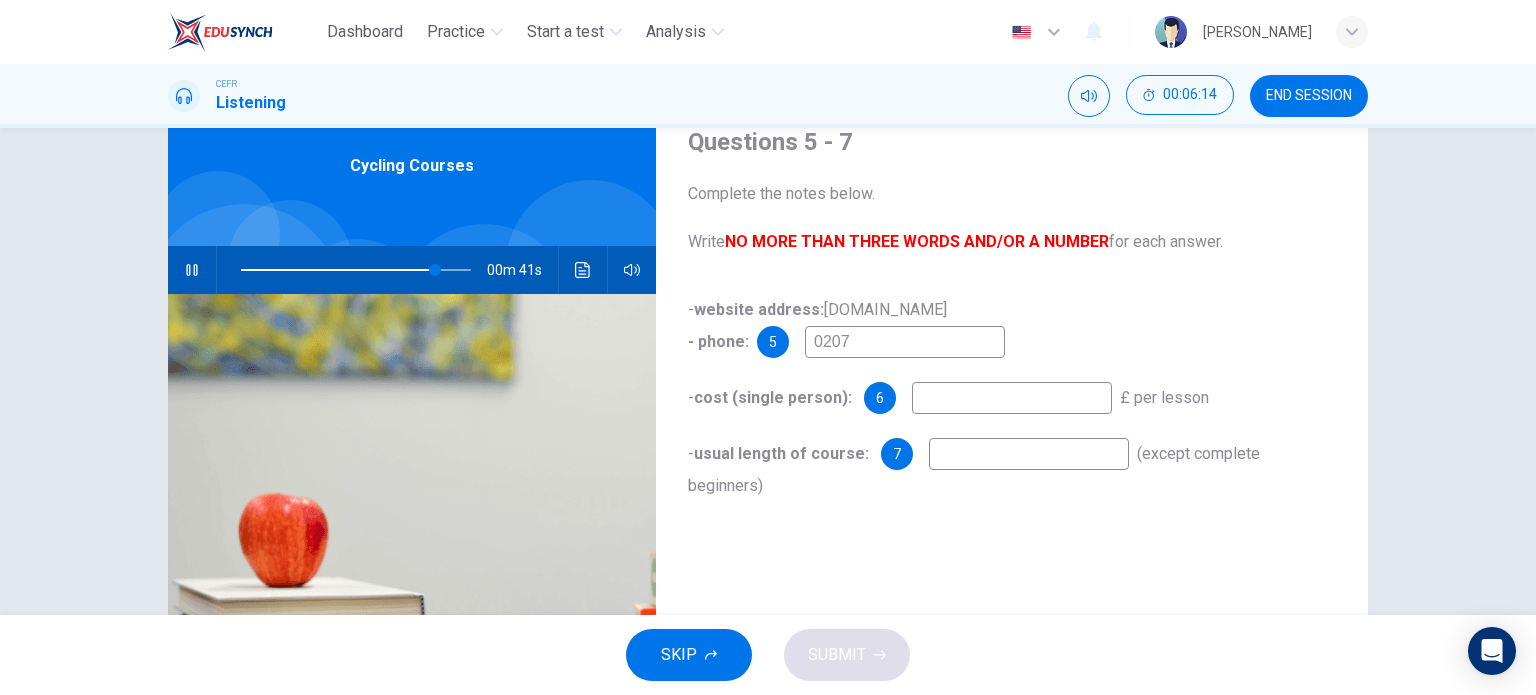 type on "02075" 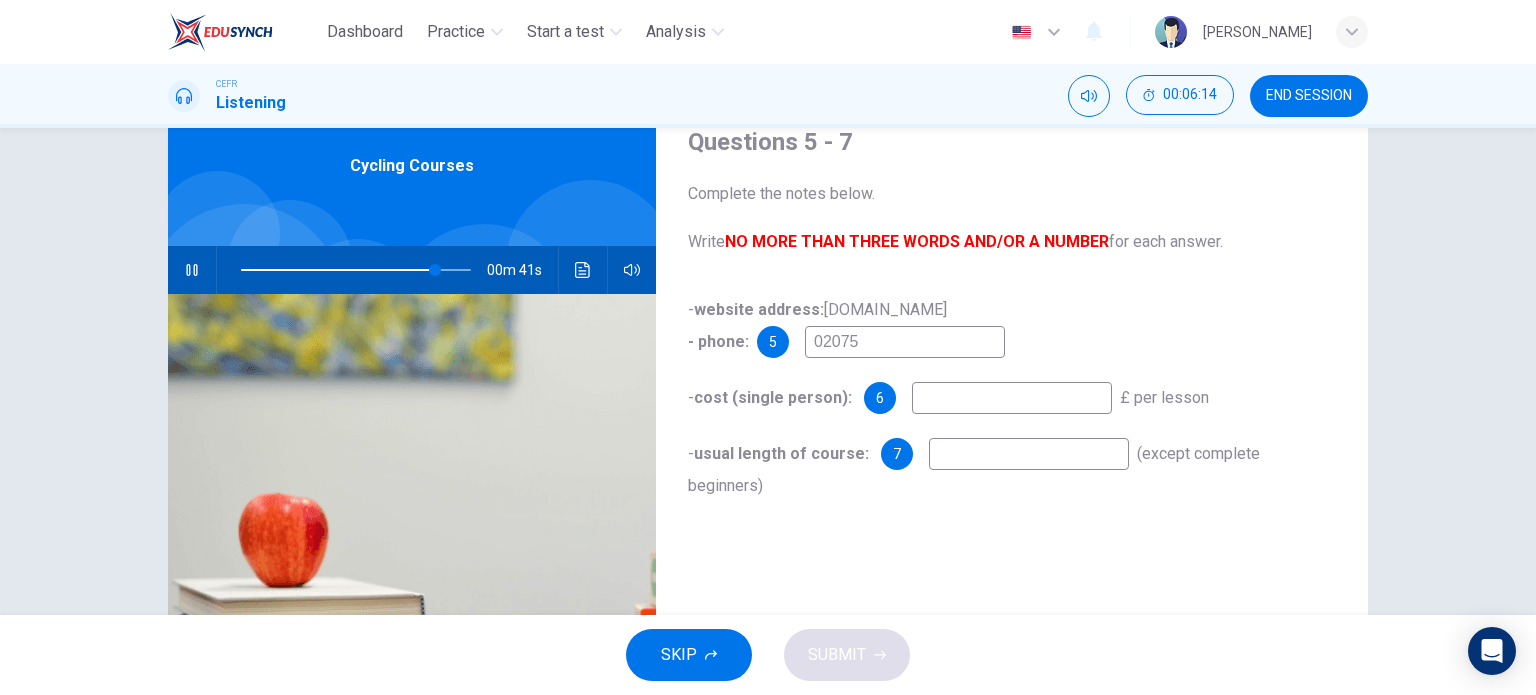type on "85" 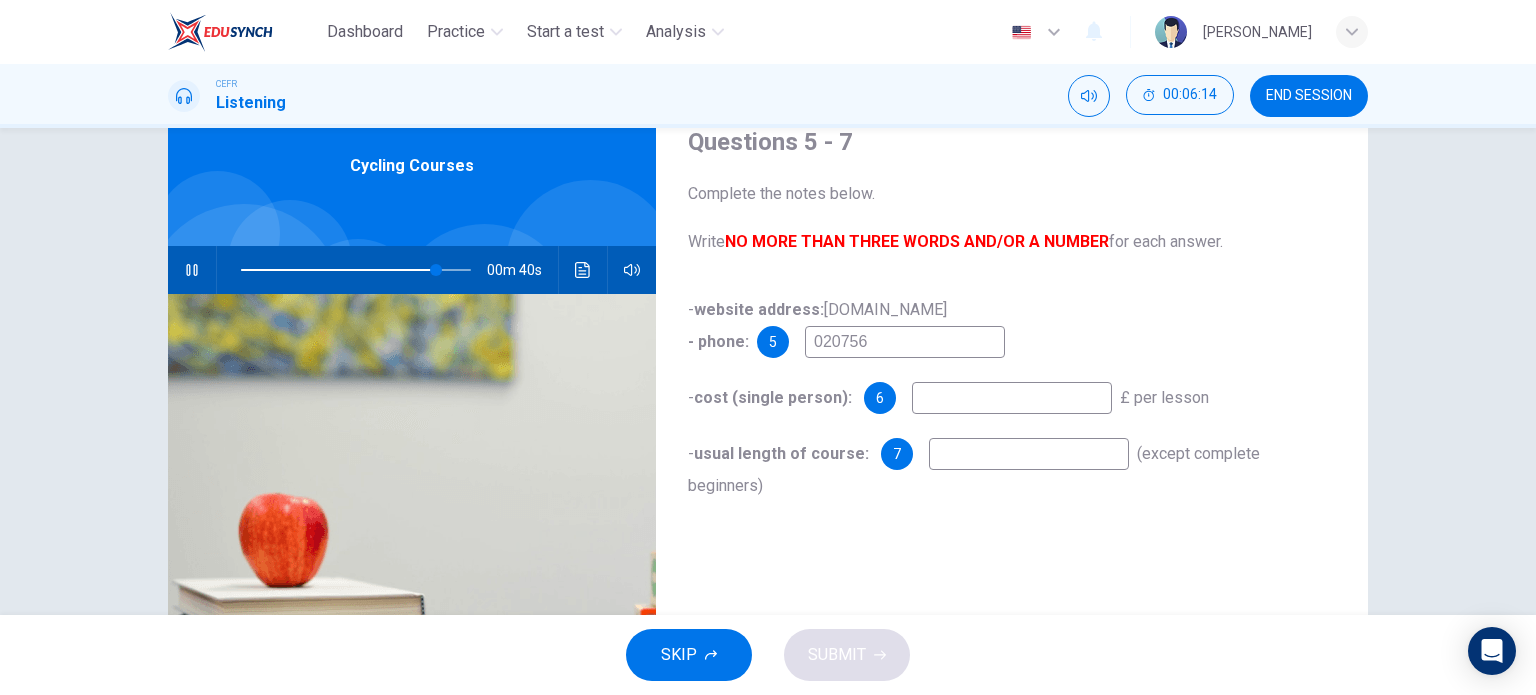 type on "0207562" 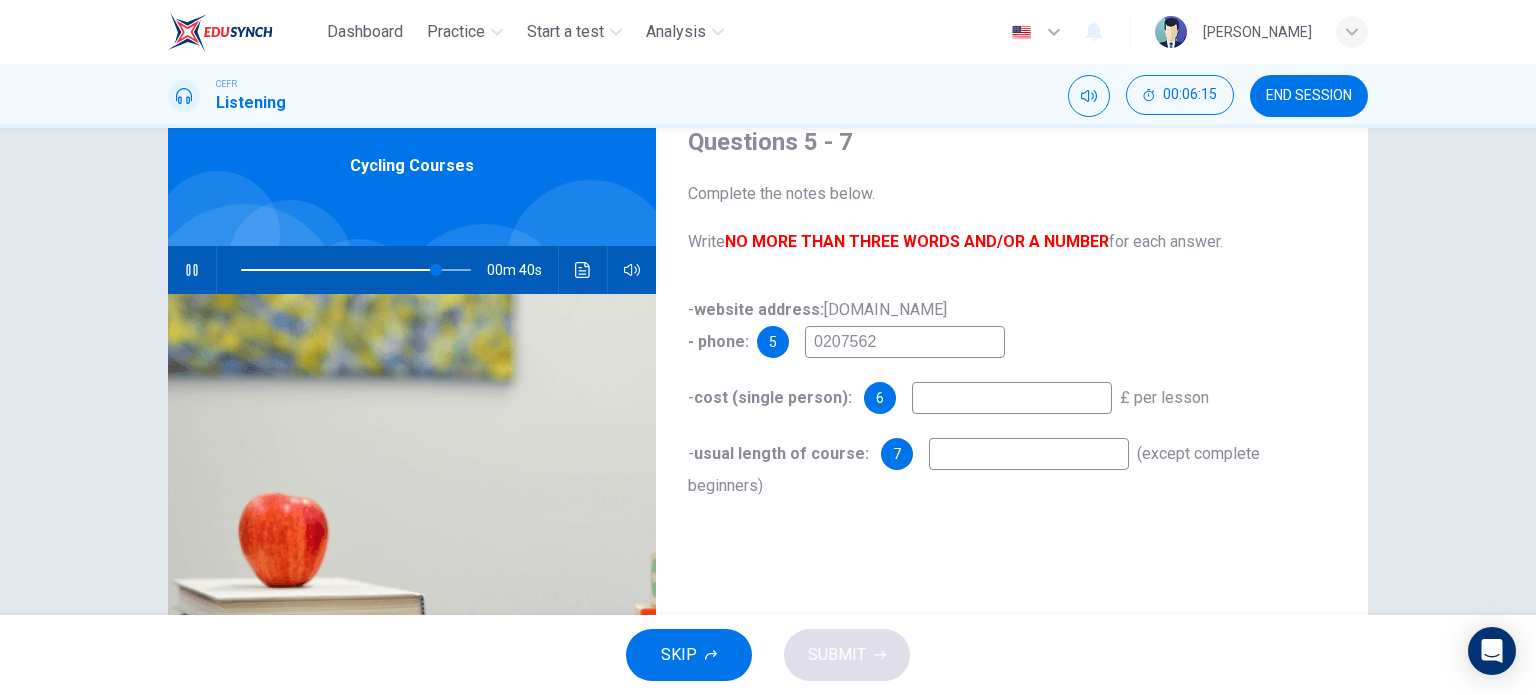 type on "85" 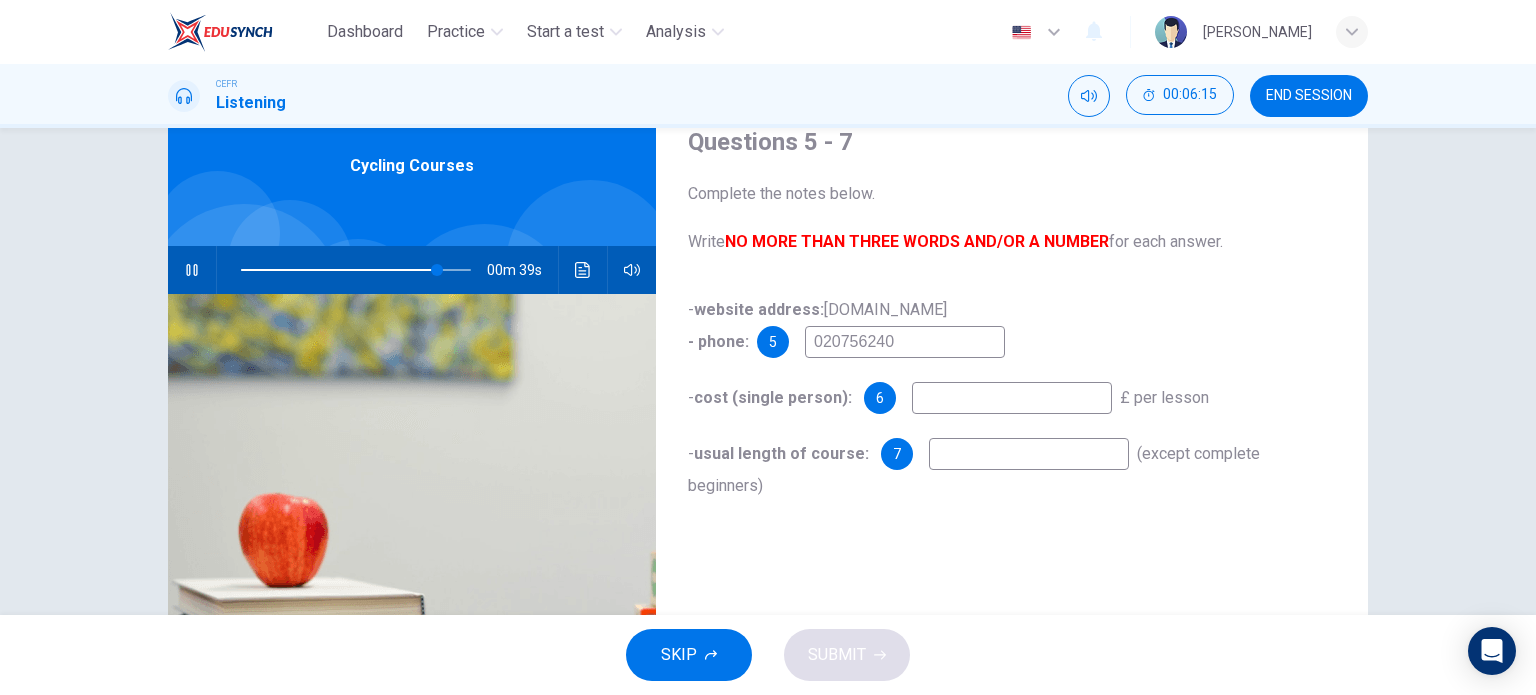 type on "0207562408" 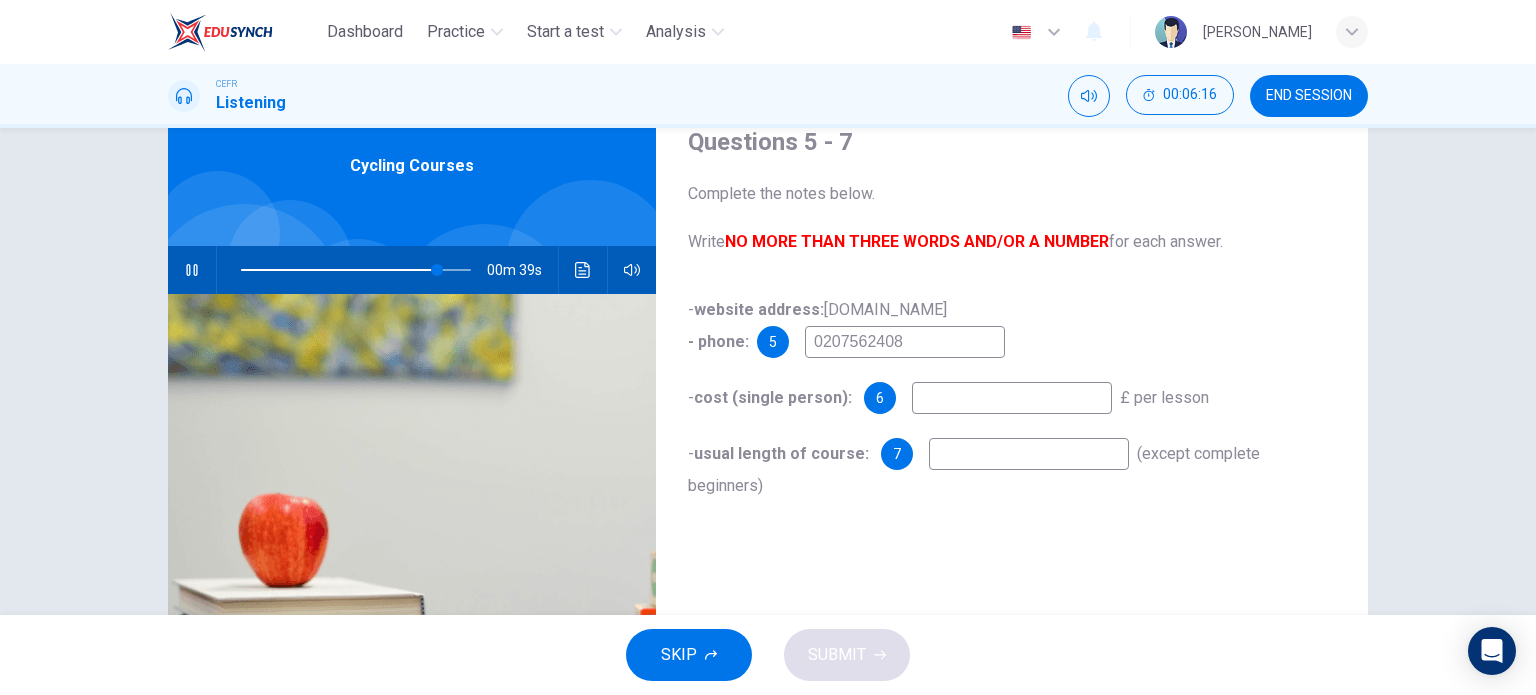 type on "86" 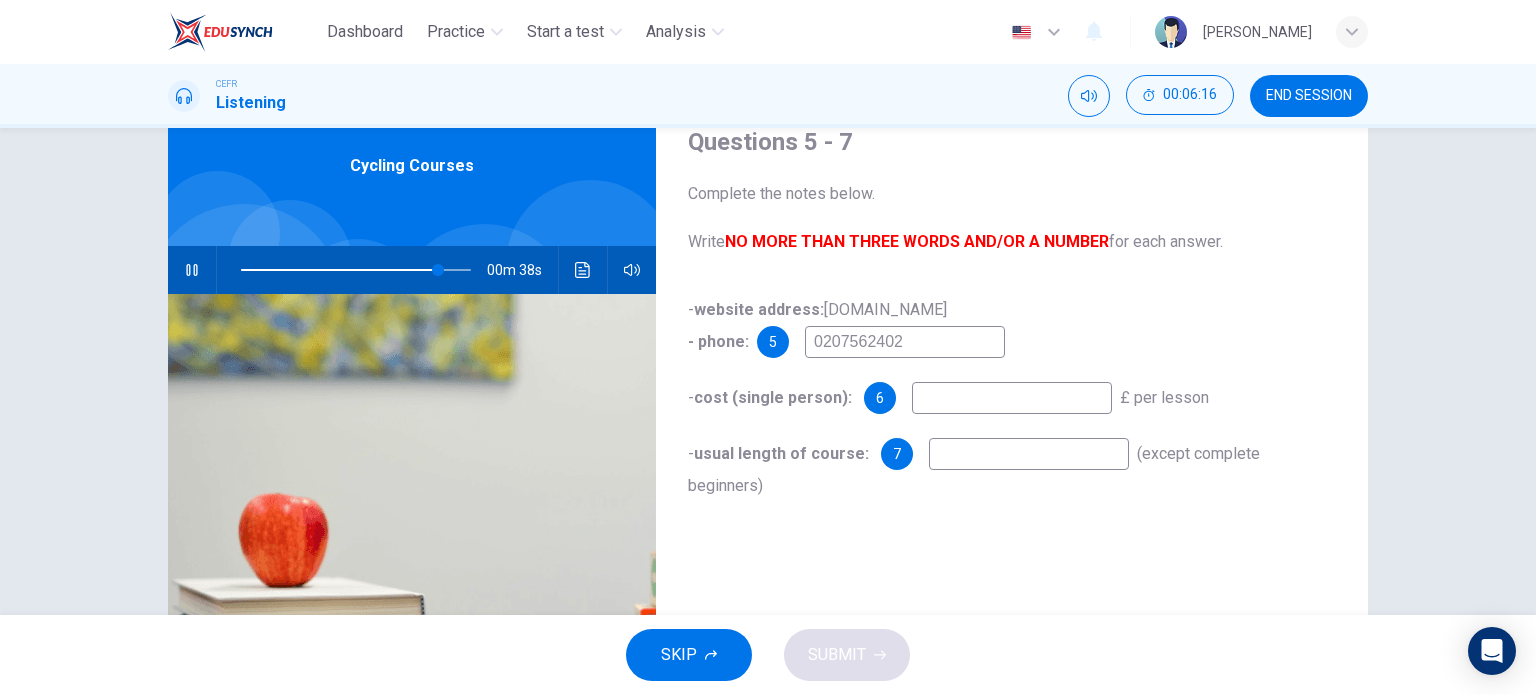 type on "02075624028" 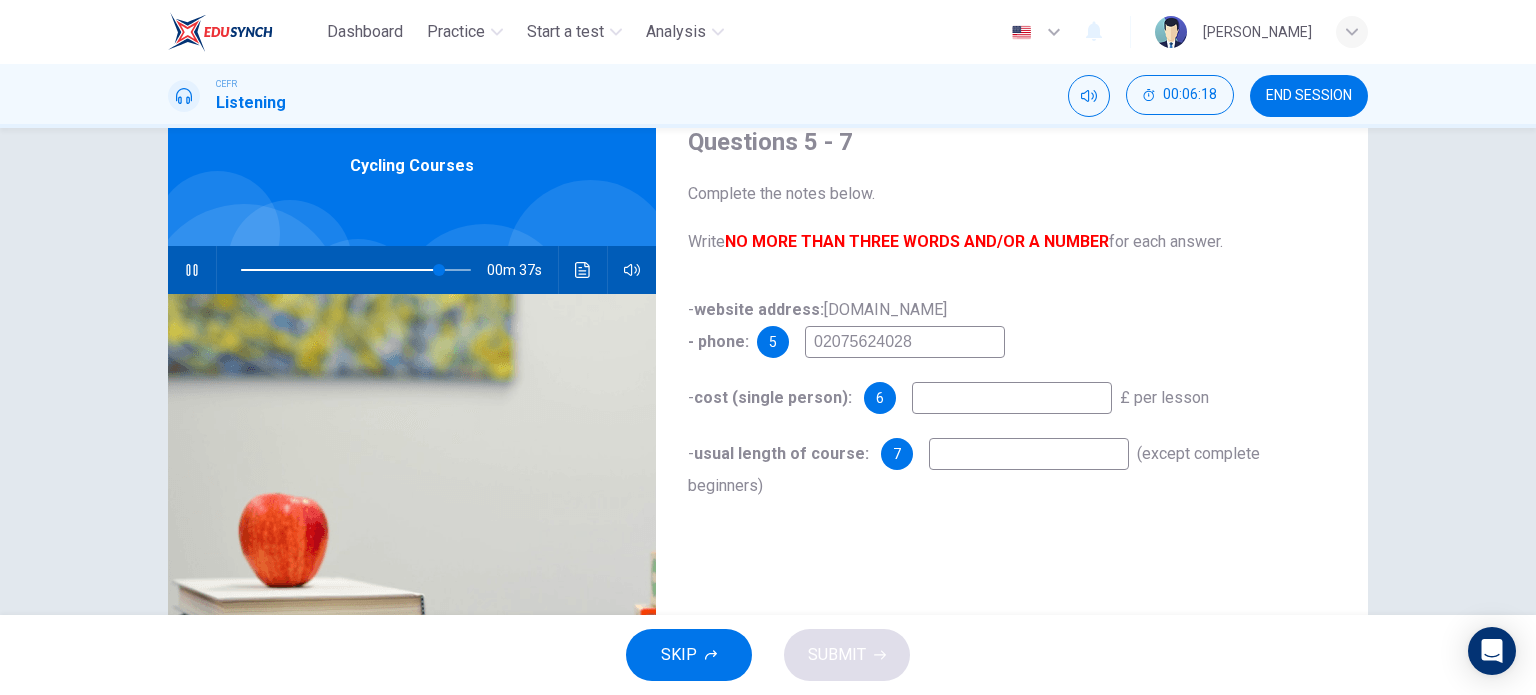 type on "86" 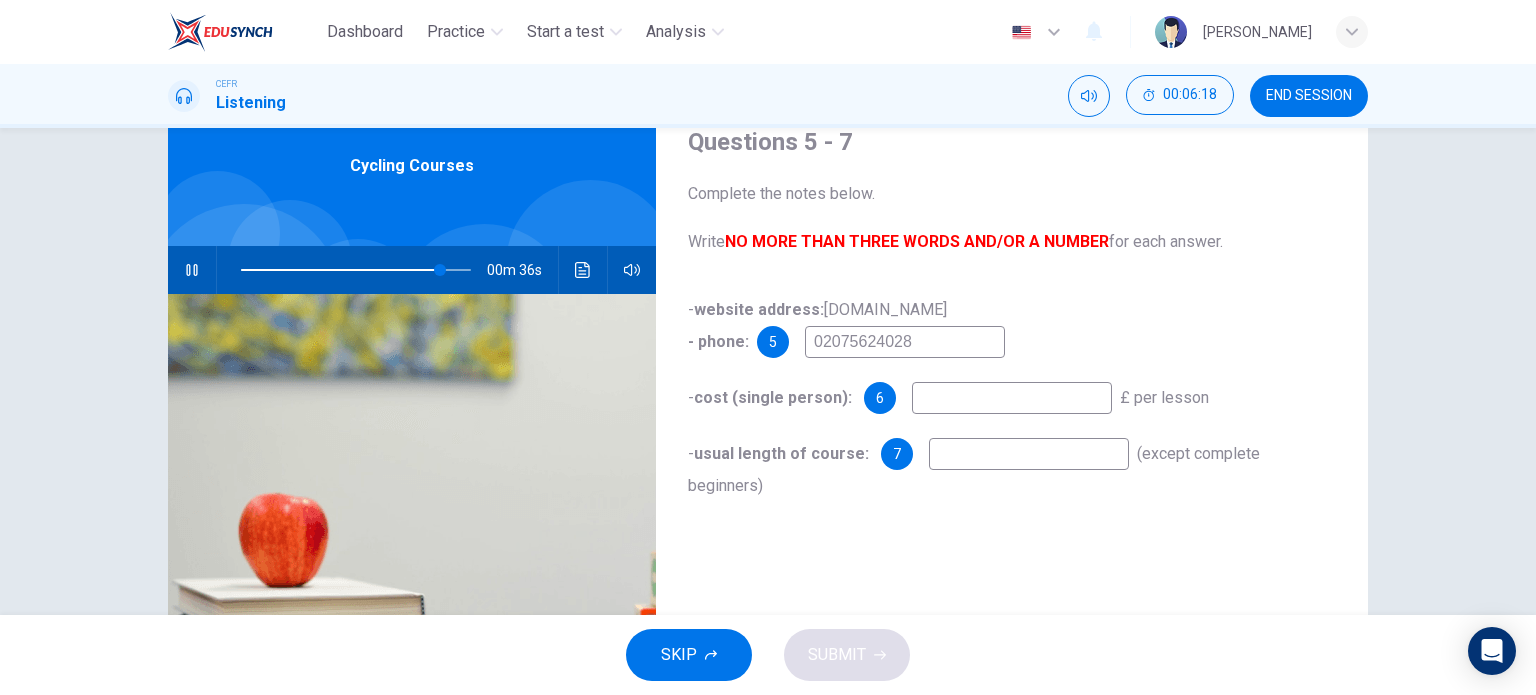click at bounding box center (1012, 398) 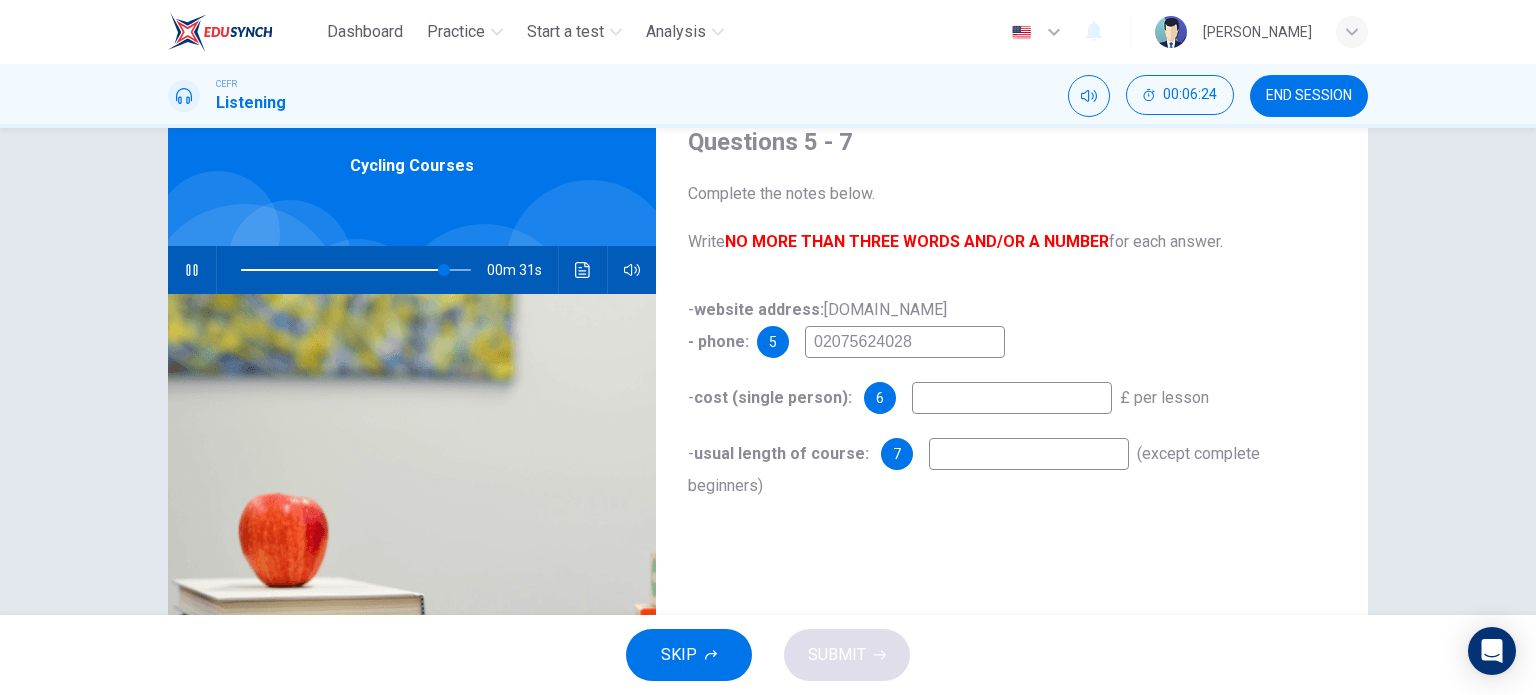 type on "89" 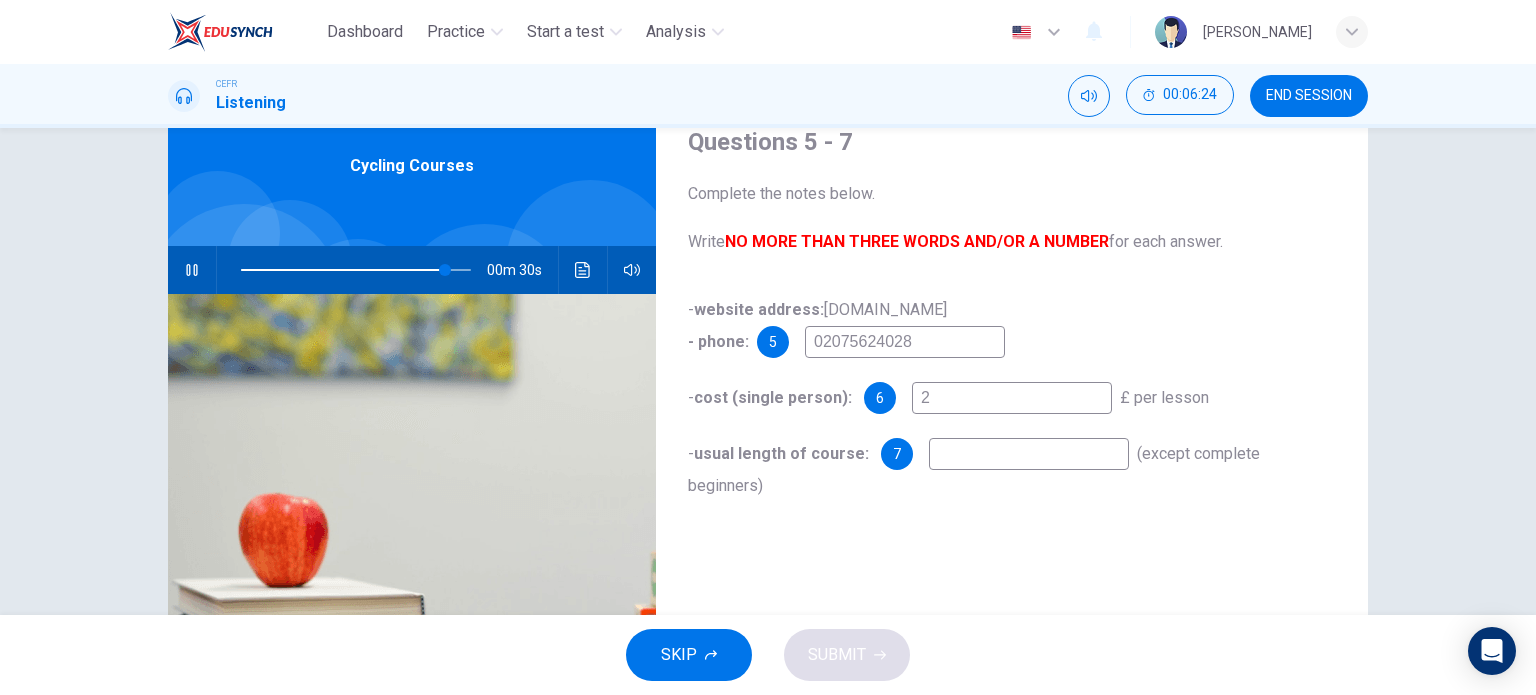 type on "27" 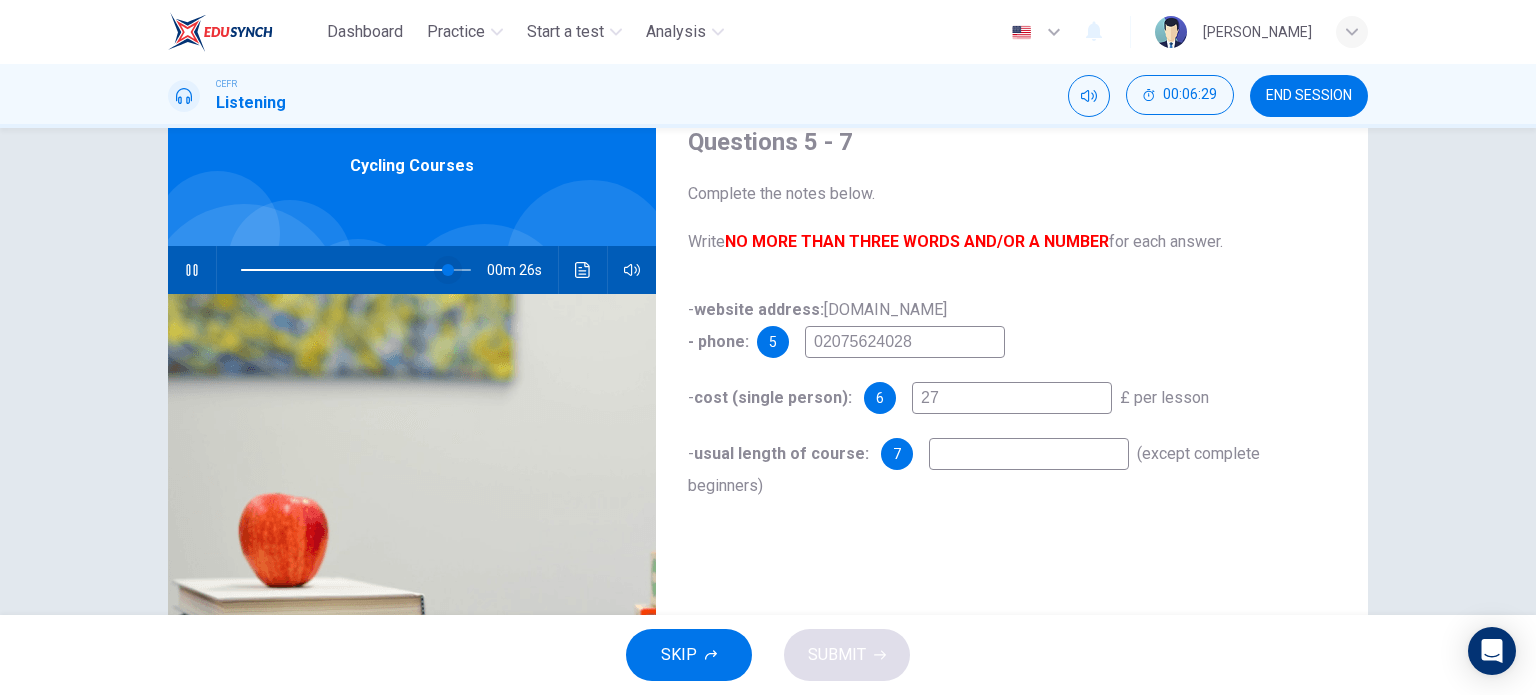 type on "90" 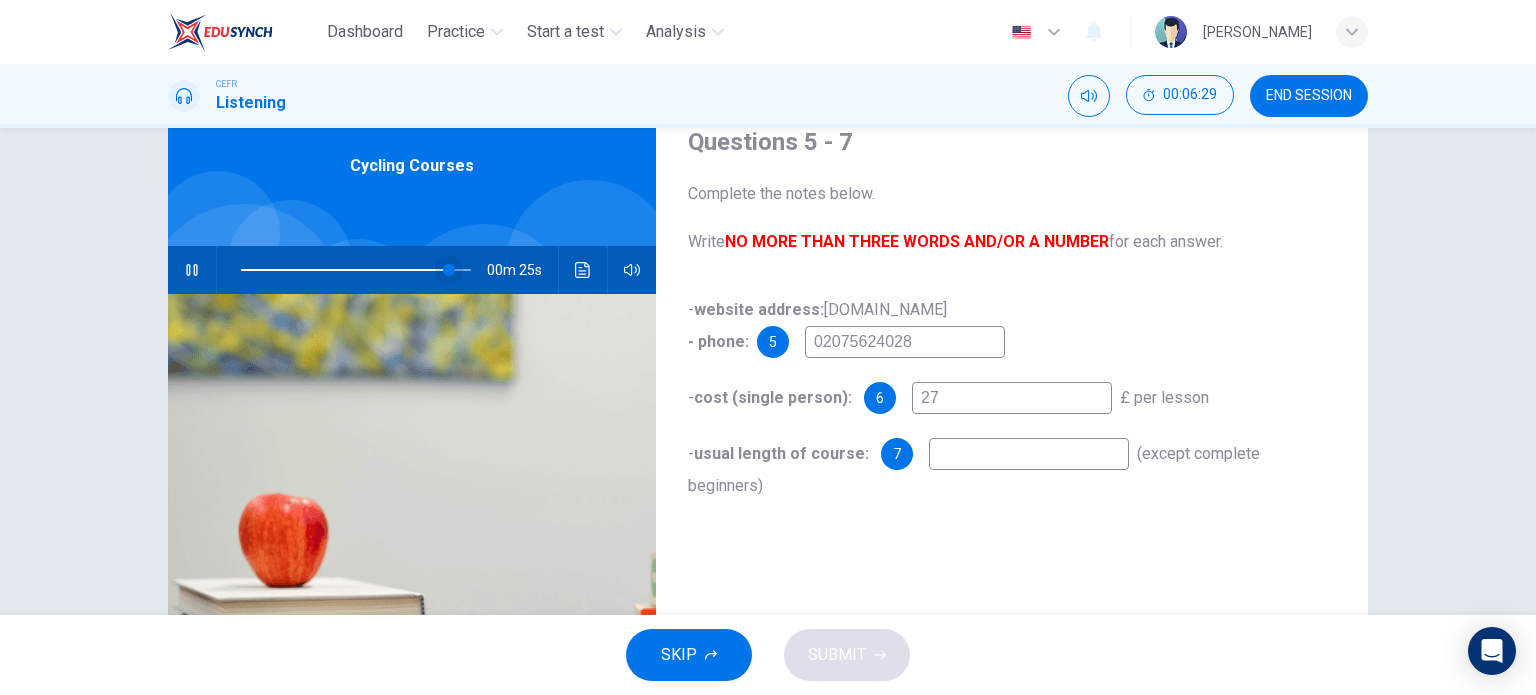 type on "27" 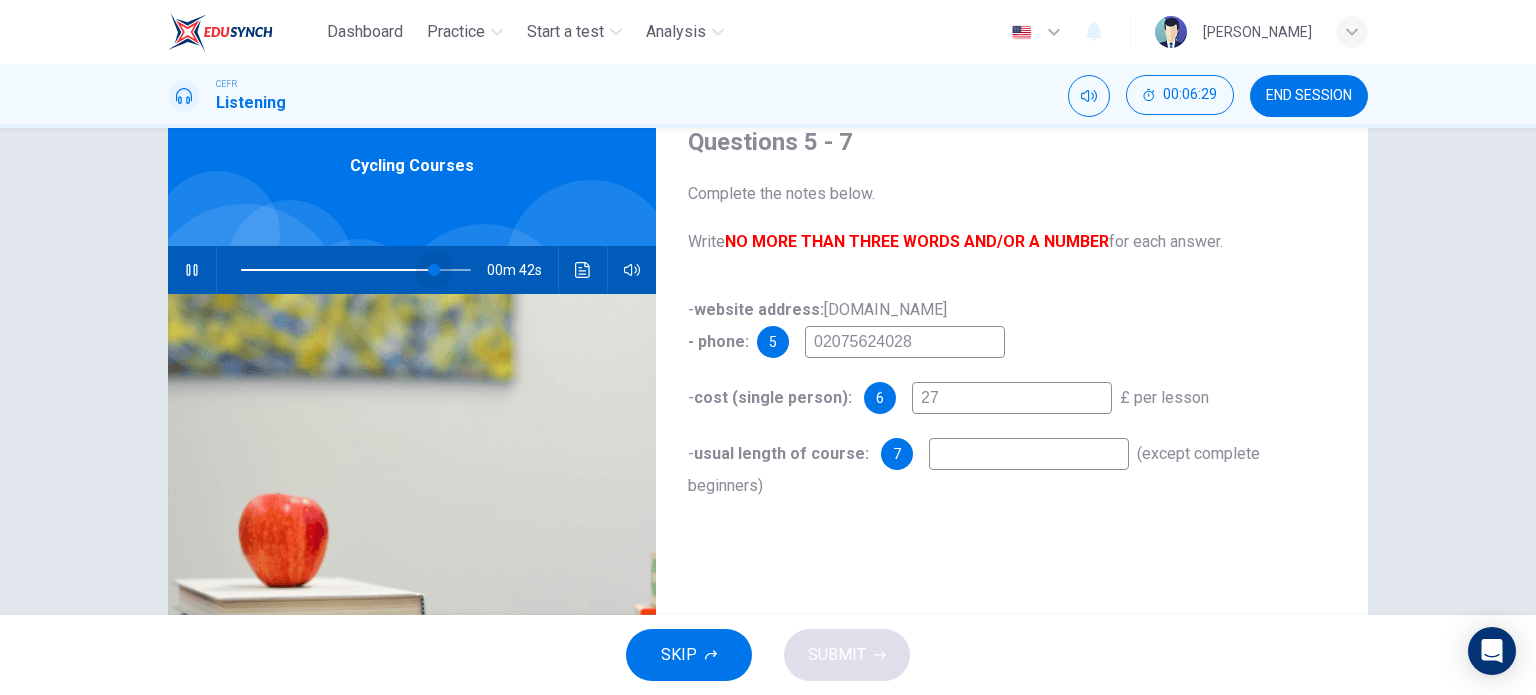 click at bounding box center (434, 270) 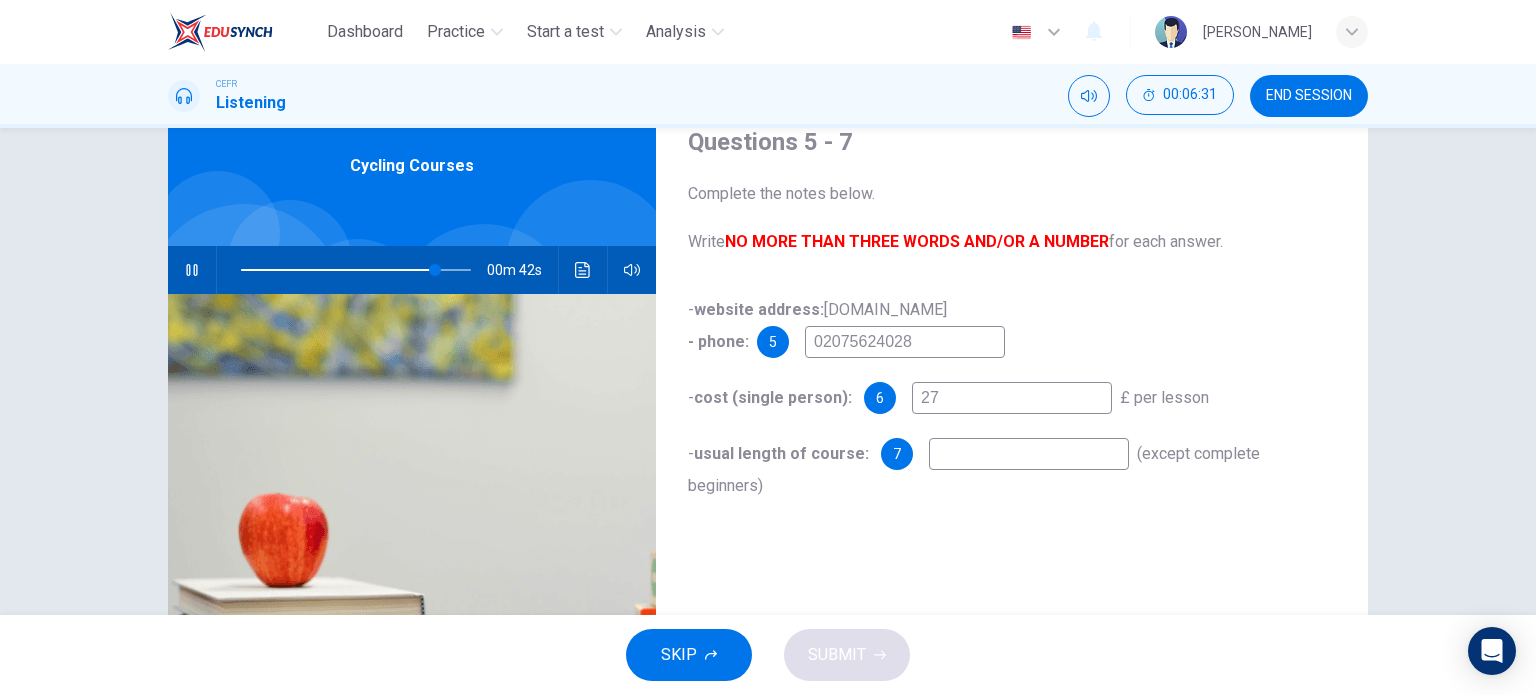 click on "27" at bounding box center [1012, 398] 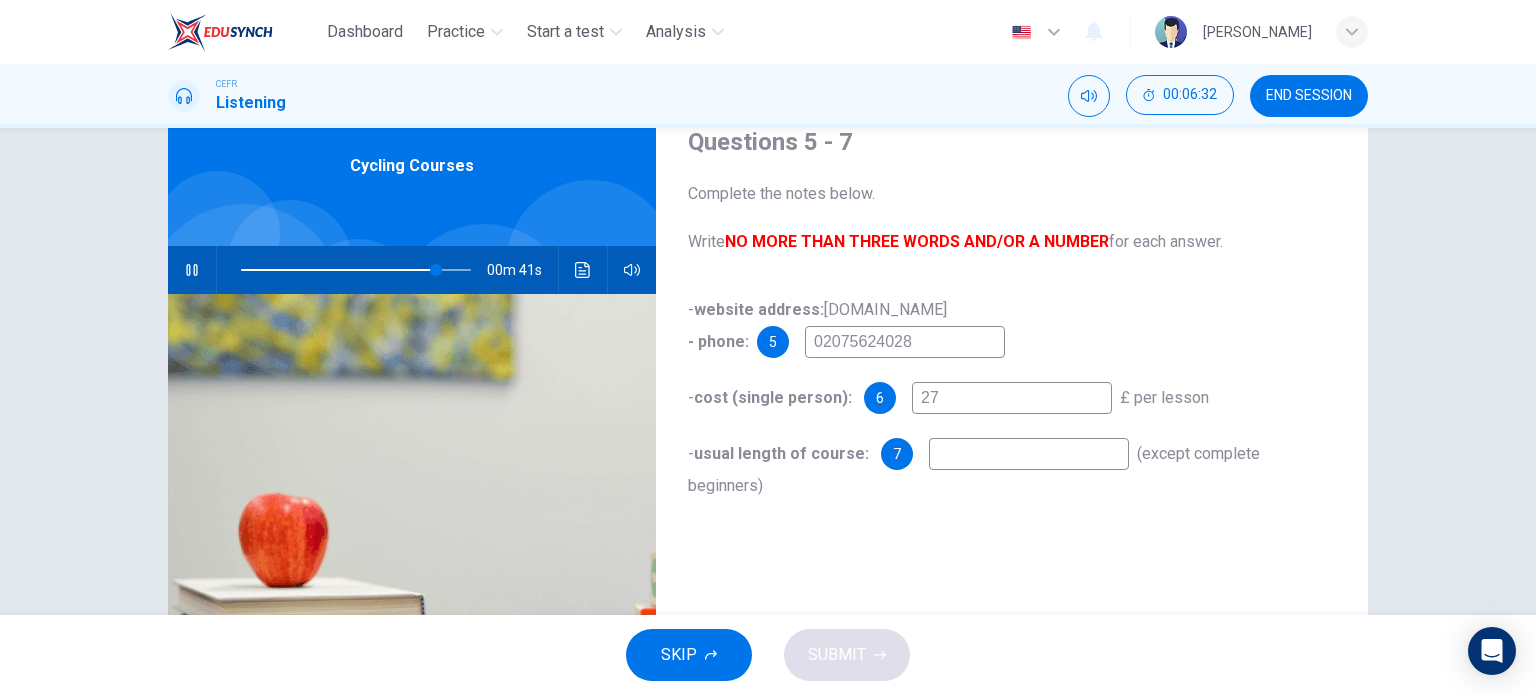 type on "85" 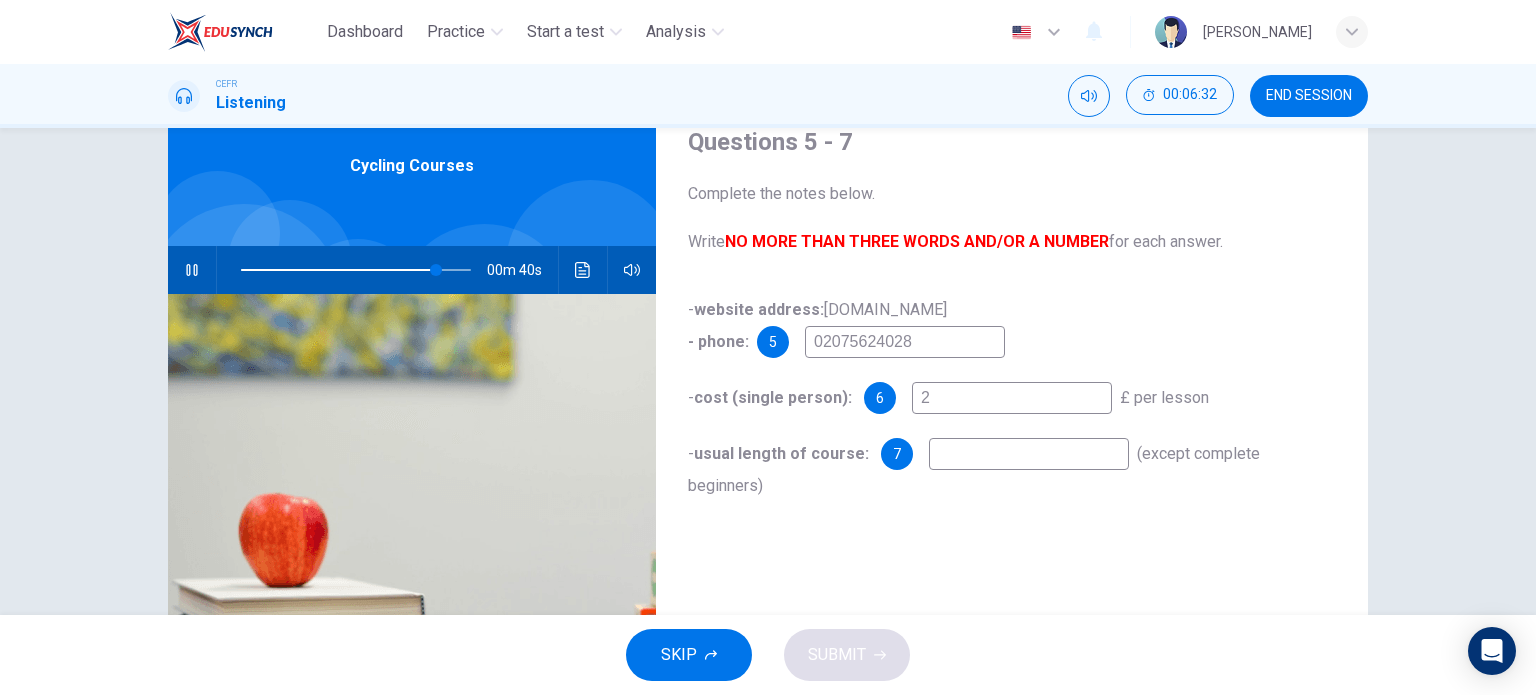 type 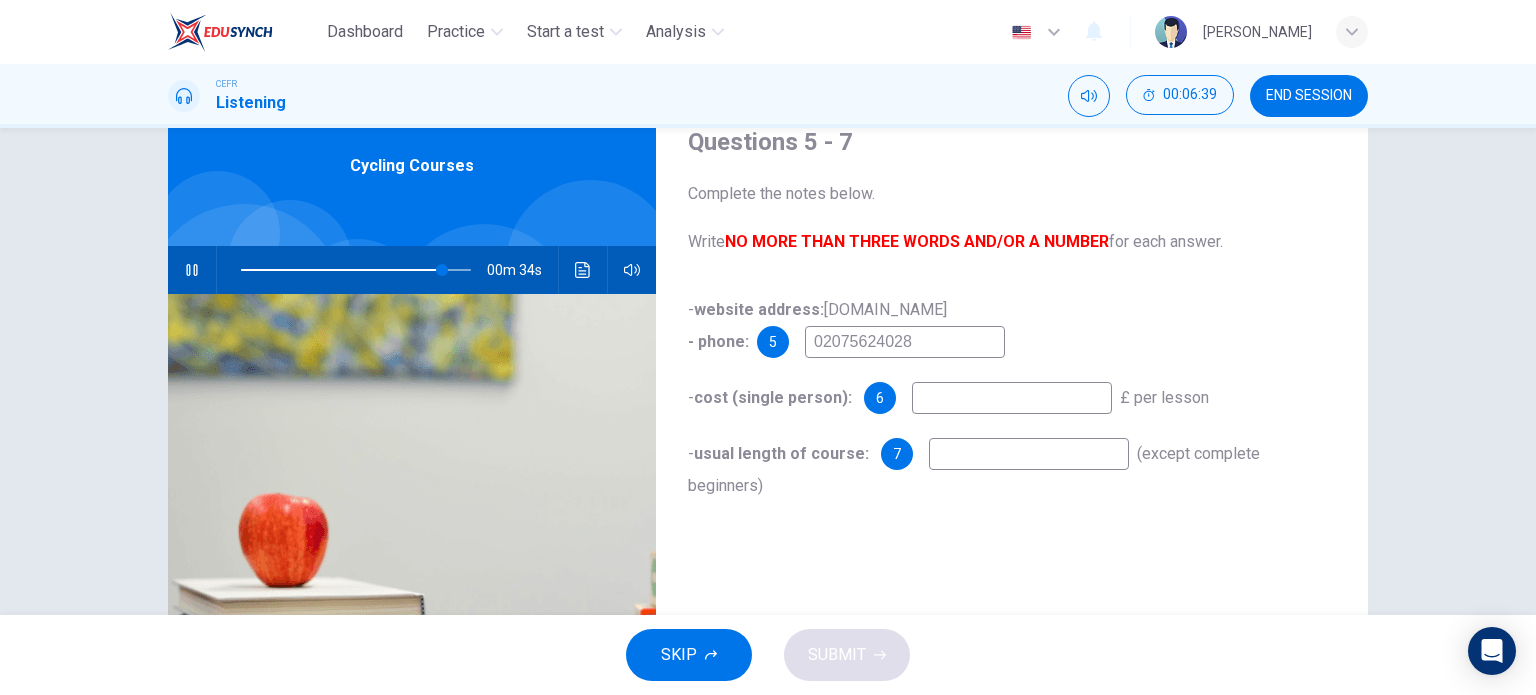 type on "88" 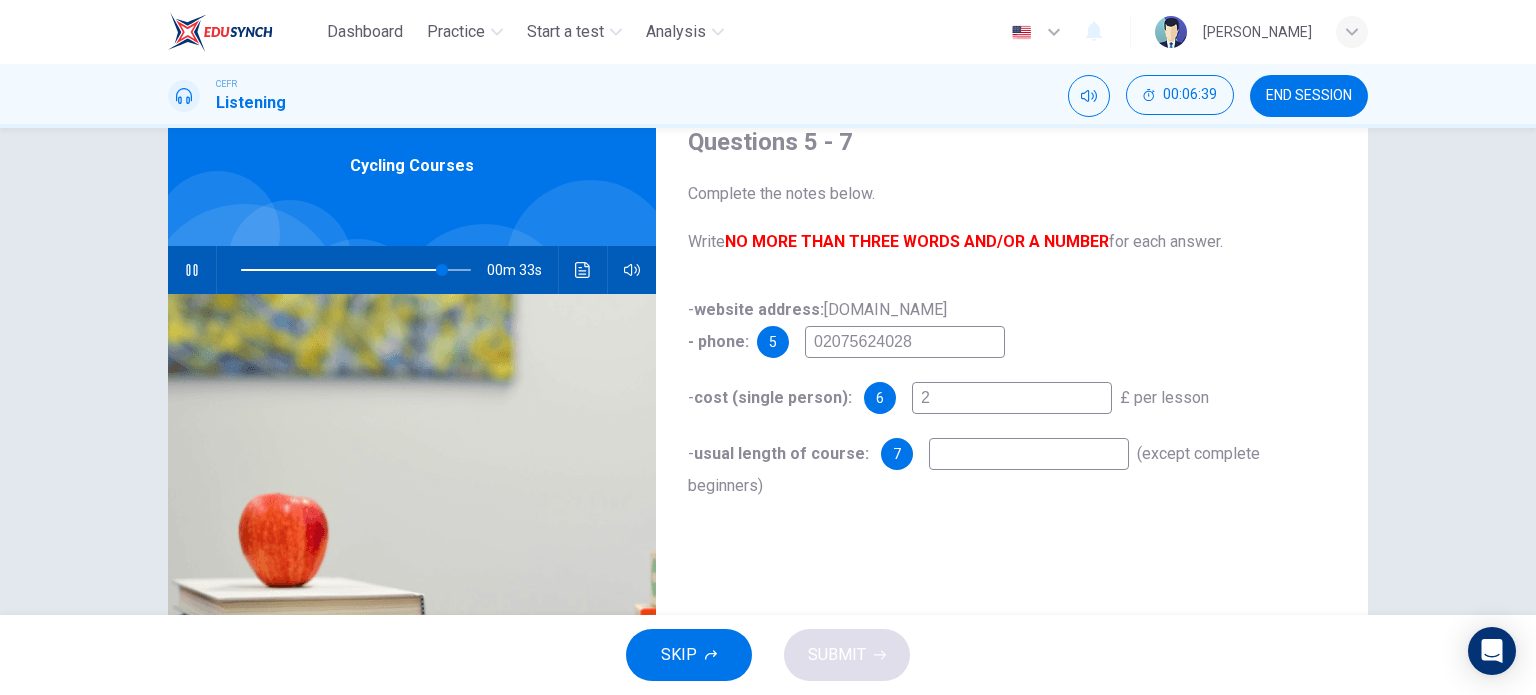 type on "27" 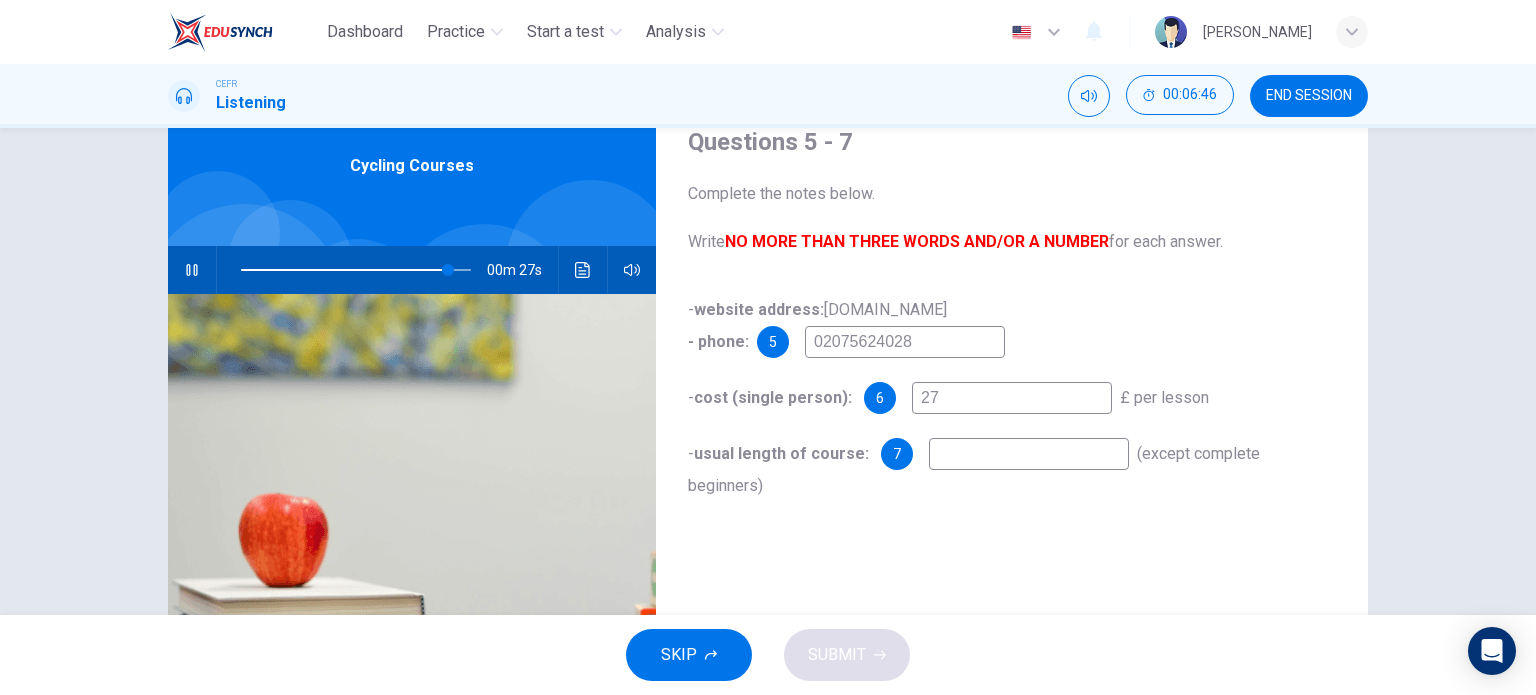 type on "90" 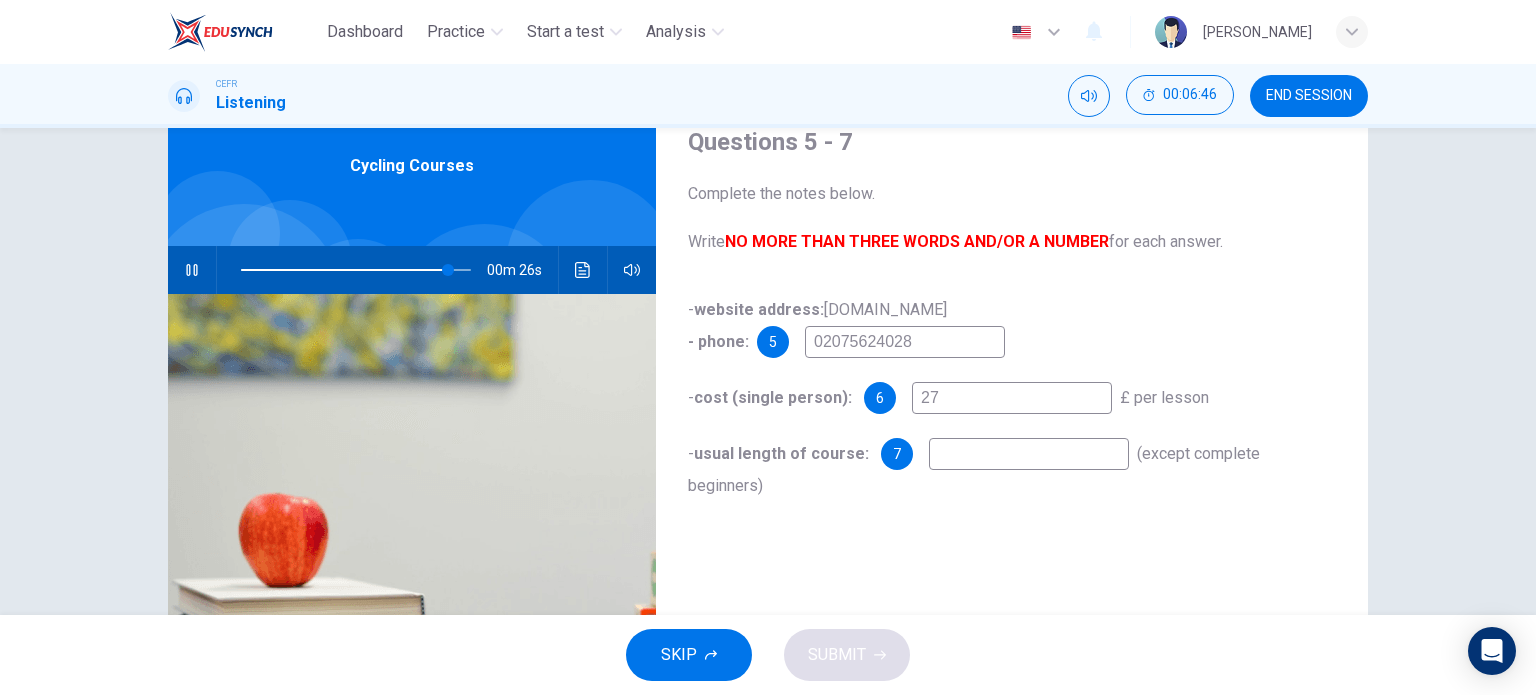 type on "2" 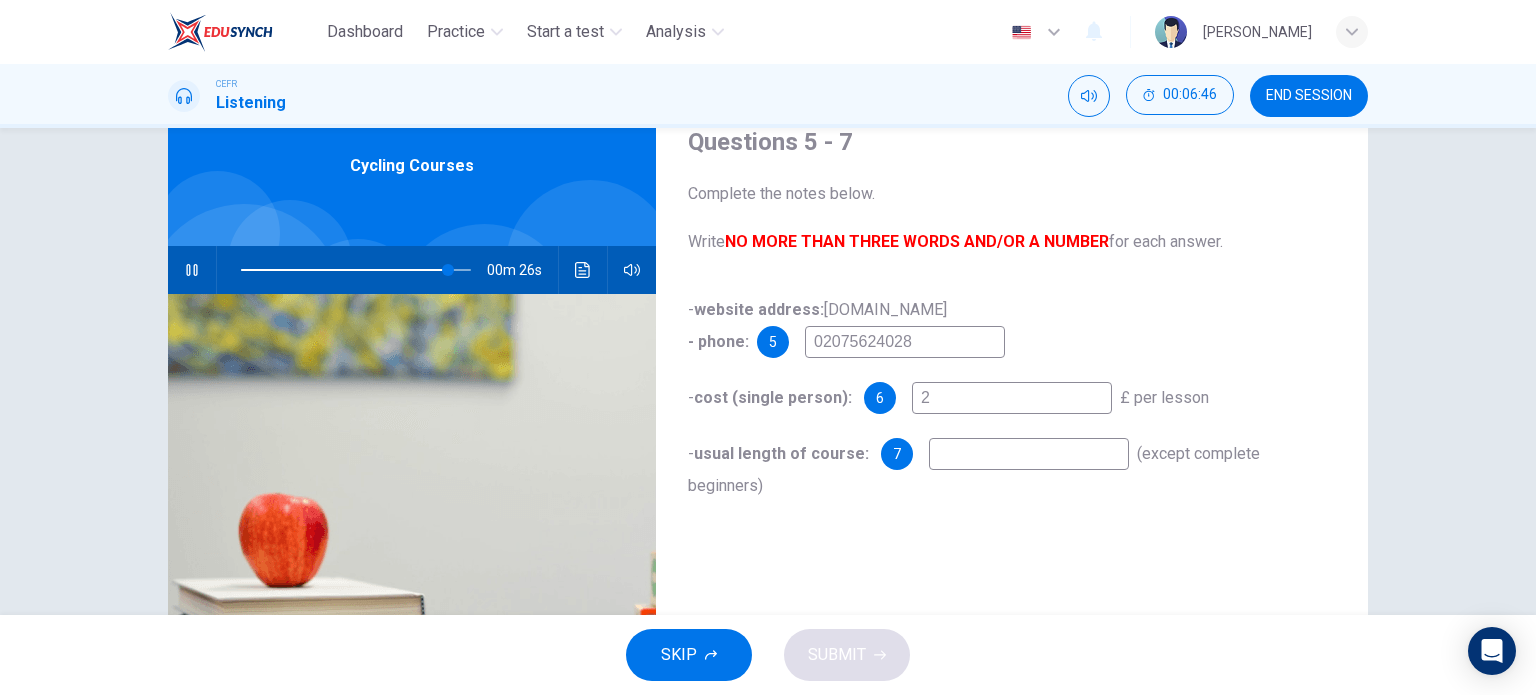 type 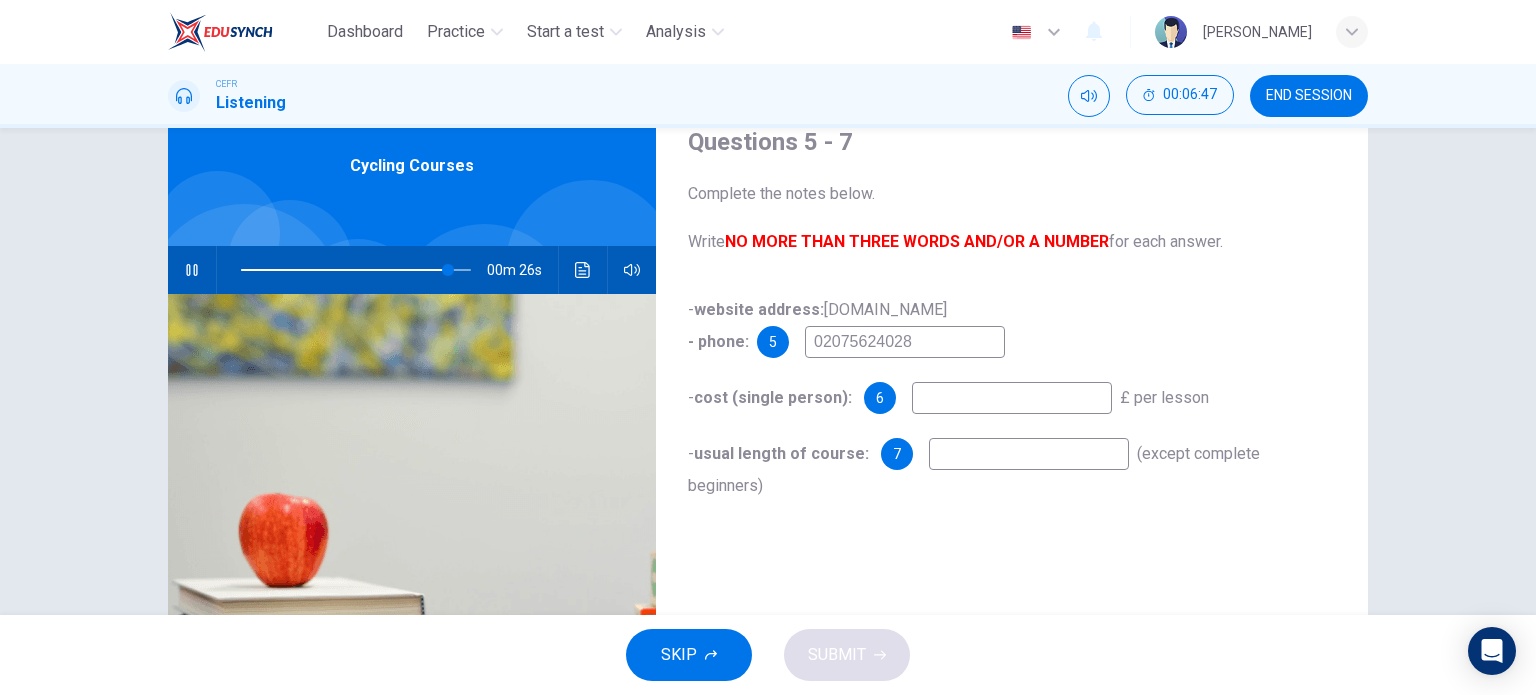 type on "91" 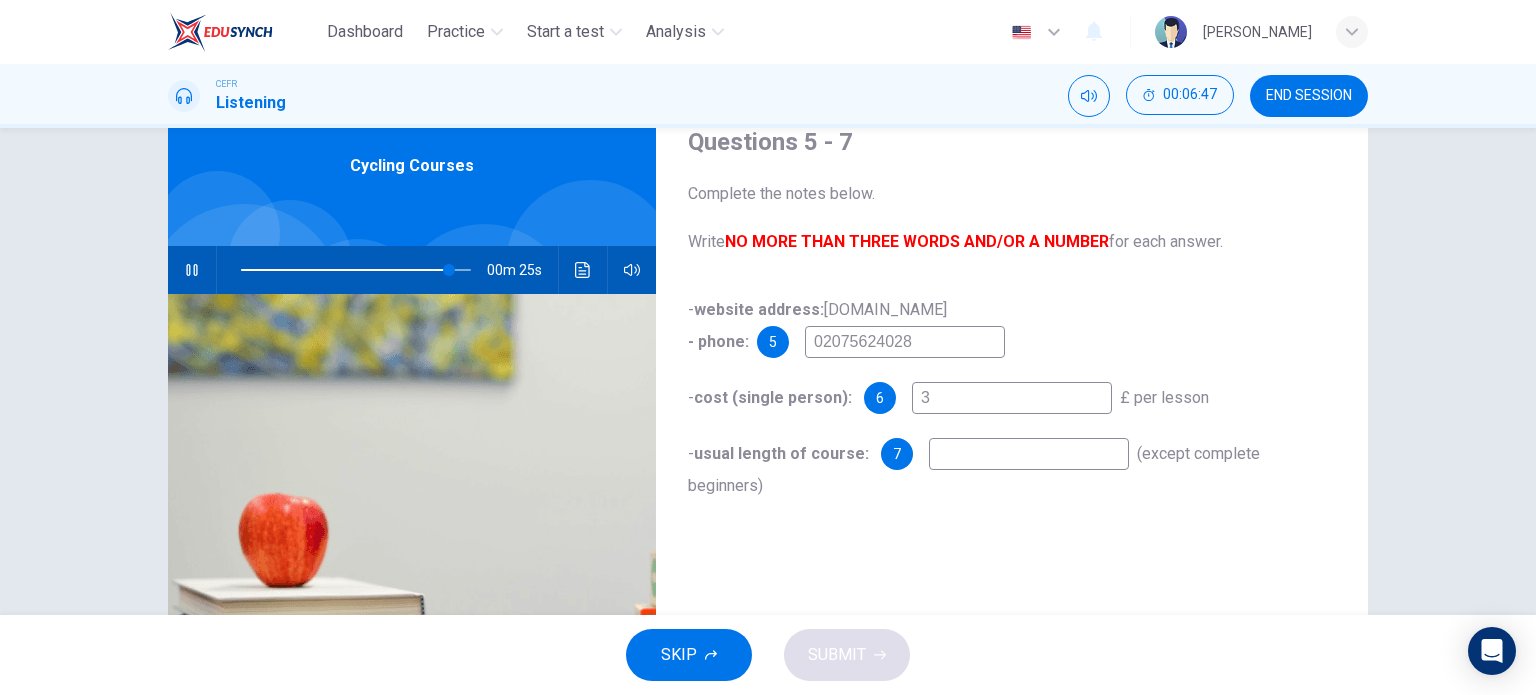type on "34" 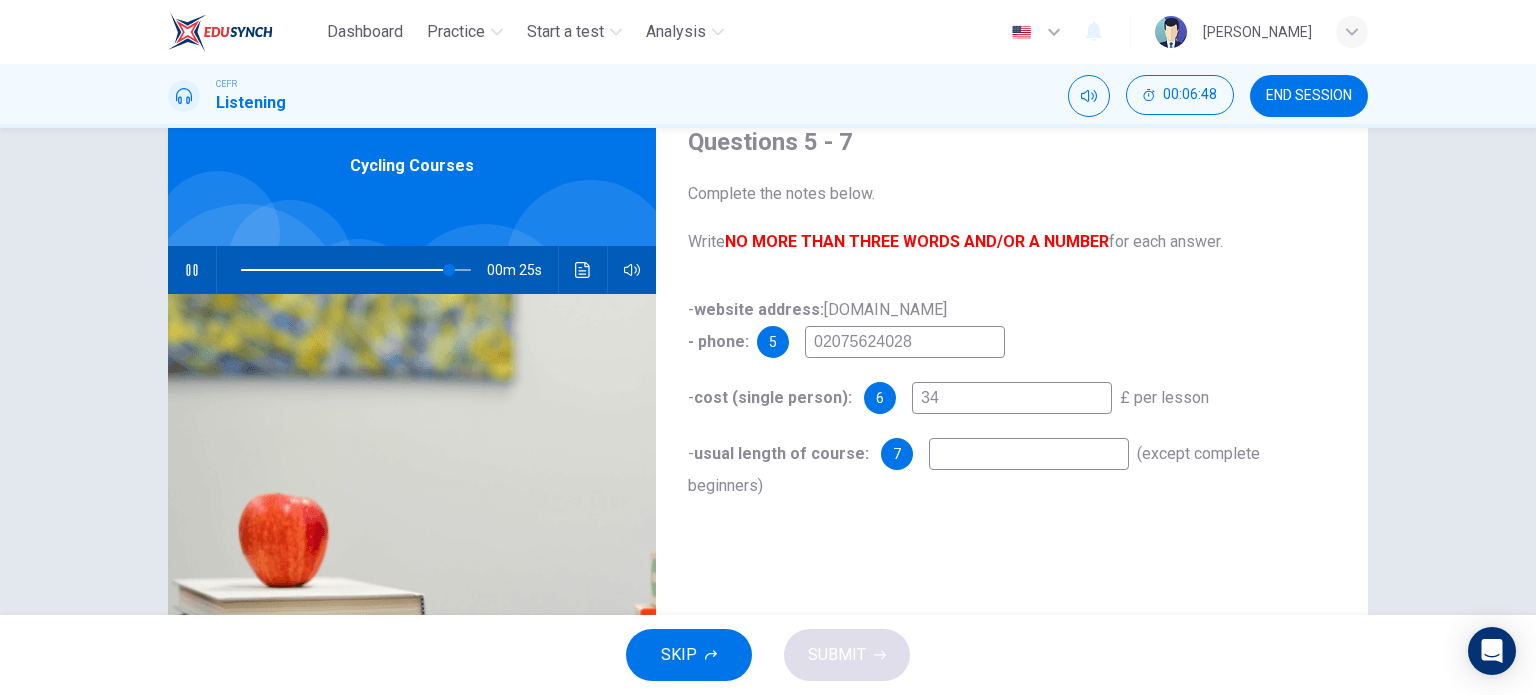 type on "91" 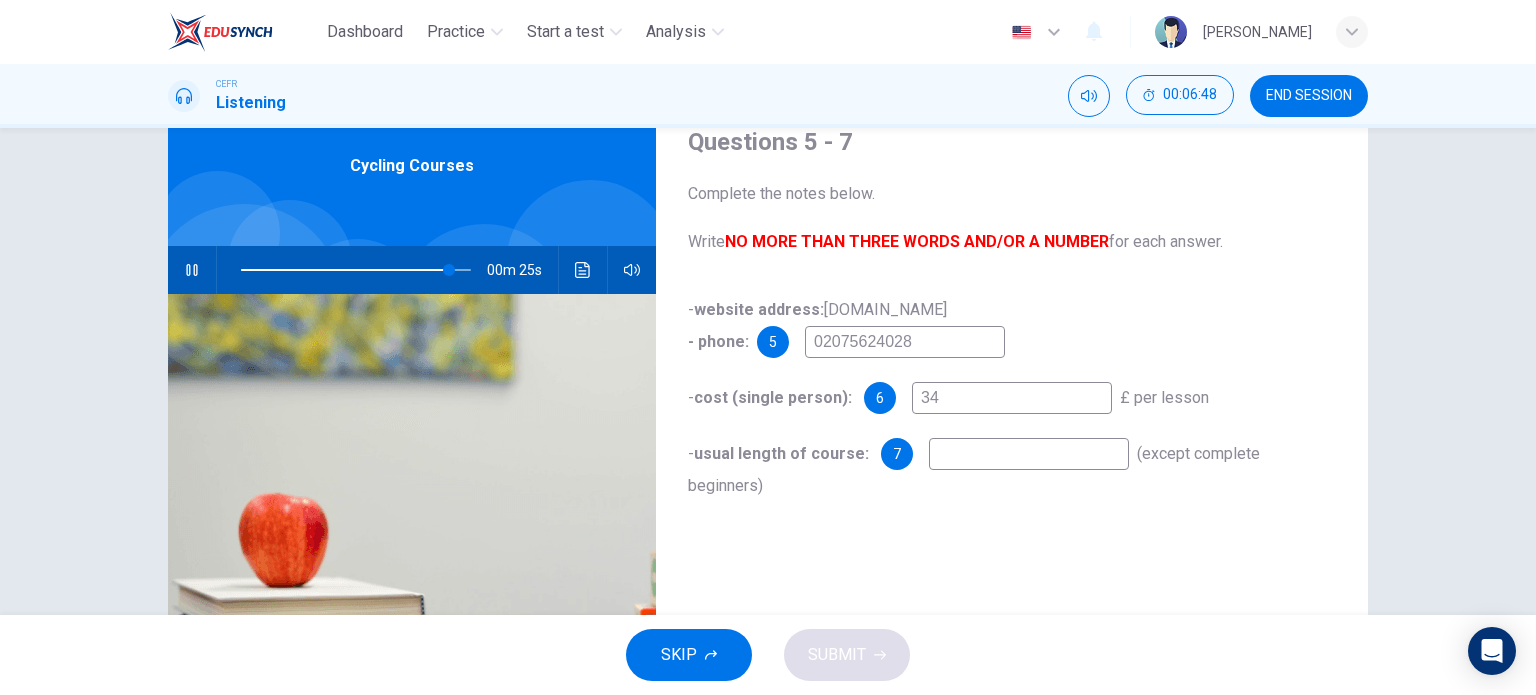 type on "3" 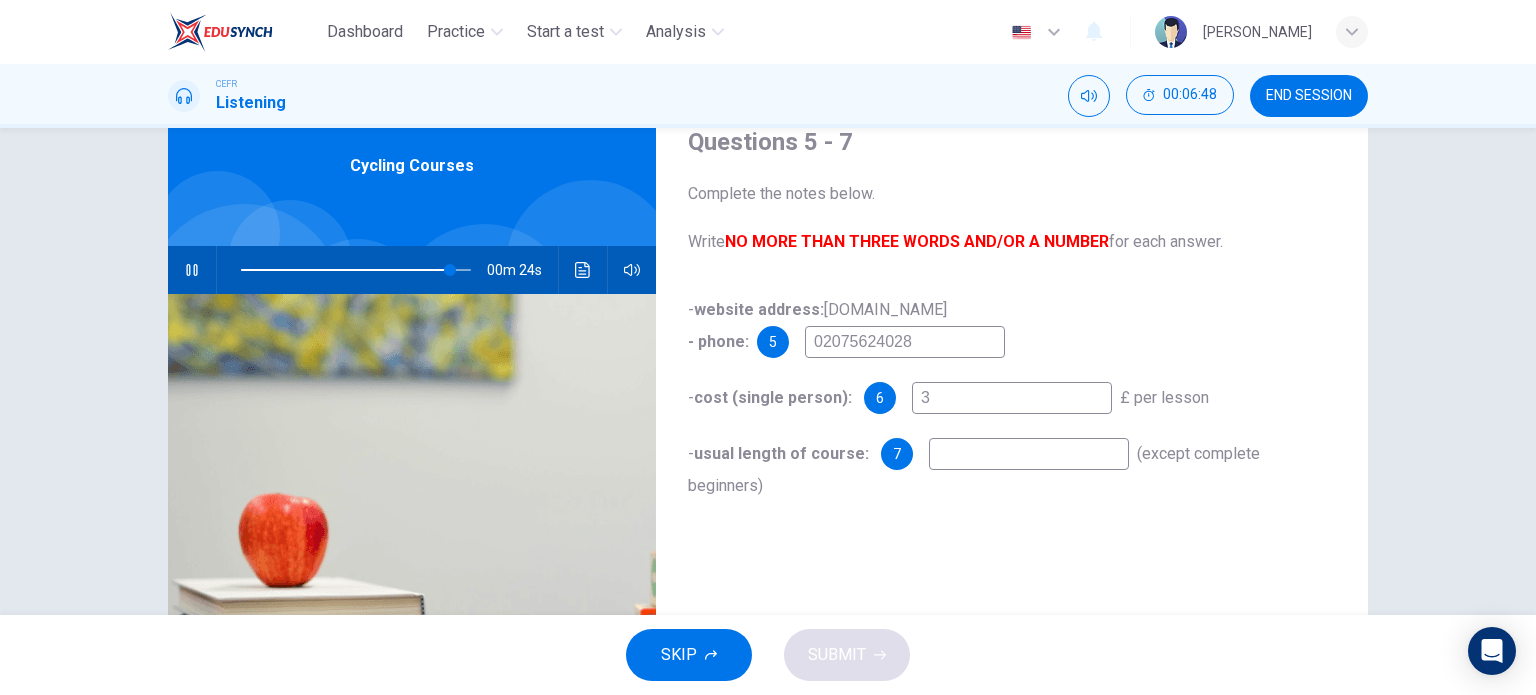 type 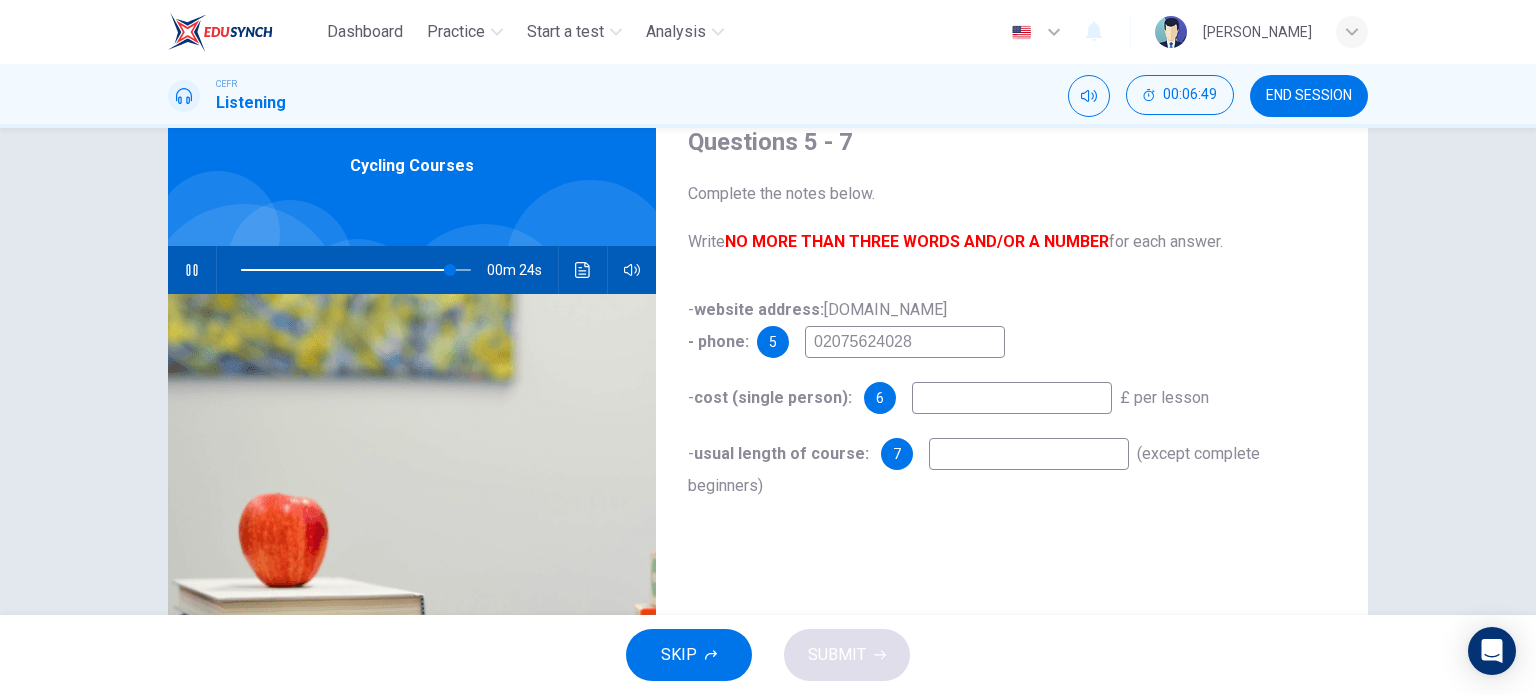 type on "91" 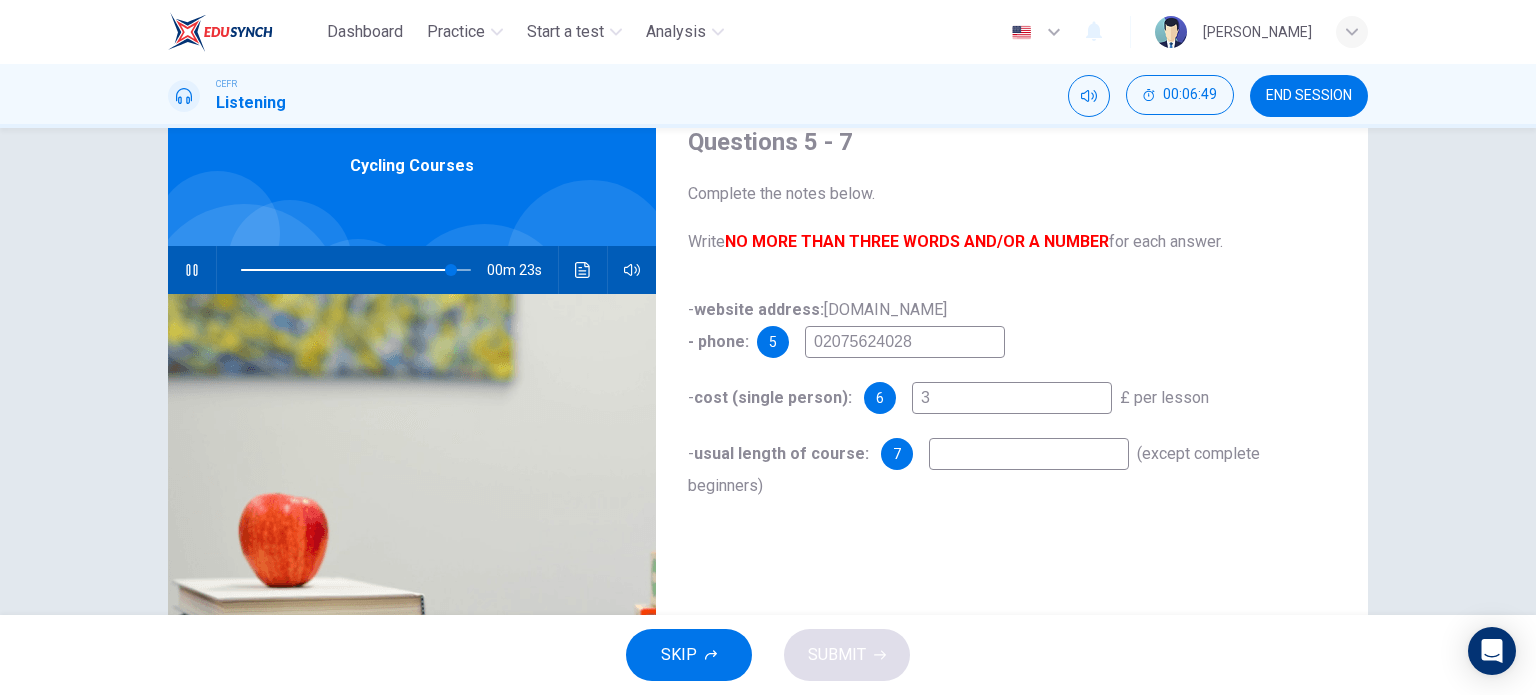 type on "39" 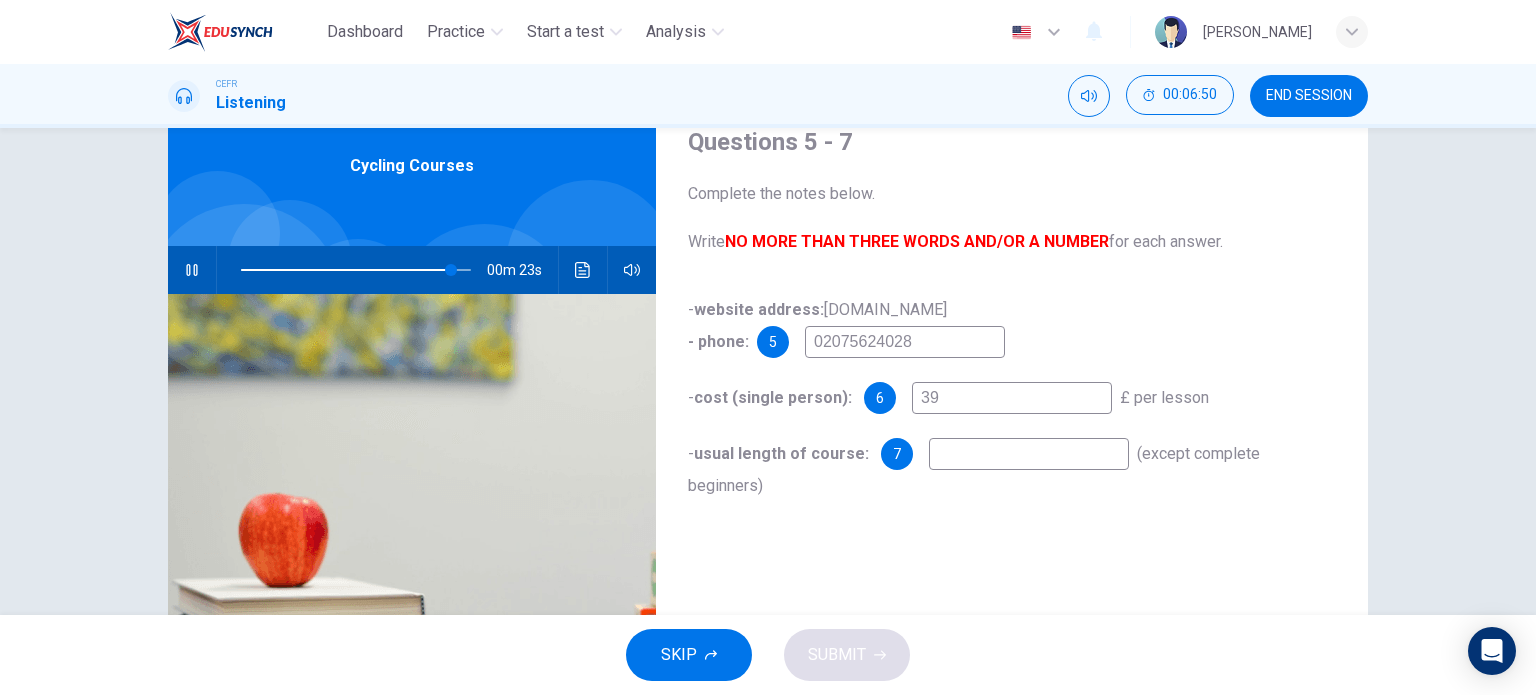 type on "92" 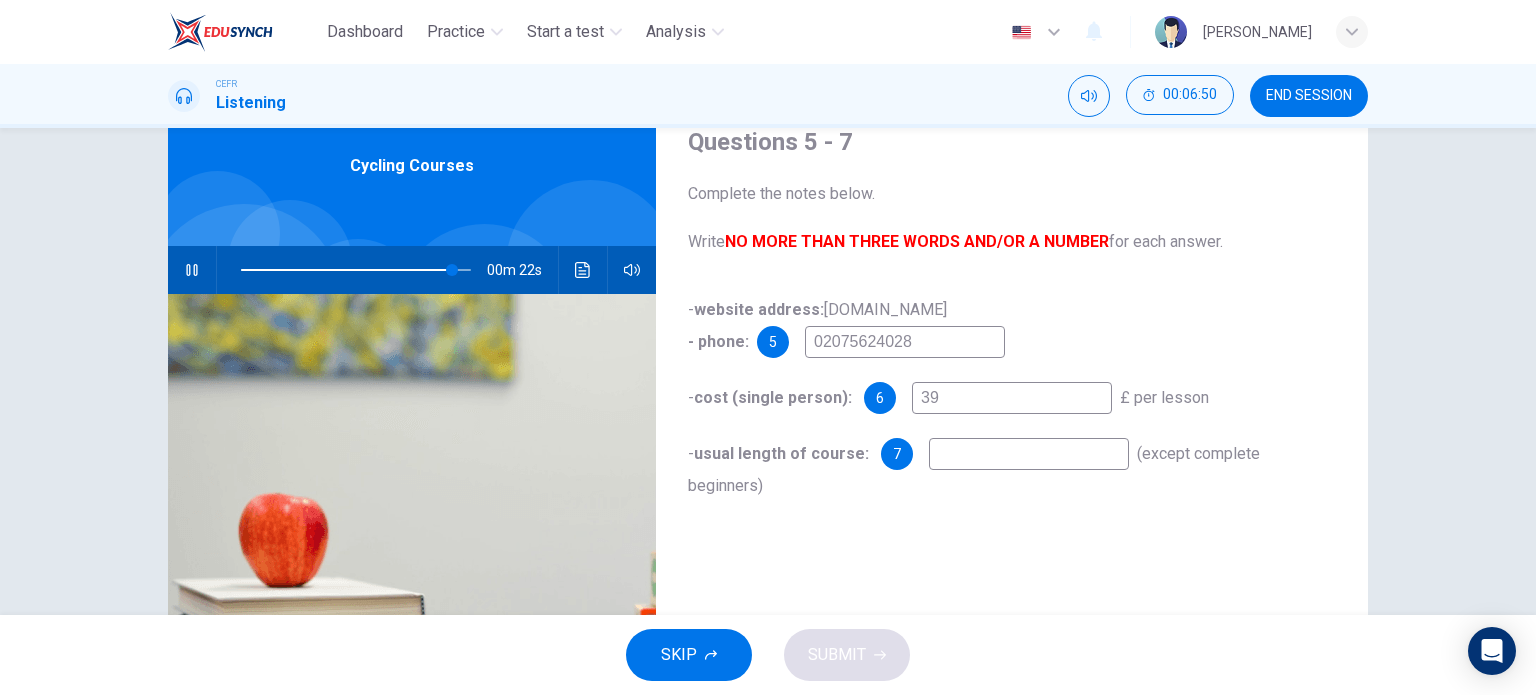 type on "3" 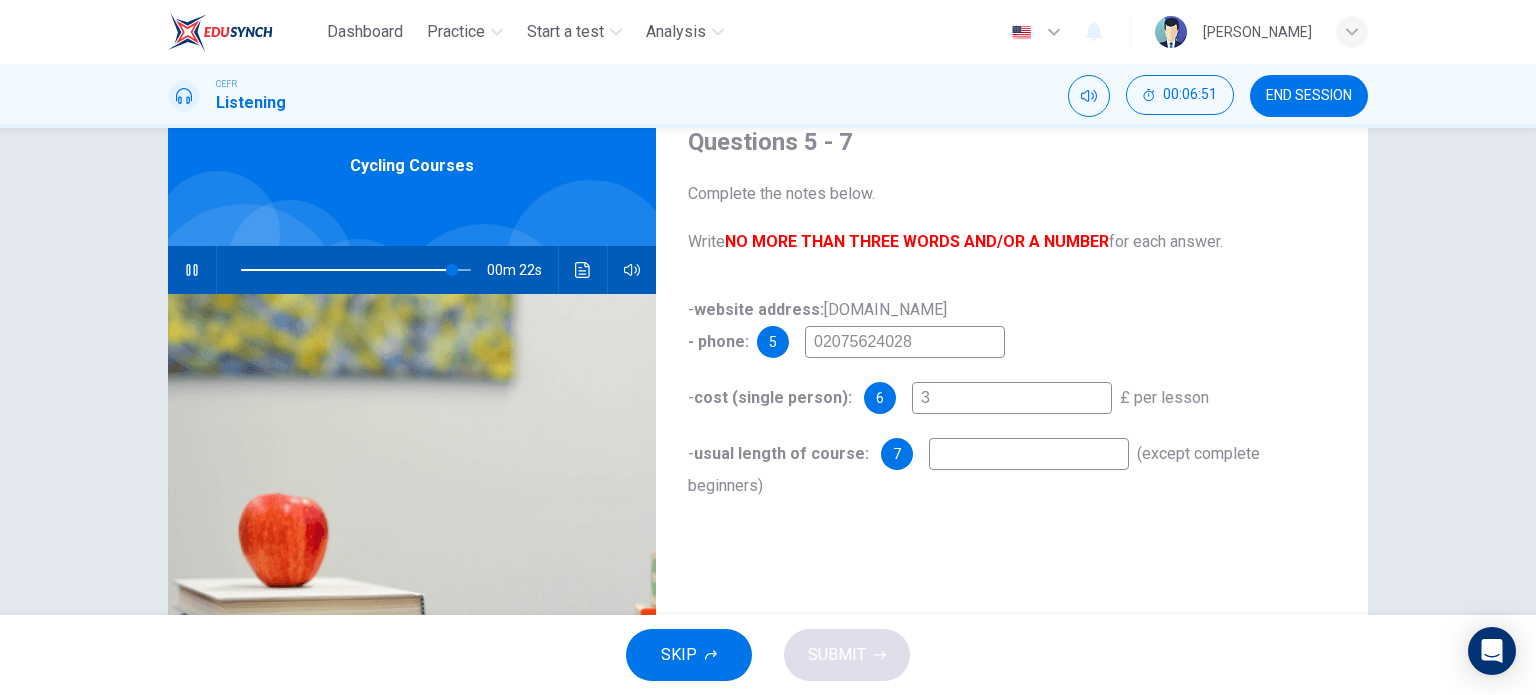 type on "92" 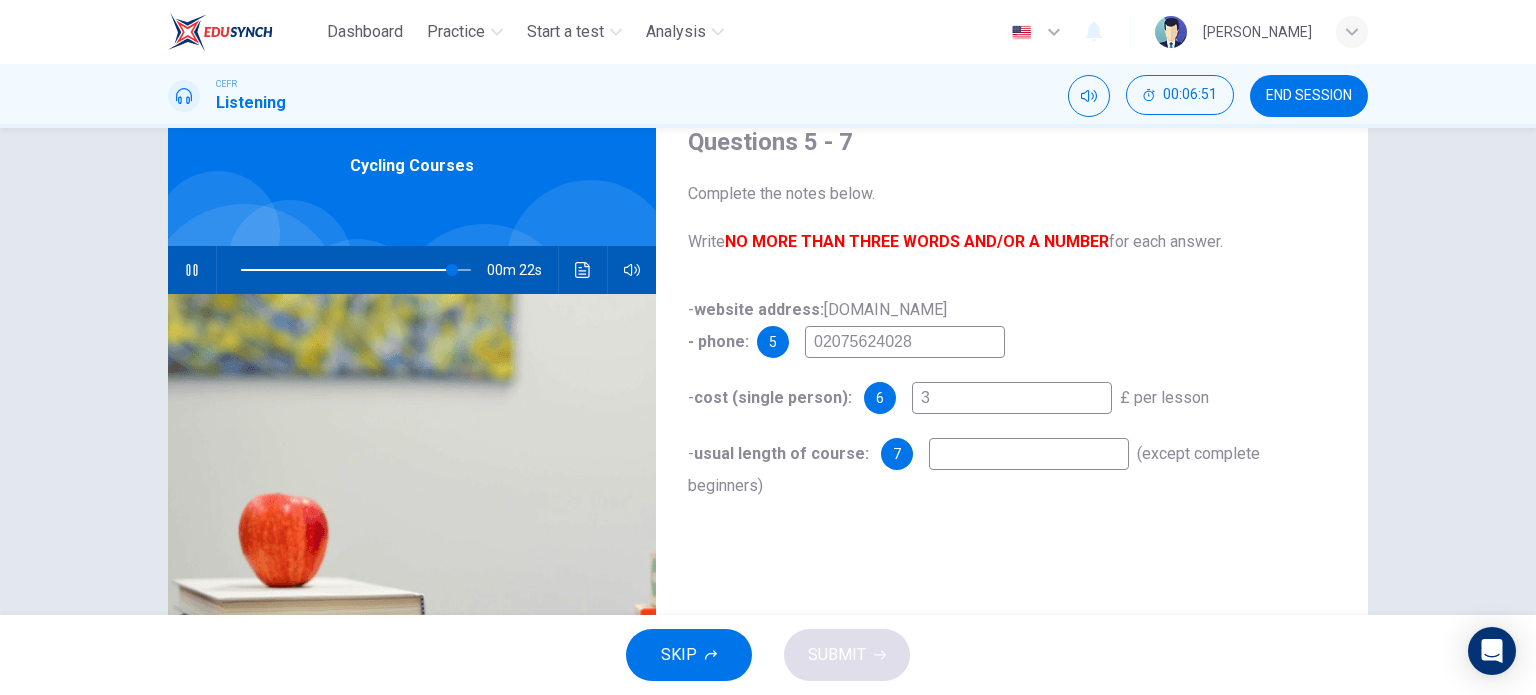 type on "34" 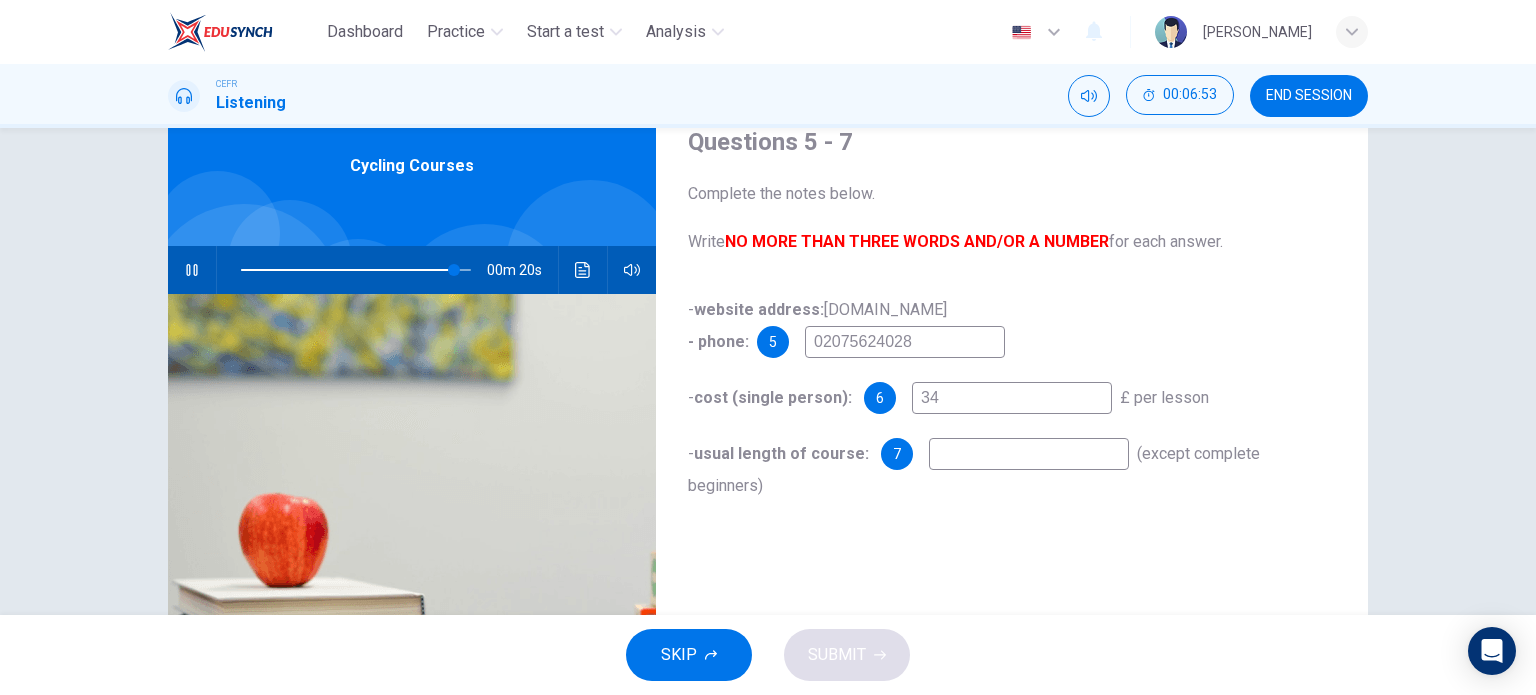 type on "93" 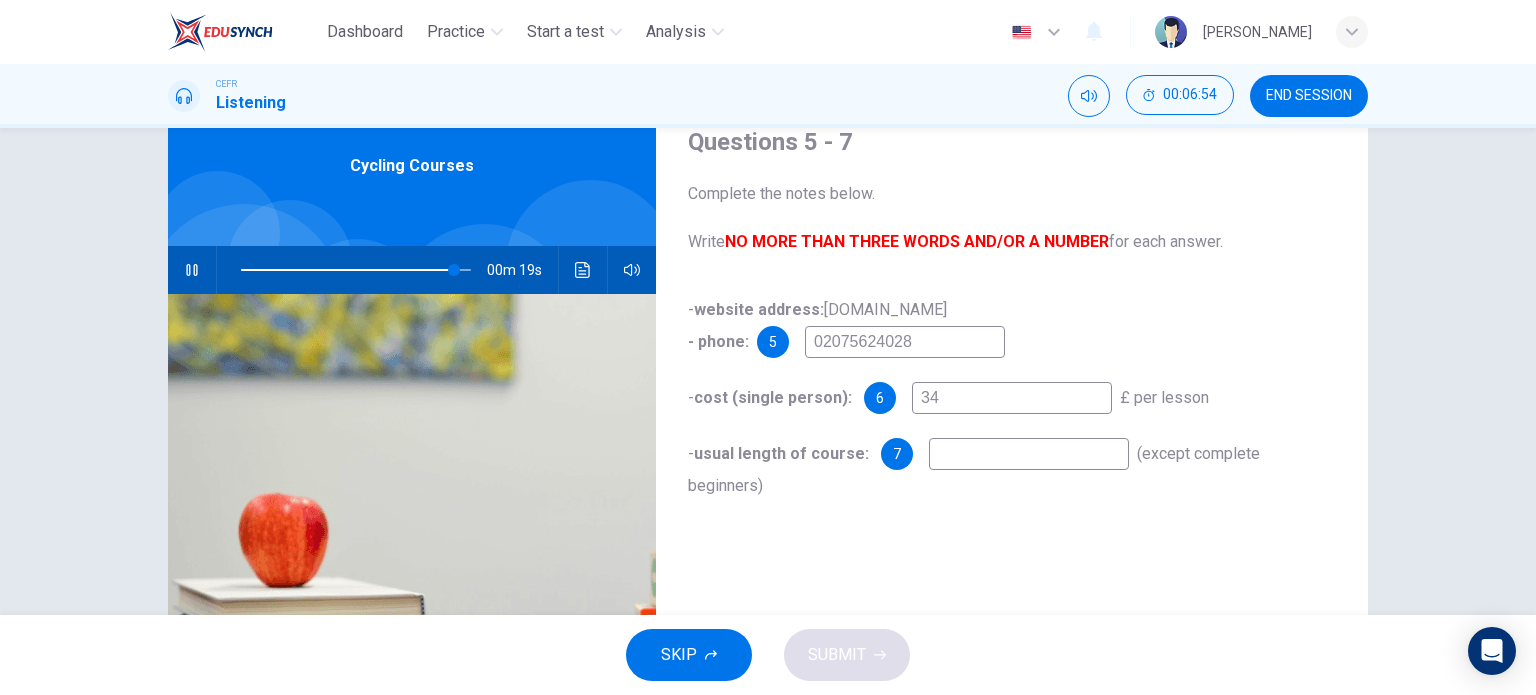 type on "34" 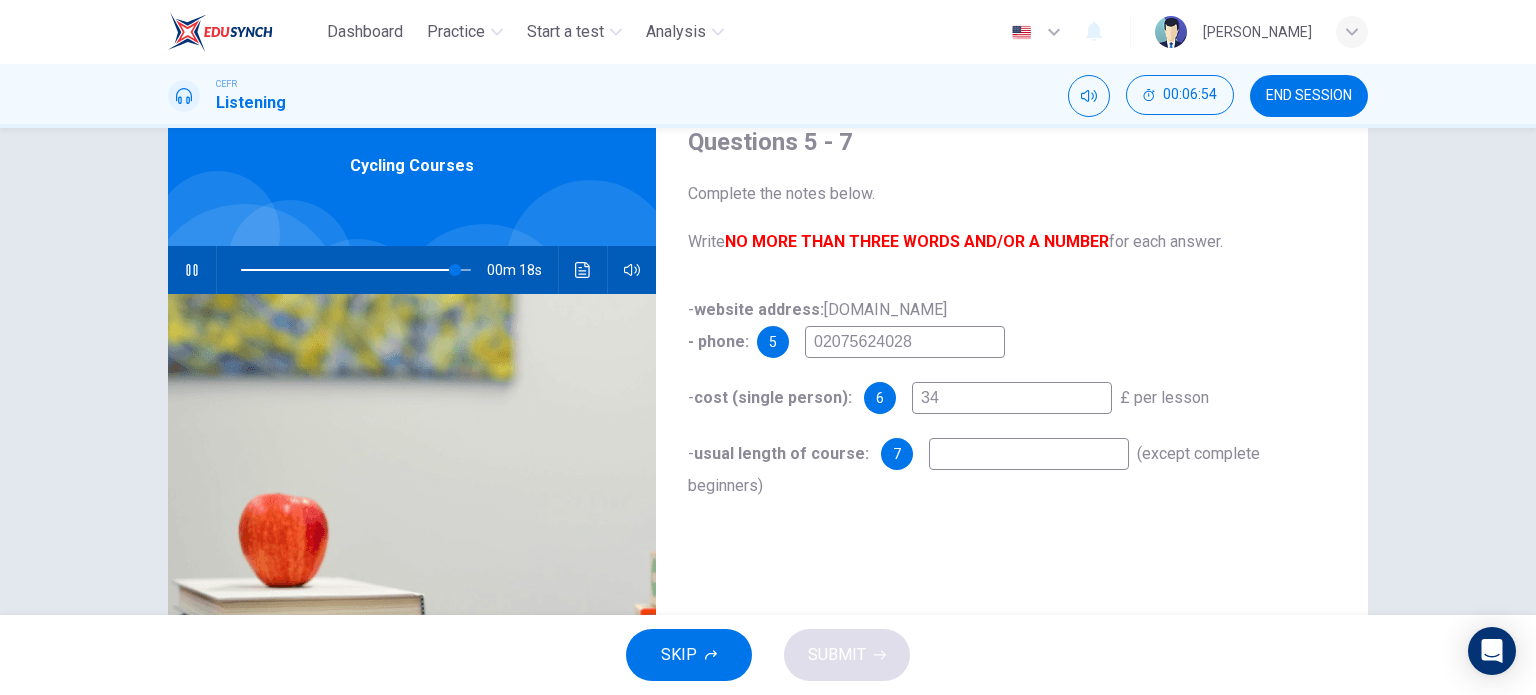 click at bounding box center (1029, 454) 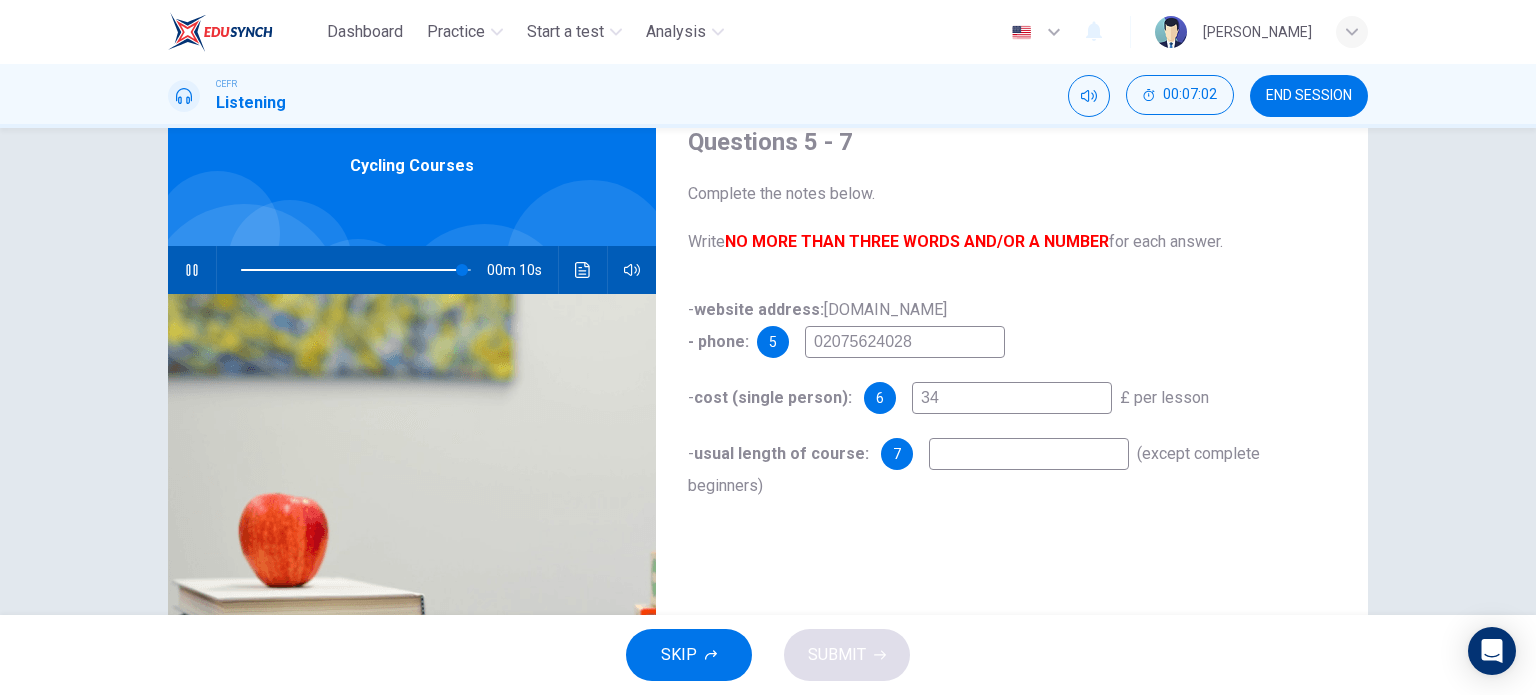 type on "96" 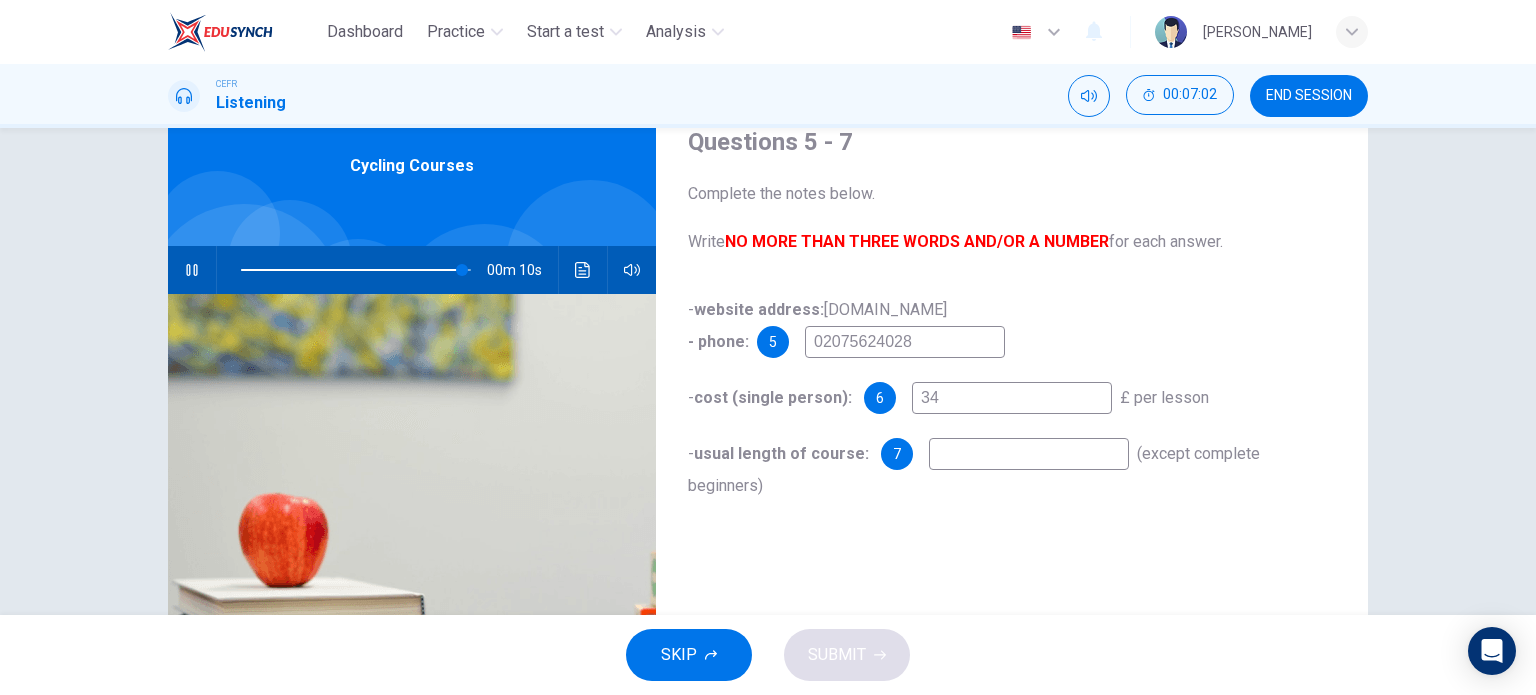 type on "3" 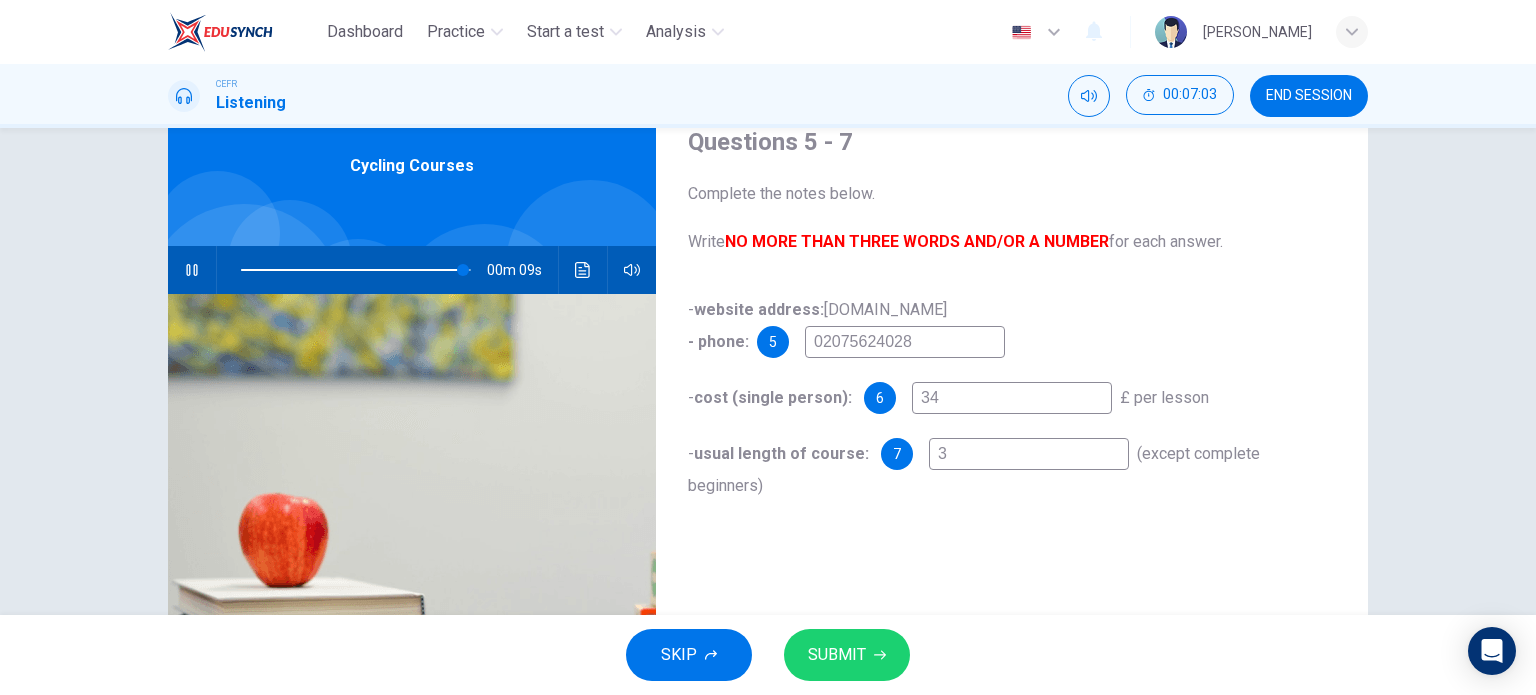 type on "97" 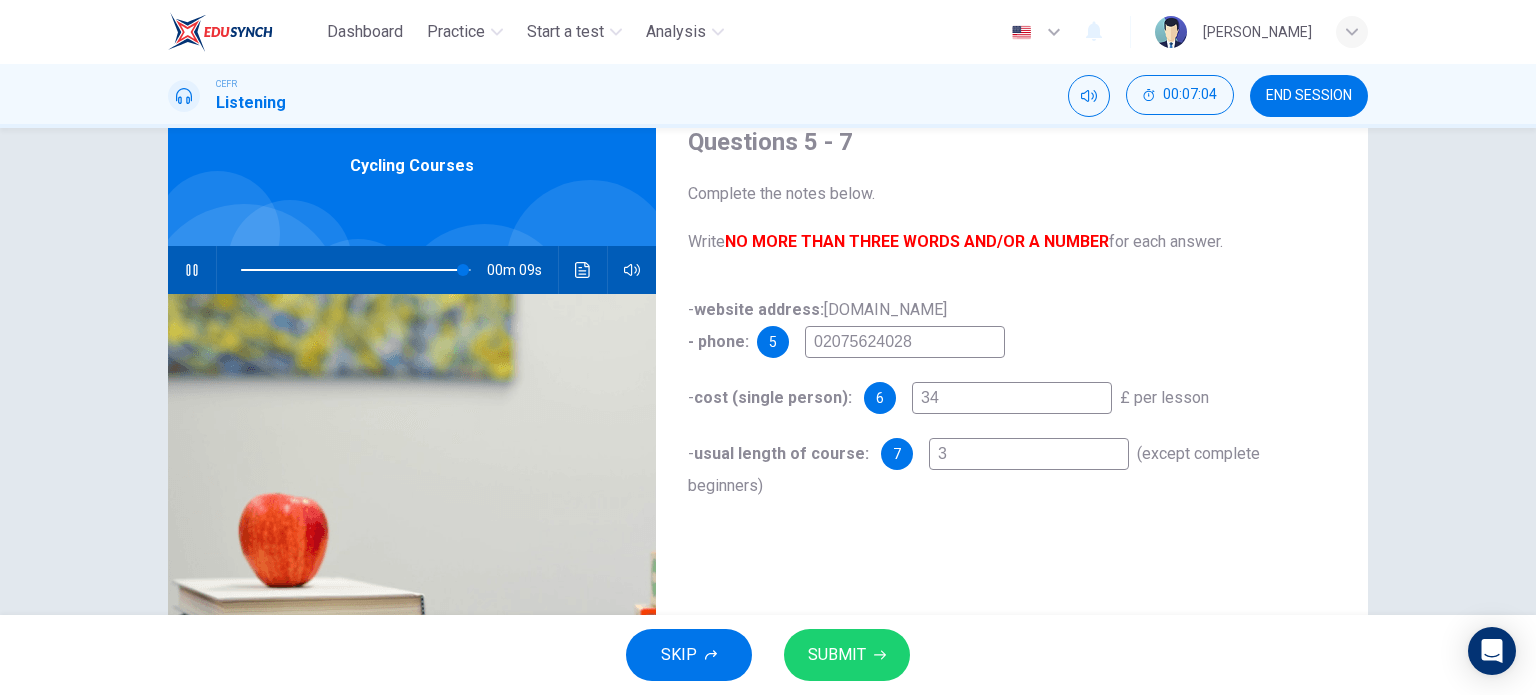 type on "3 h" 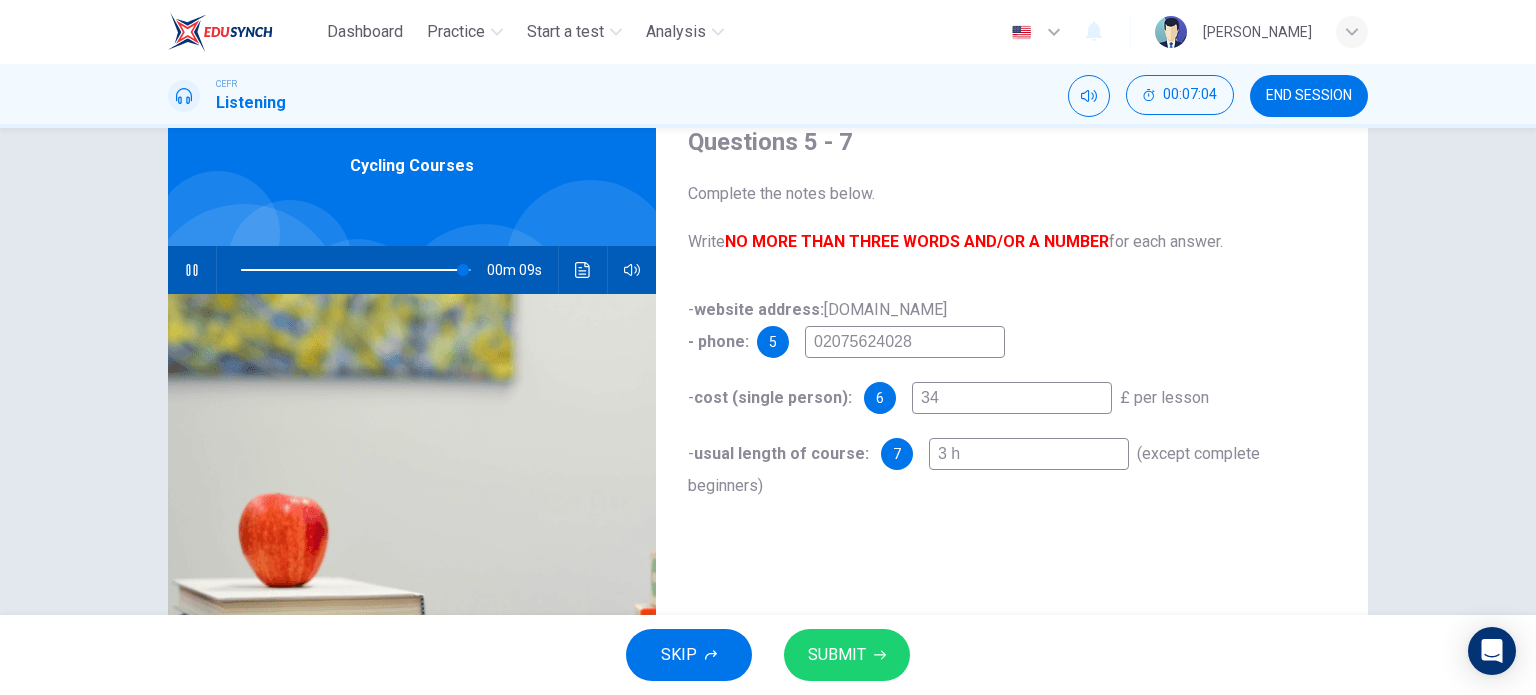 type on "97" 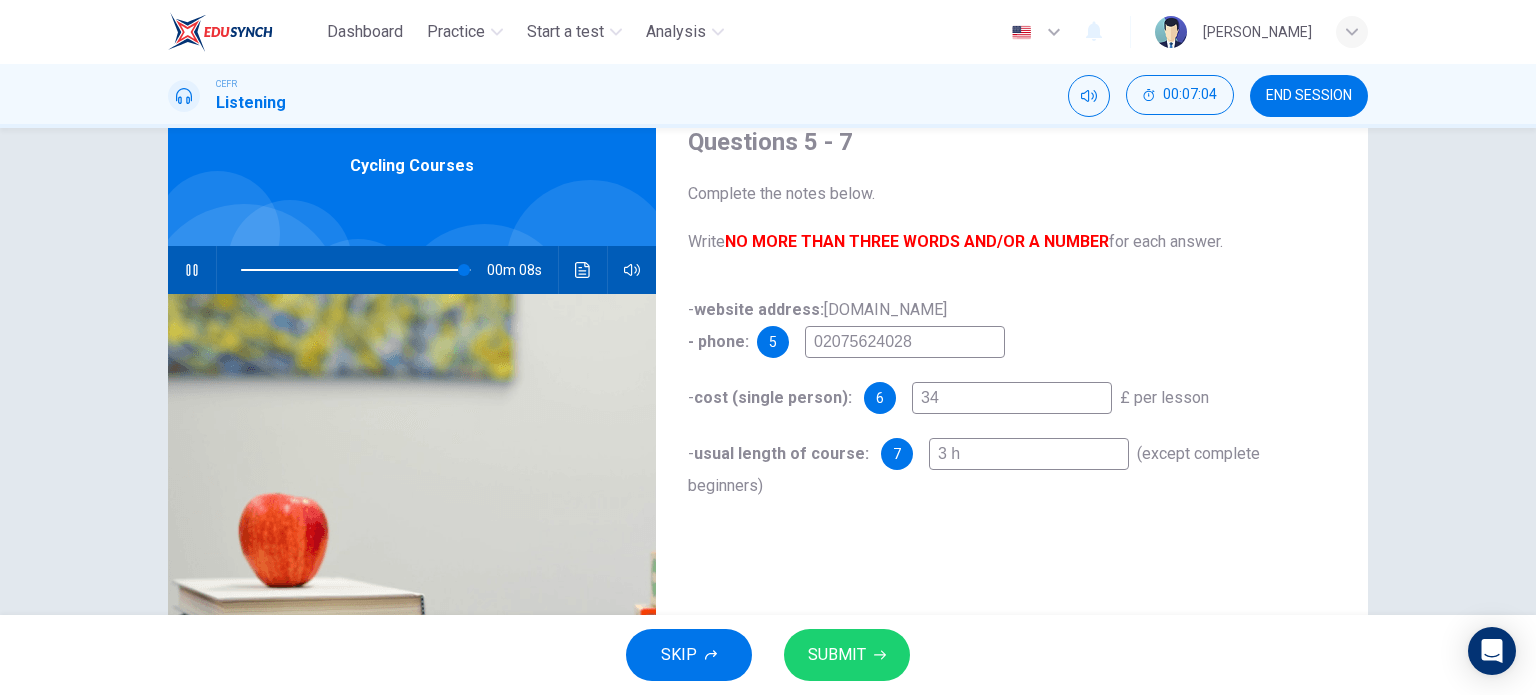 type on "3 ho" 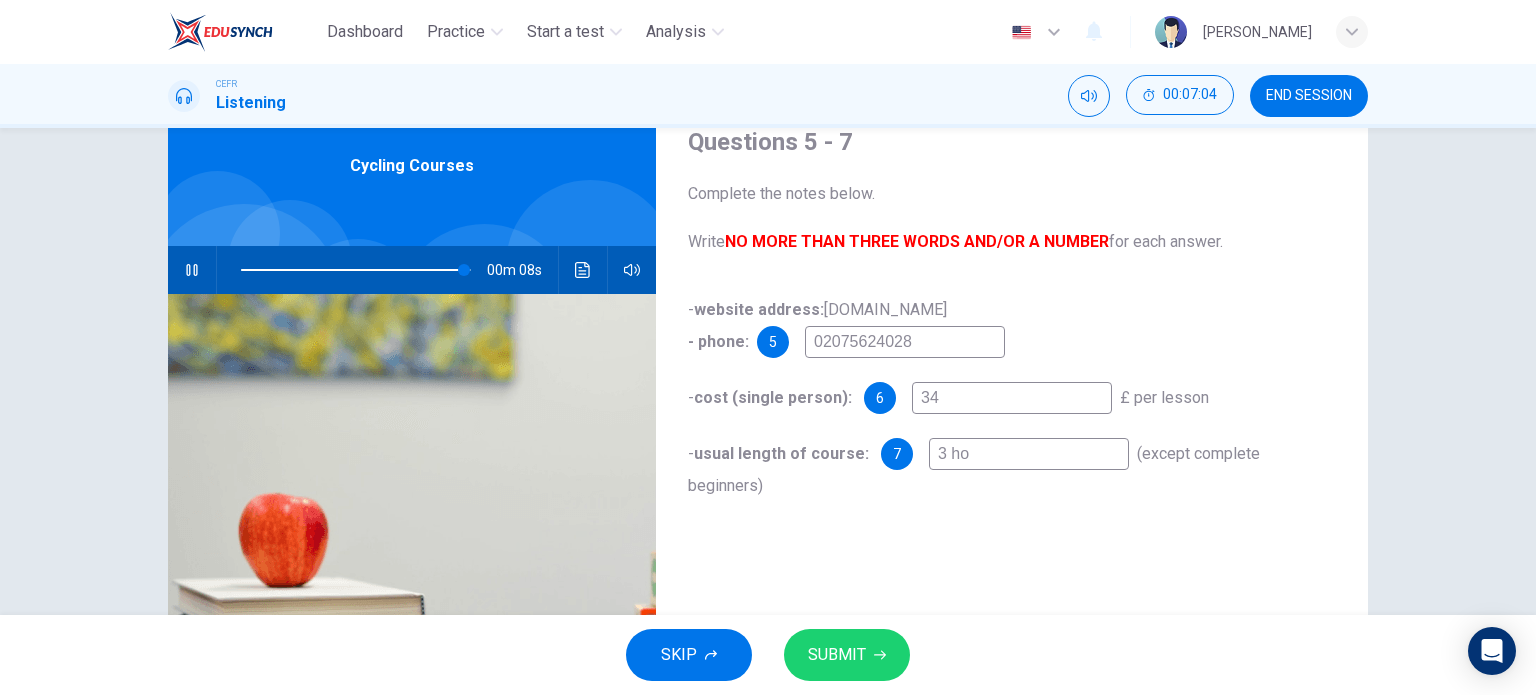 type on "97" 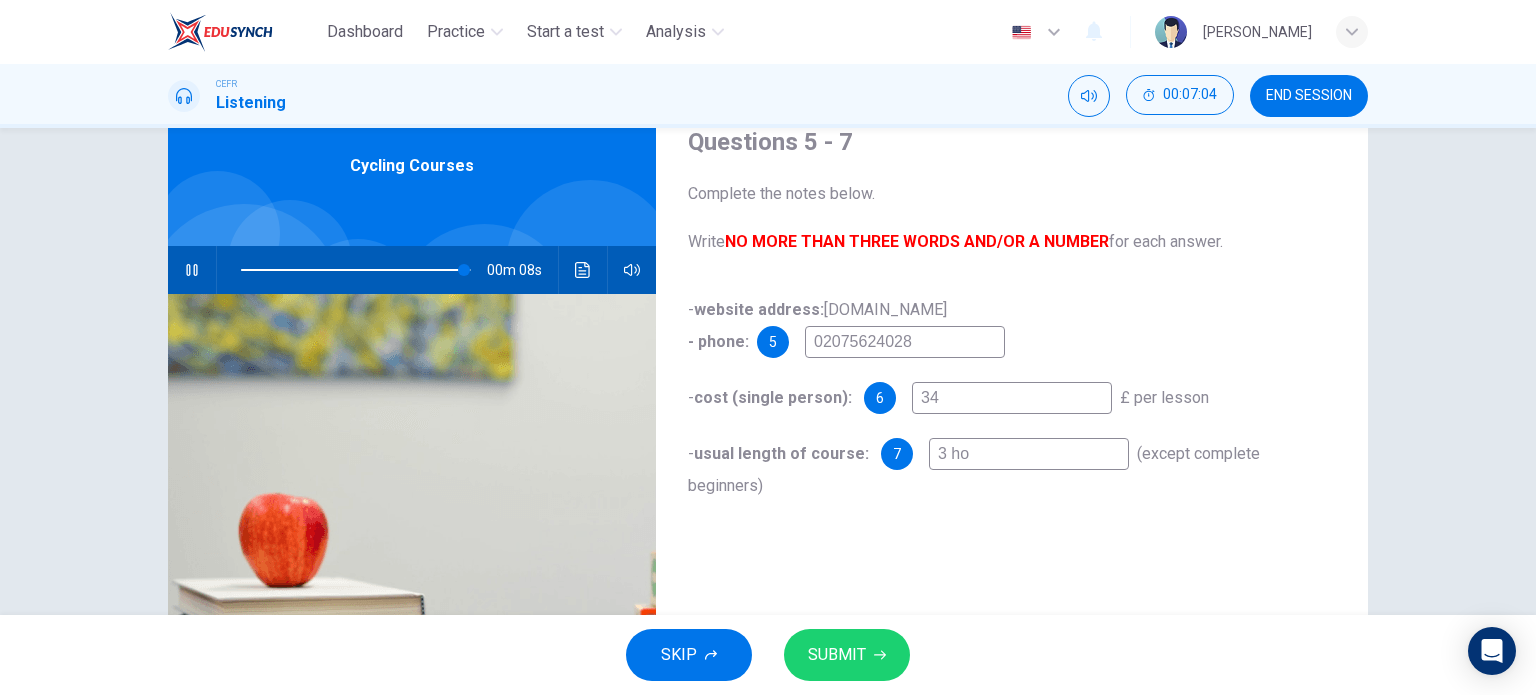 type on "3 hou" 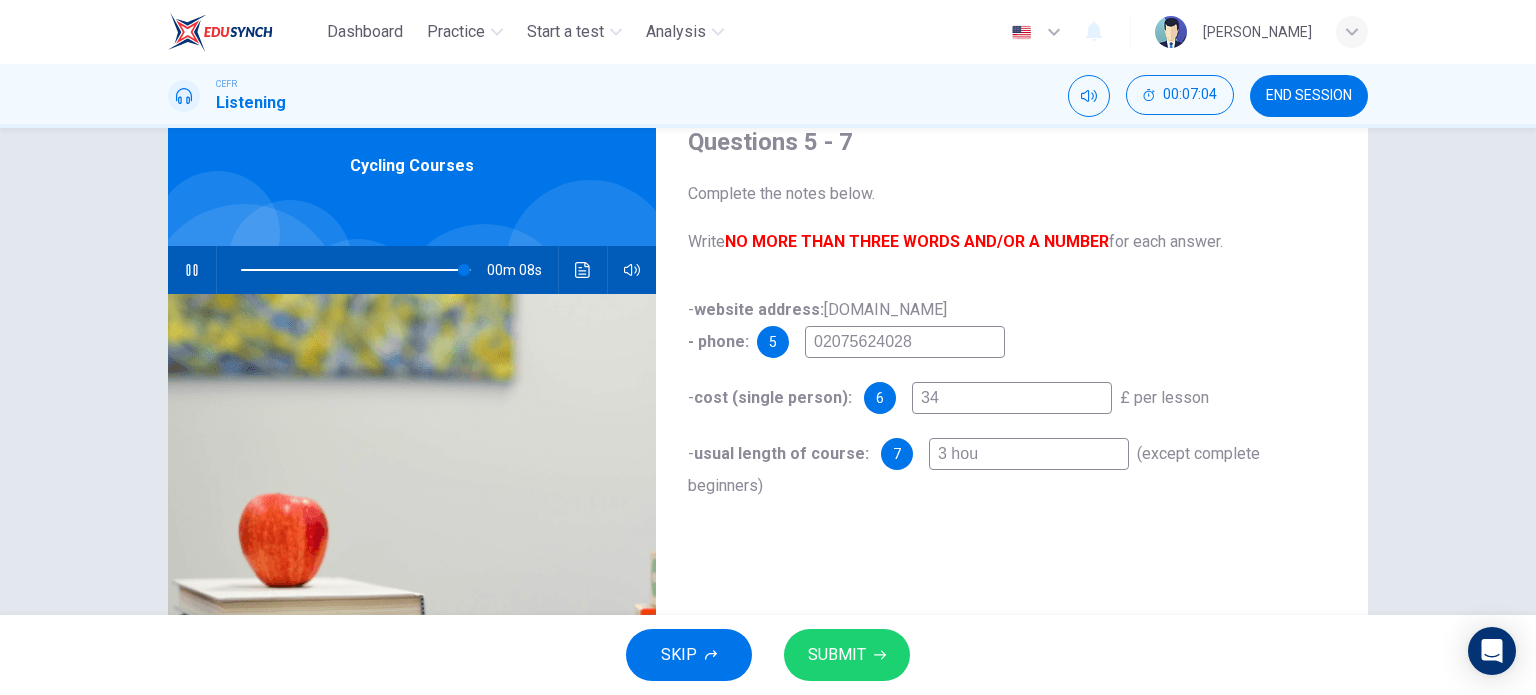 type on "97" 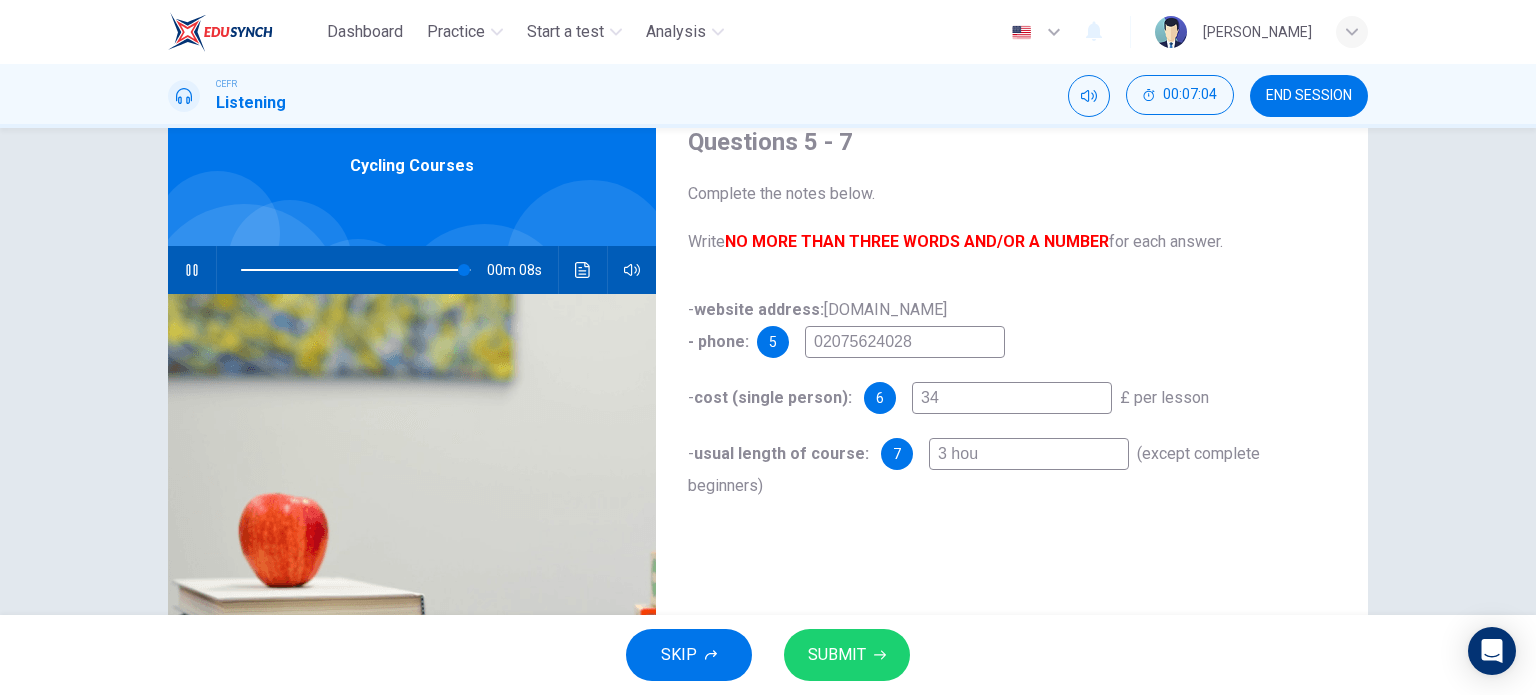 type on "3 hour" 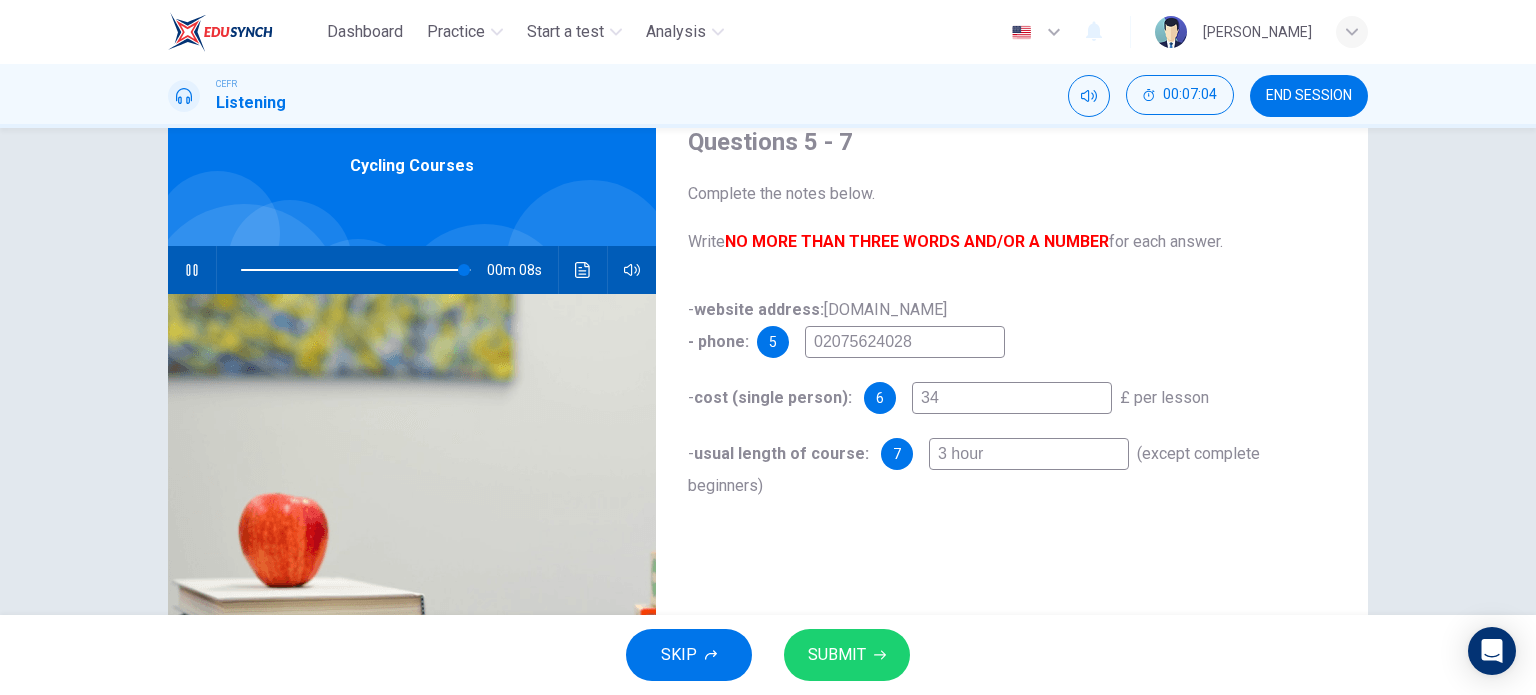 type on "97" 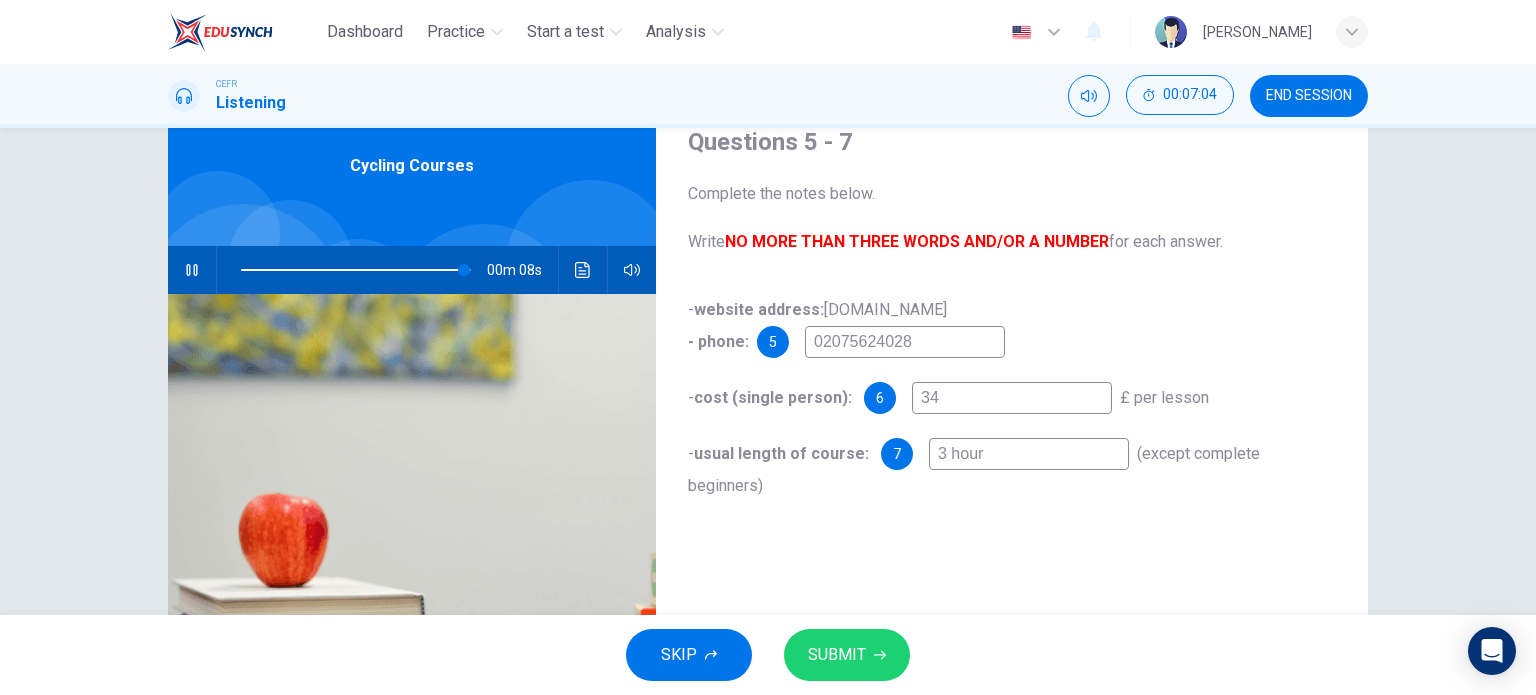 type on "3 hours" 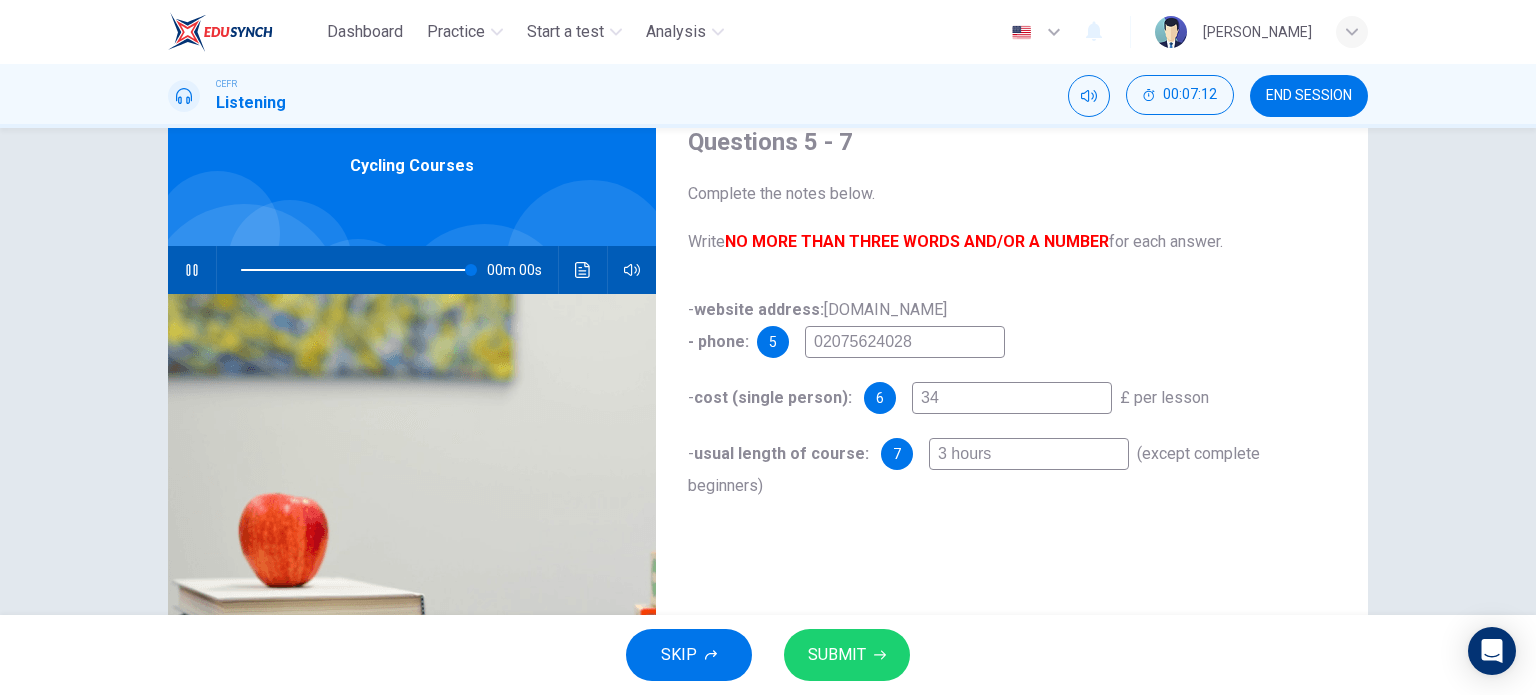 type on "0" 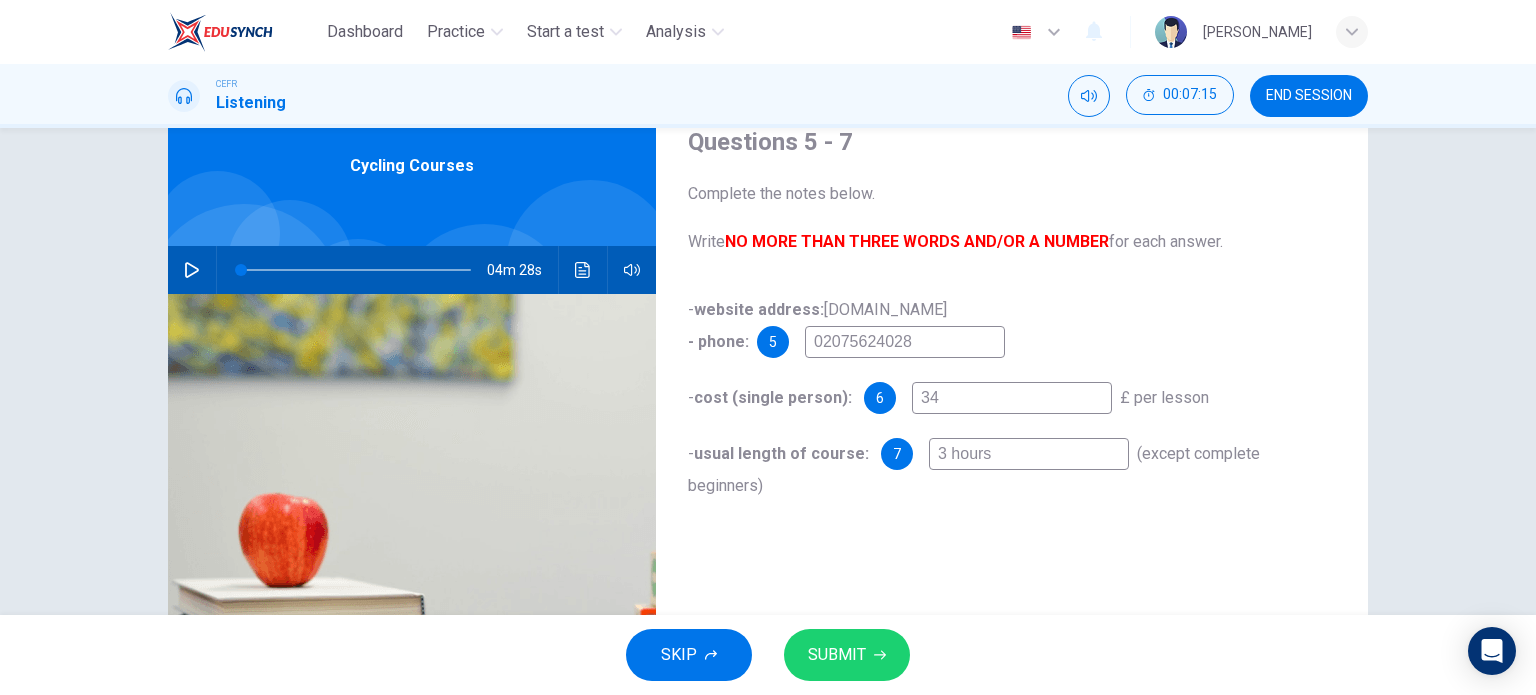 type on "3 hours" 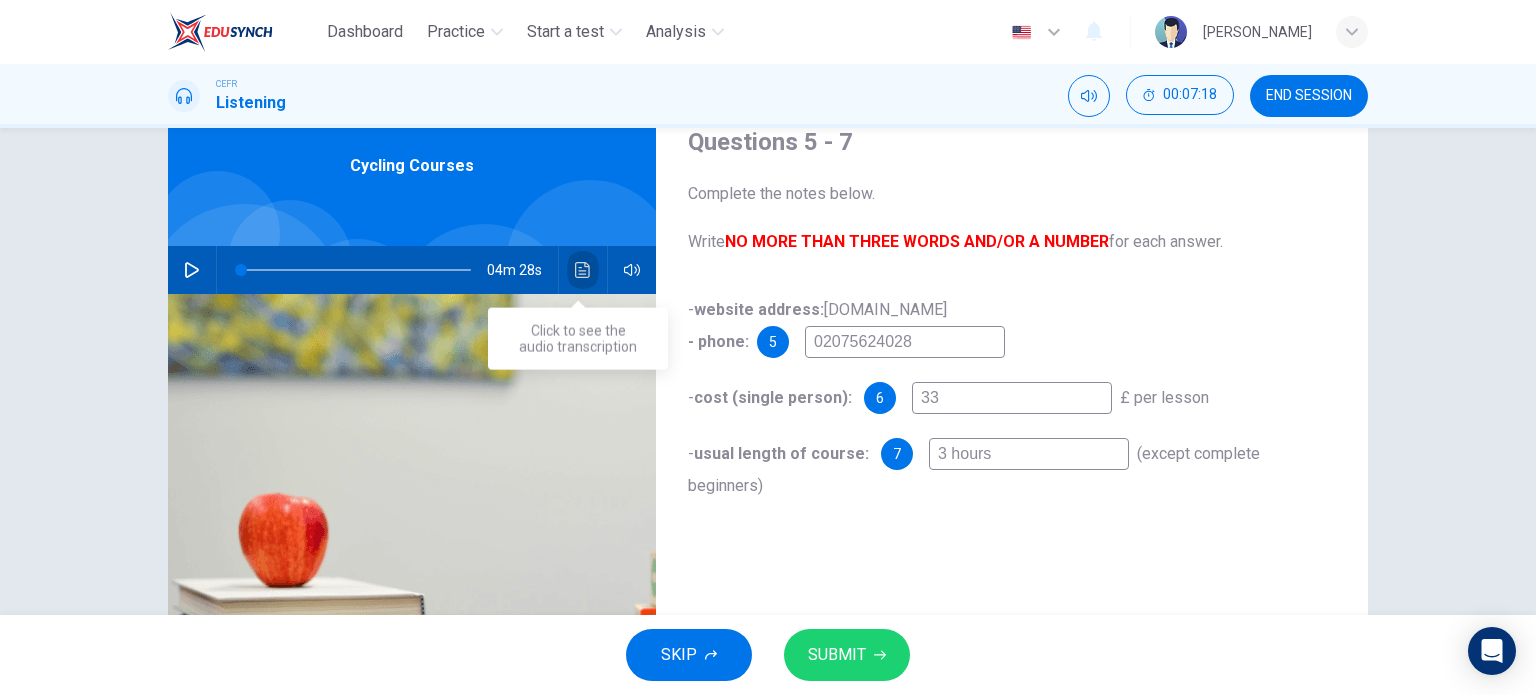 click at bounding box center (583, 270) 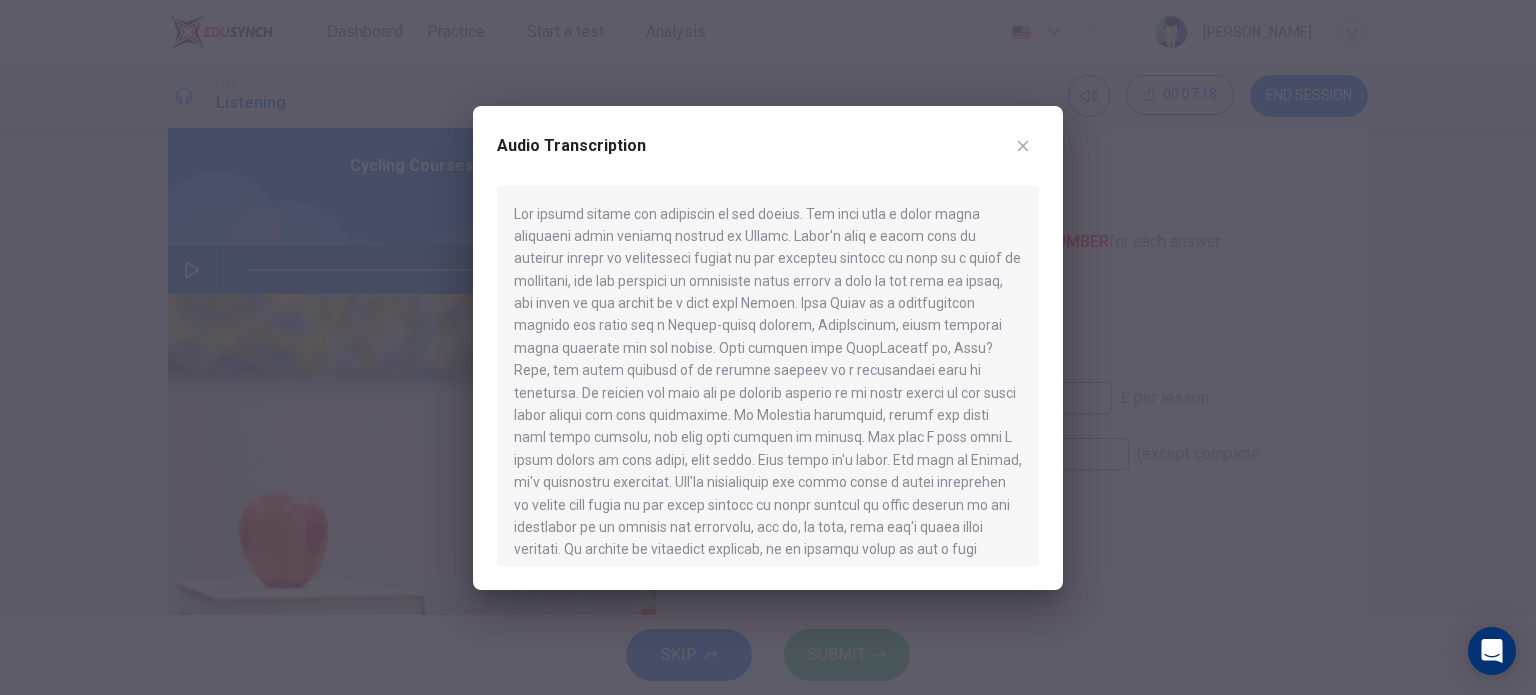 scroll, scrollTop: 773, scrollLeft: 0, axis: vertical 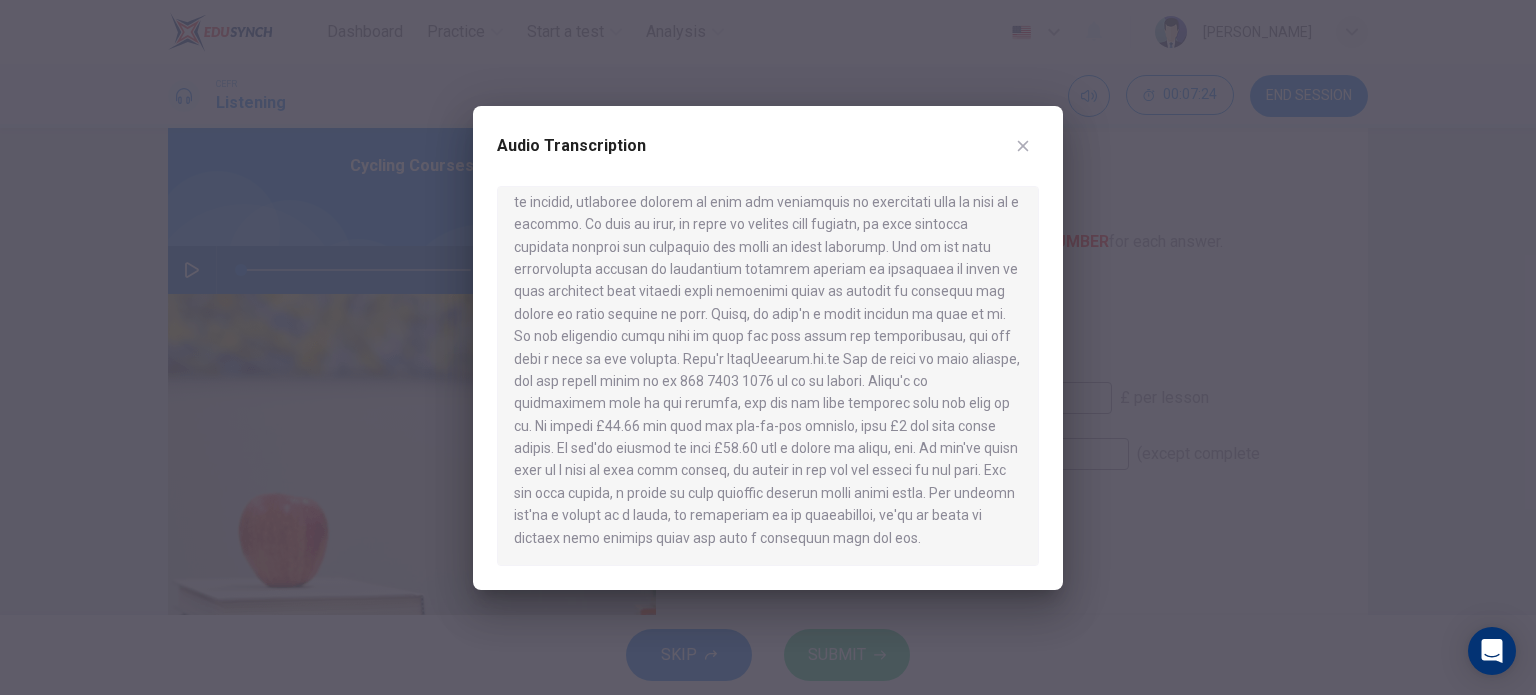 click on "Audio Transcription" at bounding box center (768, 158) 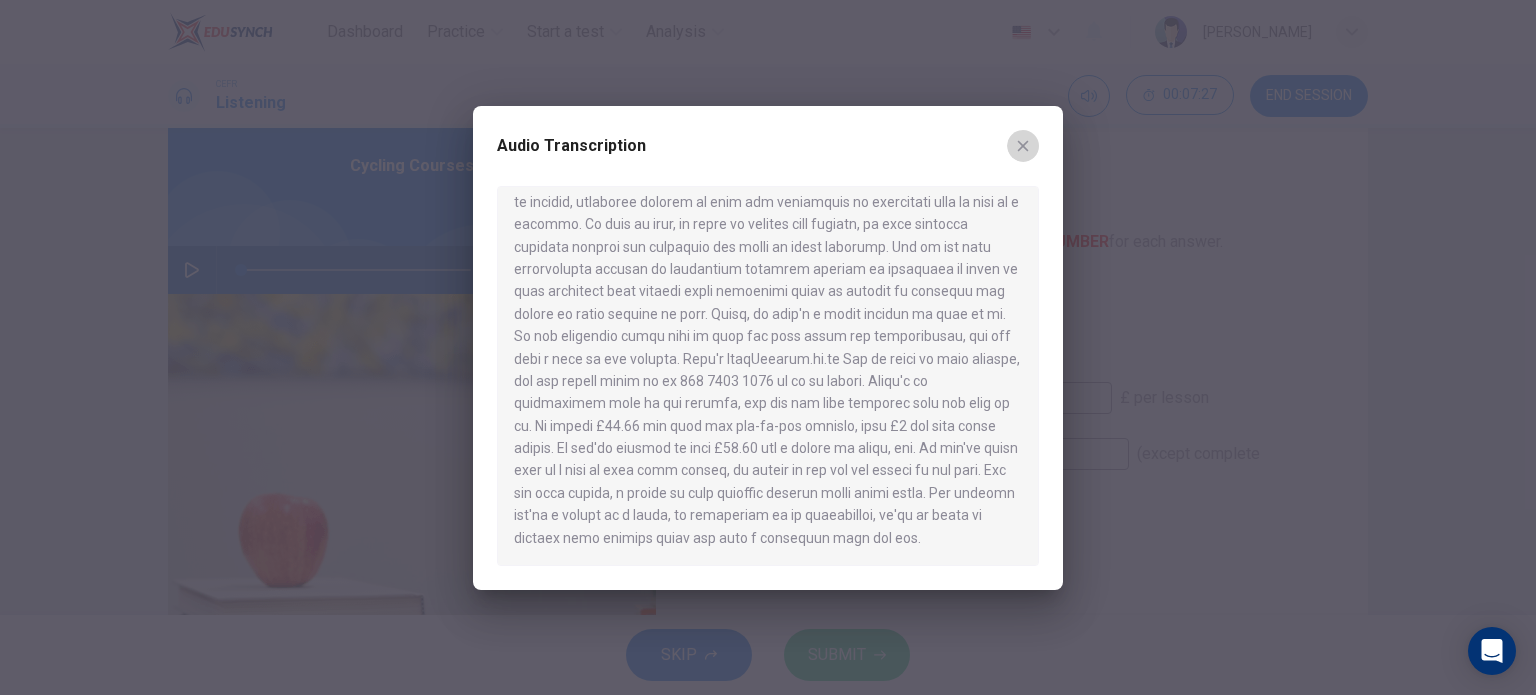 click 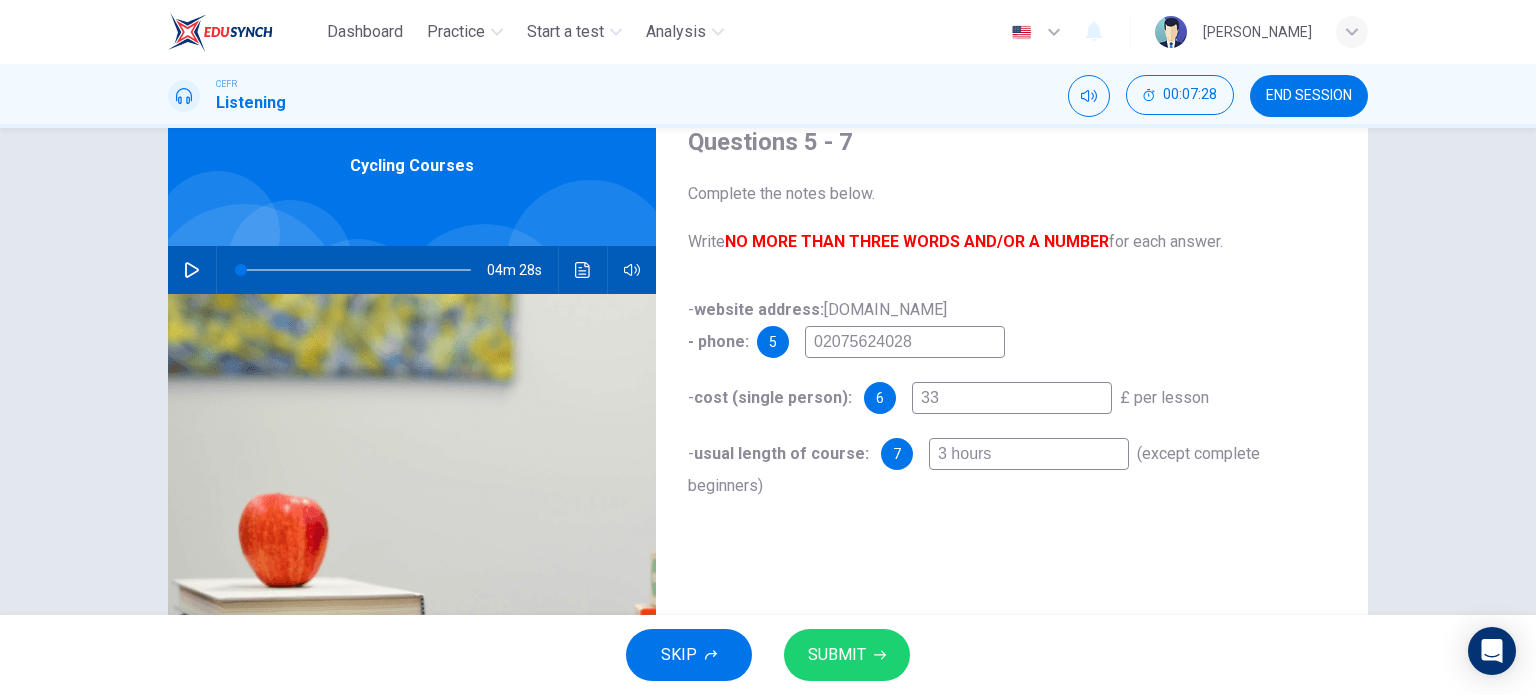 drag, startPoint x: 1031, startPoint y: 395, endPoint x: 776, endPoint y: 467, distance: 264.96982 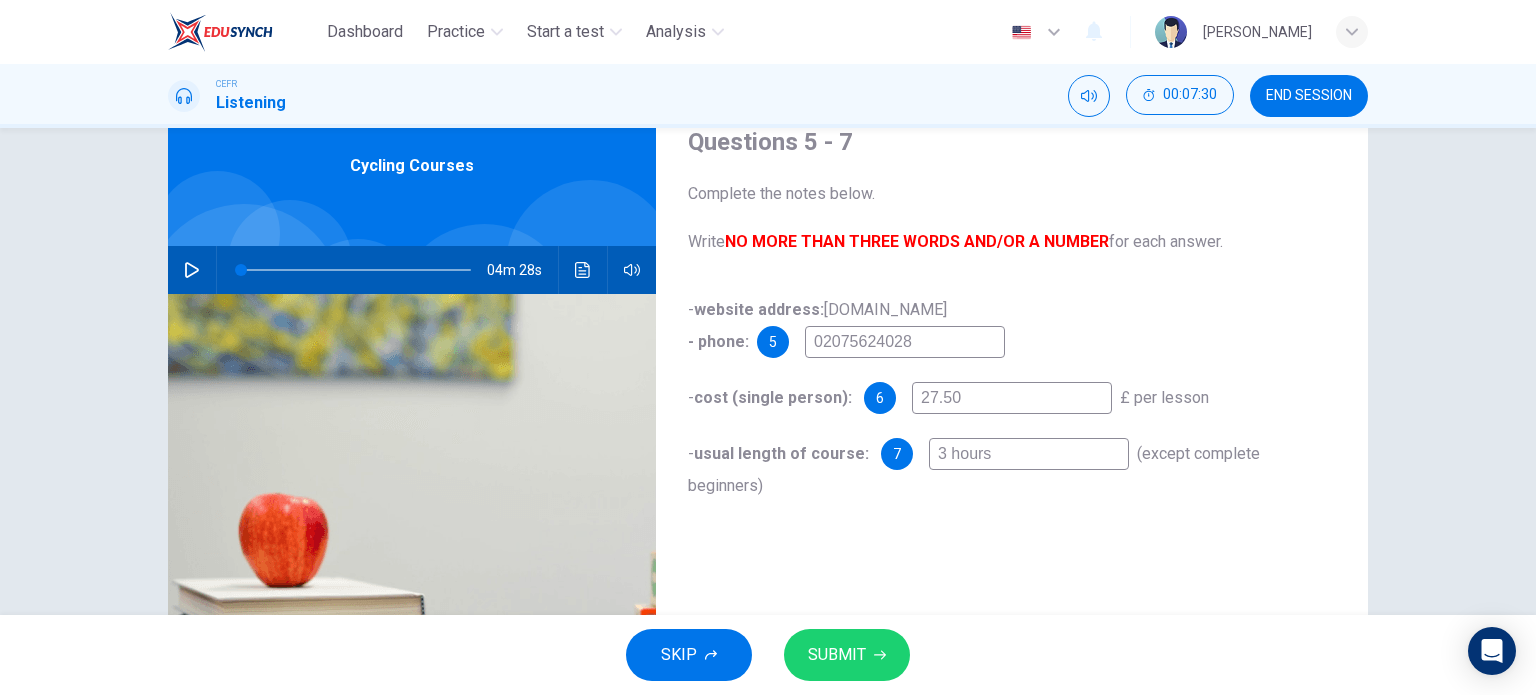 type on "27.50" 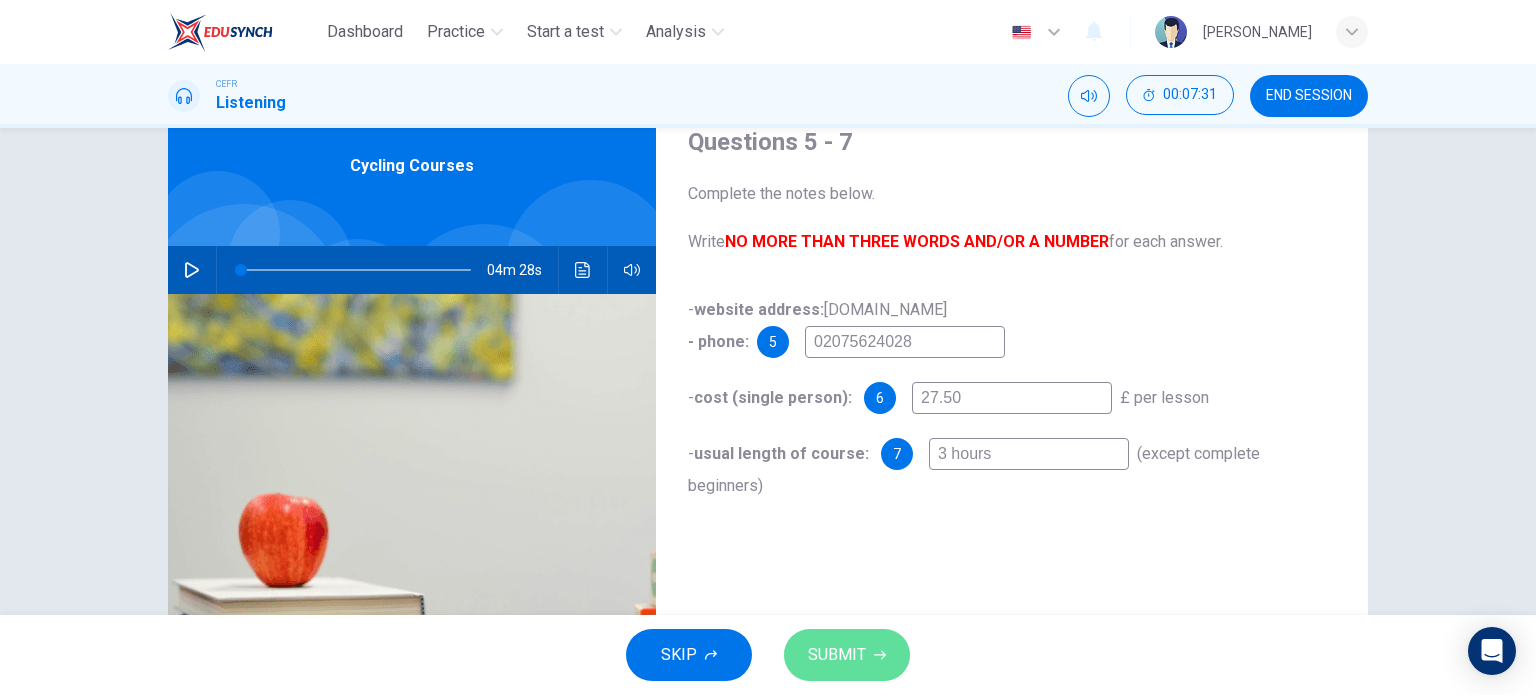 click on "SUBMIT" at bounding box center [837, 655] 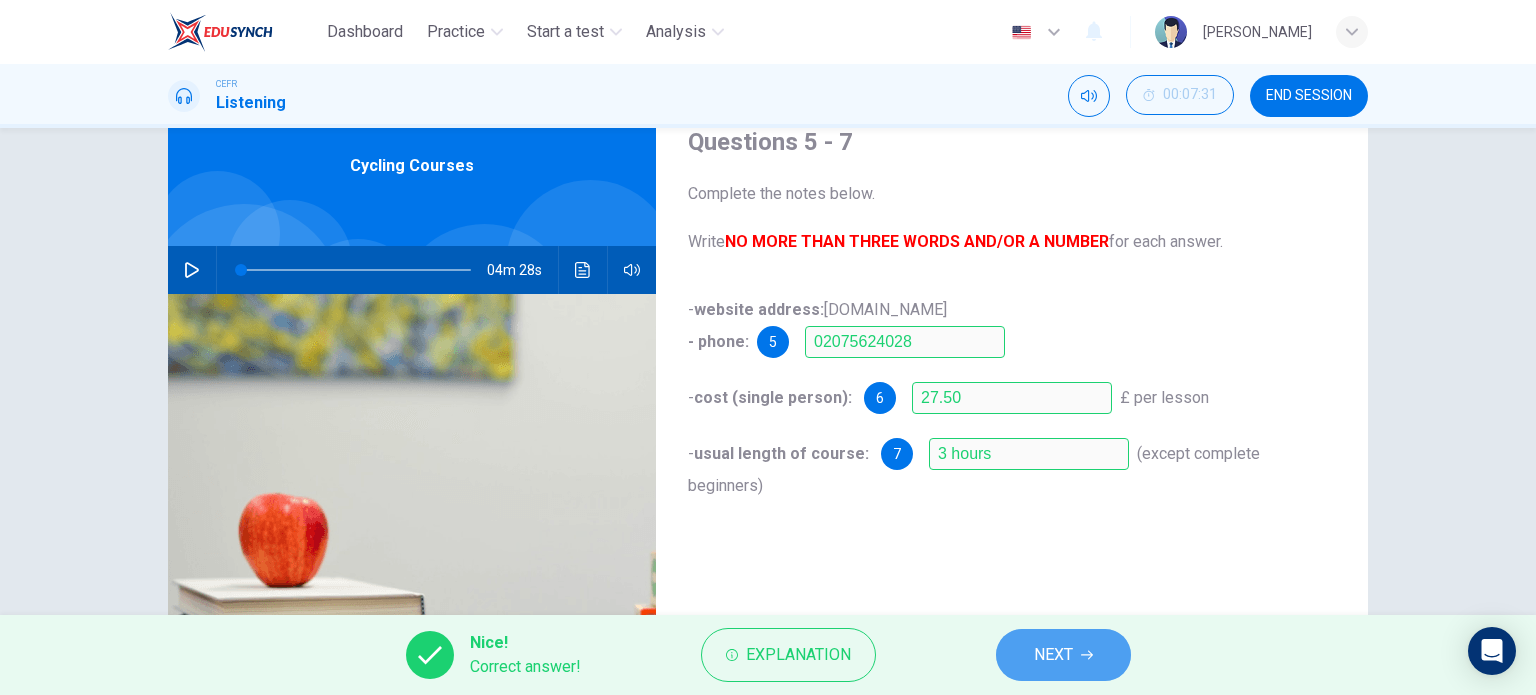 click on "NEXT" at bounding box center (1053, 655) 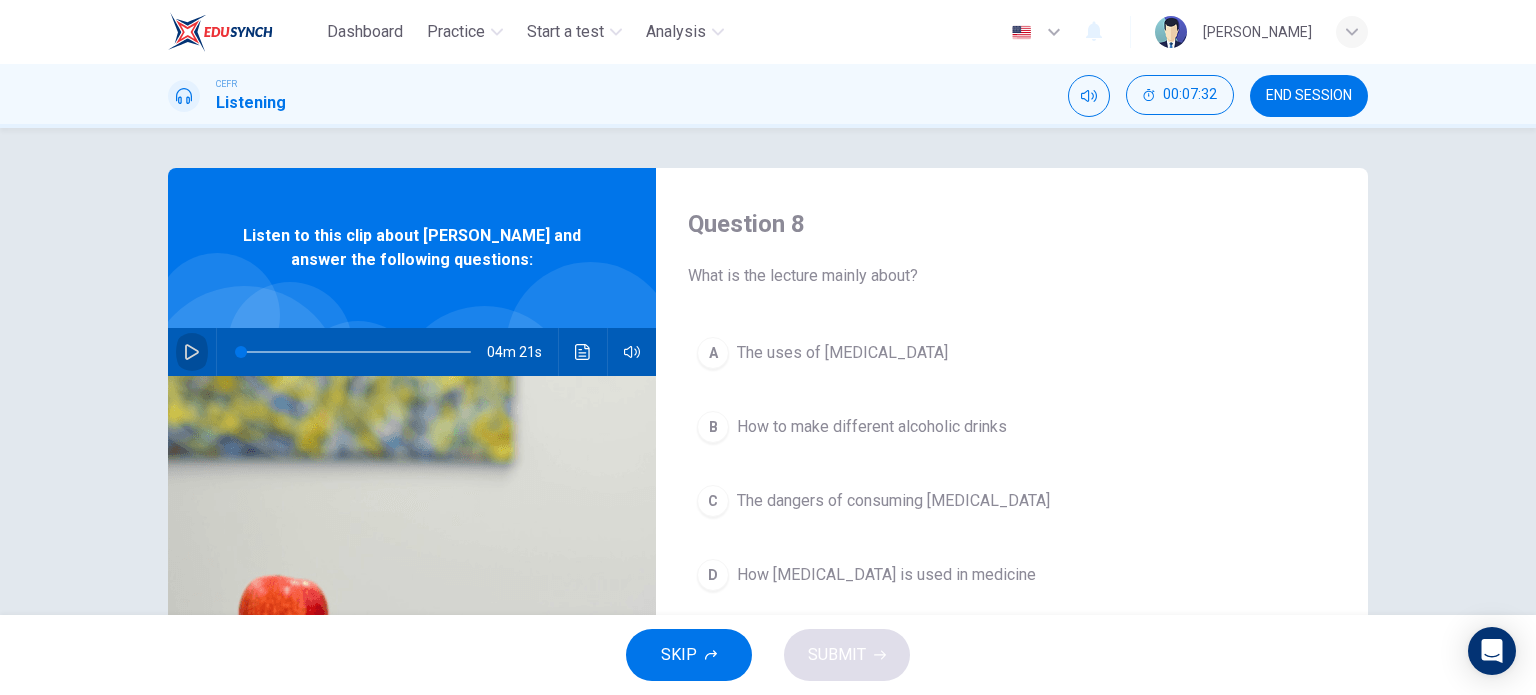 click 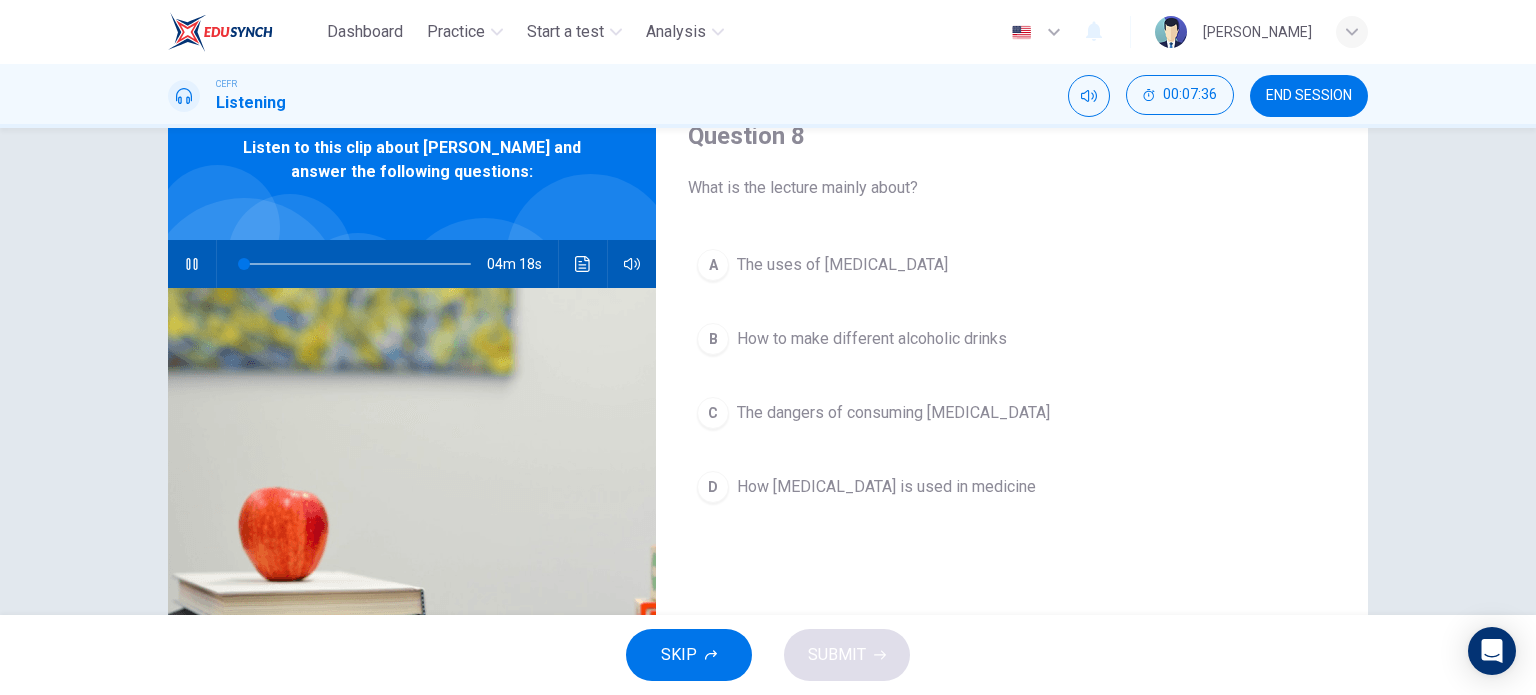 scroll, scrollTop: 90, scrollLeft: 0, axis: vertical 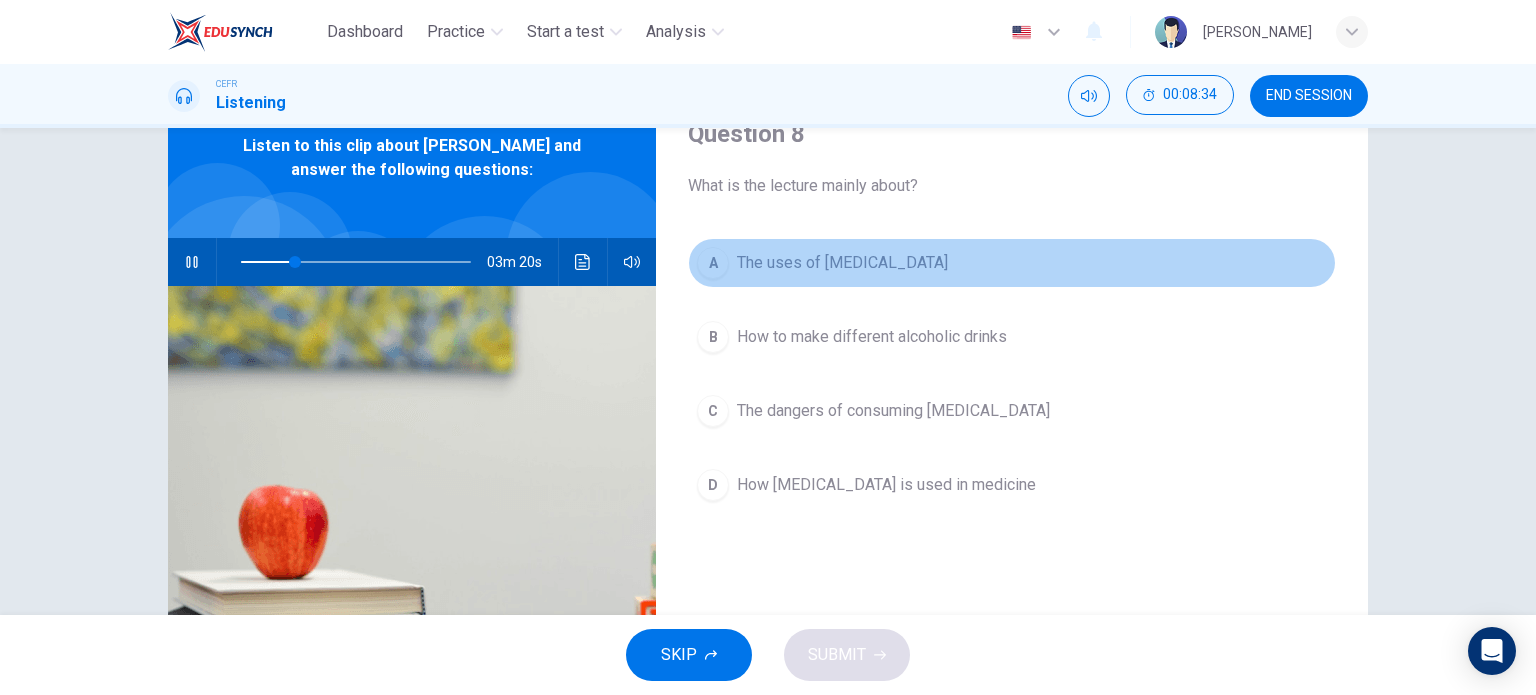 click on "A The uses of ethanol" at bounding box center [1012, 263] 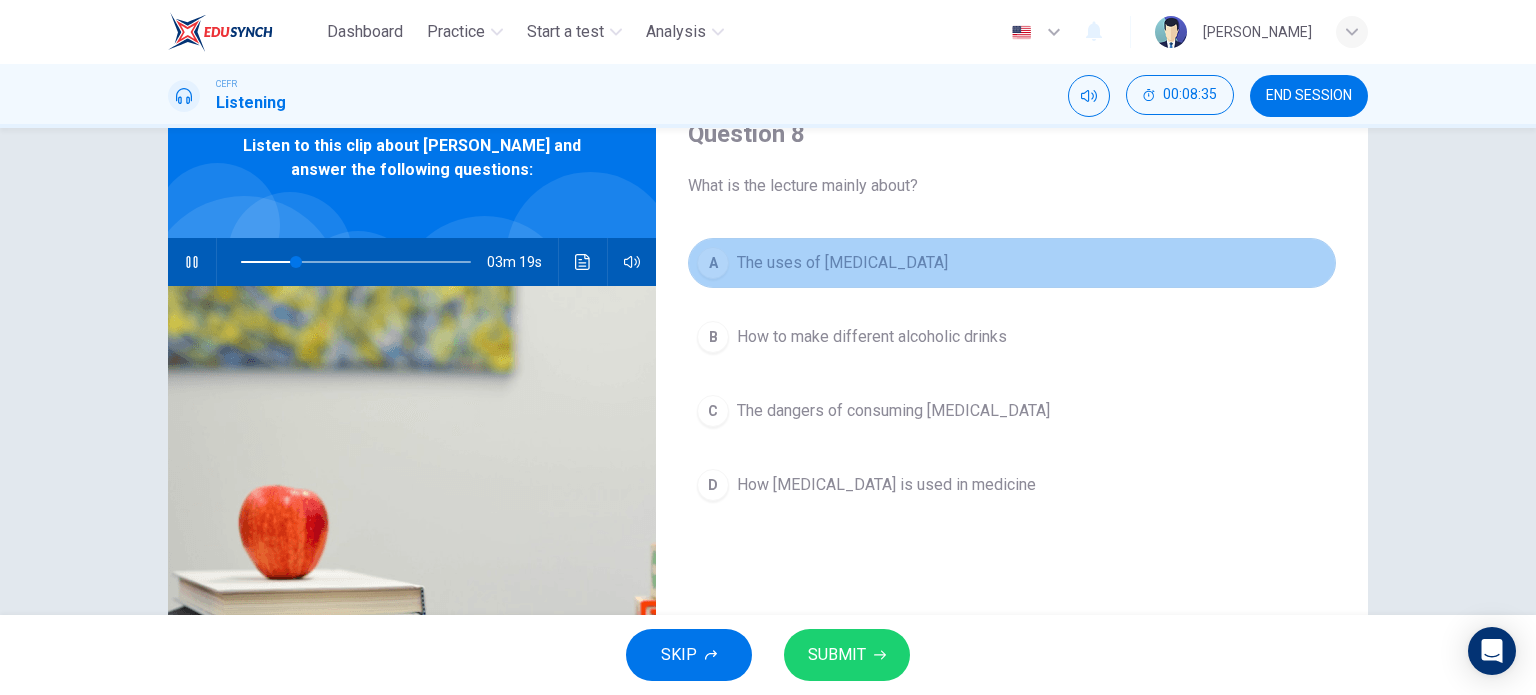 click on "A The uses of ethanol" at bounding box center [1012, 263] 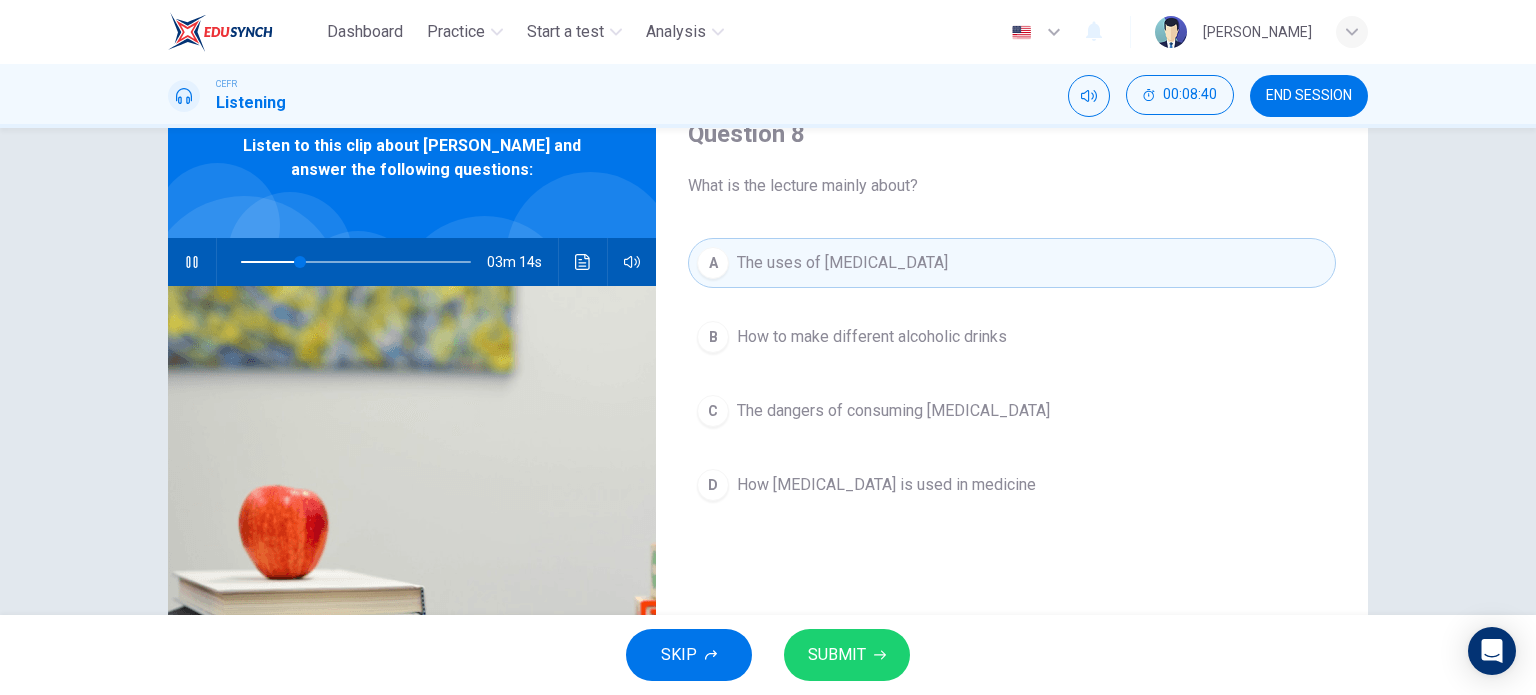 click on "A The uses of ethanol B How to make different alcoholic drinks C The dangers of consuming ethanol D How ethanol is used in medicine" at bounding box center [1012, 394] 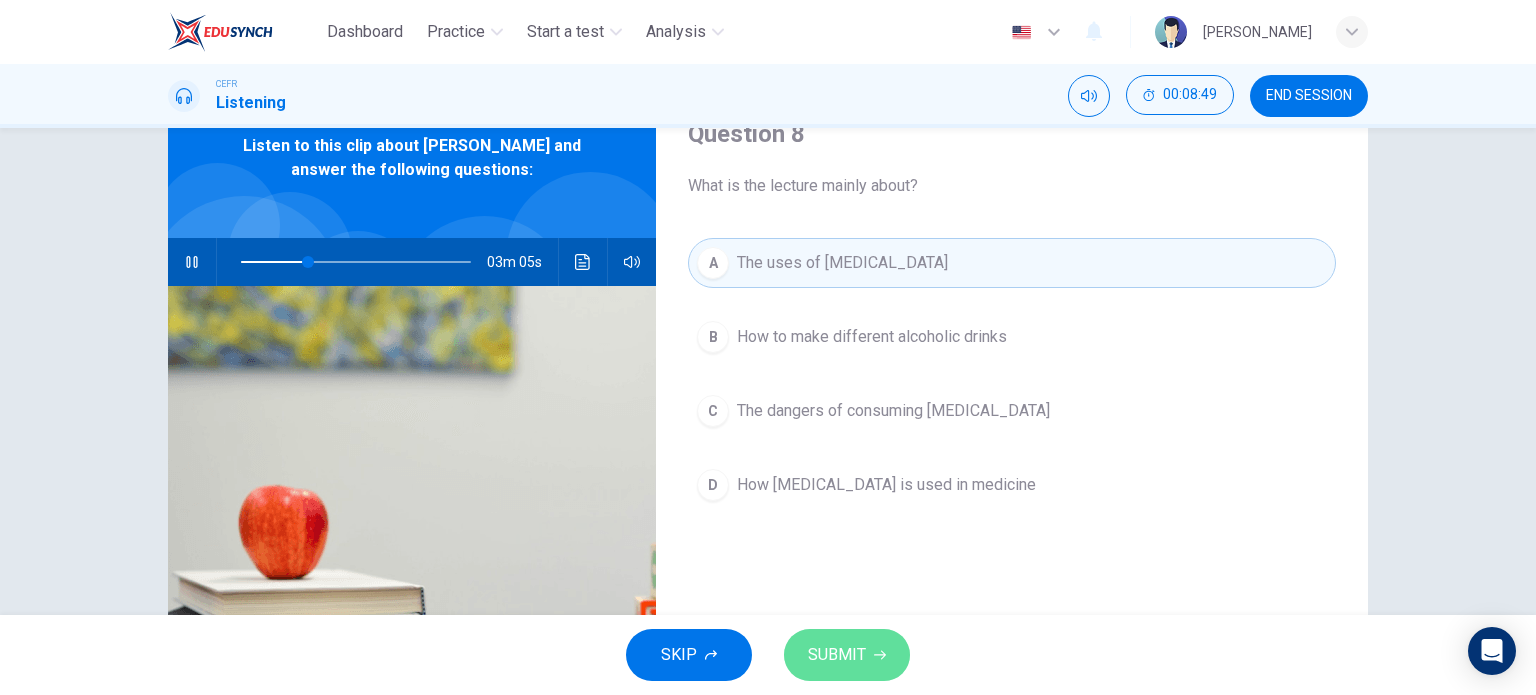 click on "SUBMIT" at bounding box center [837, 655] 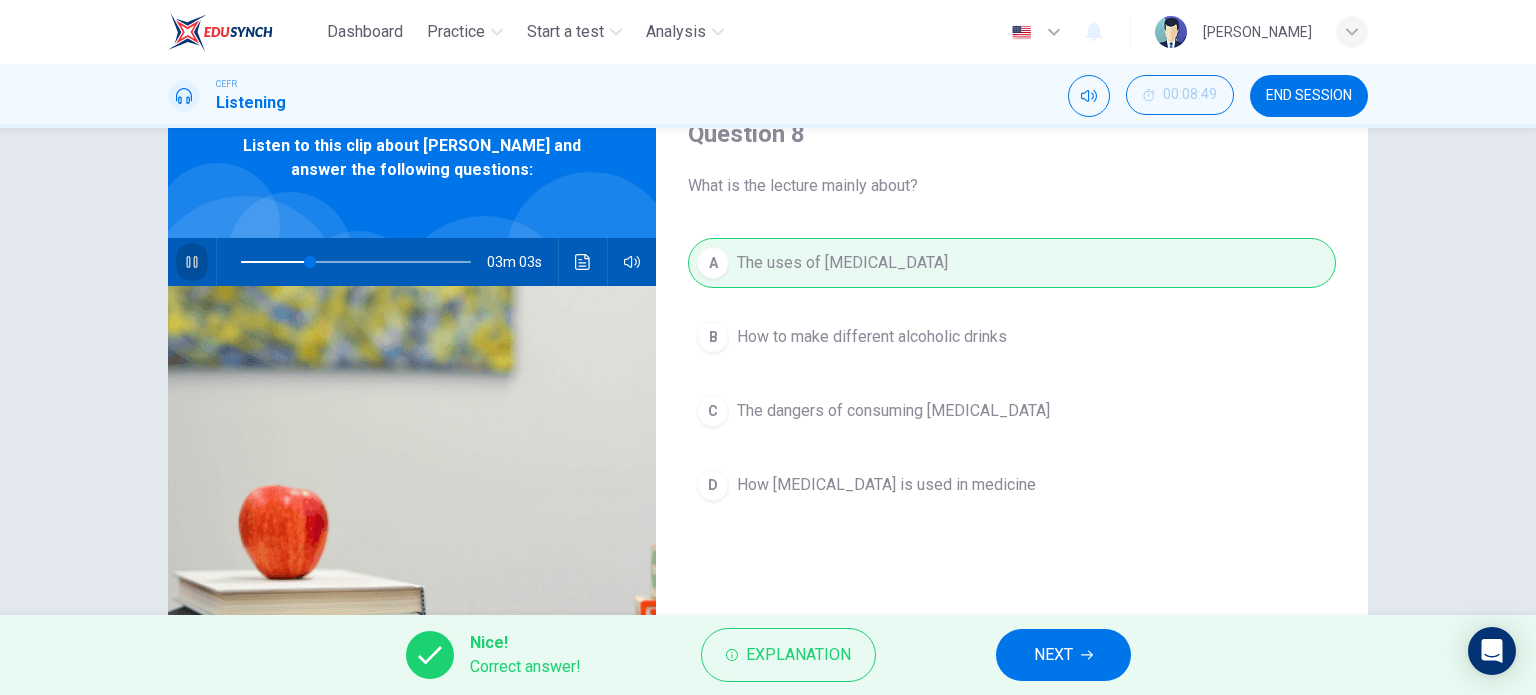 click 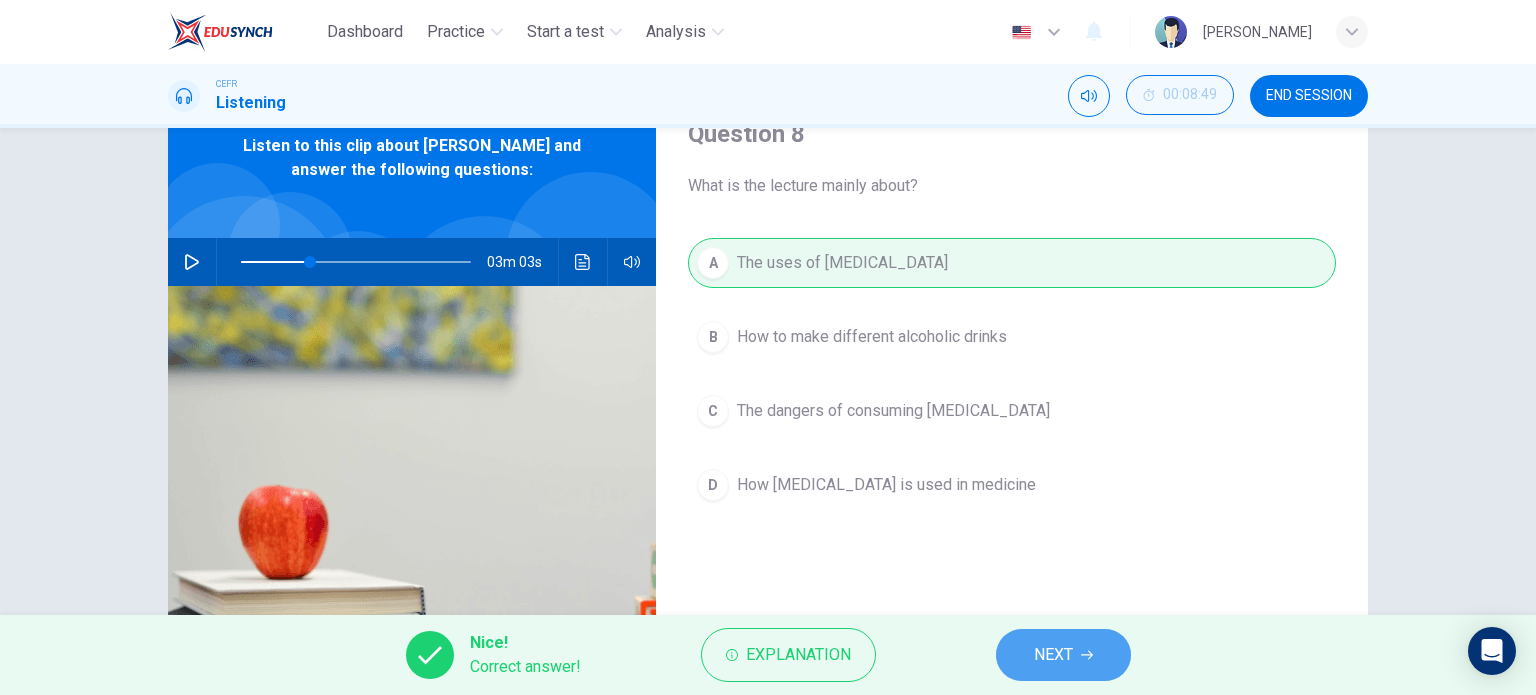 click on "NEXT" at bounding box center (1063, 655) 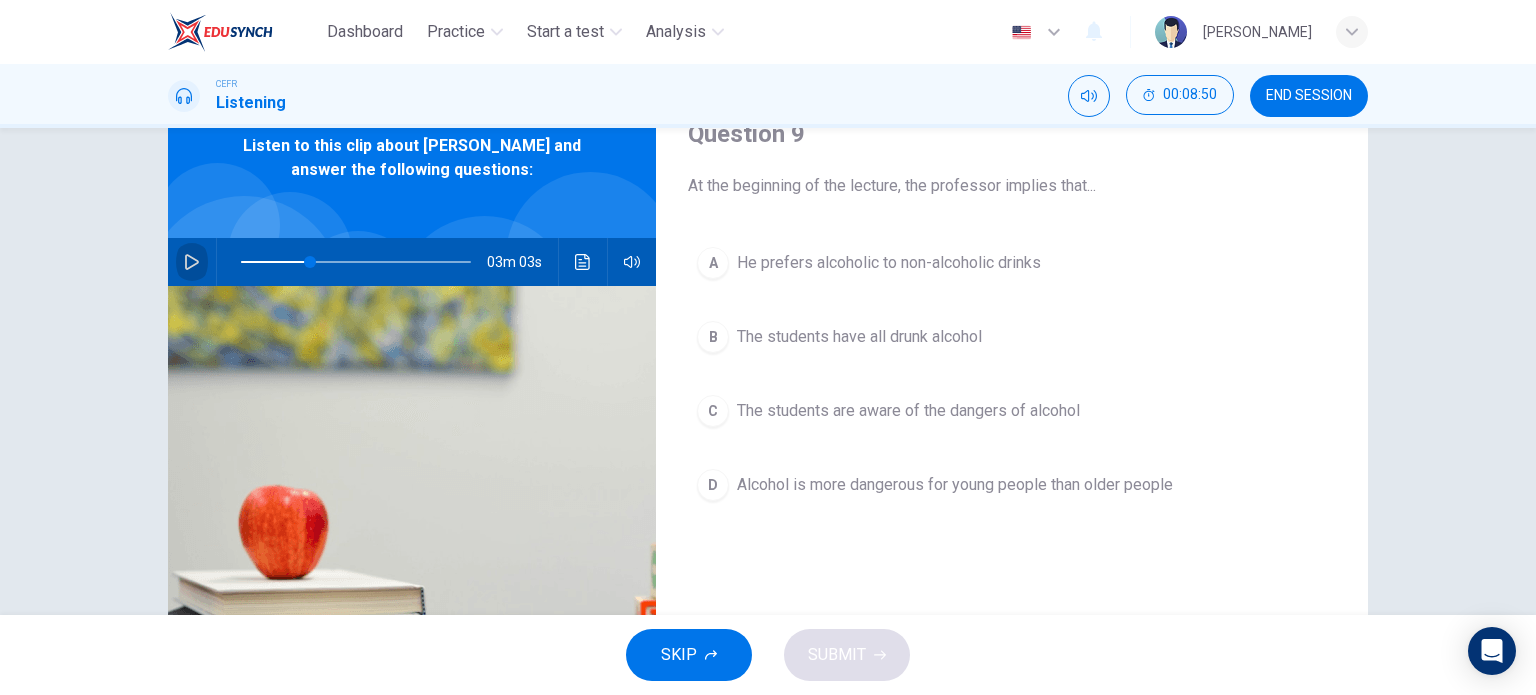 click 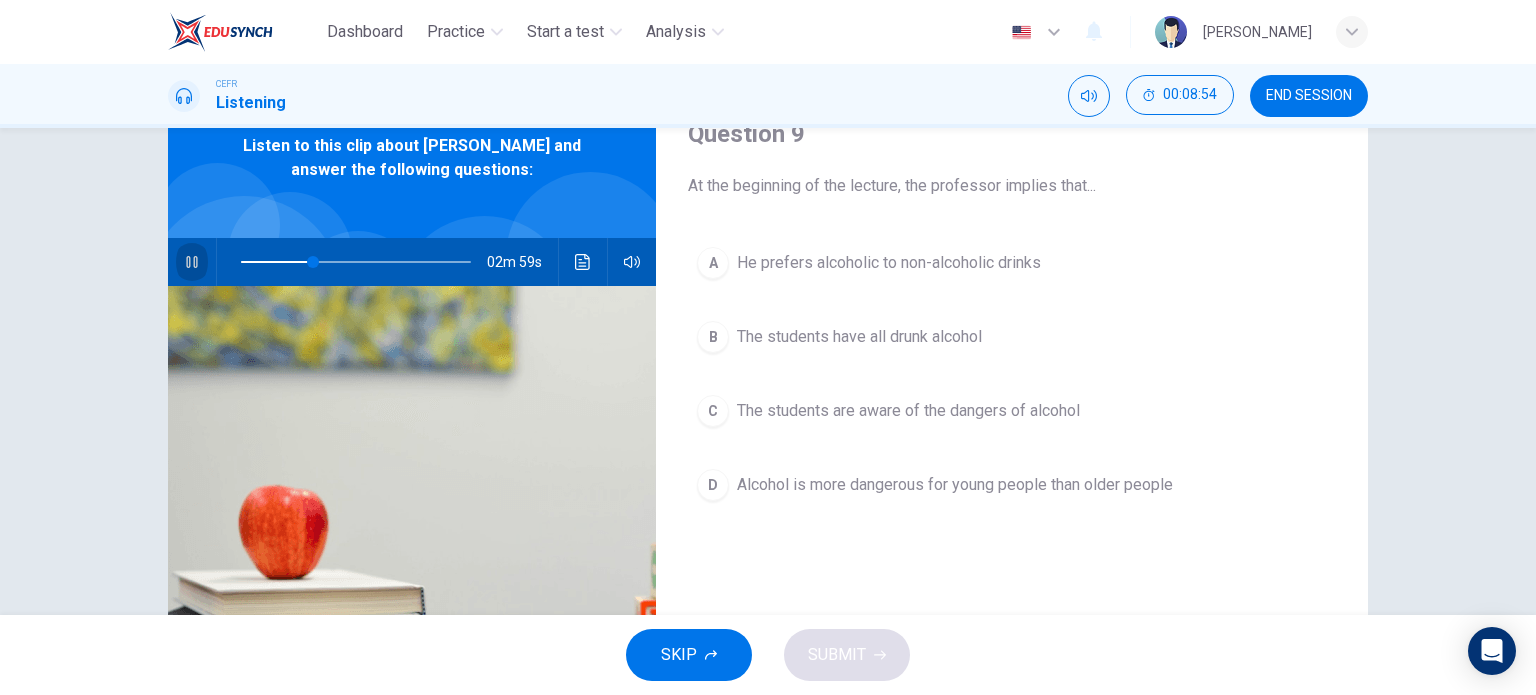 click at bounding box center [192, 262] 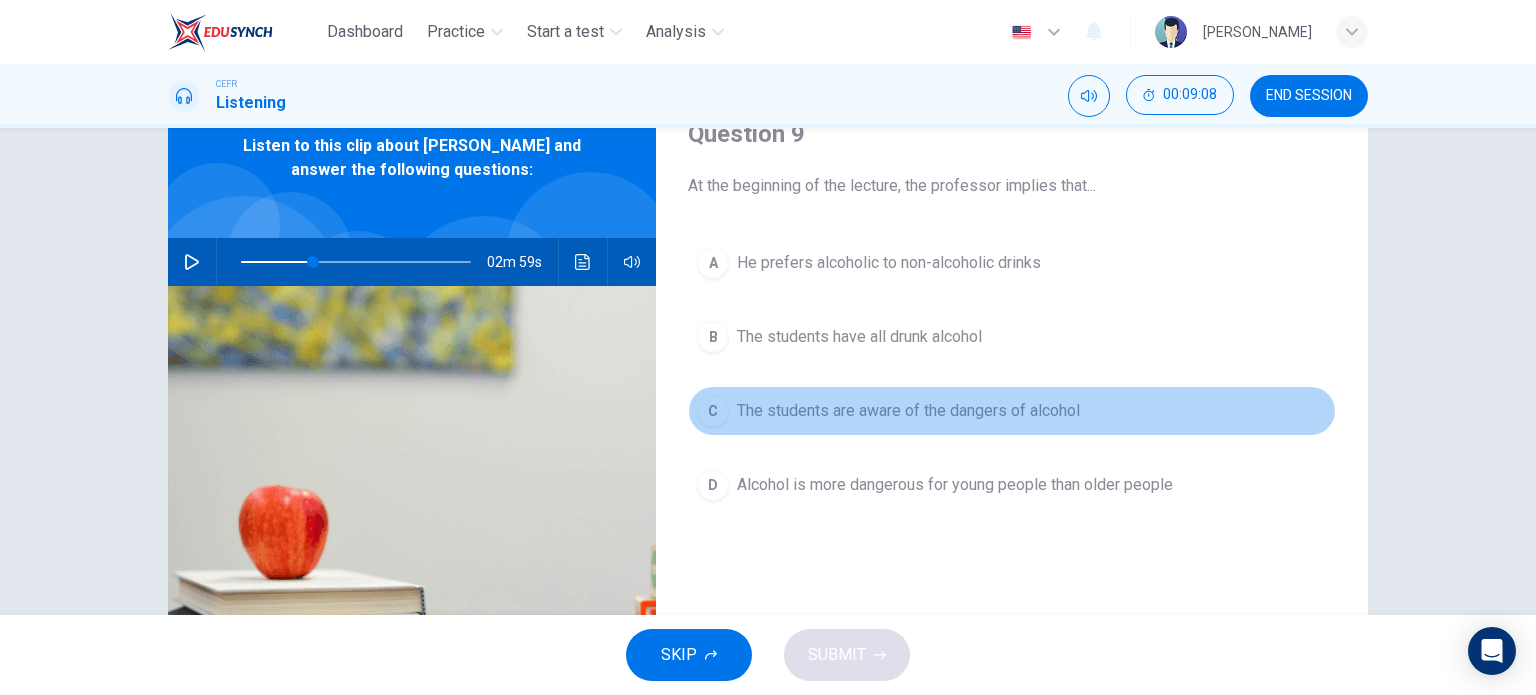 click on "The students are aware of the dangers of alcohol" at bounding box center [908, 411] 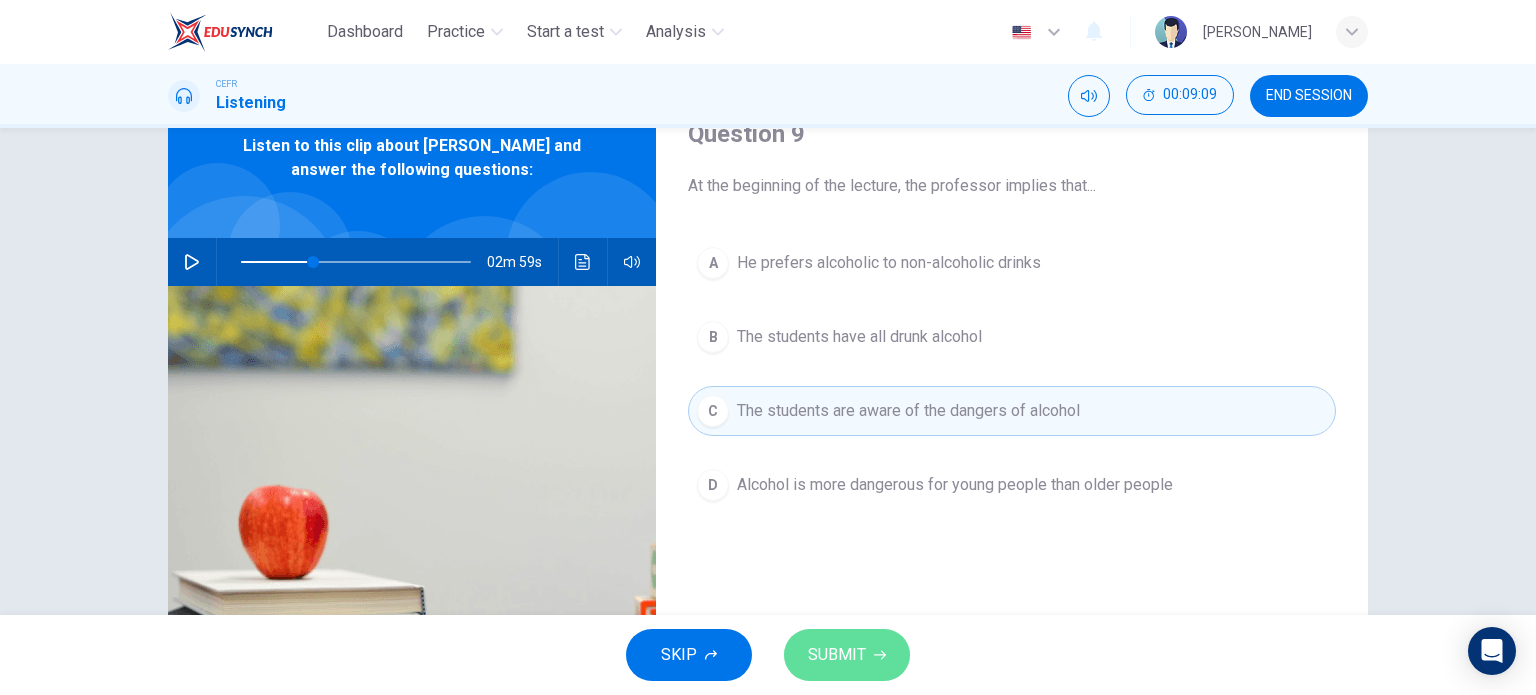click on "SUBMIT" at bounding box center (847, 655) 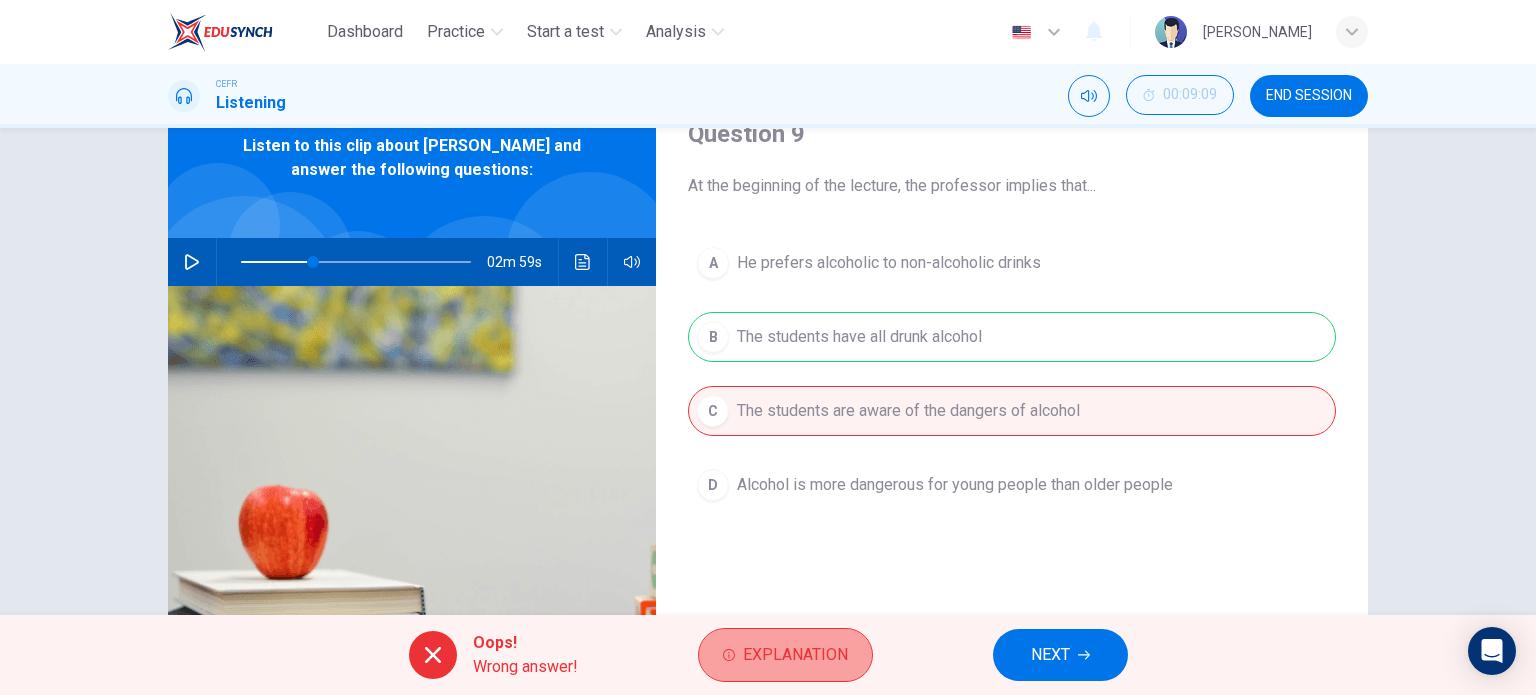 click on "Explanation" at bounding box center [795, 655] 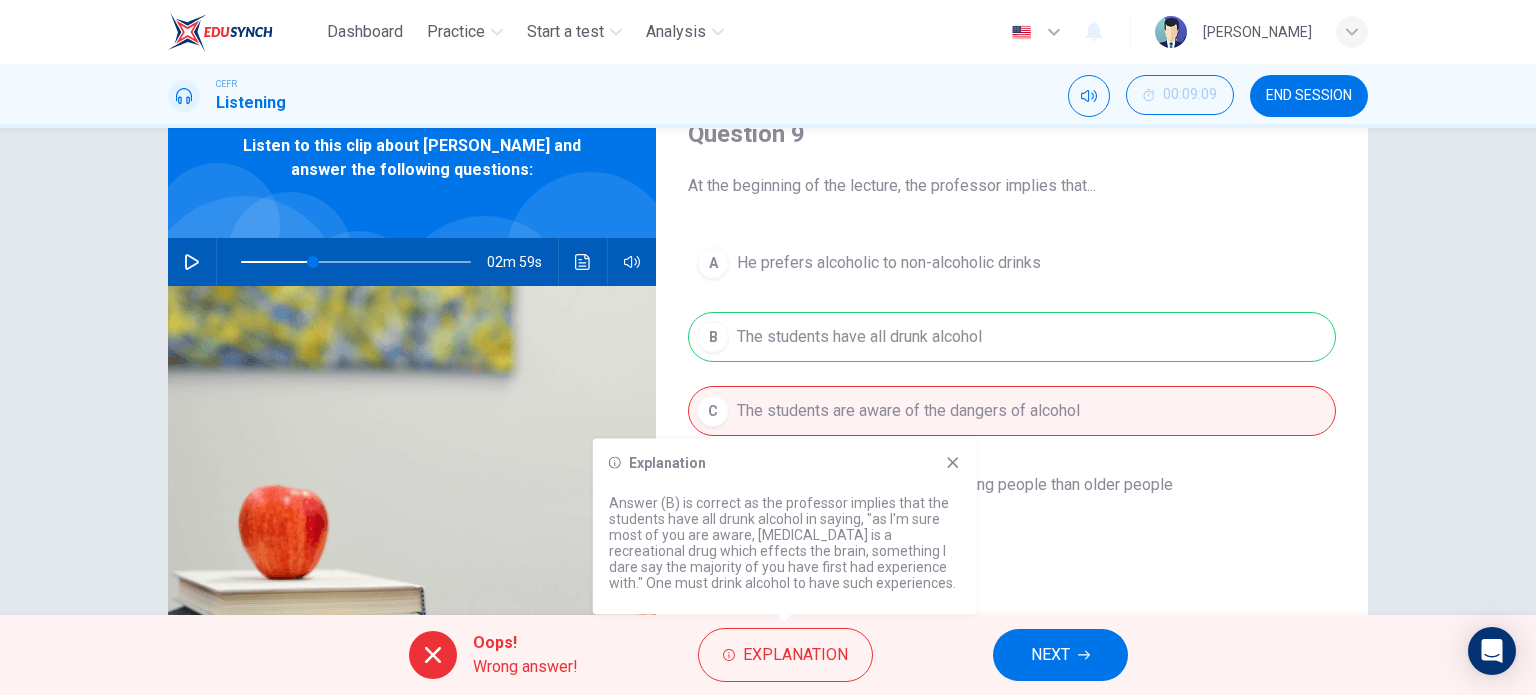 click 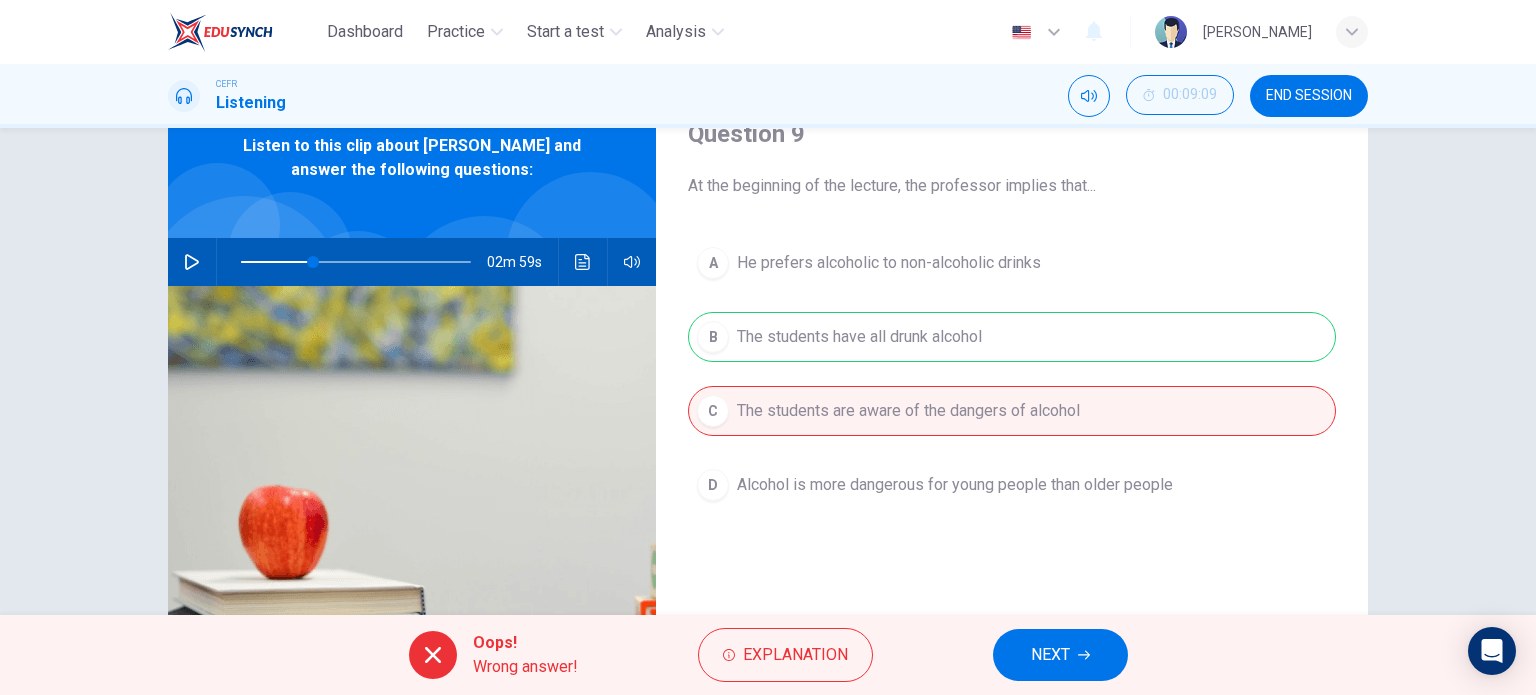 click on "NEXT" at bounding box center (1060, 655) 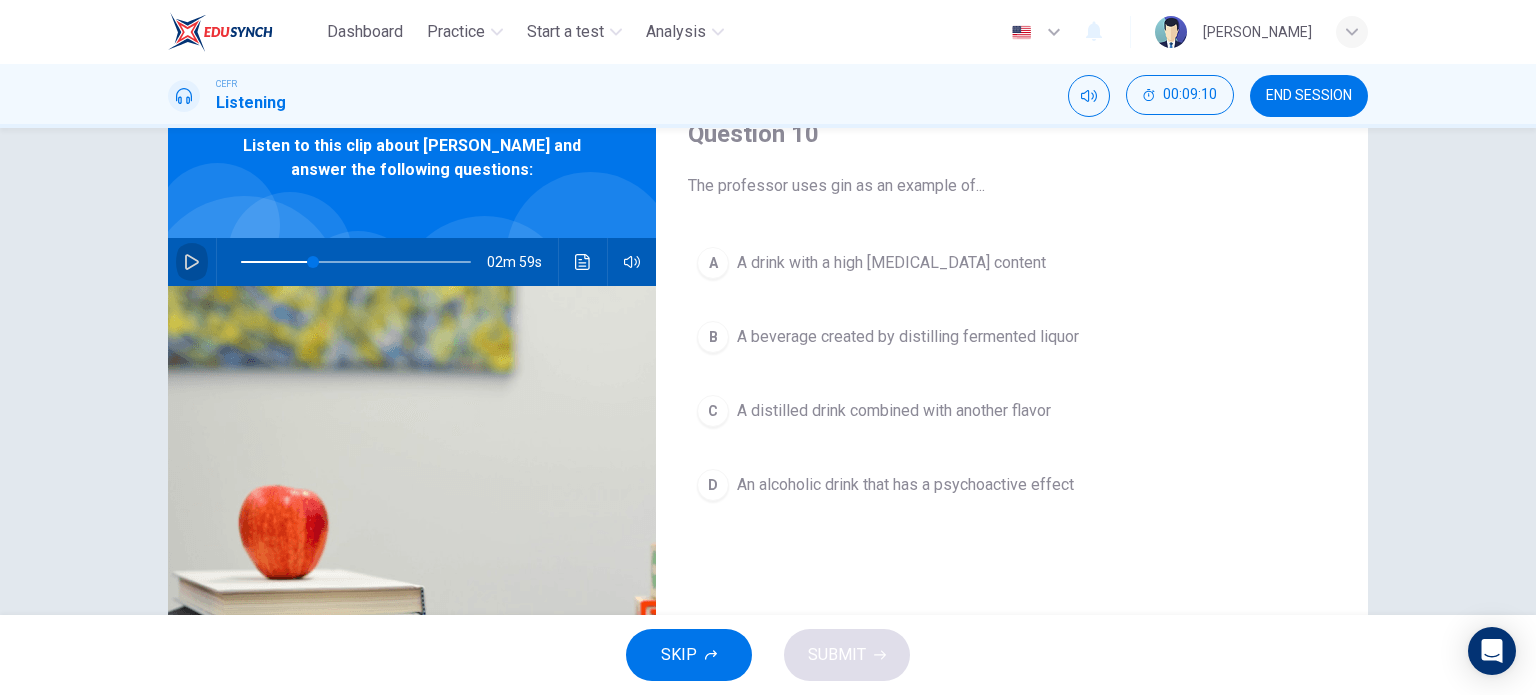 click at bounding box center [192, 262] 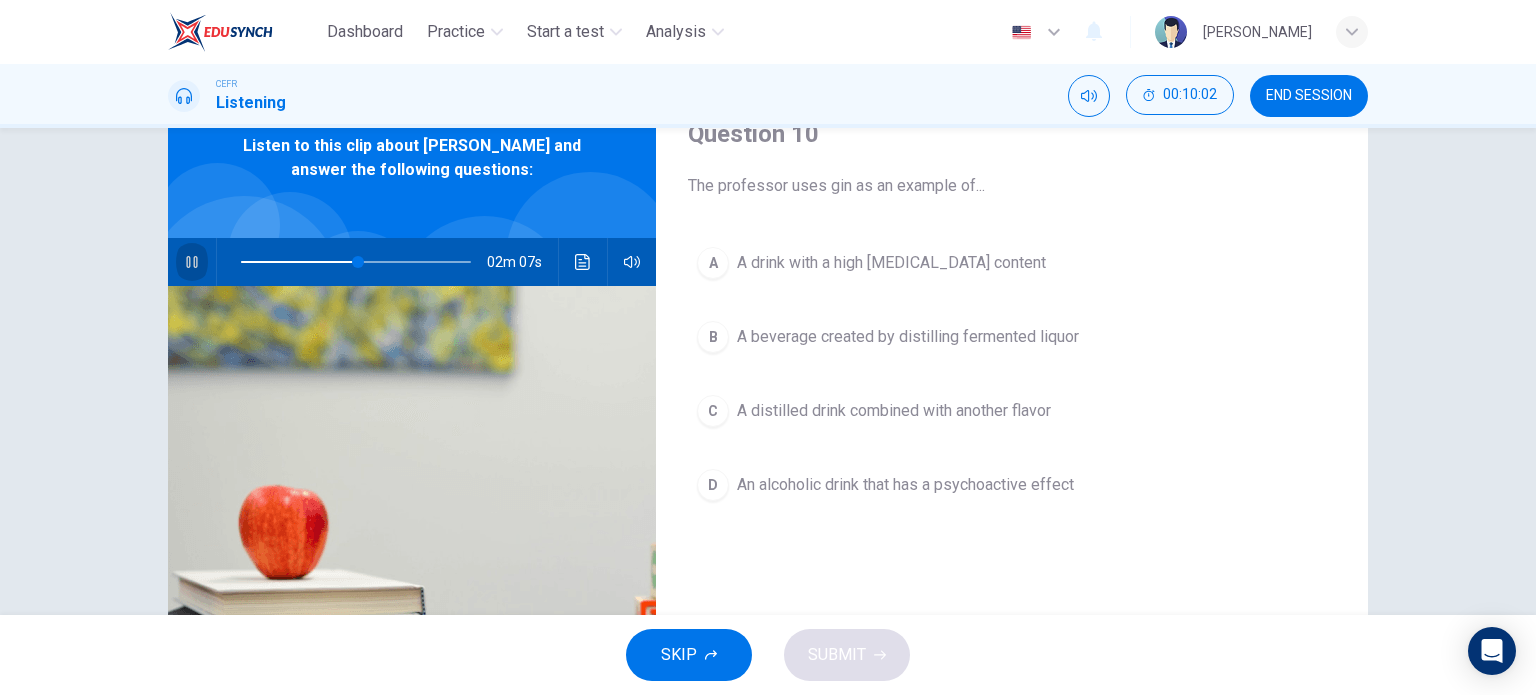 click at bounding box center (192, 262) 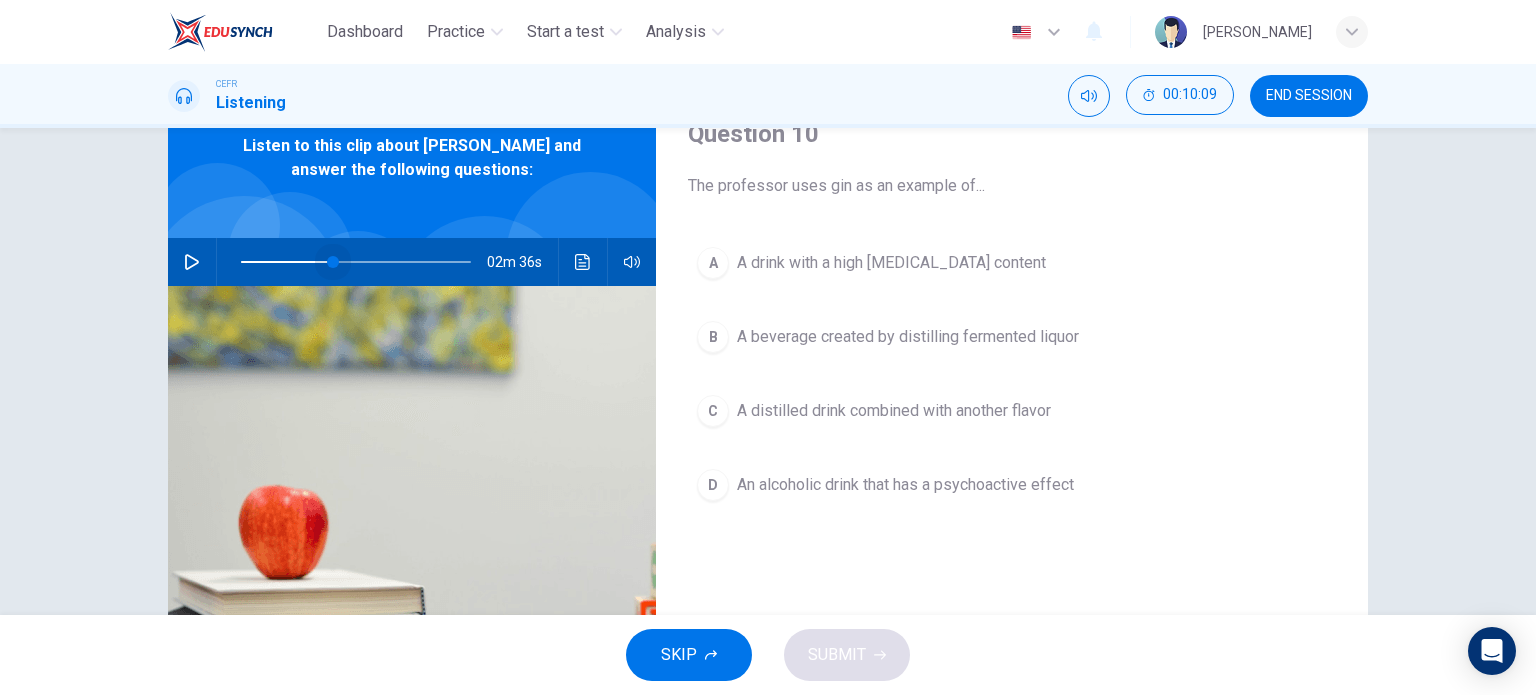 click at bounding box center [356, 262] 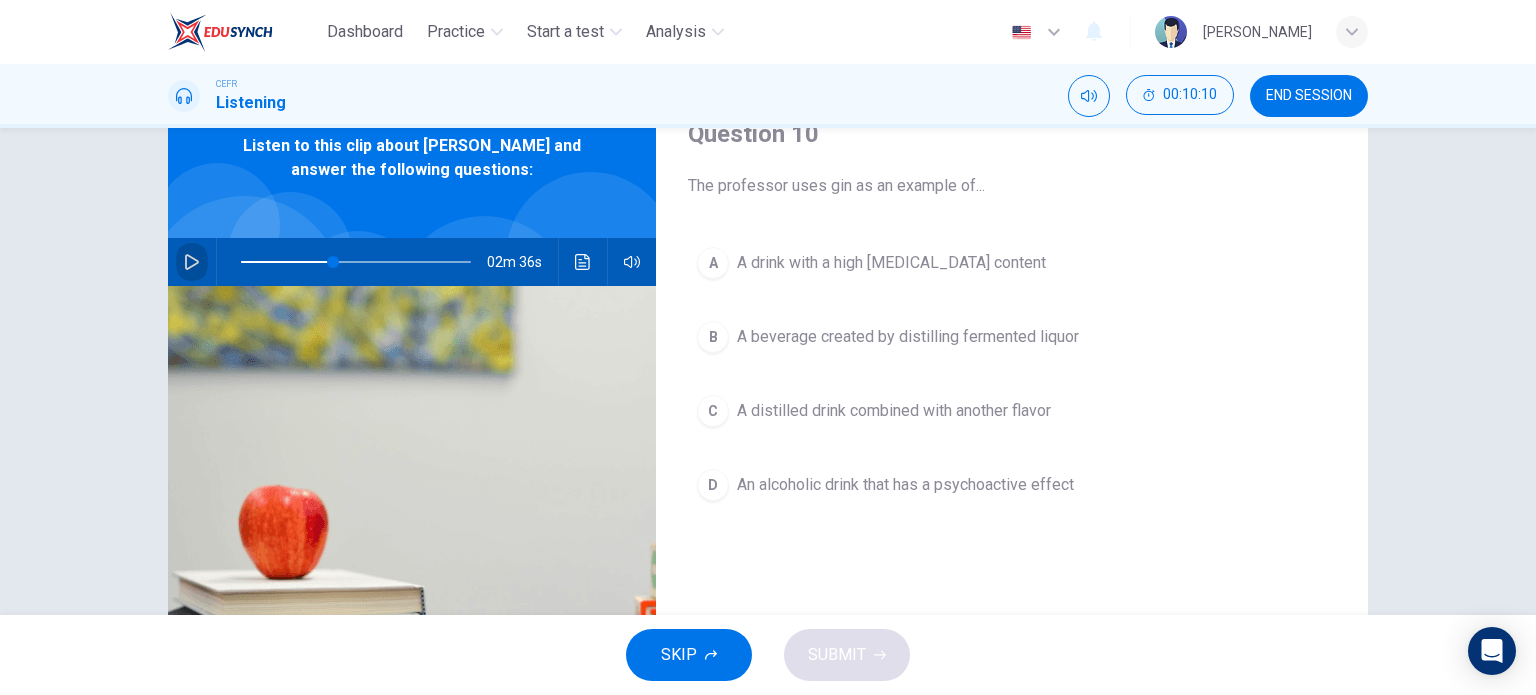 click 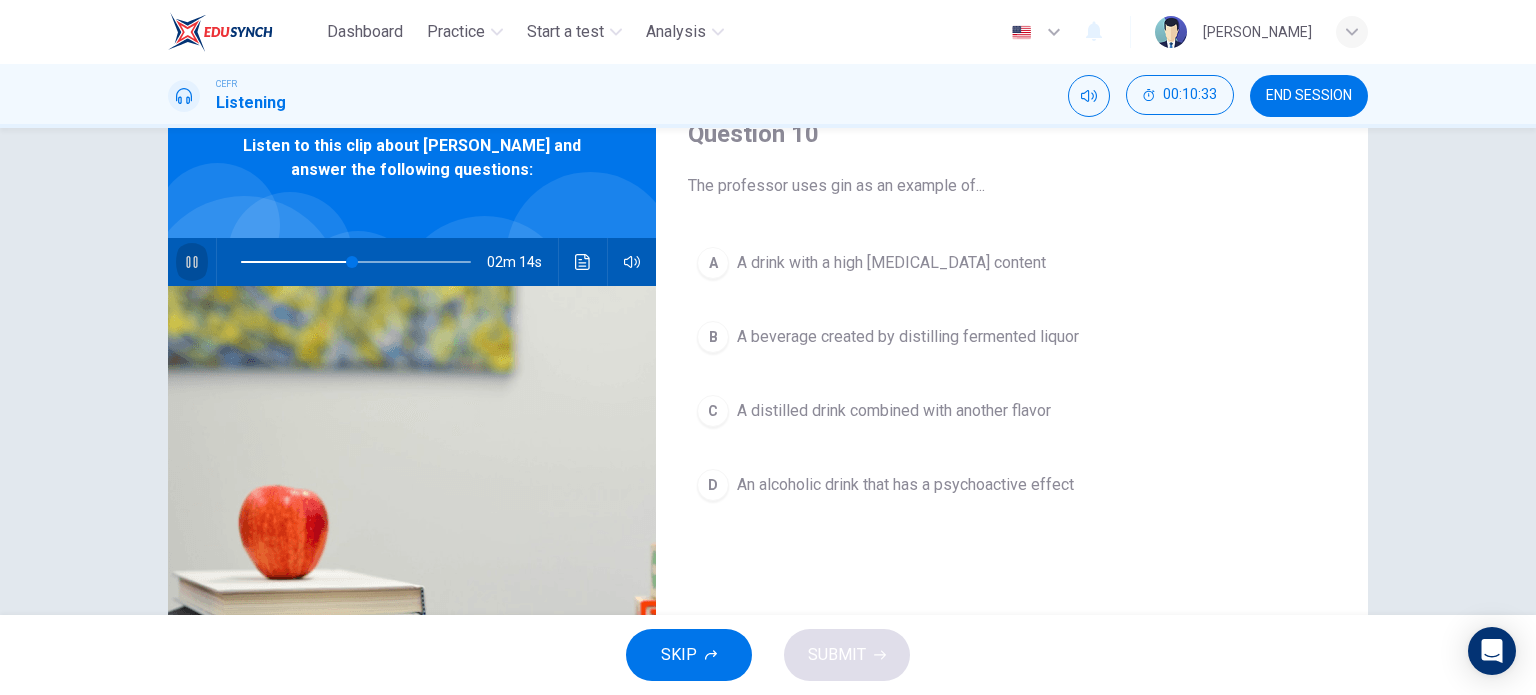 click 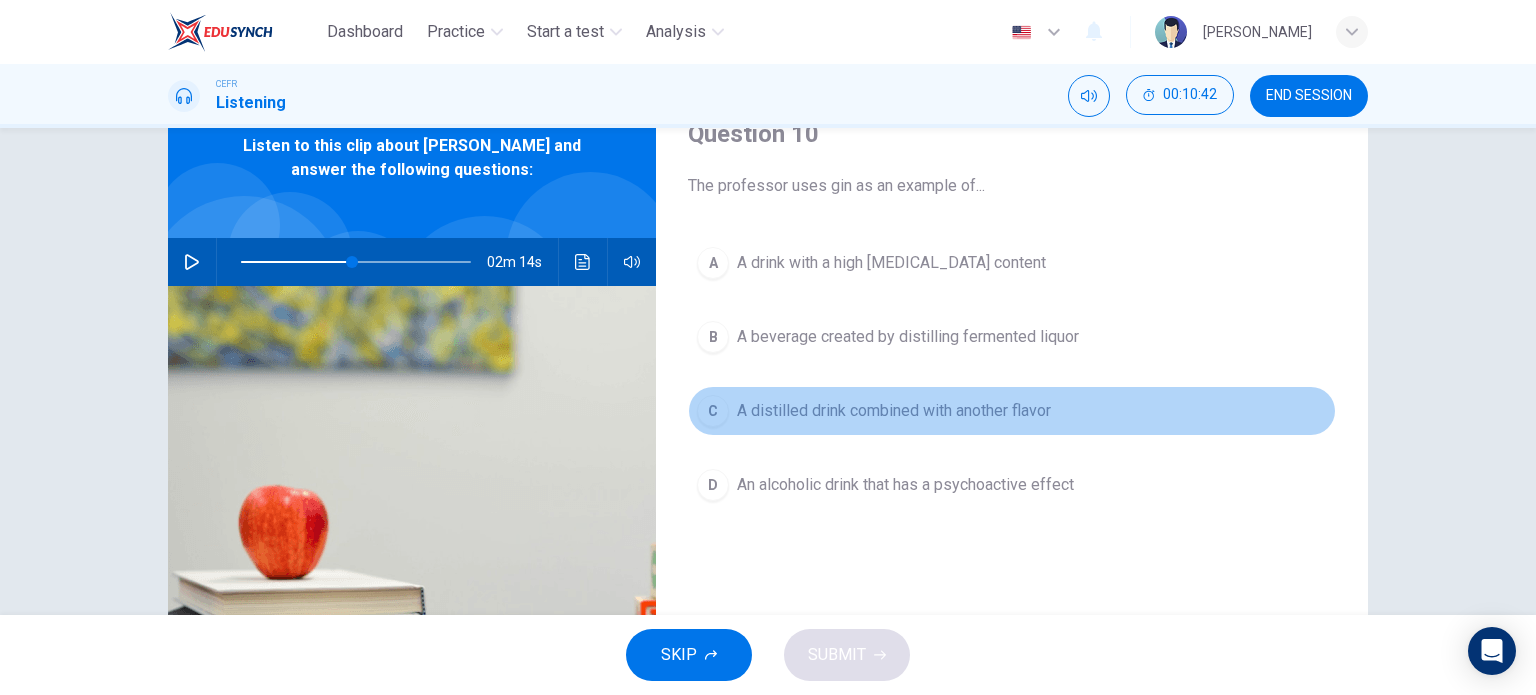 click on "A distilled drink combined with another flavor" at bounding box center [894, 411] 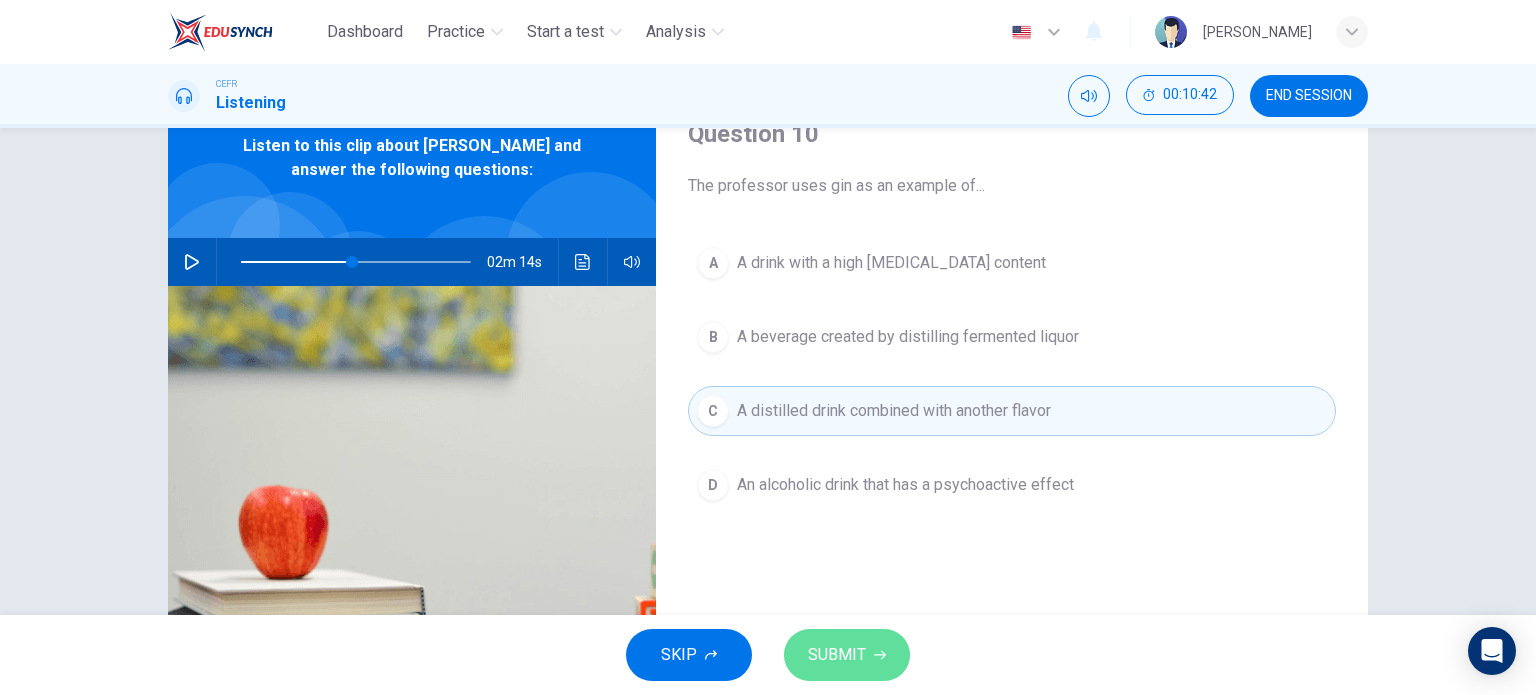 click on "SUBMIT" at bounding box center (847, 655) 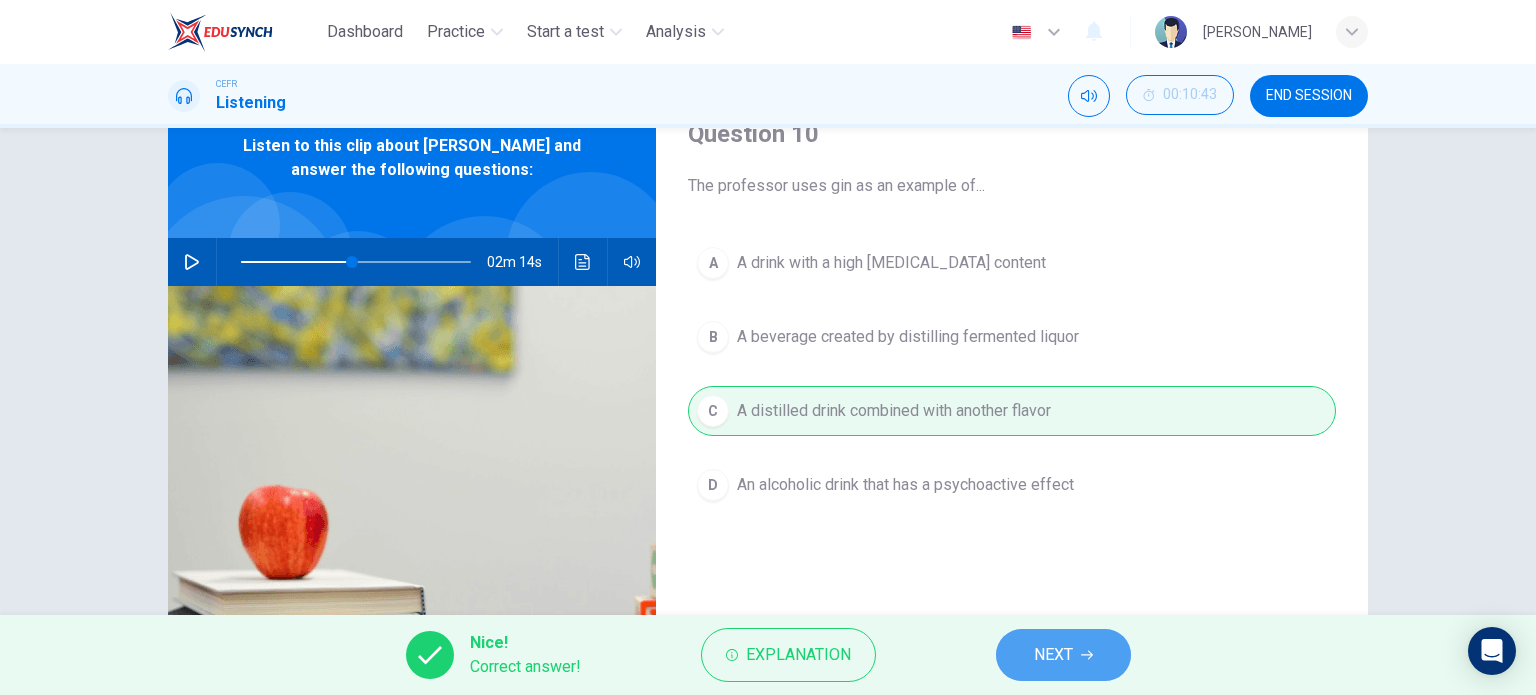 click on "NEXT" at bounding box center [1063, 655] 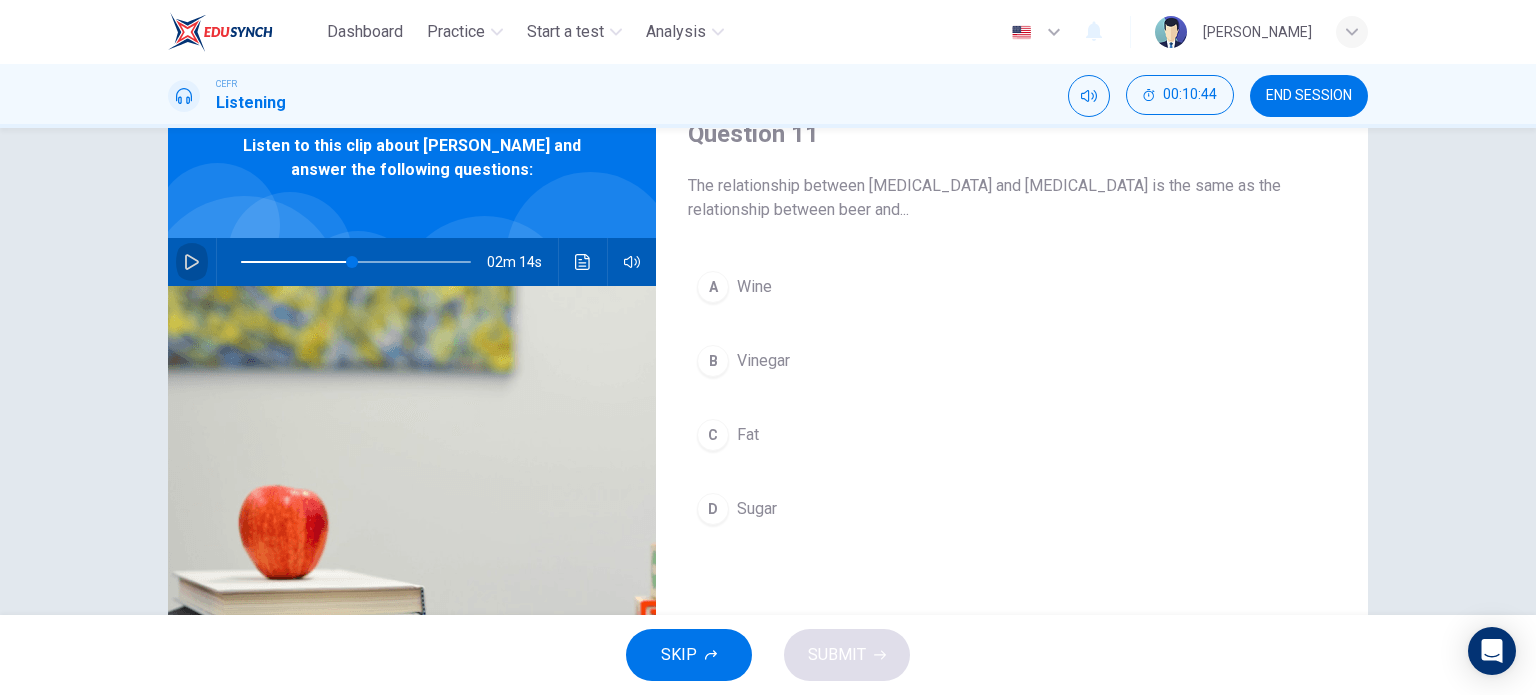 click at bounding box center (192, 262) 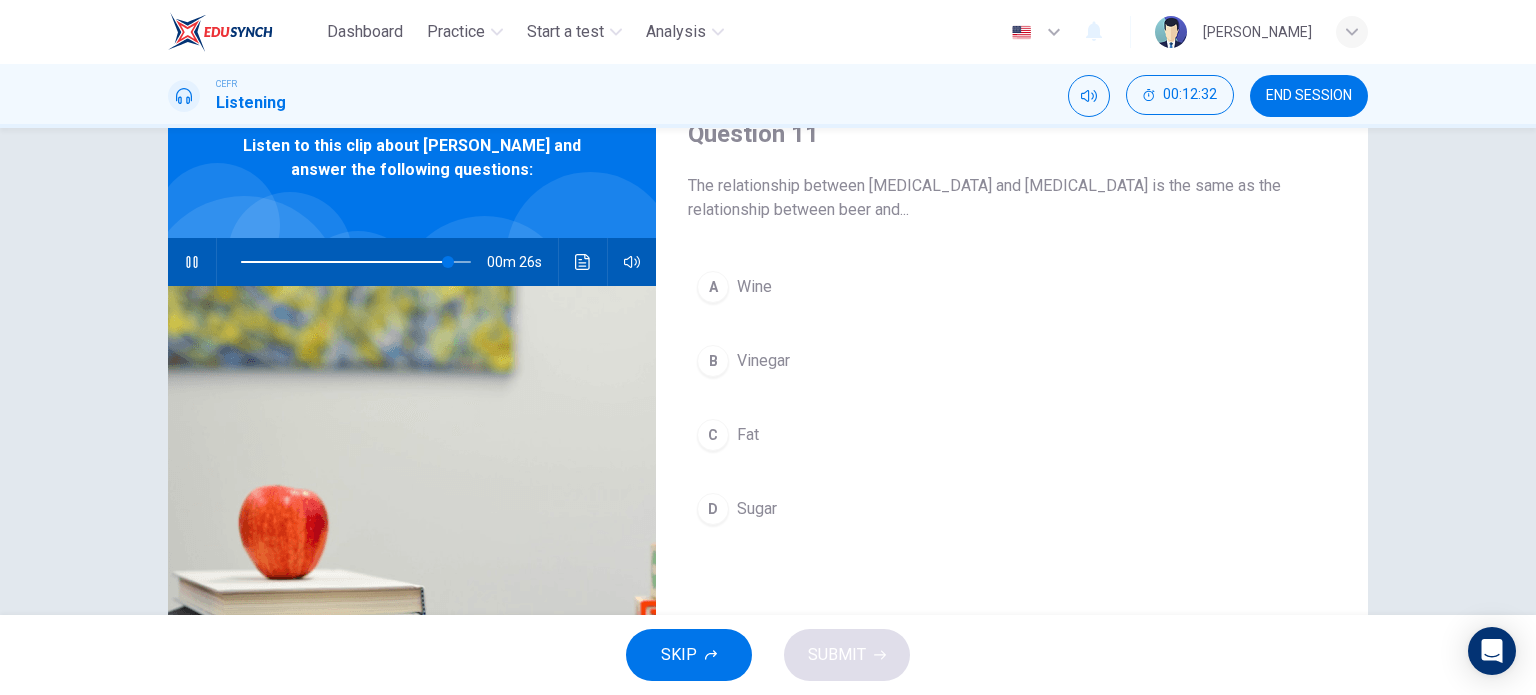 click at bounding box center [352, 262] 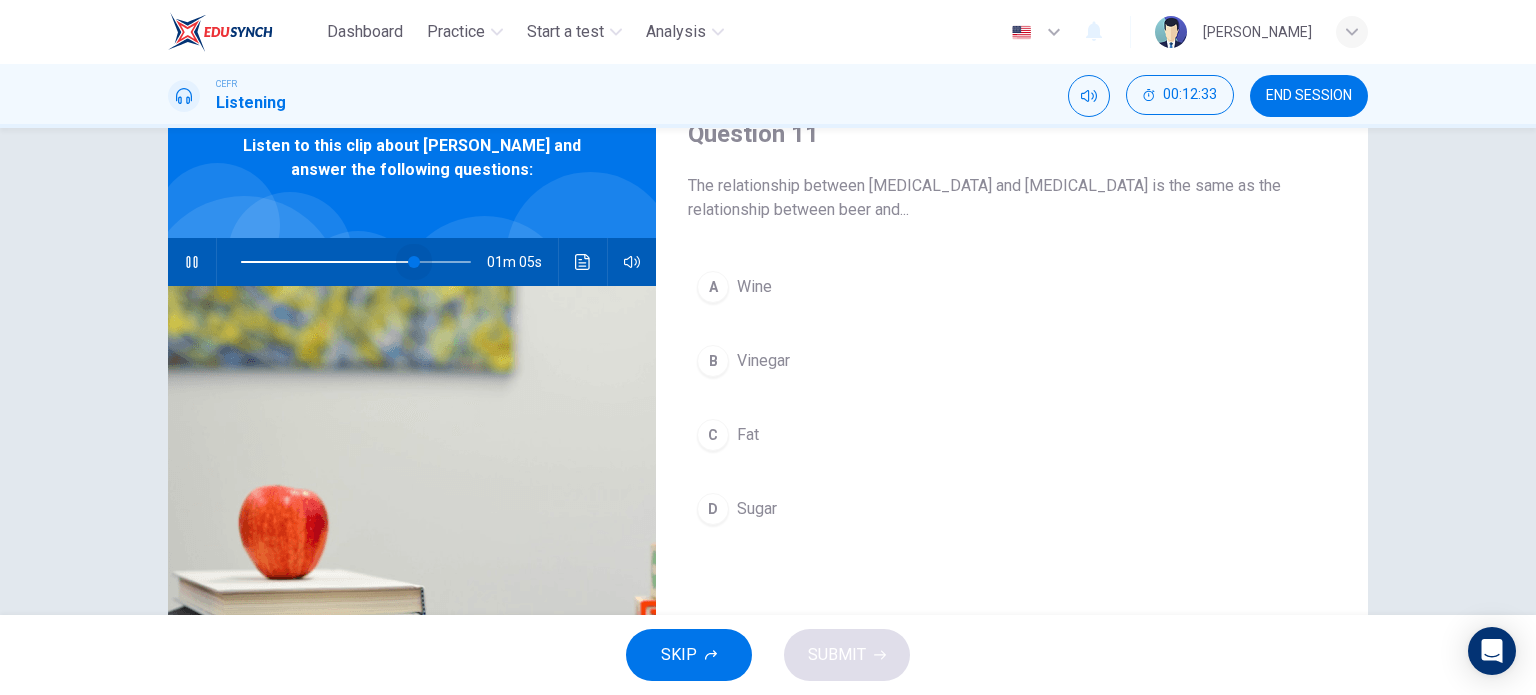 click at bounding box center (356, 262) 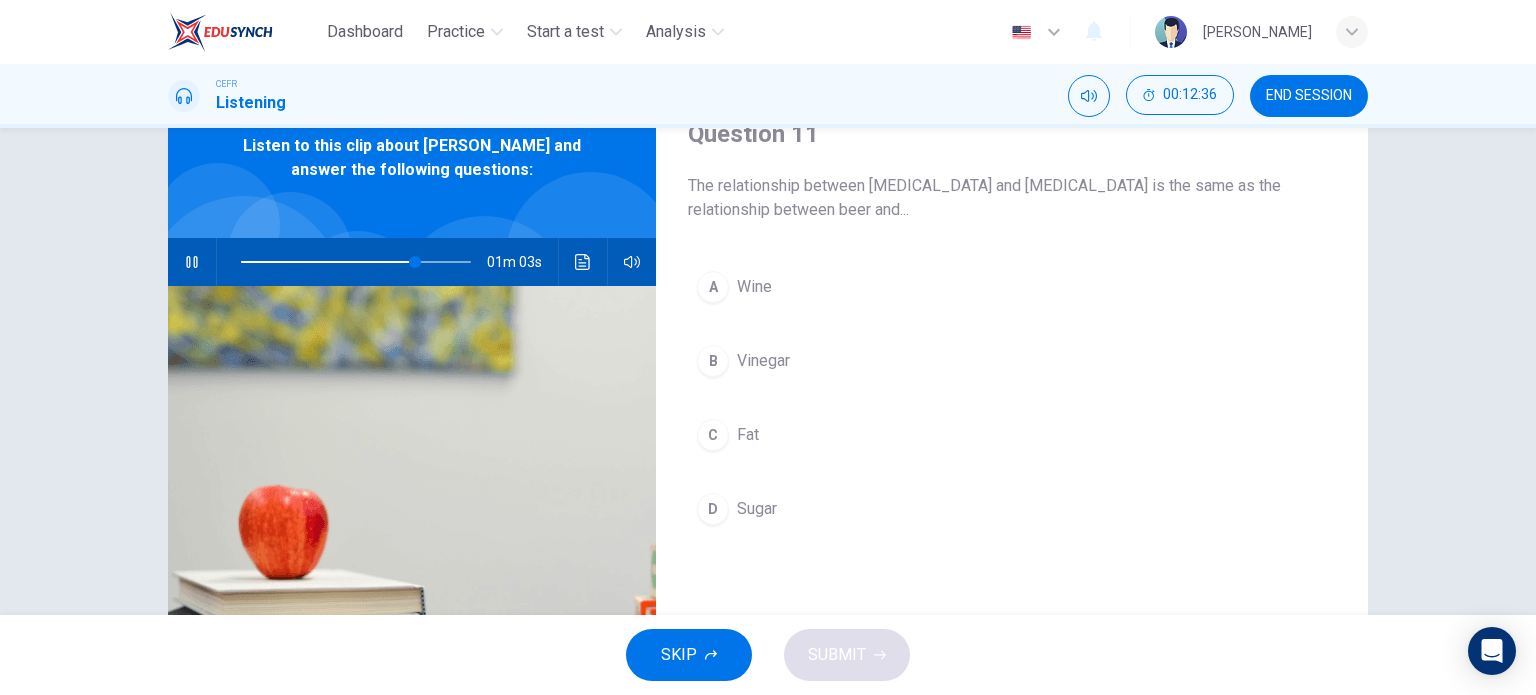 click at bounding box center (356, 262) 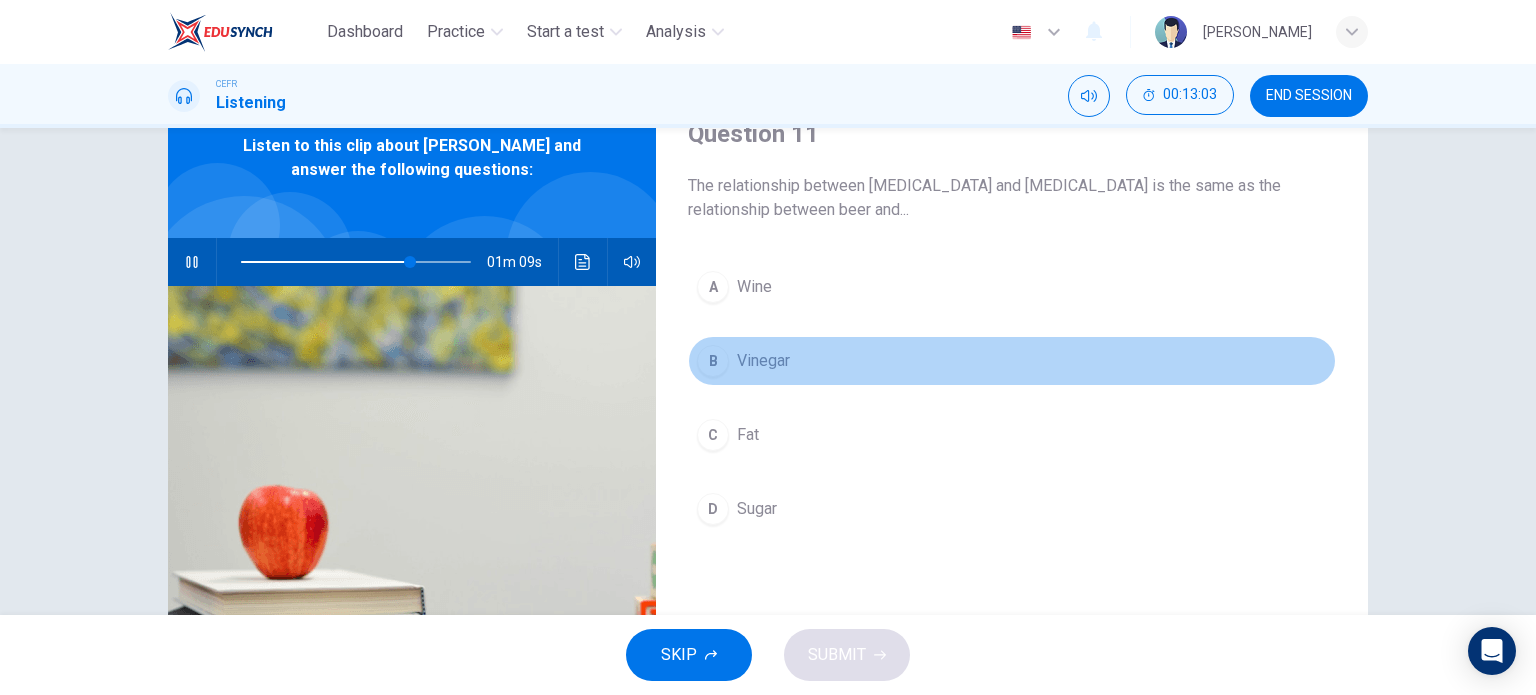 click on "B" at bounding box center [713, 361] 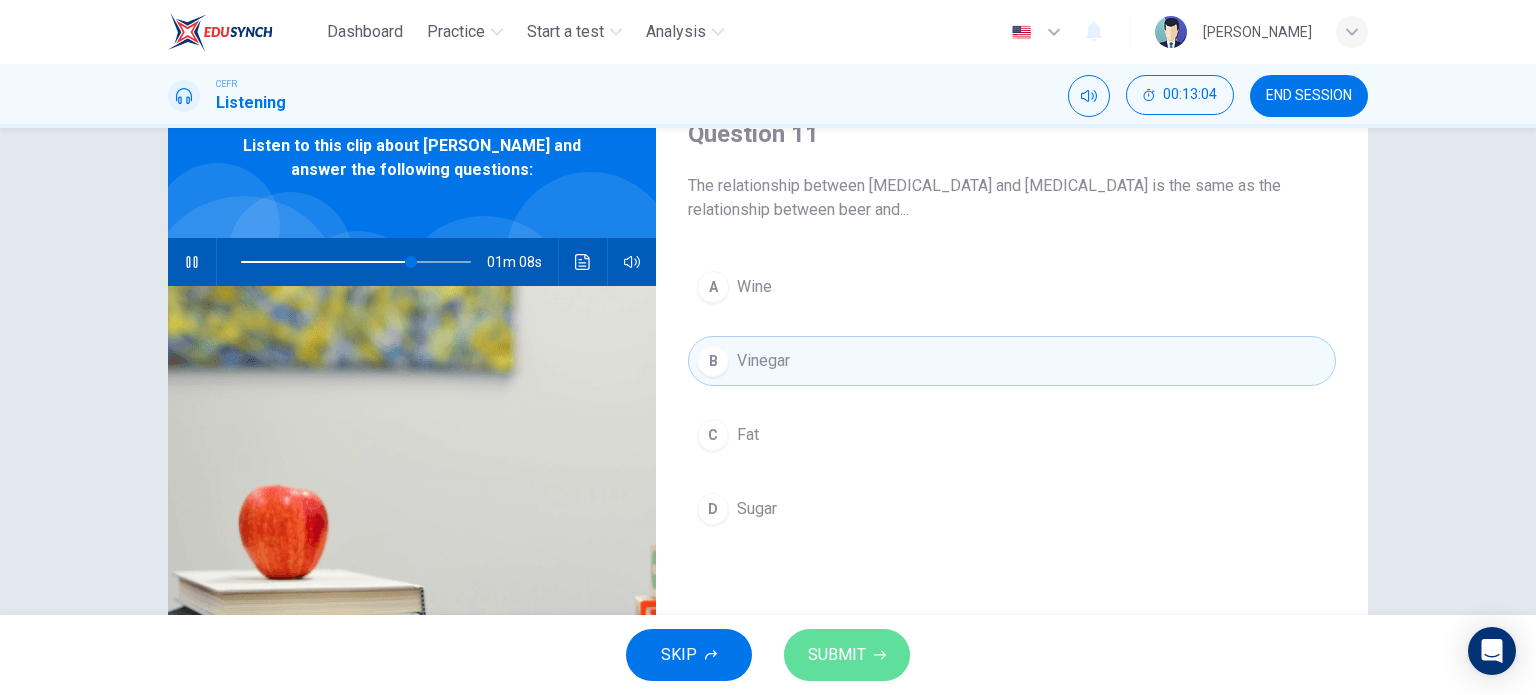 click on "SUBMIT" at bounding box center [837, 655] 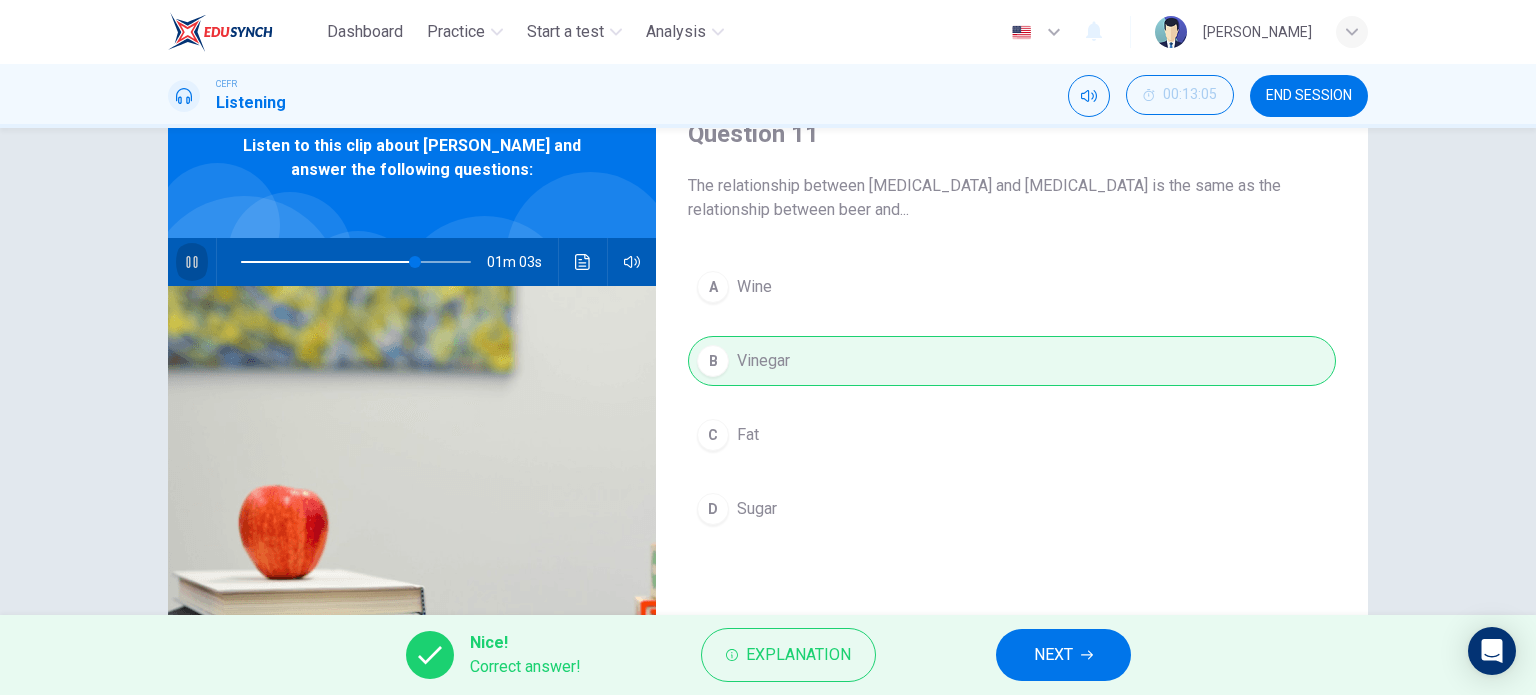 click at bounding box center (192, 262) 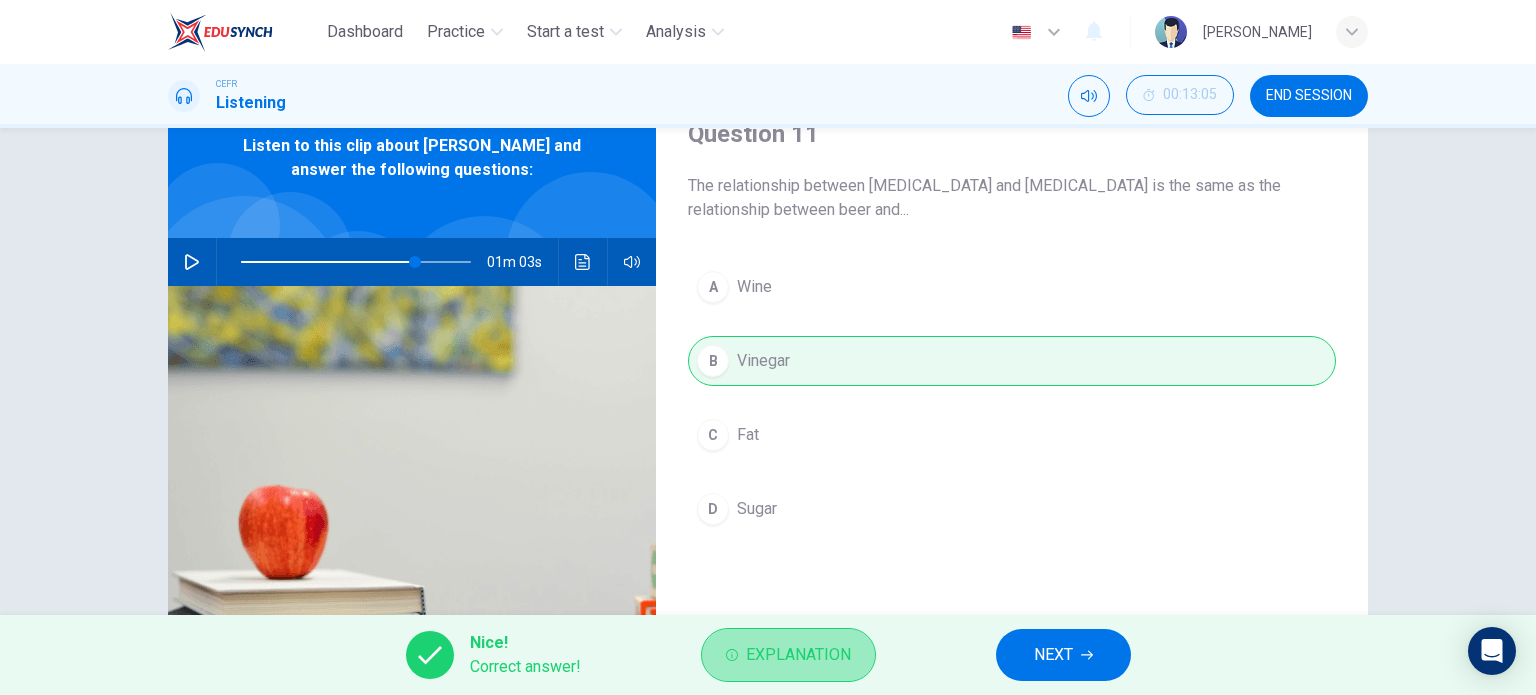 click on "Explanation" at bounding box center [788, 655] 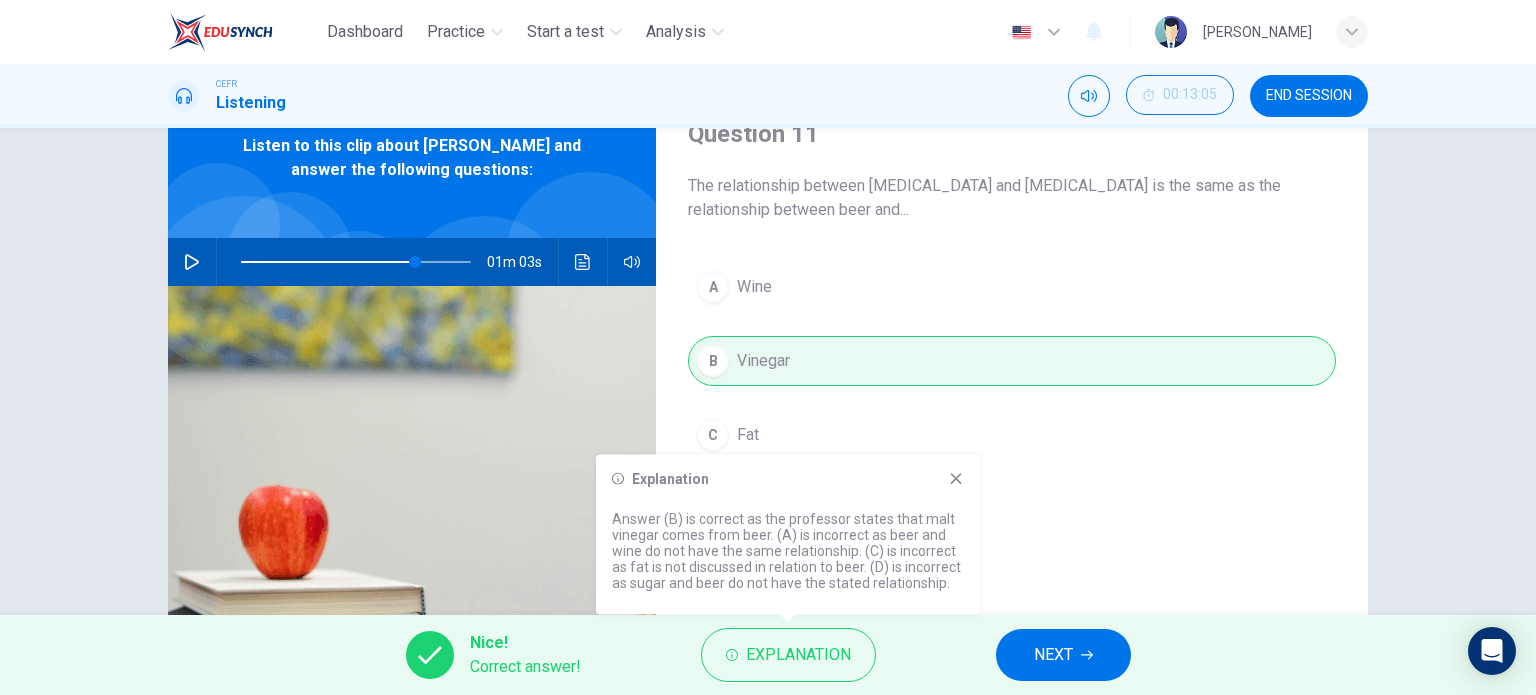 click 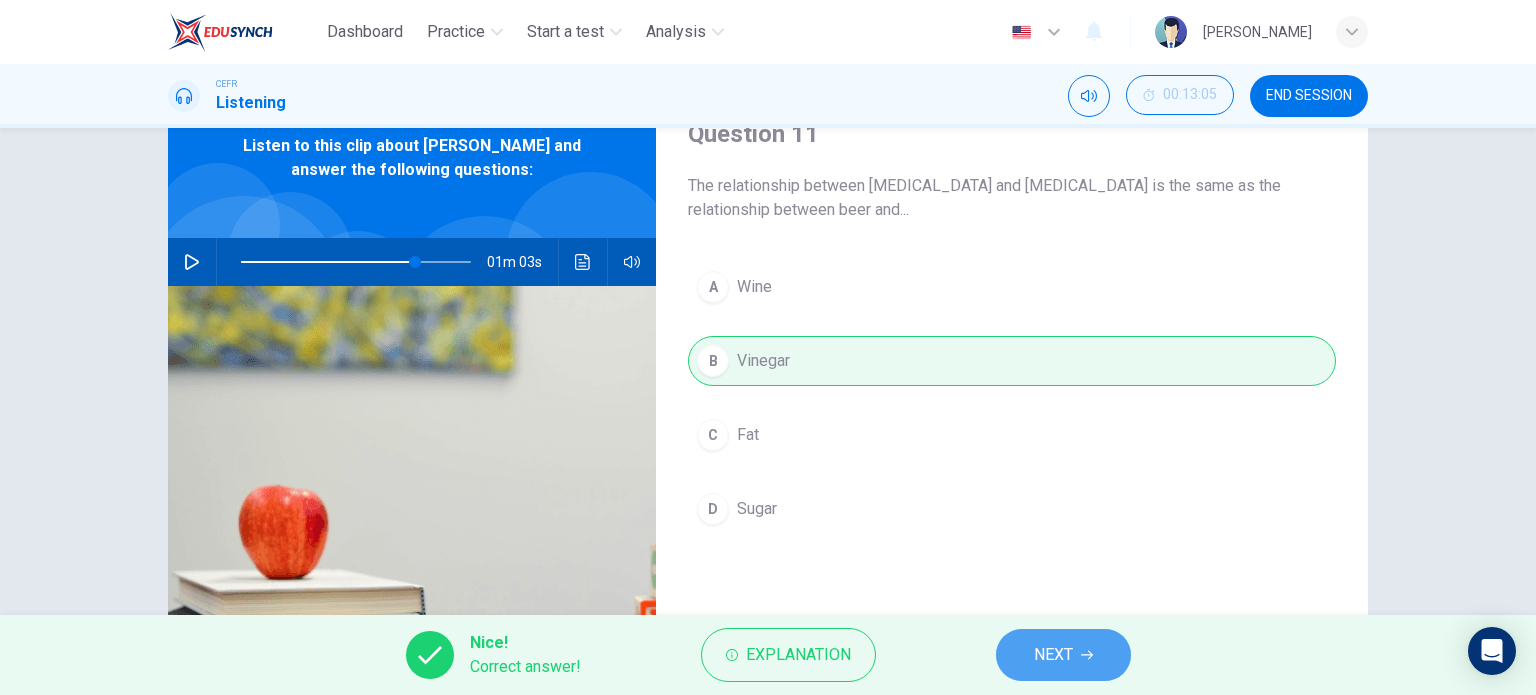 click on "NEXT" at bounding box center [1053, 655] 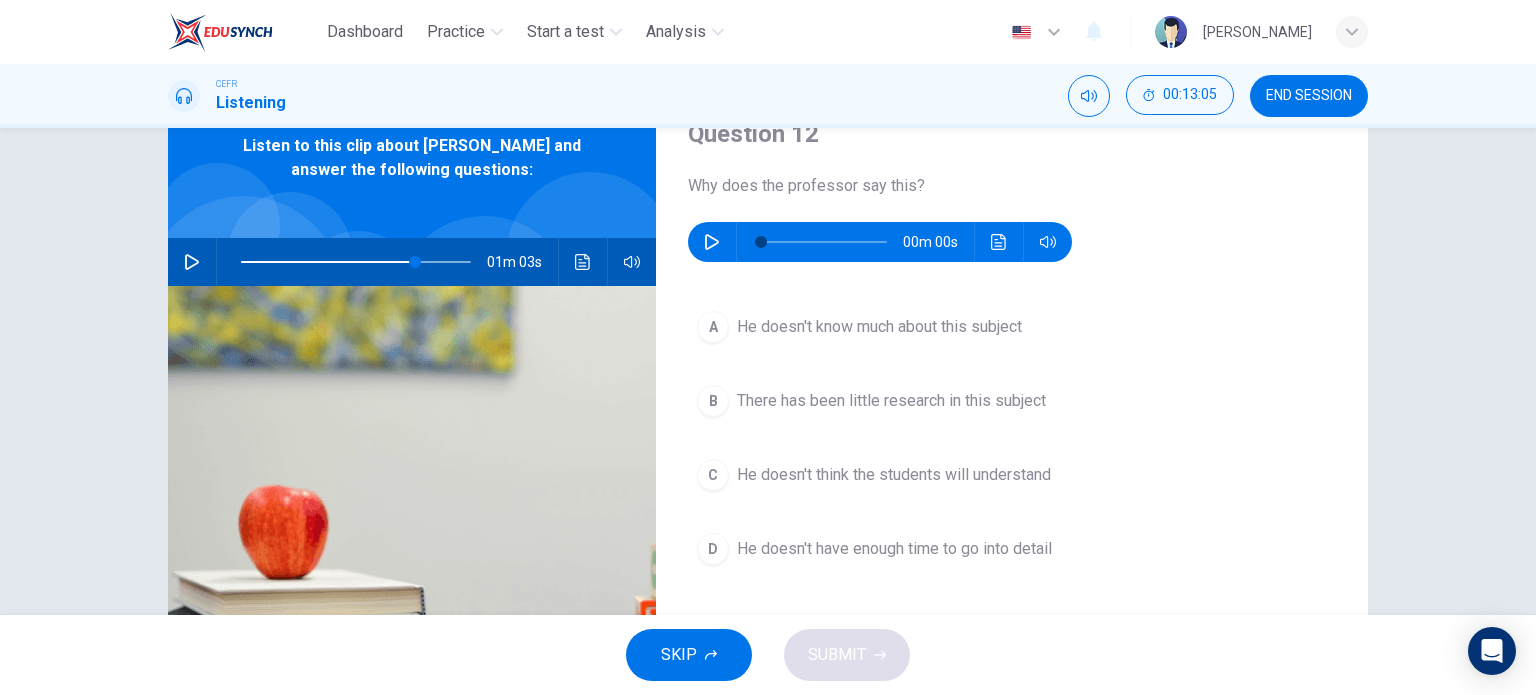 type on "76" 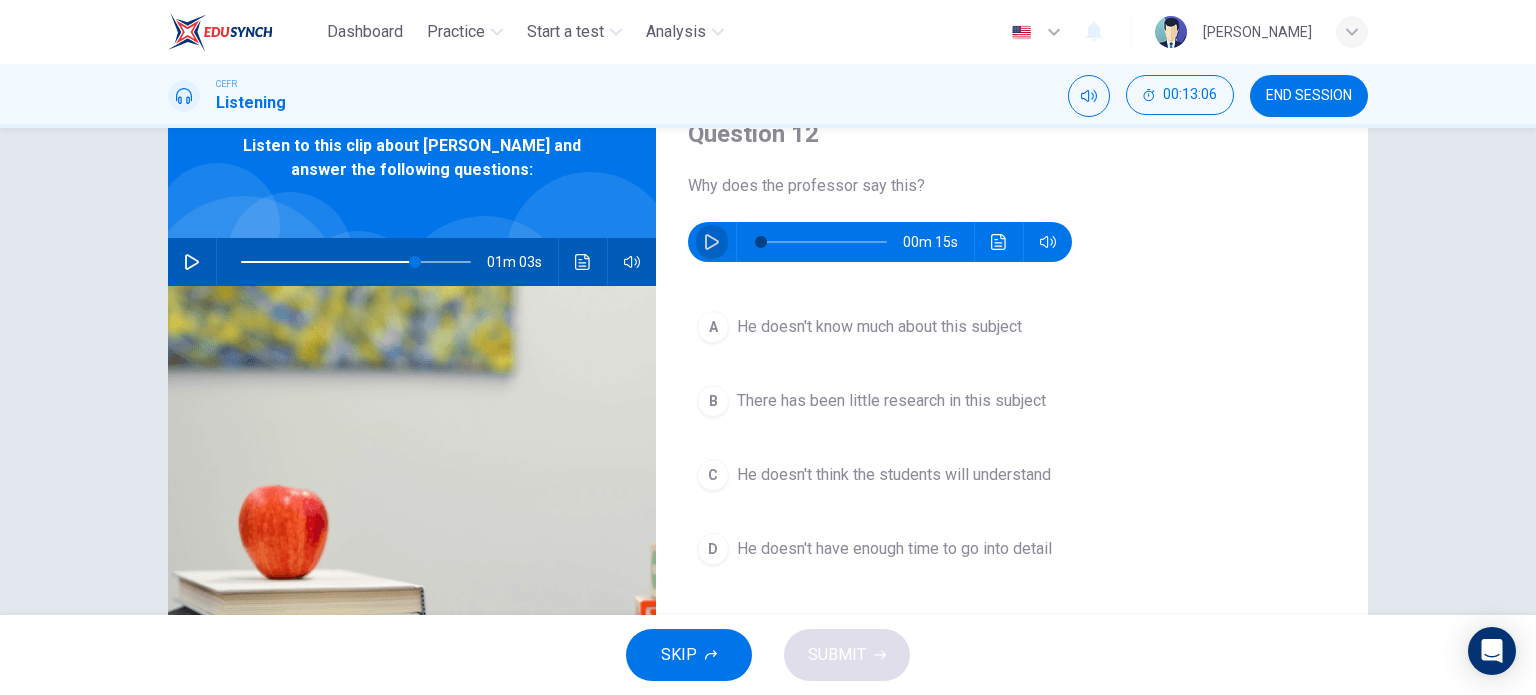 click 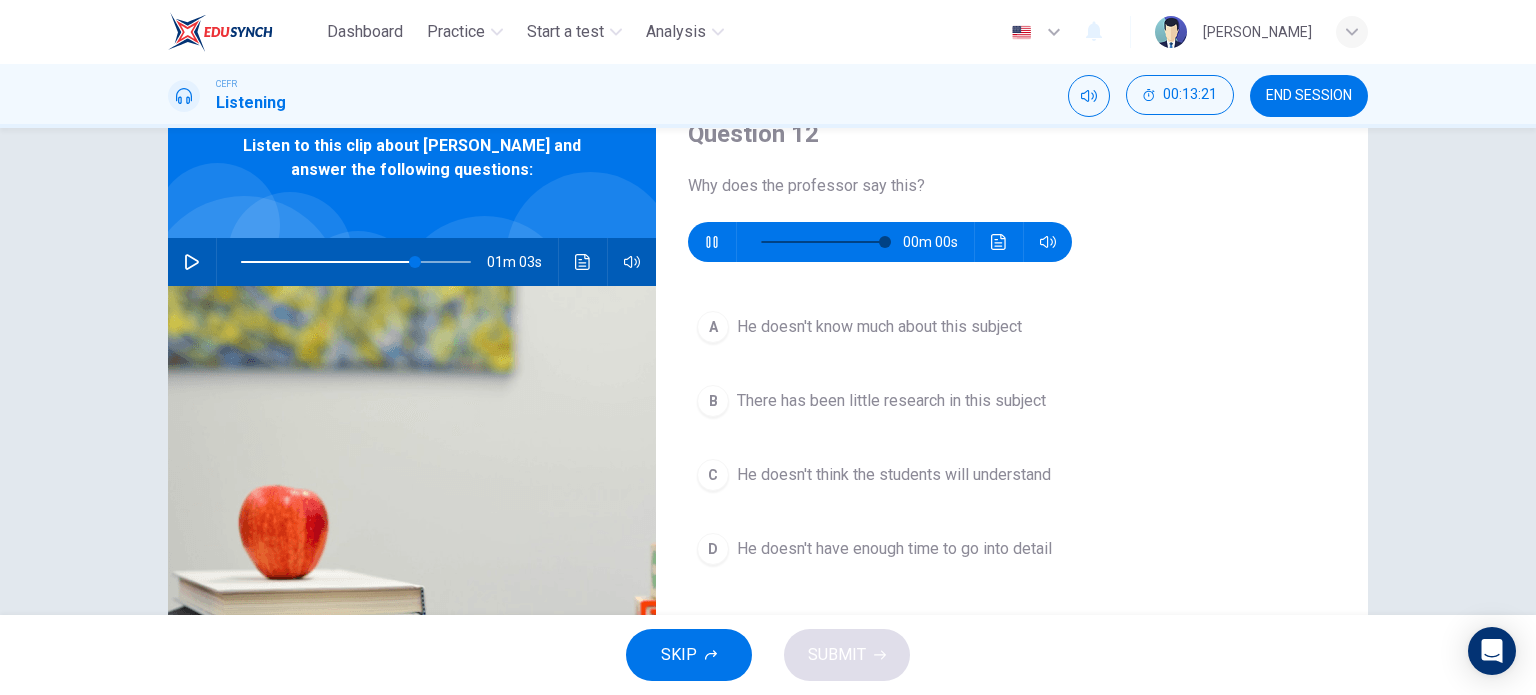 type on "0" 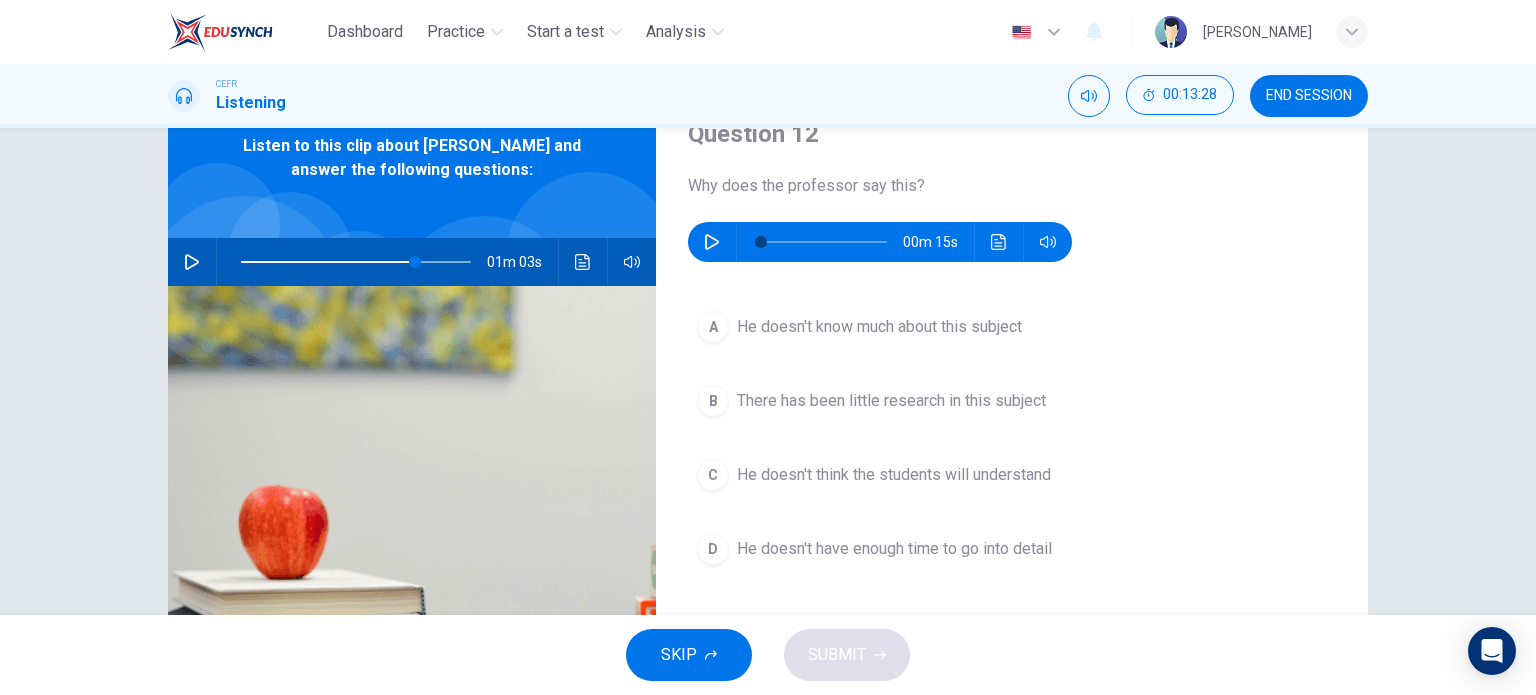 click on "He doesn't know much about this subject" at bounding box center [879, 327] 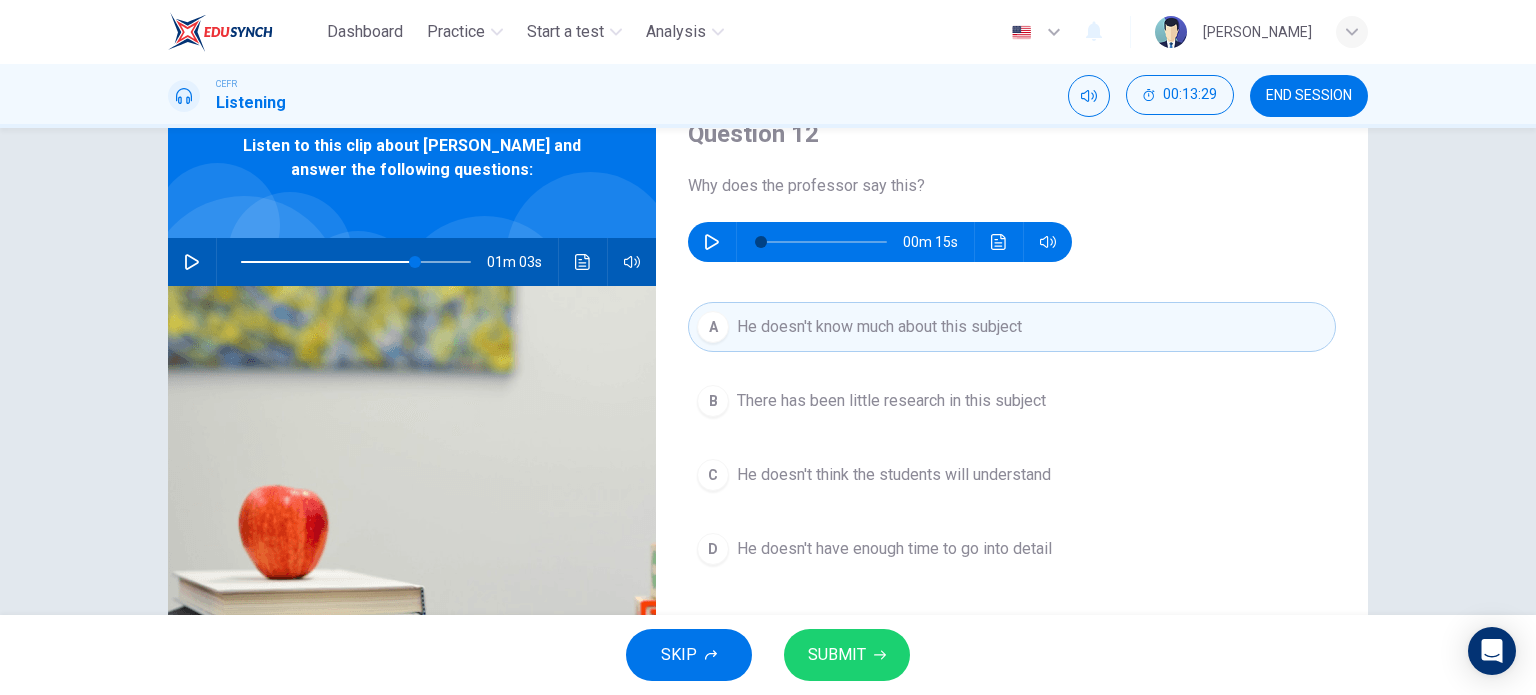 click on "SUBMIT" at bounding box center (847, 655) 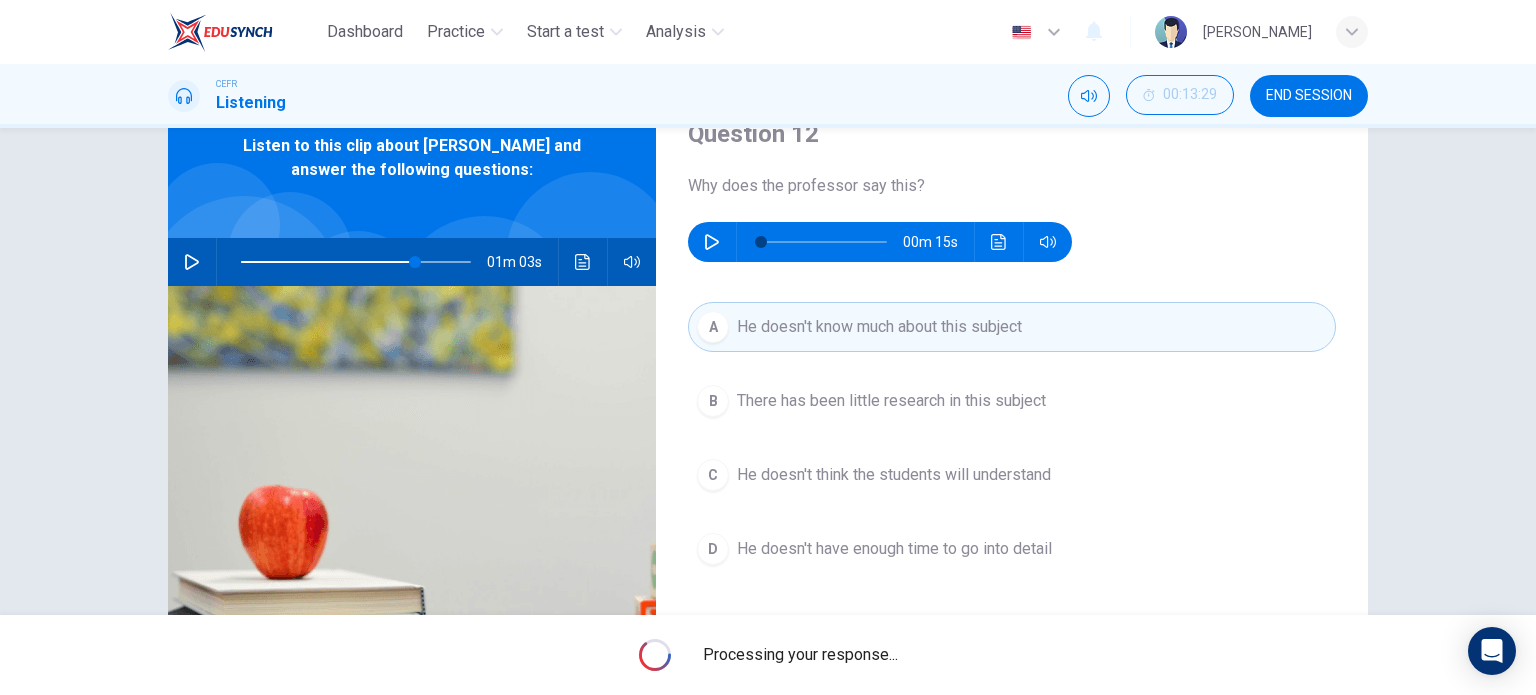 type on "76" 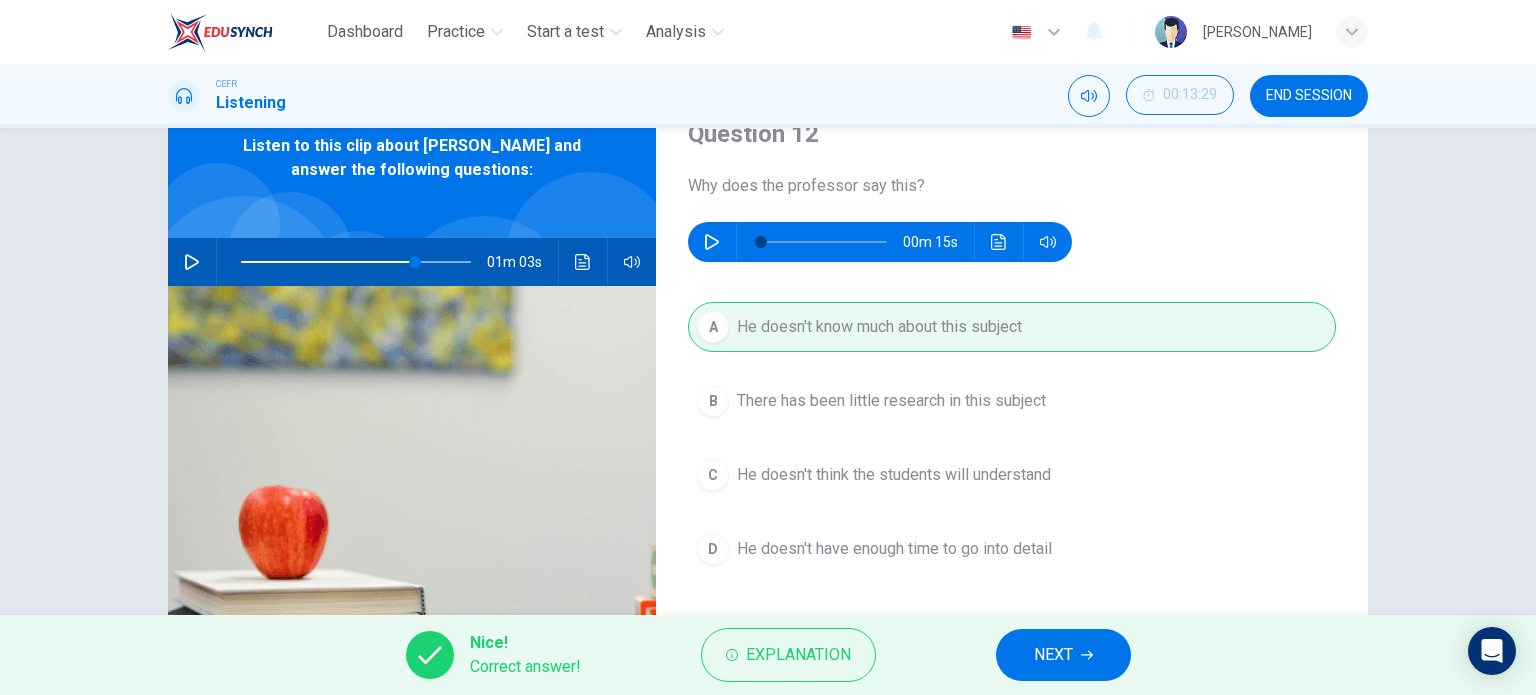 click on "NEXT" at bounding box center [1053, 655] 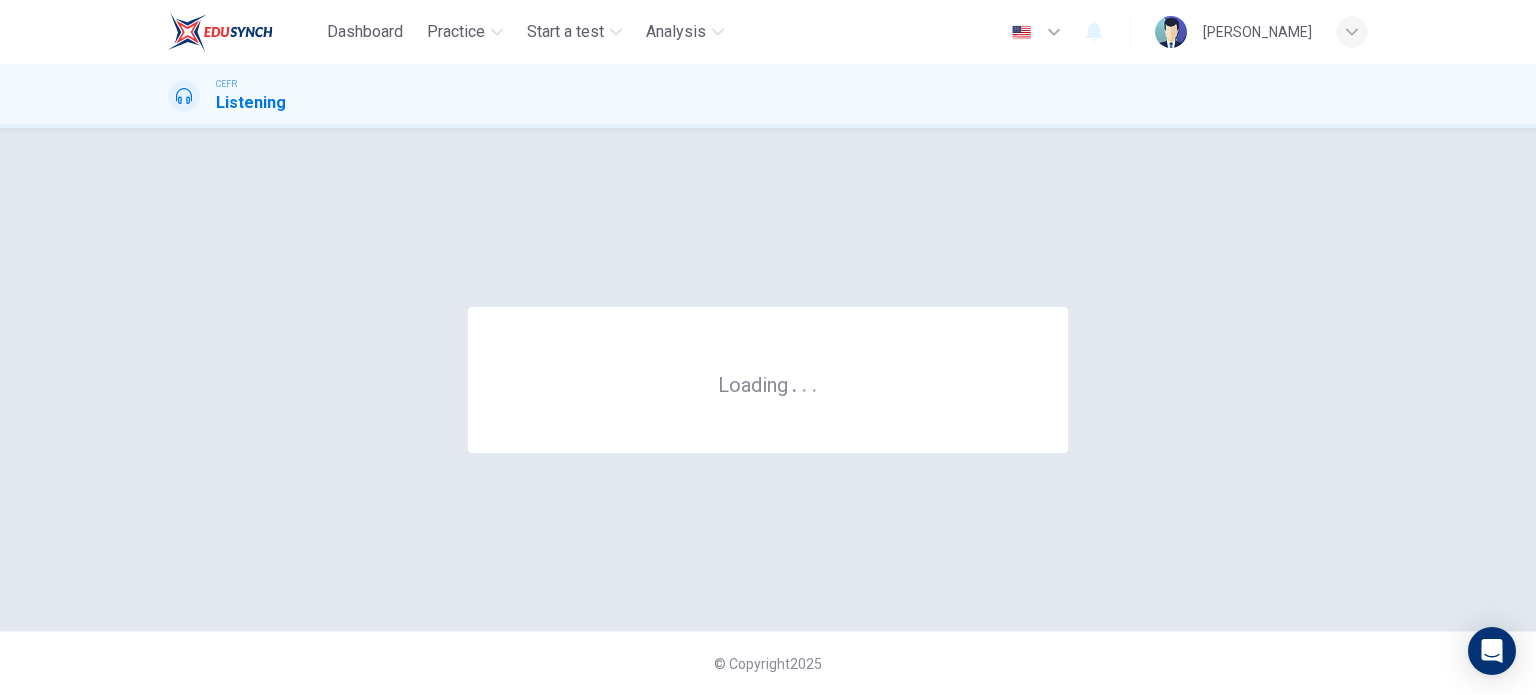 scroll, scrollTop: 0, scrollLeft: 0, axis: both 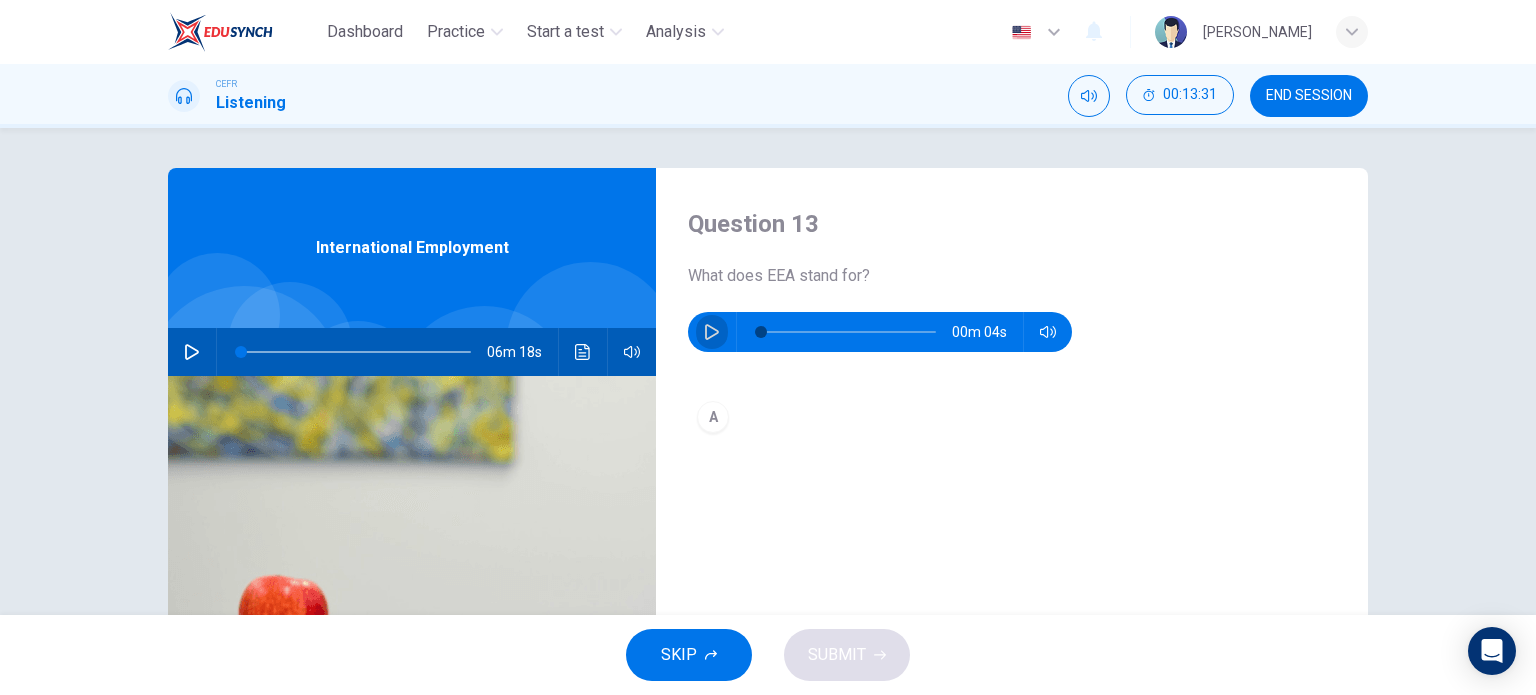 click 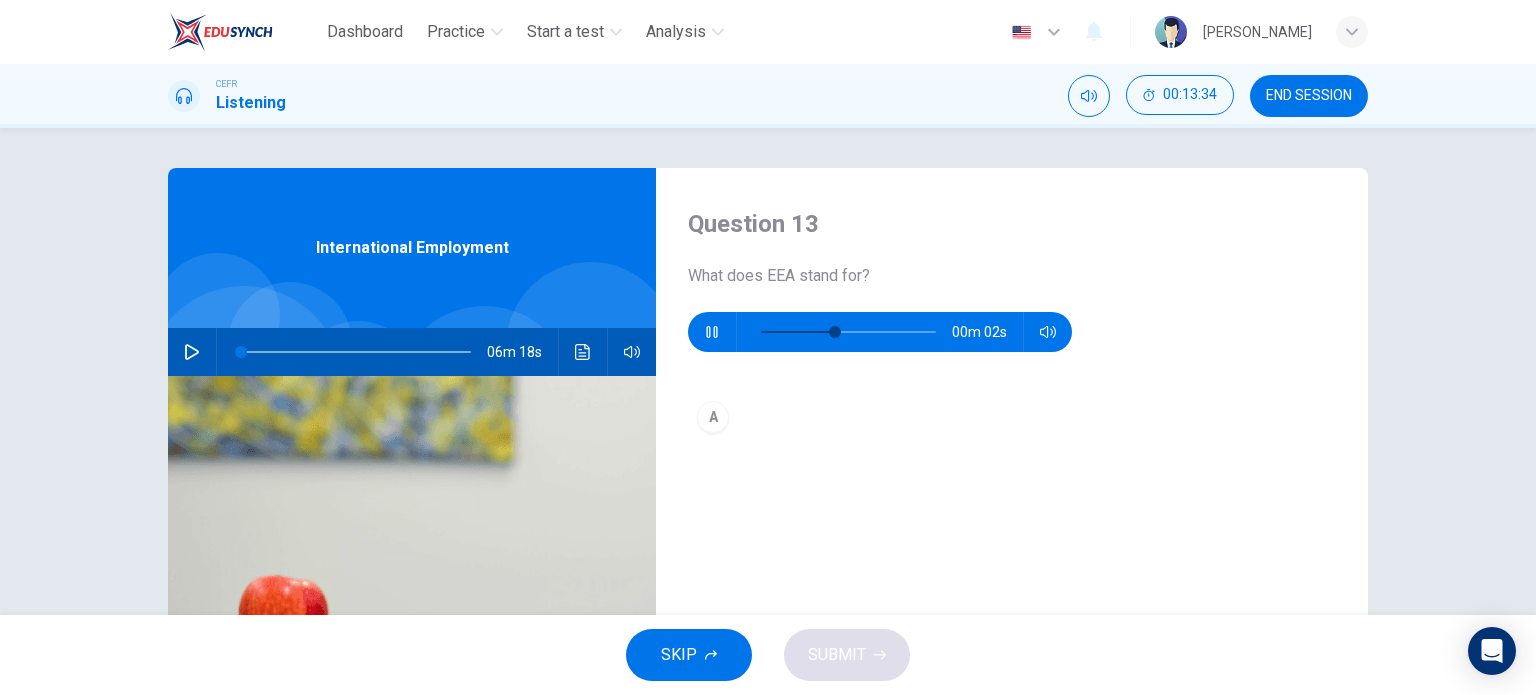 type on "64" 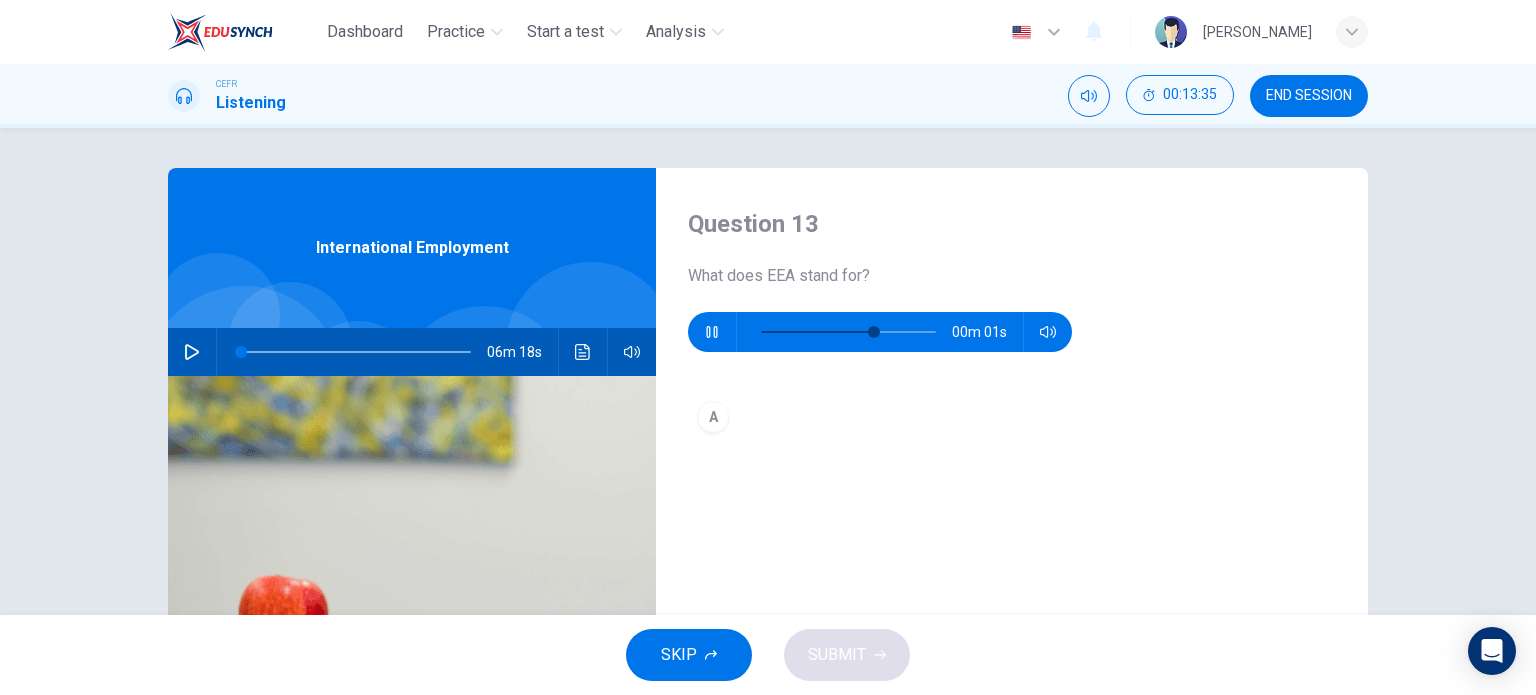 type on "27" 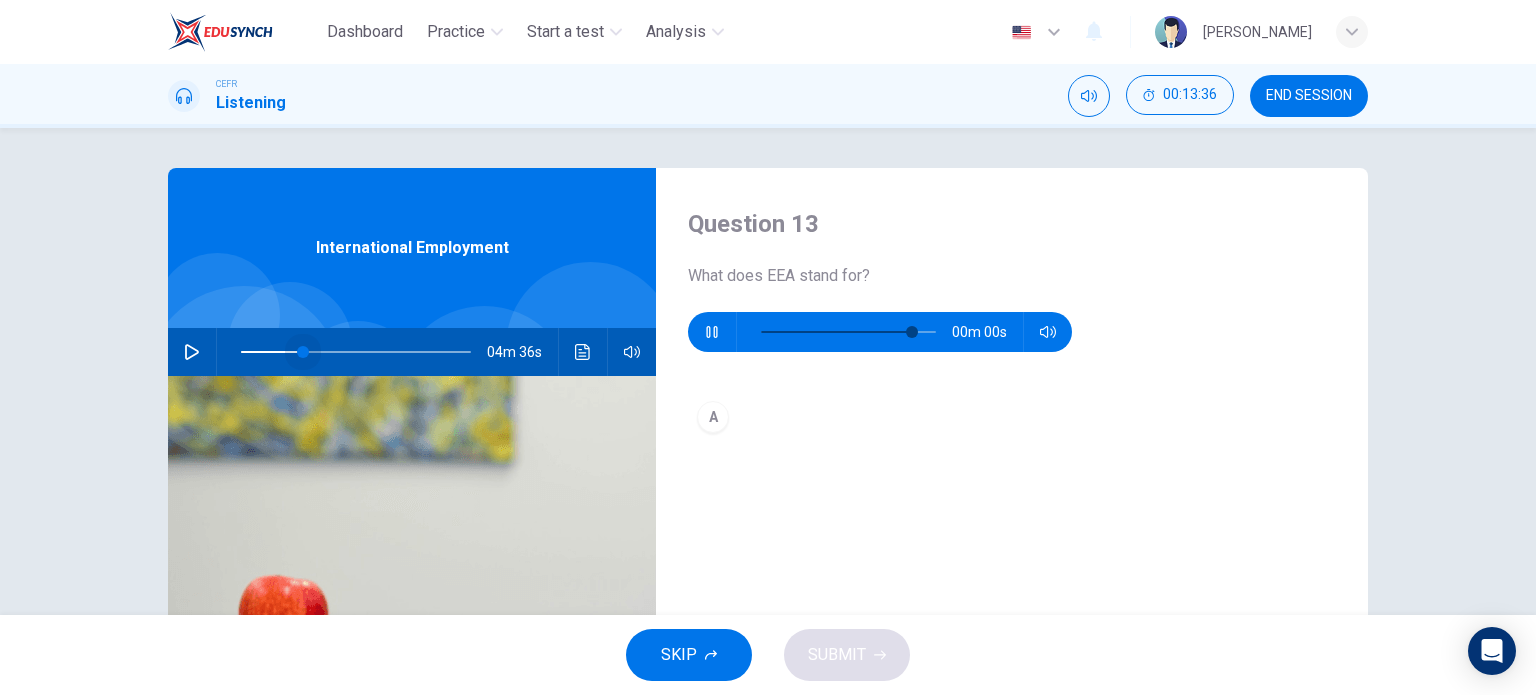 click at bounding box center [356, 352] 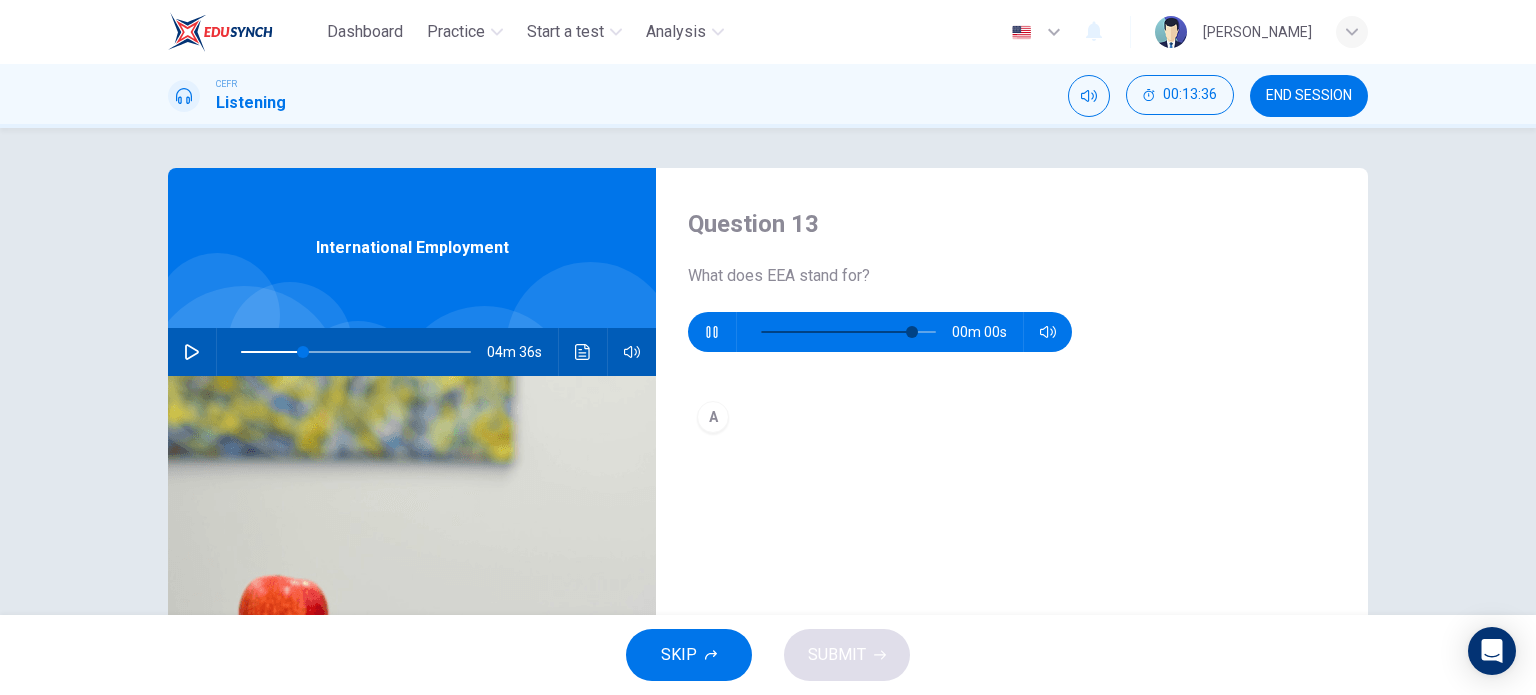 type on "27" 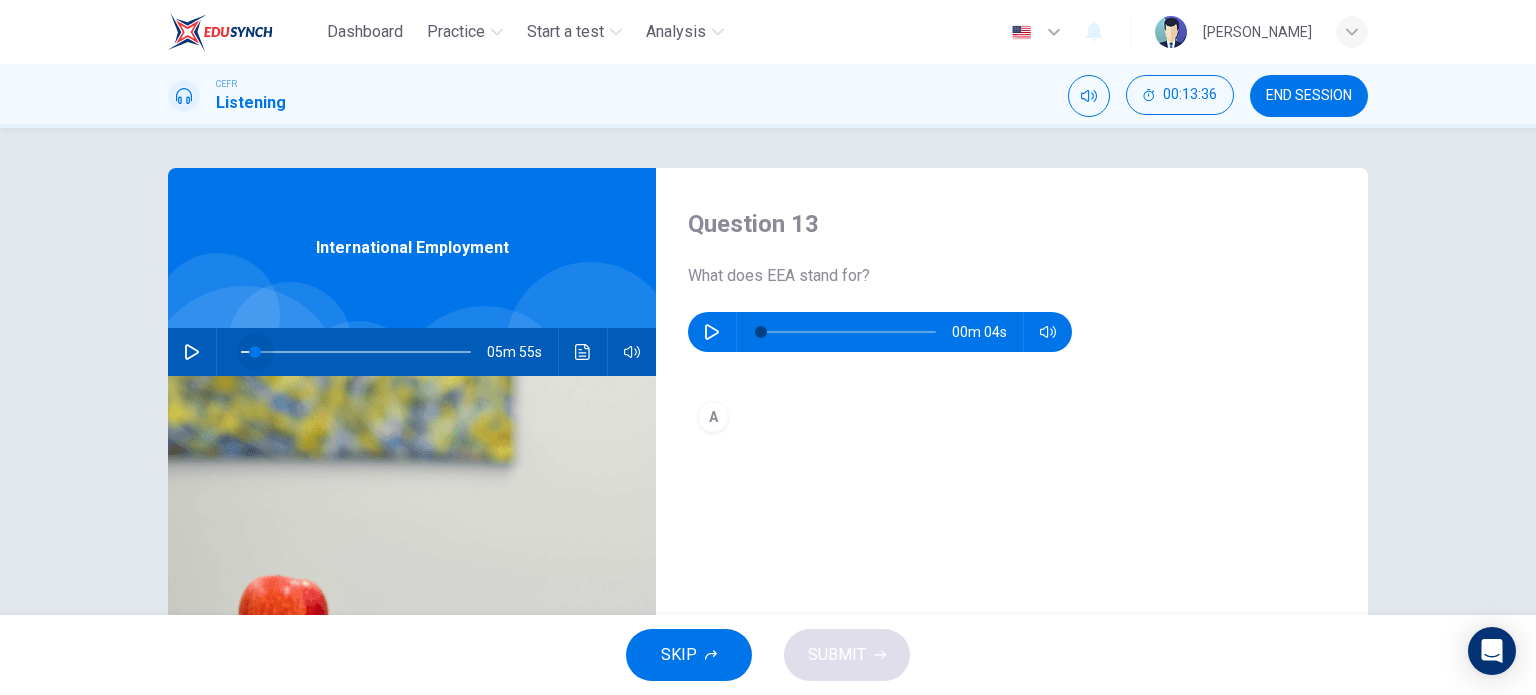 click at bounding box center [356, 352] 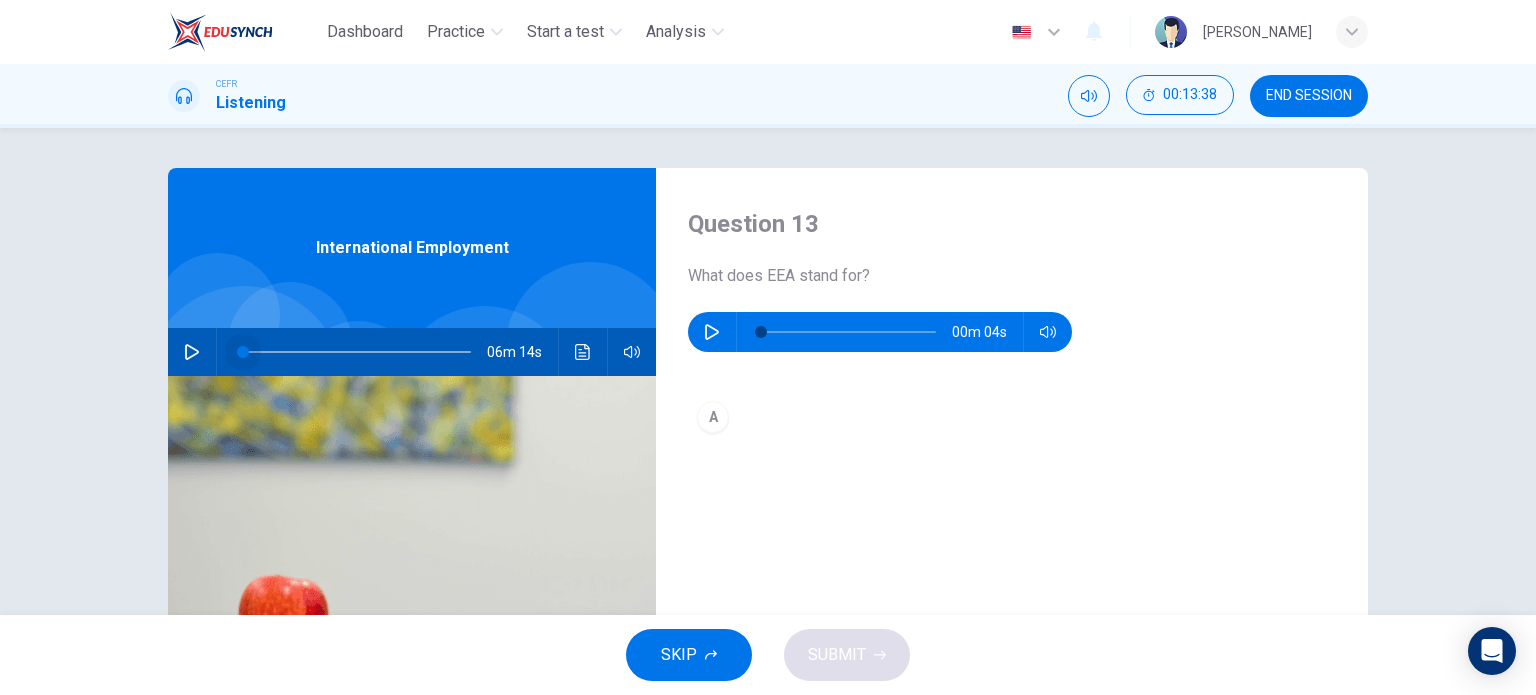 drag, startPoint x: 237, startPoint y: 351, endPoint x: 197, endPoint y: 357, distance: 40.4475 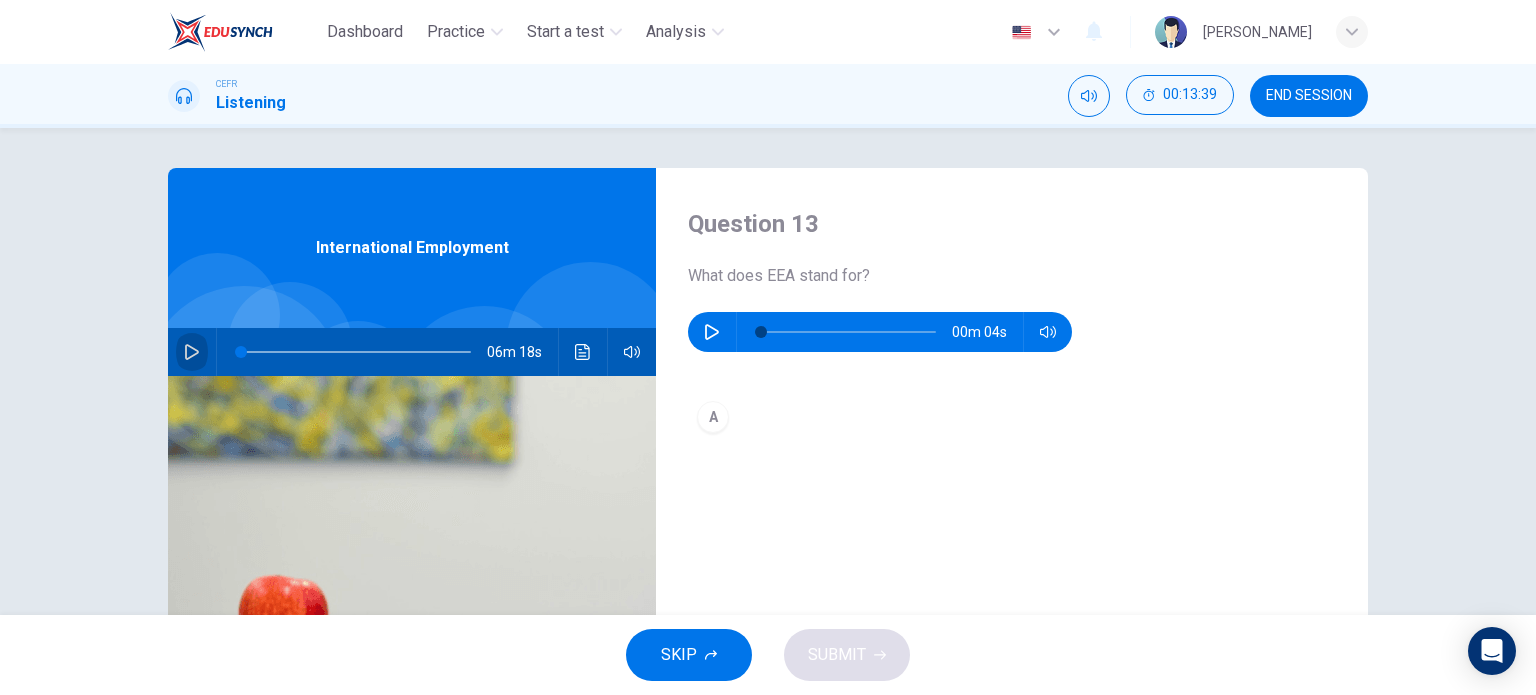 click 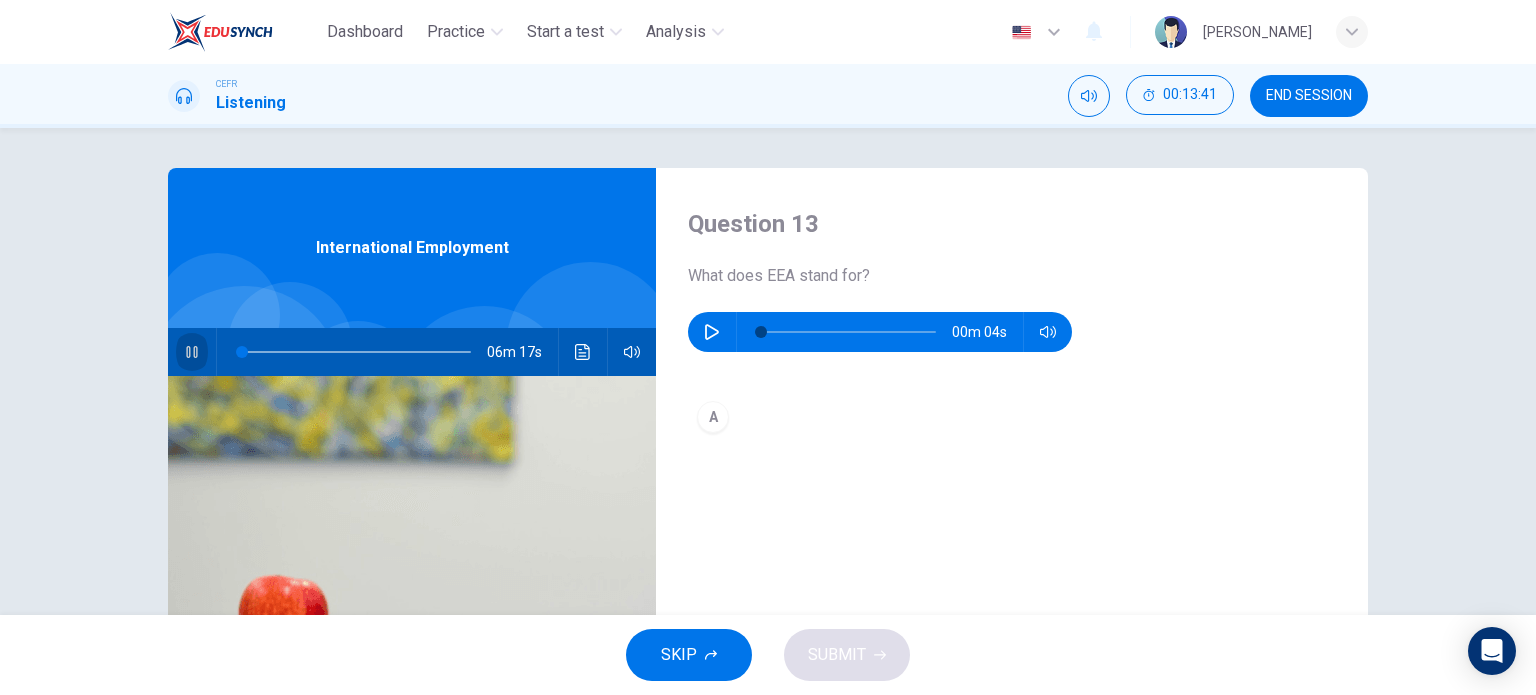 click 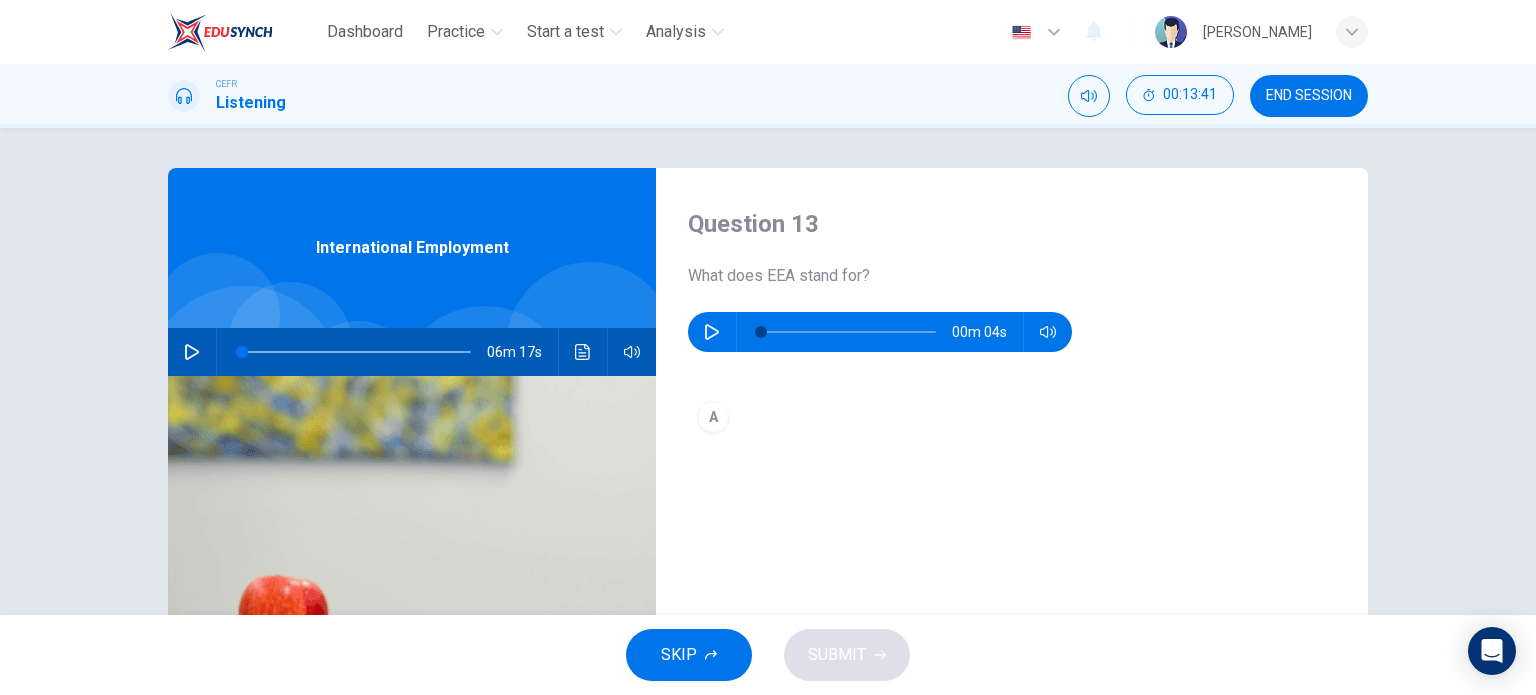 type on "0" 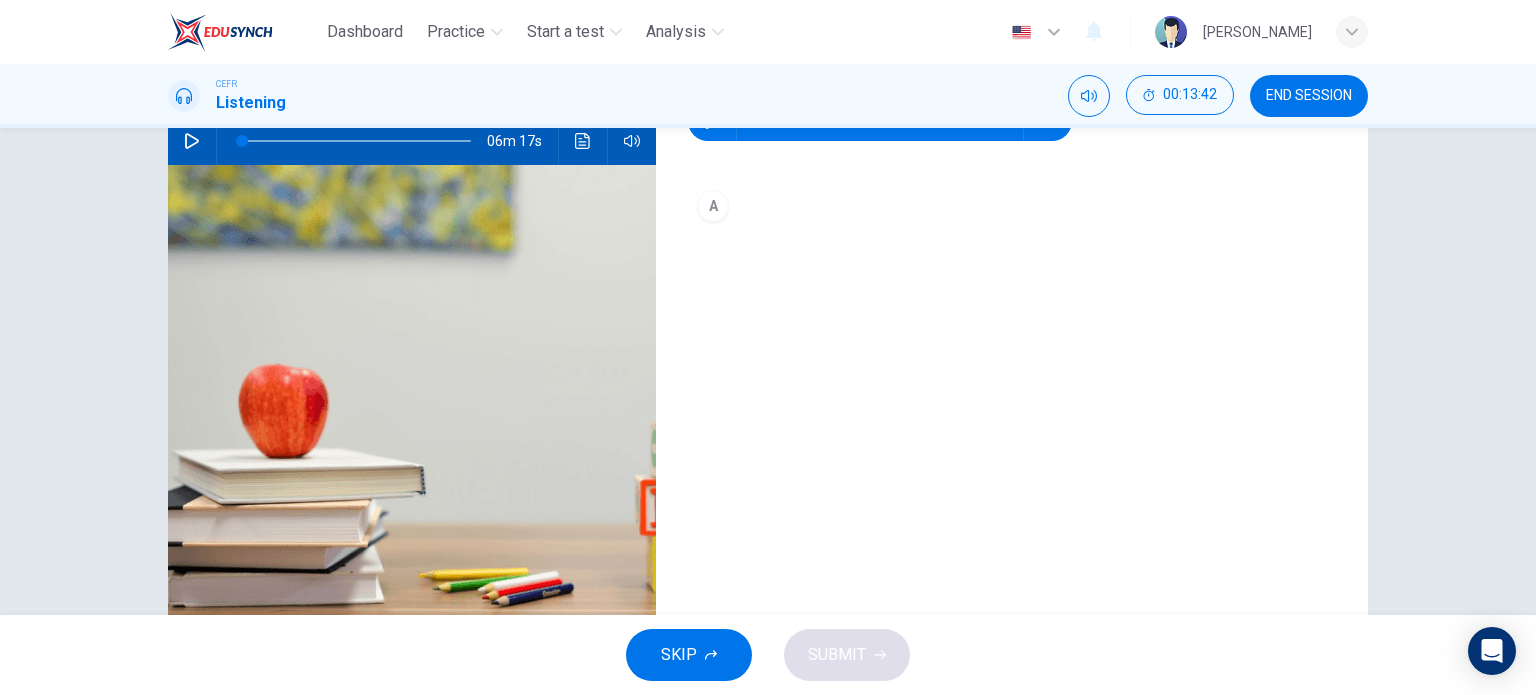 scroll, scrollTop: 212, scrollLeft: 0, axis: vertical 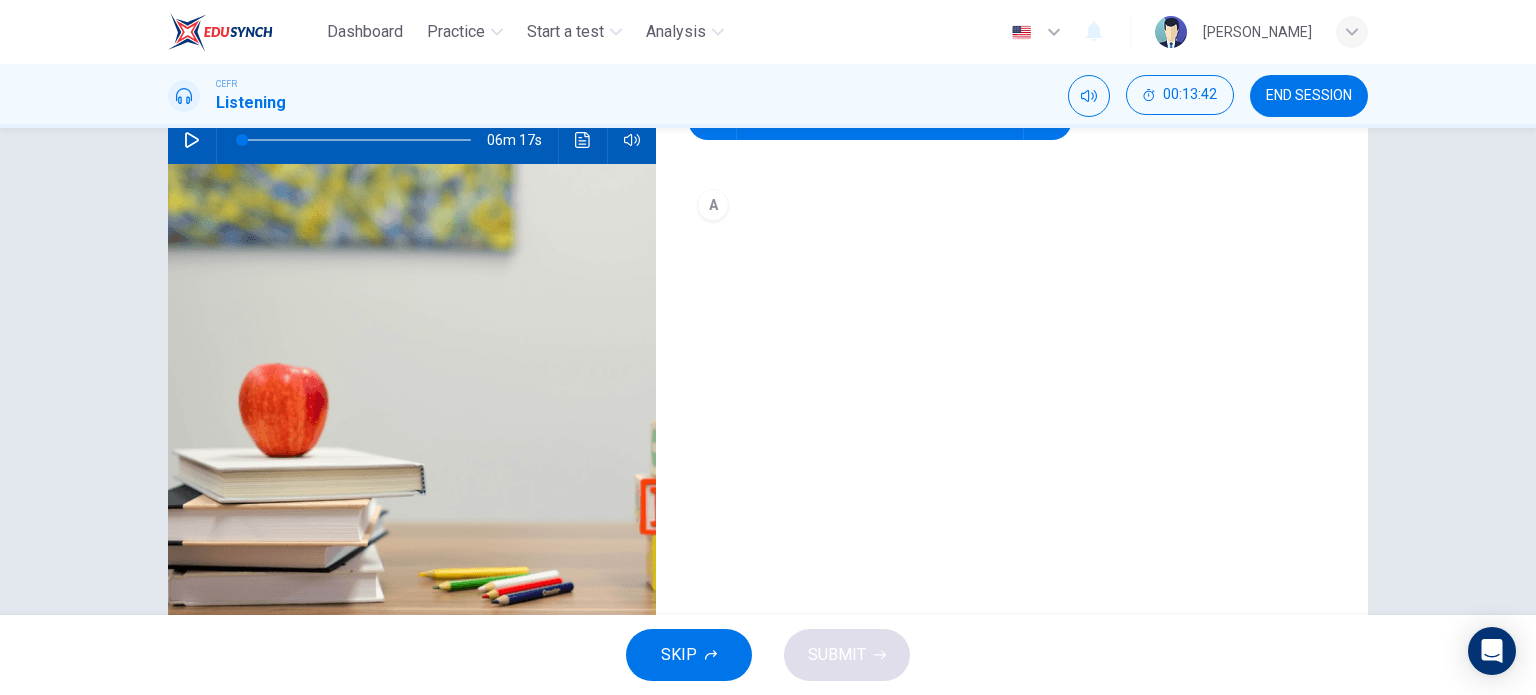 click on "Question 13 What does EEA stand for? 00m 04s A" at bounding box center (1012, 303) 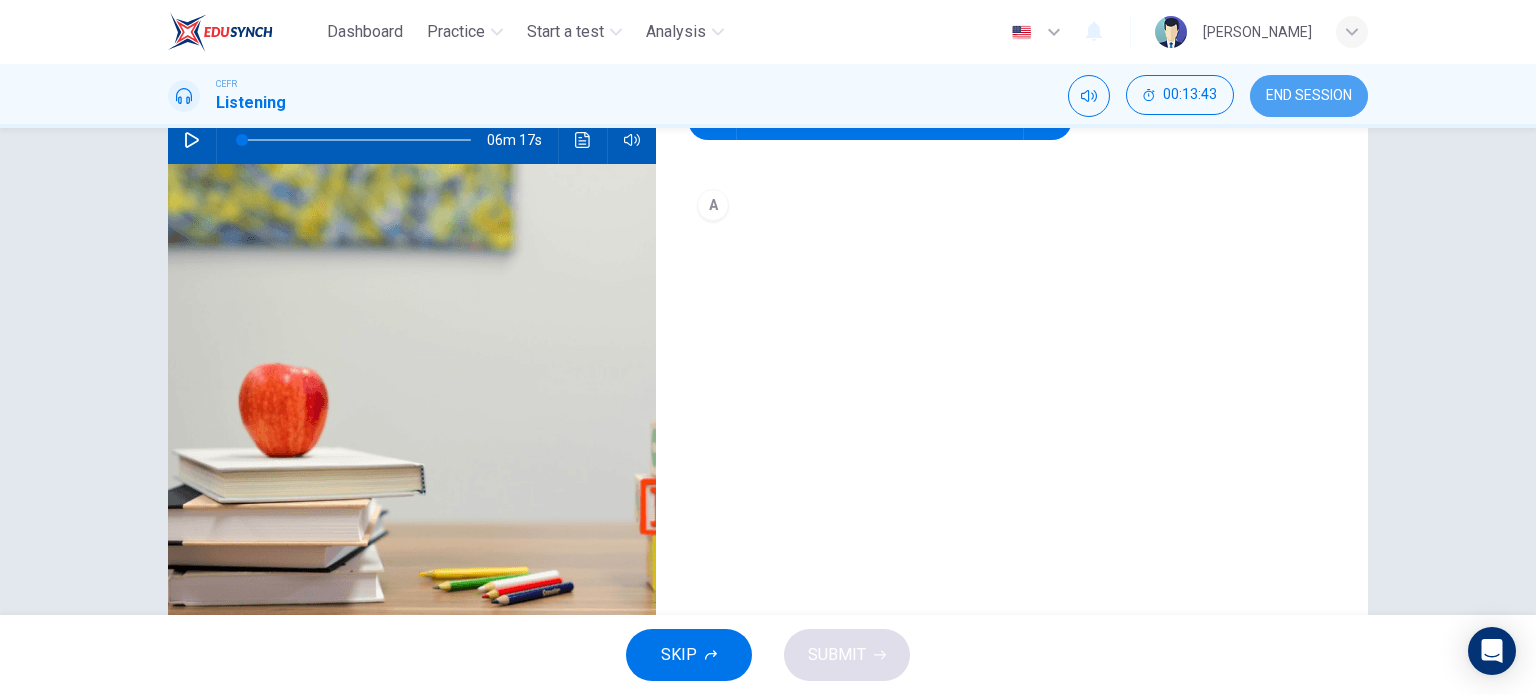click on "END SESSION" at bounding box center [1309, 96] 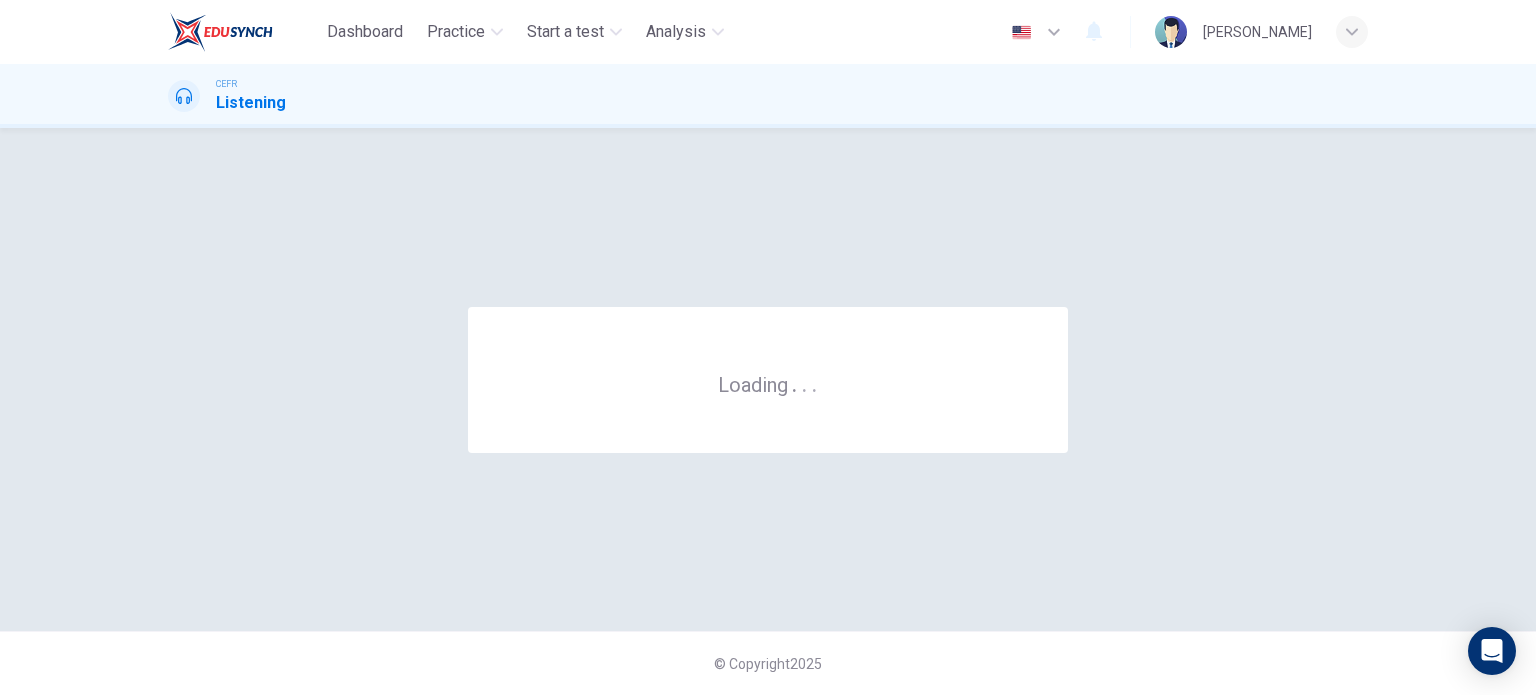 scroll, scrollTop: 0, scrollLeft: 0, axis: both 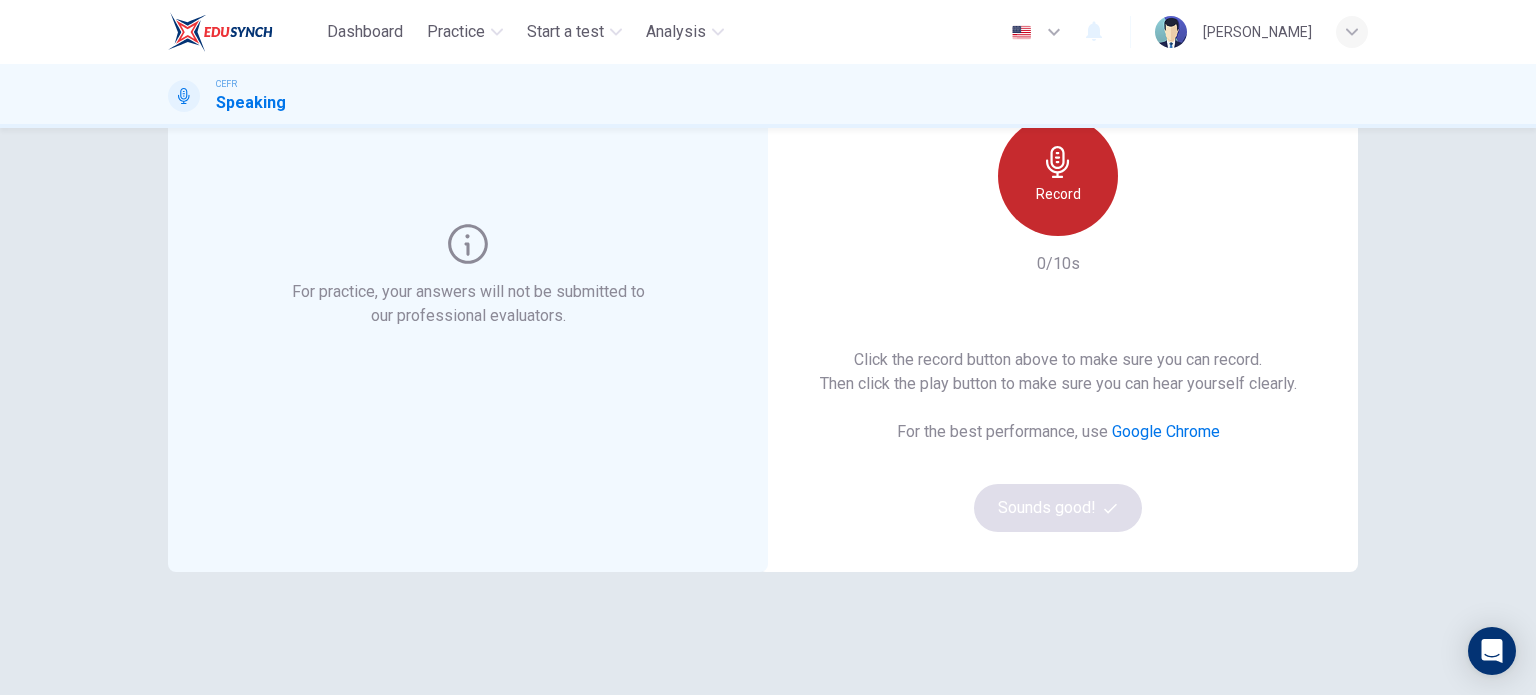 click 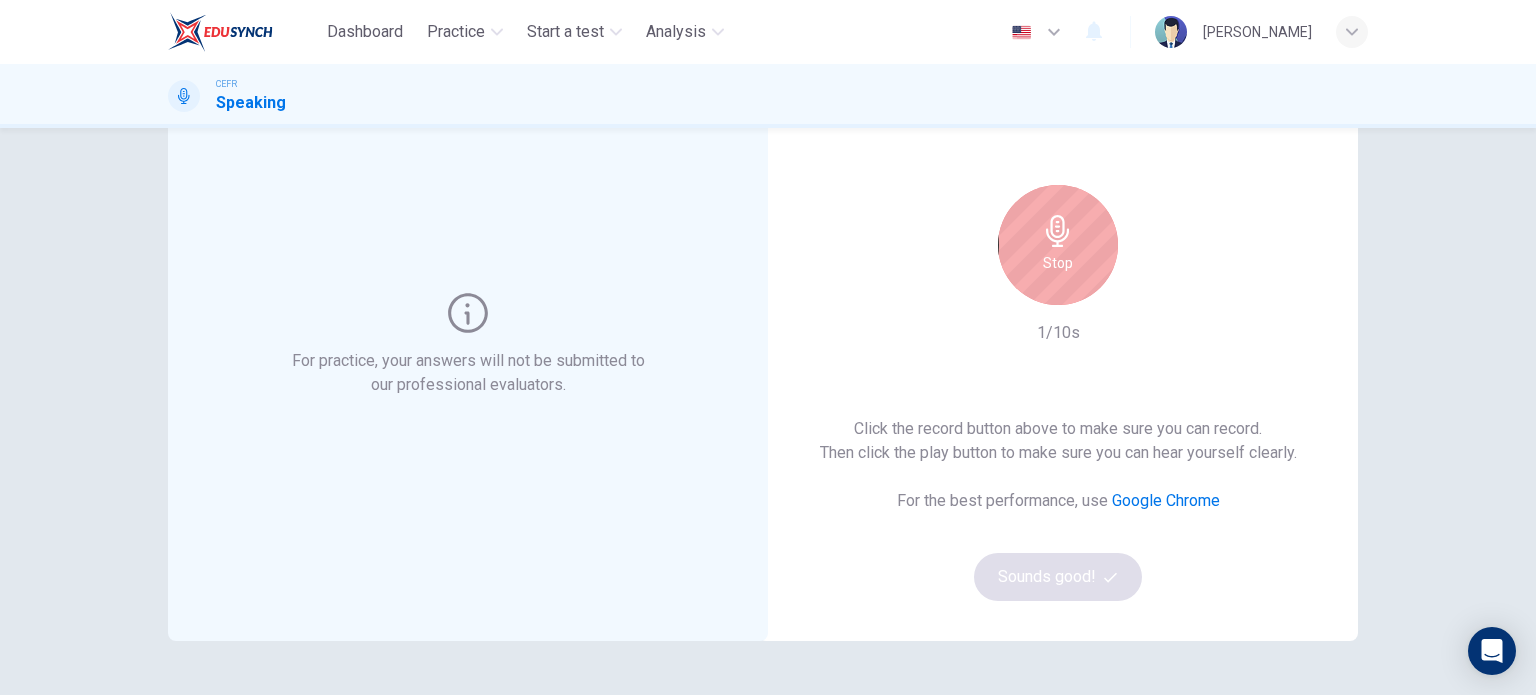 scroll, scrollTop: 111, scrollLeft: 0, axis: vertical 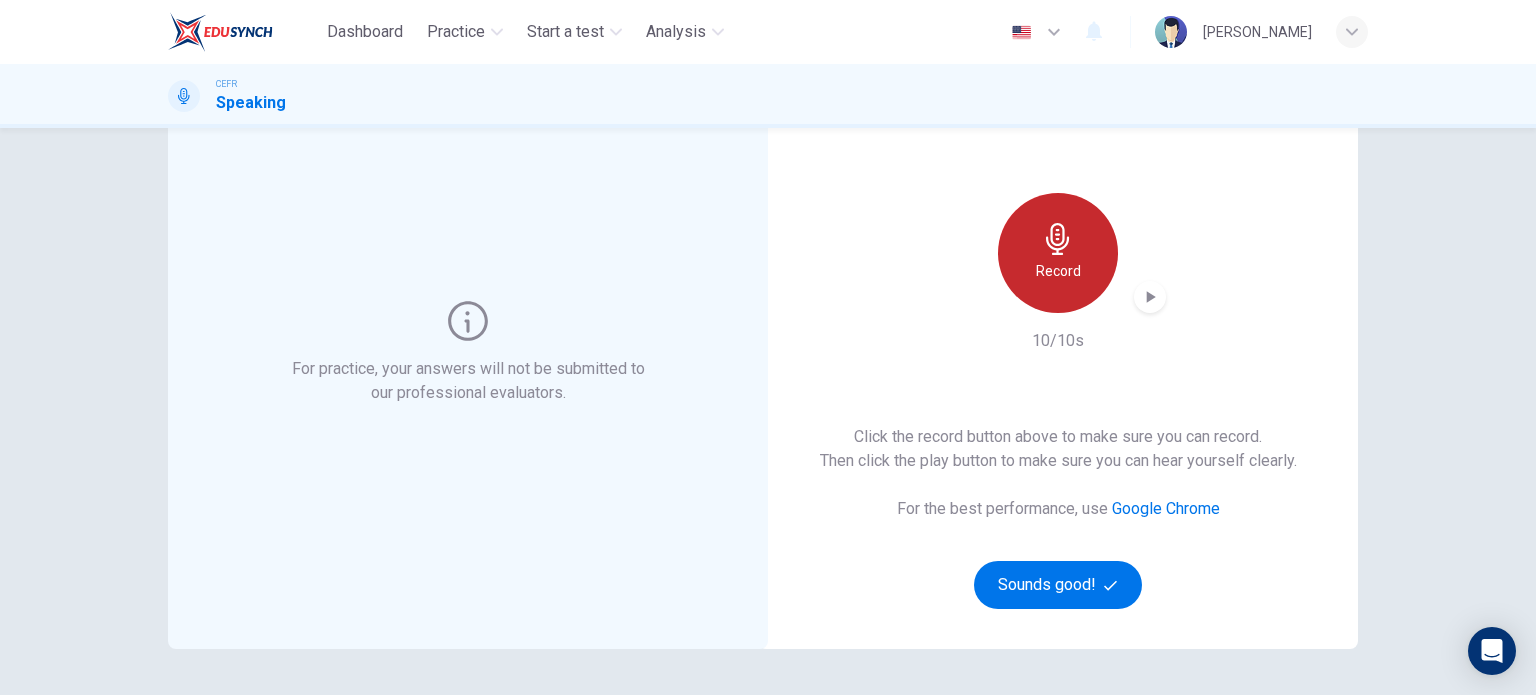 drag, startPoint x: 1080, startPoint y: 275, endPoint x: 1129, endPoint y: 285, distance: 50.01 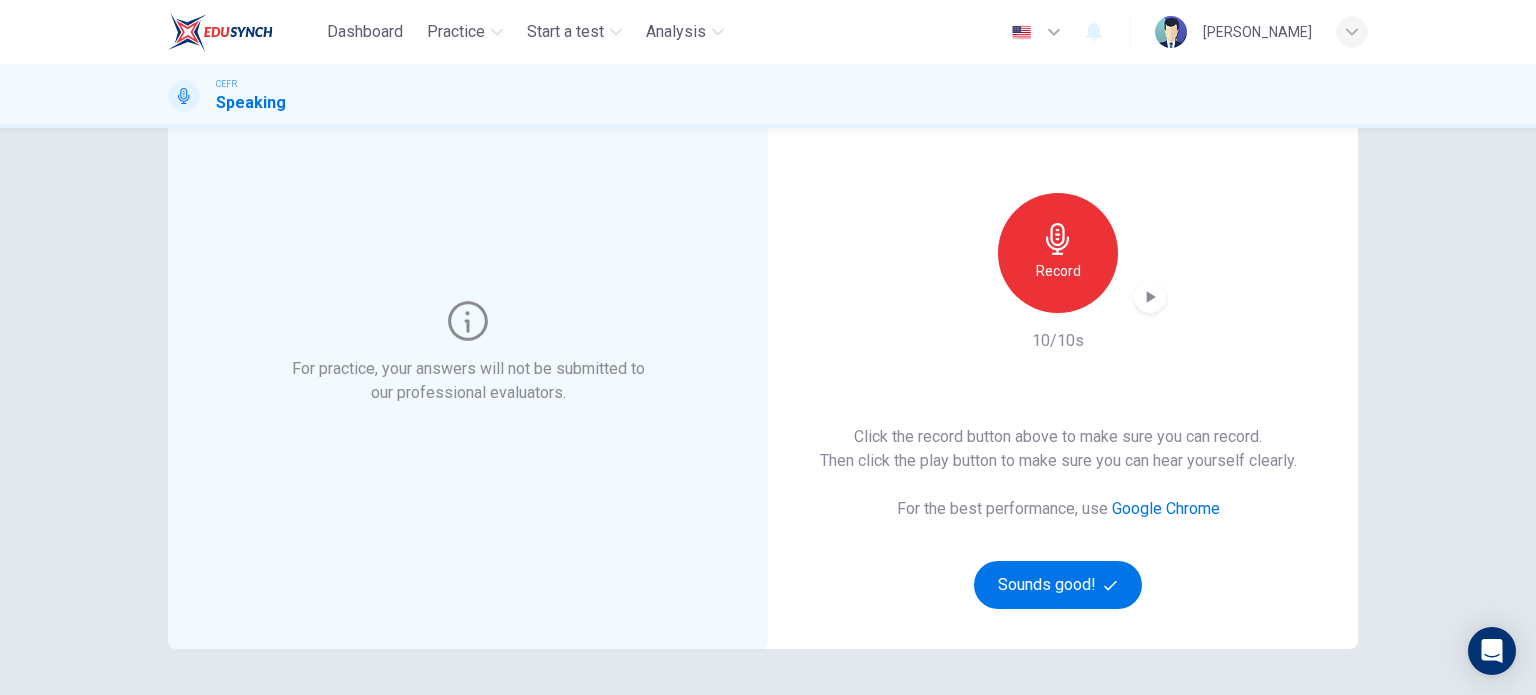 click on "Record" at bounding box center [1058, 253] 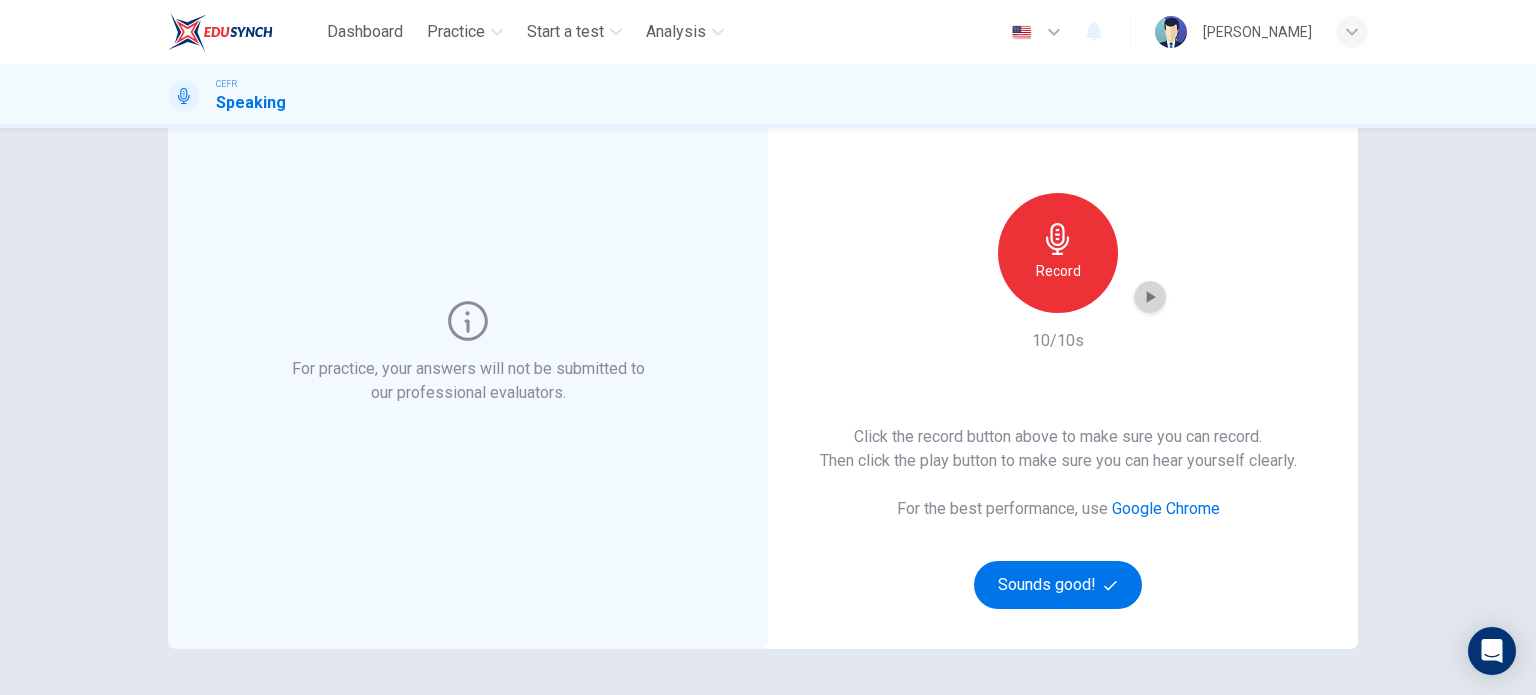 click 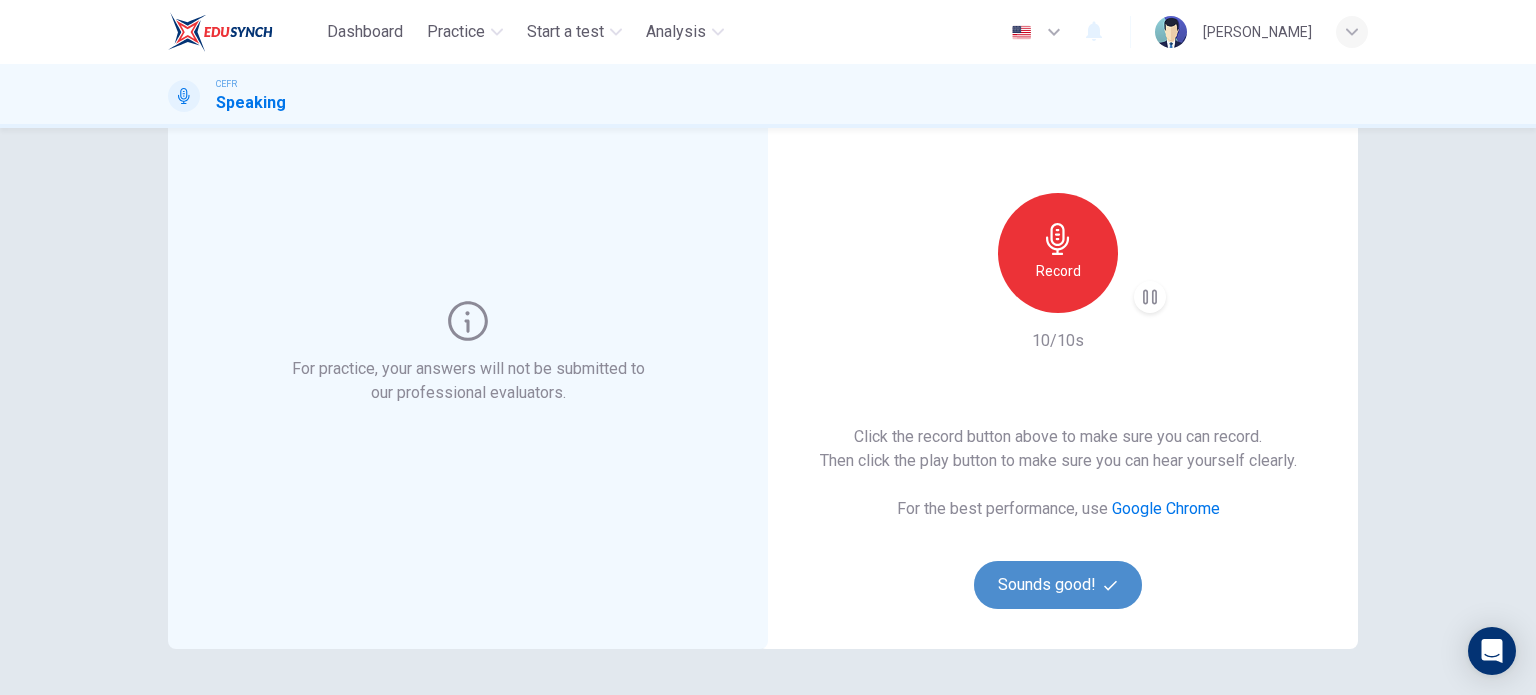 click on "Sounds good!" at bounding box center (1058, 585) 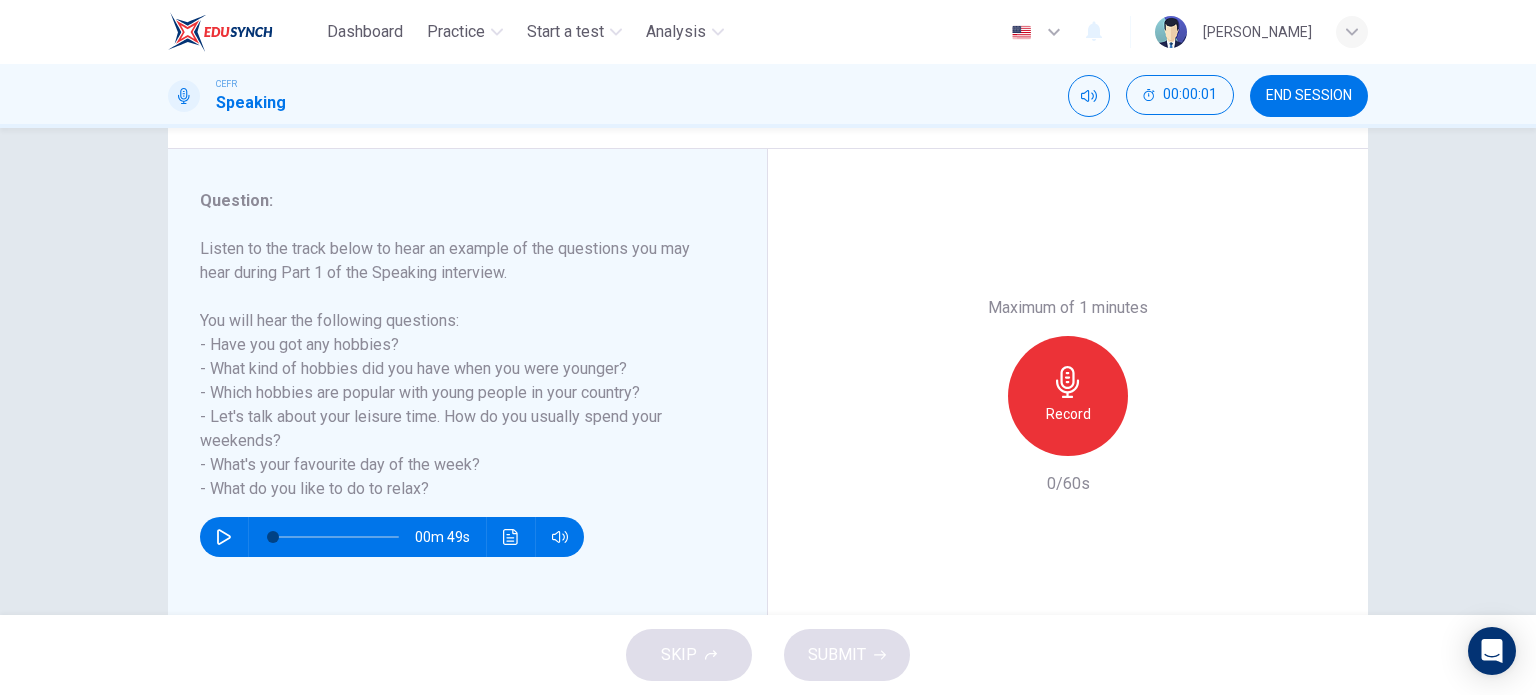 scroll, scrollTop: 222, scrollLeft: 0, axis: vertical 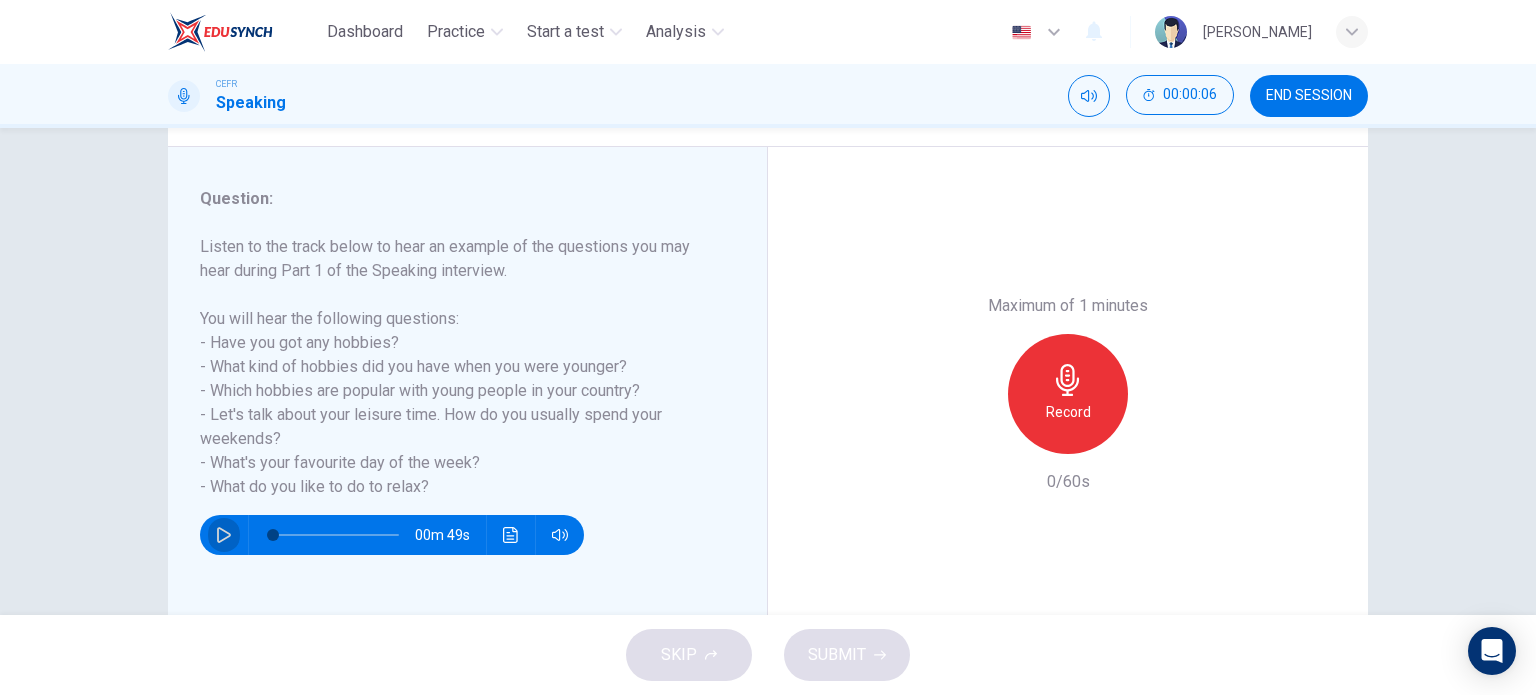 click at bounding box center (224, 535) 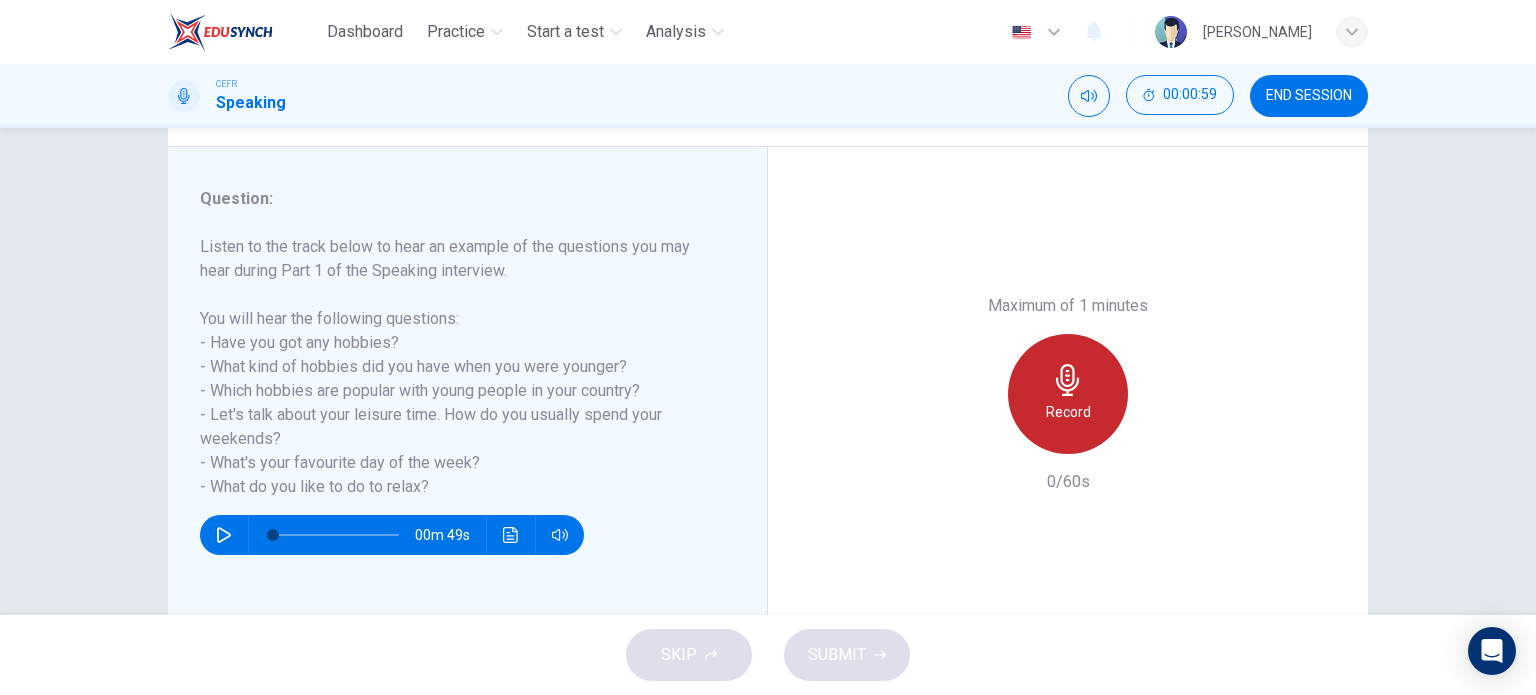 click on "Record" at bounding box center (1068, 412) 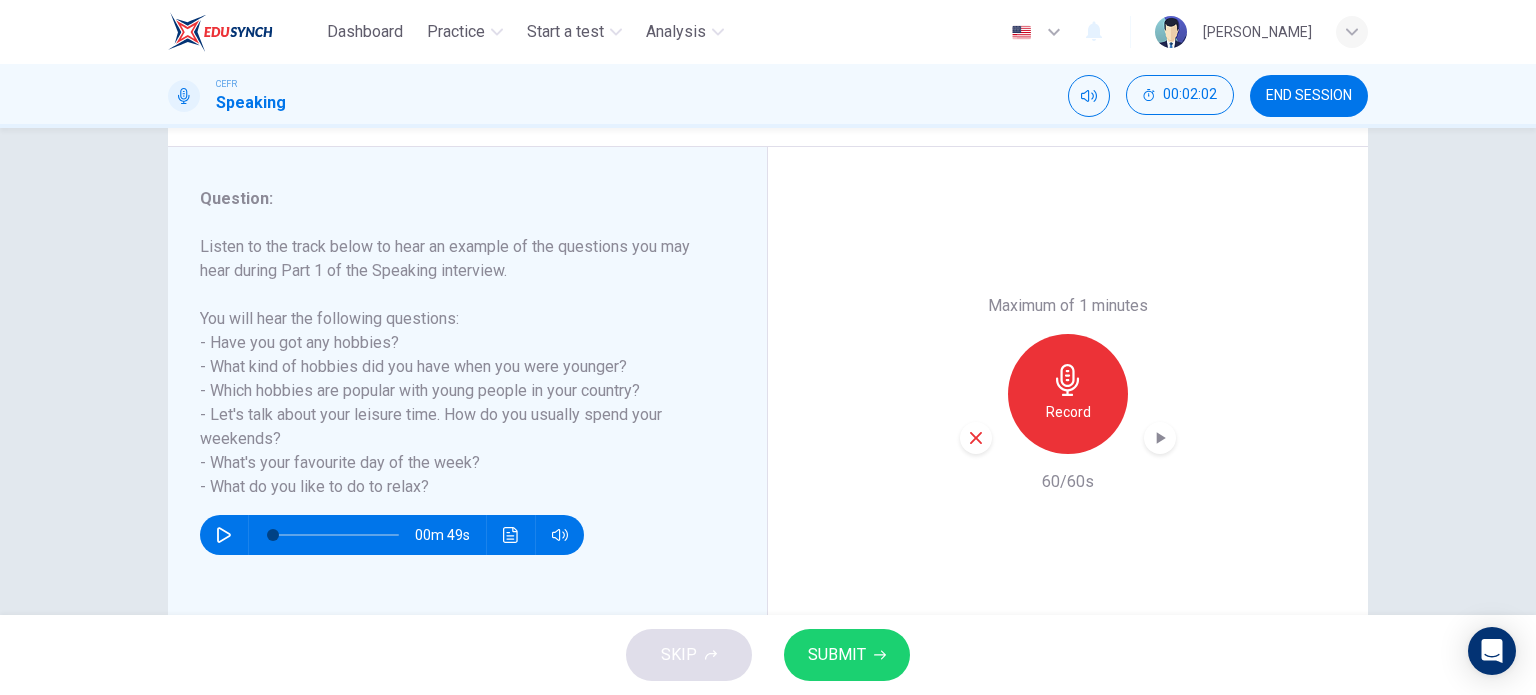 click 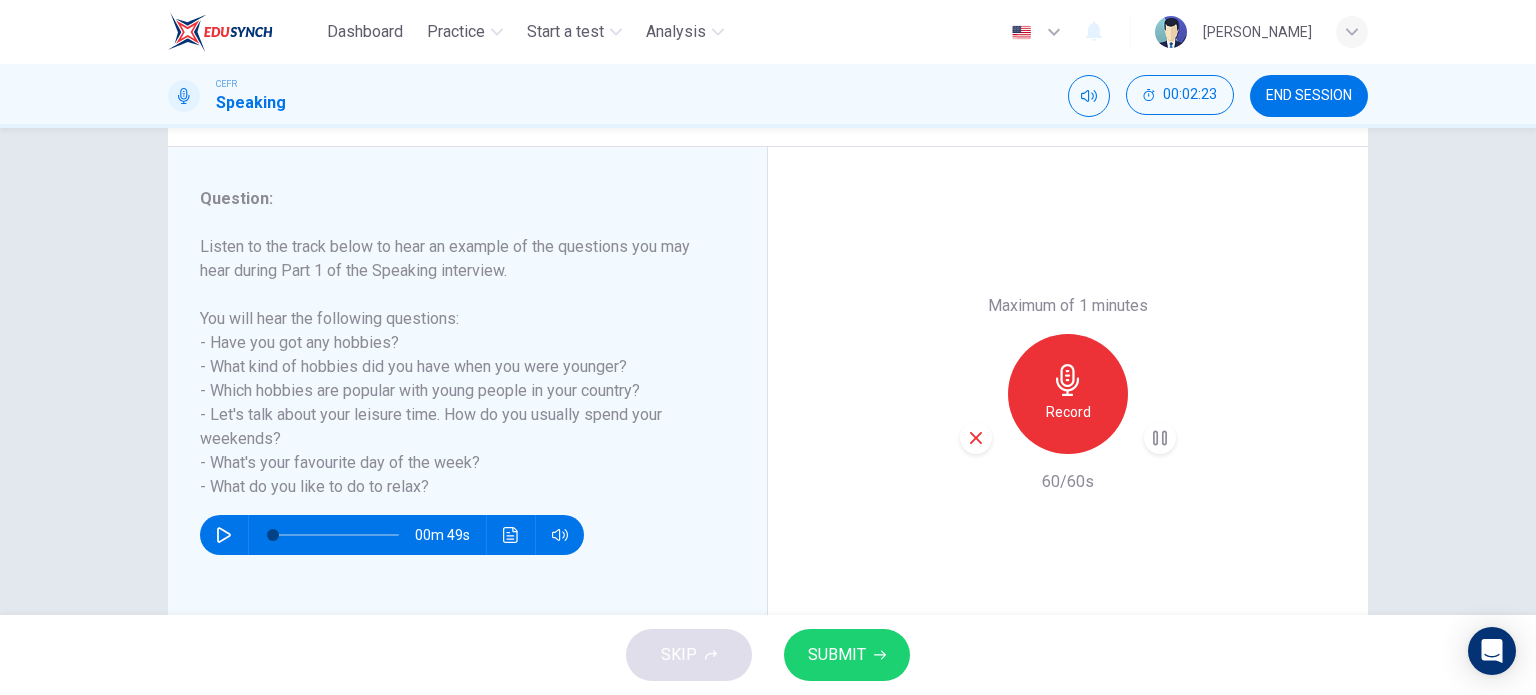 click 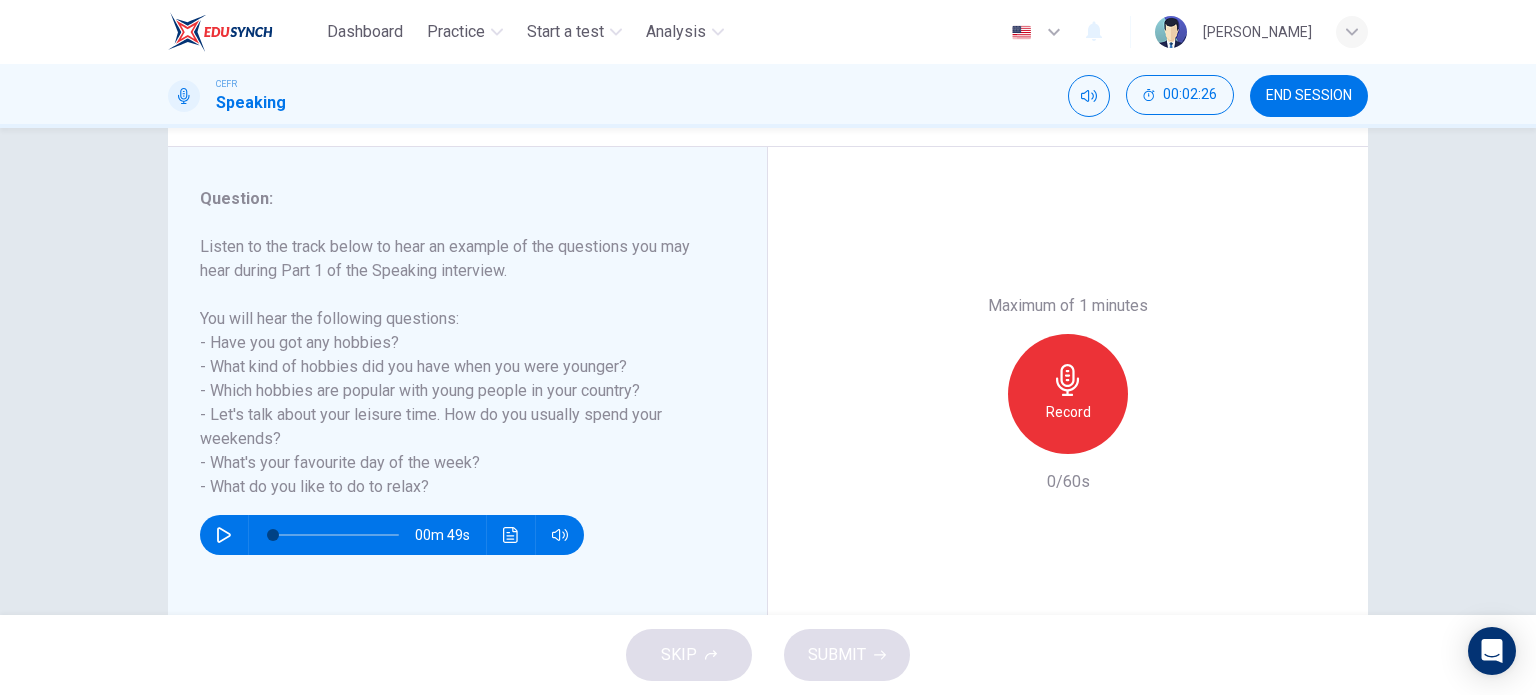 click on "Maximum of 1 minutes Record 0/60s" at bounding box center [1068, 394] 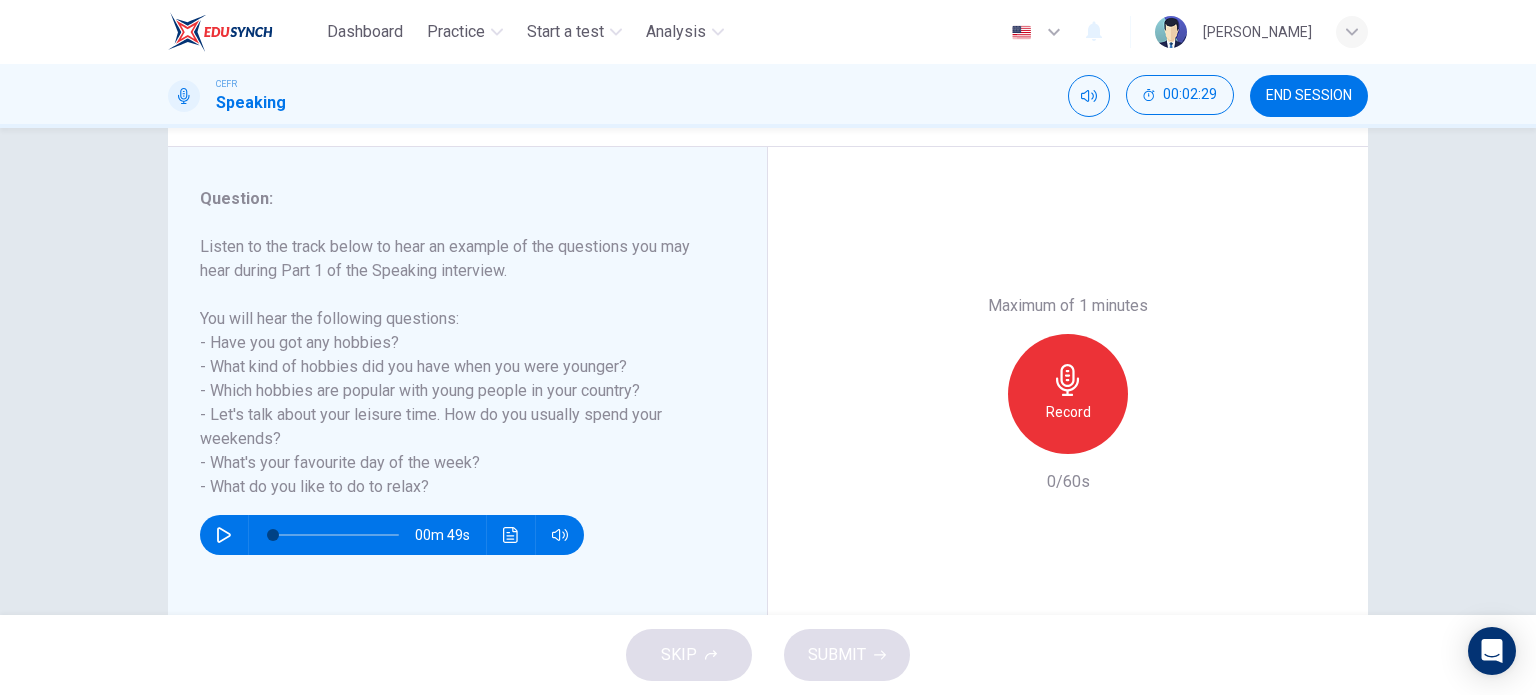 scroll, scrollTop: 288, scrollLeft: 0, axis: vertical 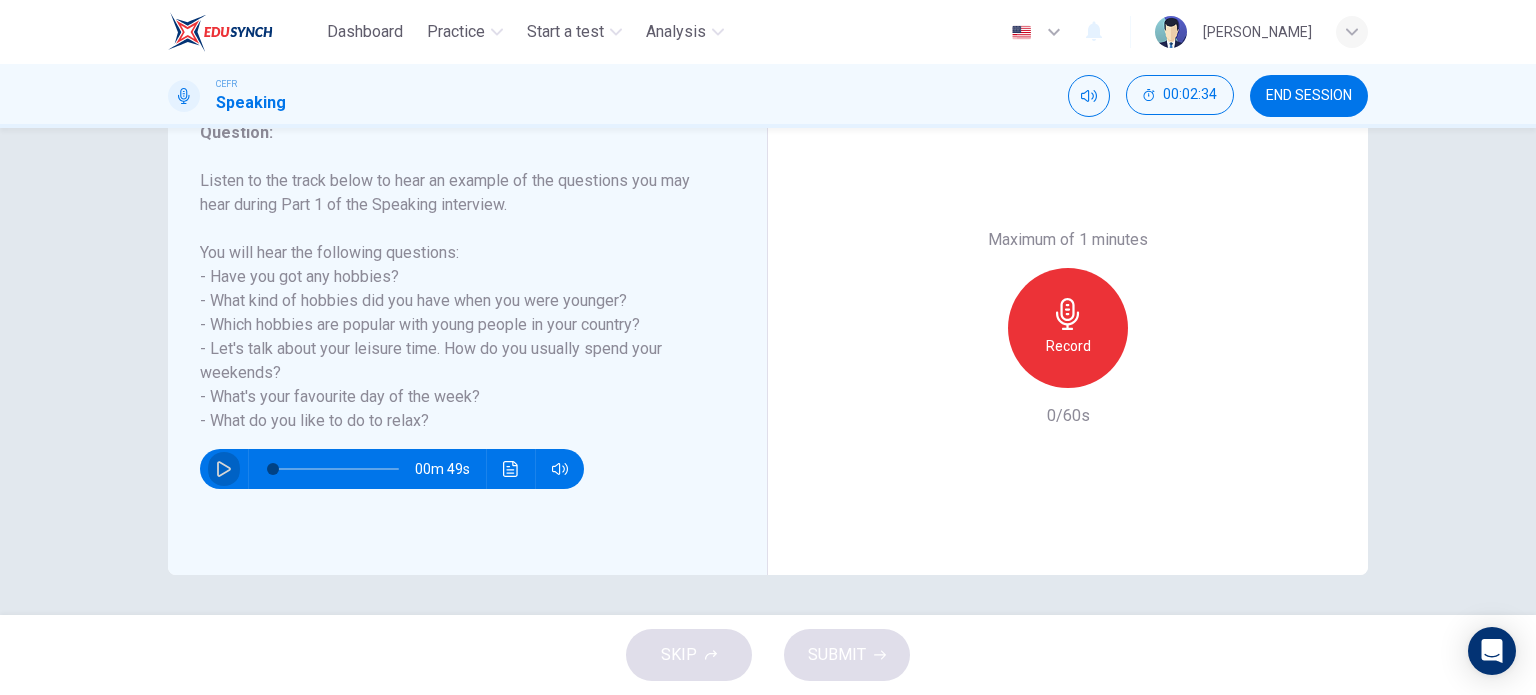 click at bounding box center (224, 469) 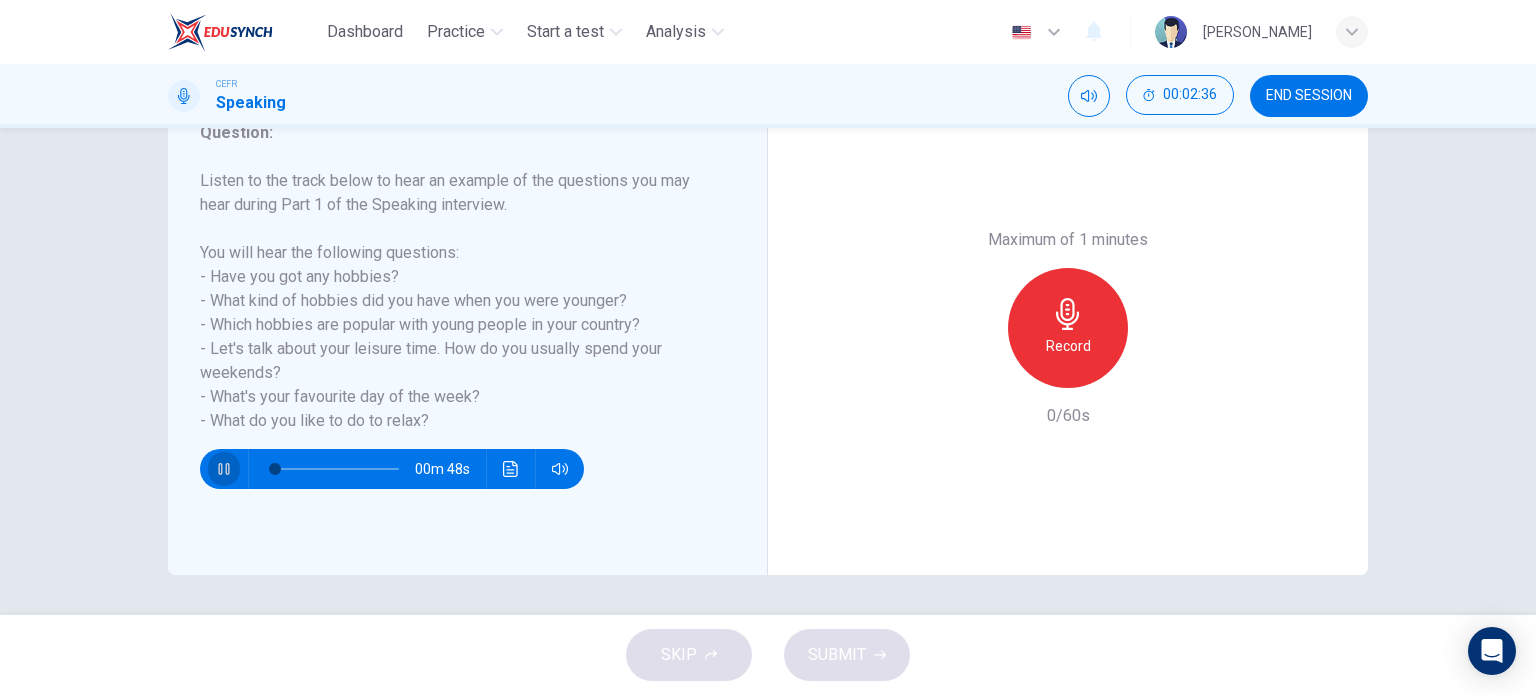 click at bounding box center [224, 469] 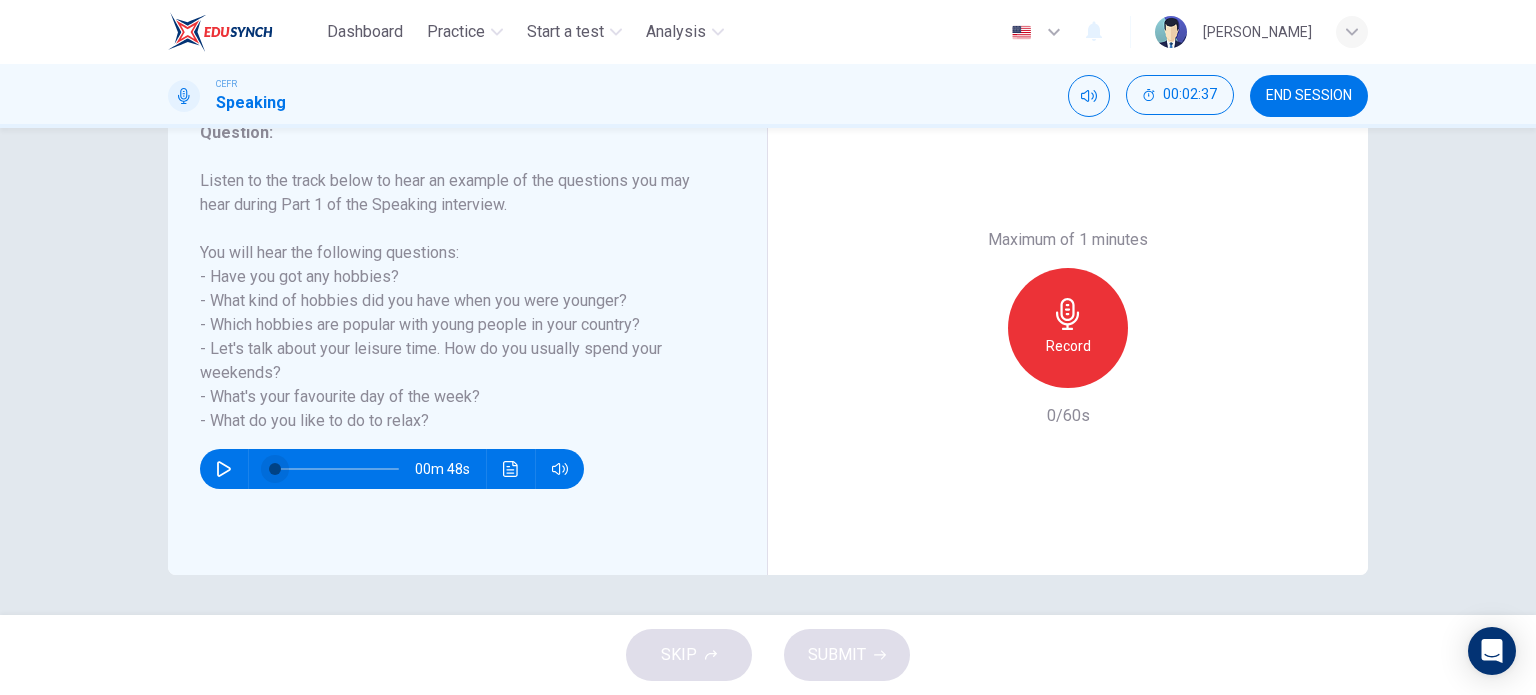 type on "0" 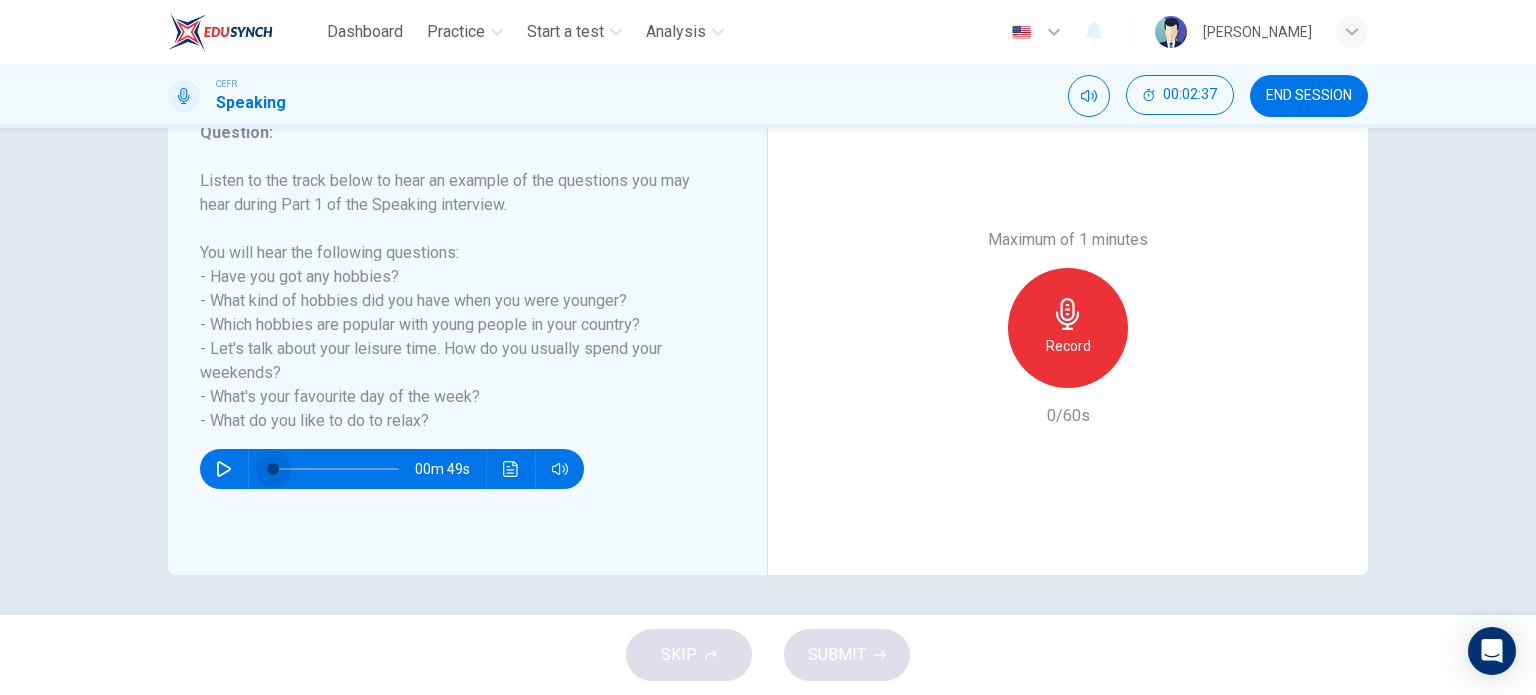 drag, startPoint x: 266, startPoint y: 463, endPoint x: 228, endPoint y: 474, distance: 39.56008 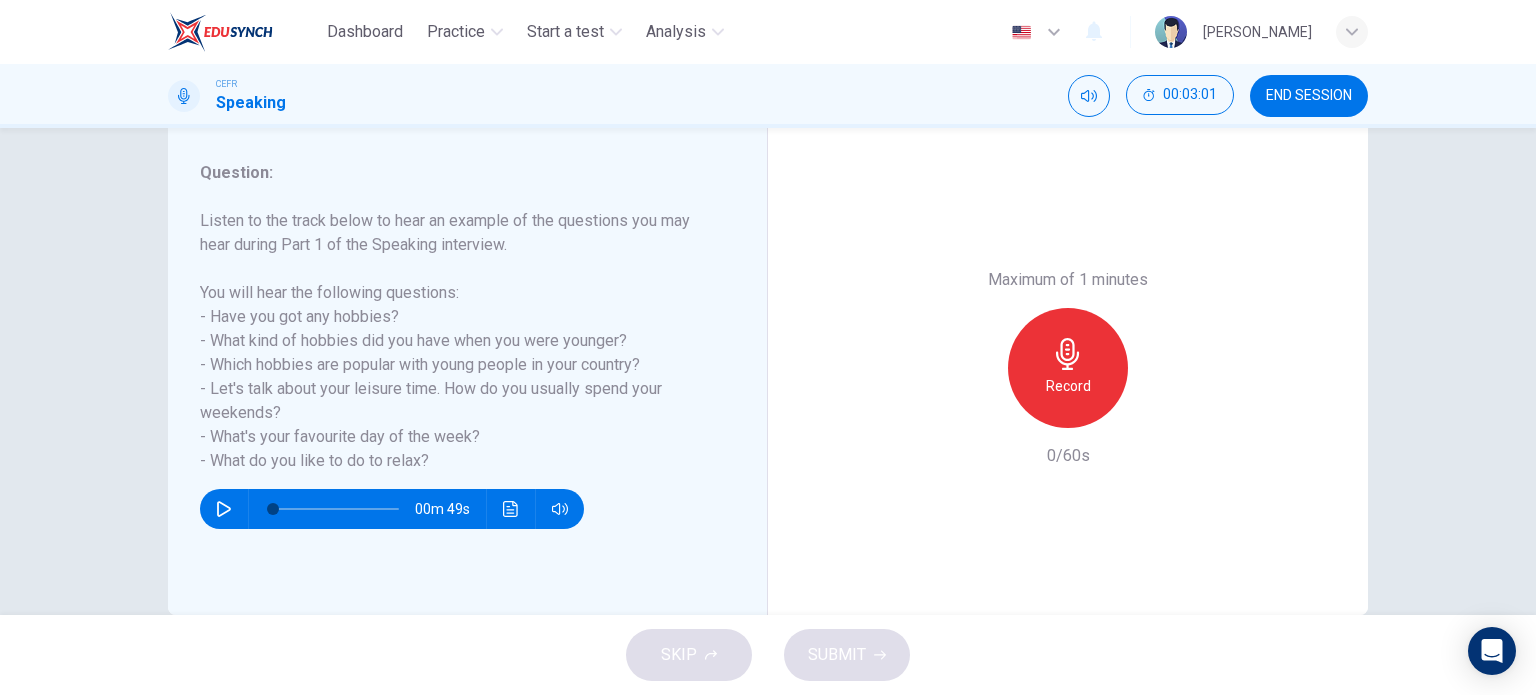 scroll, scrollTop: 244, scrollLeft: 0, axis: vertical 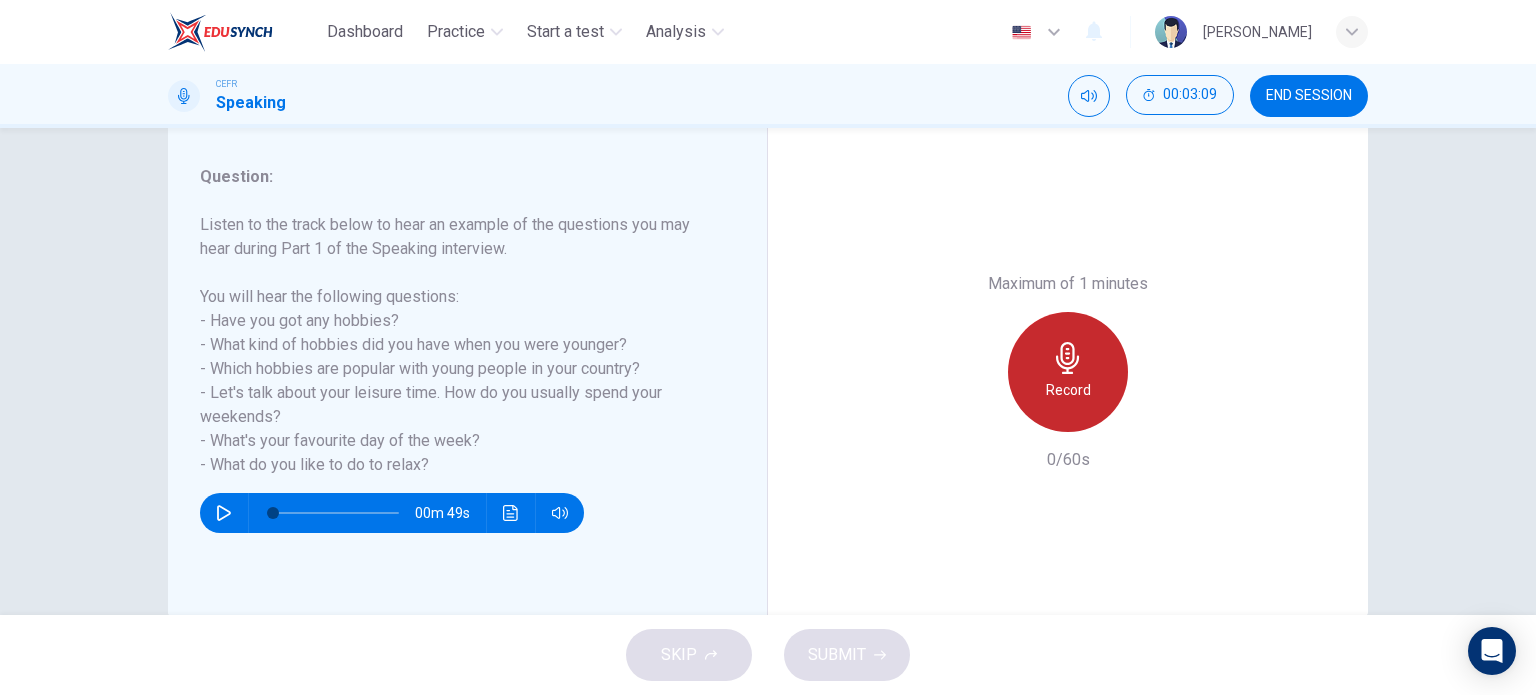 click 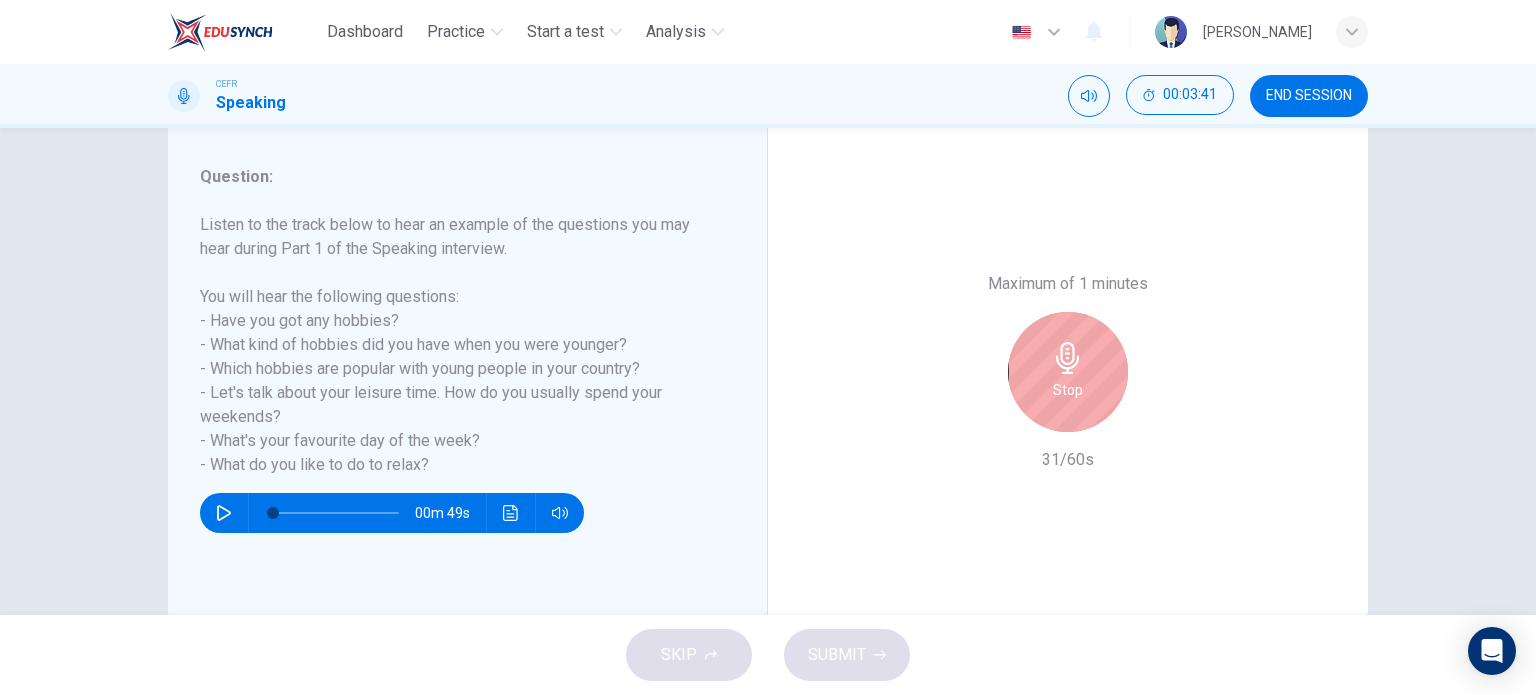 click 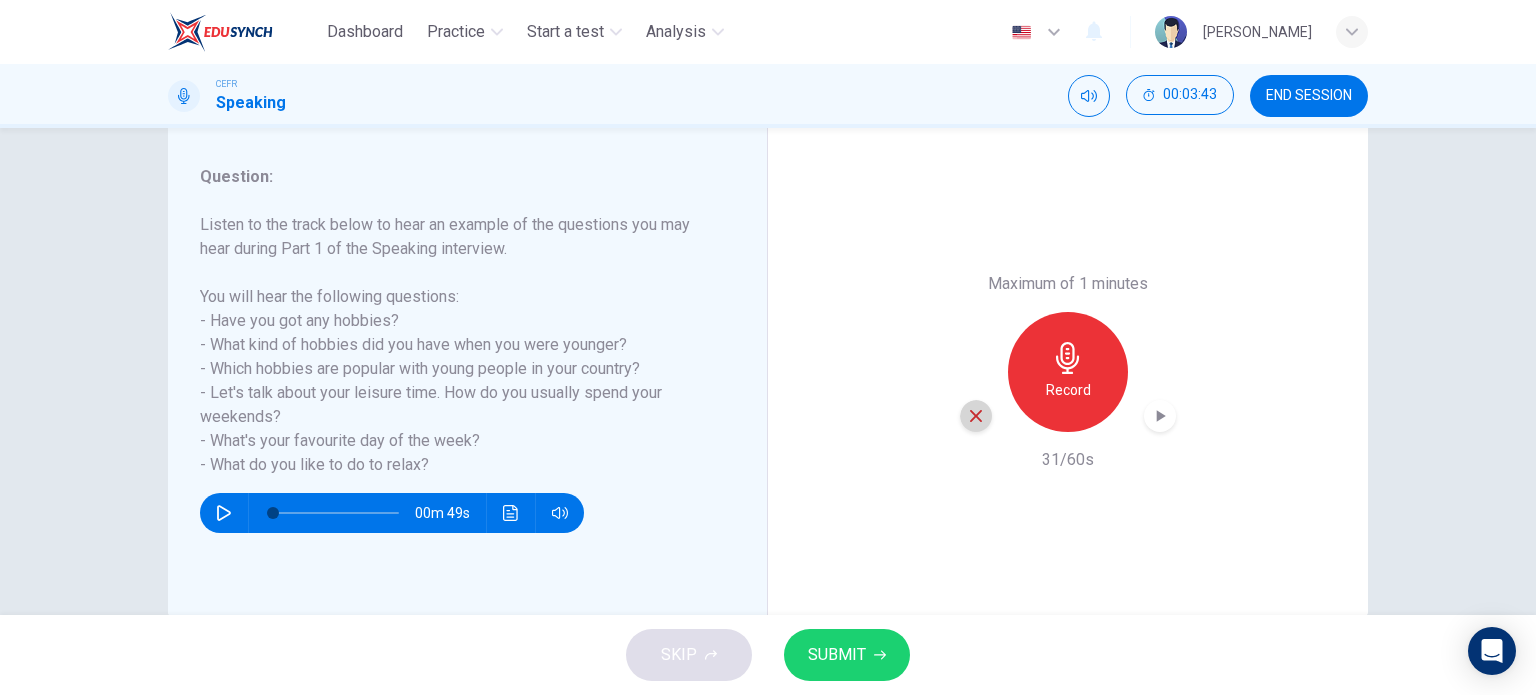 click 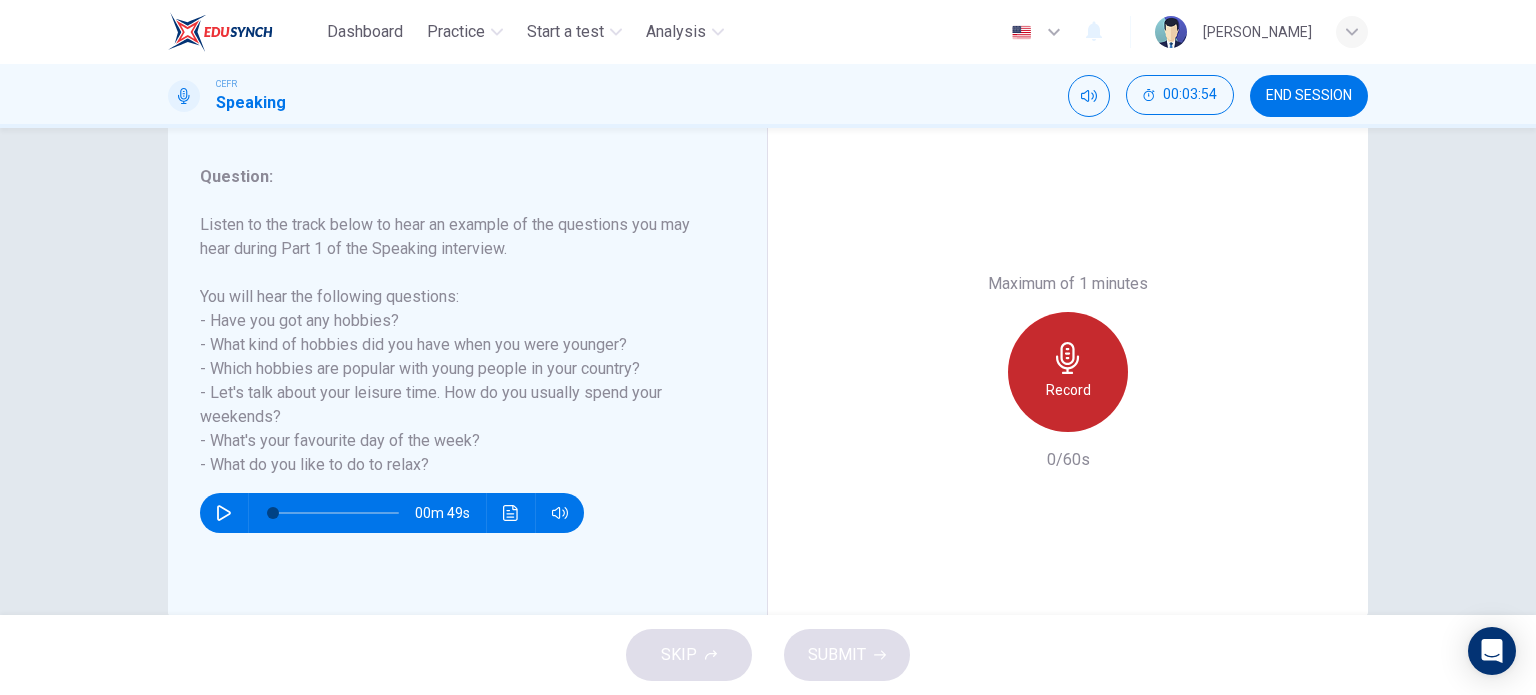 click on "Record" at bounding box center (1068, 390) 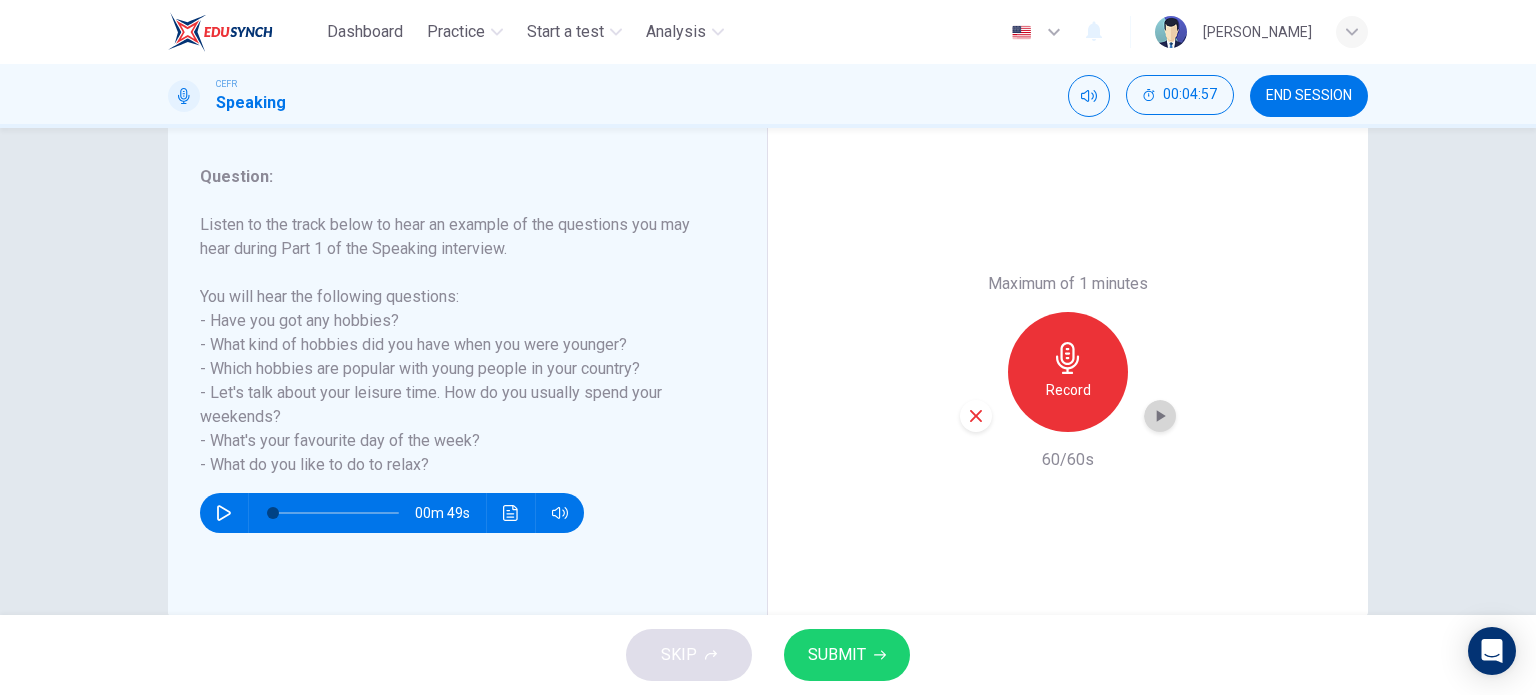 click at bounding box center (1160, 416) 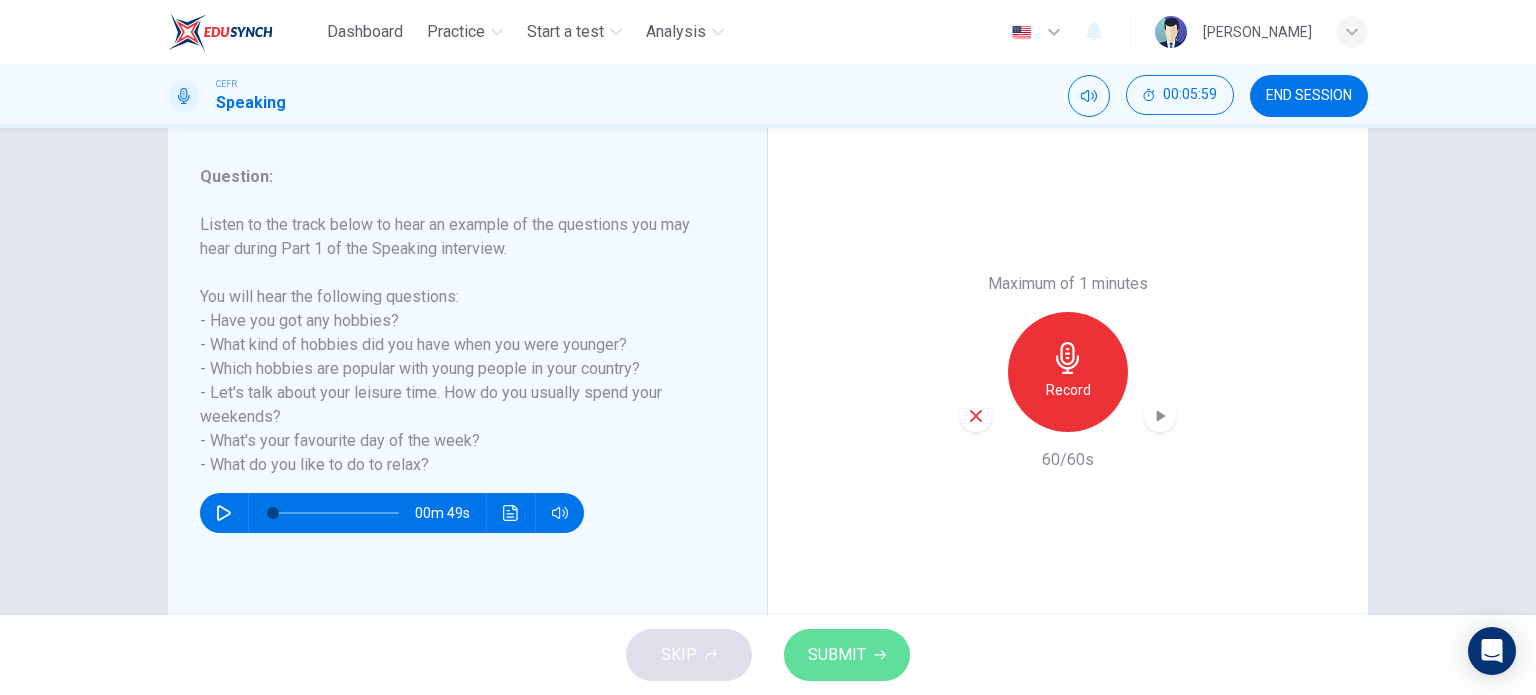 click on "SUBMIT" at bounding box center (837, 655) 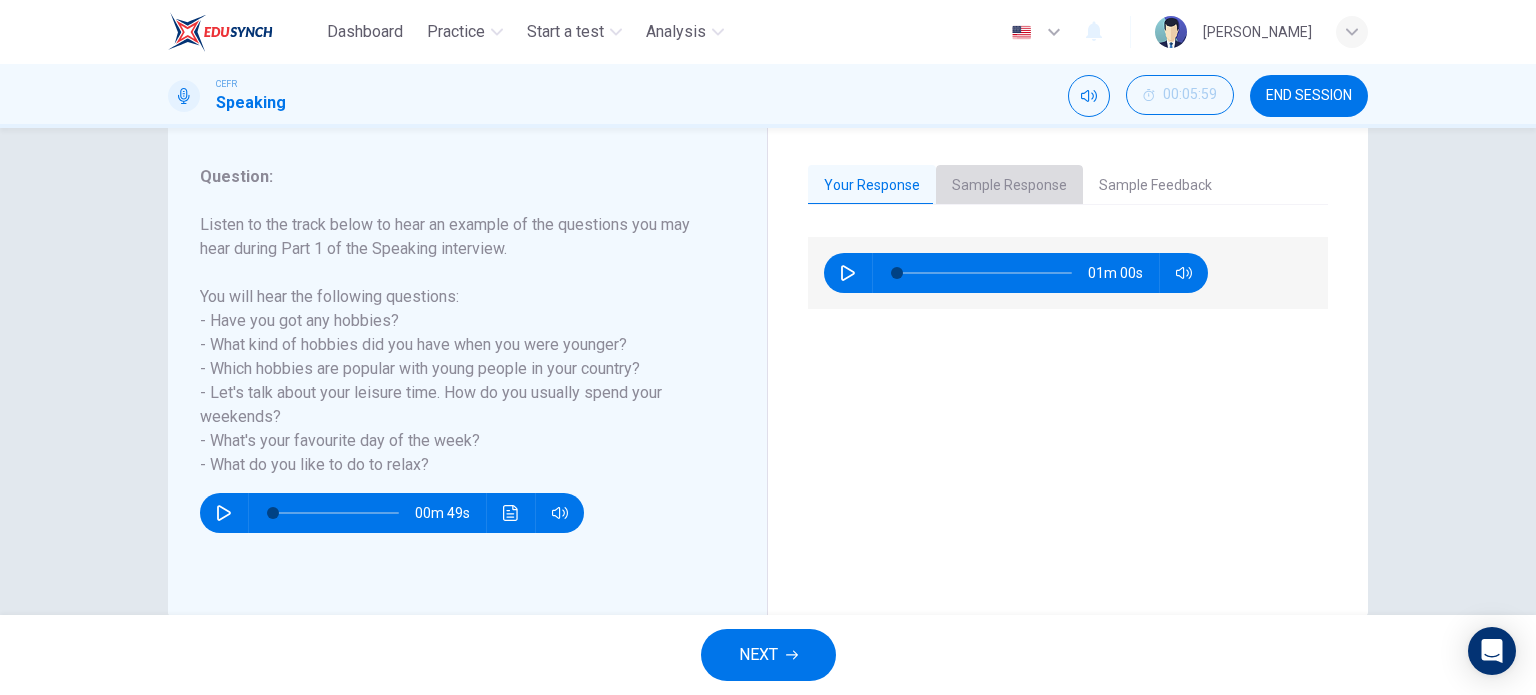 click on "Sample Response" at bounding box center [1009, 186] 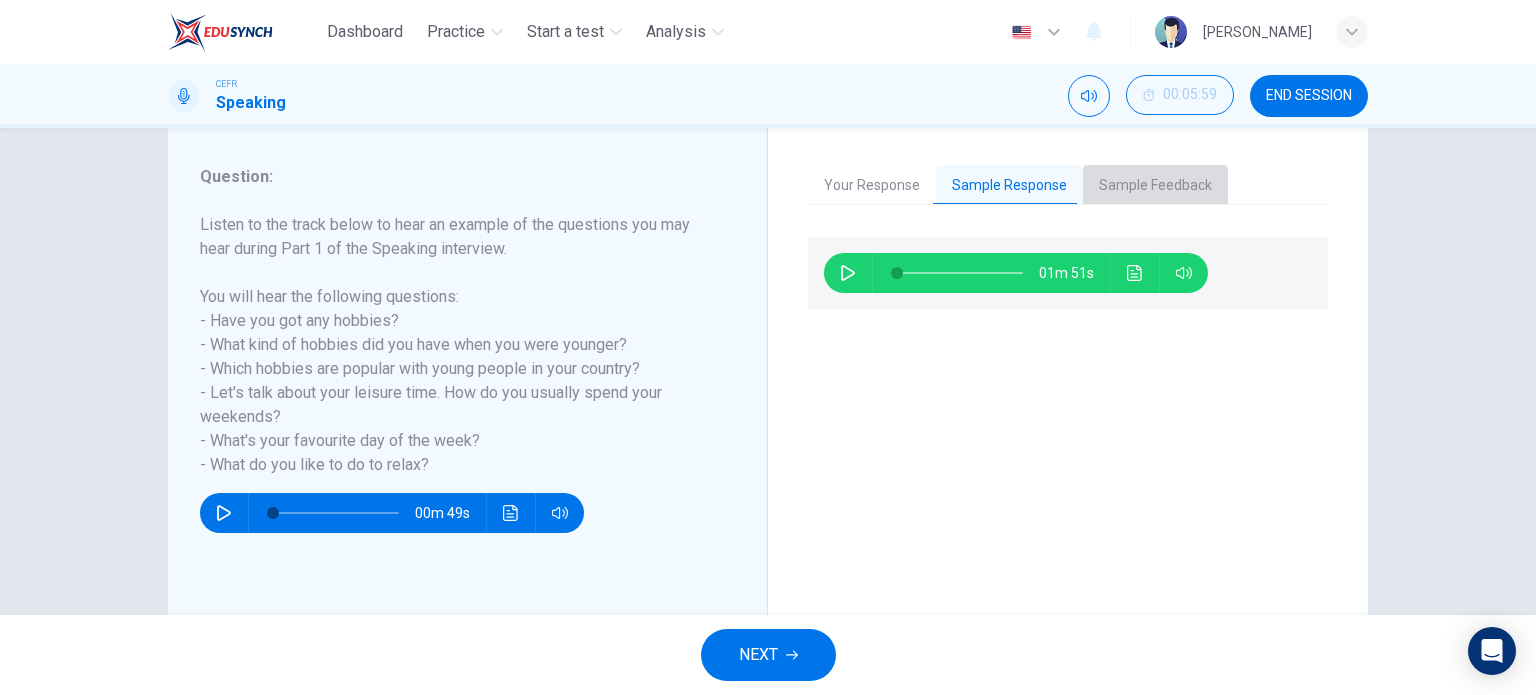 click on "Sample Feedback" at bounding box center [1155, 186] 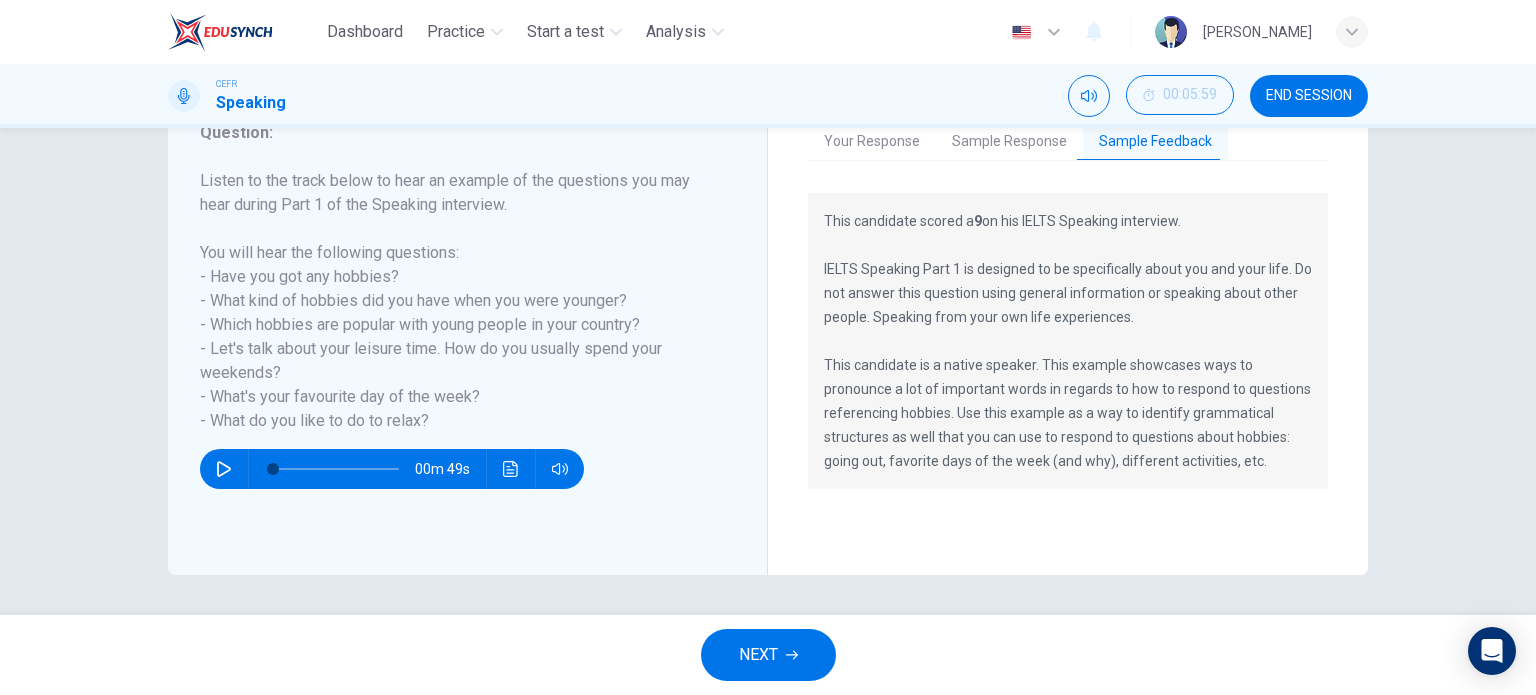 scroll, scrollTop: 0, scrollLeft: 0, axis: both 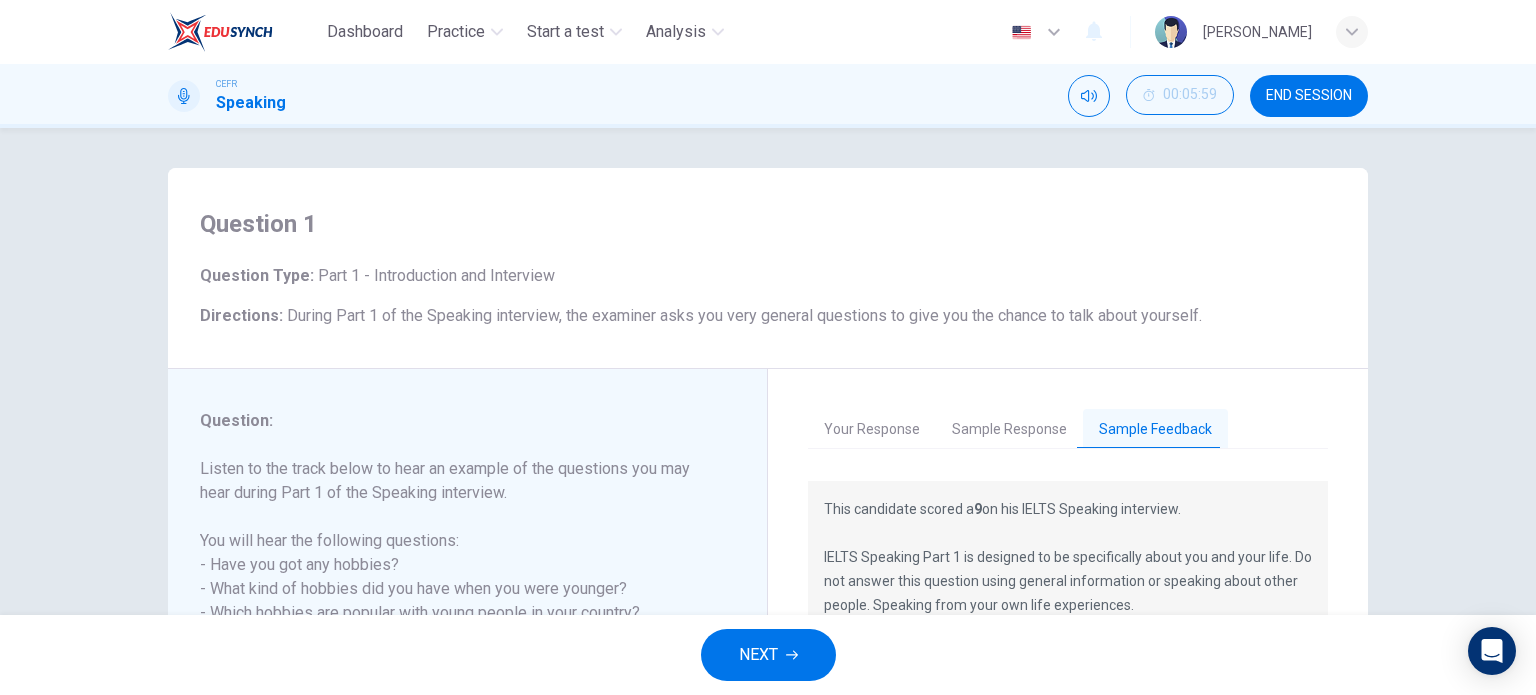 click on "NEXT" at bounding box center (758, 655) 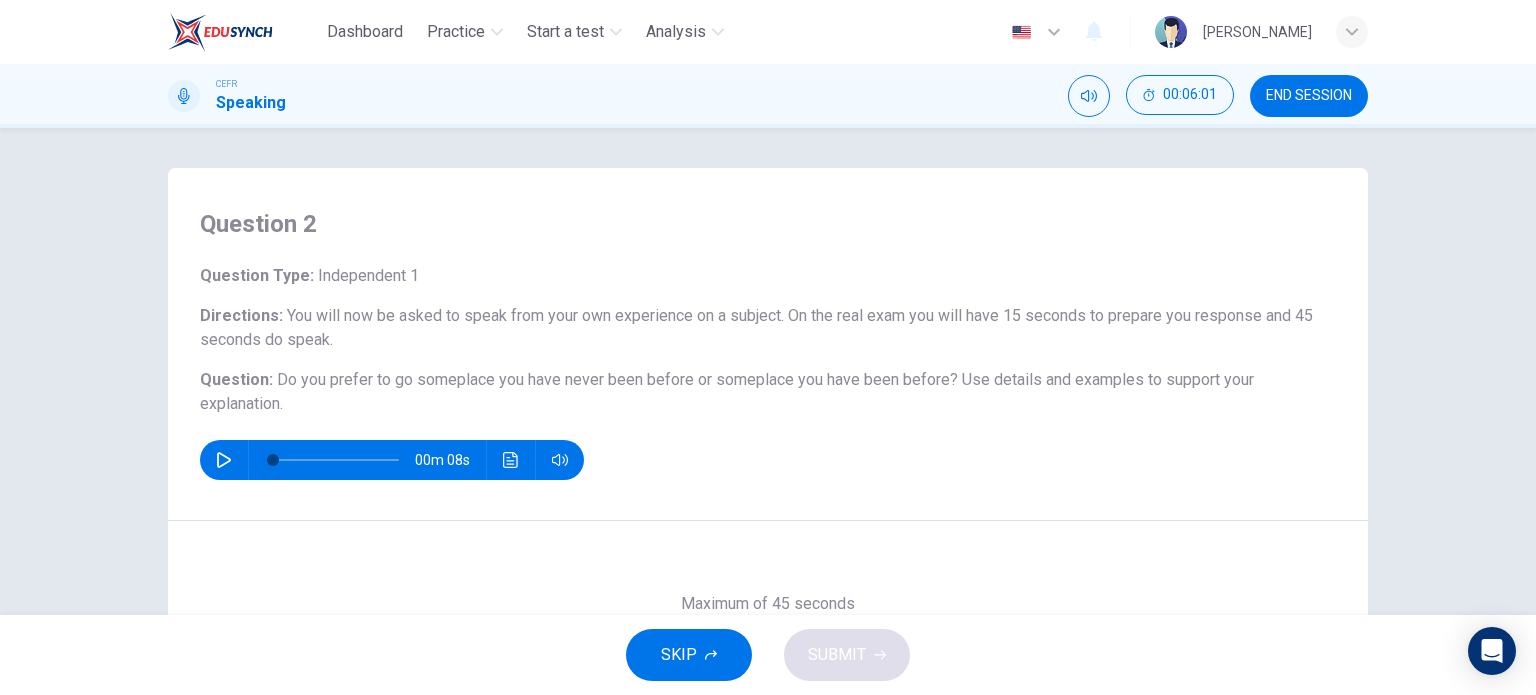drag, startPoint x: 197, startPoint y: 452, endPoint x: 209, endPoint y: 452, distance: 12 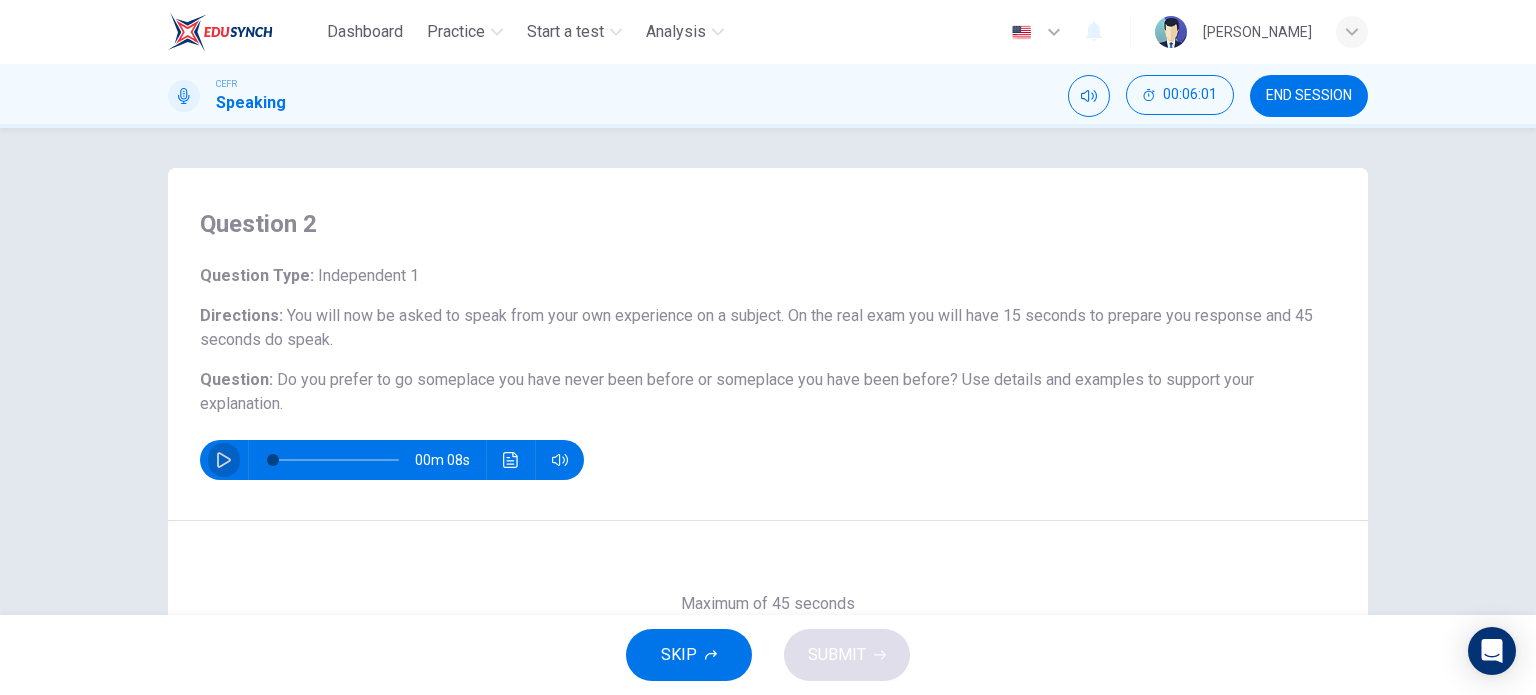 click at bounding box center (224, 460) 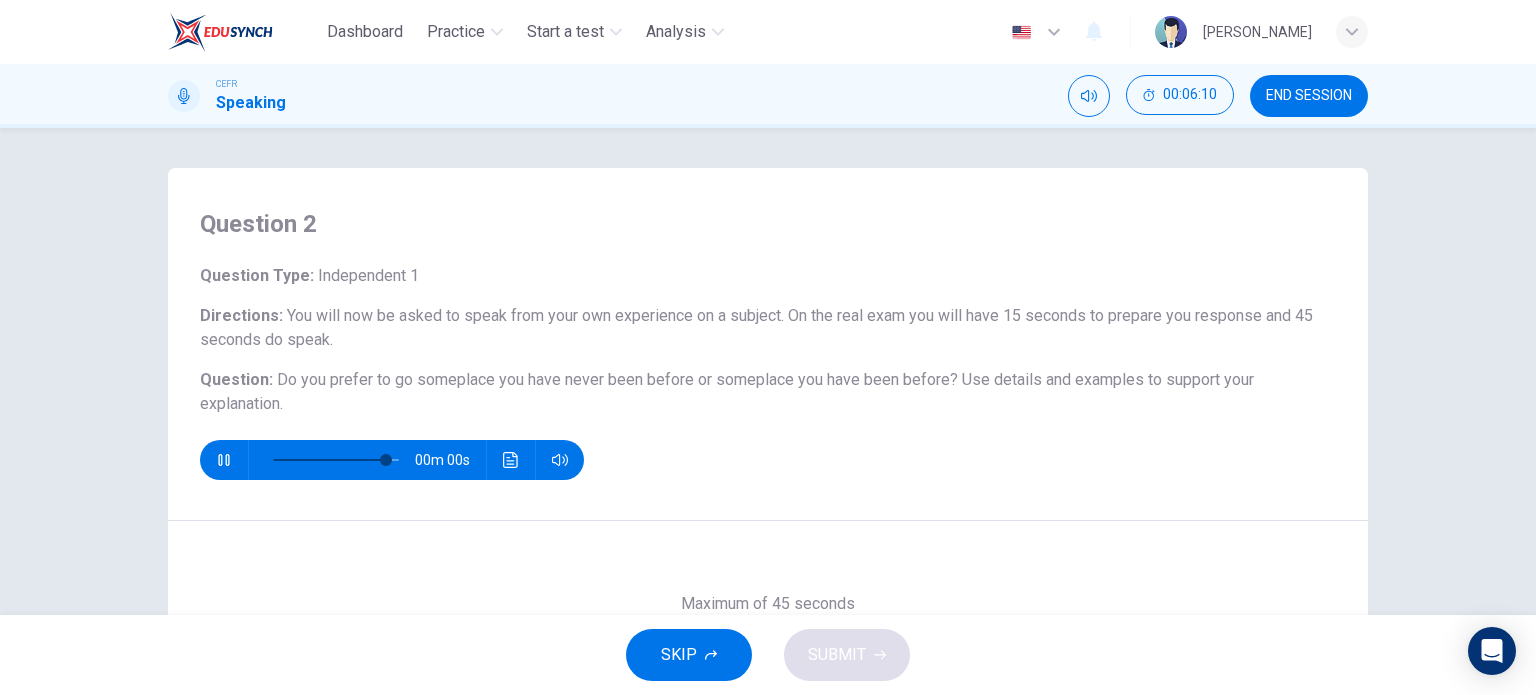 type on "0" 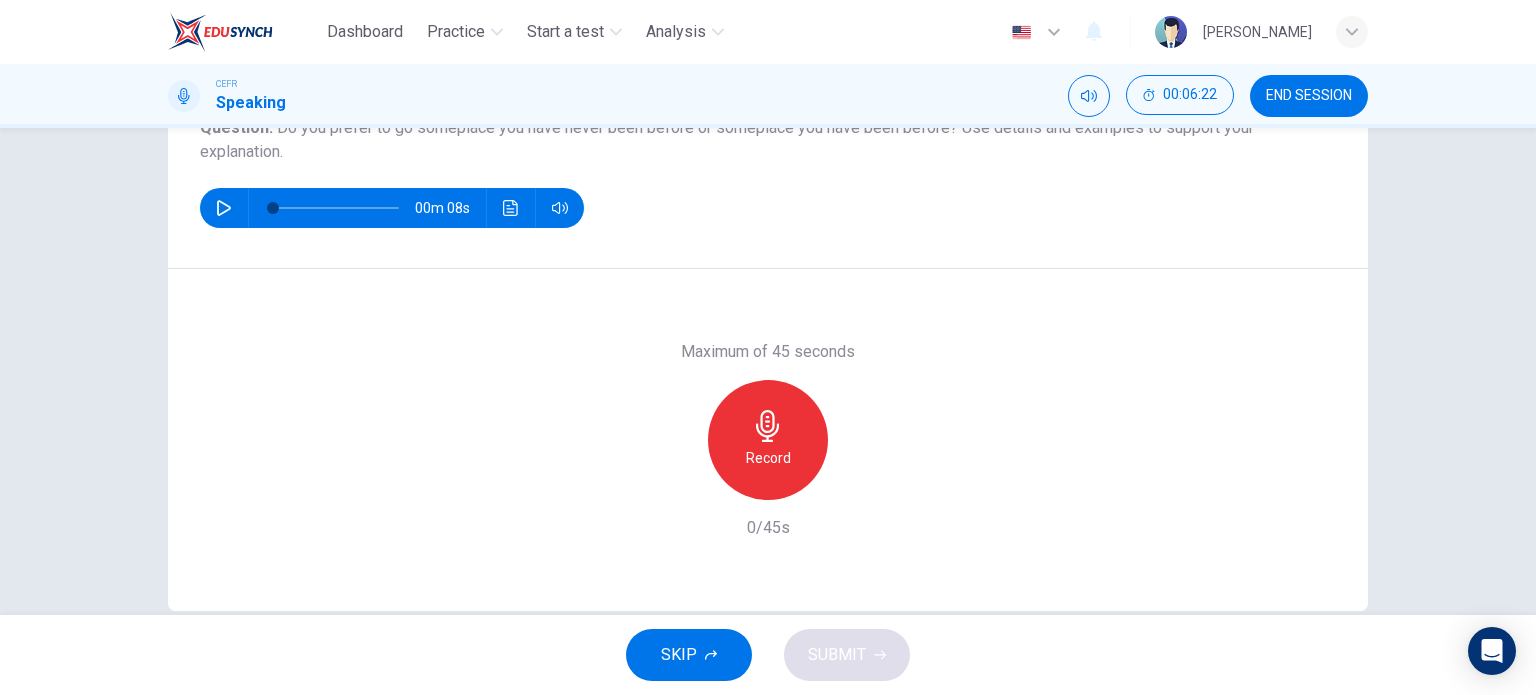 scroll, scrollTop: 256, scrollLeft: 0, axis: vertical 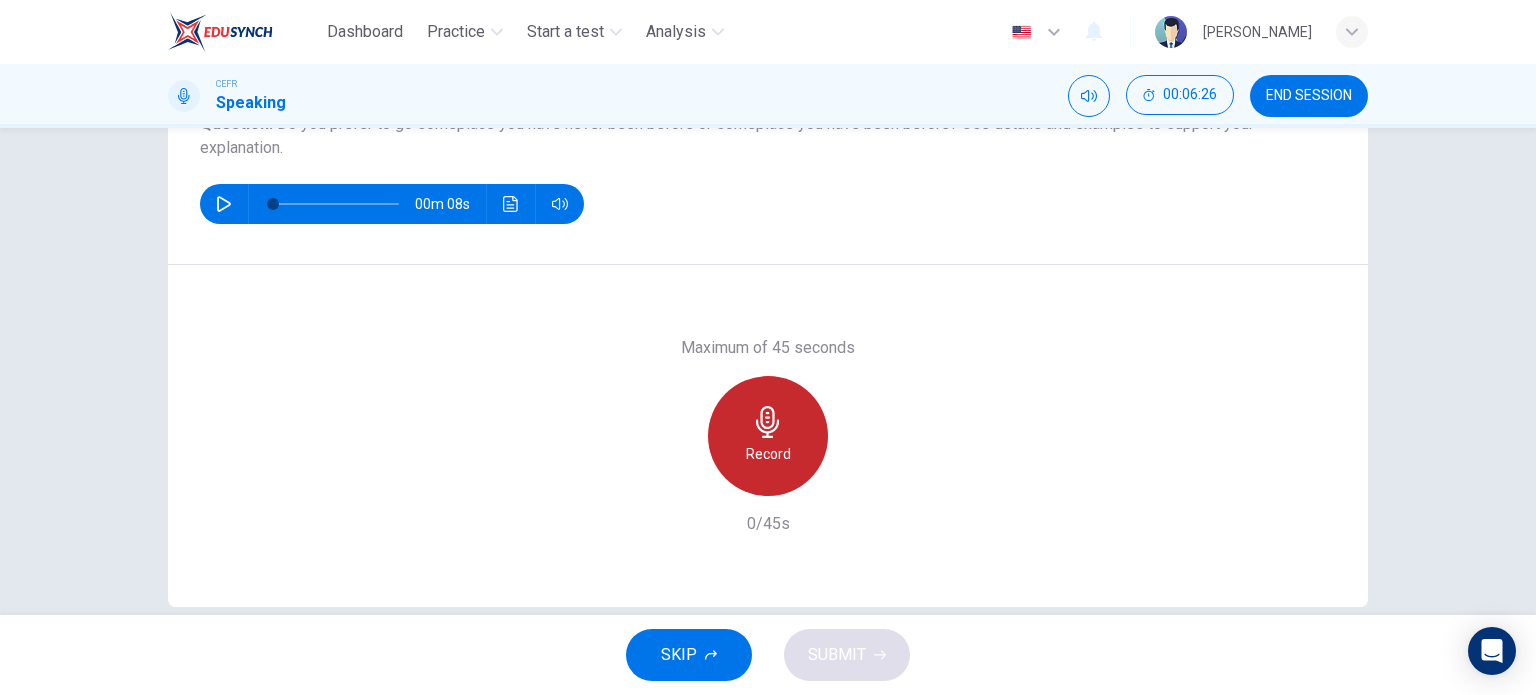 click 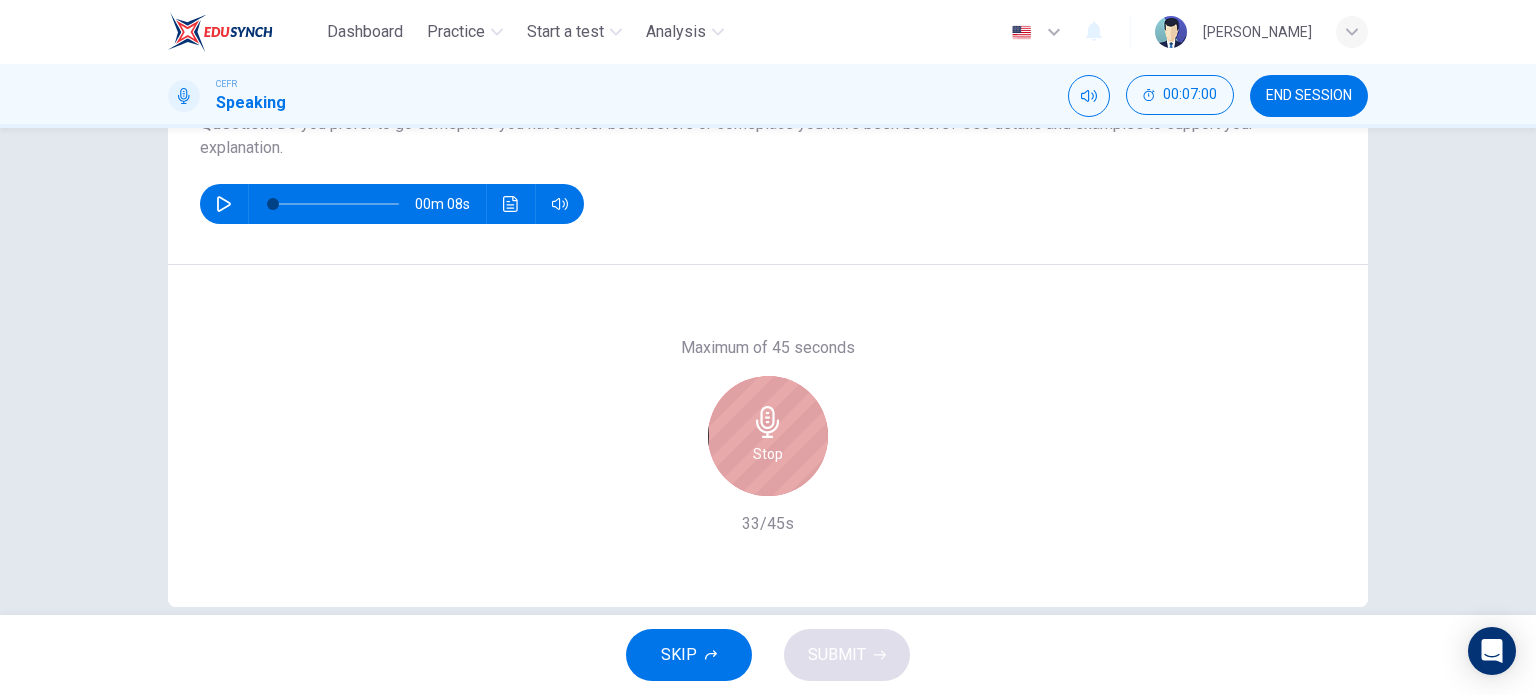 click 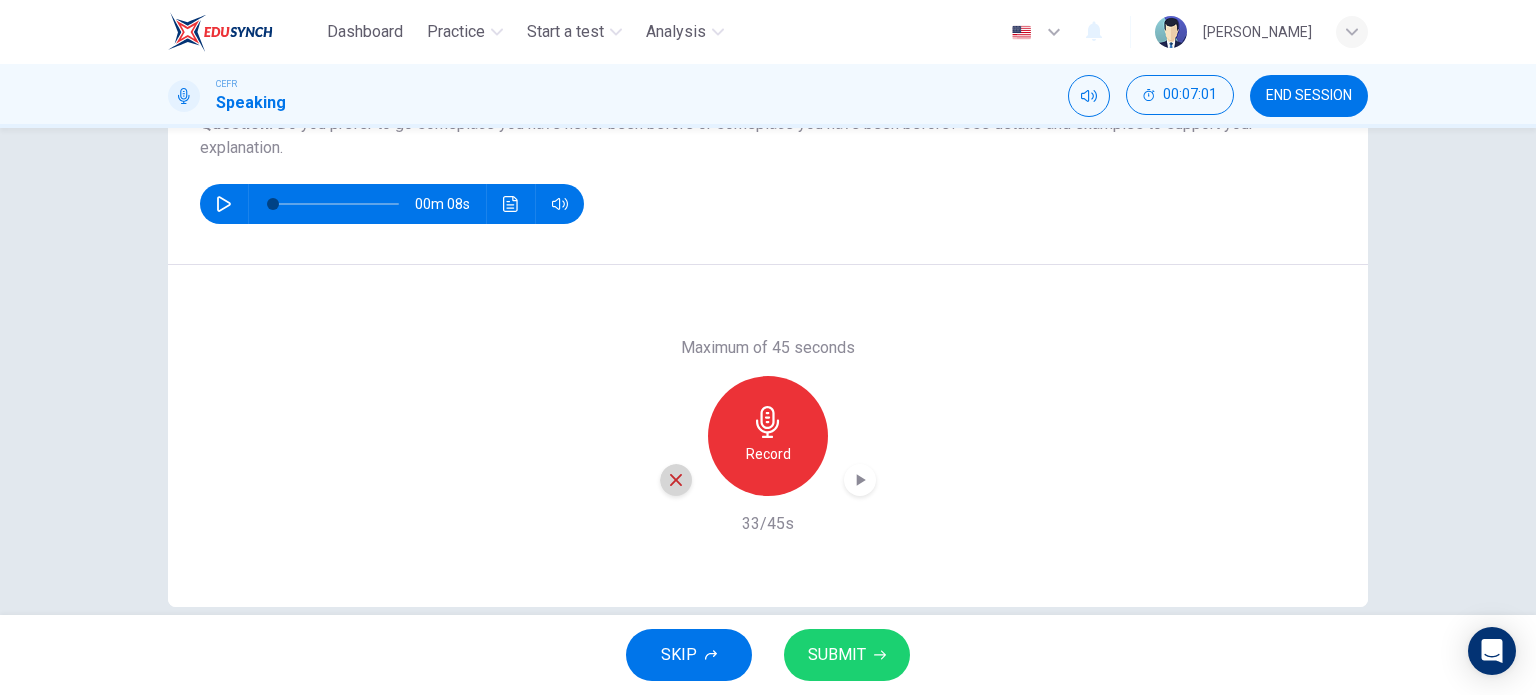 click 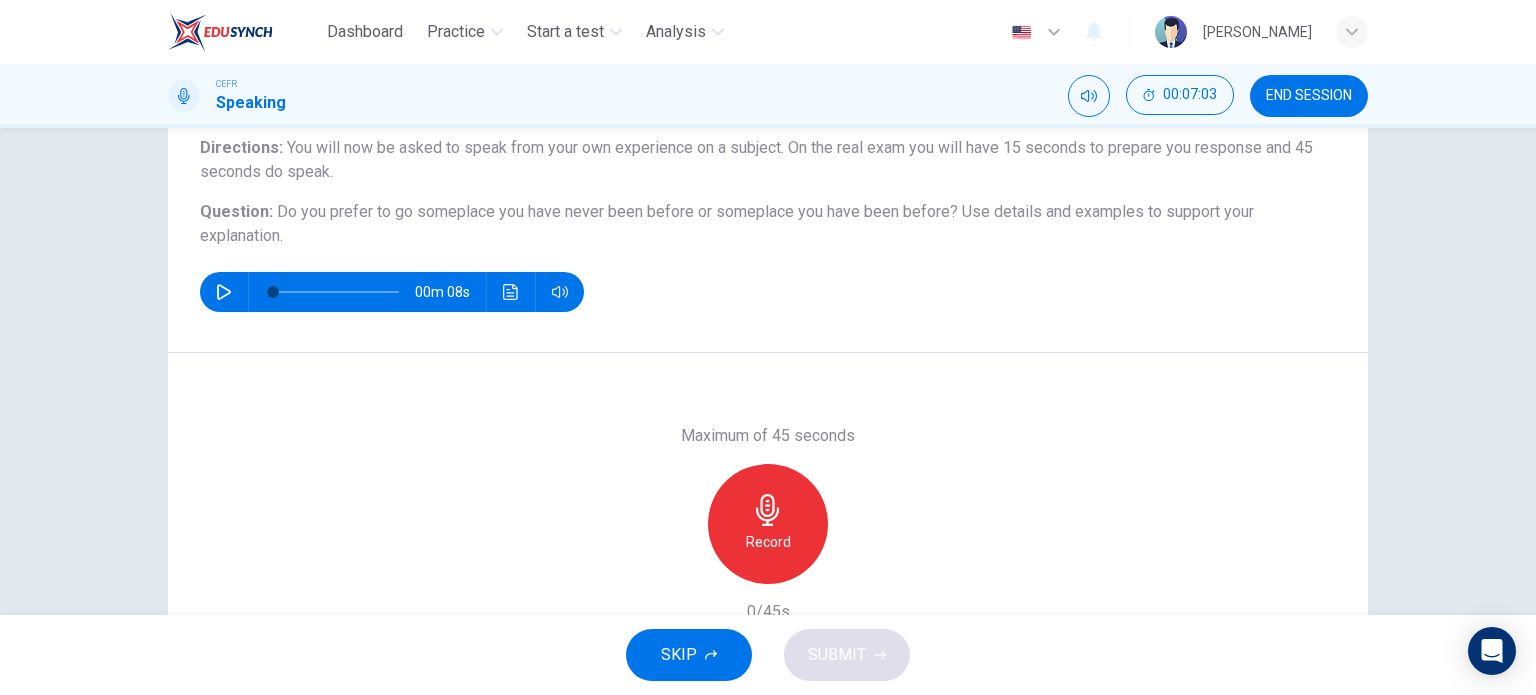 scroll, scrollTop: 170, scrollLeft: 0, axis: vertical 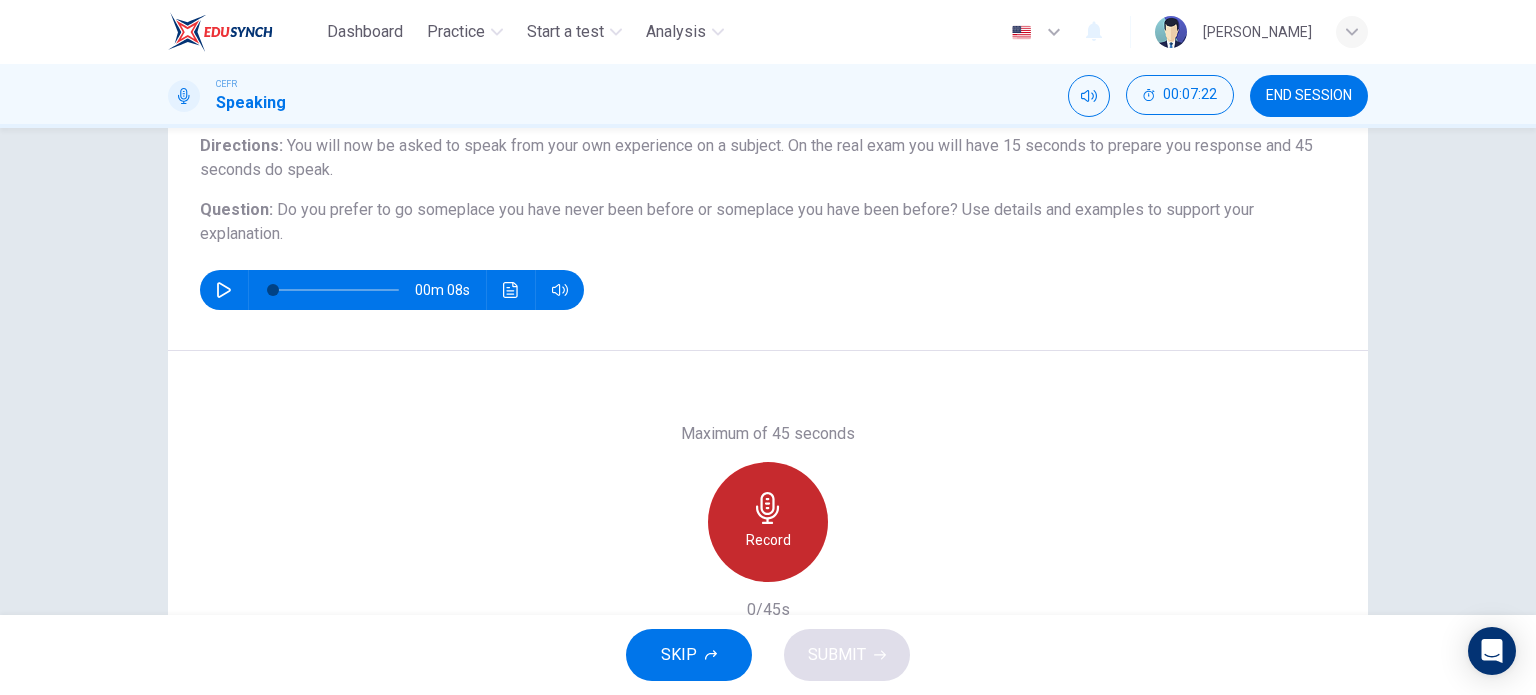 click on "Record" at bounding box center (768, 522) 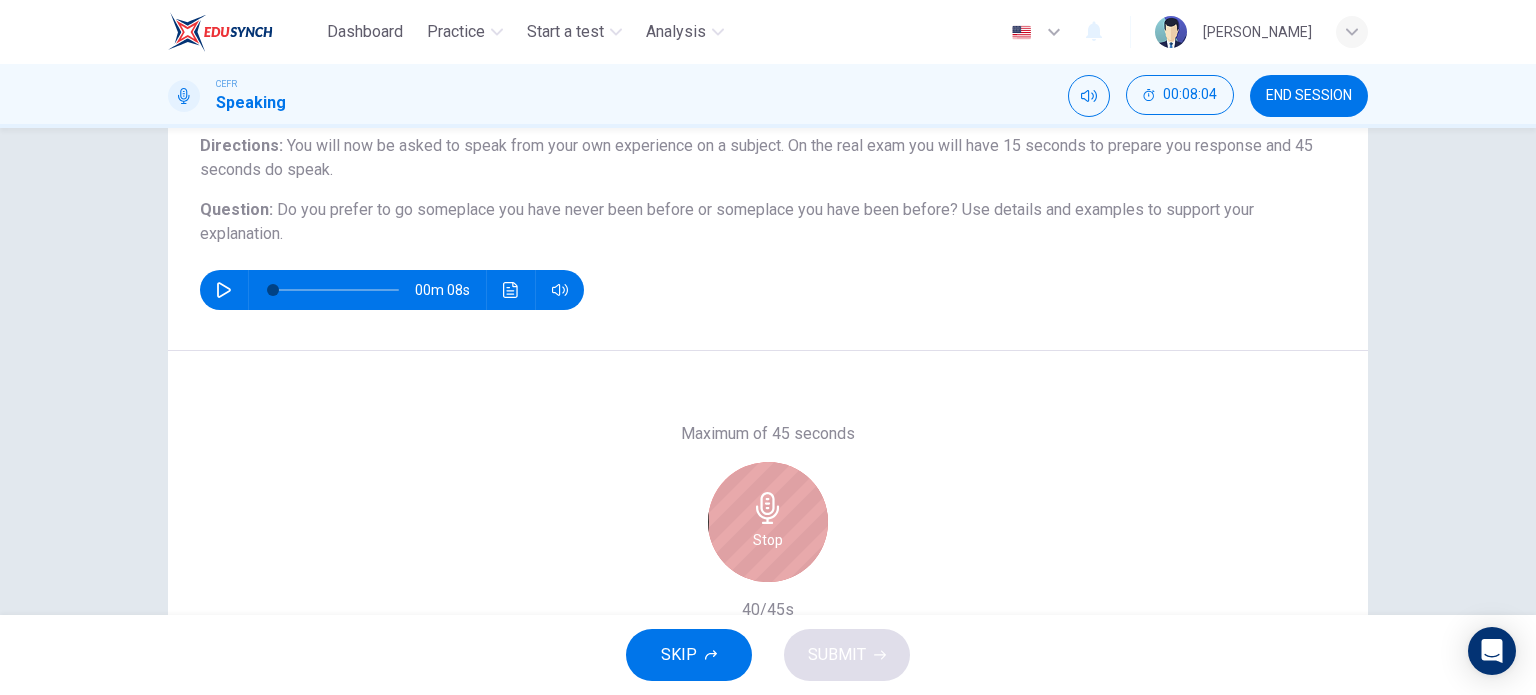 click on "Stop" at bounding box center [768, 522] 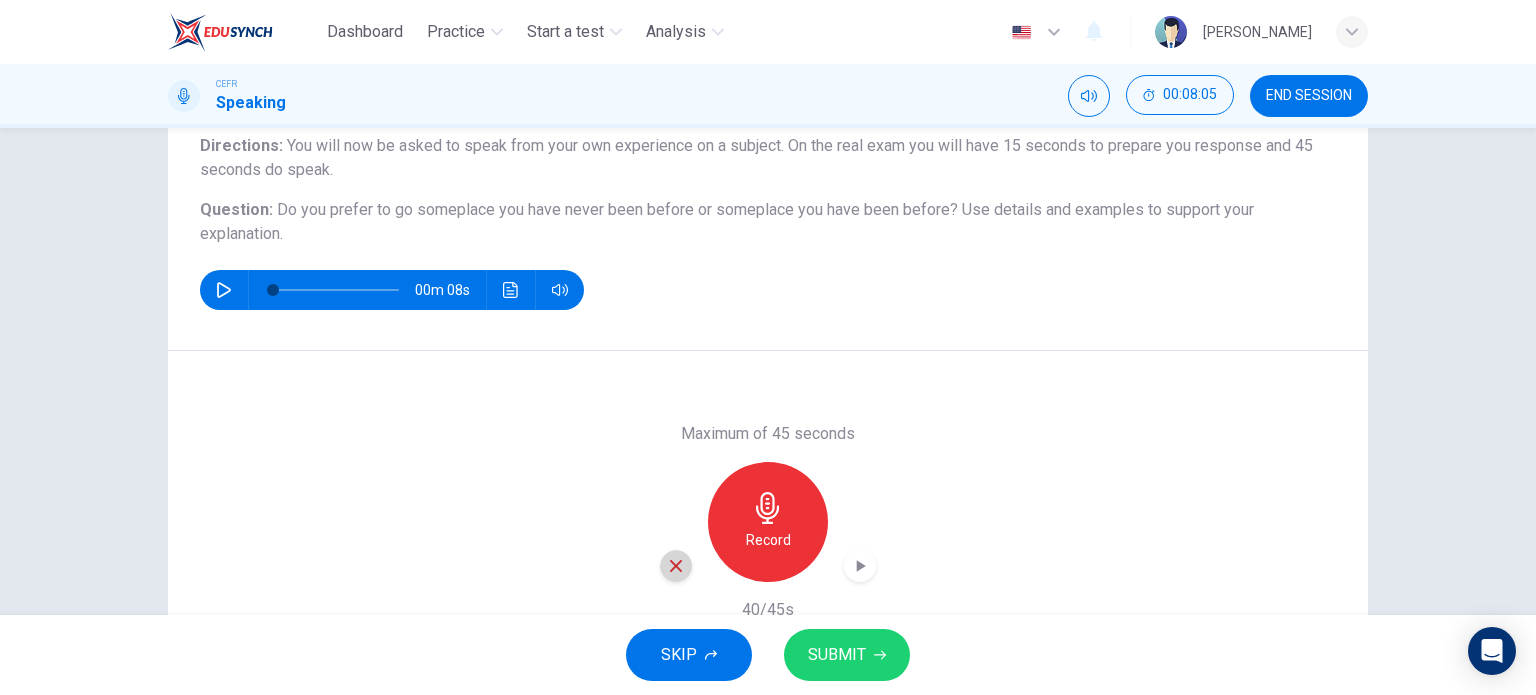 click 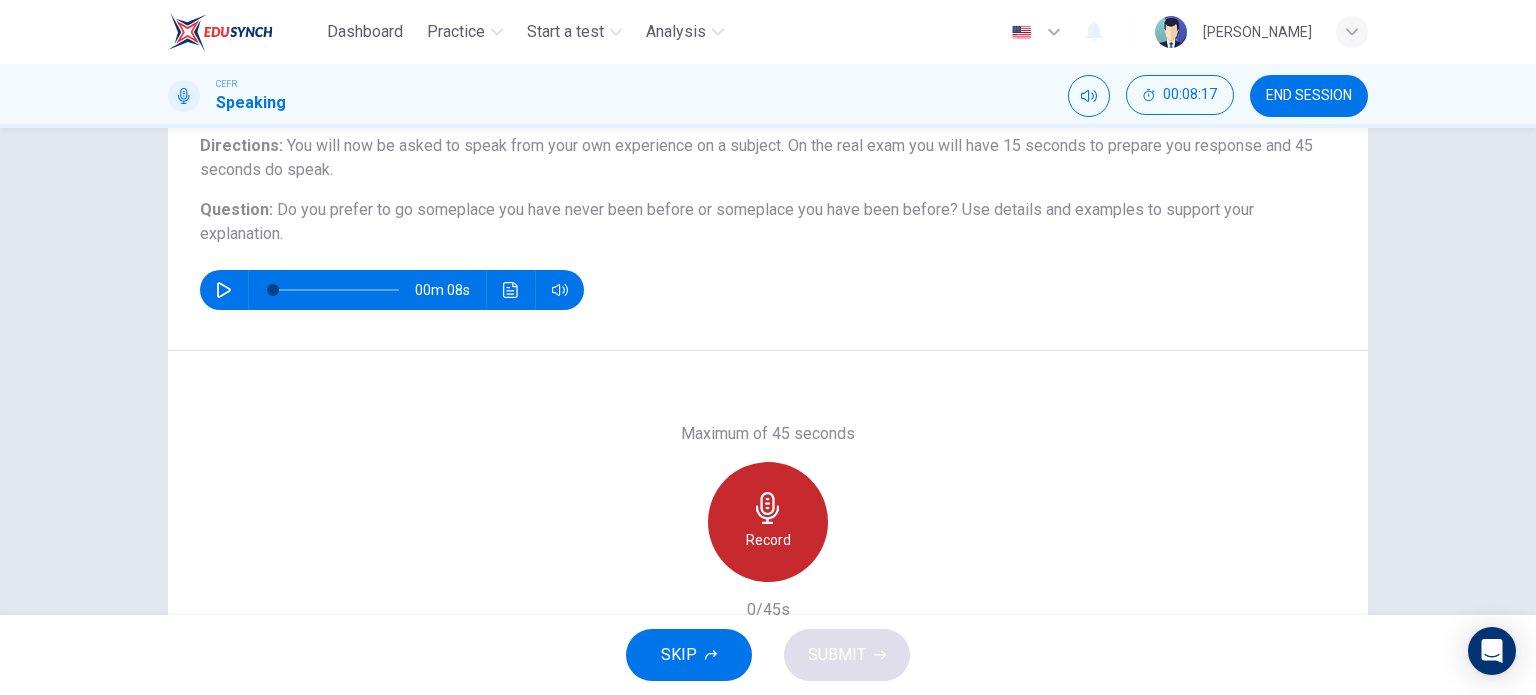 click 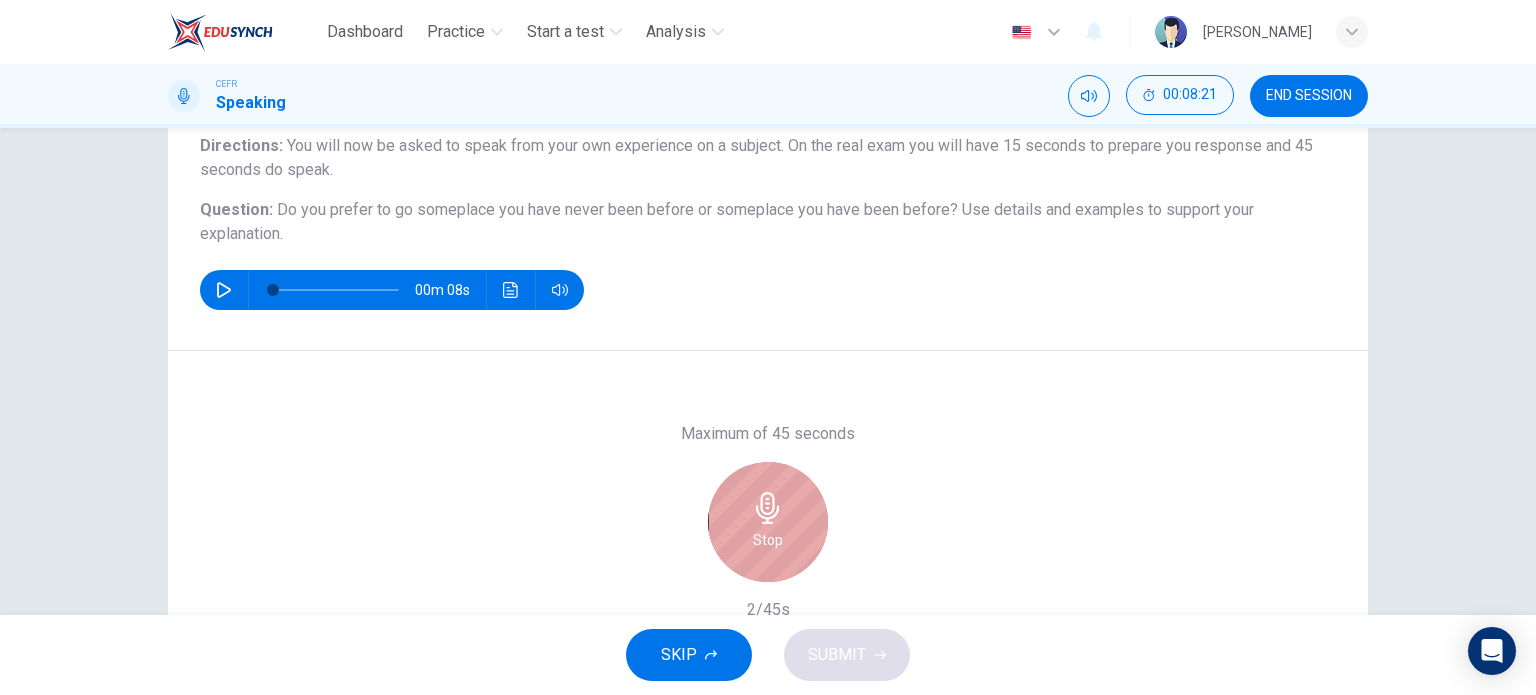 click 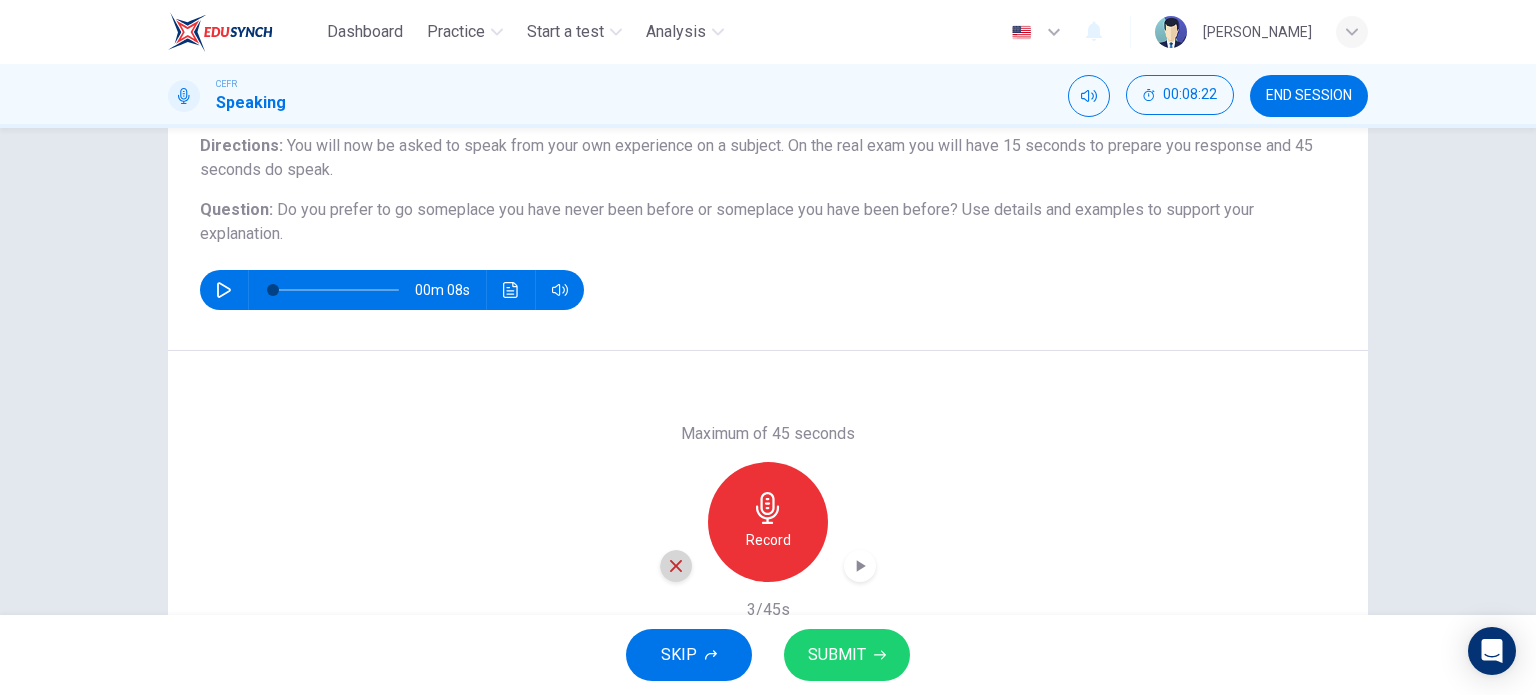 click 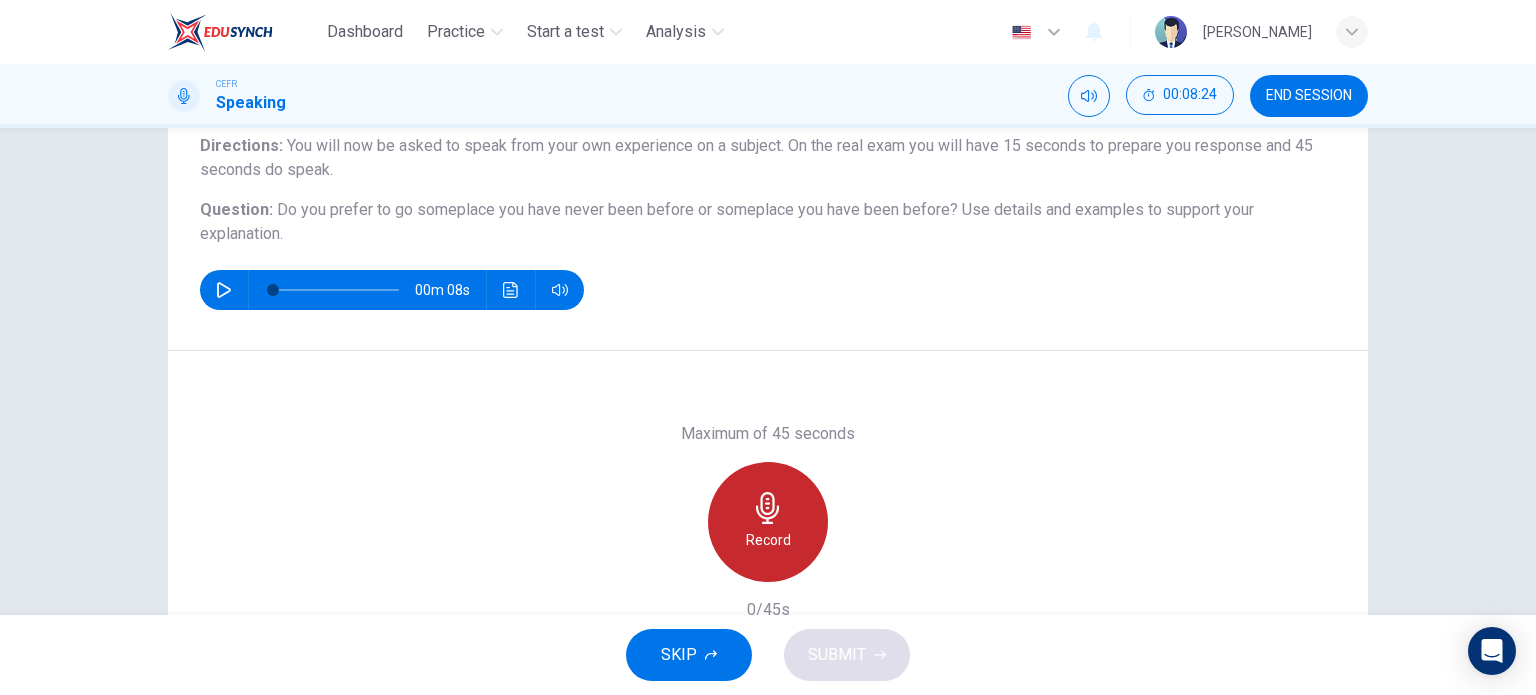 click 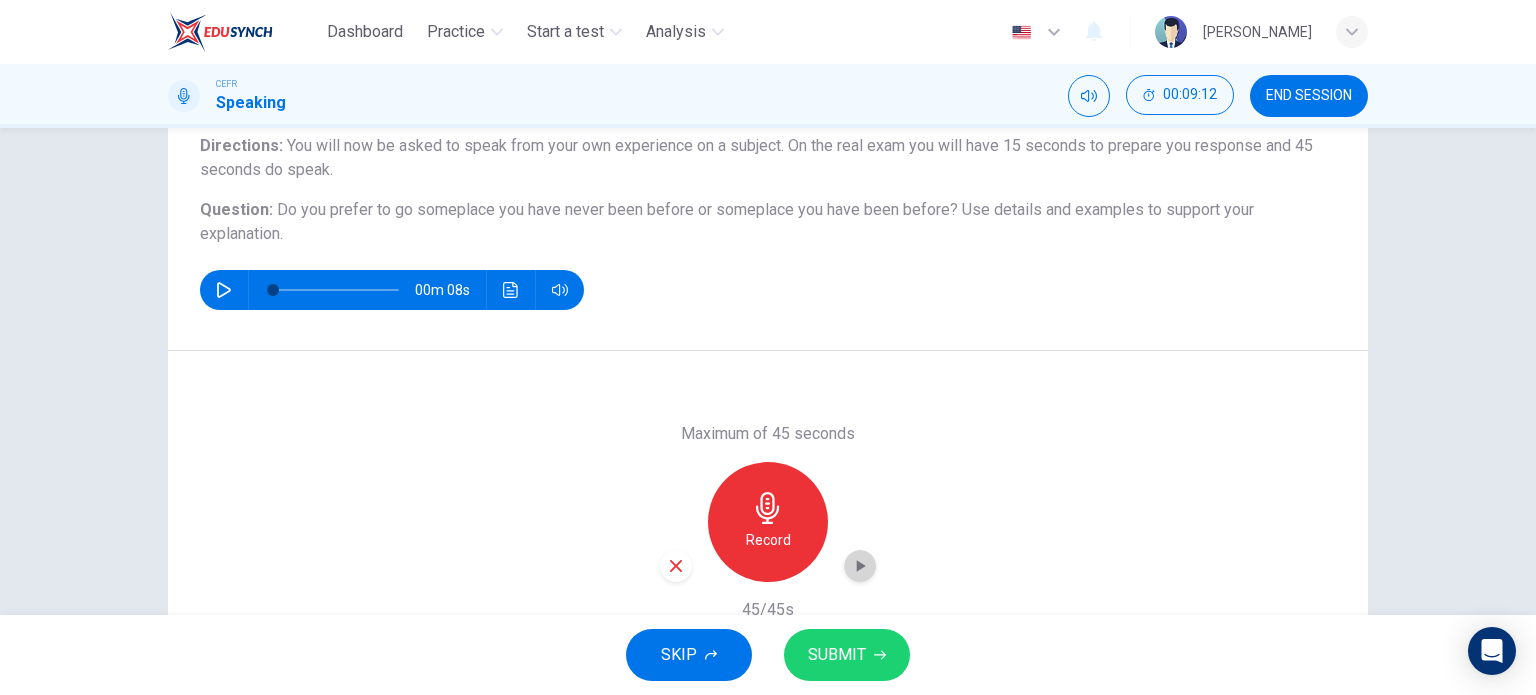 click 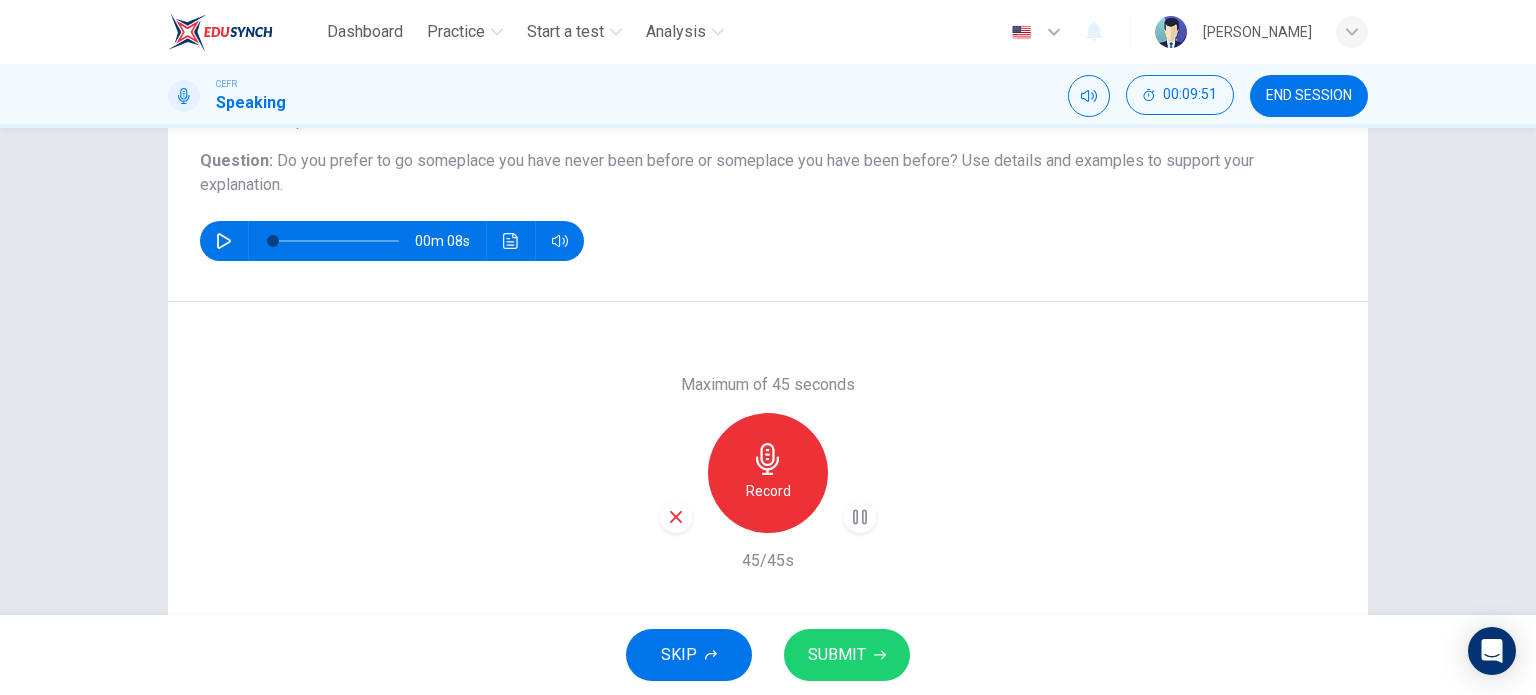 scroll, scrollTop: 226, scrollLeft: 0, axis: vertical 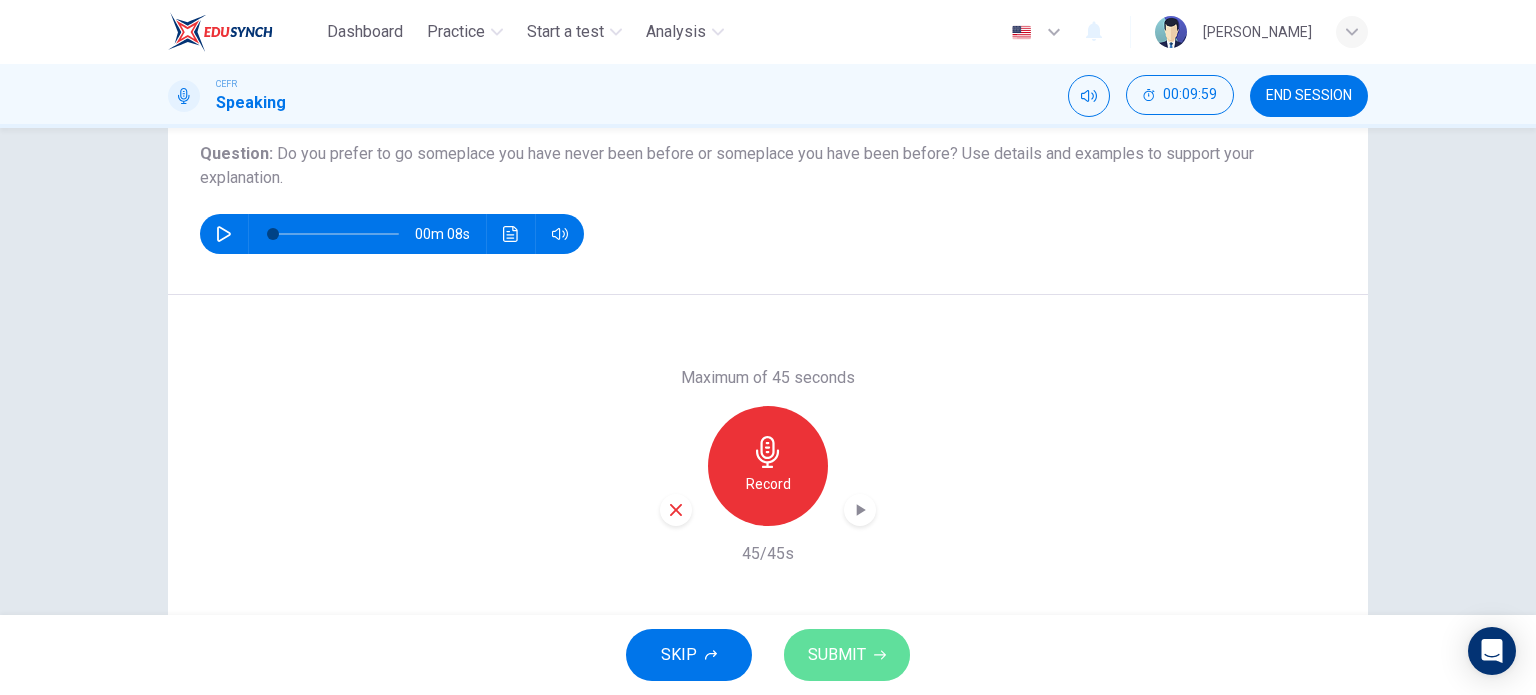 click on "SUBMIT" at bounding box center (837, 655) 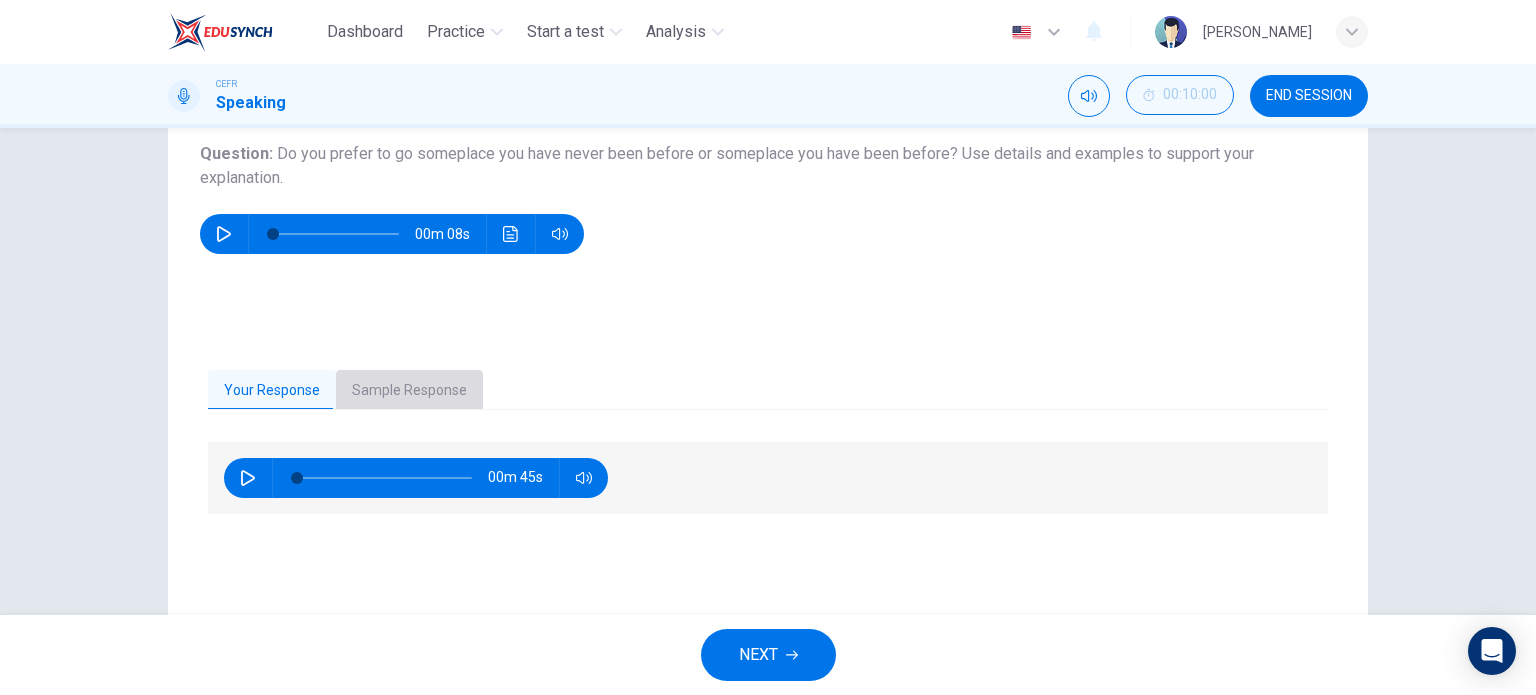 click on "Sample Response" at bounding box center (409, 391) 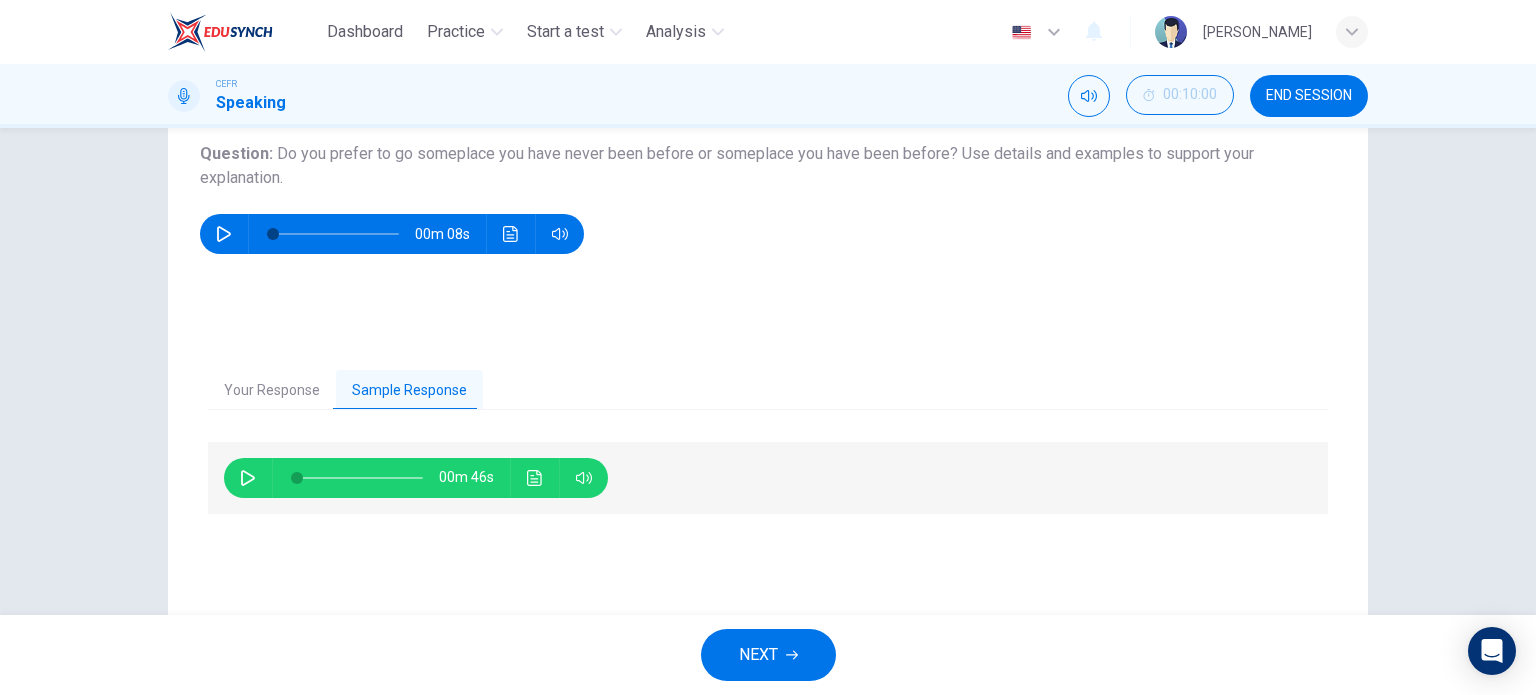 click 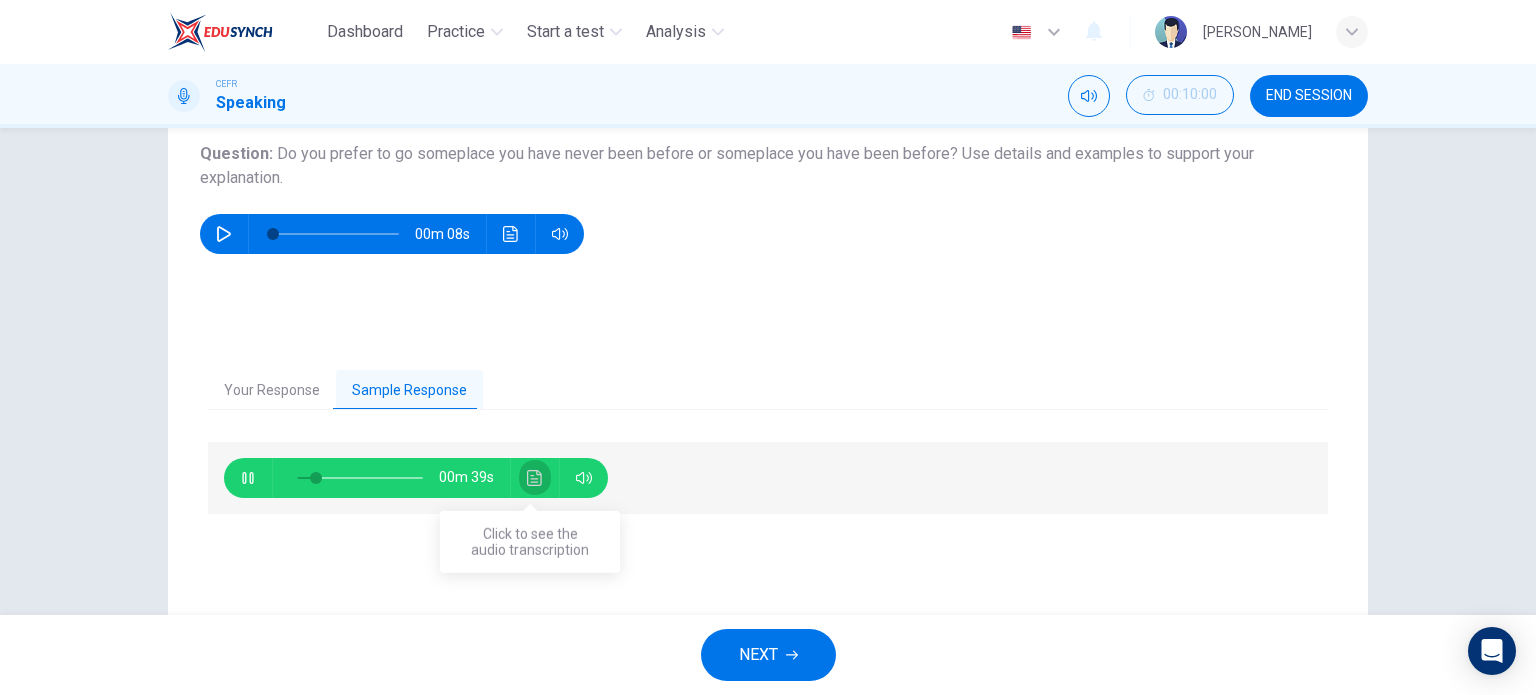 click 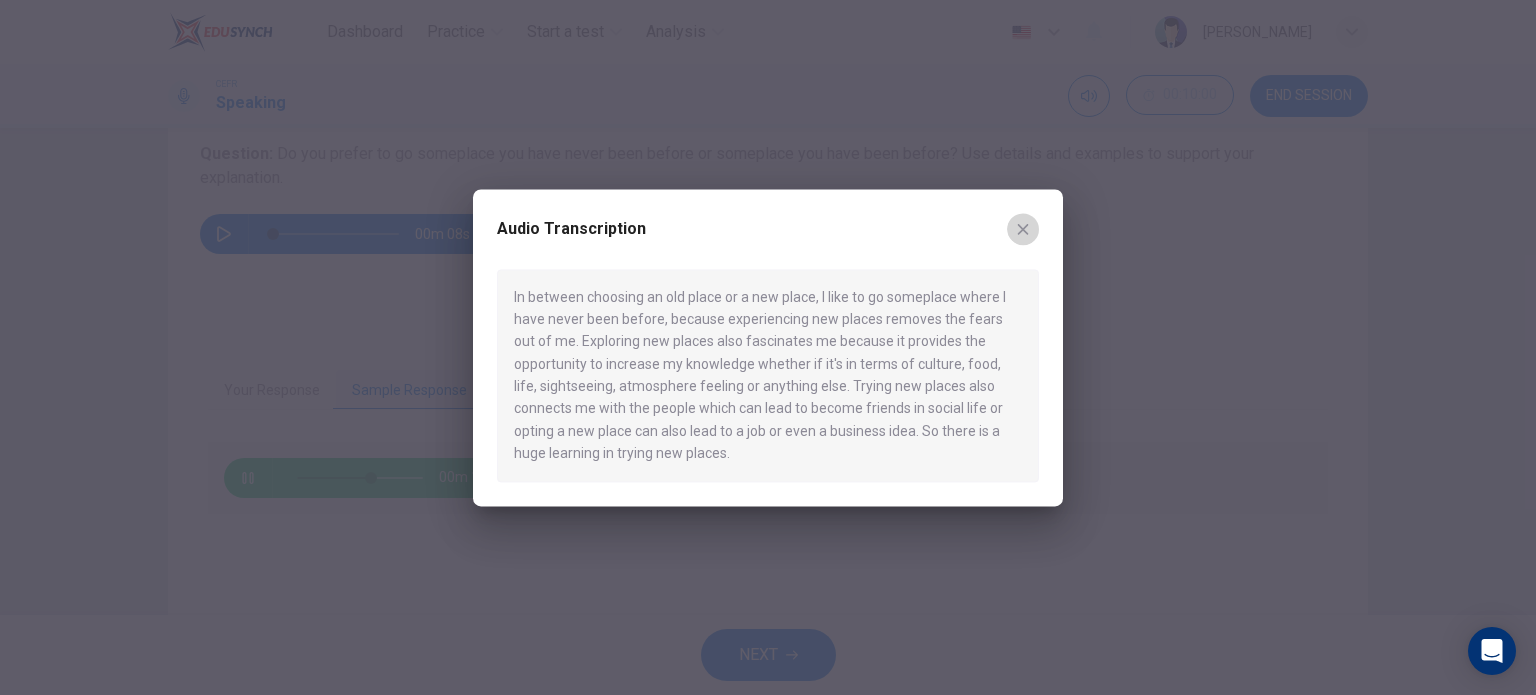 click at bounding box center [1023, 229] 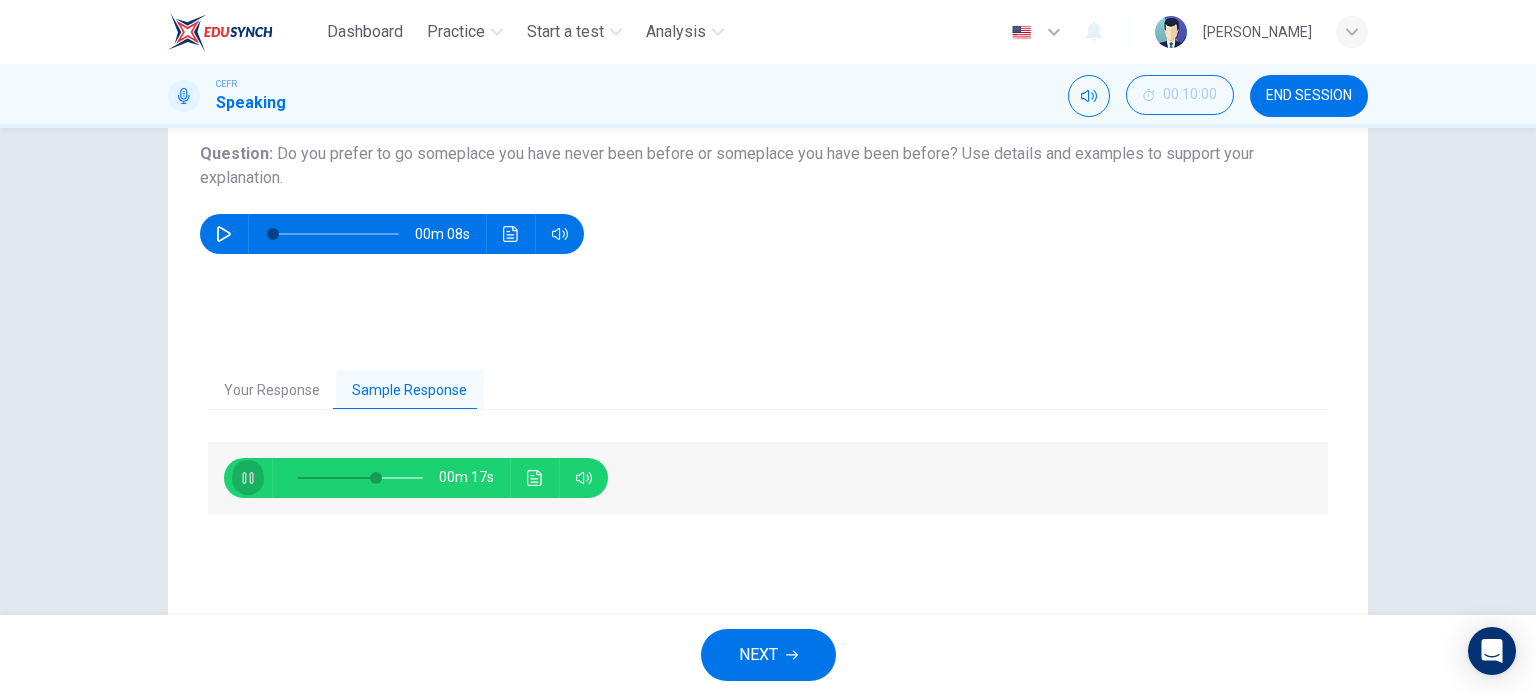 click 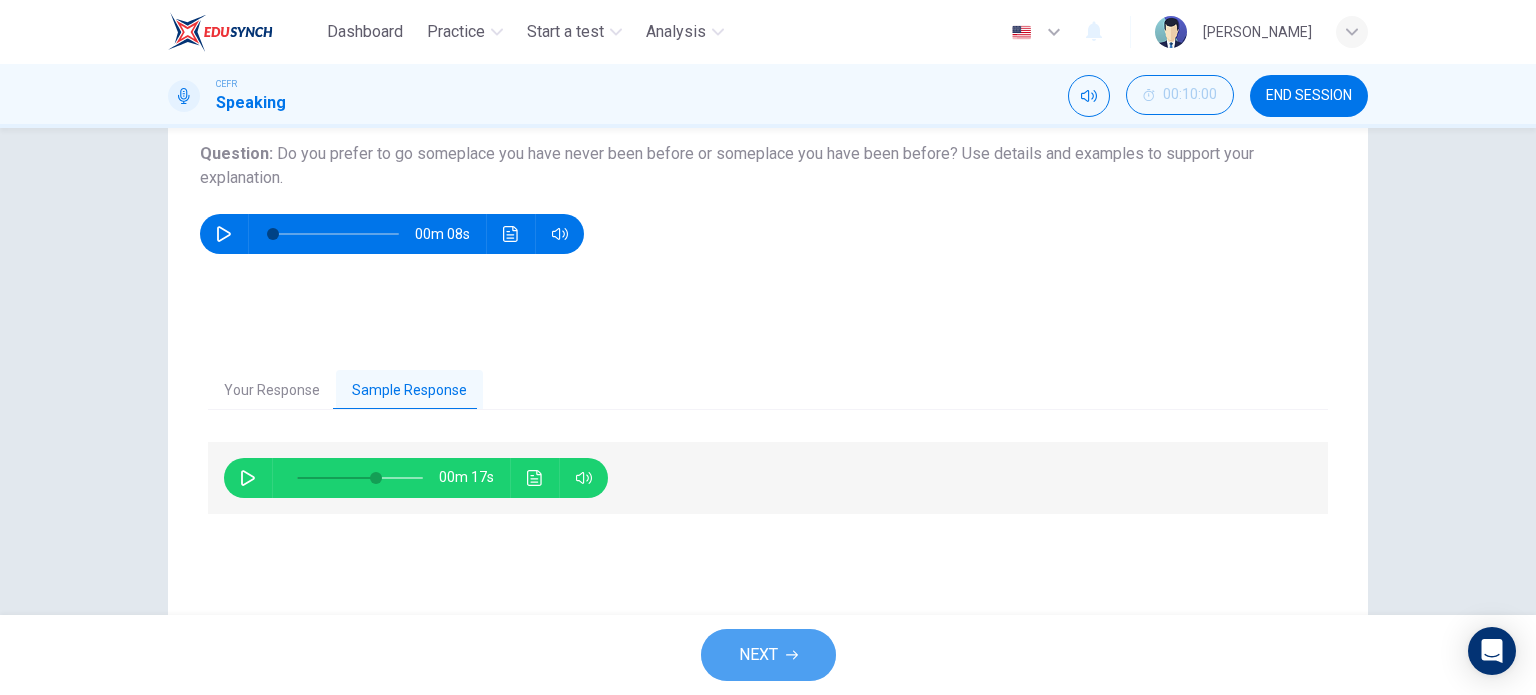 click on "NEXT" at bounding box center (768, 655) 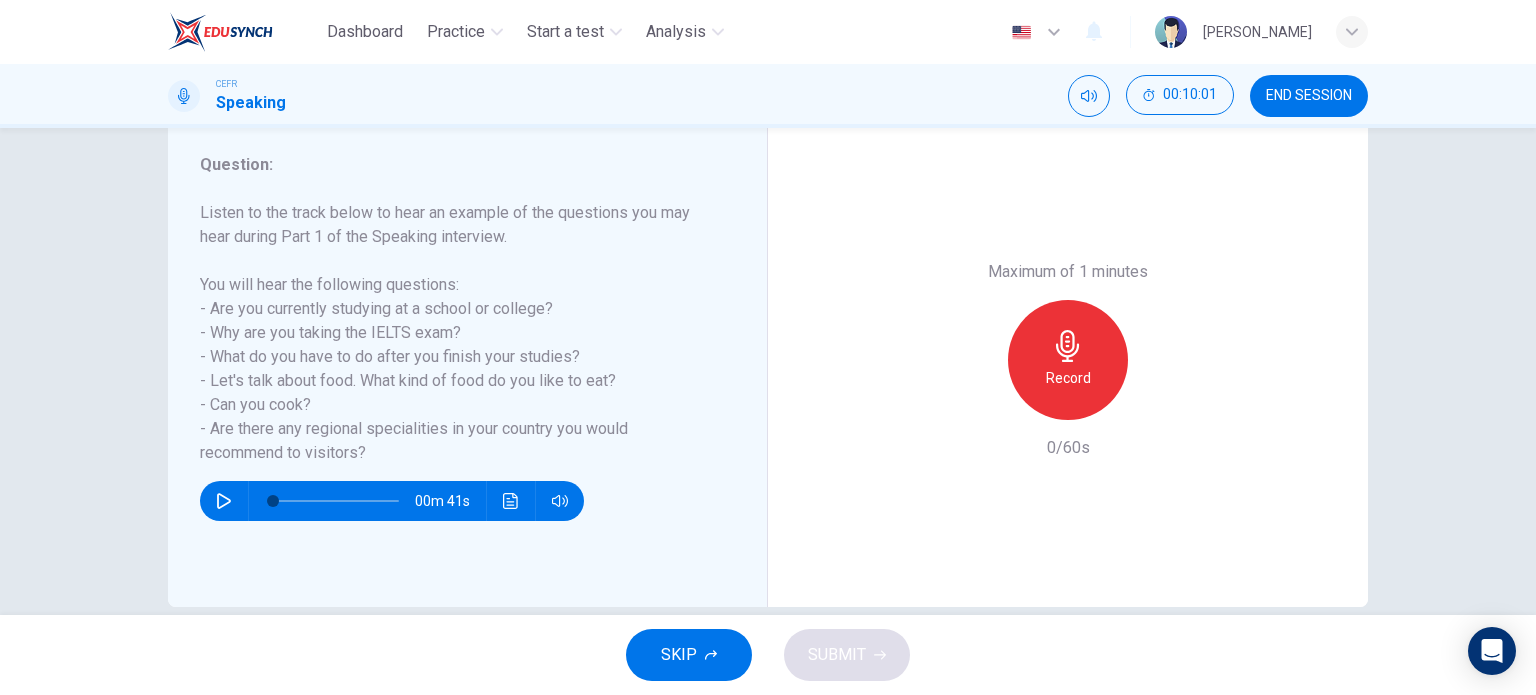 scroll, scrollTop: 258, scrollLeft: 0, axis: vertical 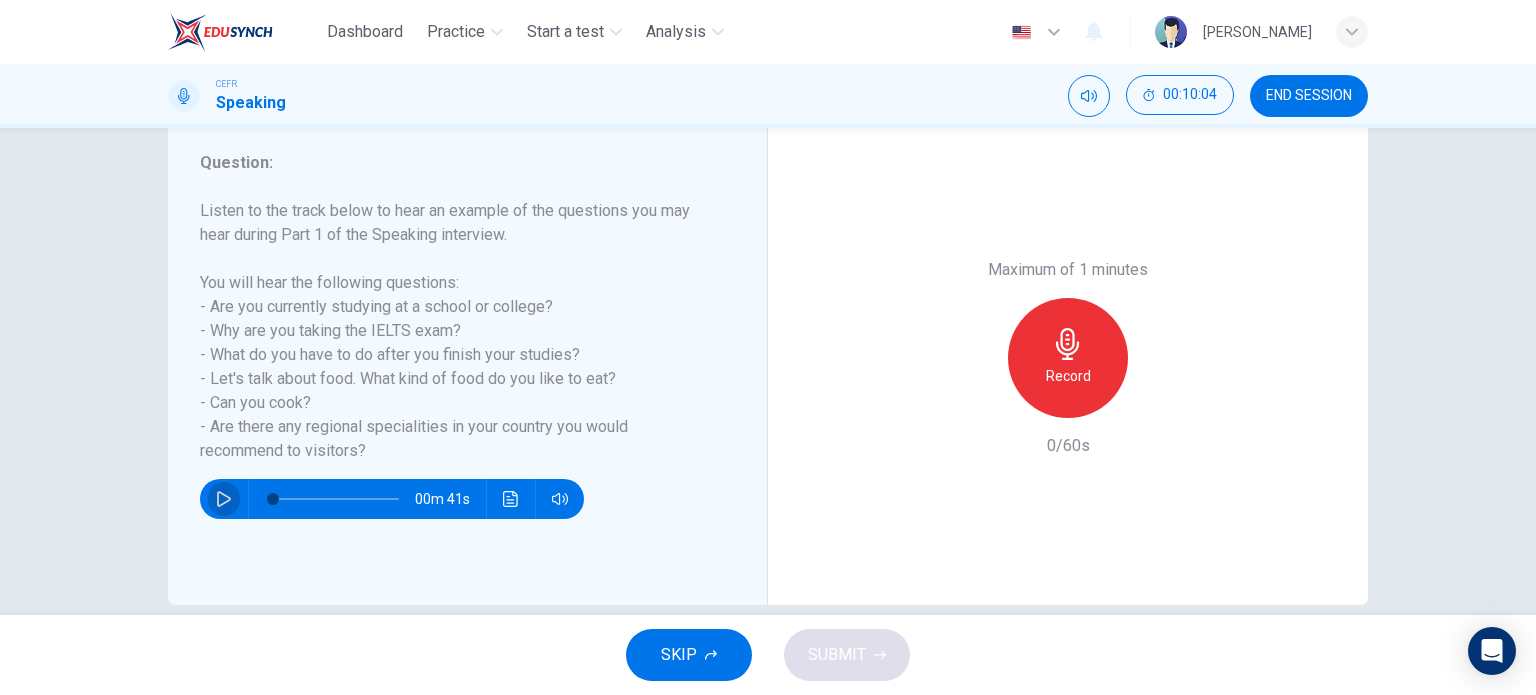 click at bounding box center [224, 499] 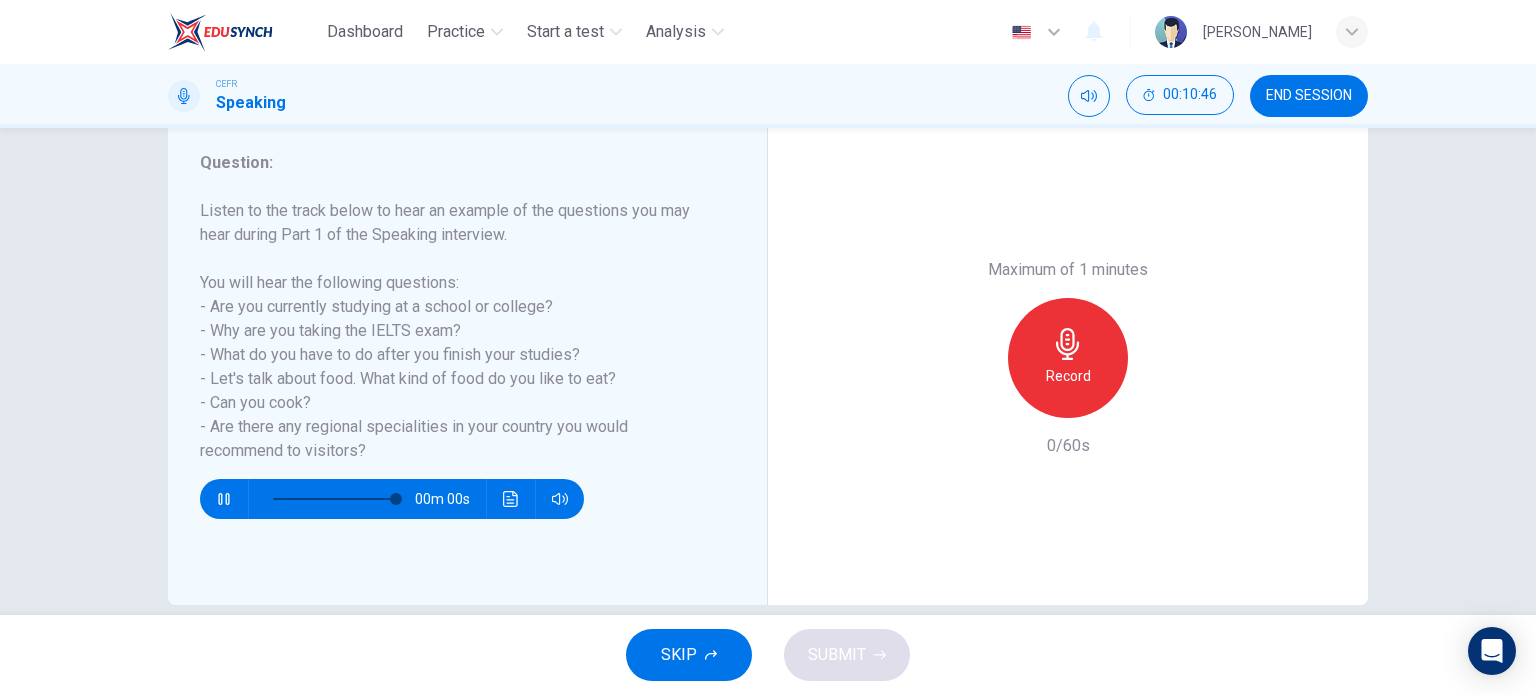 type on "0" 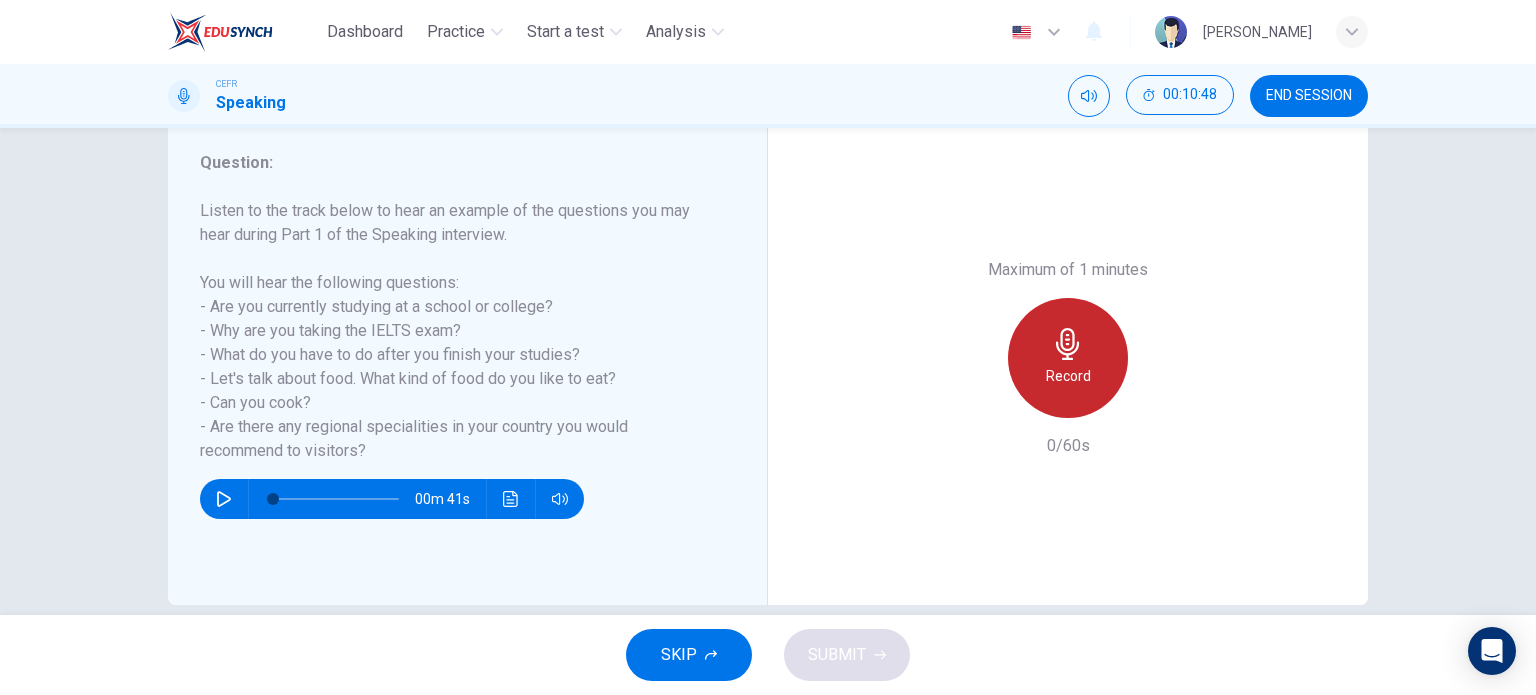 click 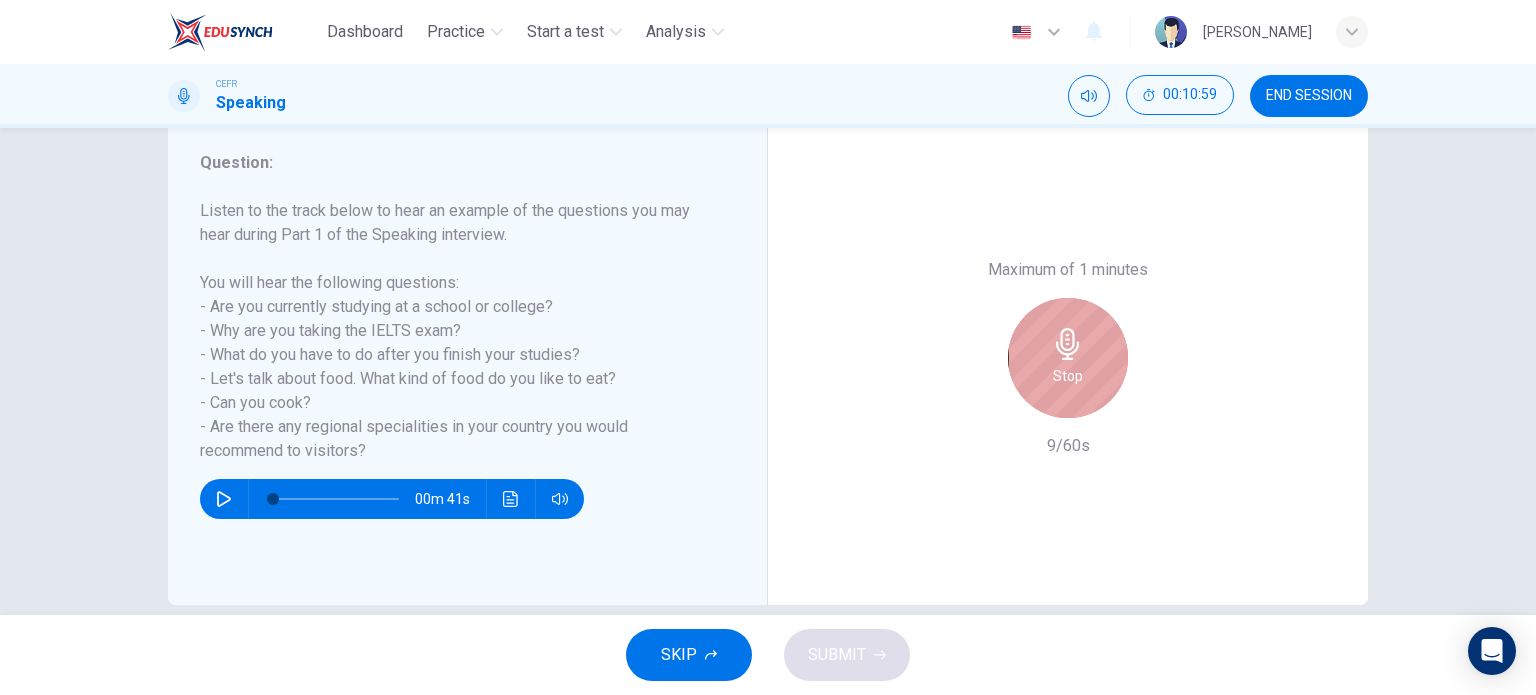 click 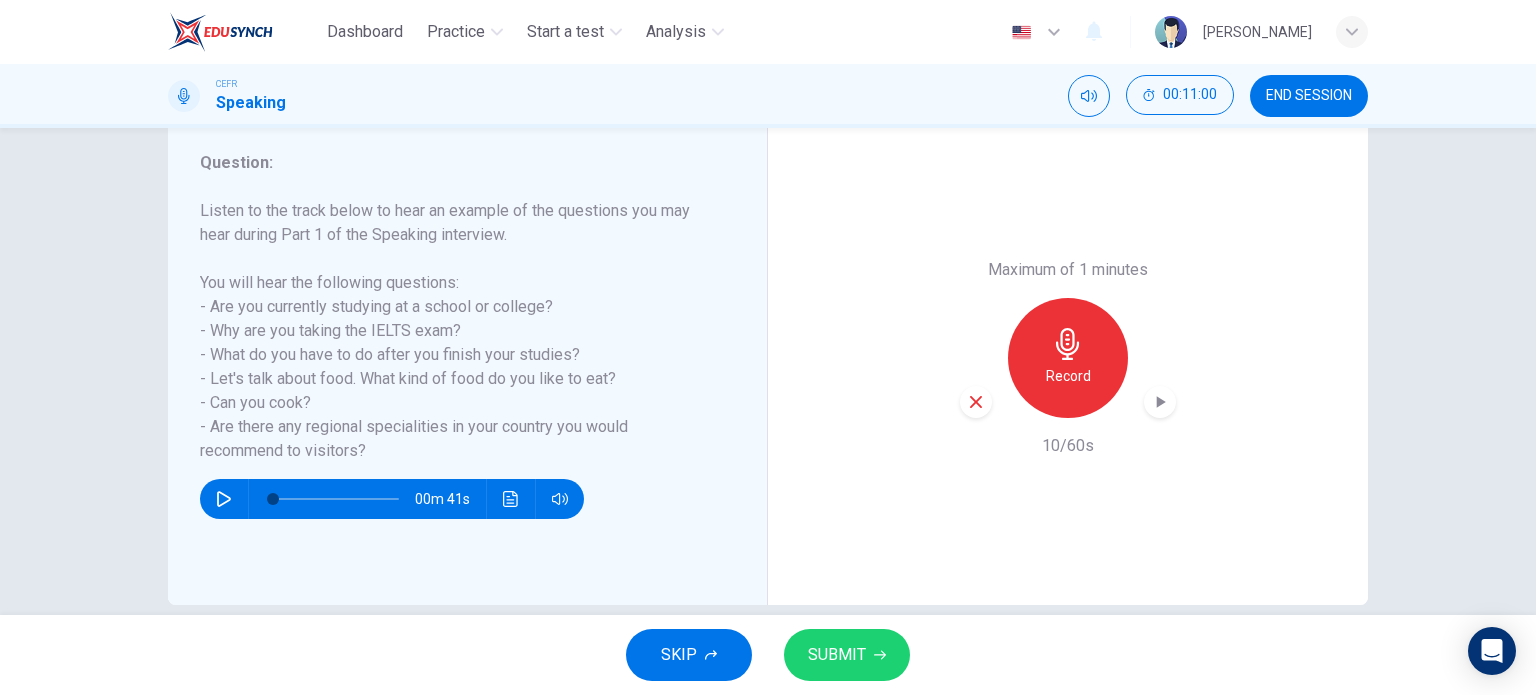 click 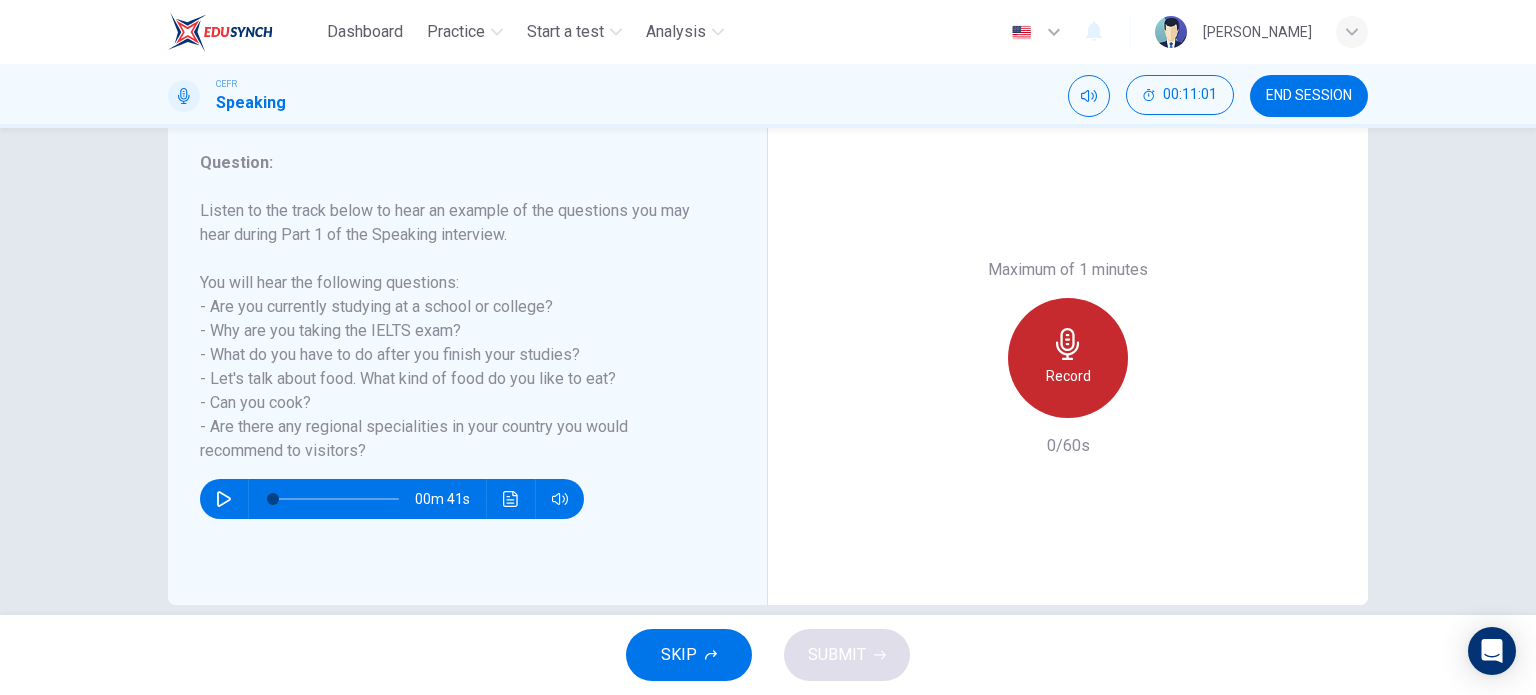 click on "Record" at bounding box center [1068, 376] 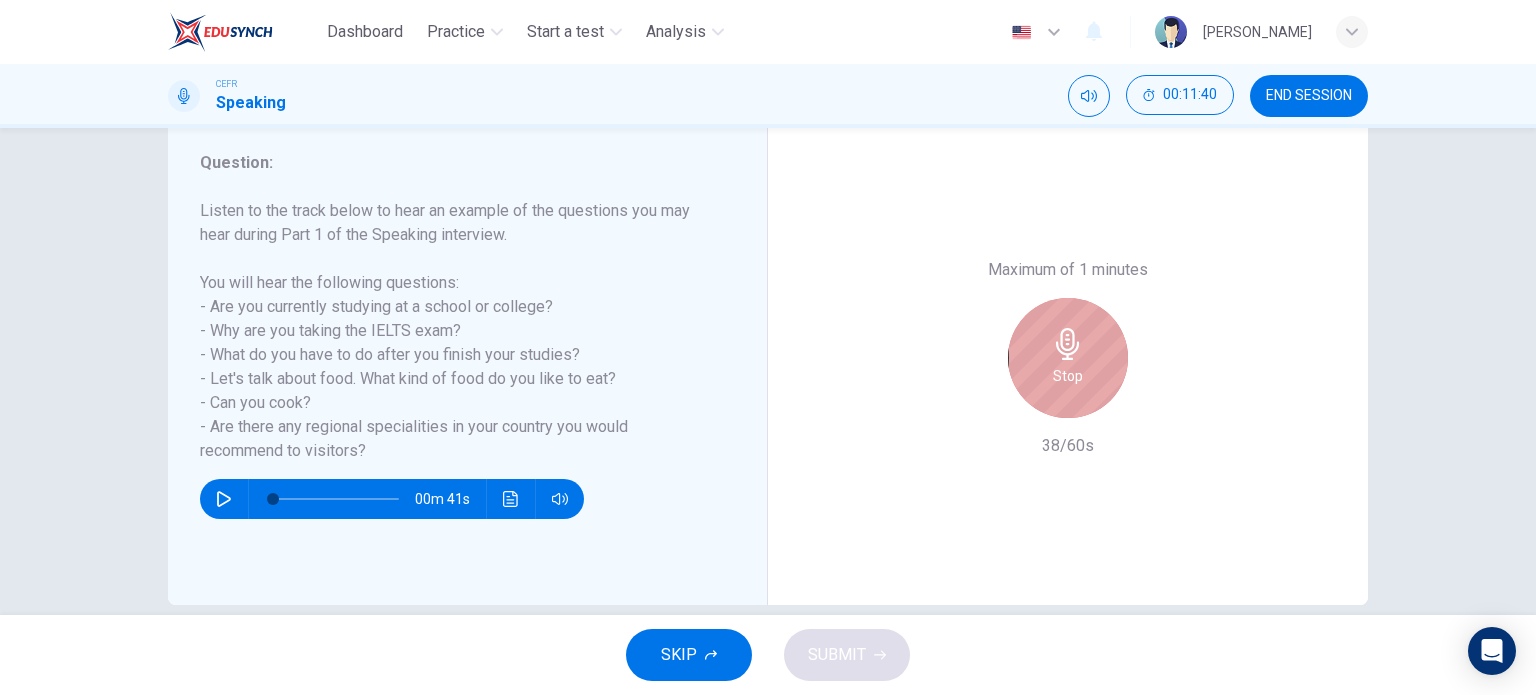 click on "Stop" at bounding box center [1068, 376] 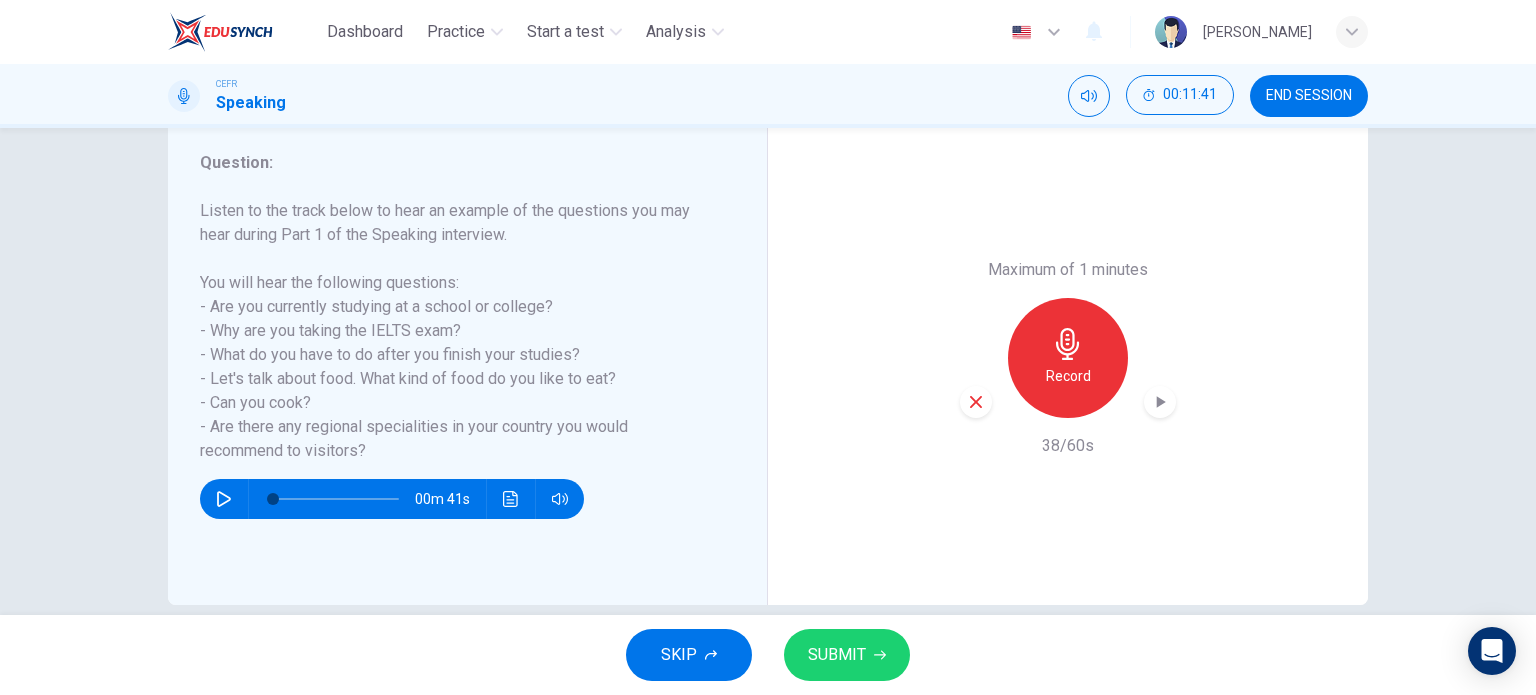 click 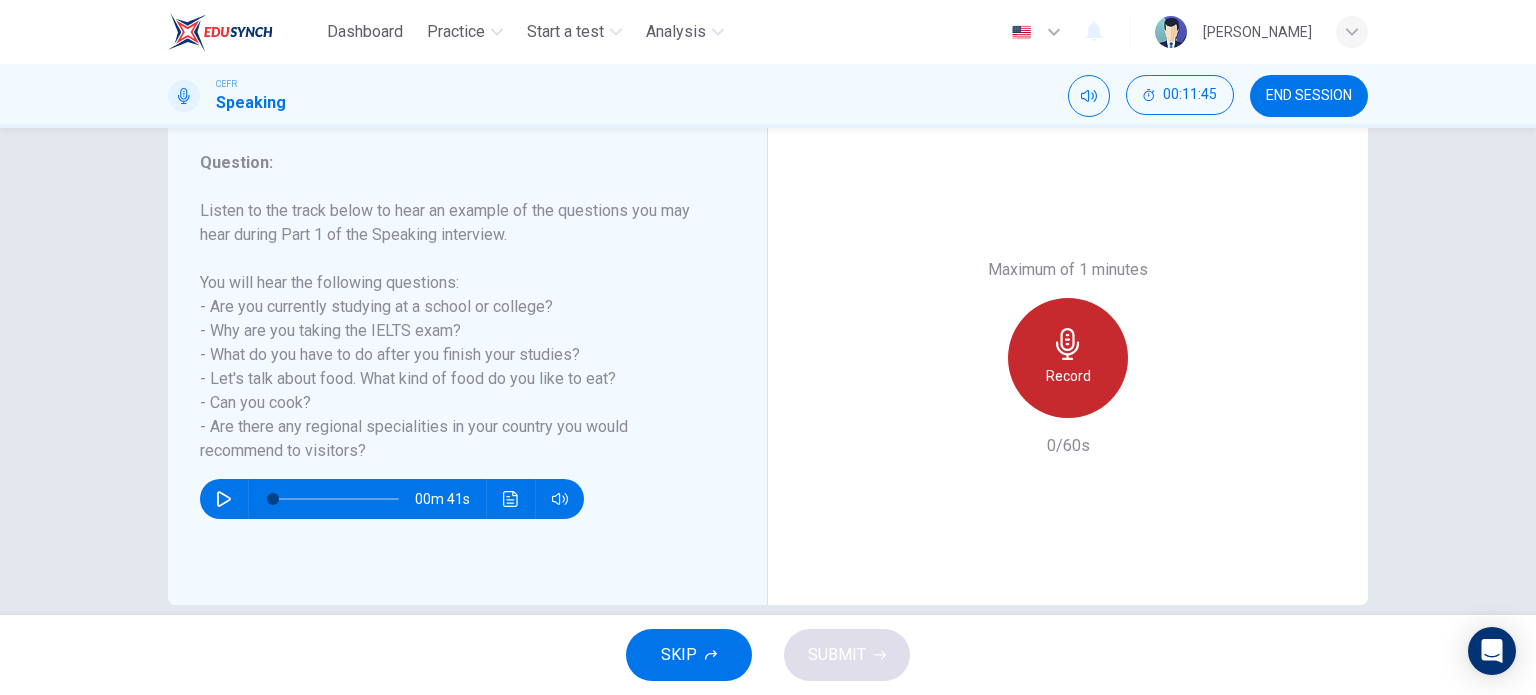 click on "Record" at bounding box center [1068, 376] 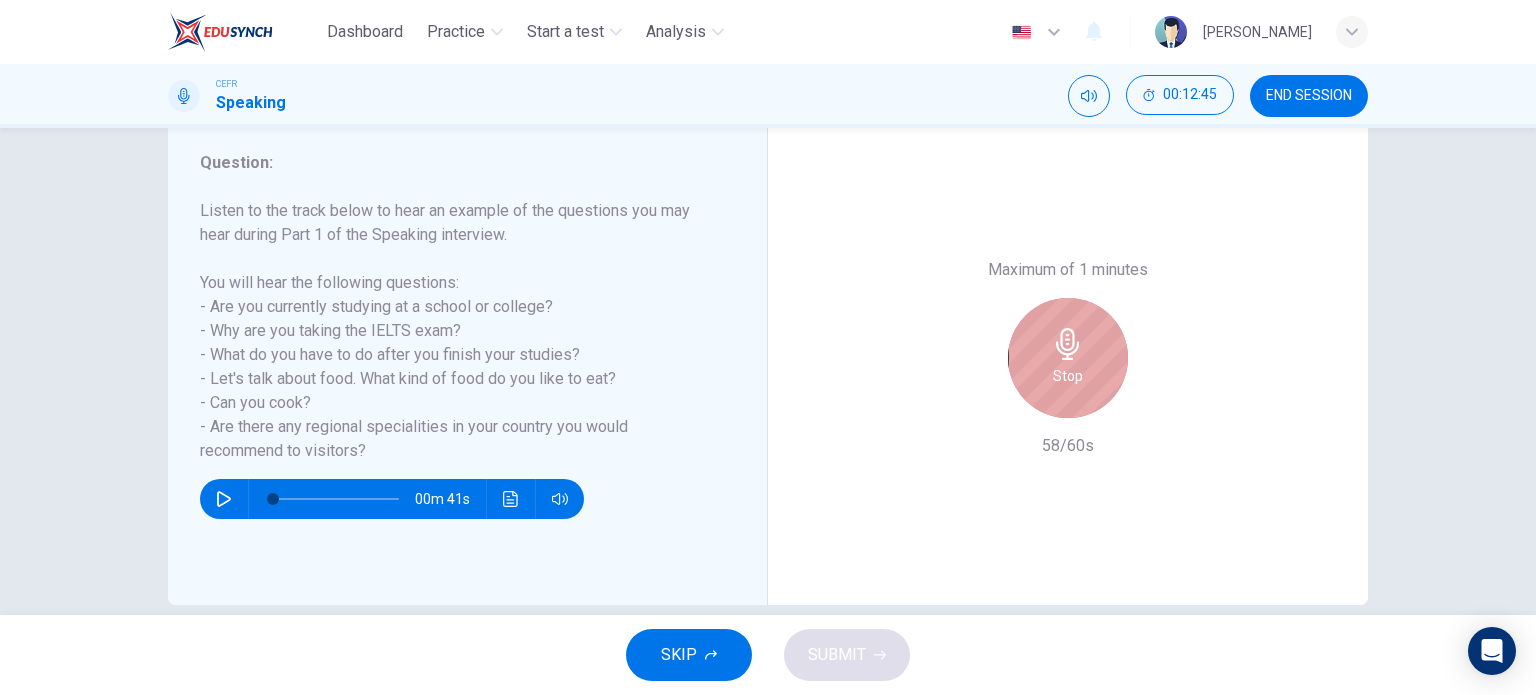 click on "Stop" at bounding box center (1068, 358) 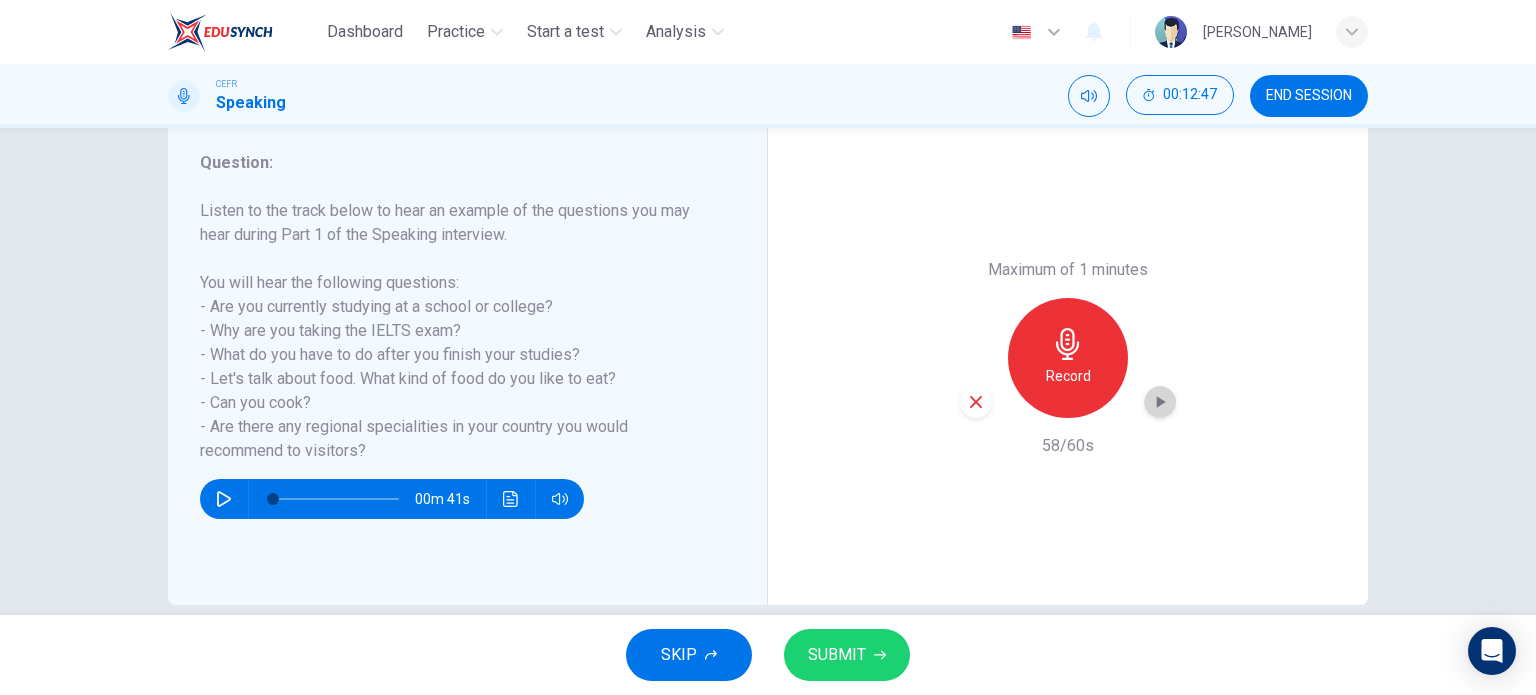 click 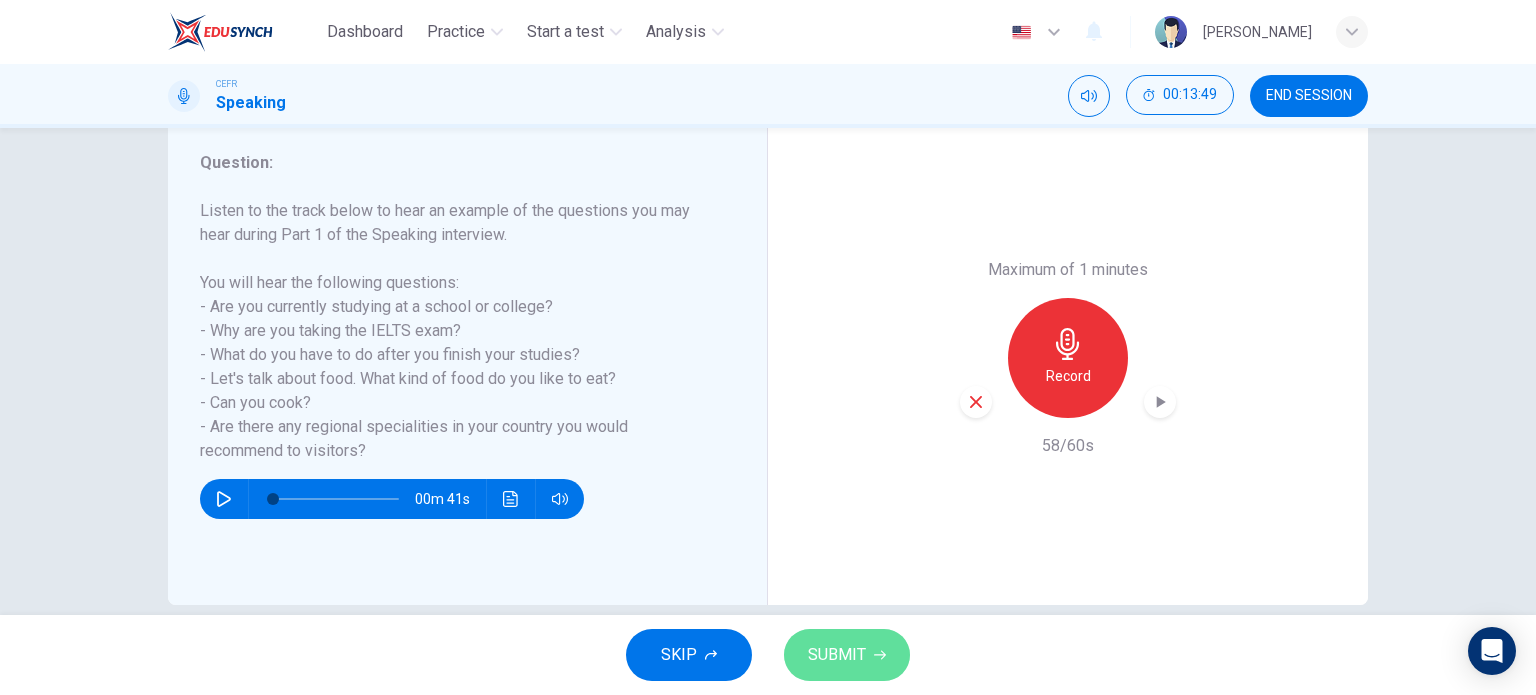 click on "SUBMIT" at bounding box center (847, 655) 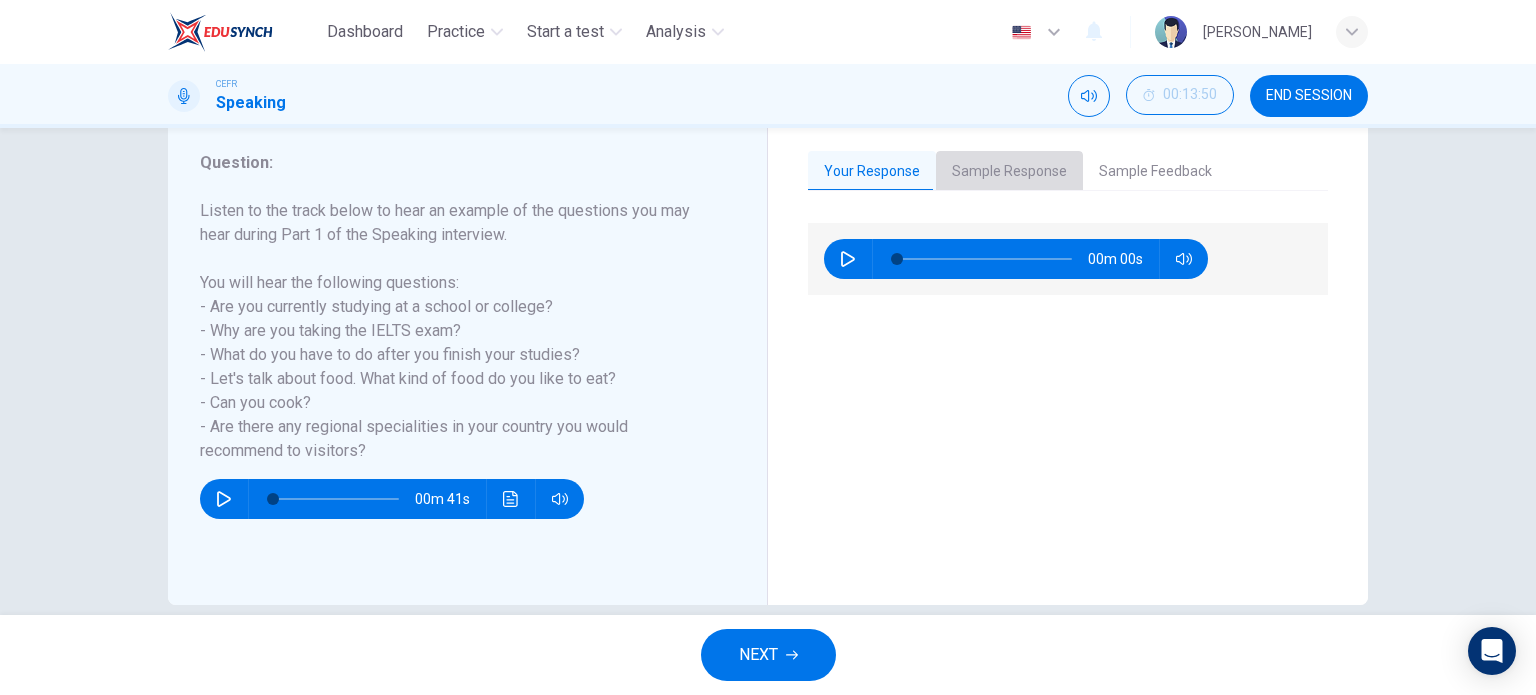 click on "Sample Response" at bounding box center (1009, 172) 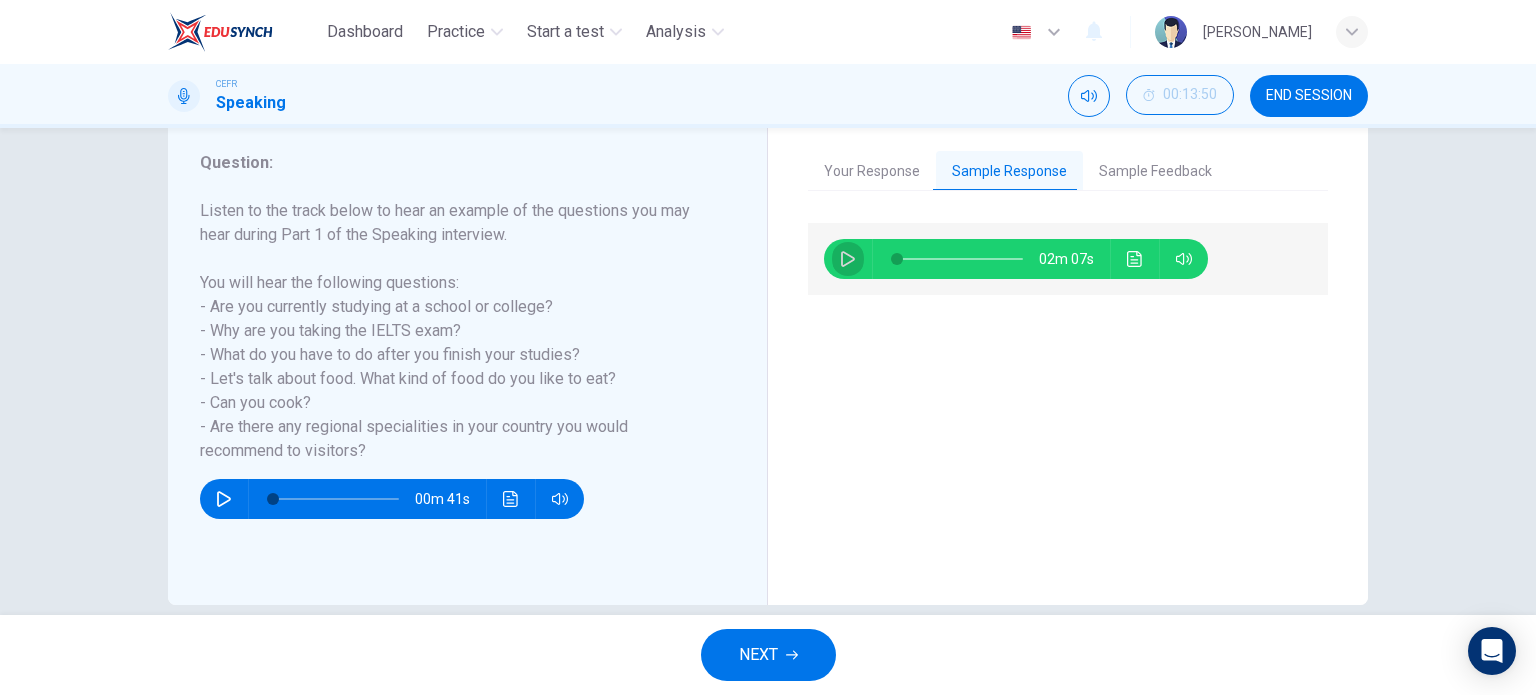 click at bounding box center (848, 259) 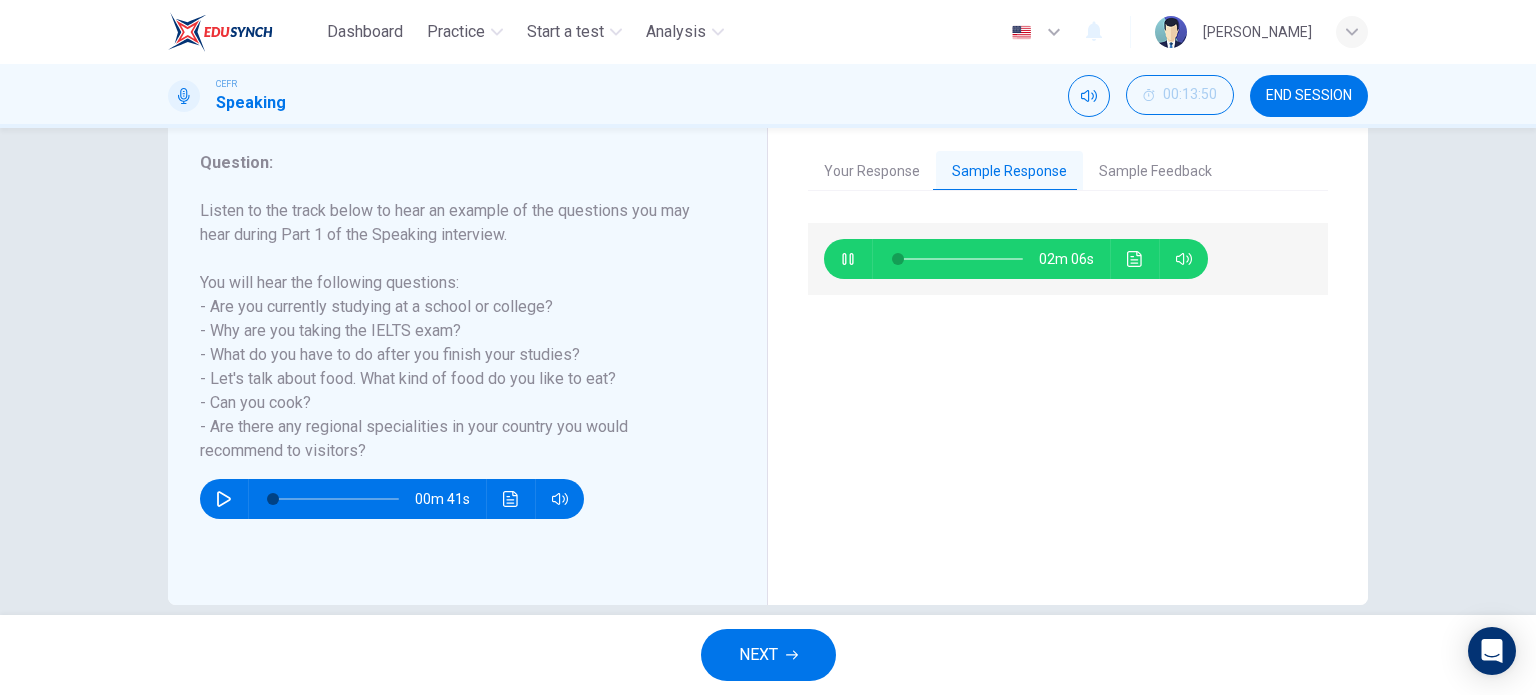 click at bounding box center (956, 259) 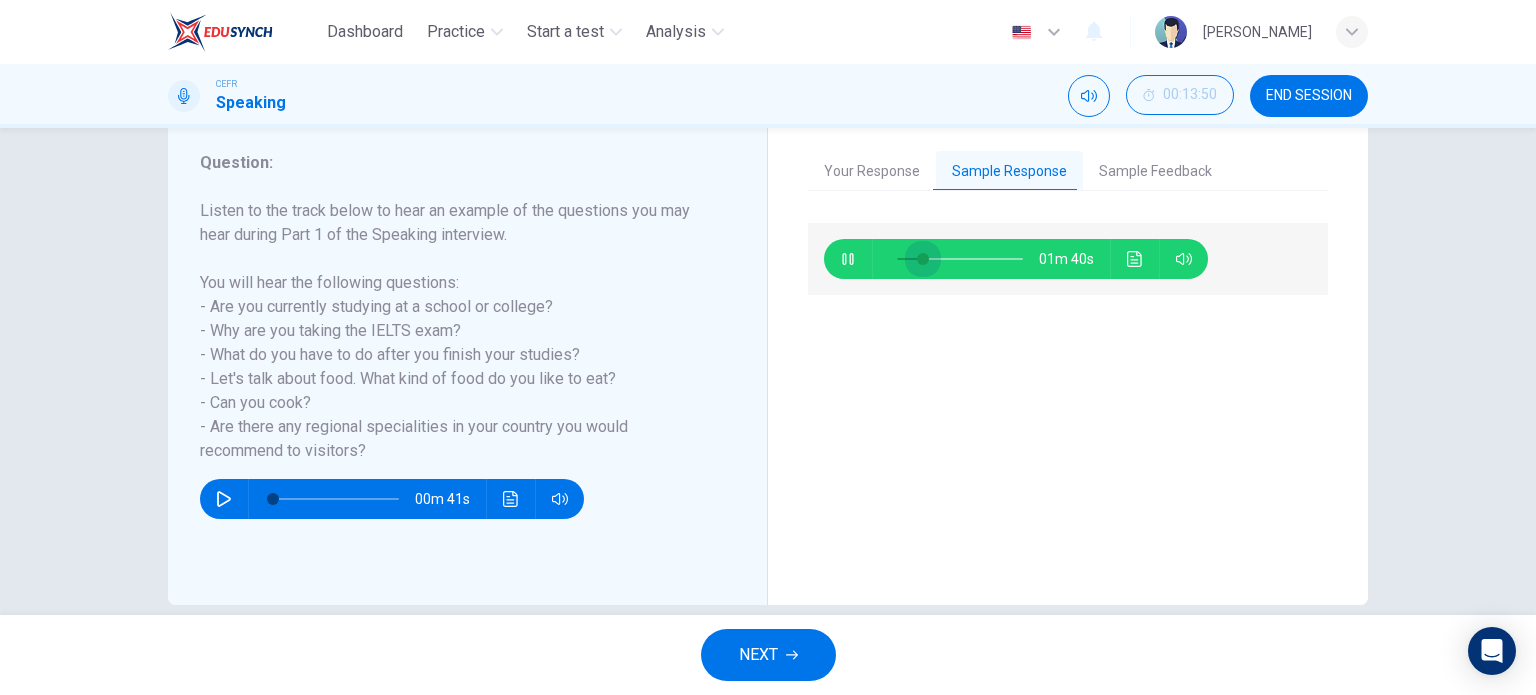 click at bounding box center [960, 259] 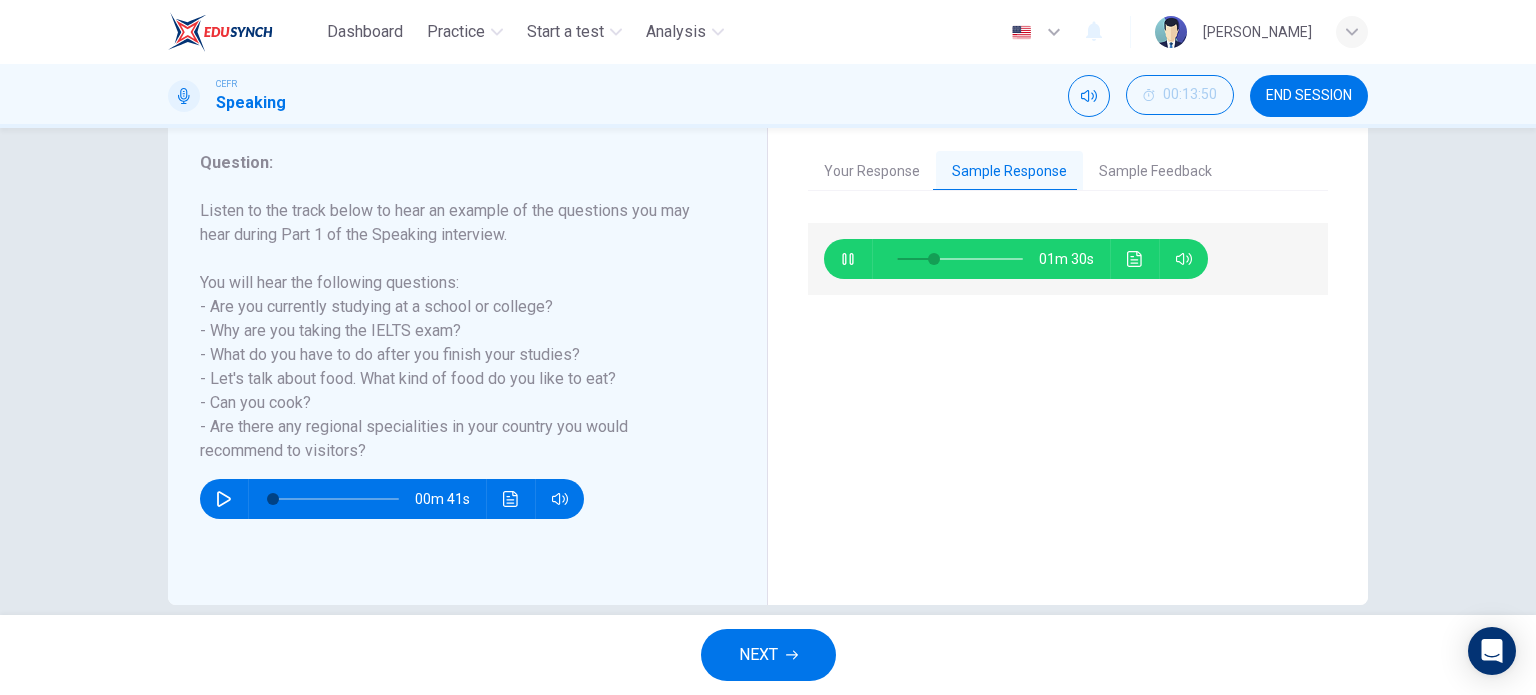 drag, startPoint x: 1146, startPoint y: 257, endPoint x: 1133, endPoint y: 259, distance: 13.152946 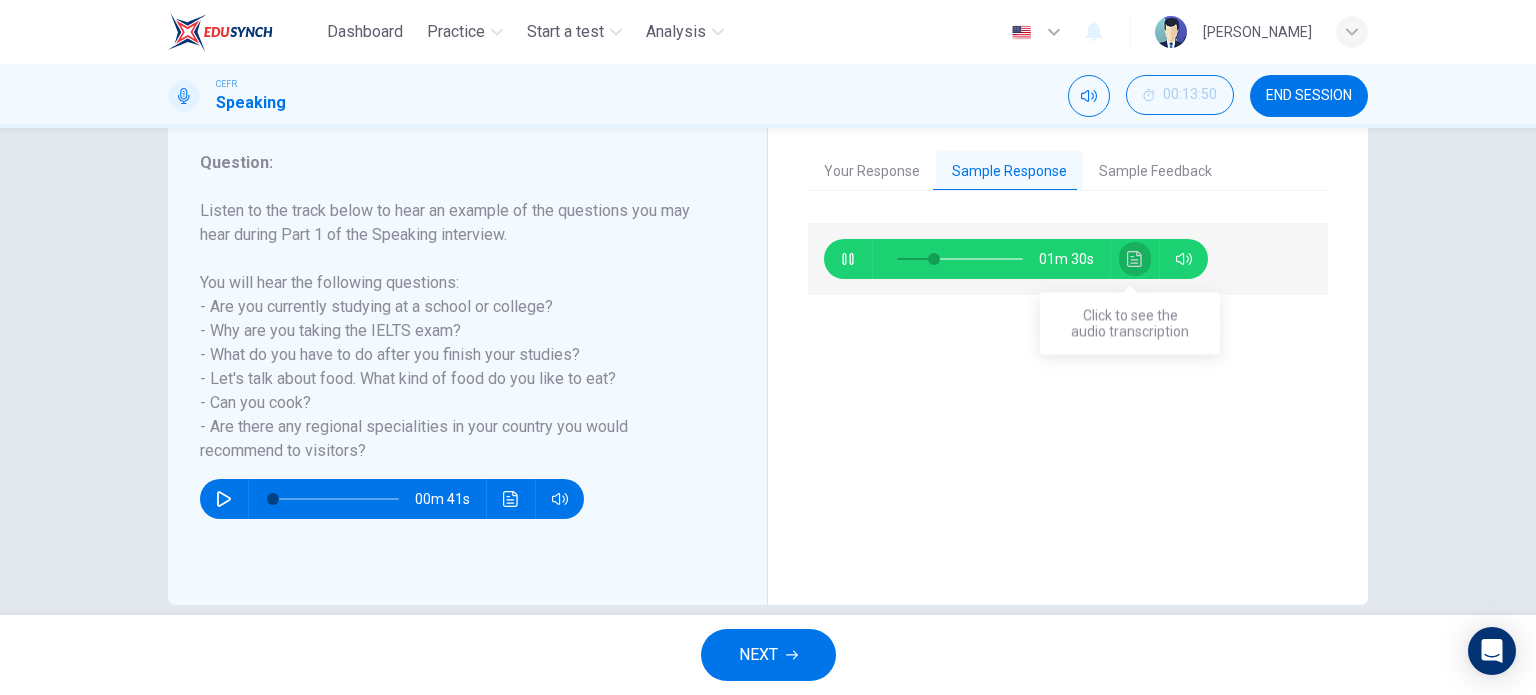 click 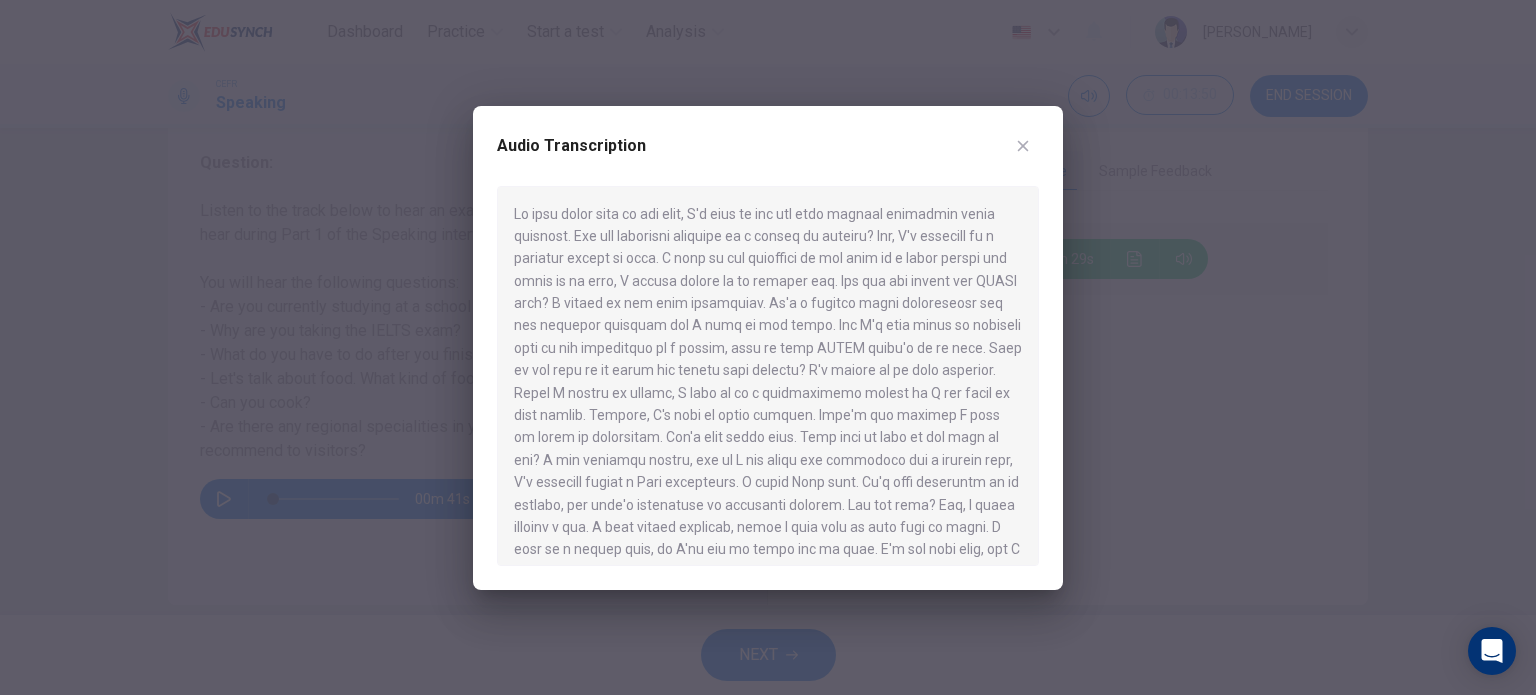scroll, scrollTop: 124, scrollLeft: 0, axis: vertical 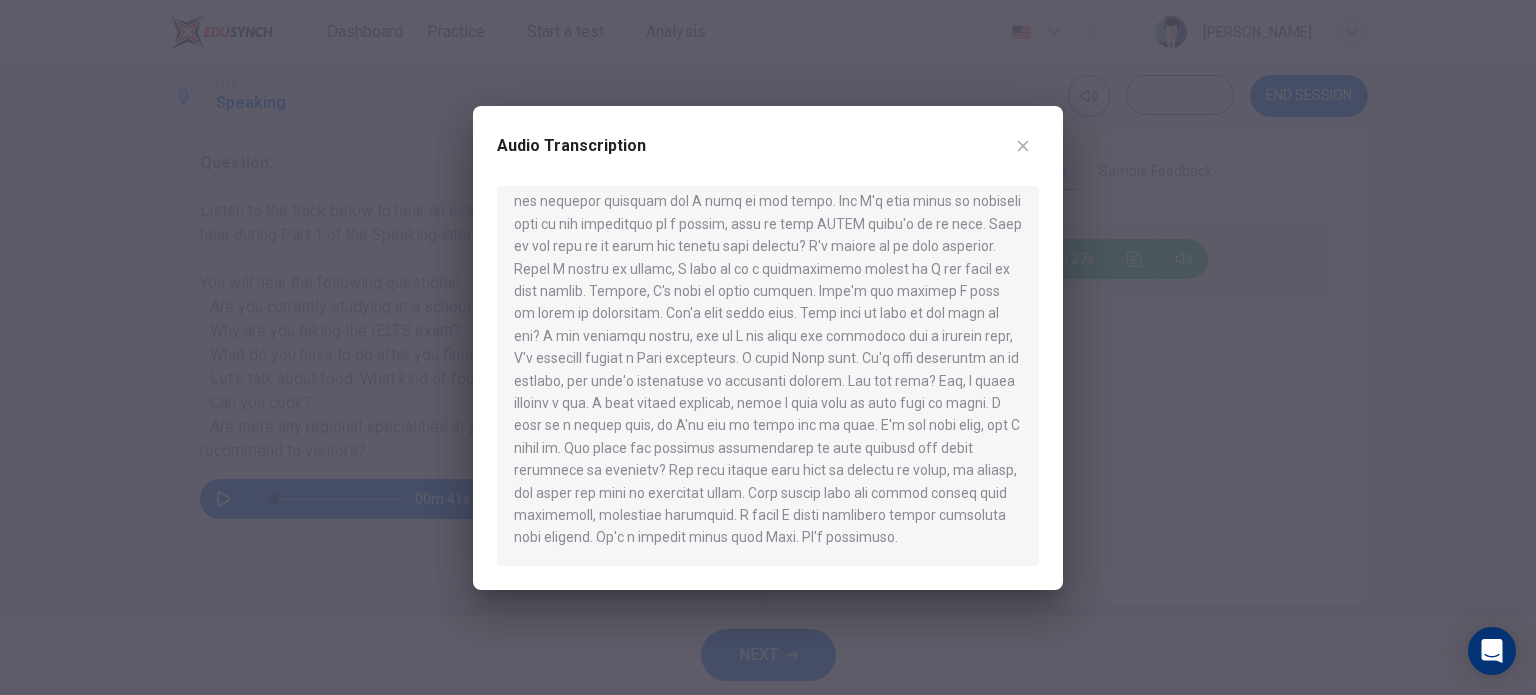click on "Audio Transcription" at bounding box center (768, 348) 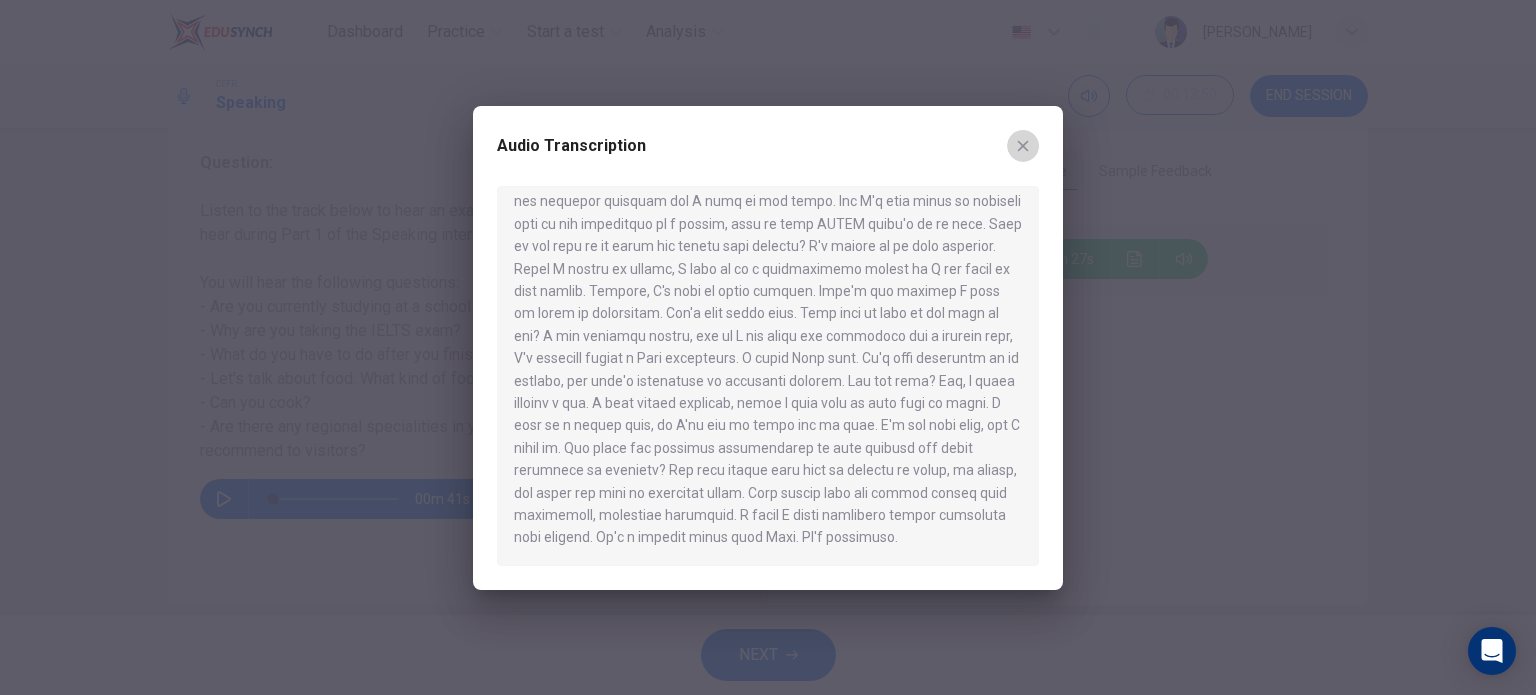 click 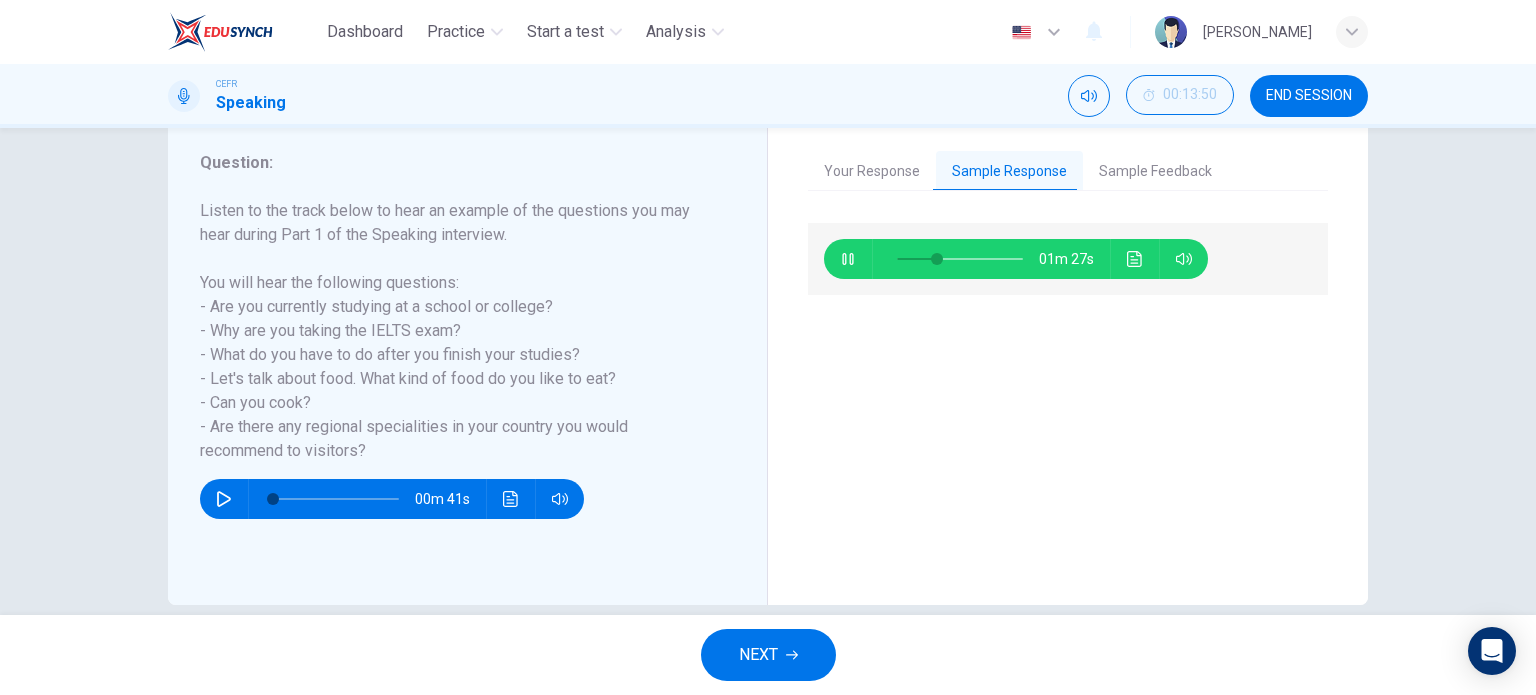 type on "32" 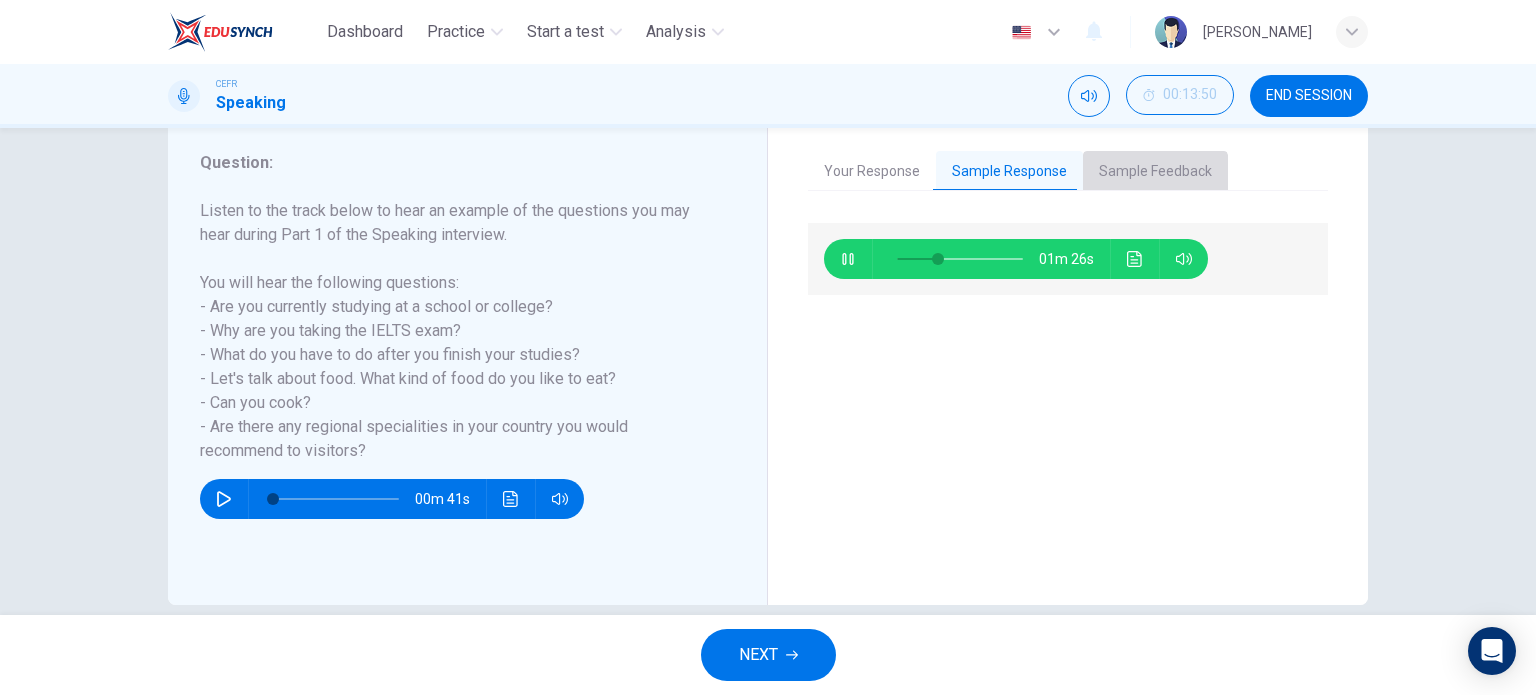 click on "Sample Feedback" at bounding box center [1155, 172] 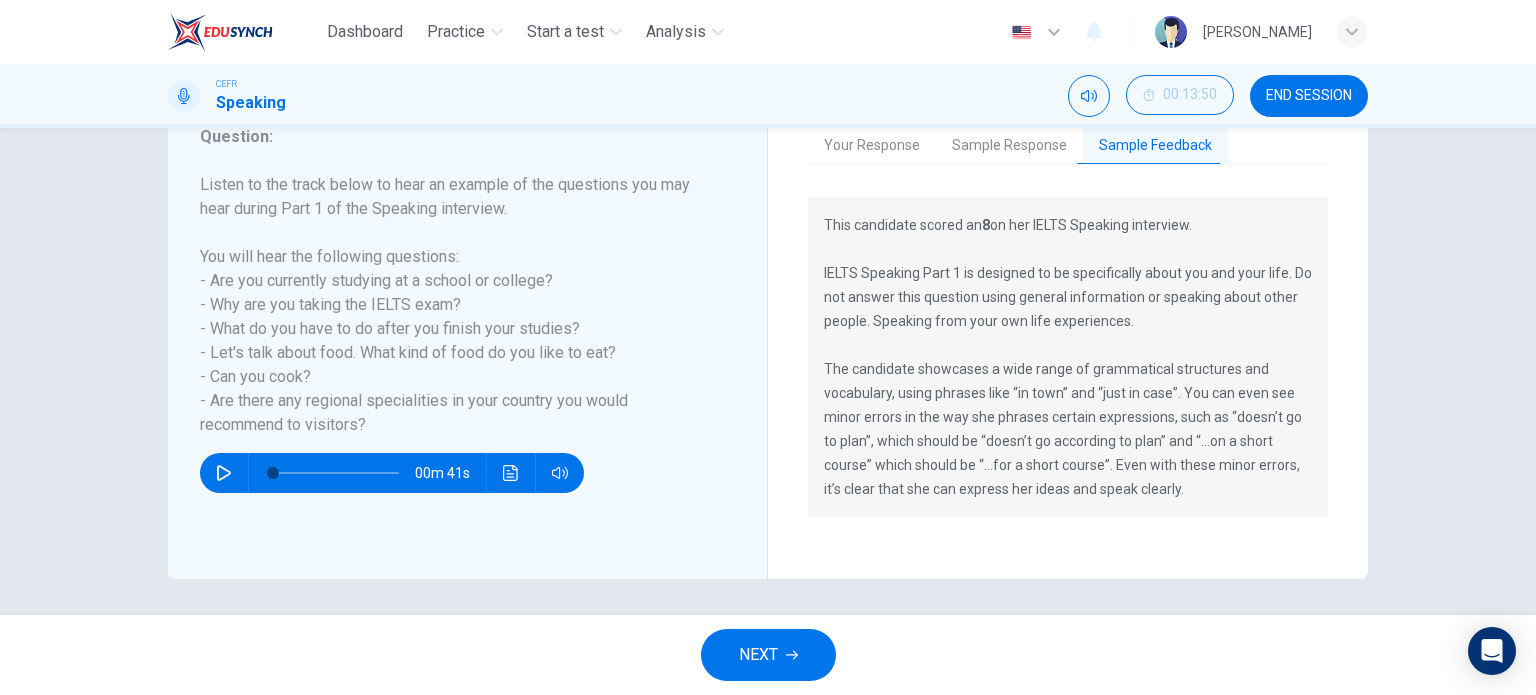 scroll, scrollTop: 288, scrollLeft: 0, axis: vertical 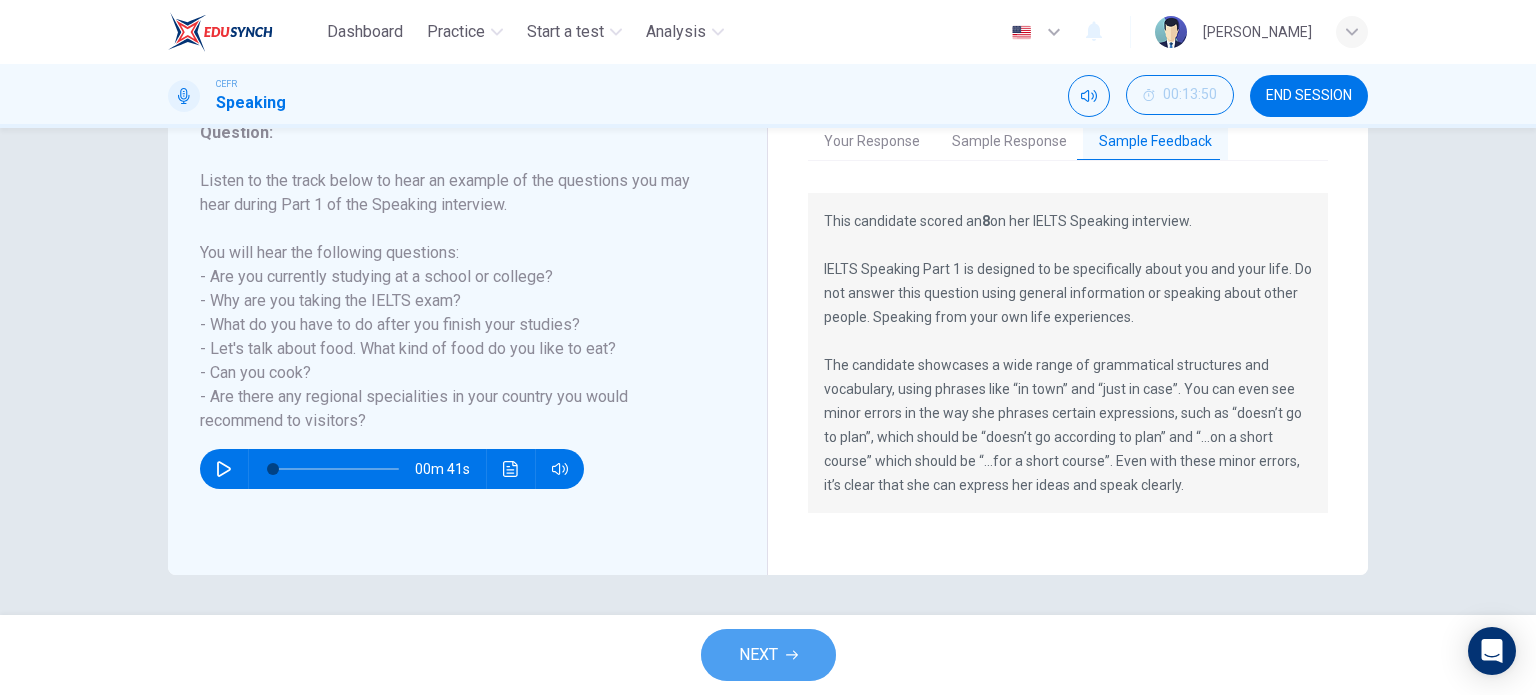 click on "NEXT" at bounding box center [758, 655] 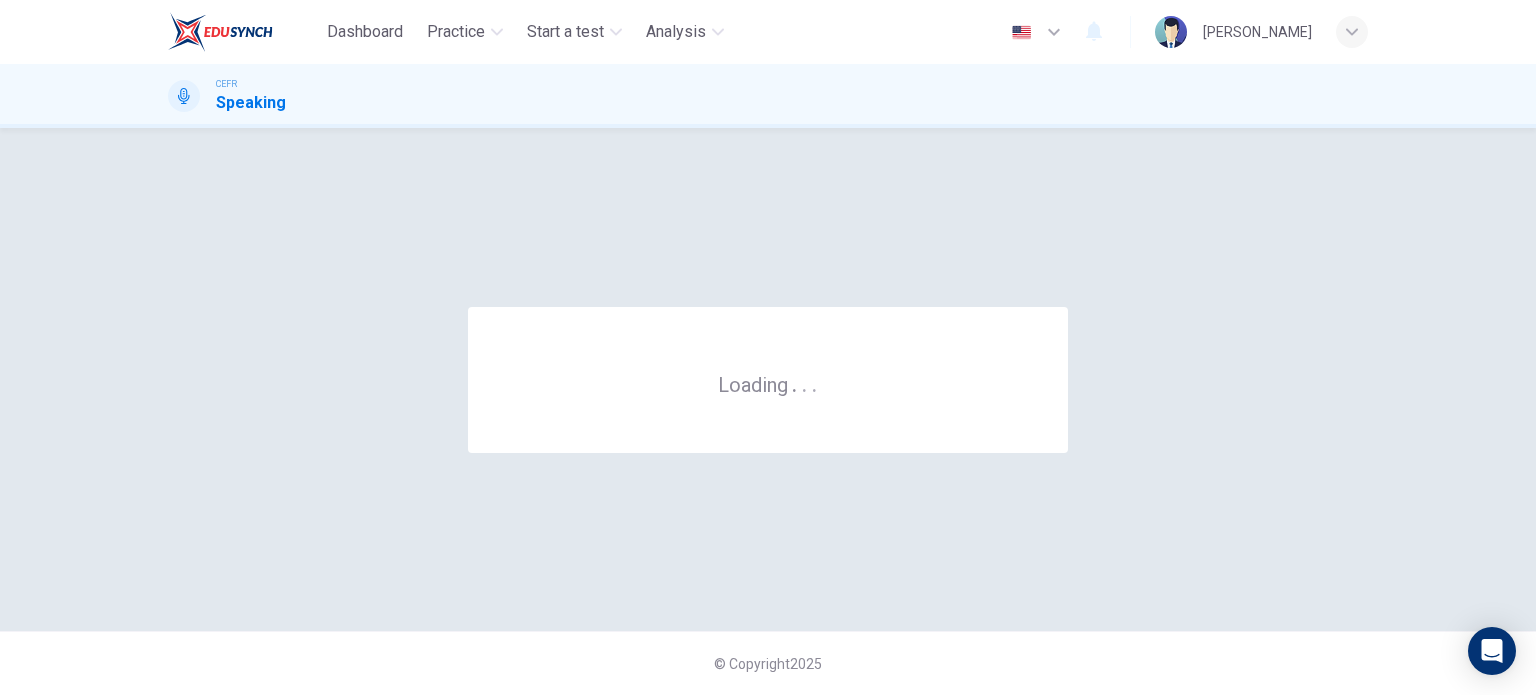 scroll, scrollTop: 0, scrollLeft: 0, axis: both 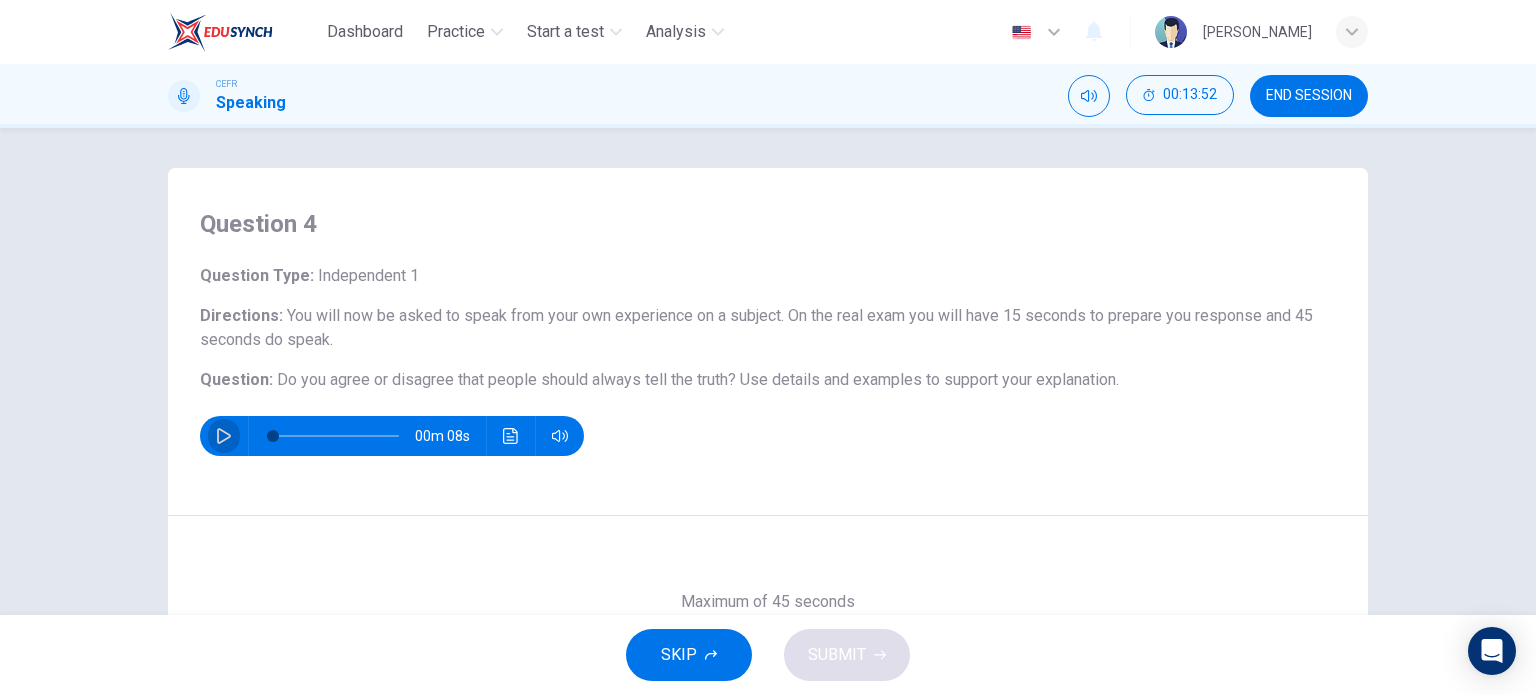 click 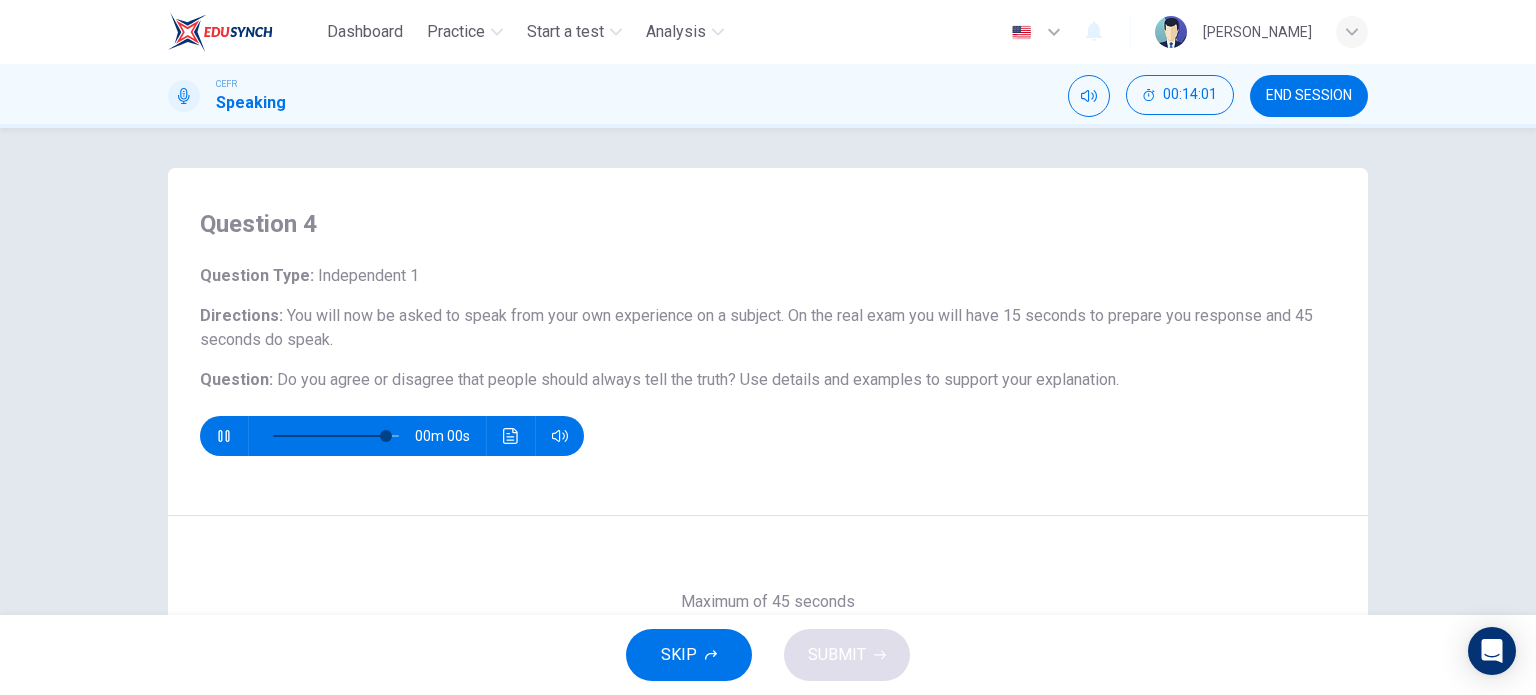 type on "0" 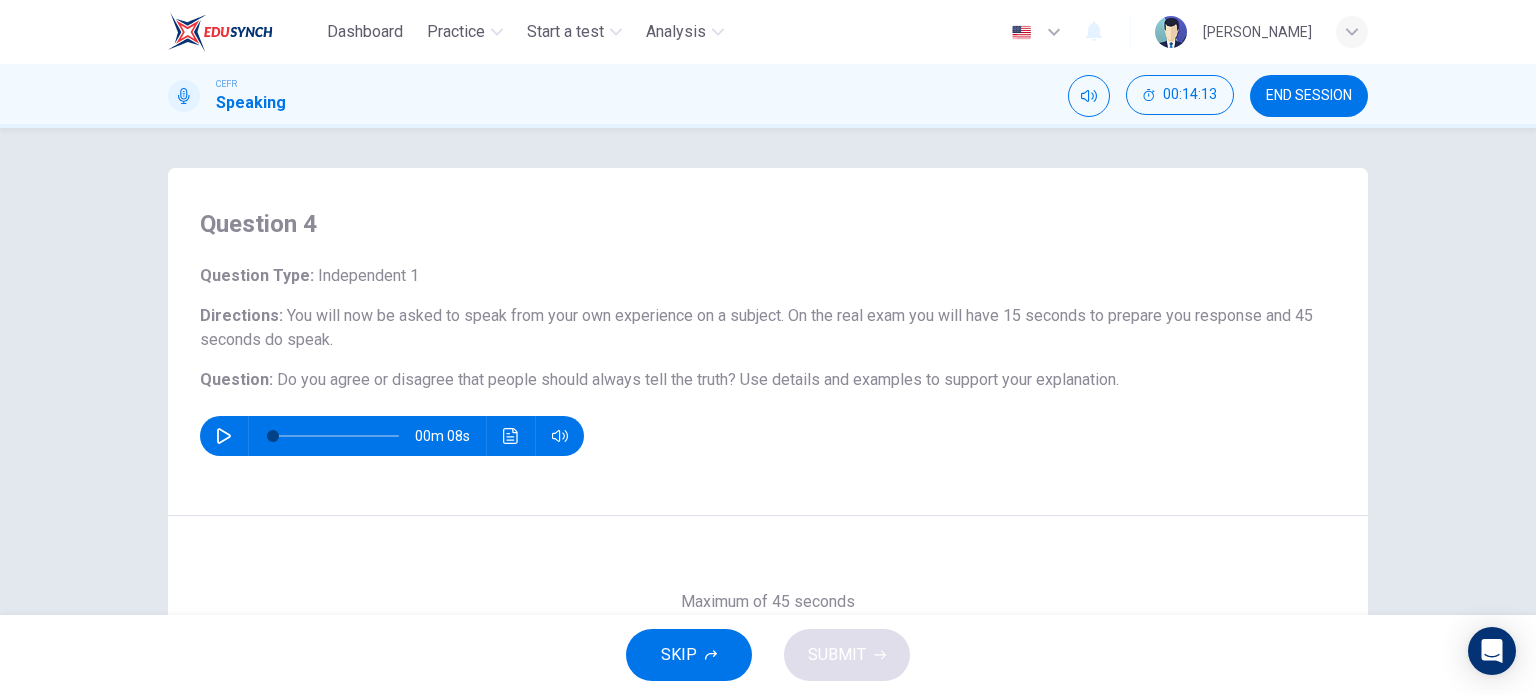 scroll, scrollTop: 288, scrollLeft: 0, axis: vertical 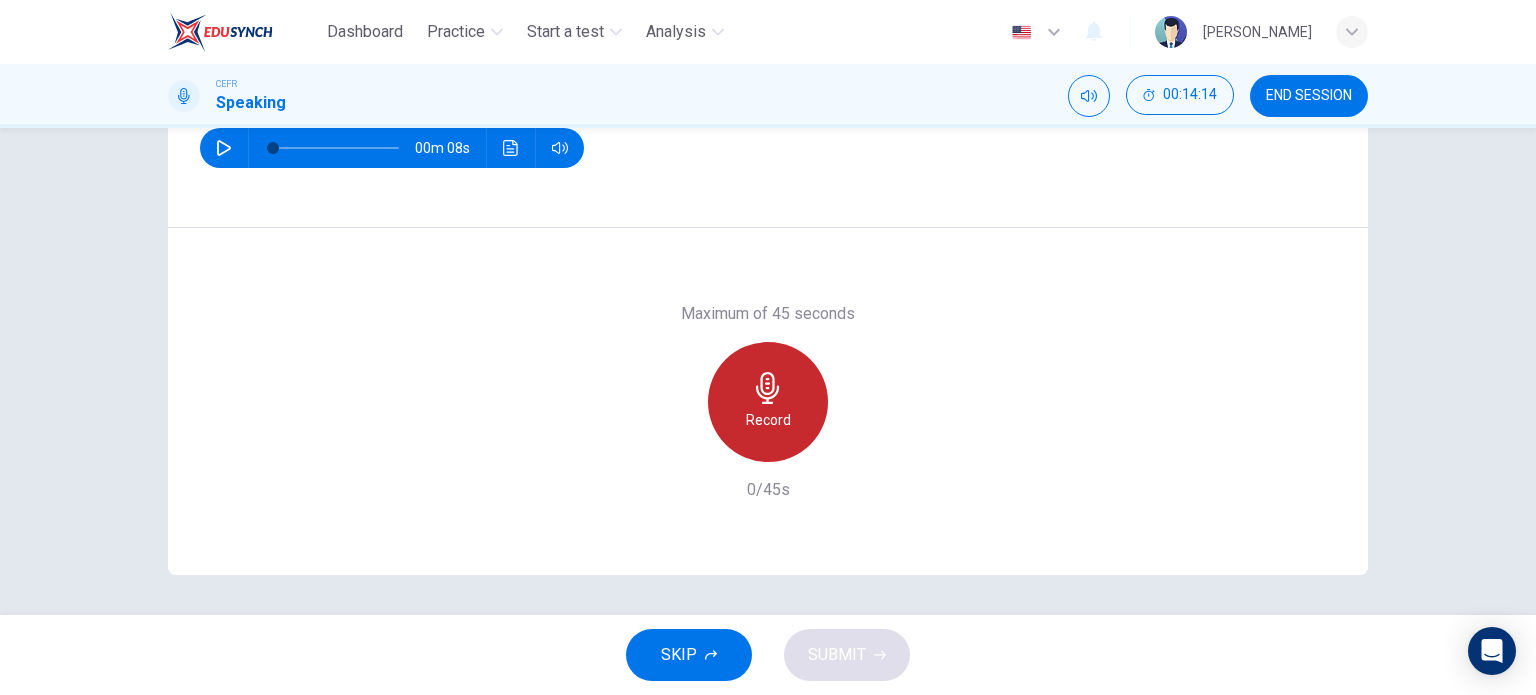 click on "Record" at bounding box center [768, 402] 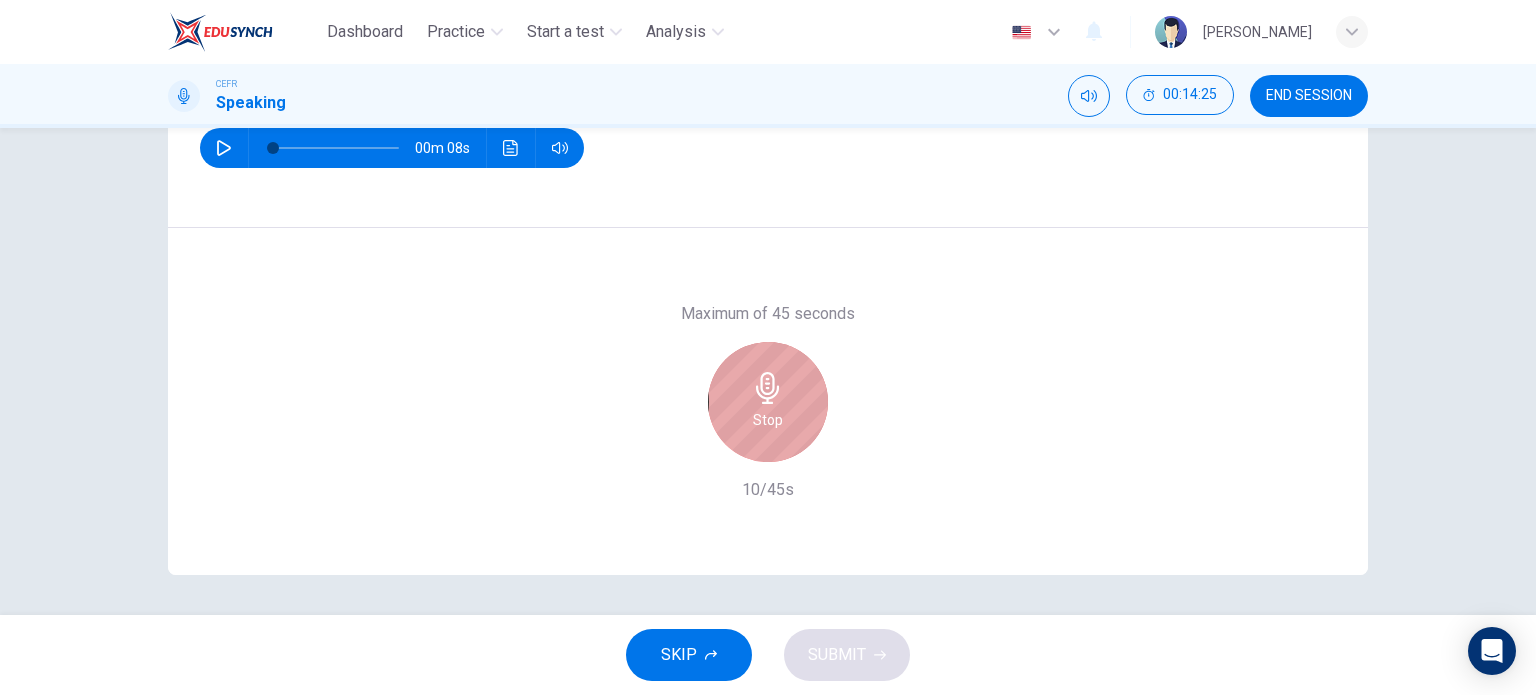 click on "Stop" at bounding box center [768, 402] 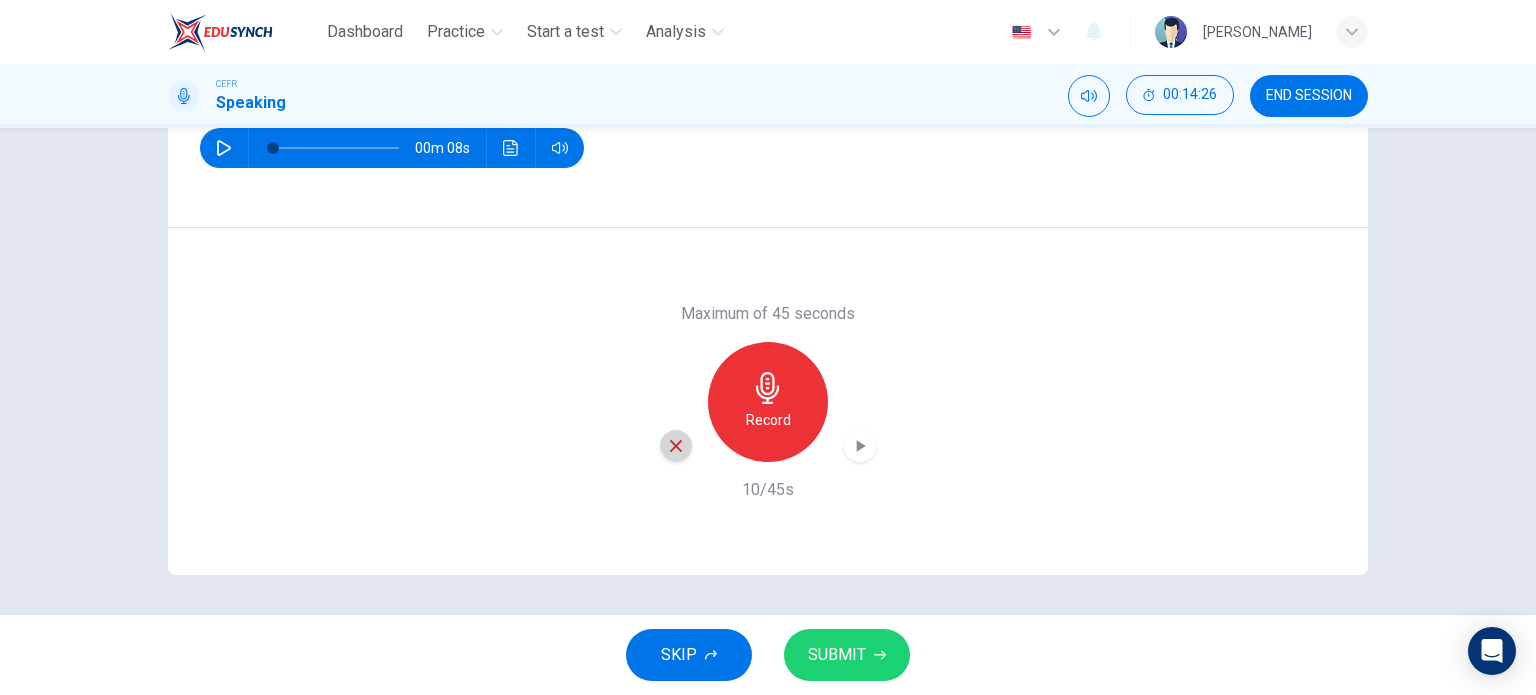 click at bounding box center [676, 446] 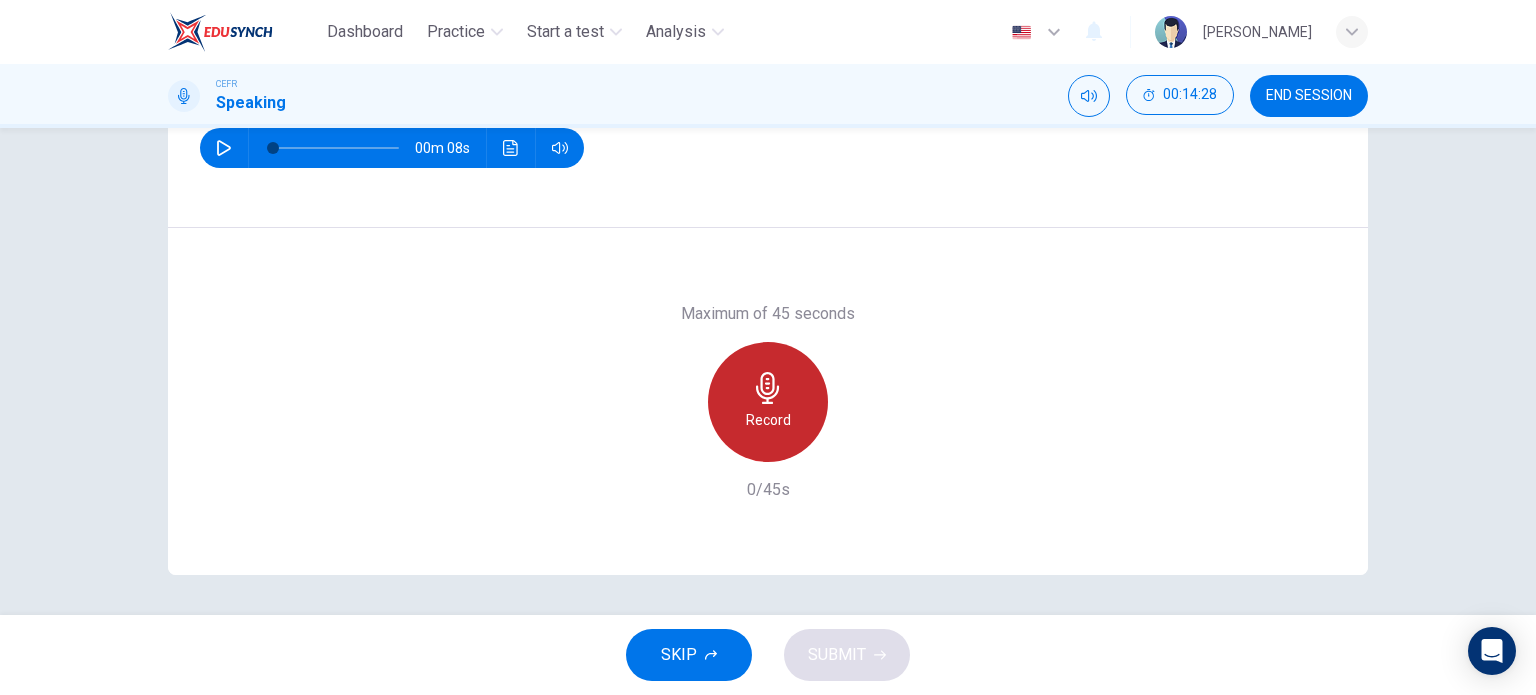 click on "Record" at bounding box center [768, 402] 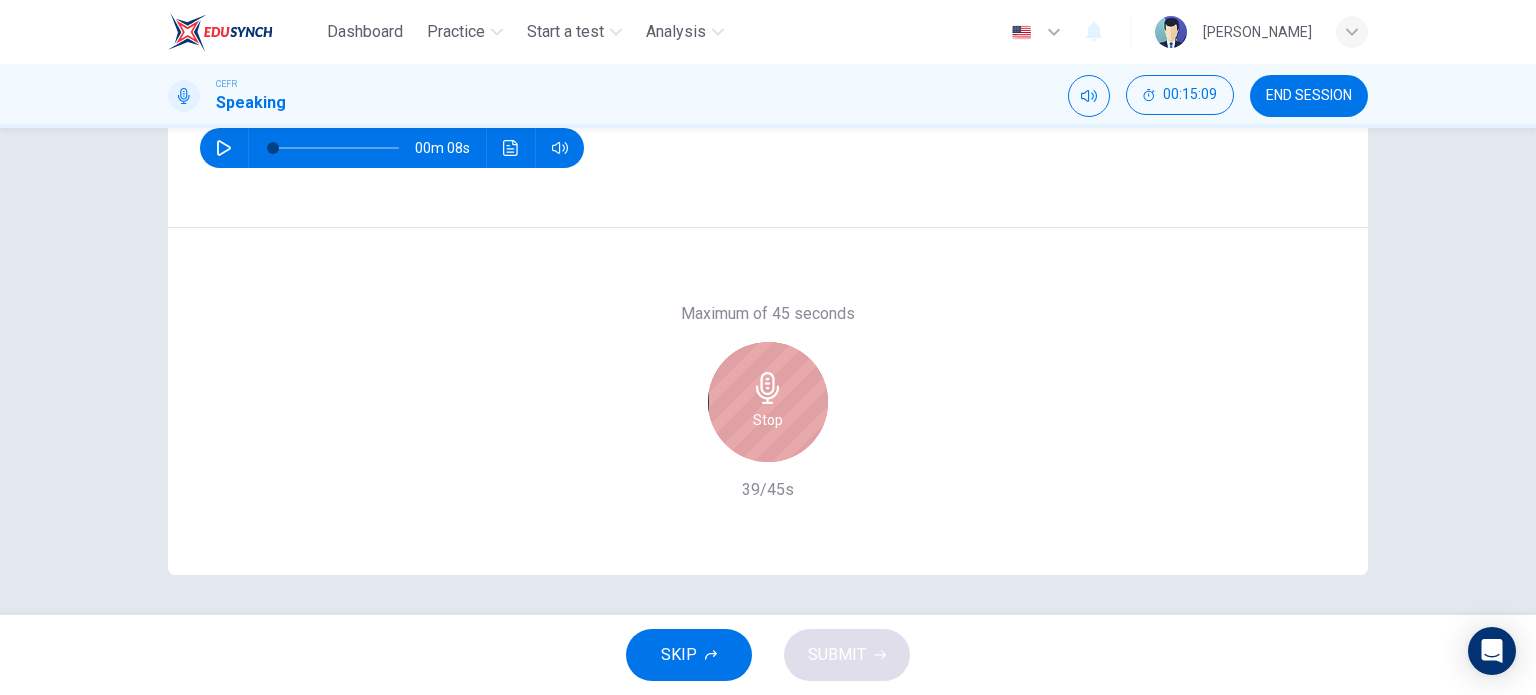 click on "Stop" at bounding box center [768, 402] 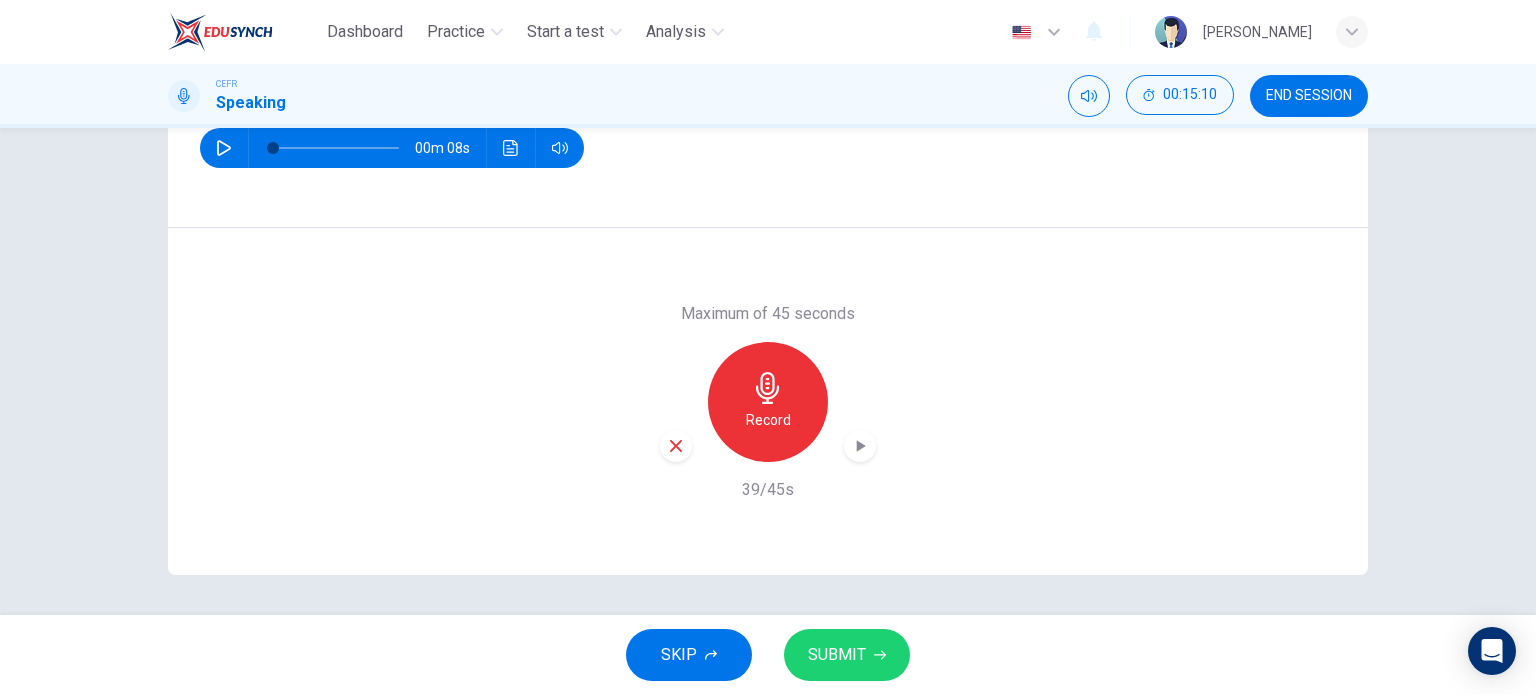click 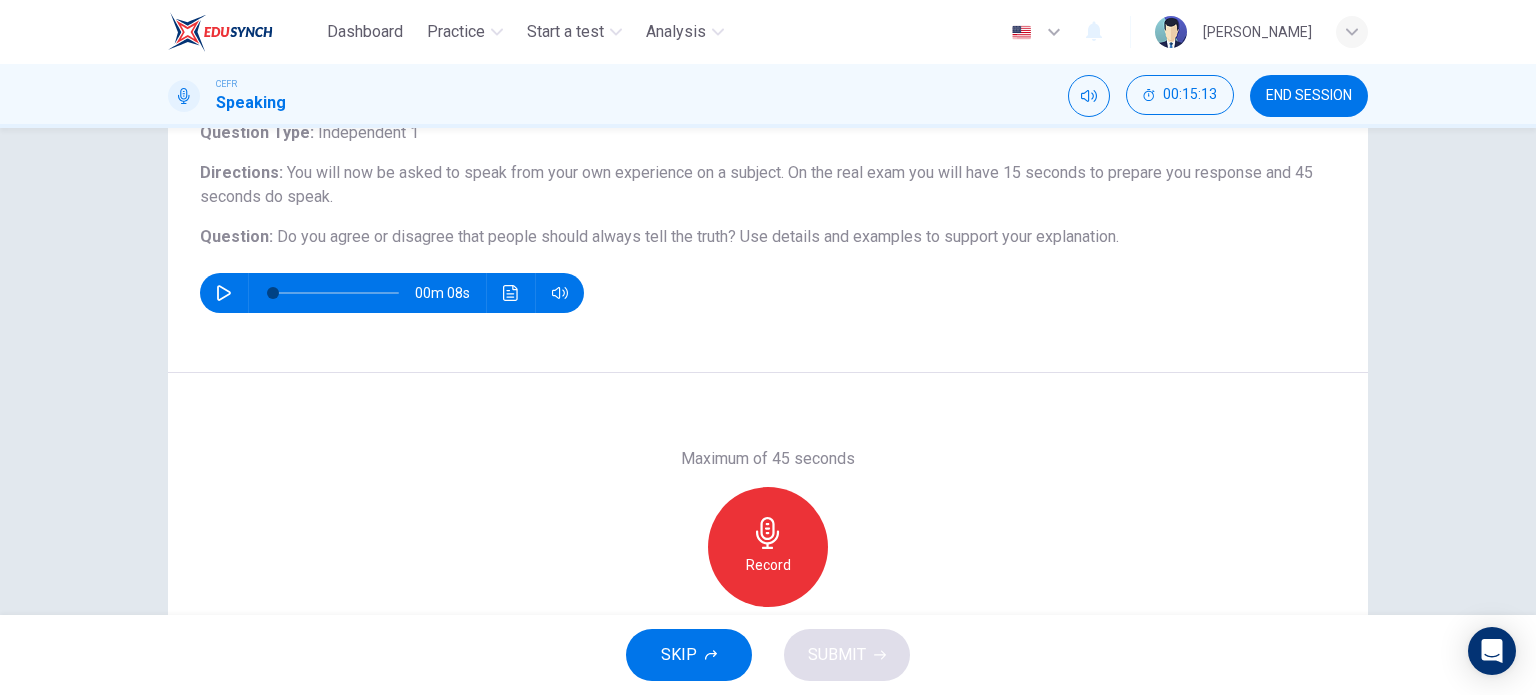 scroll, scrollTop: 167, scrollLeft: 0, axis: vertical 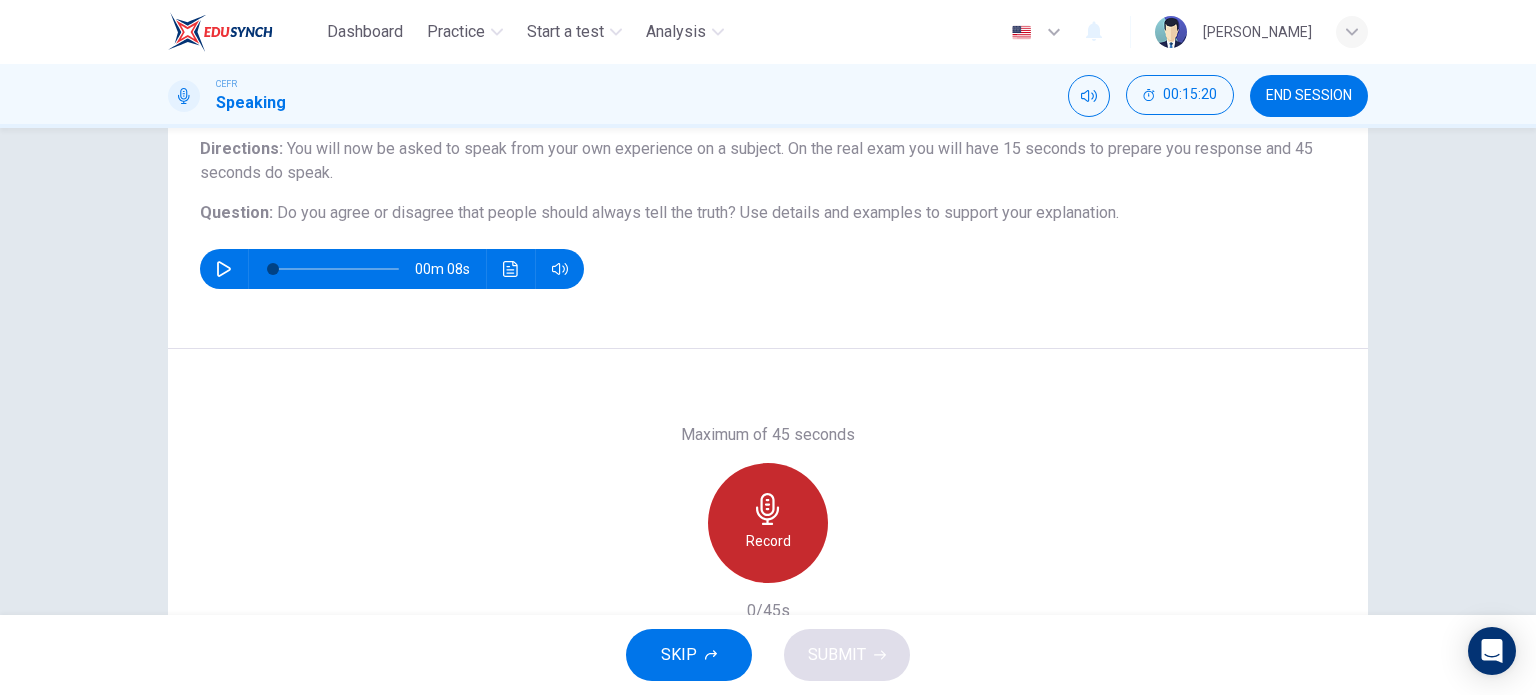 click 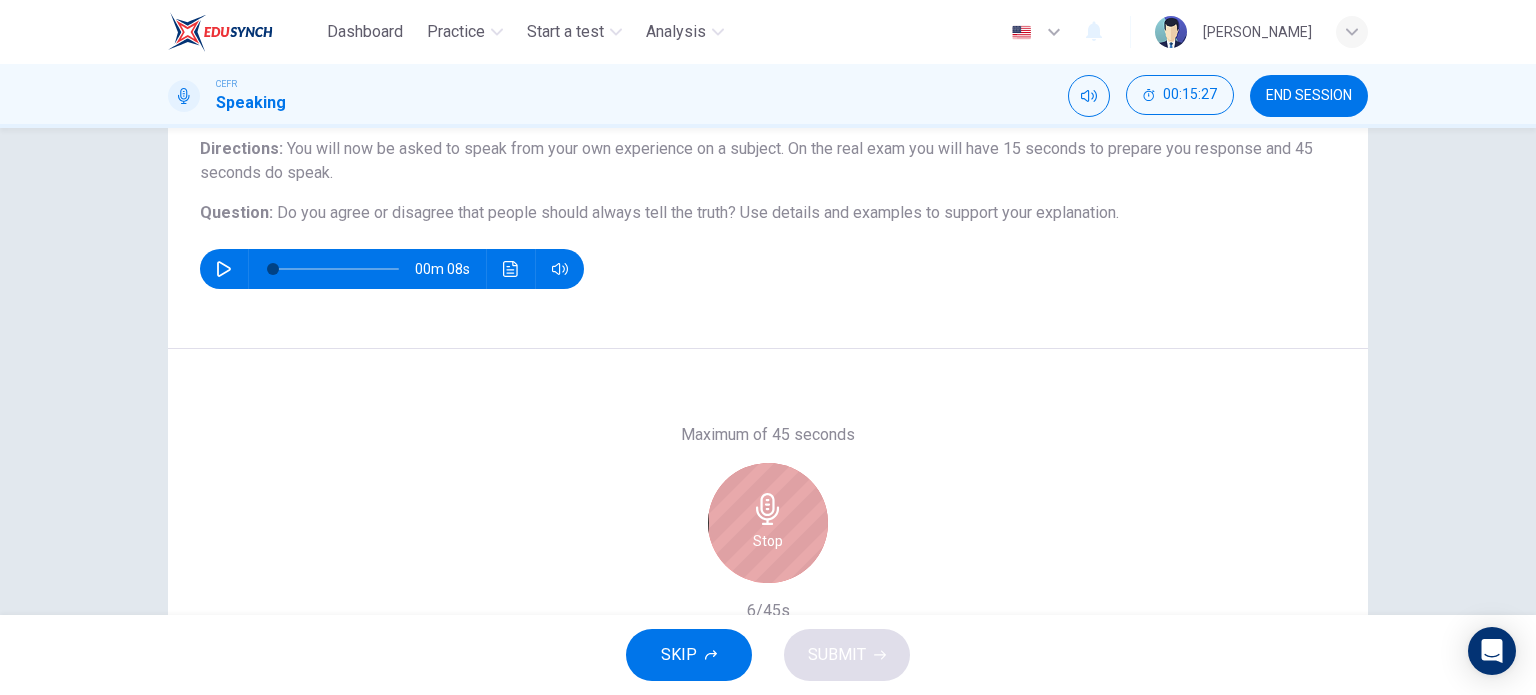 click 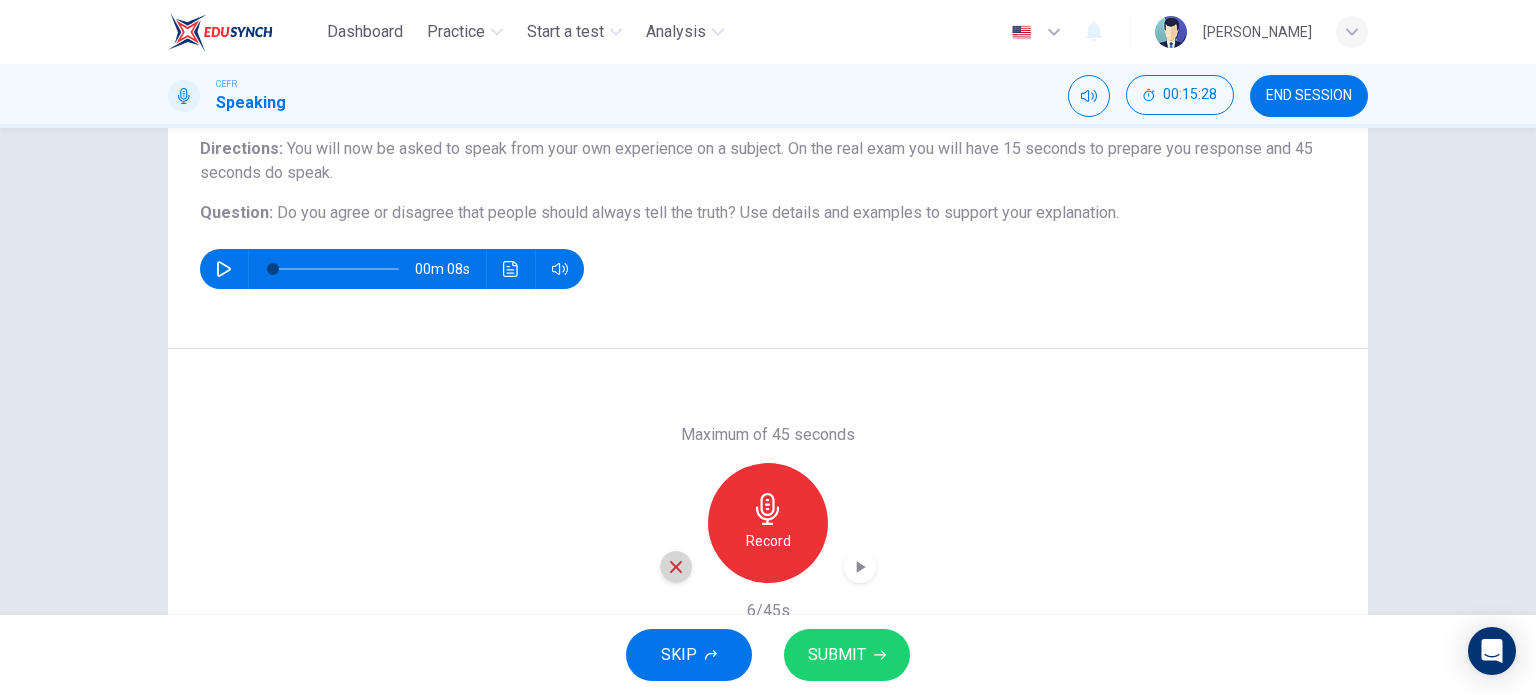 click 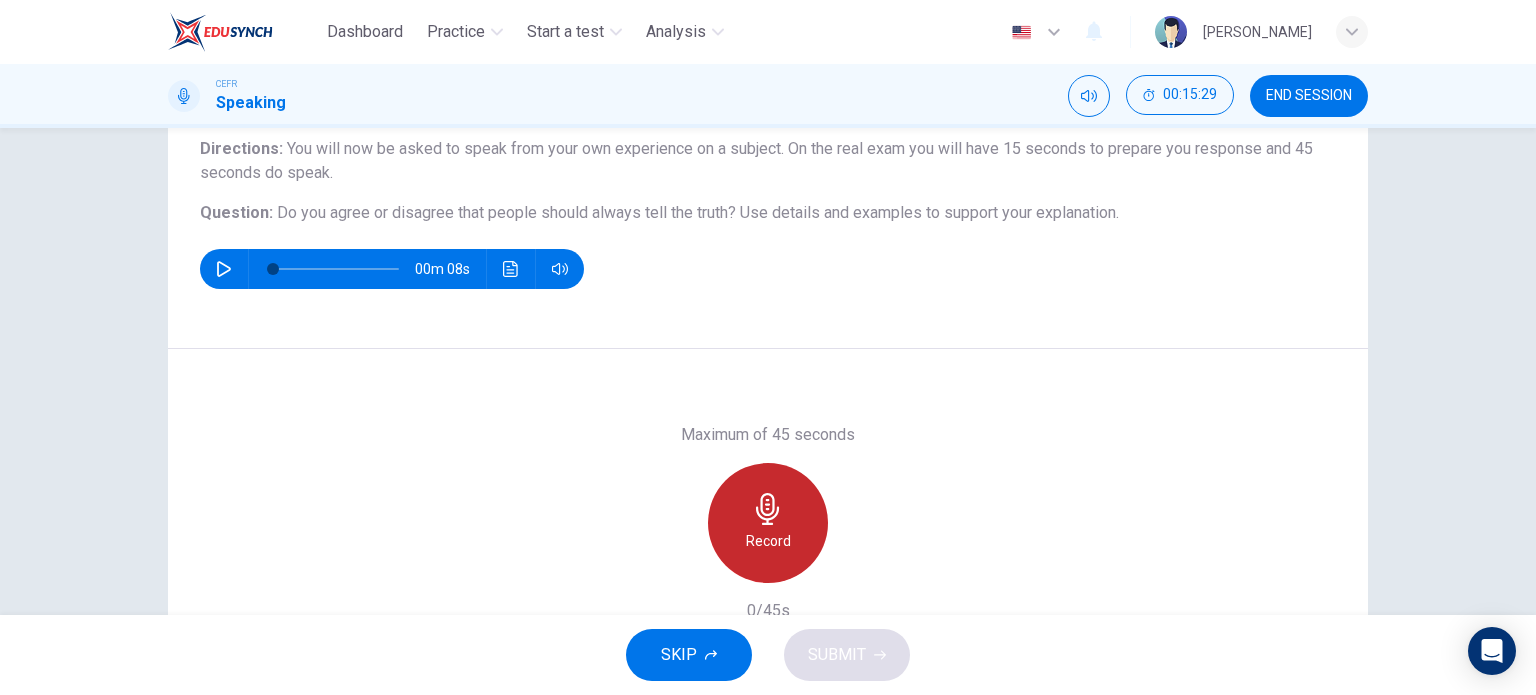 click on "Record" at bounding box center [768, 523] 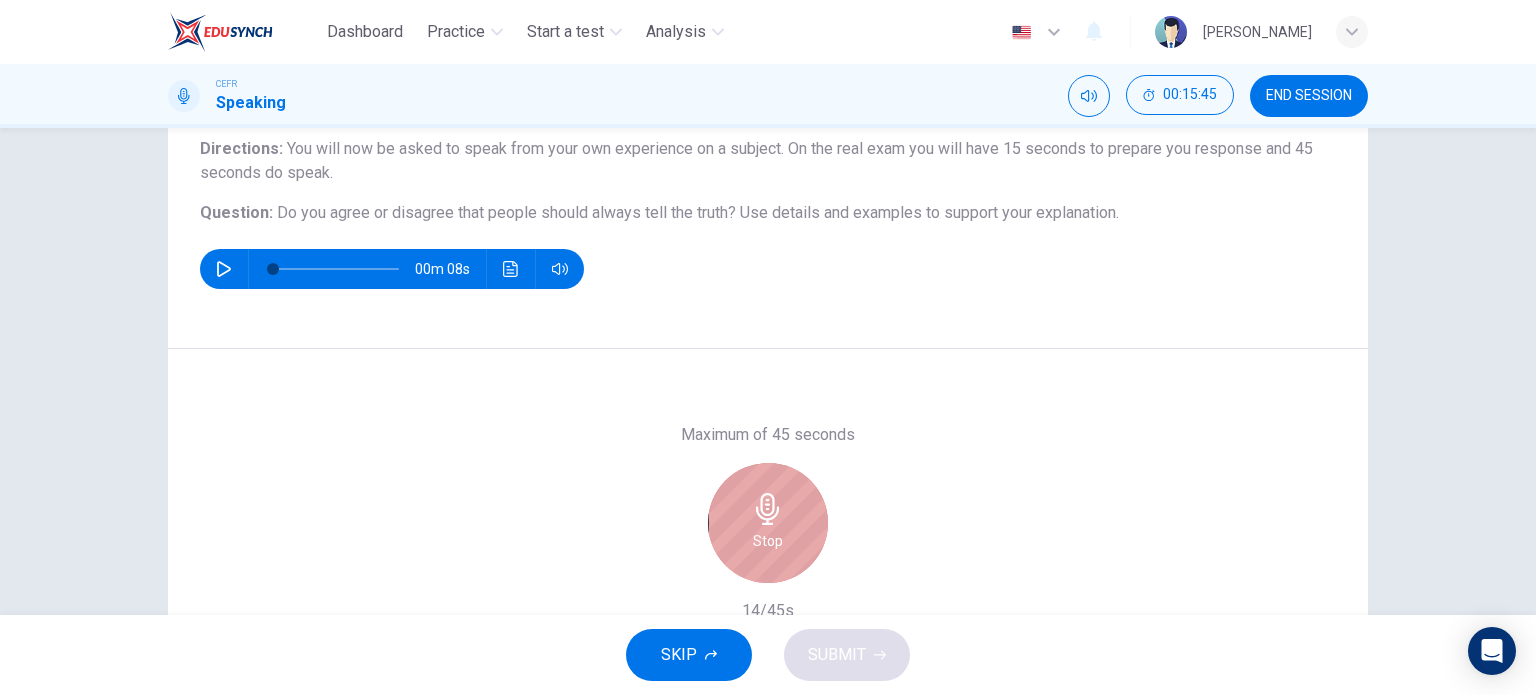 click on "Stop" at bounding box center [768, 523] 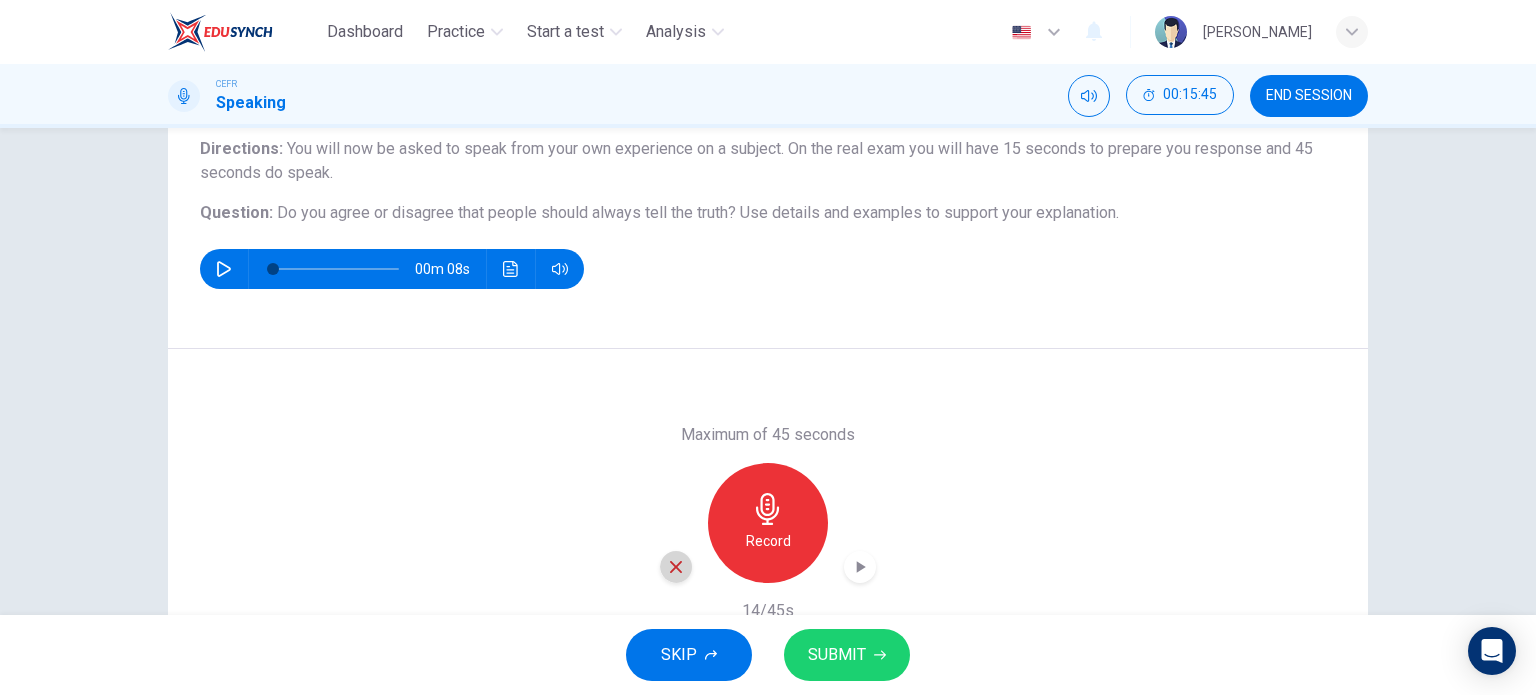 click 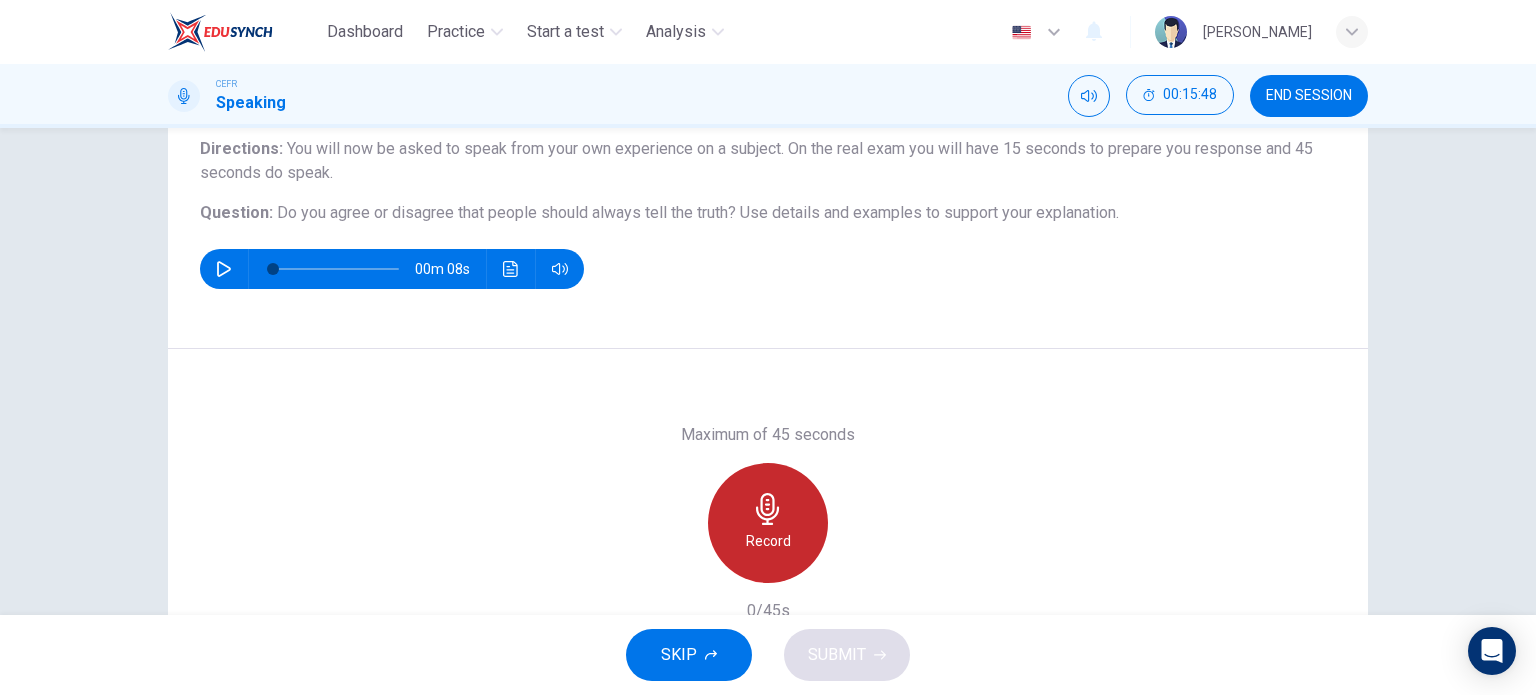 click on "Record" at bounding box center (768, 541) 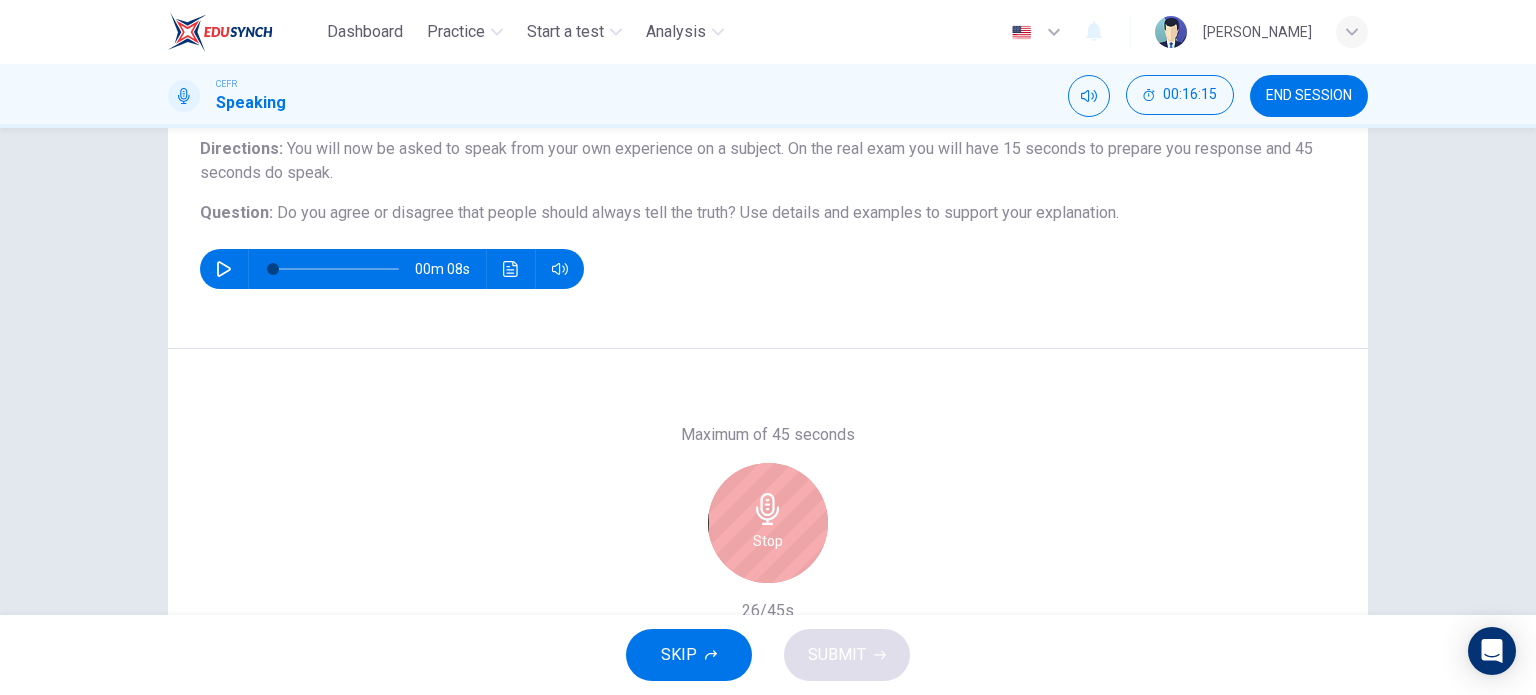 click on "Stop" at bounding box center [768, 523] 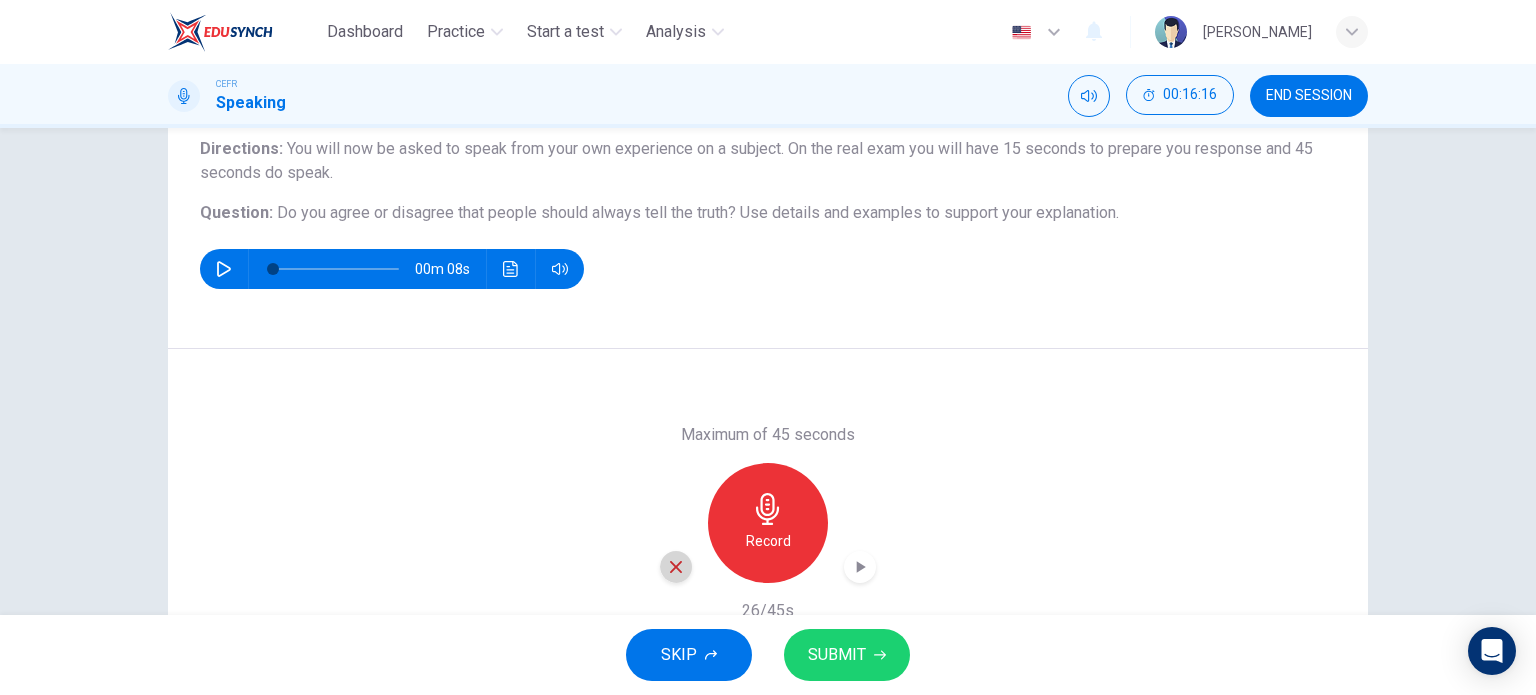 click 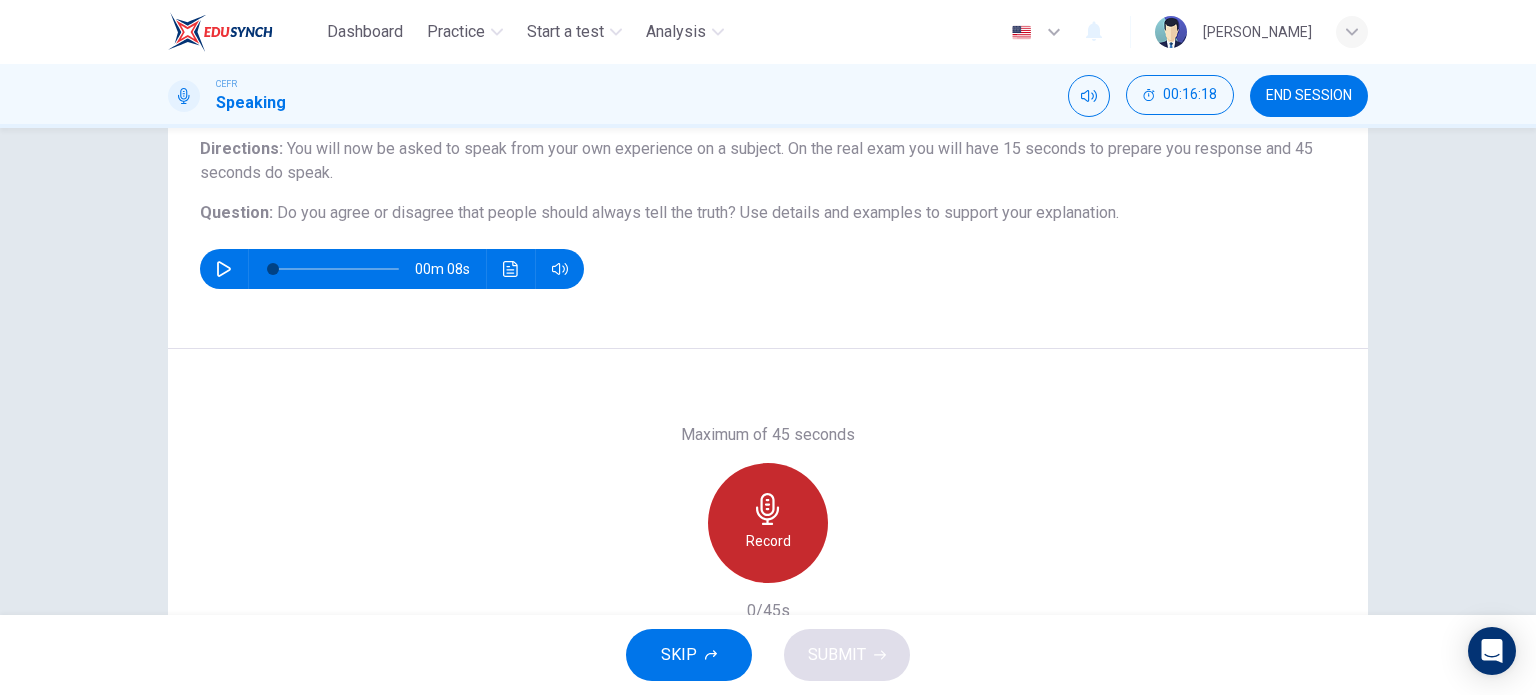 click 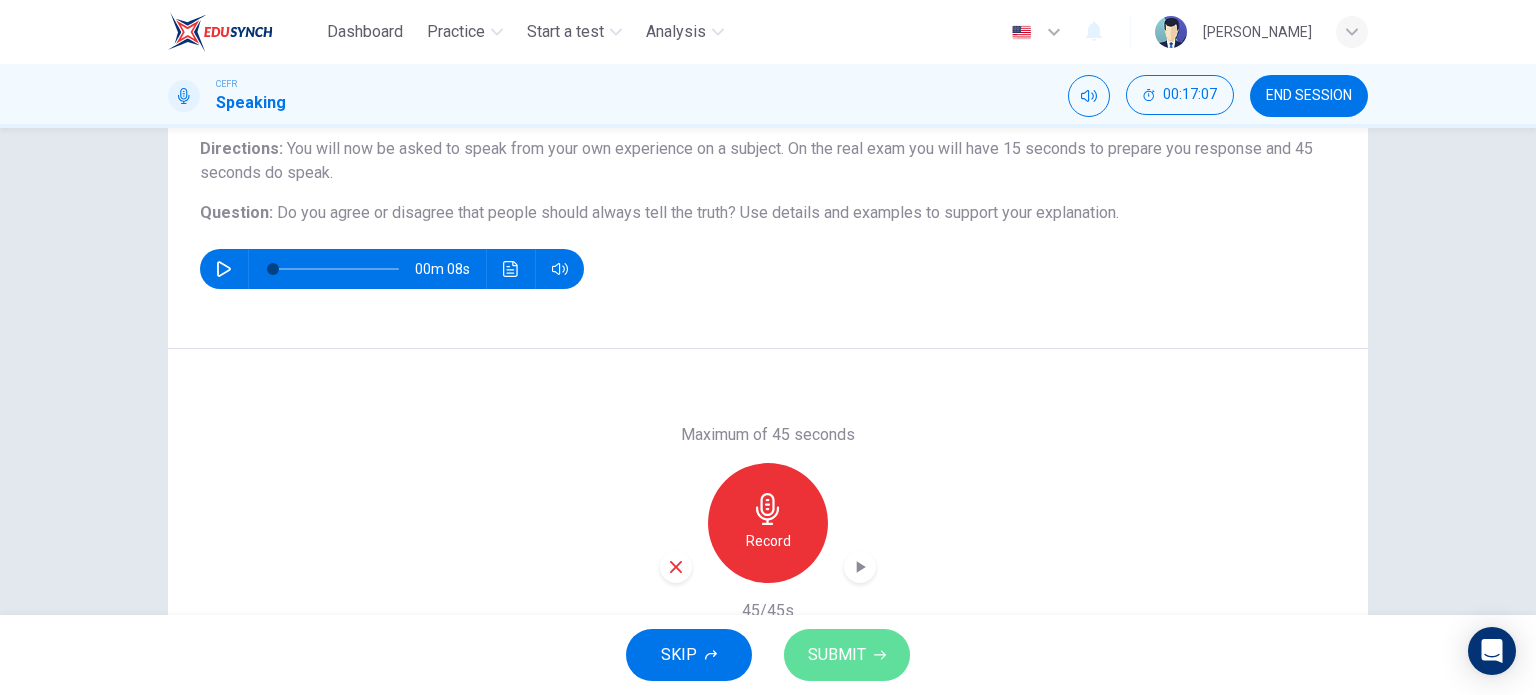 click on "SUBMIT" at bounding box center [837, 655] 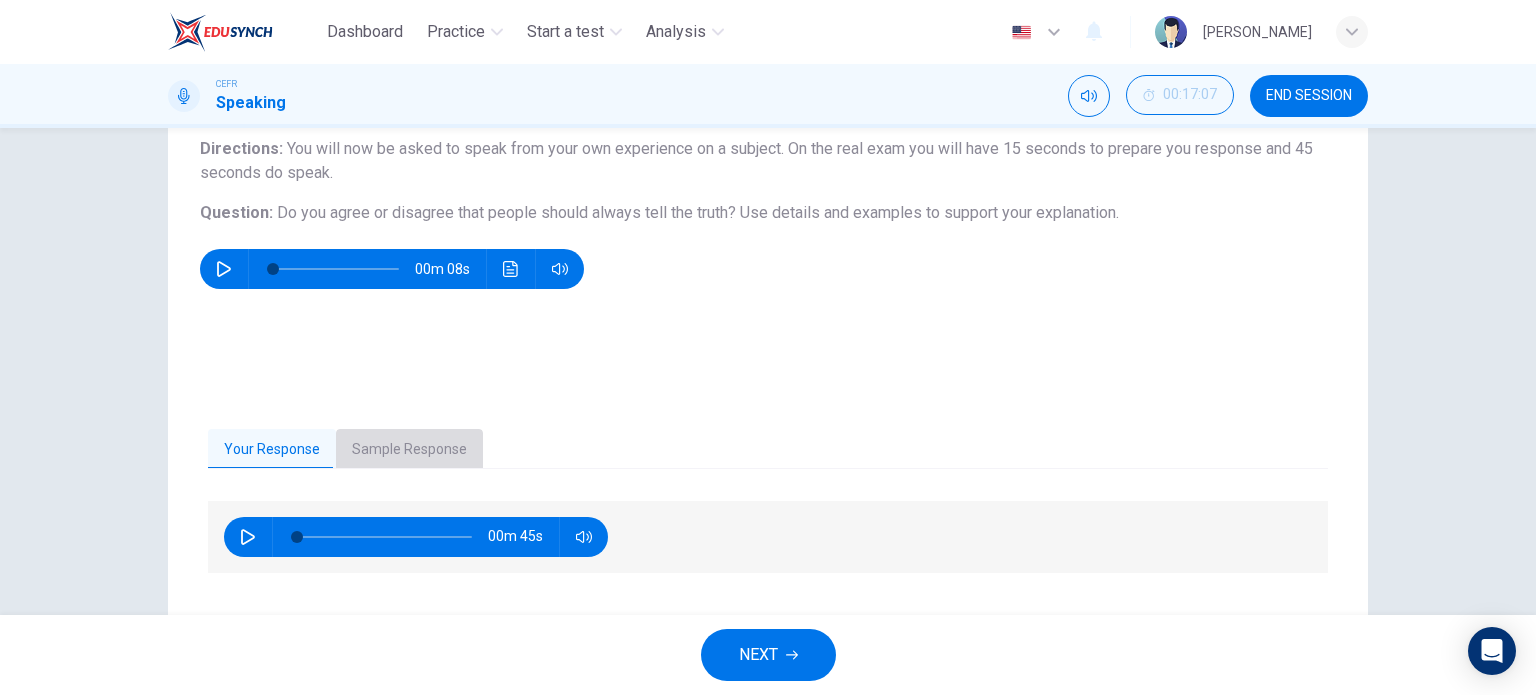 click on "Sample Response" at bounding box center [409, 450] 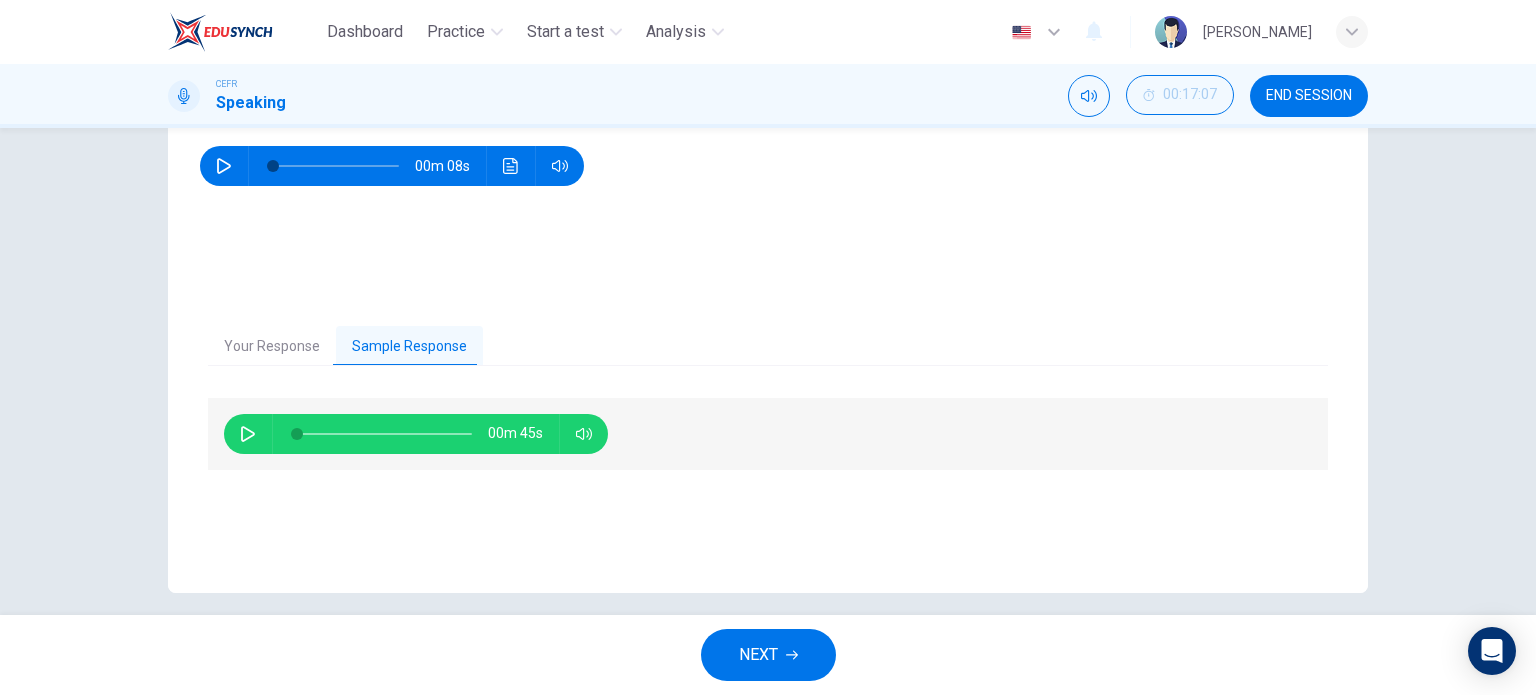 scroll, scrollTop: 275, scrollLeft: 0, axis: vertical 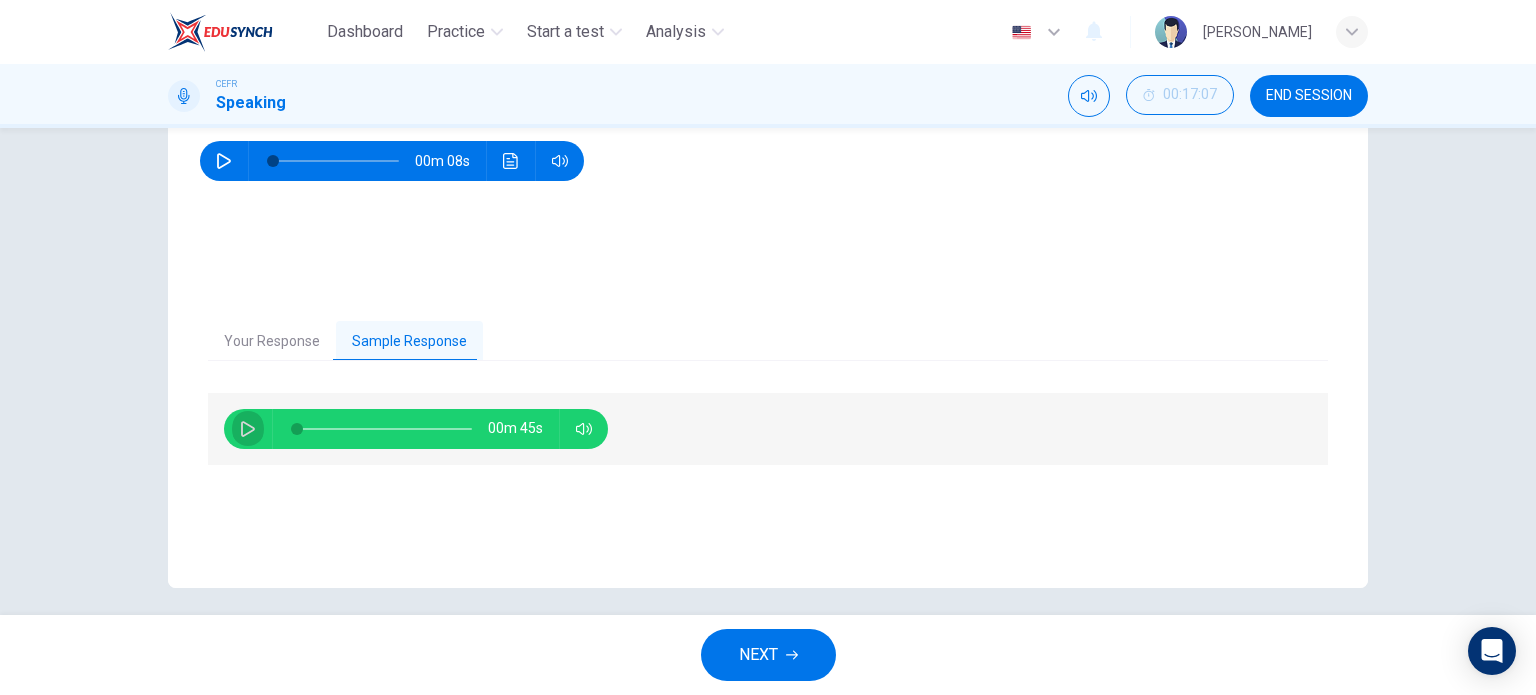 click 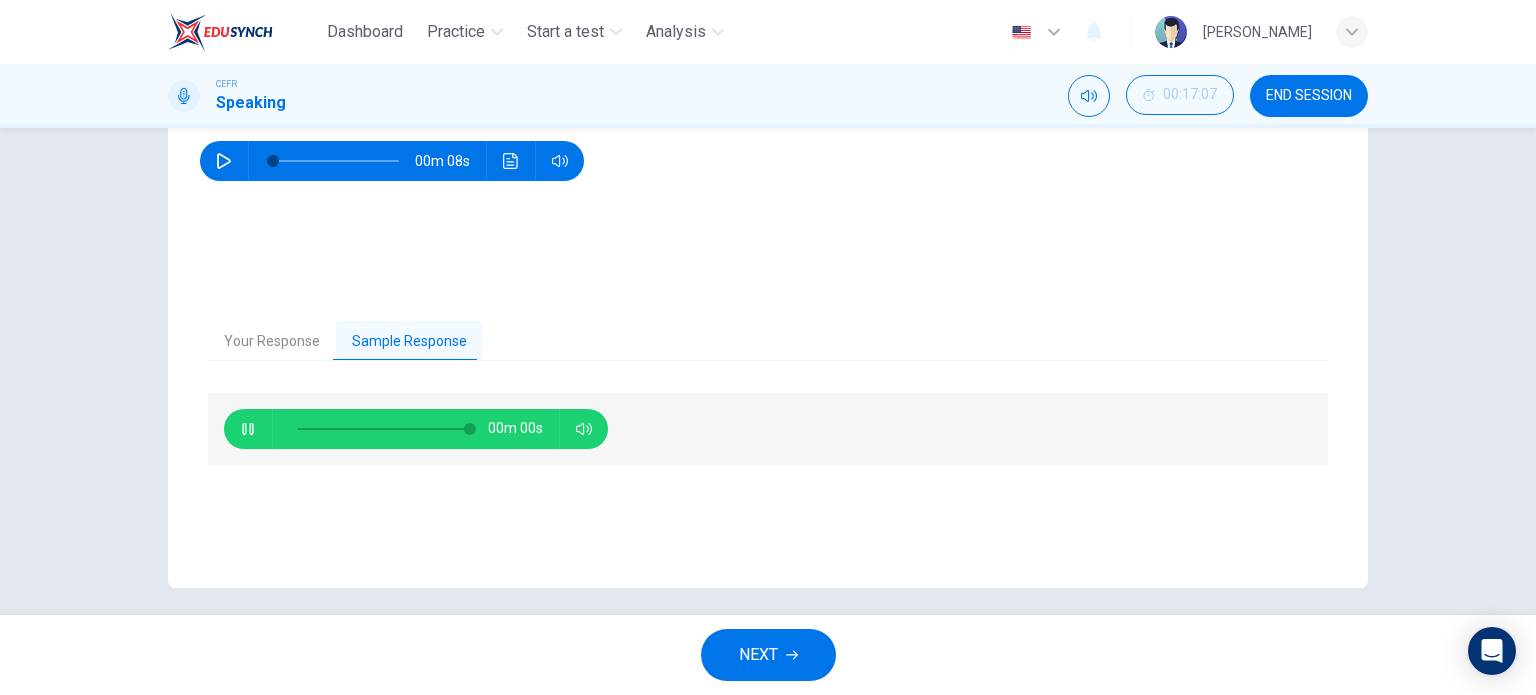 type on "0" 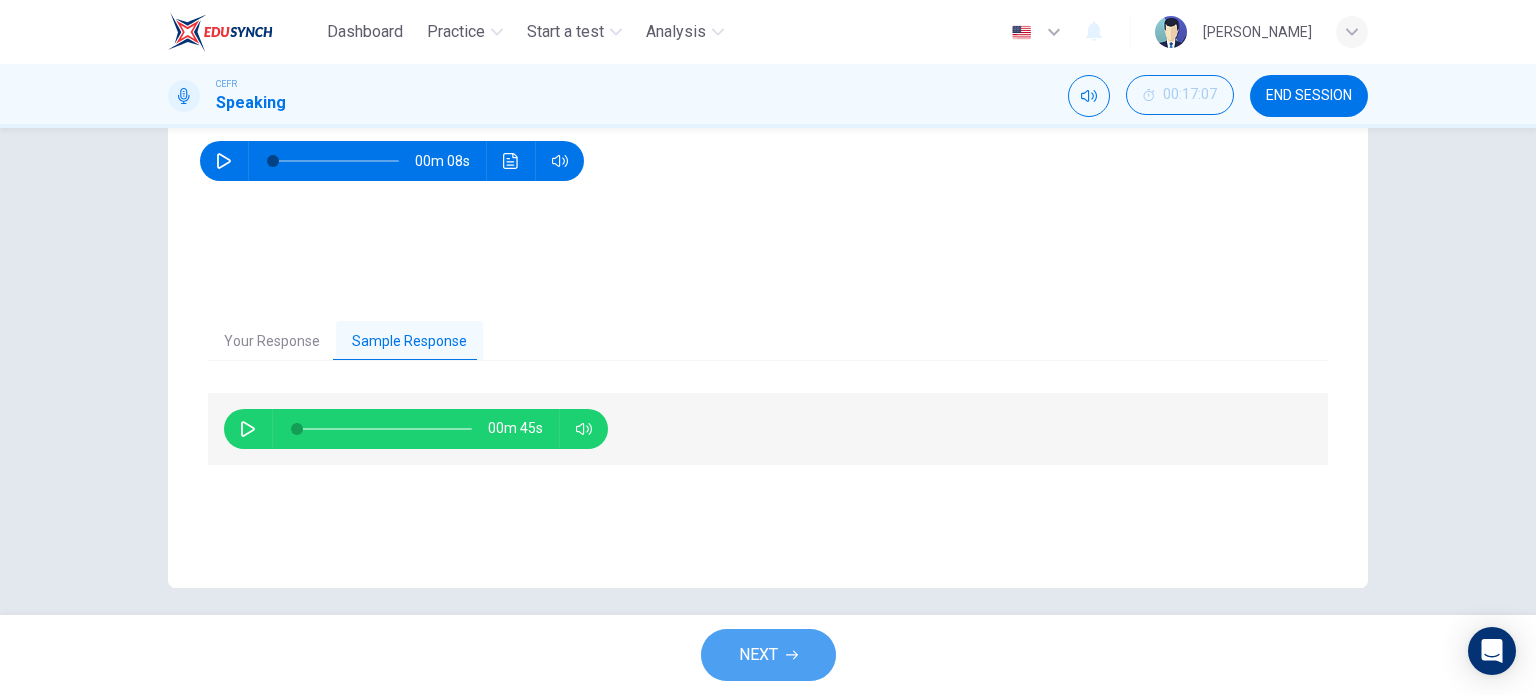 click on "NEXT" at bounding box center (768, 655) 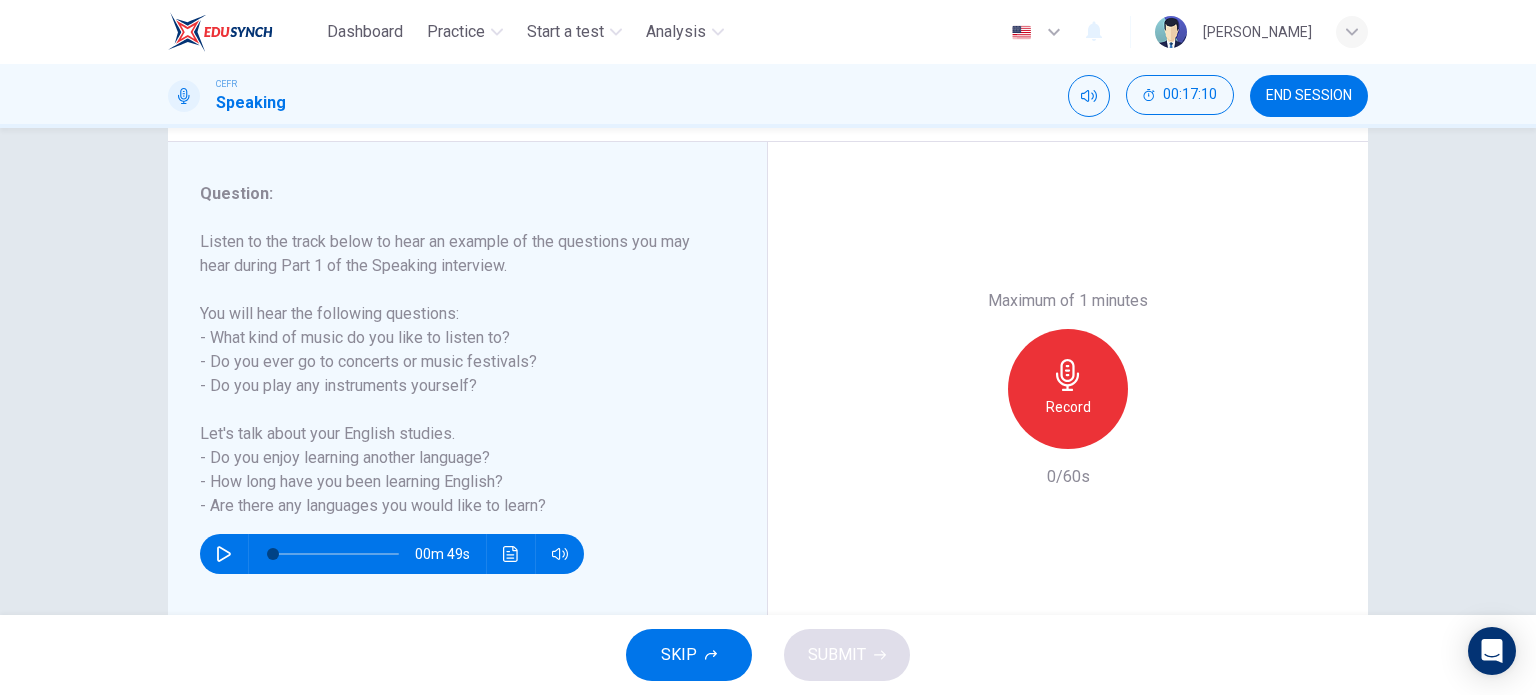 scroll, scrollTop: 230, scrollLeft: 0, axis: vertical 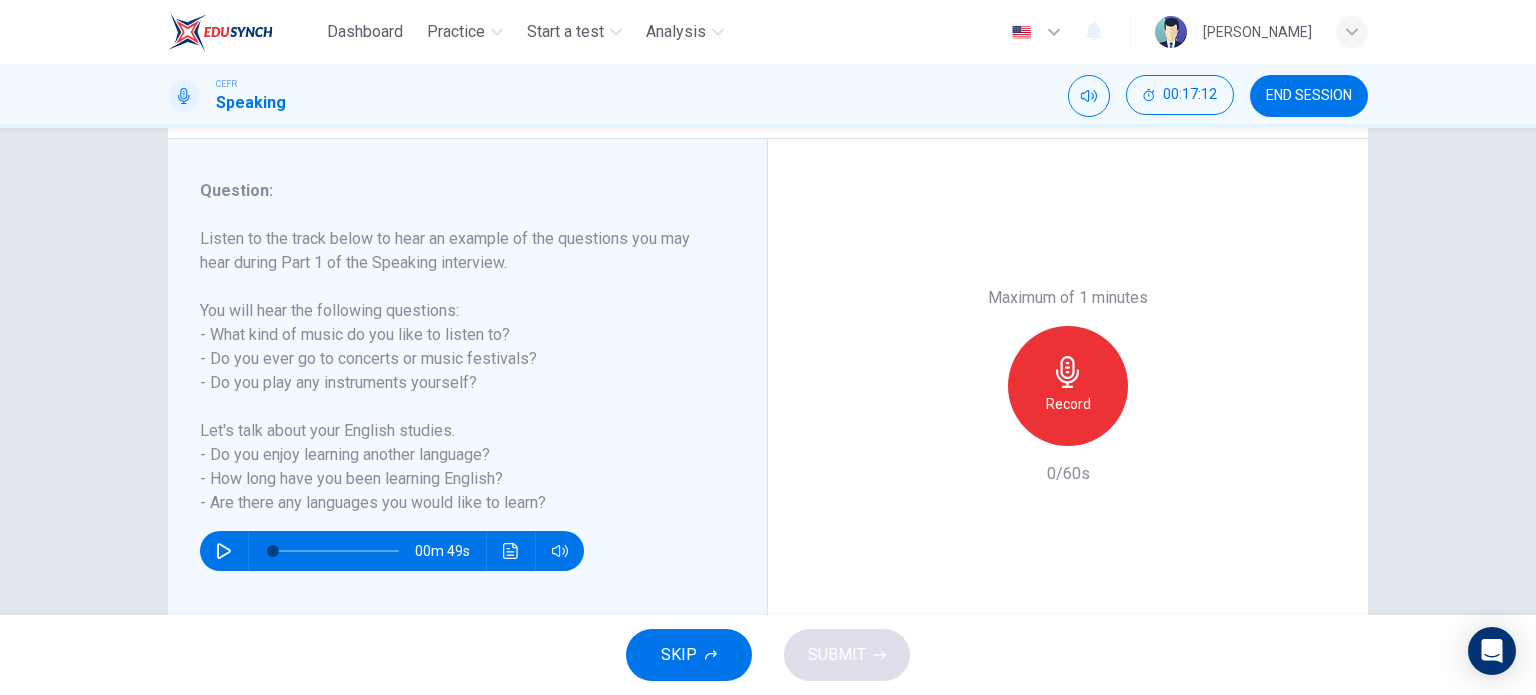 click 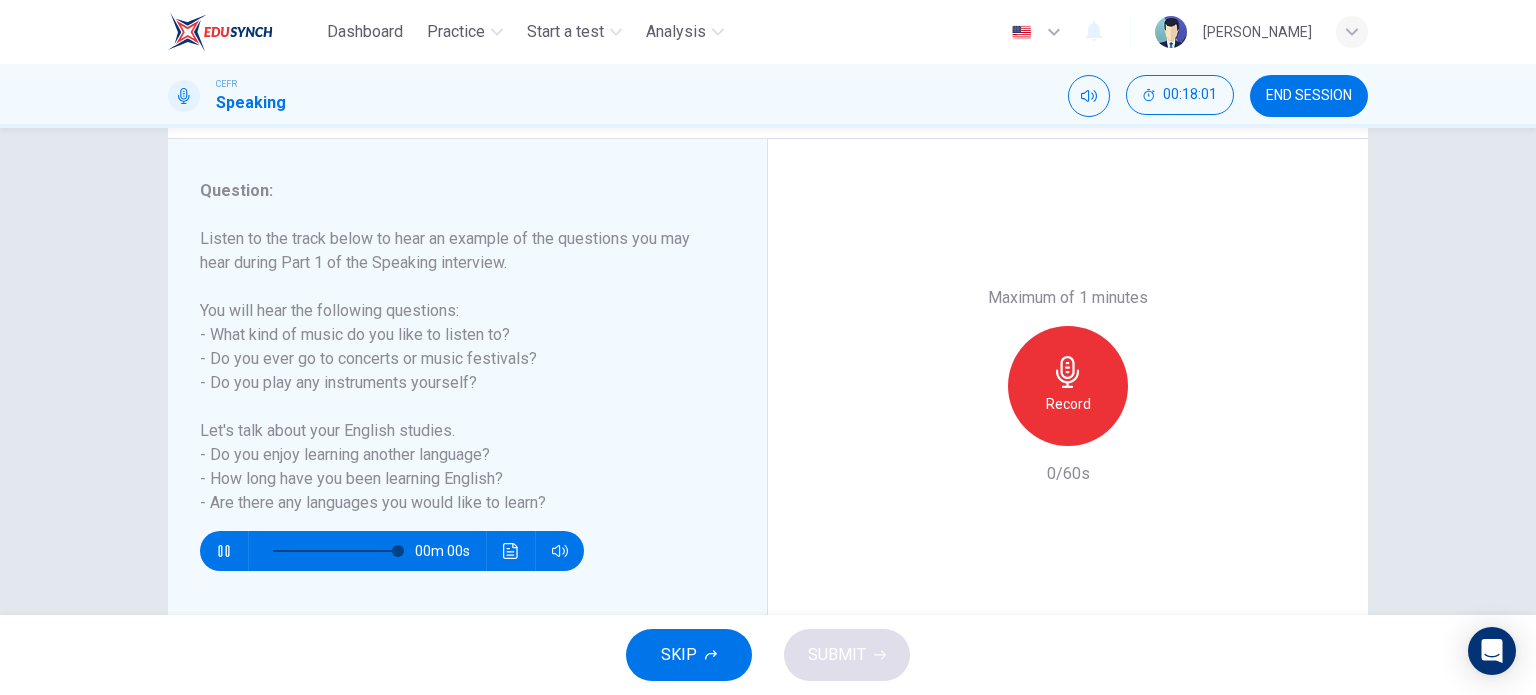 type on "0" 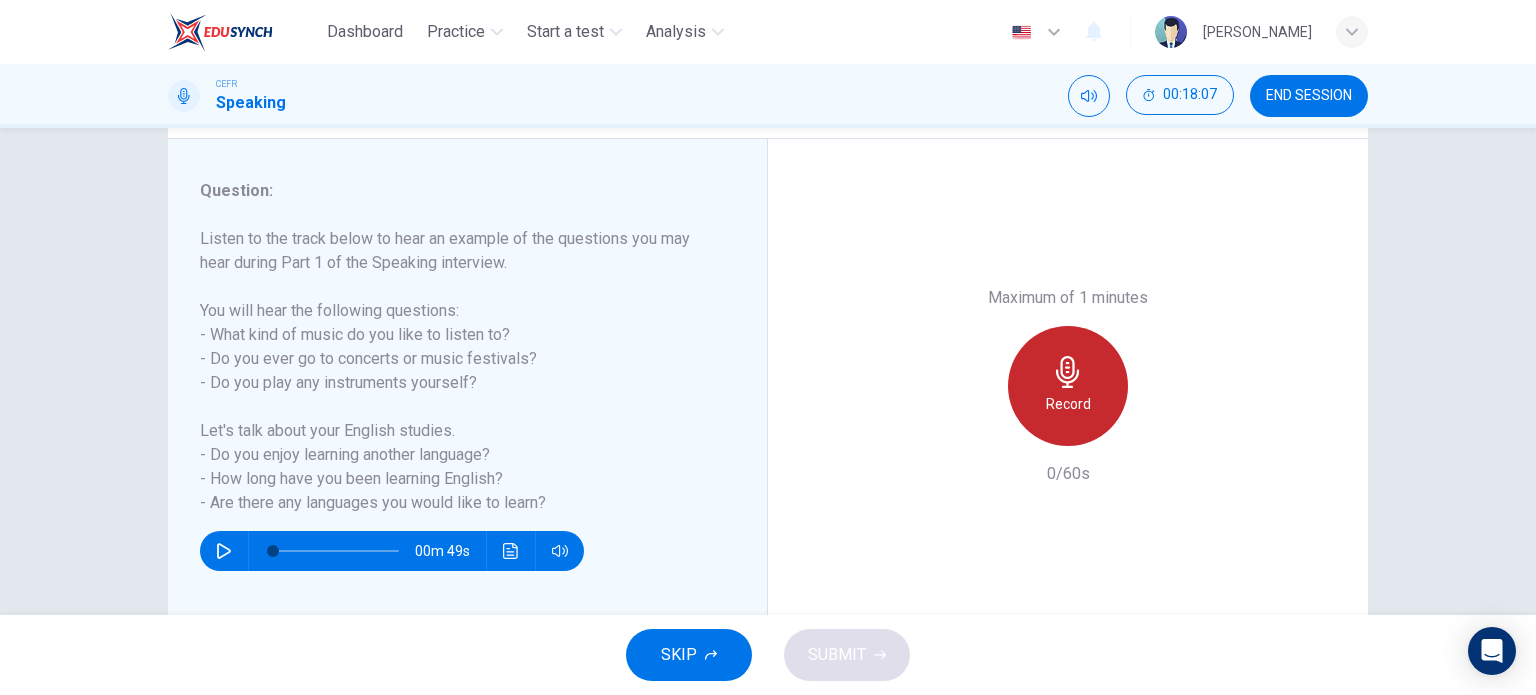 click 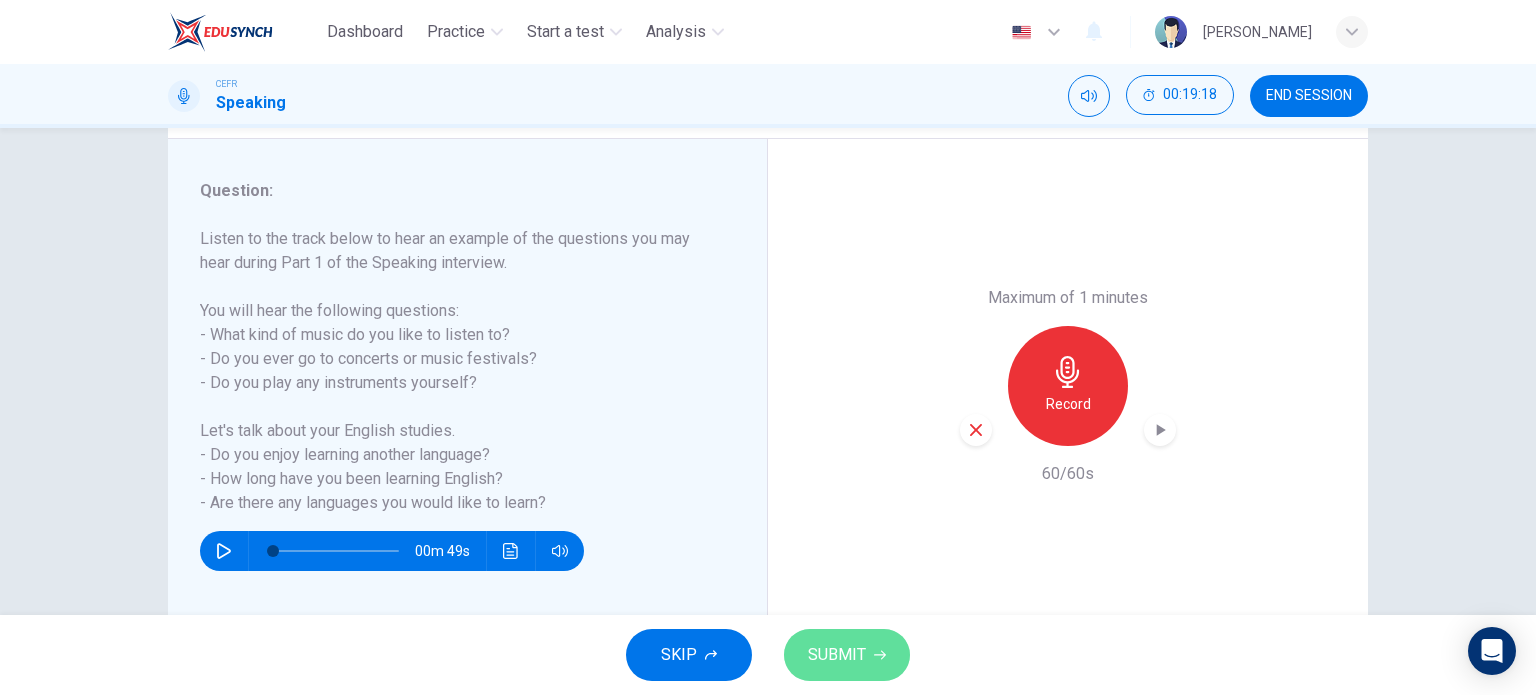 click on "SUBMIT" at bounding box center [847, 655] 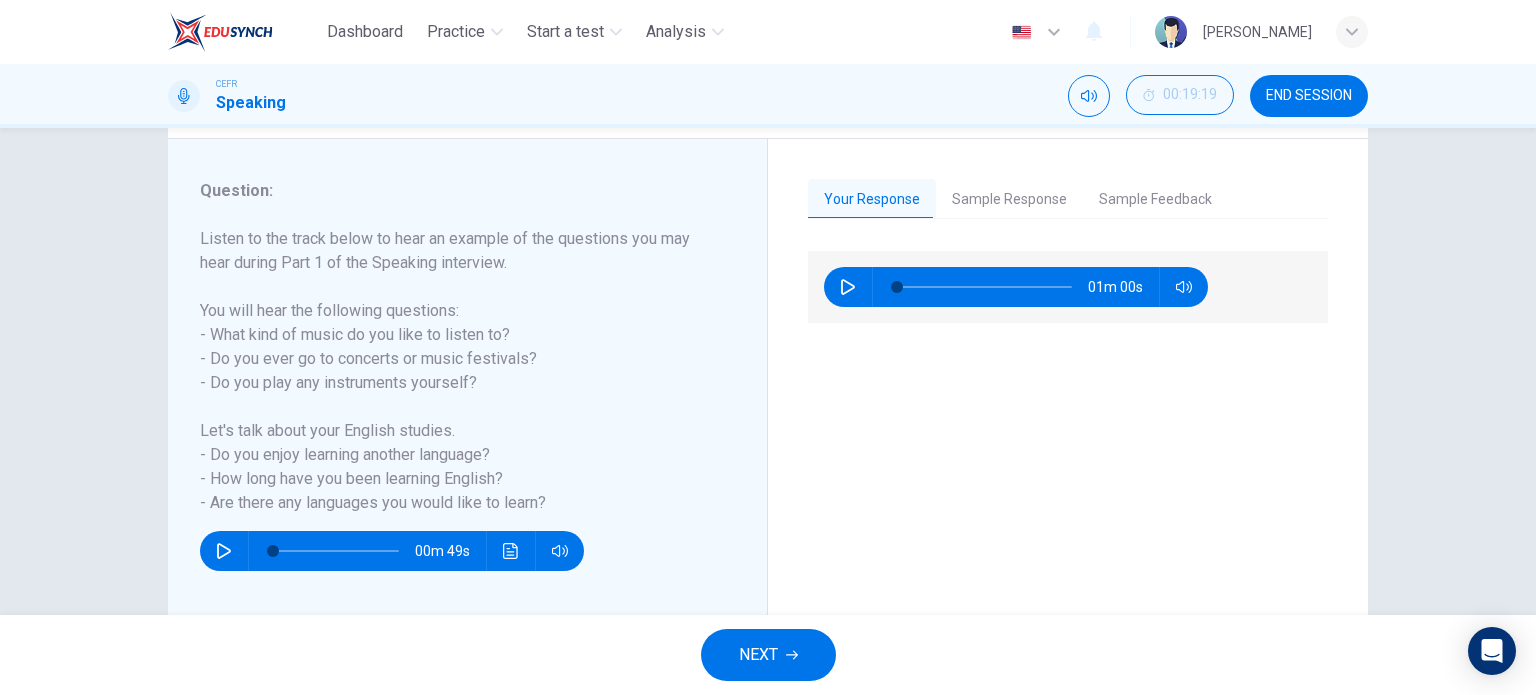 drag, startPoint x: 992, startPoint y: 177, endPoint x: 984, endPoint y: 193, distance: 17.888544 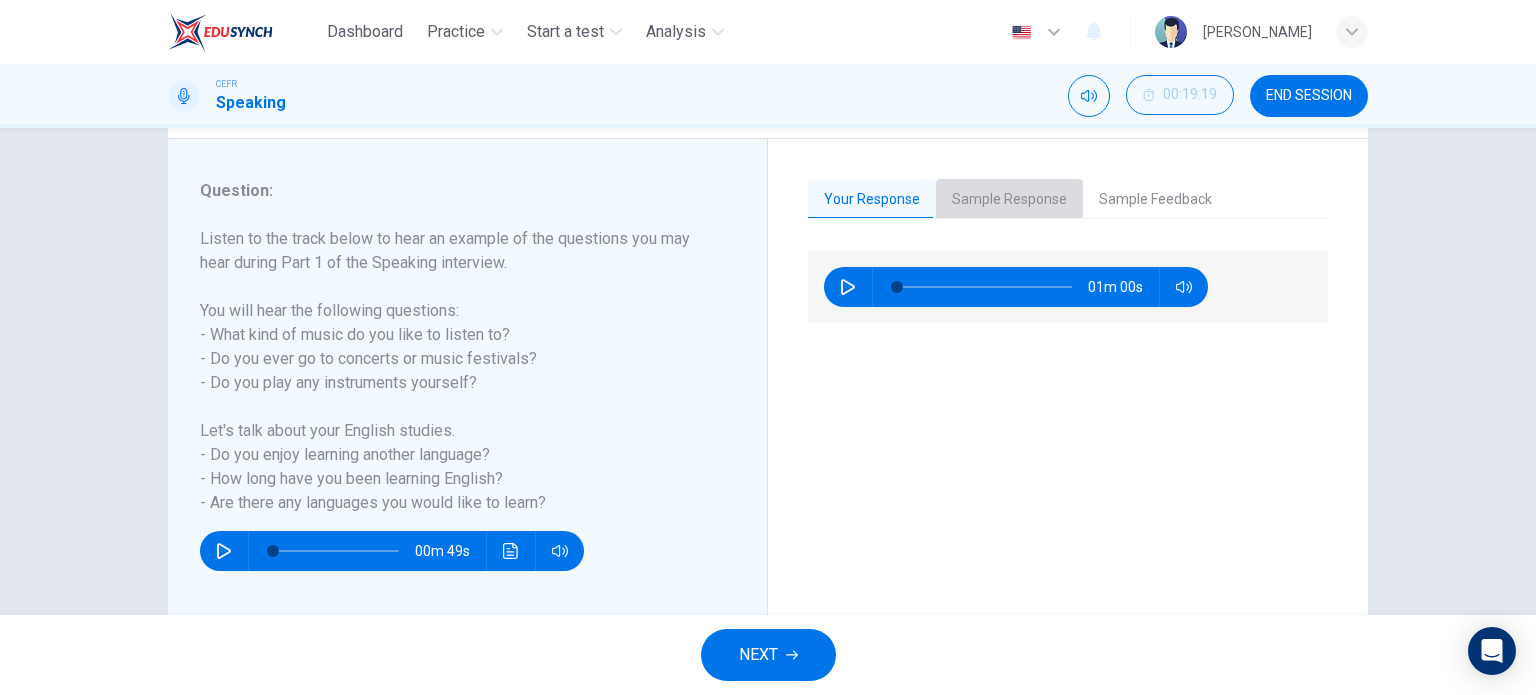 click on "Sample Response" at bounding box center [1009, 200] 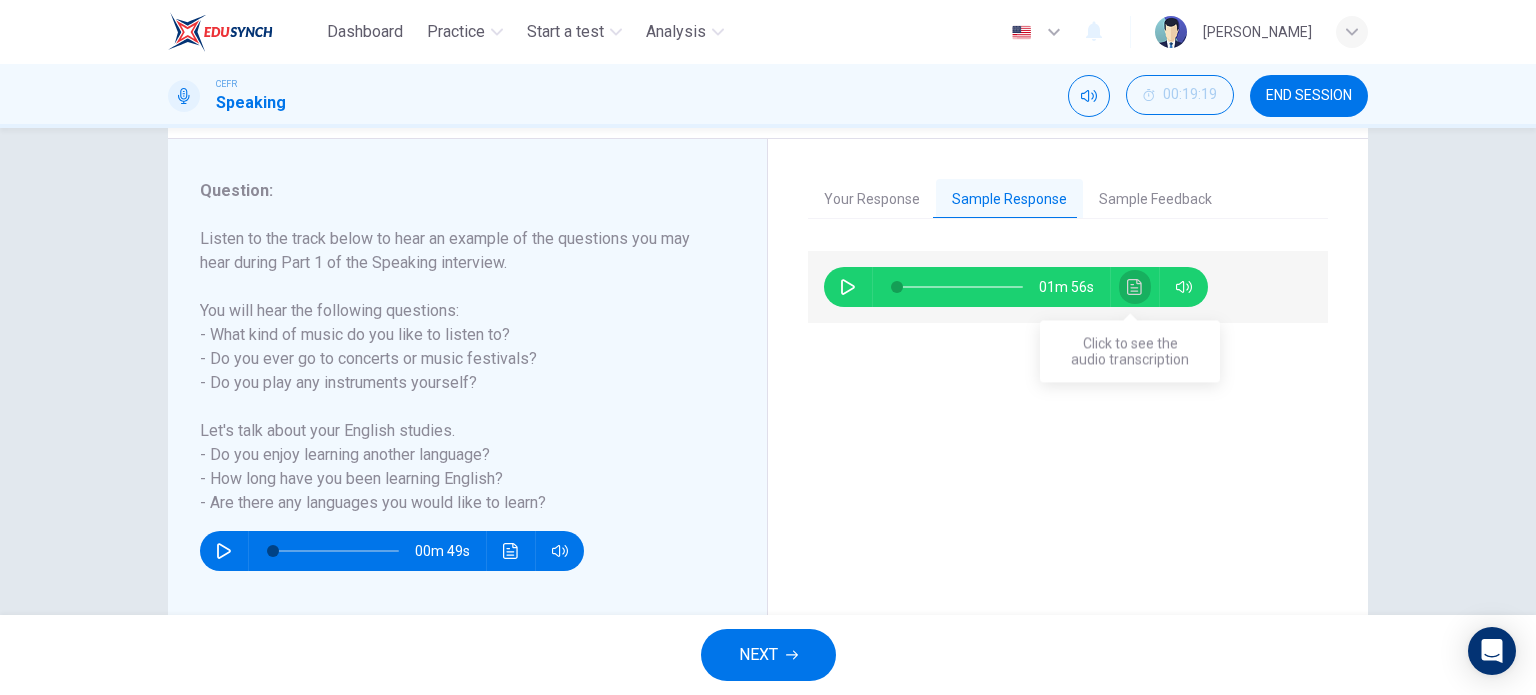 click 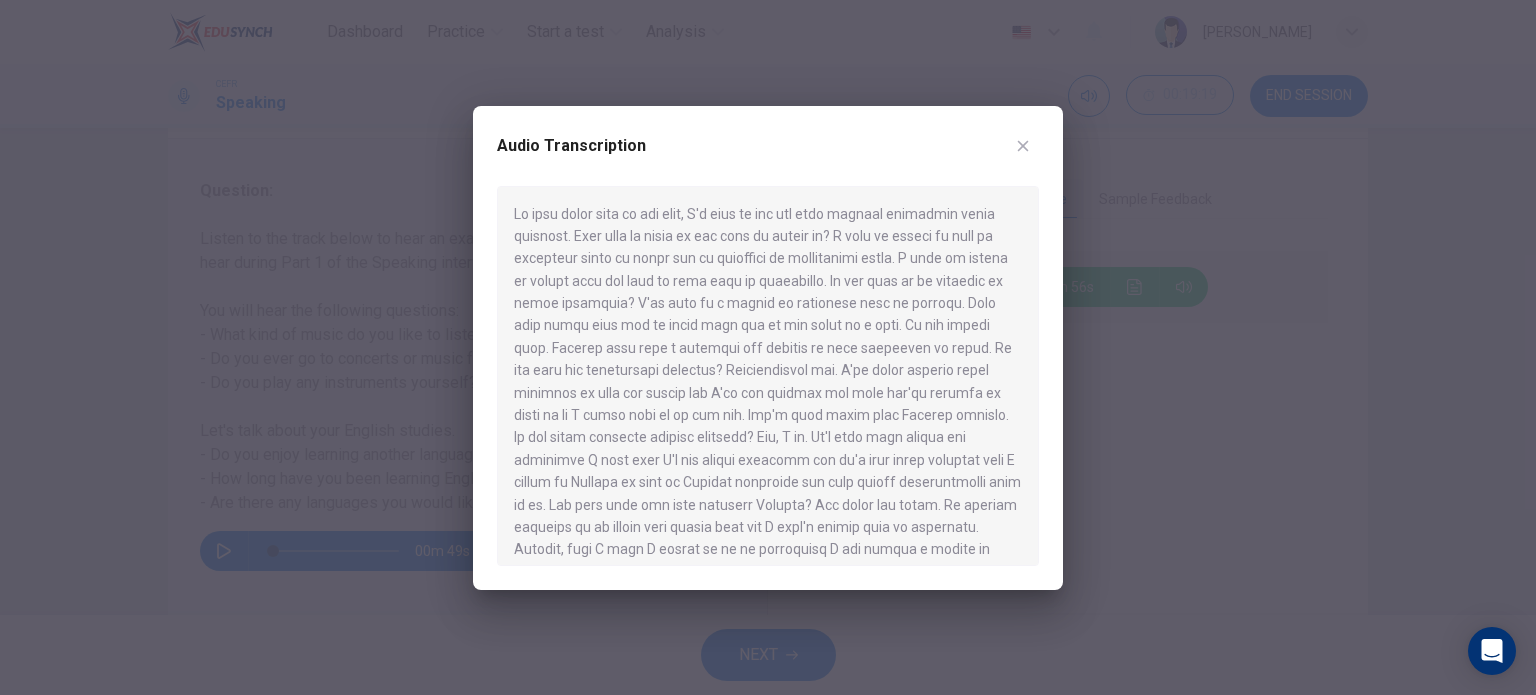 scroll, scrollTop: 101, scrollLeft: 0, axis: vertical 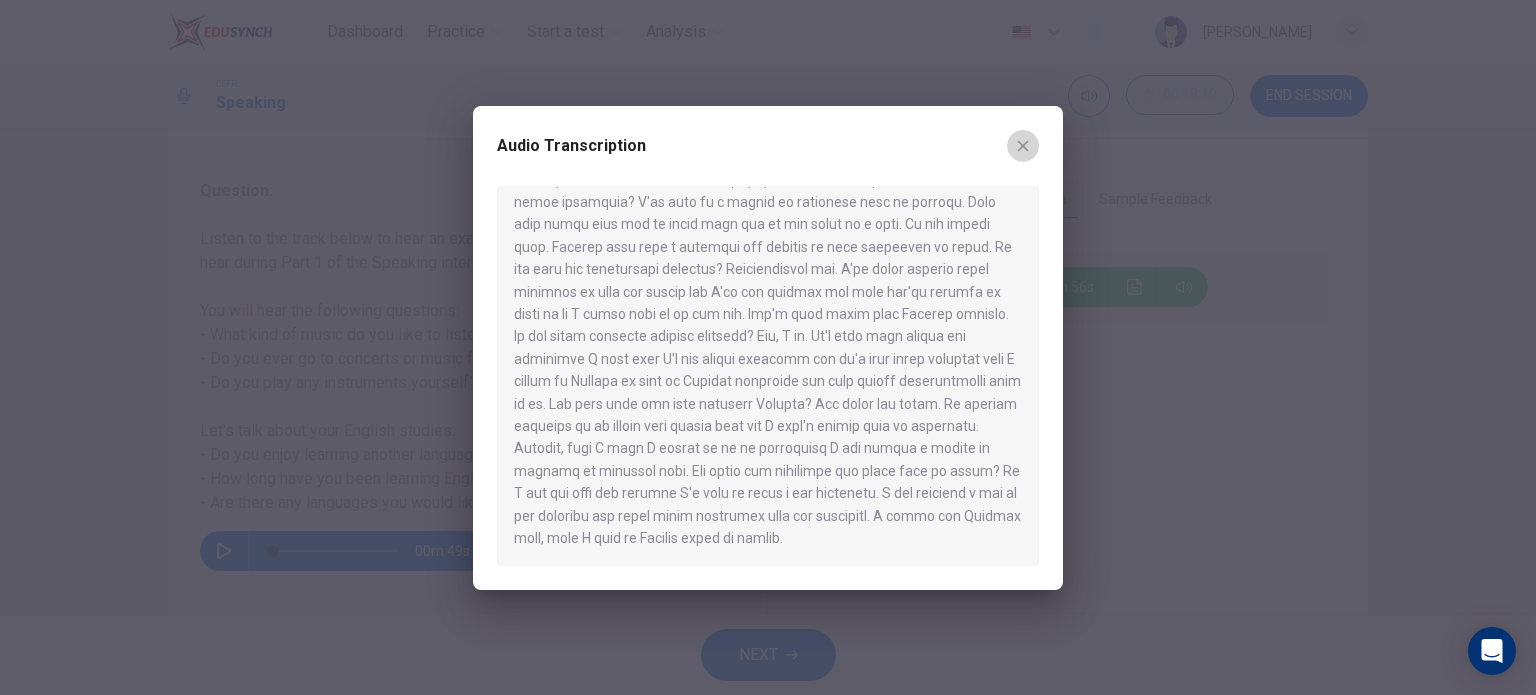 click at bounding box center [1023, 146] 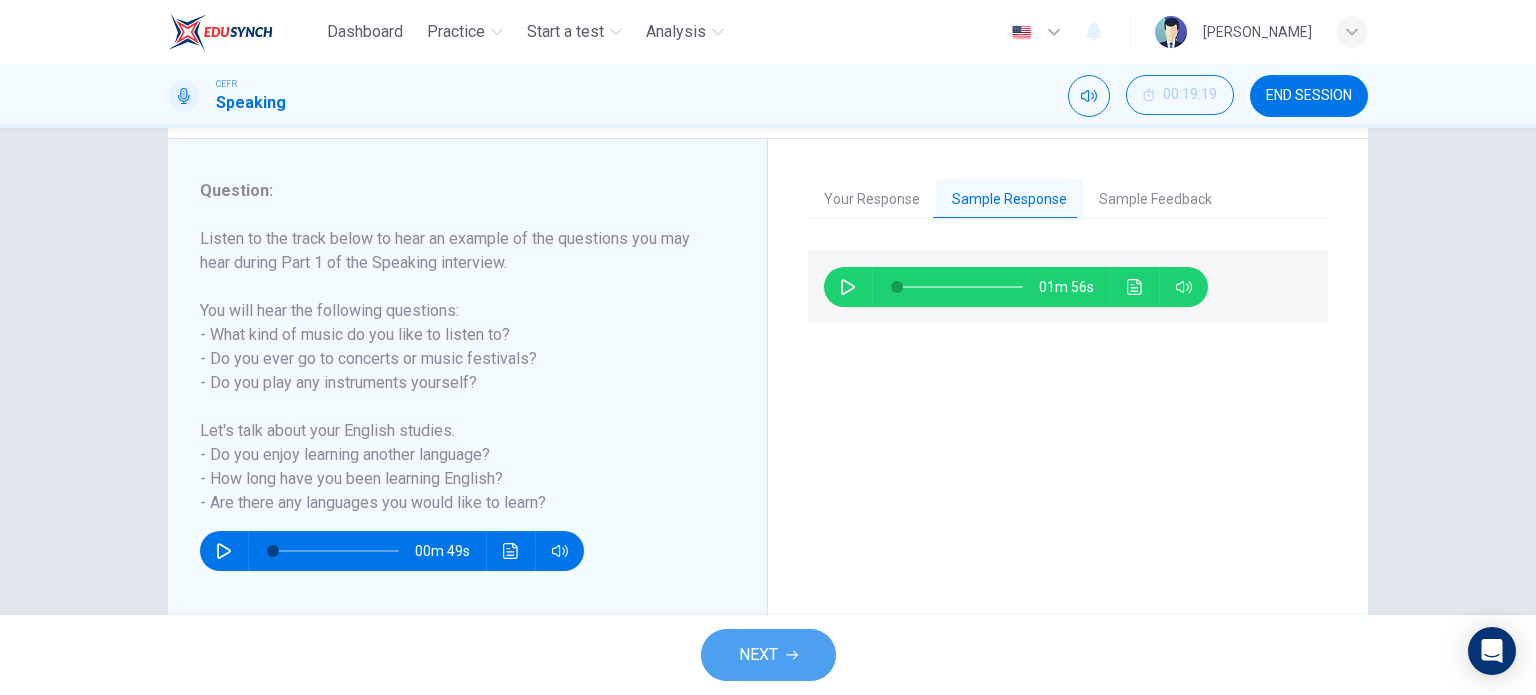 click on "NEXT" at bounding box center [768, 655] 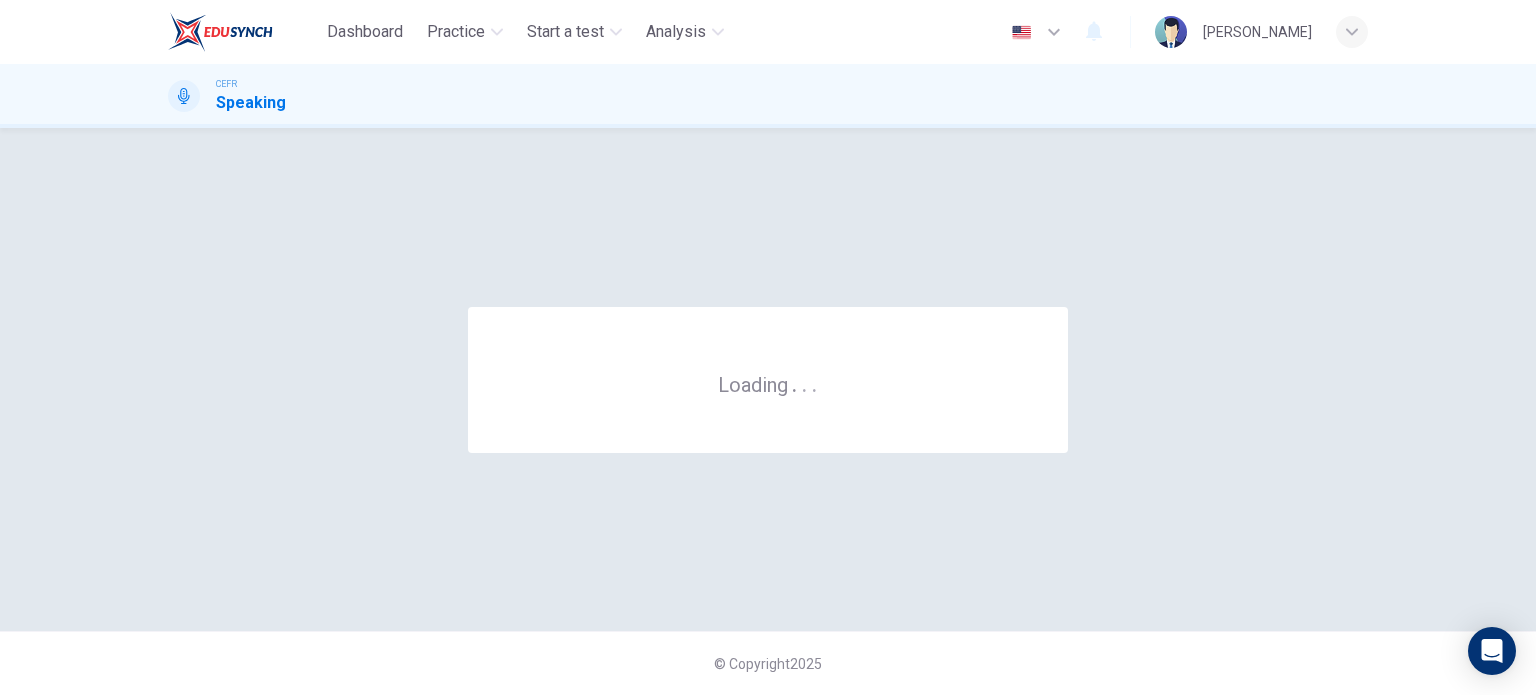scroll, scrollTop: 0, scrollLeft: 0, axis: both 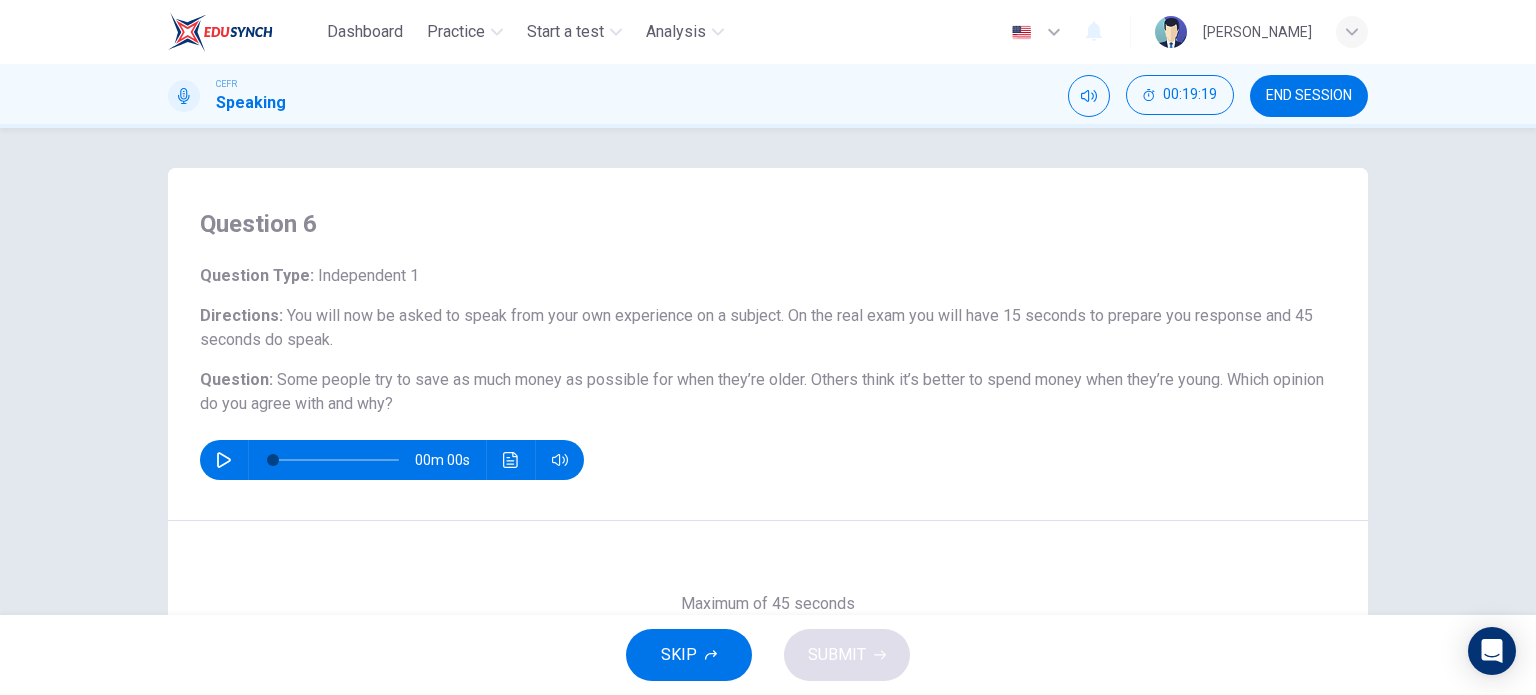 click at bounding box center (224, 460) 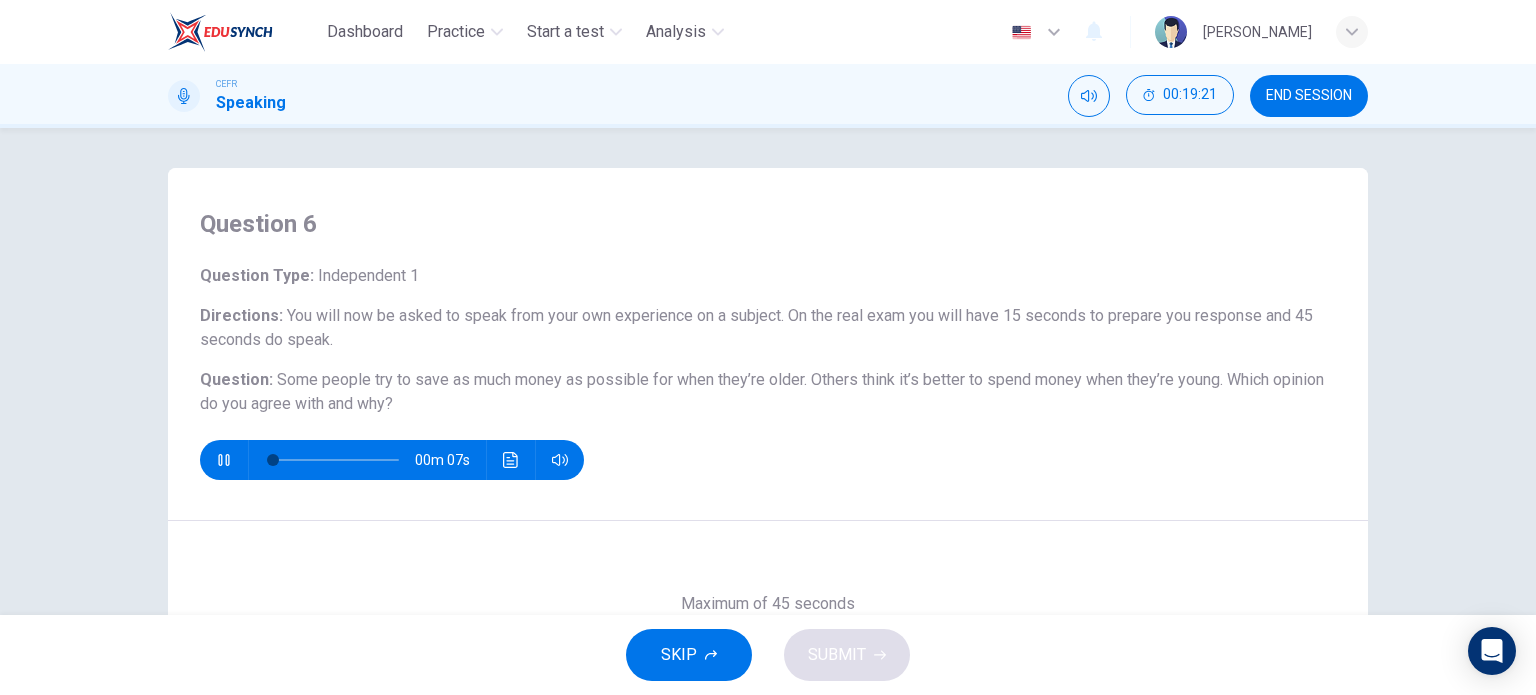 click at bounding box center (224, 460) 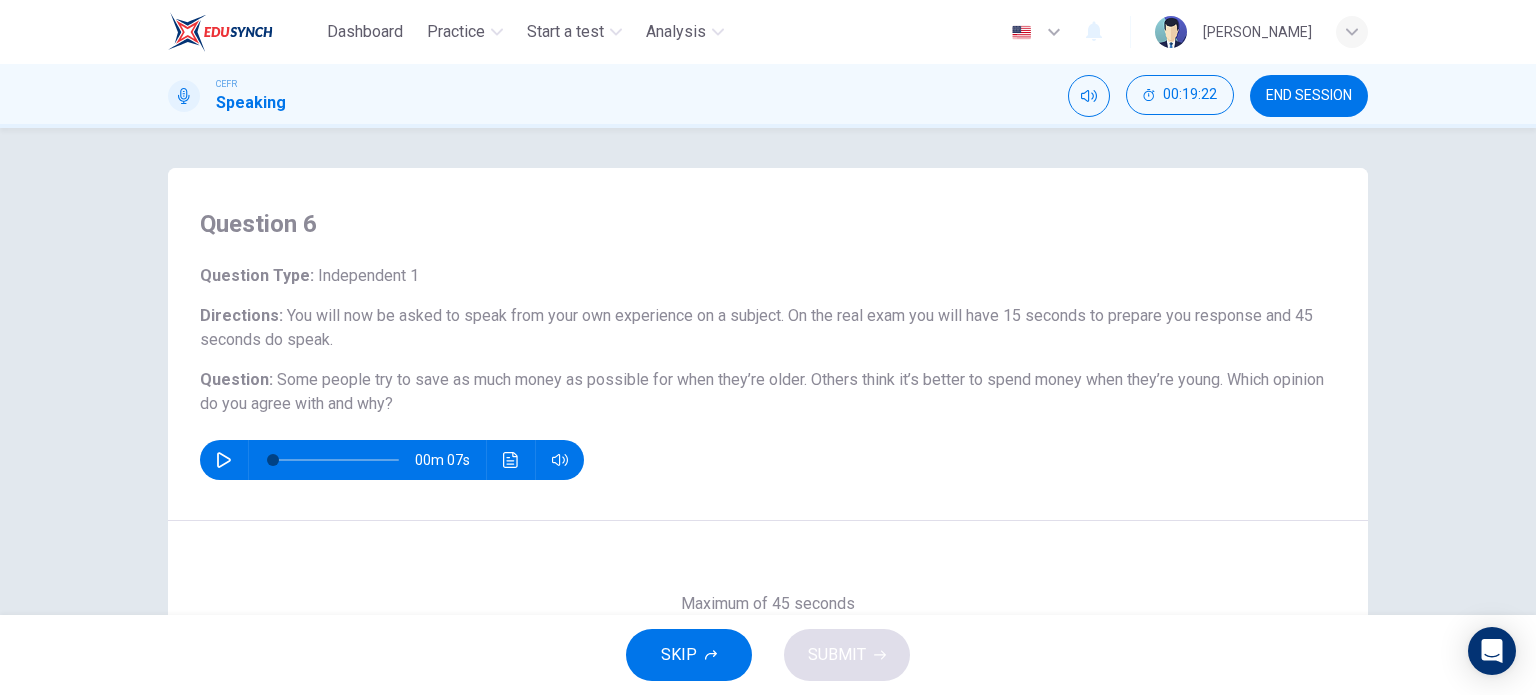 click at bounding box center [224, 460] 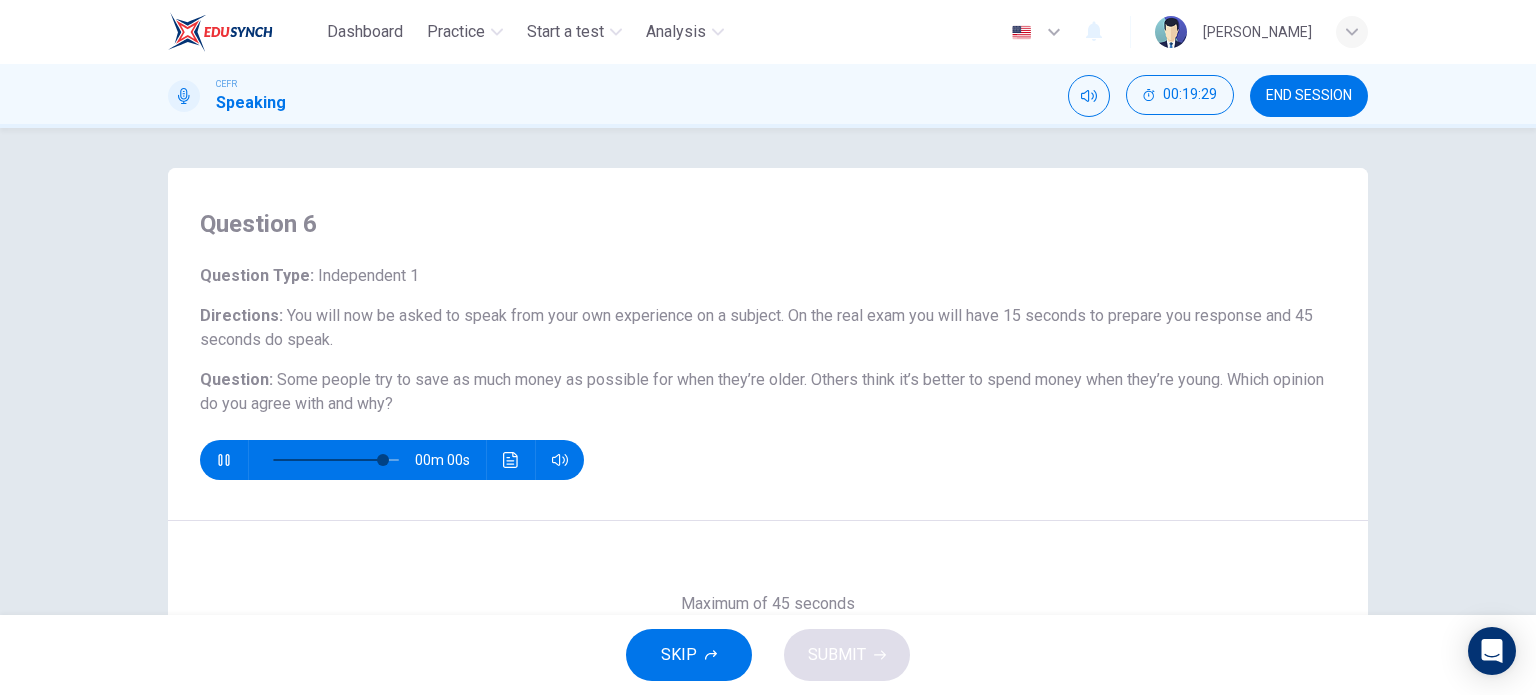 type on "0" 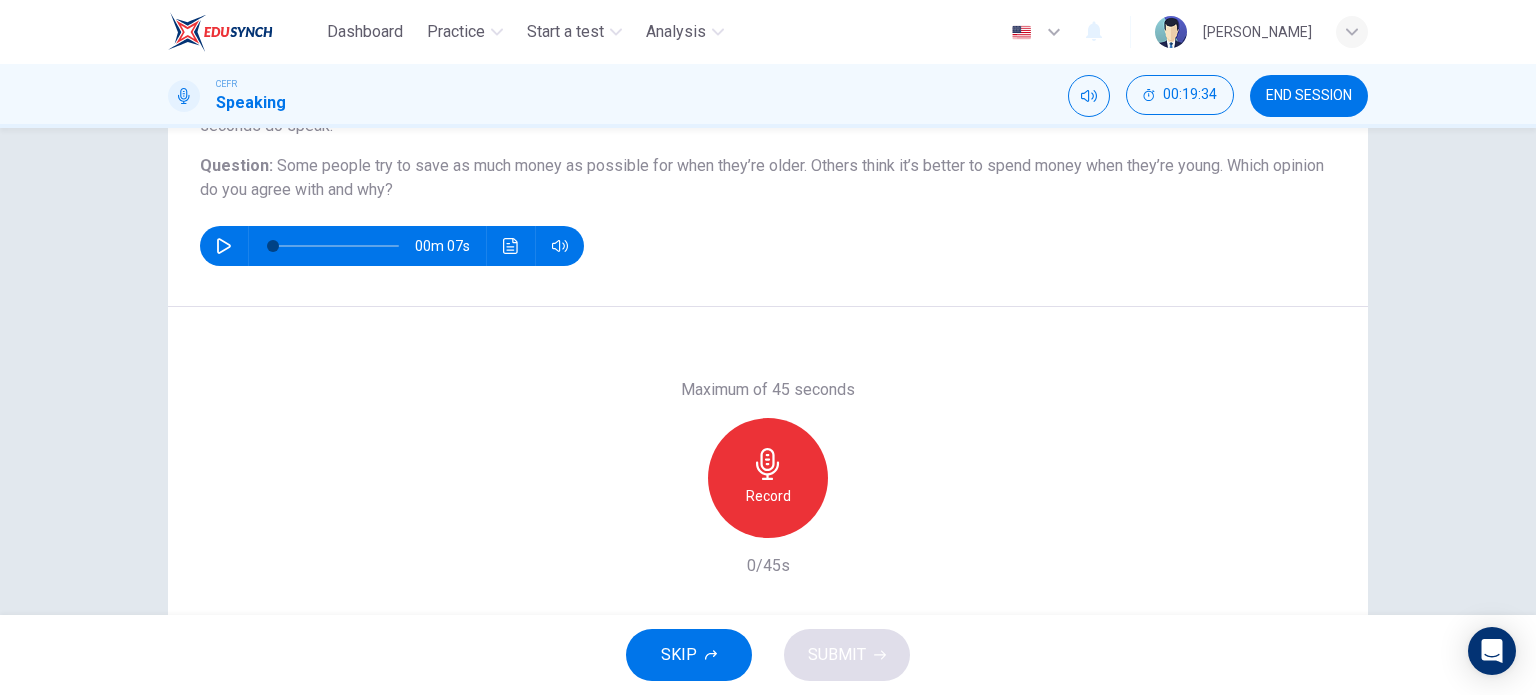scroll, scrollTop: 215, scrollLeft: 0, axis: vertical 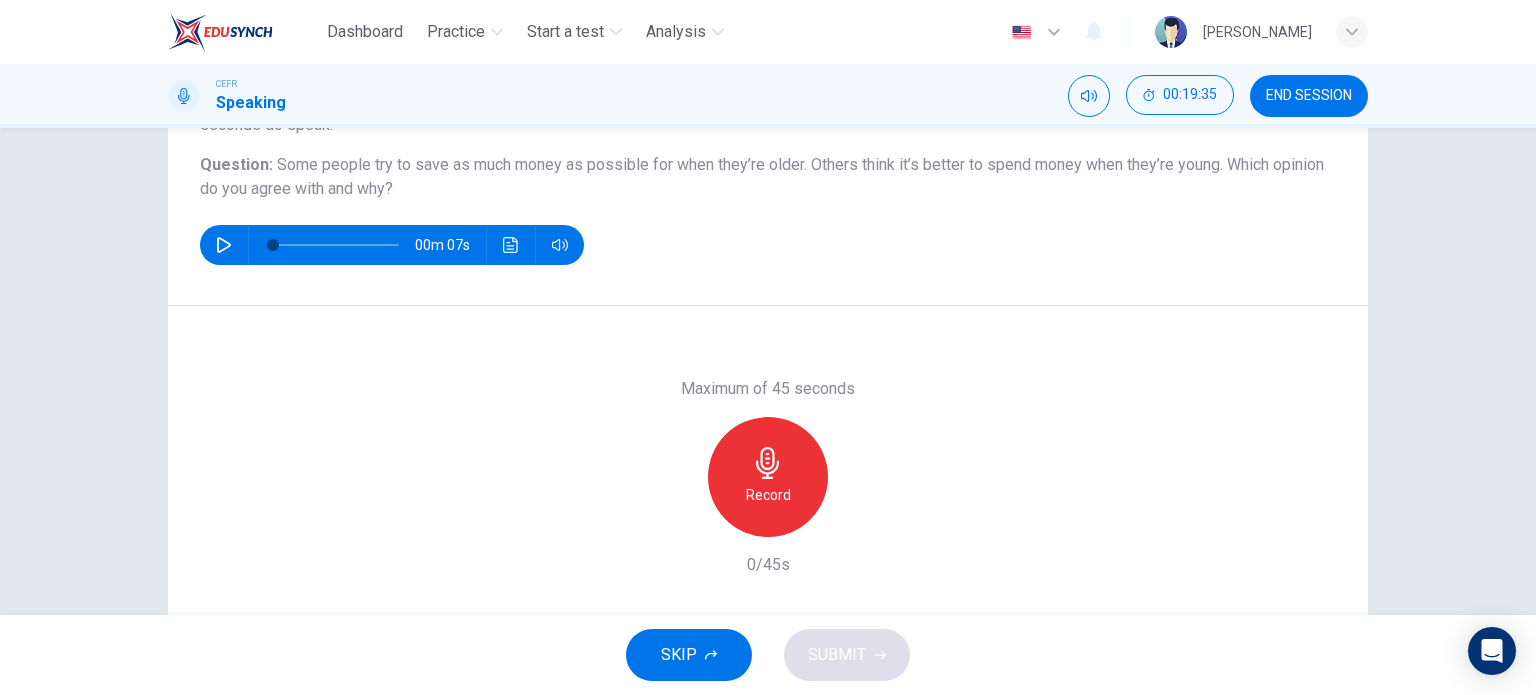 click on "Record" at bounding box center (768, 495) 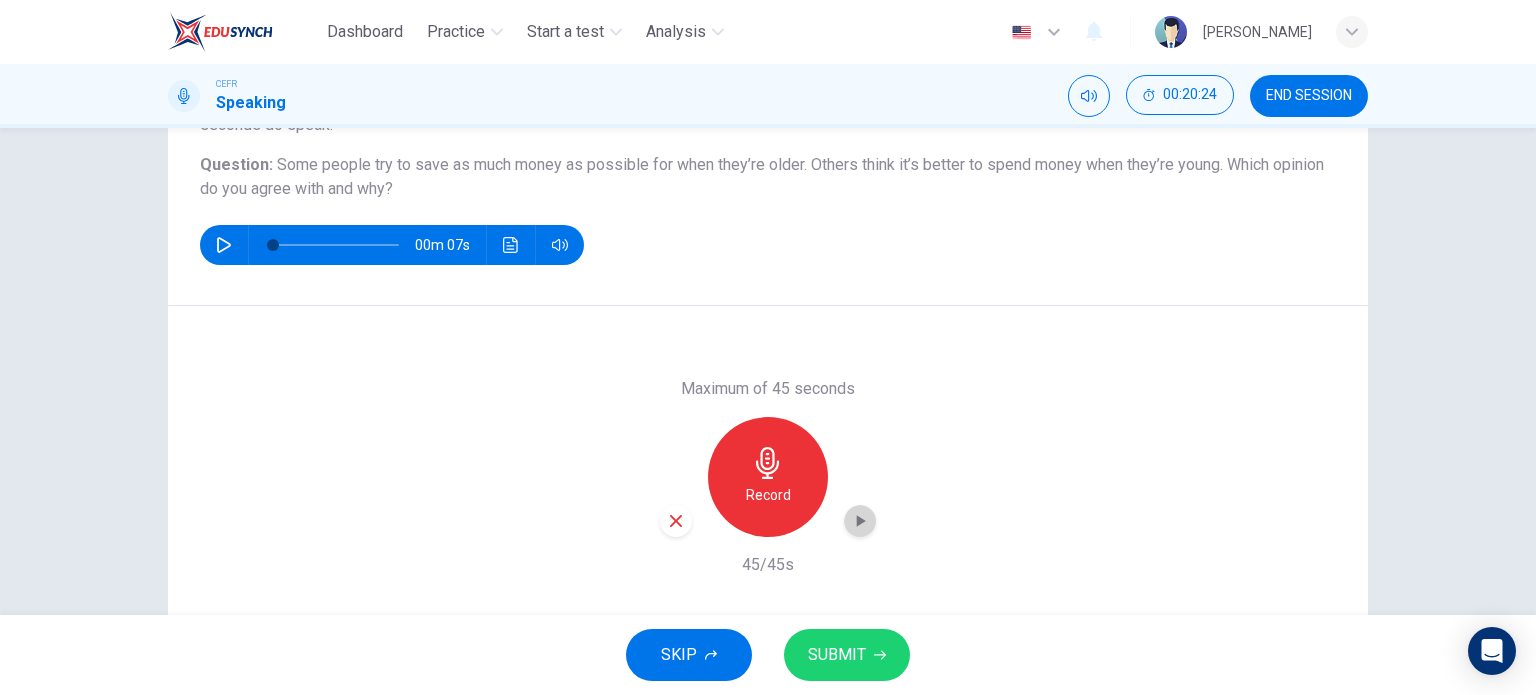 click 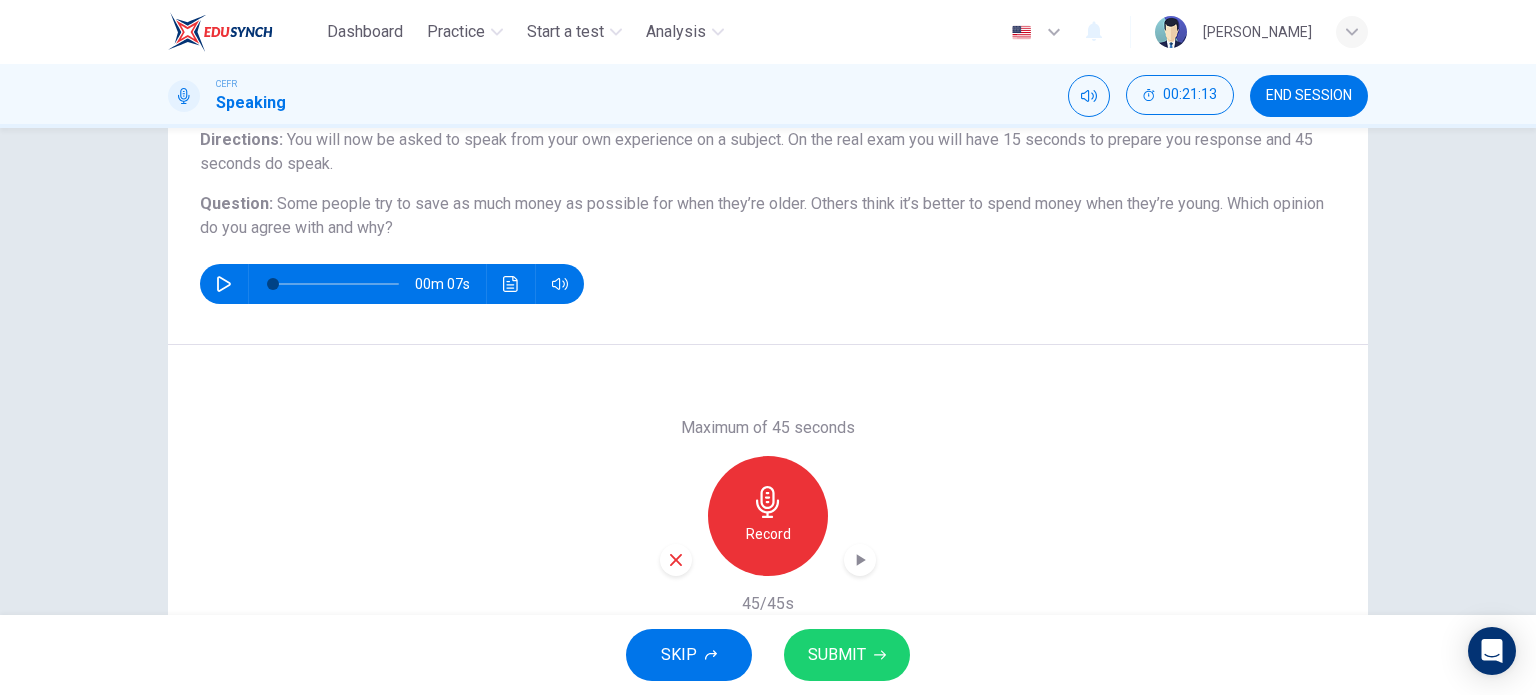 scroll, scrollTop: 164, scrollLeft: 0, axis: vertical 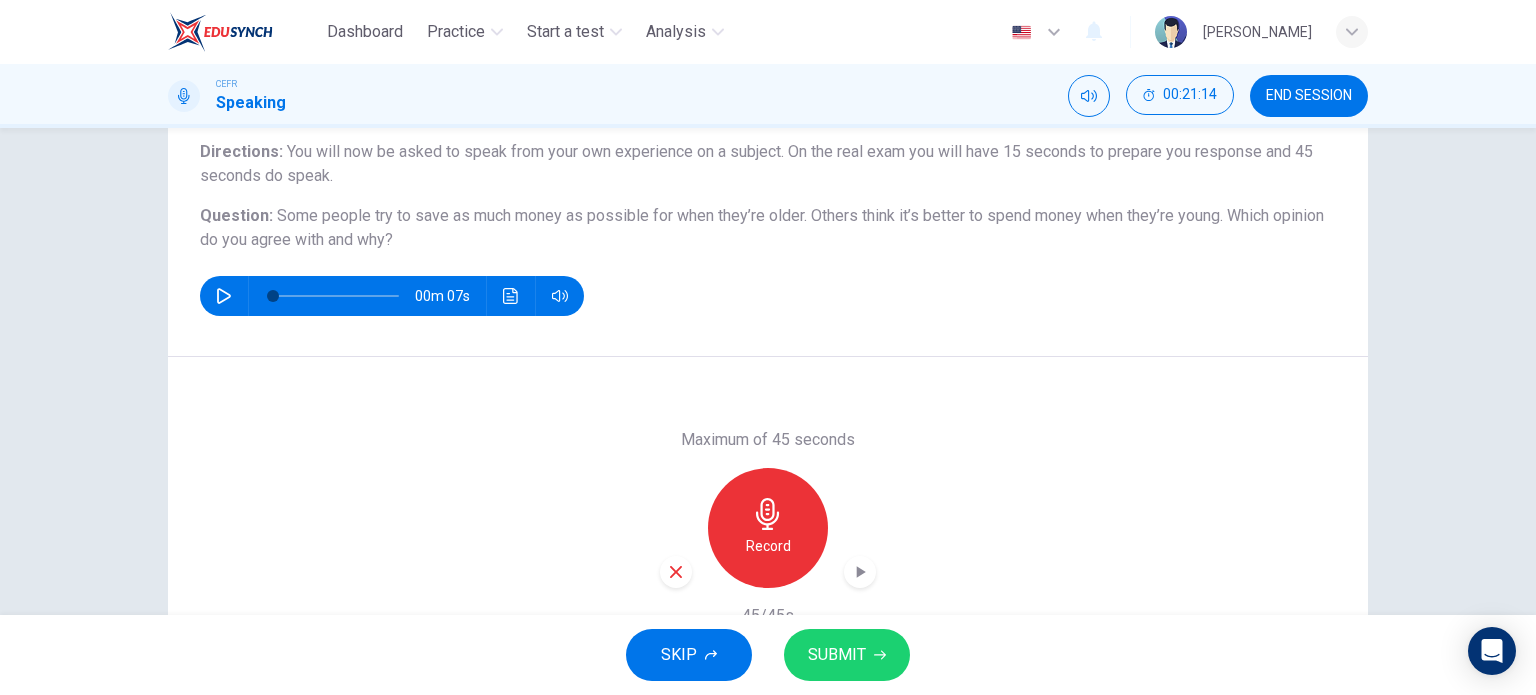 click on "SUBMIT" at bounding box center (837, 655) 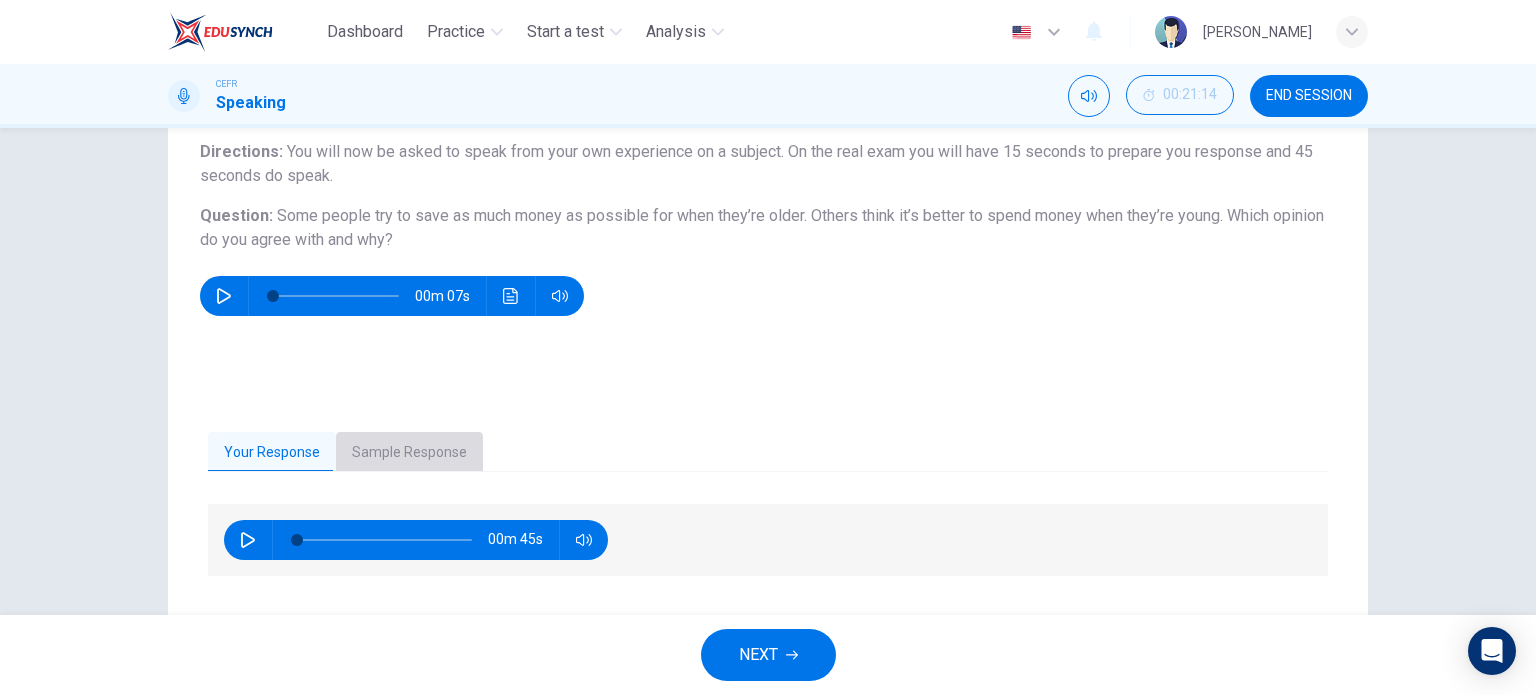 click on "Sample Response" at bounding box center (409, 453) 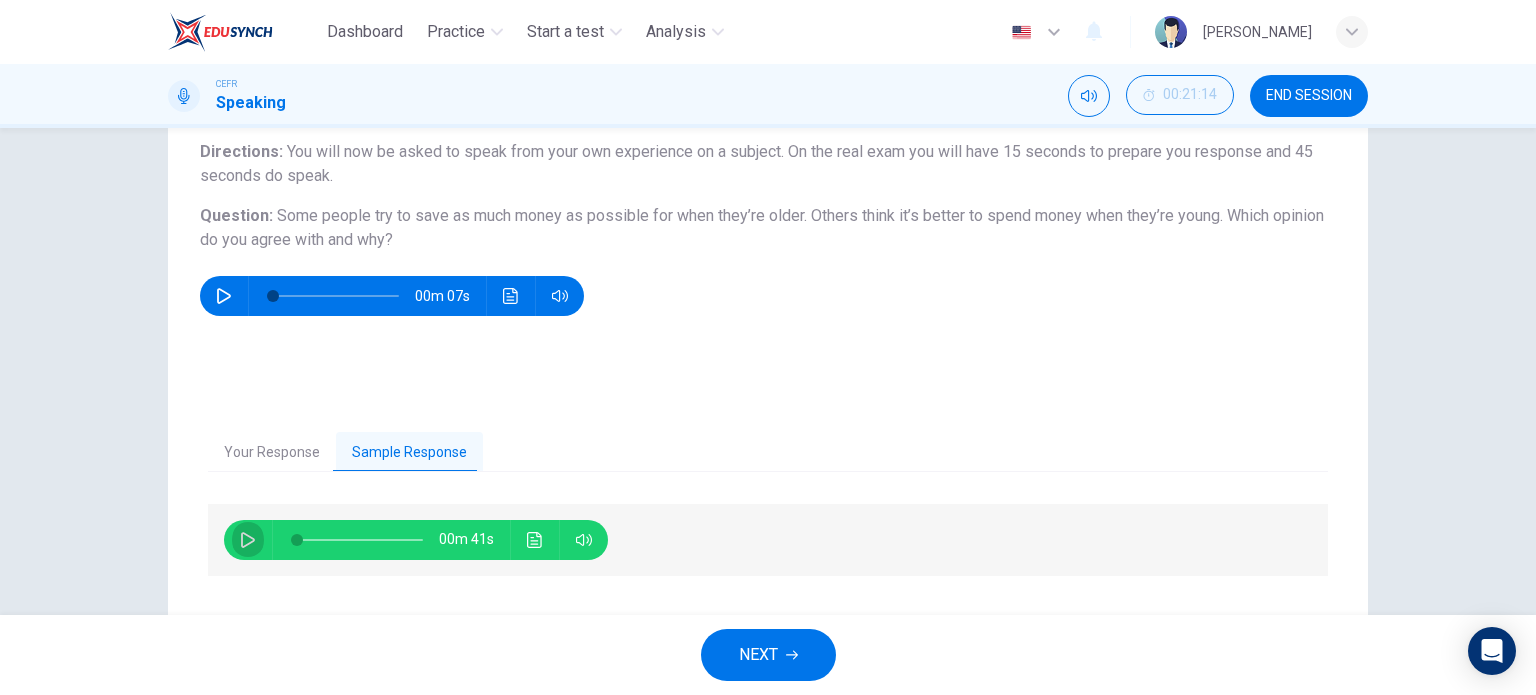 click 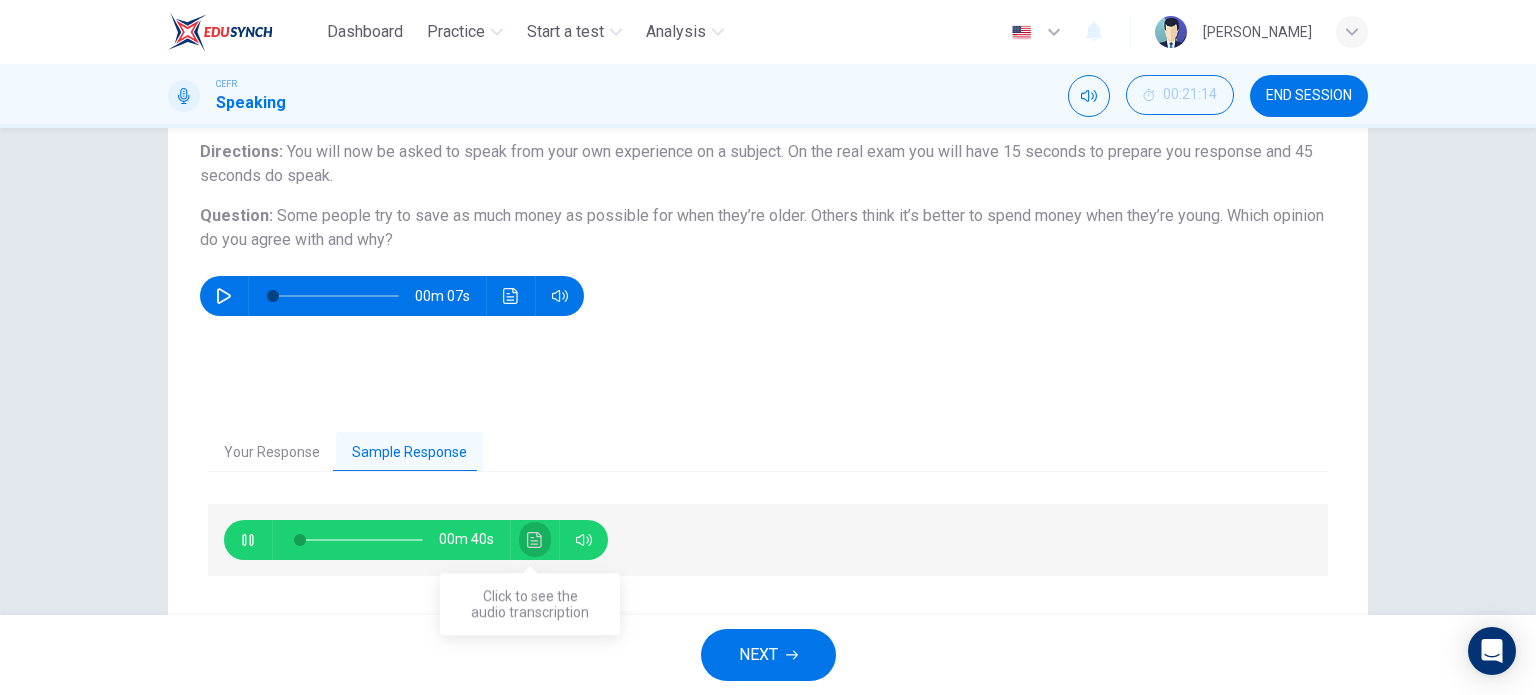 click 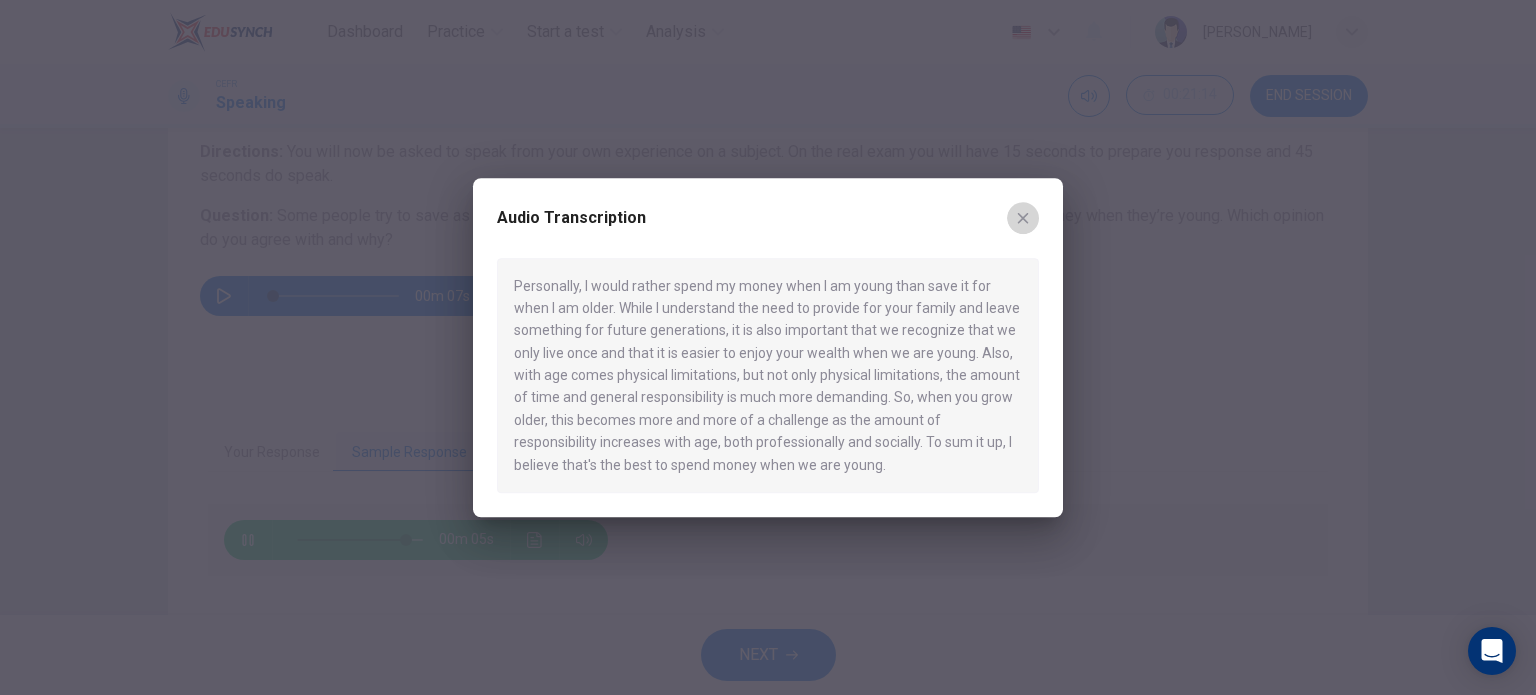 click at bounding box center (1023, 218) 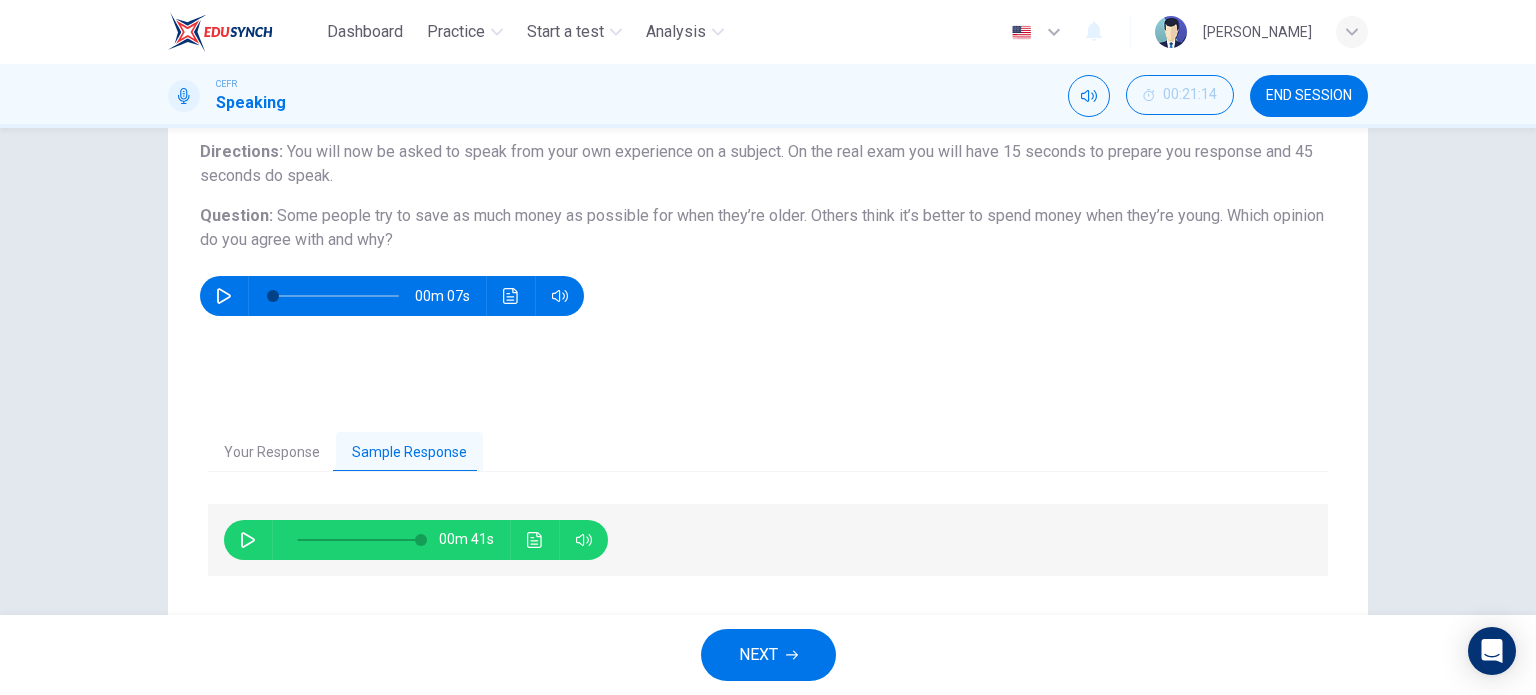 type on "0" 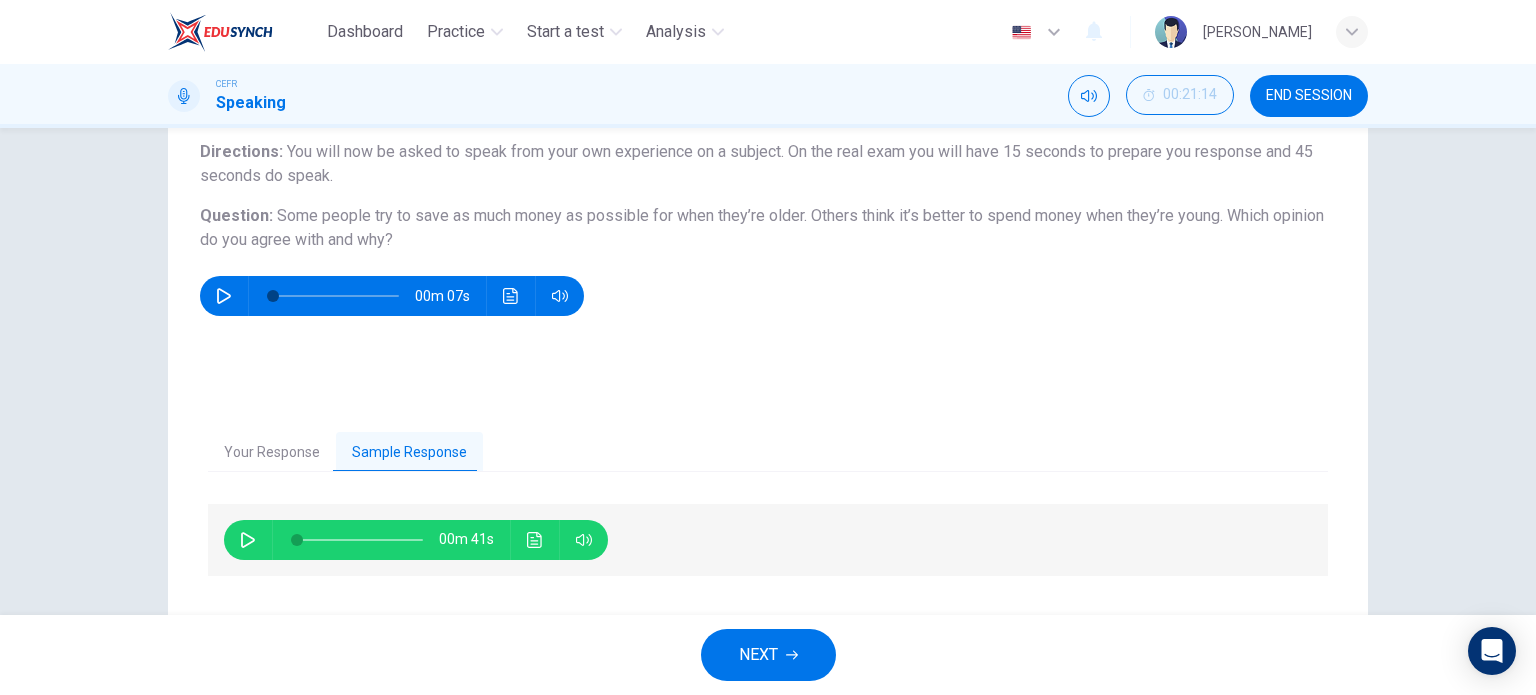 click on "NEXT" at bounding box center [768, 655] 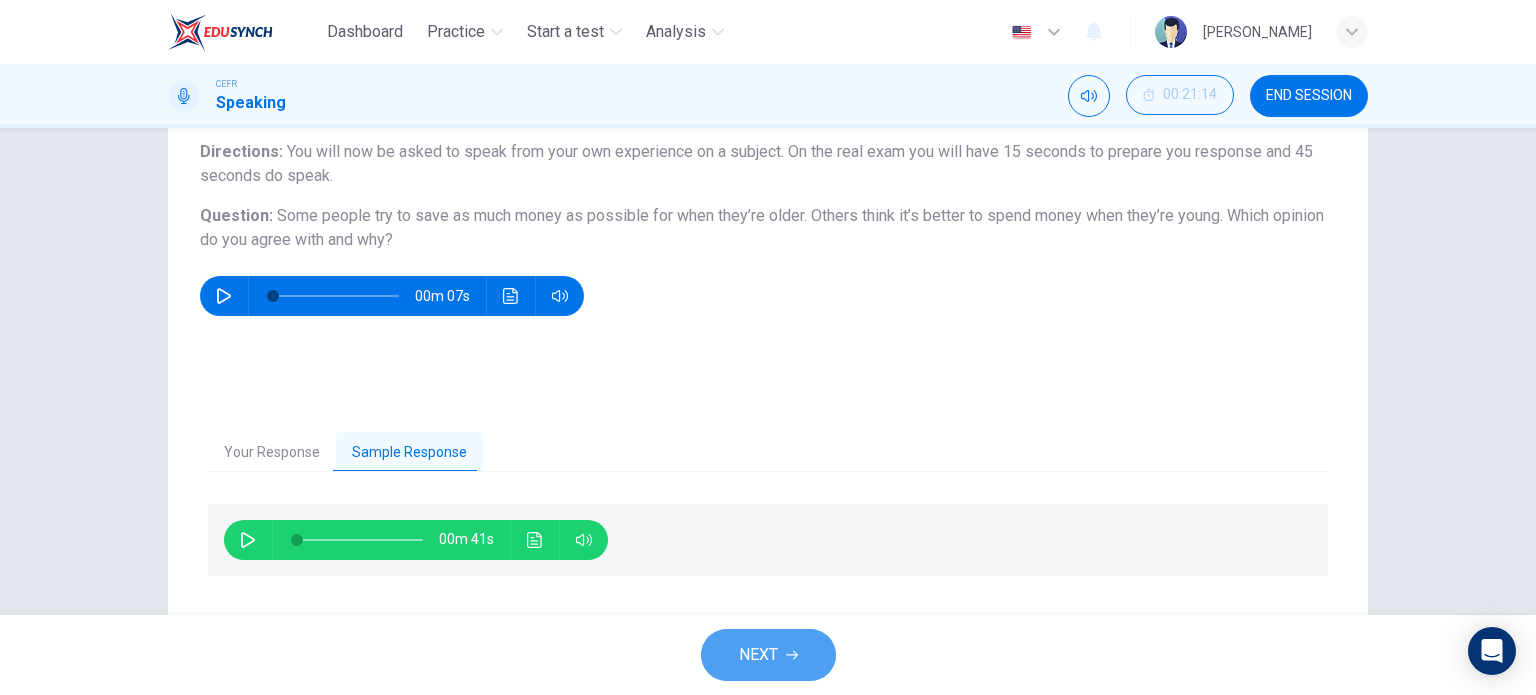 click on "NEXT" at bounding box center (768, 655) 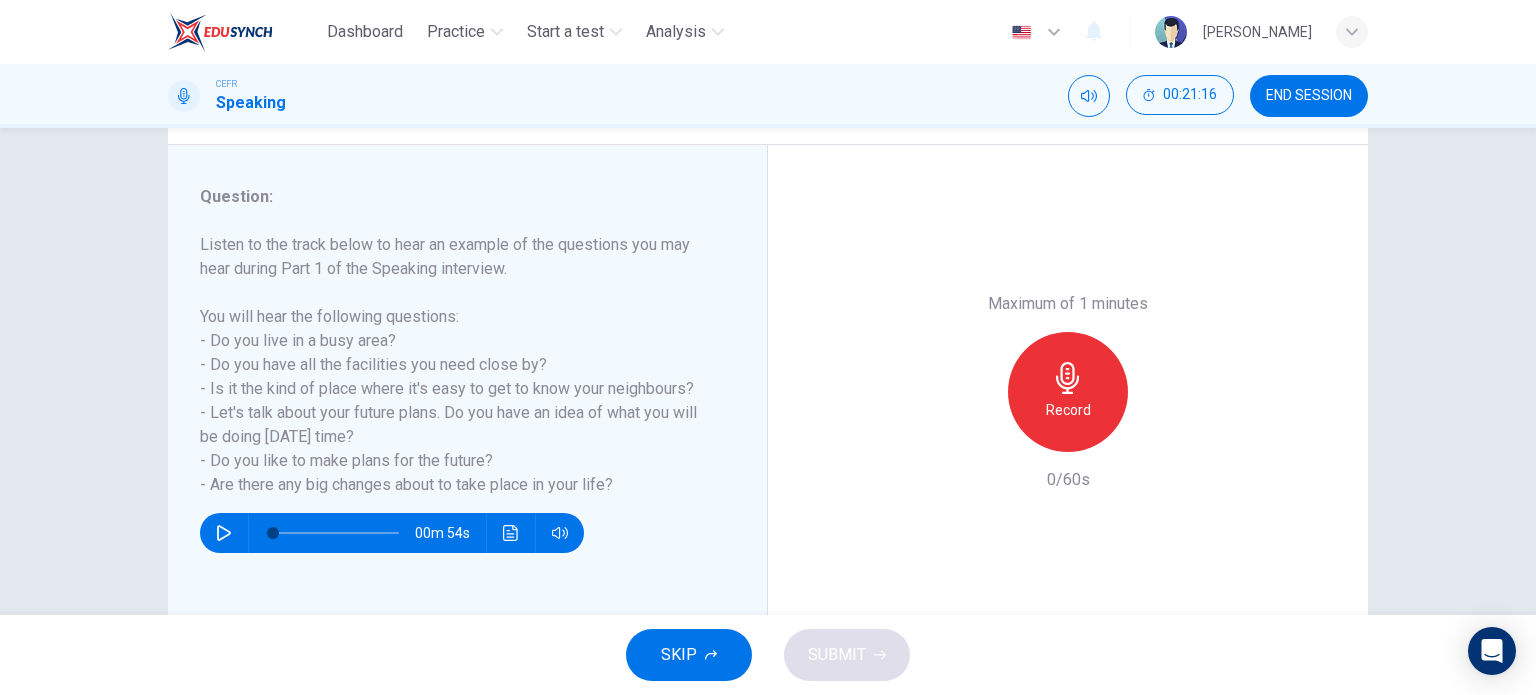 scroll, scrollTop: 228, scrollLeft: 0, axis: vertical 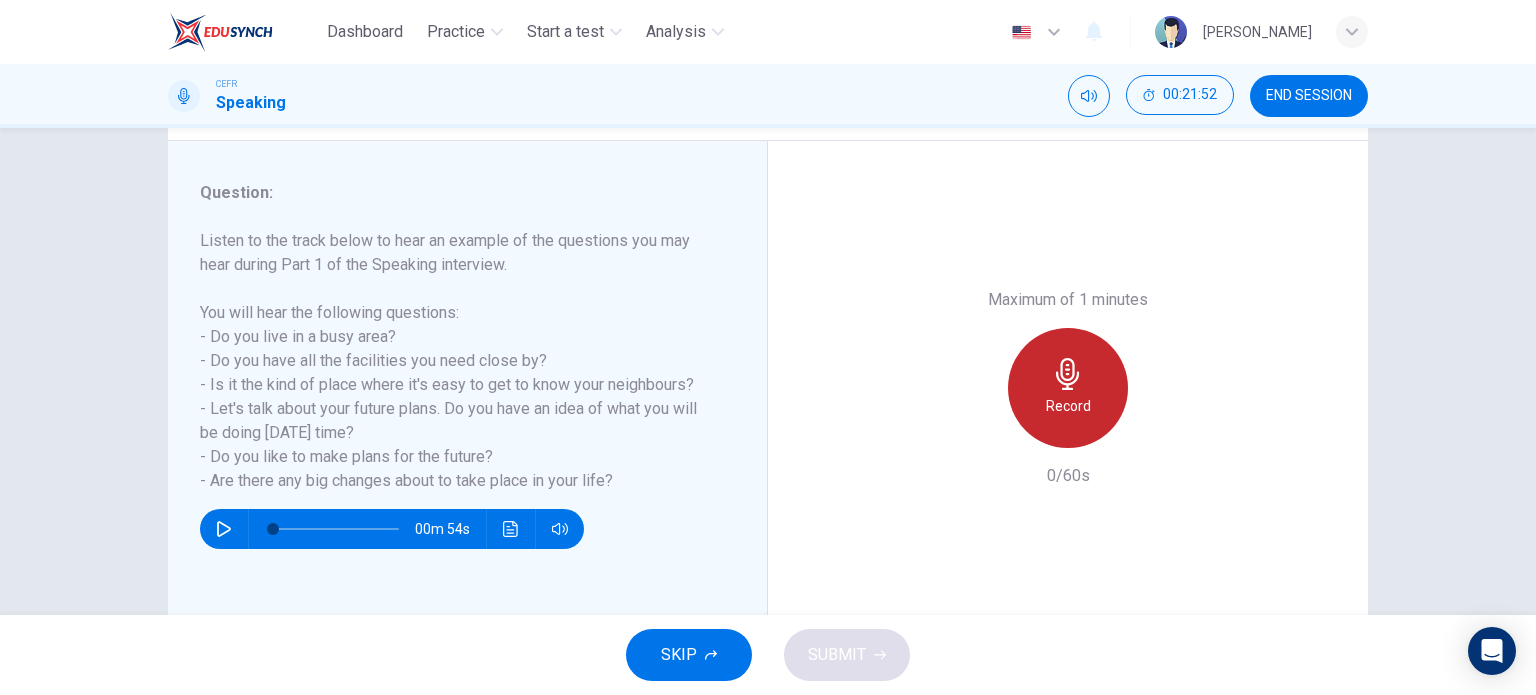 click on "Record" at bounding box center [1068, 388] 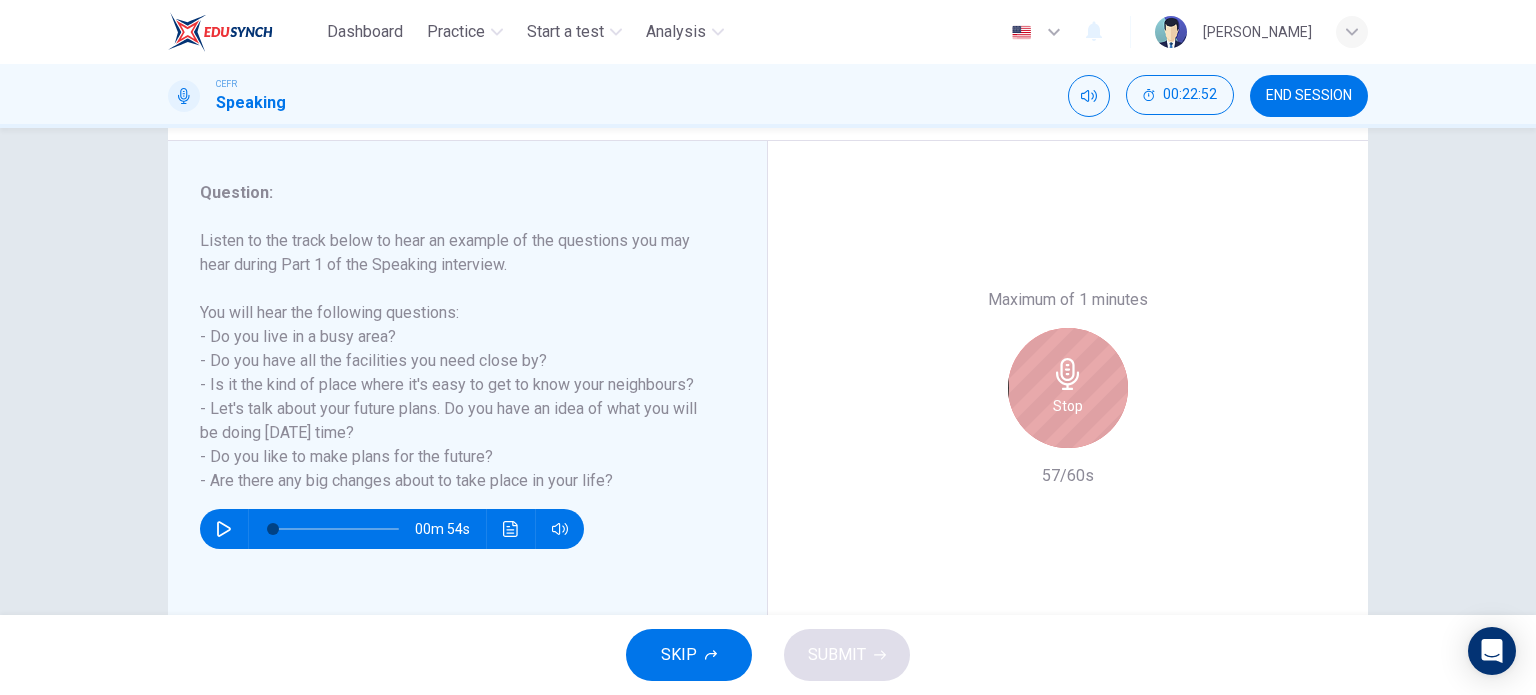 click on "Stop" at bounding box center (1068, 388) 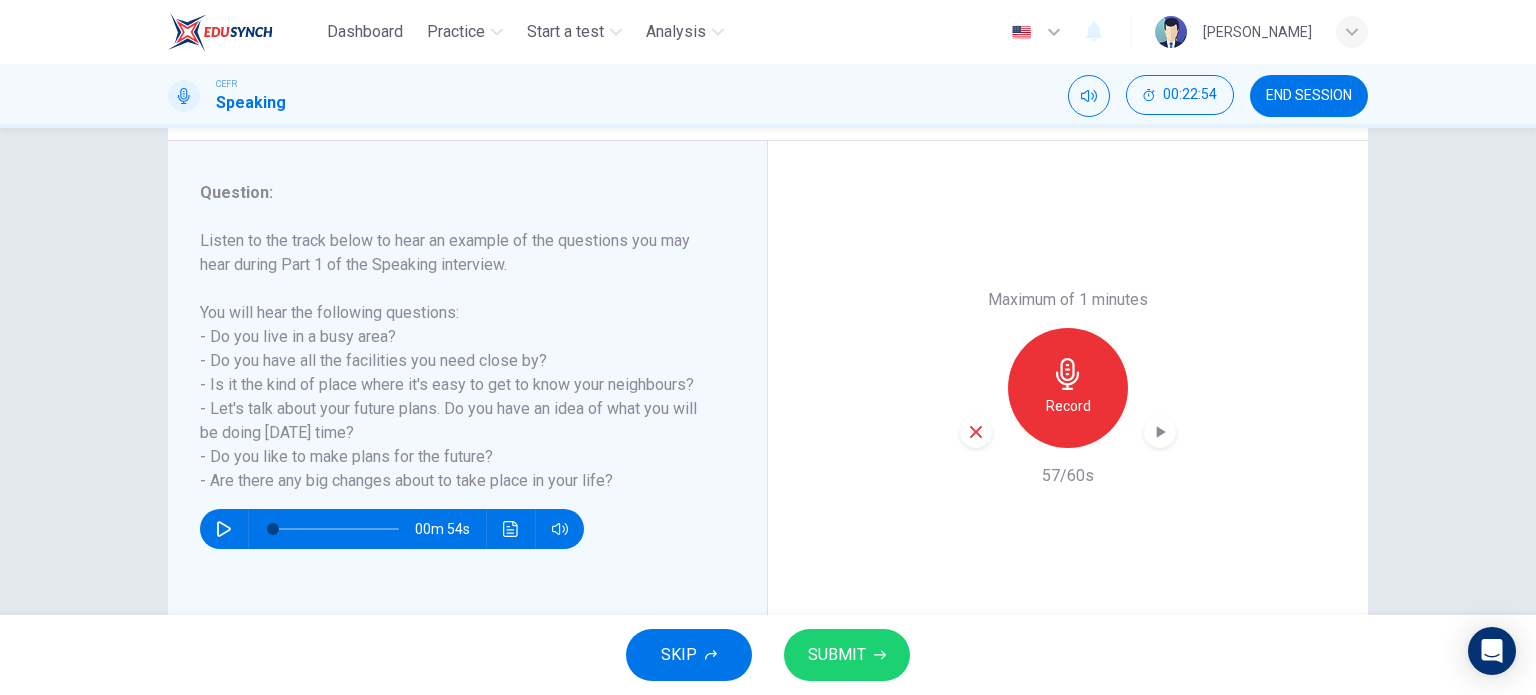 click on "SUBMIT" at bounding box center [847, 655] 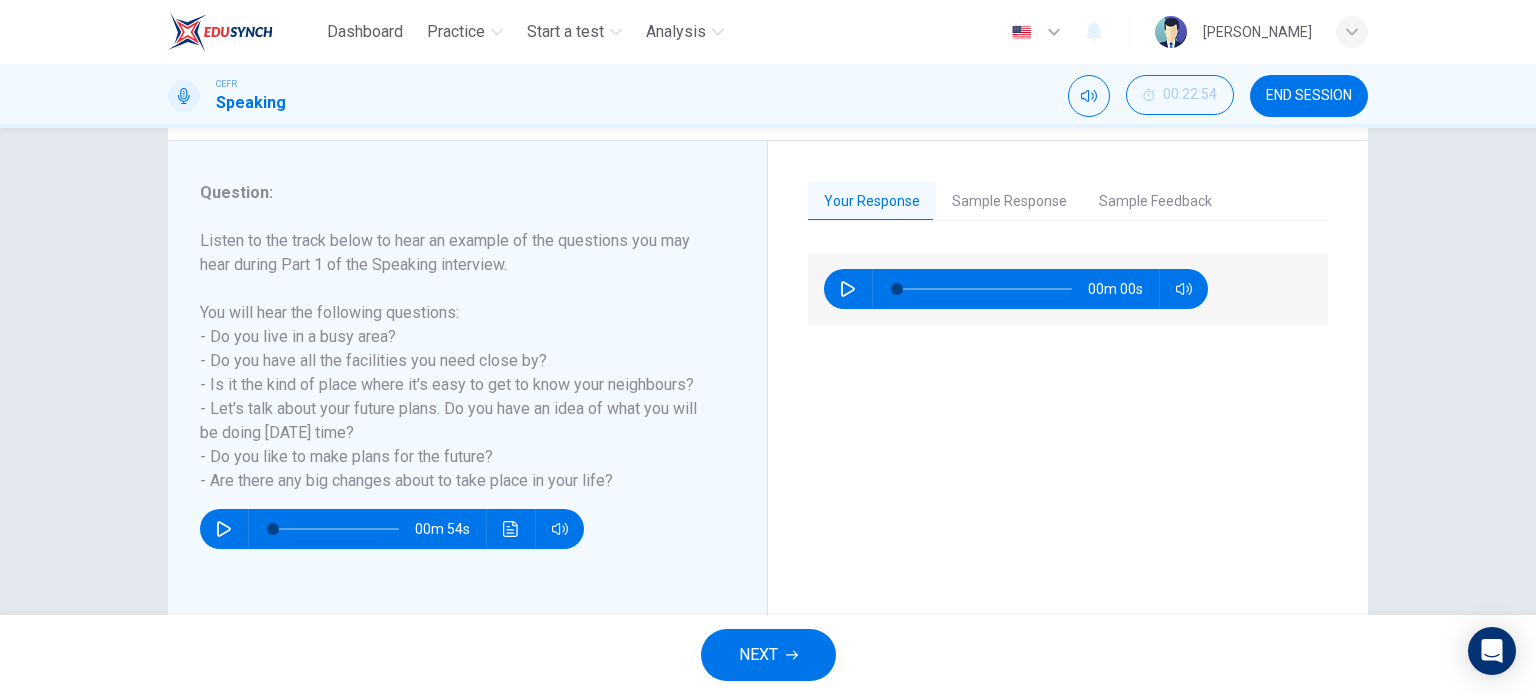 click on "Sample Response" at bounding box center [1009, 202] 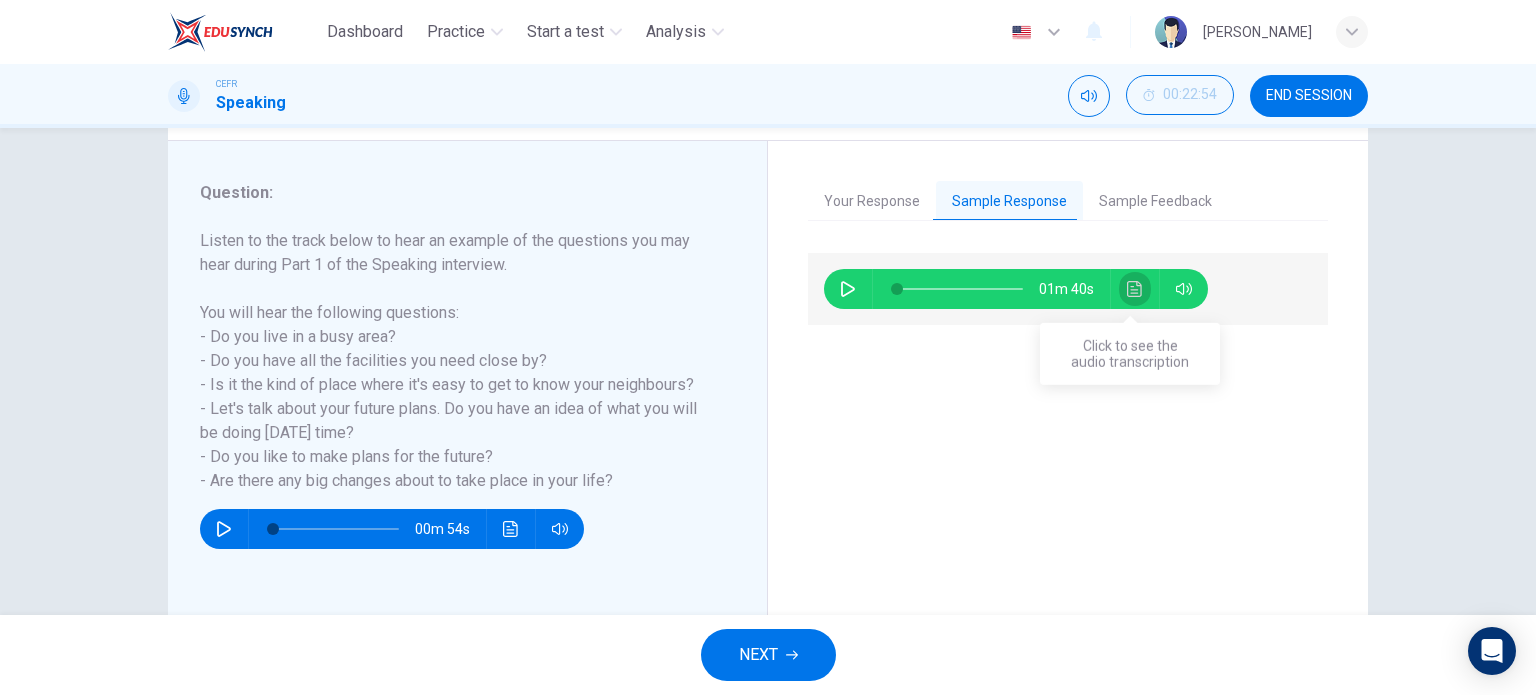 click at bounding box center (1135, 289) 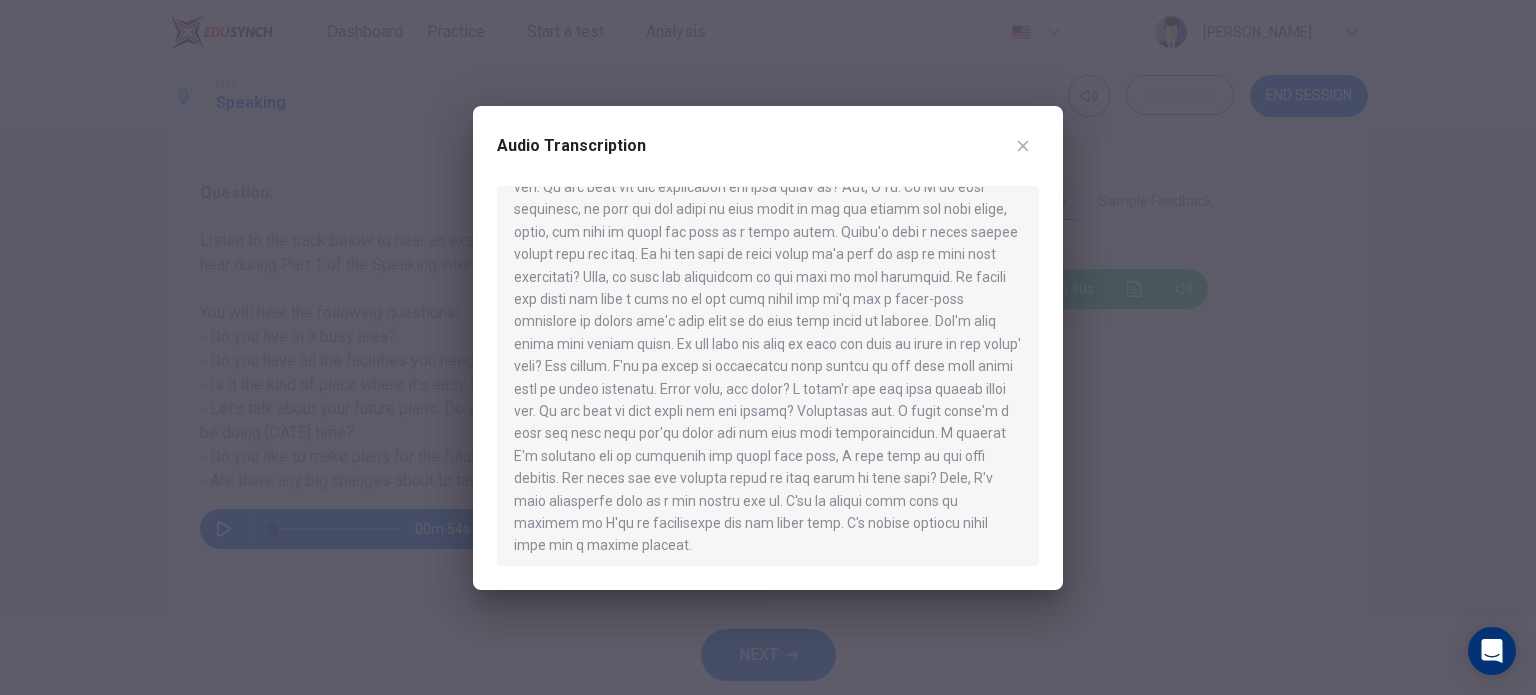 scroll, scrollTop: 120, scrollLeft: 0, axis: vertical 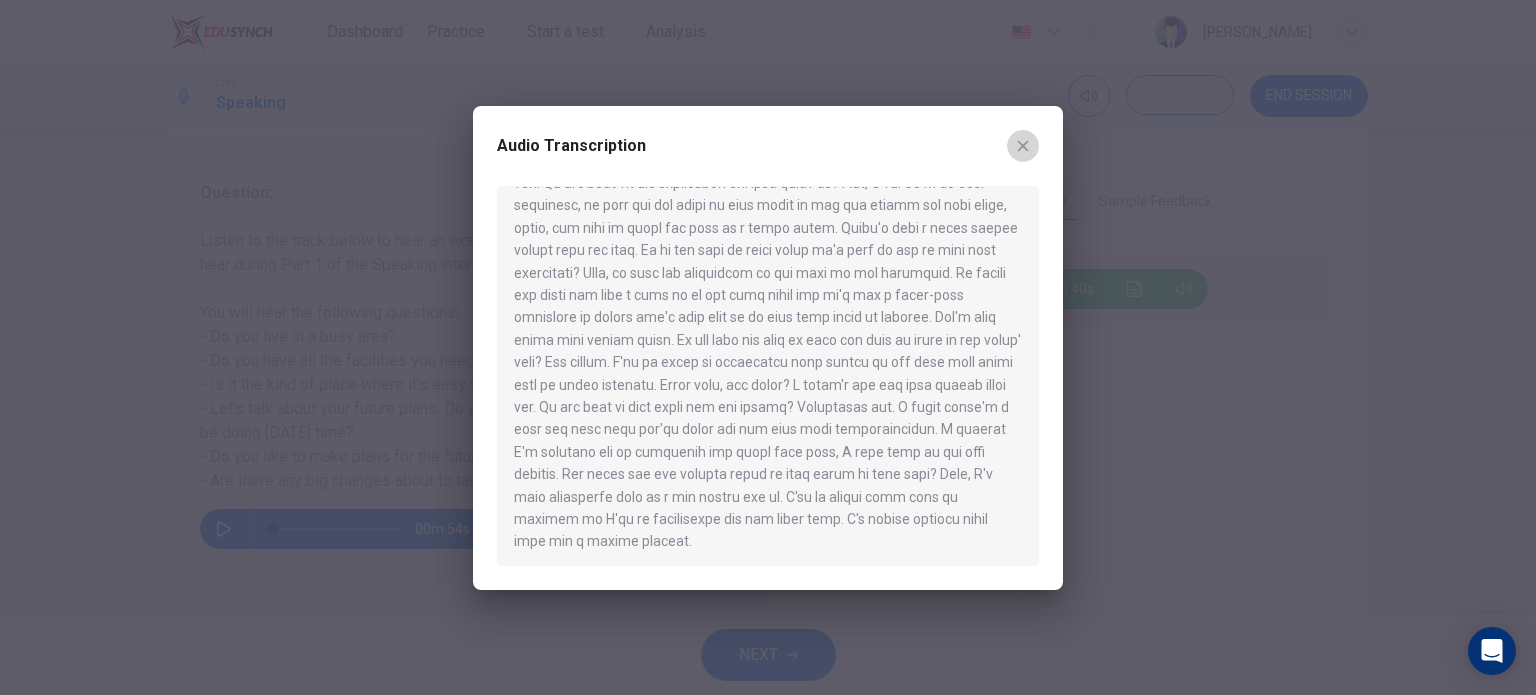click 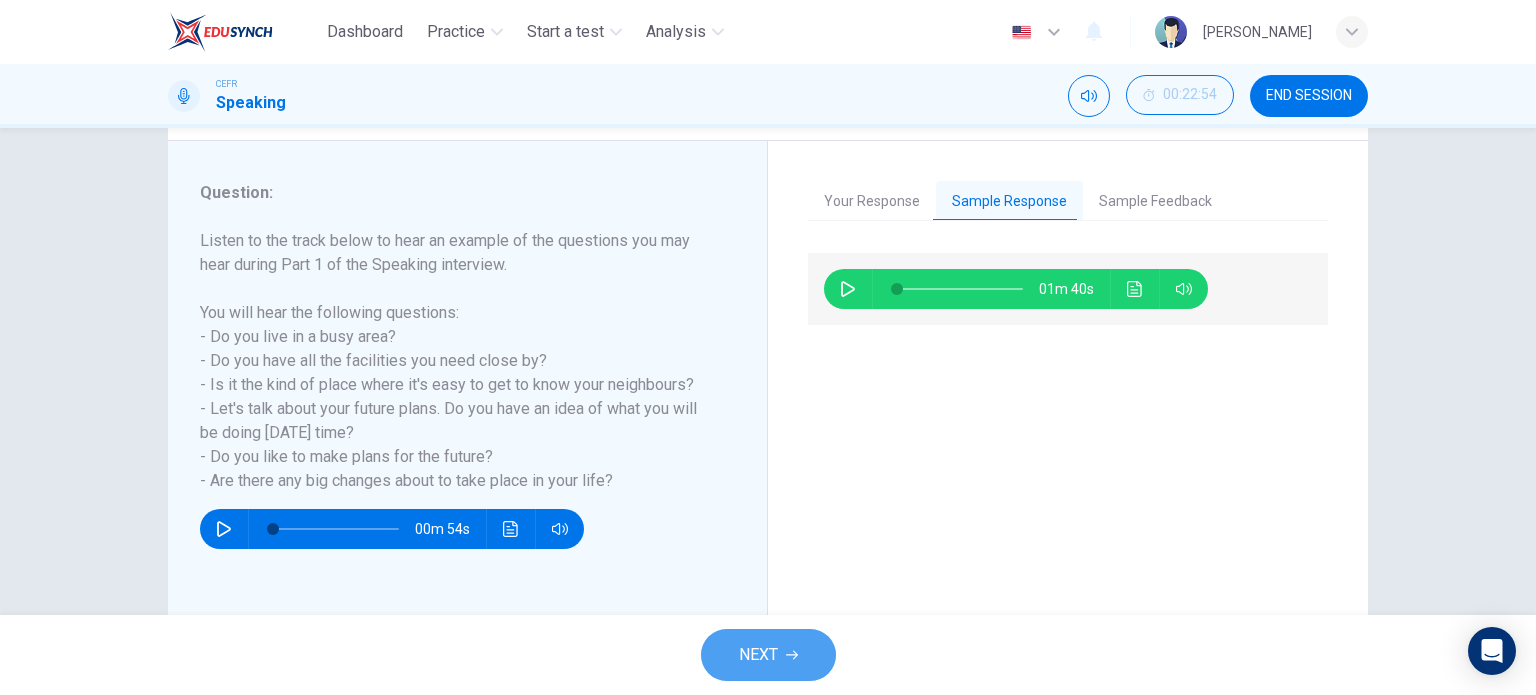click on "NEXT" at bounding box center (768, 655) 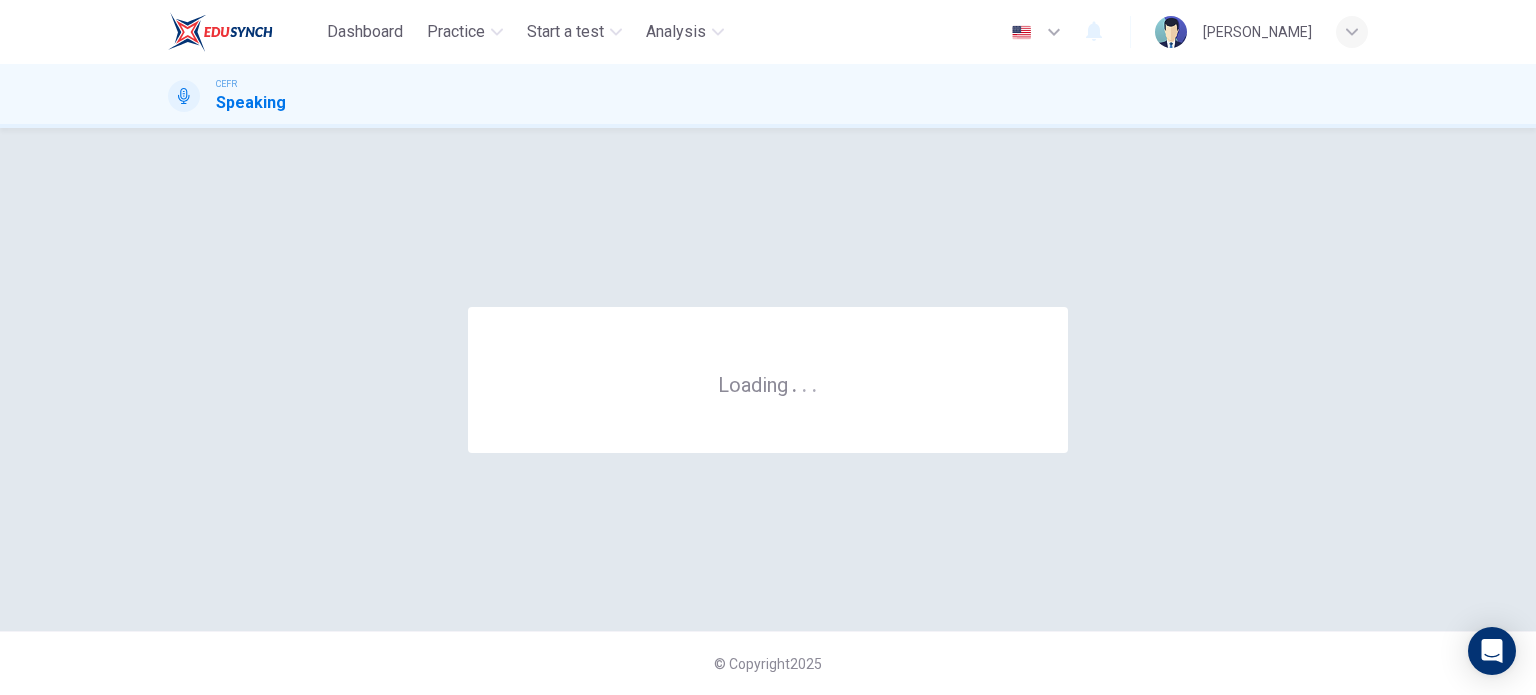 scroll, scrollTop: 0, scrollLeft: 0, axis: both 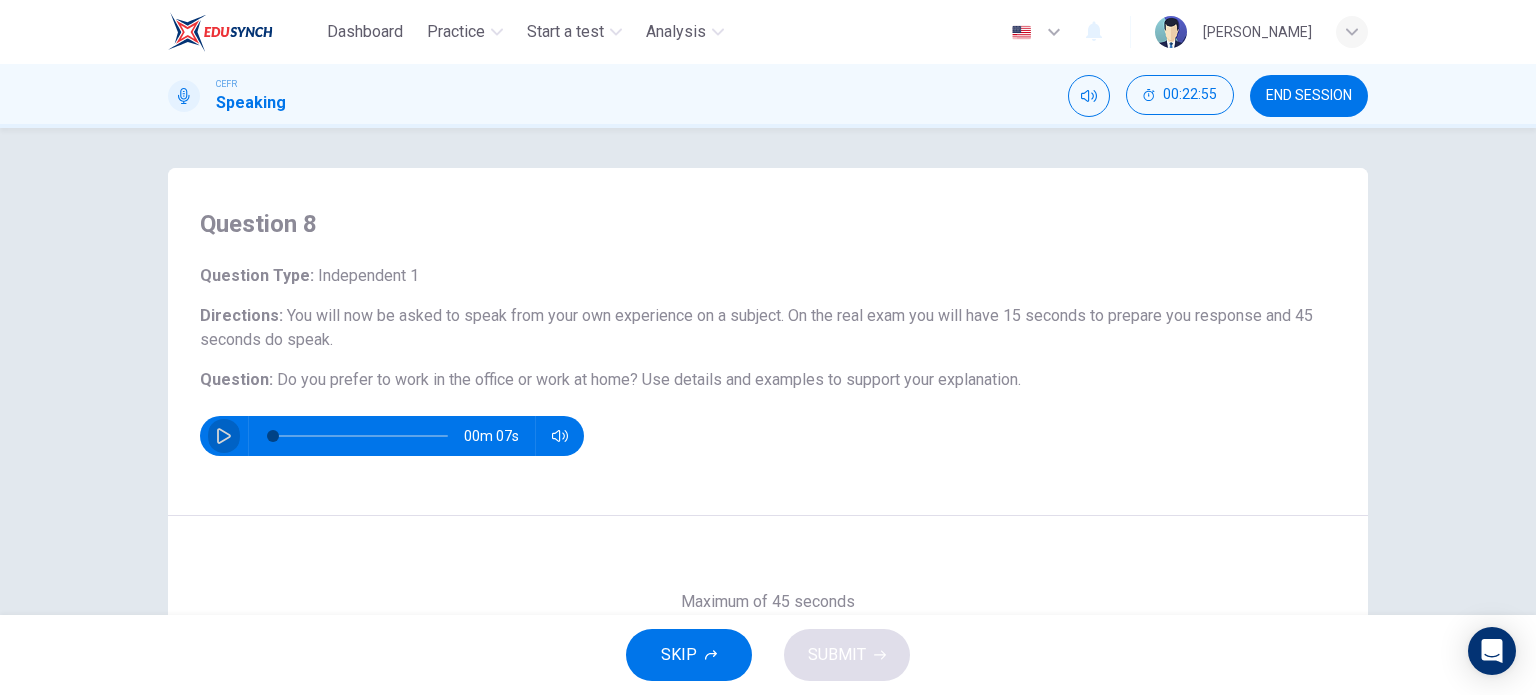 click 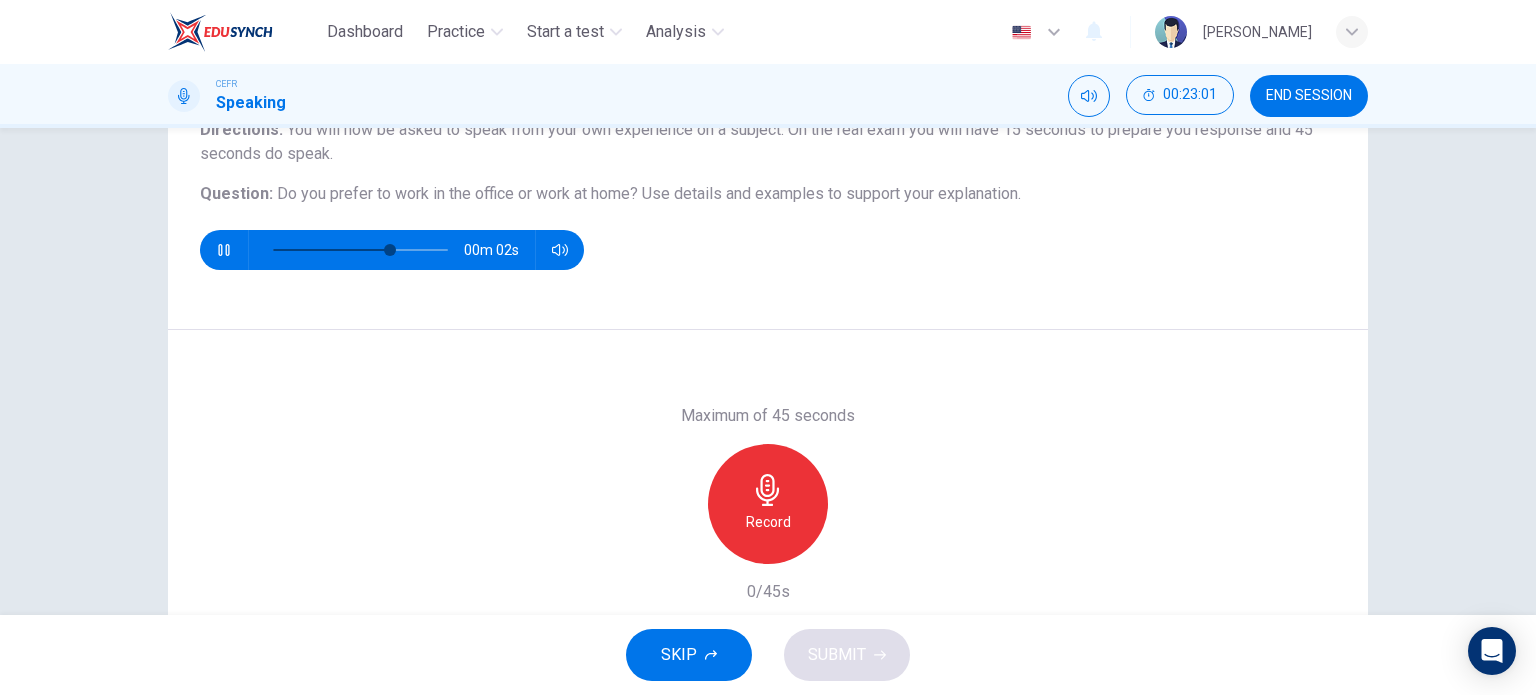 scroll, scrollTop: 202, scrollLeft: 0, axis: vertical 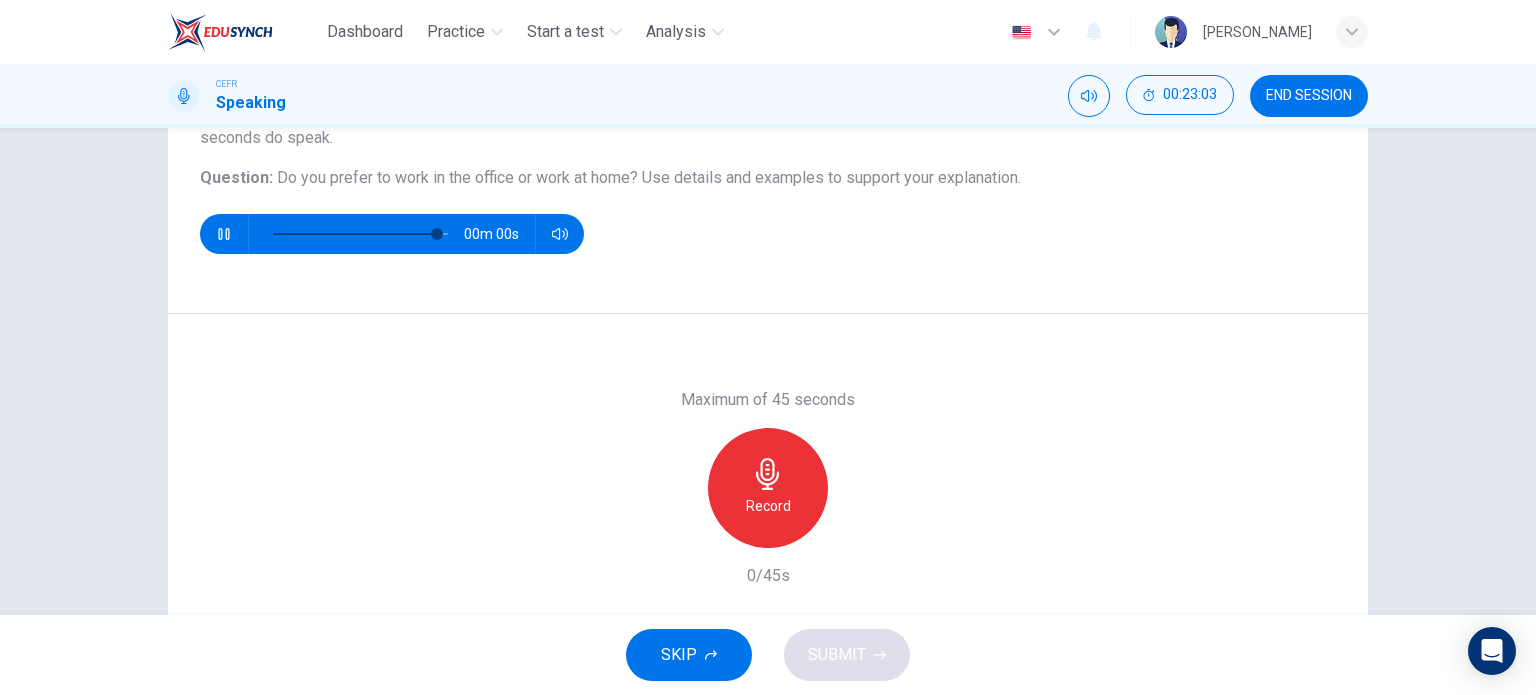 type on "0" 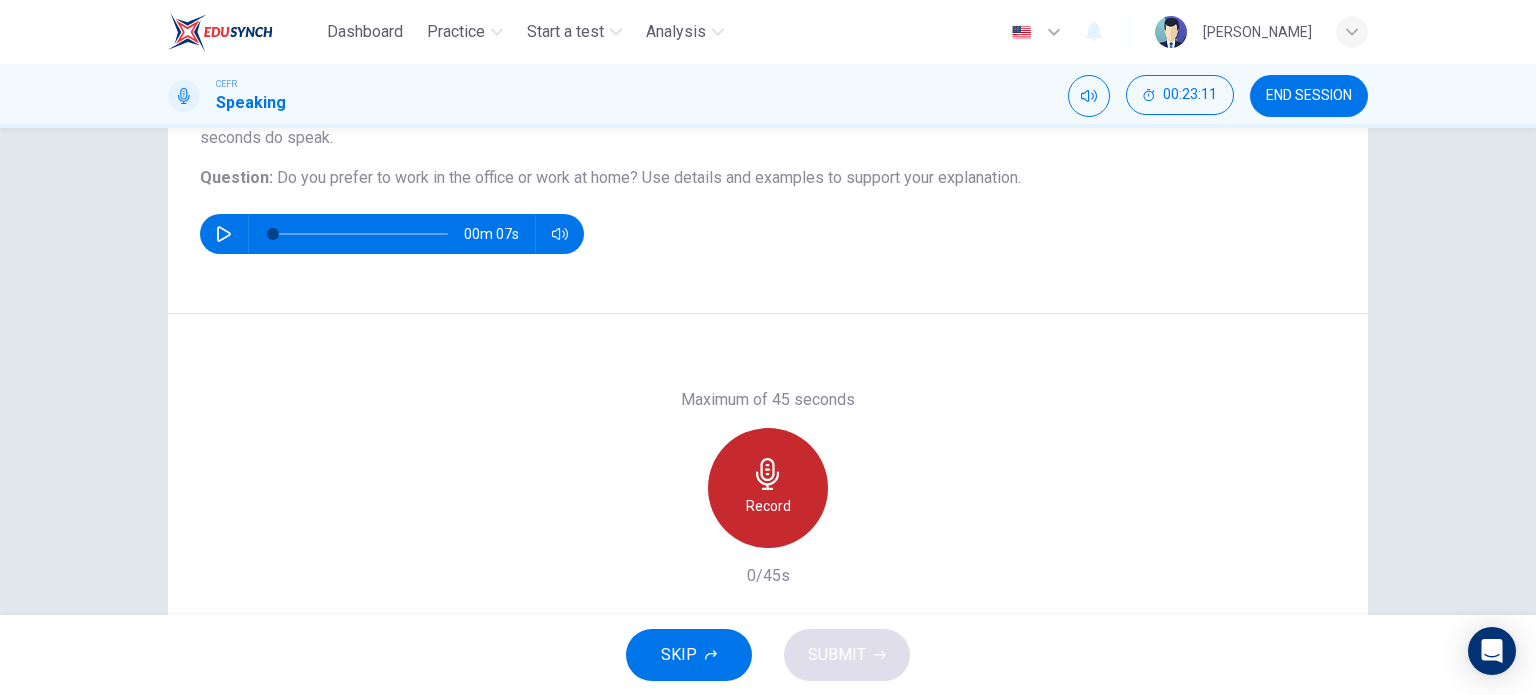 click on "Record" at bounding box center (768, 488) 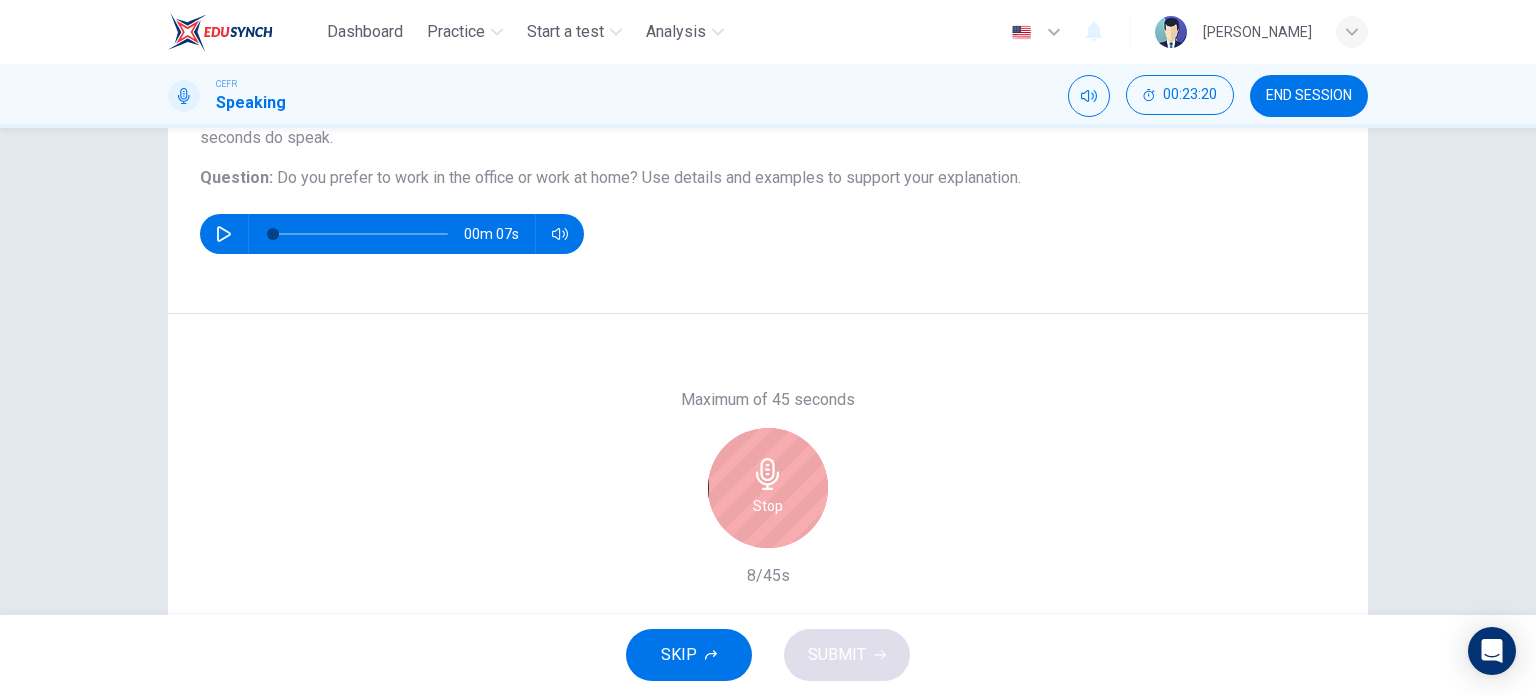 click on "Stop" at bounding box center (768, 488) 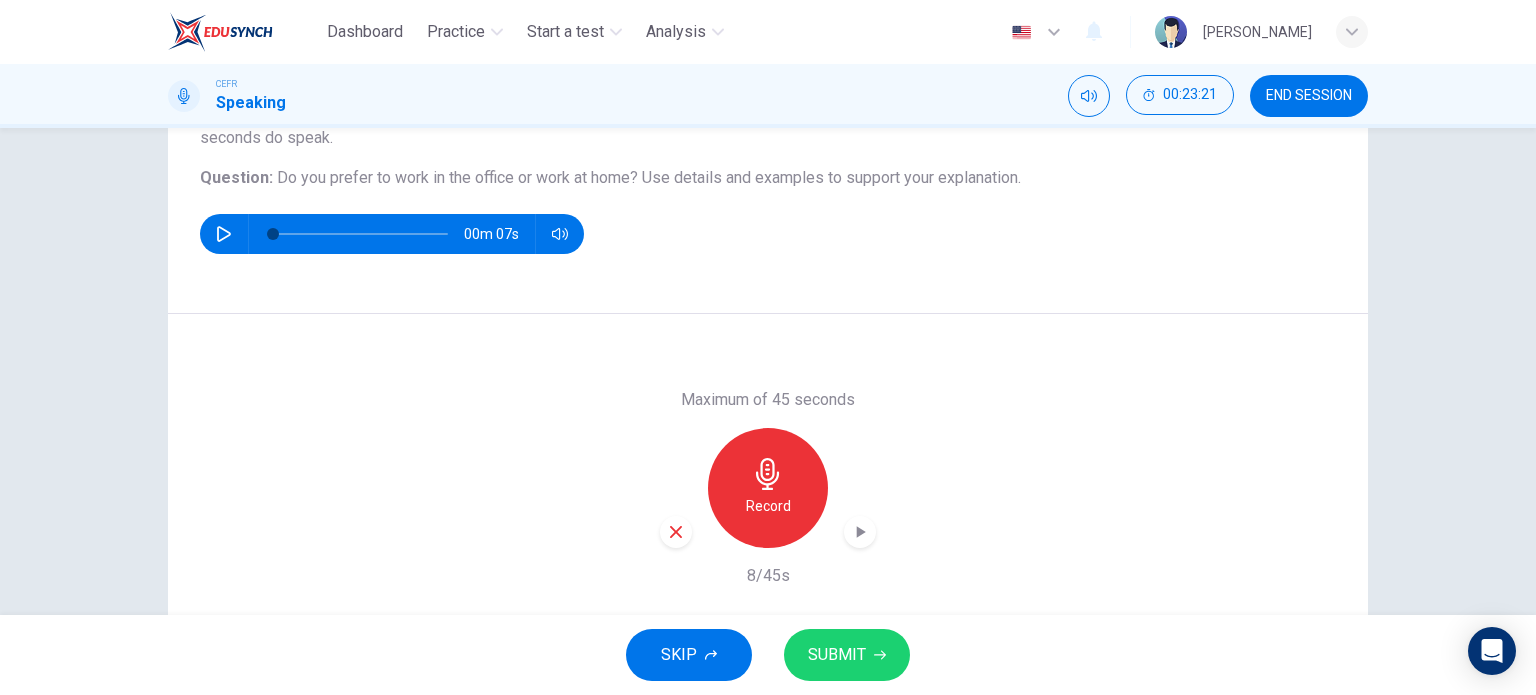 click 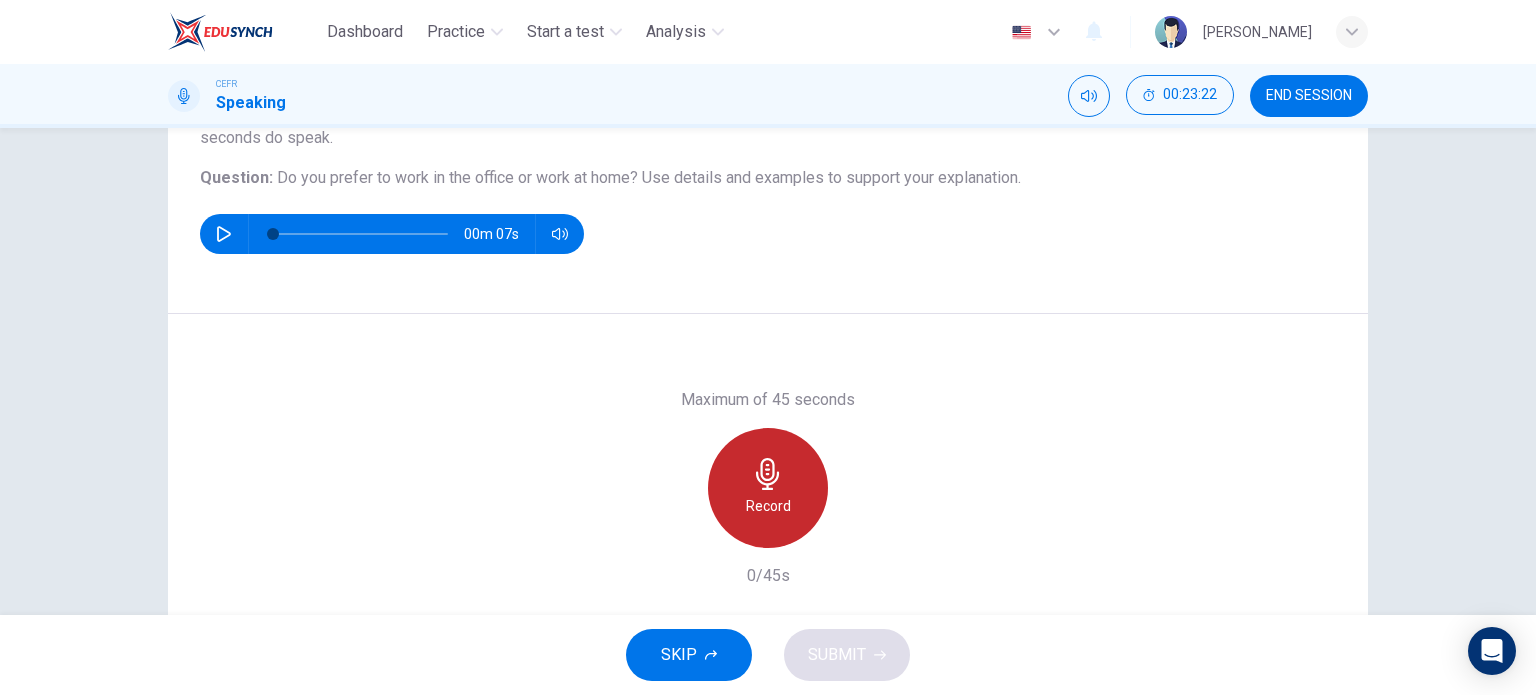 click on "Record" at bounding box center [768, 488] 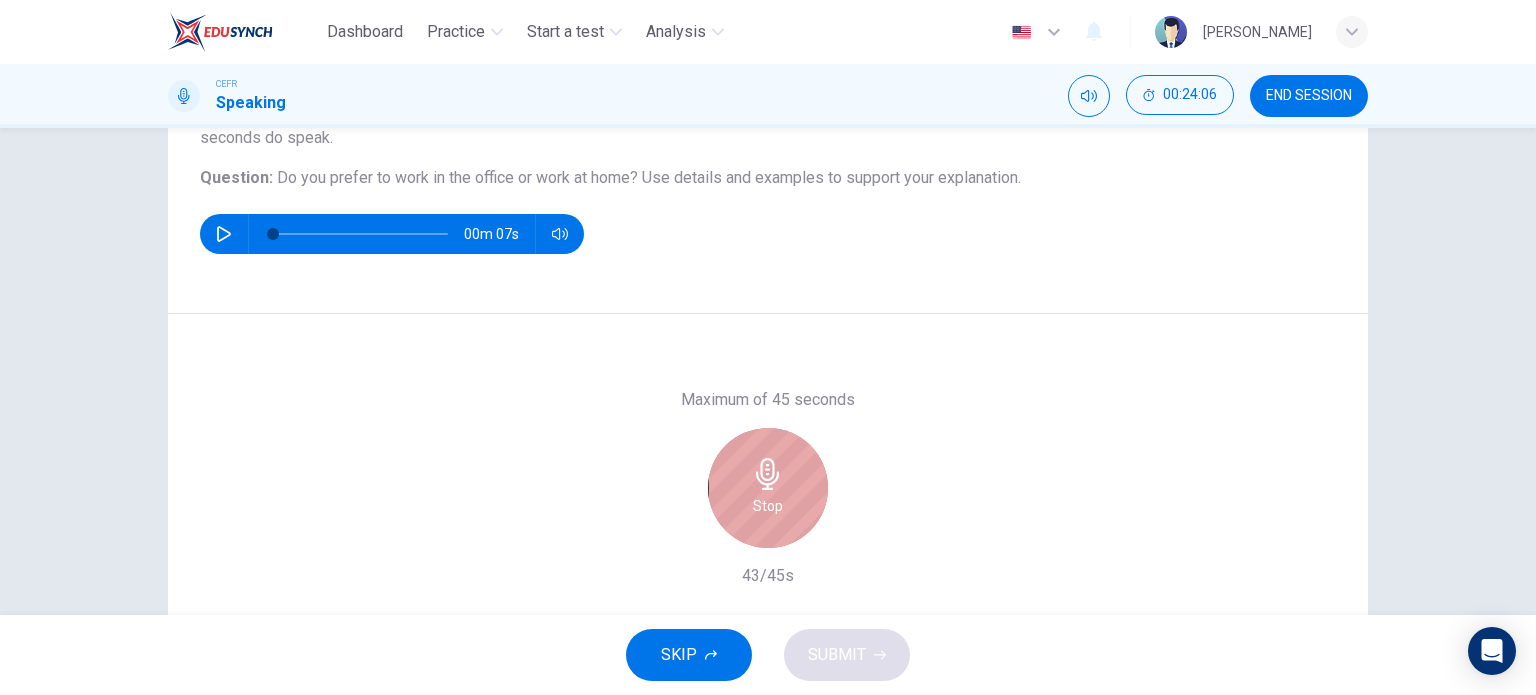 click on "Stop" at bounding box center [768, 488] 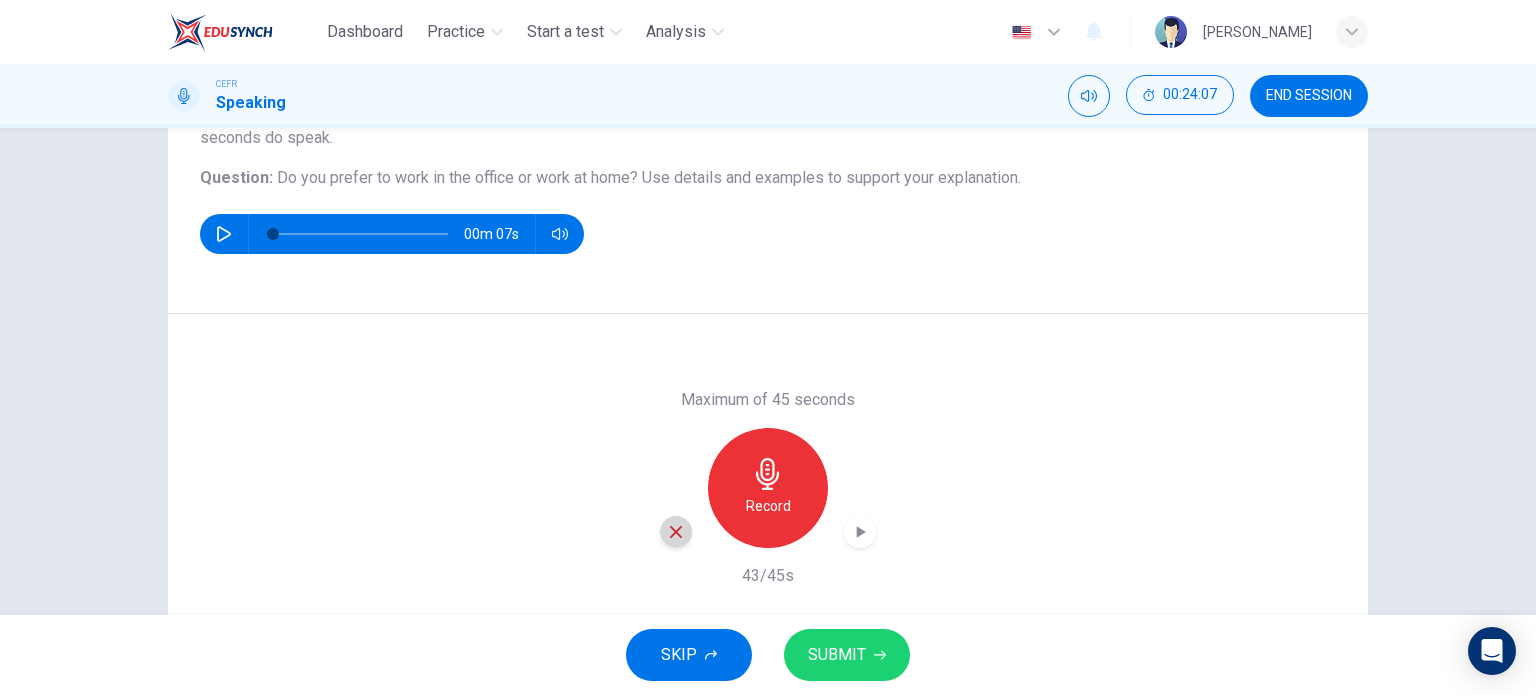 click 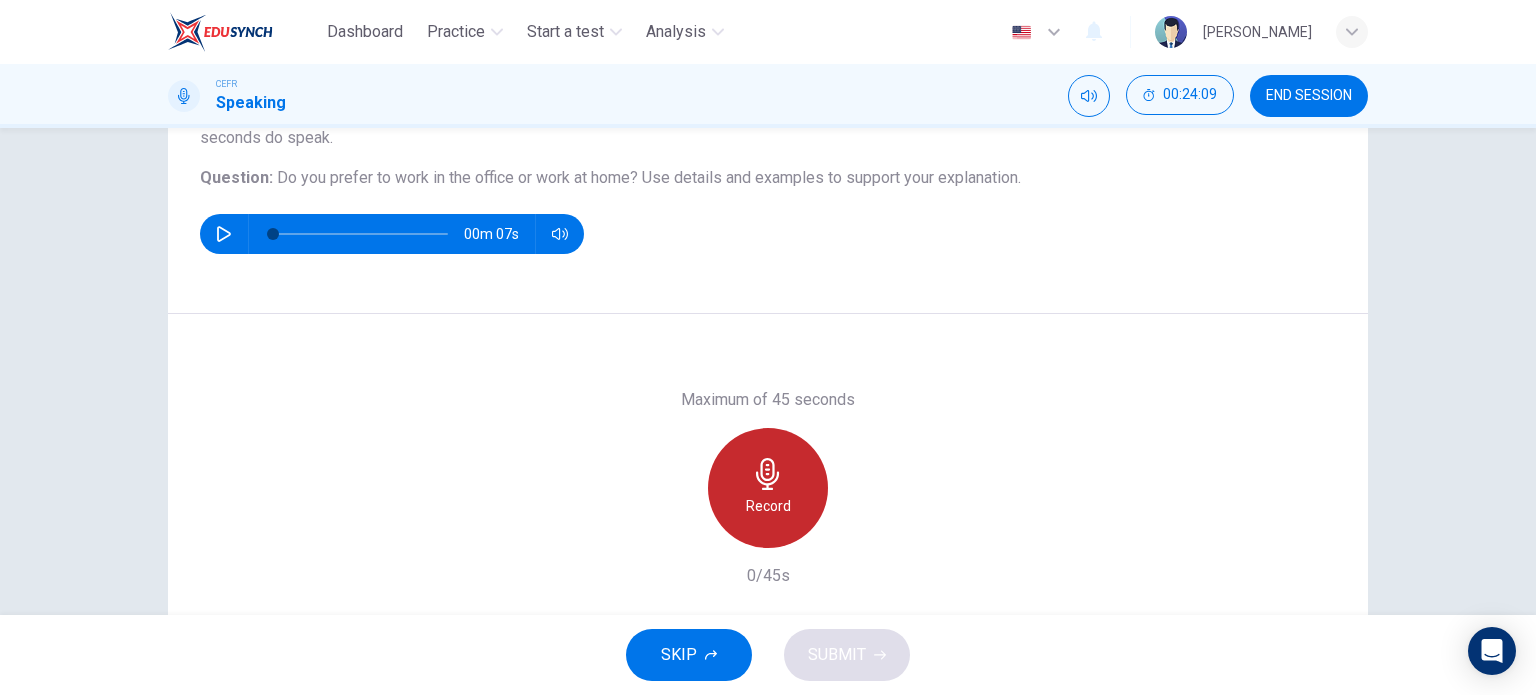 click on "Record" at bounding box center (768, 488) 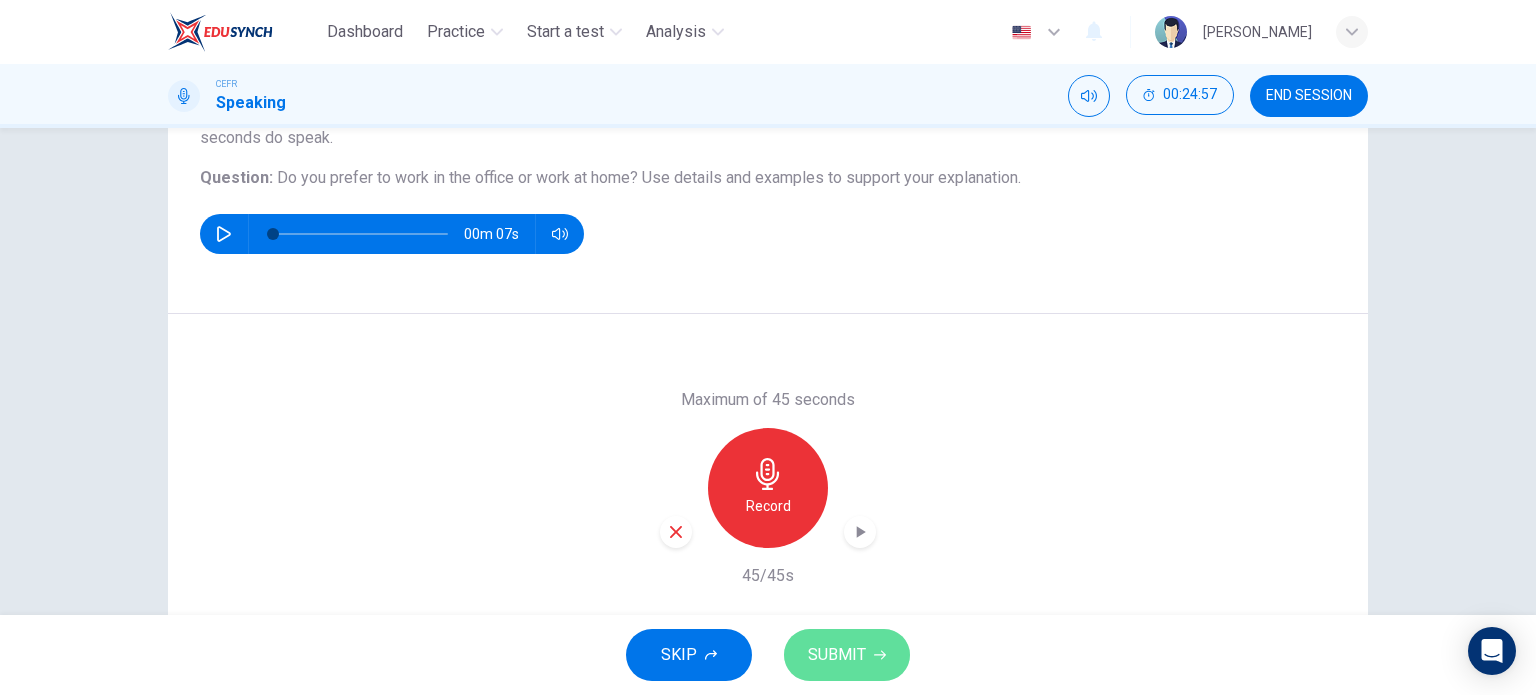 click on "SUBMIT" at bounding box center (837, 655) 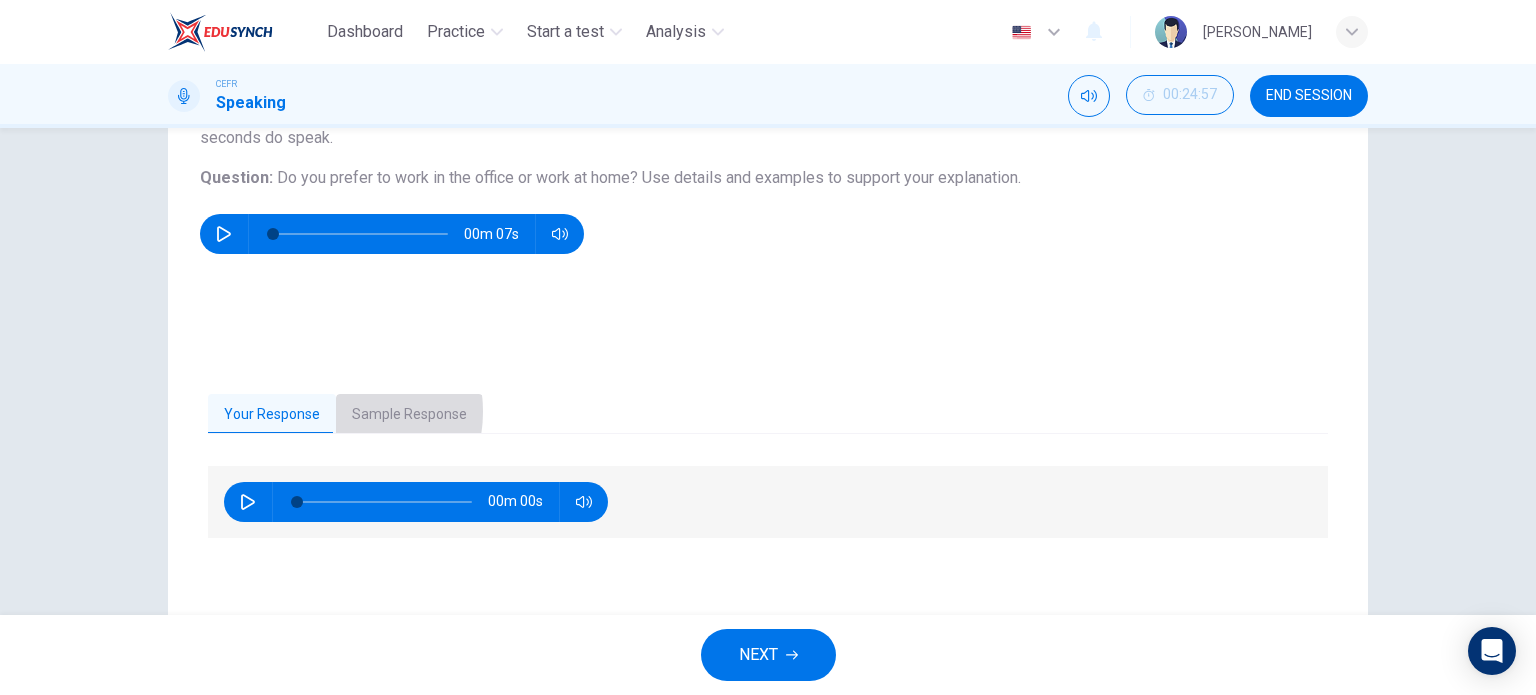 click on "Sample Response" at bounding box center (409, 415) 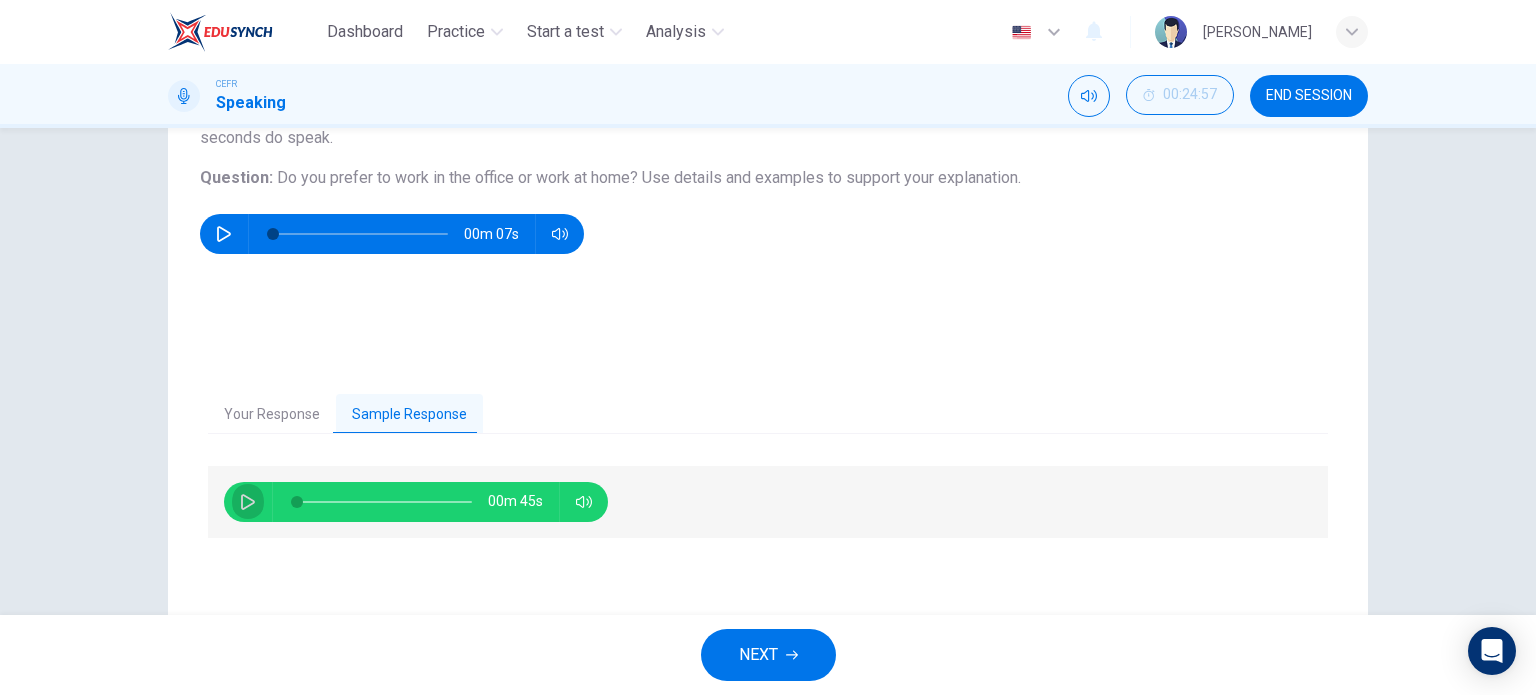 click 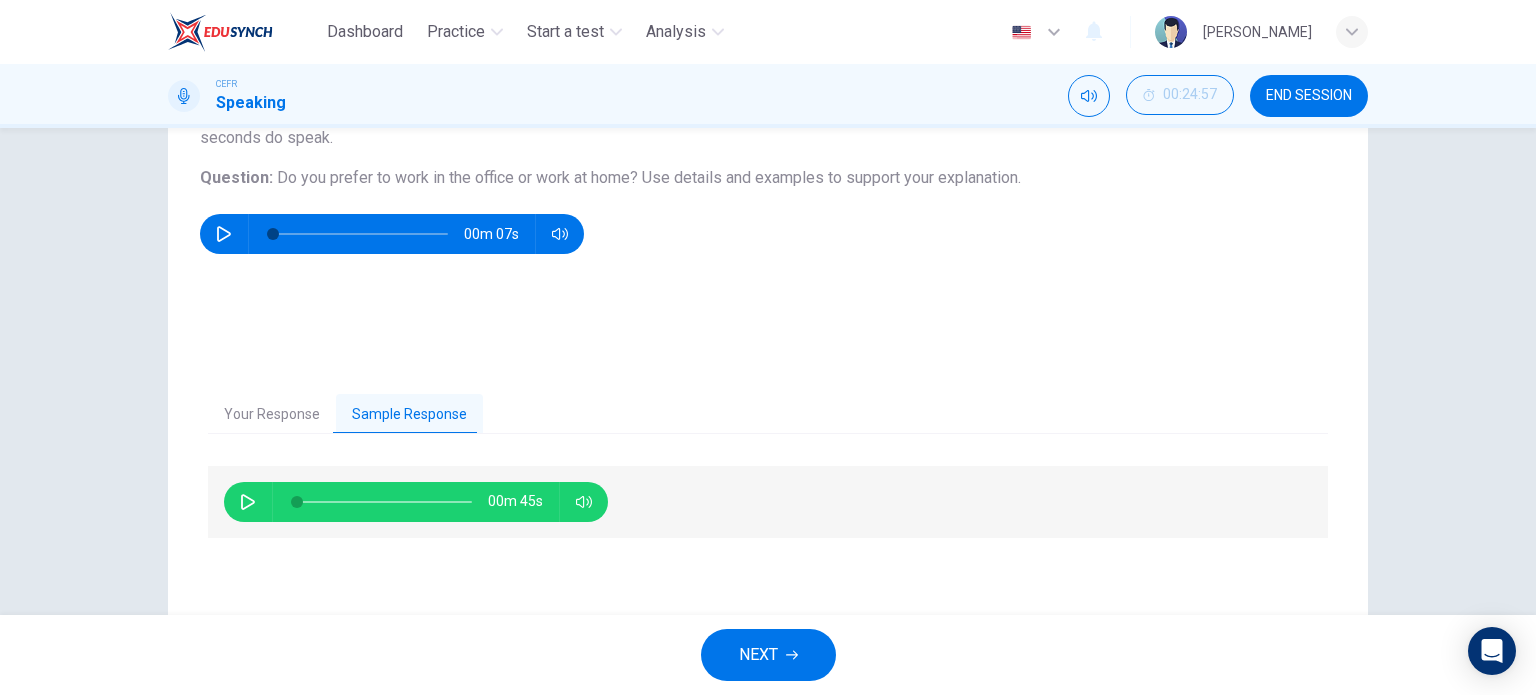 type on "0" 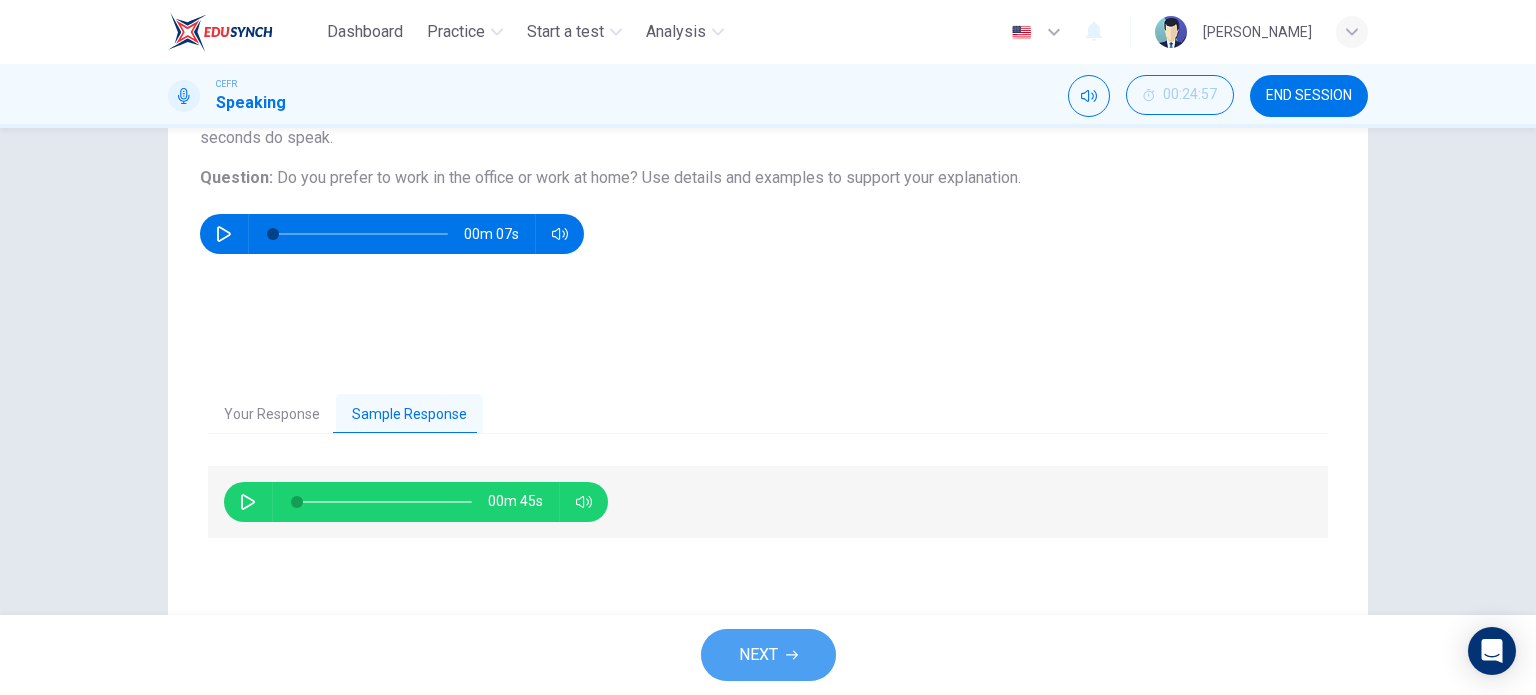 click on "NEXT" at bounding box center (758, 655) 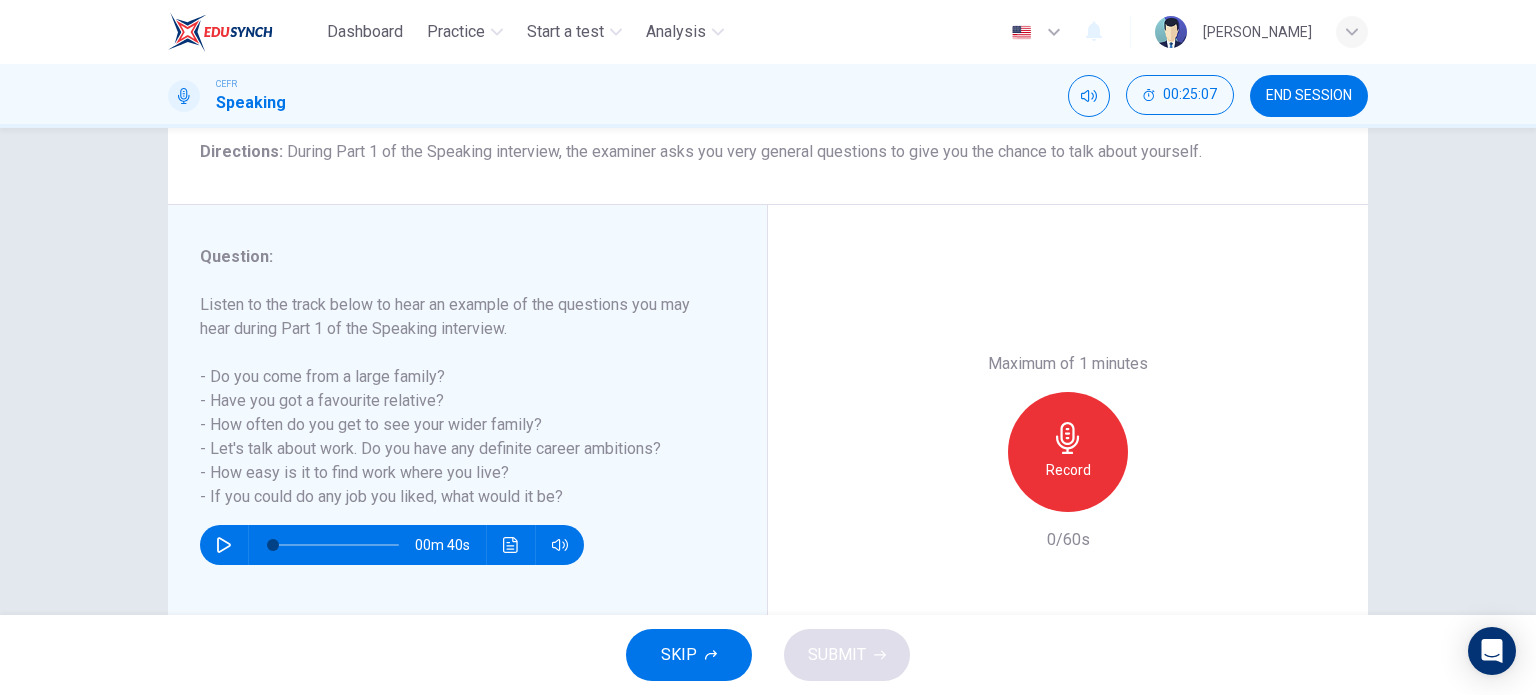 scroll, scrollTop: 192, scrollLeft: 0, axis: vertical 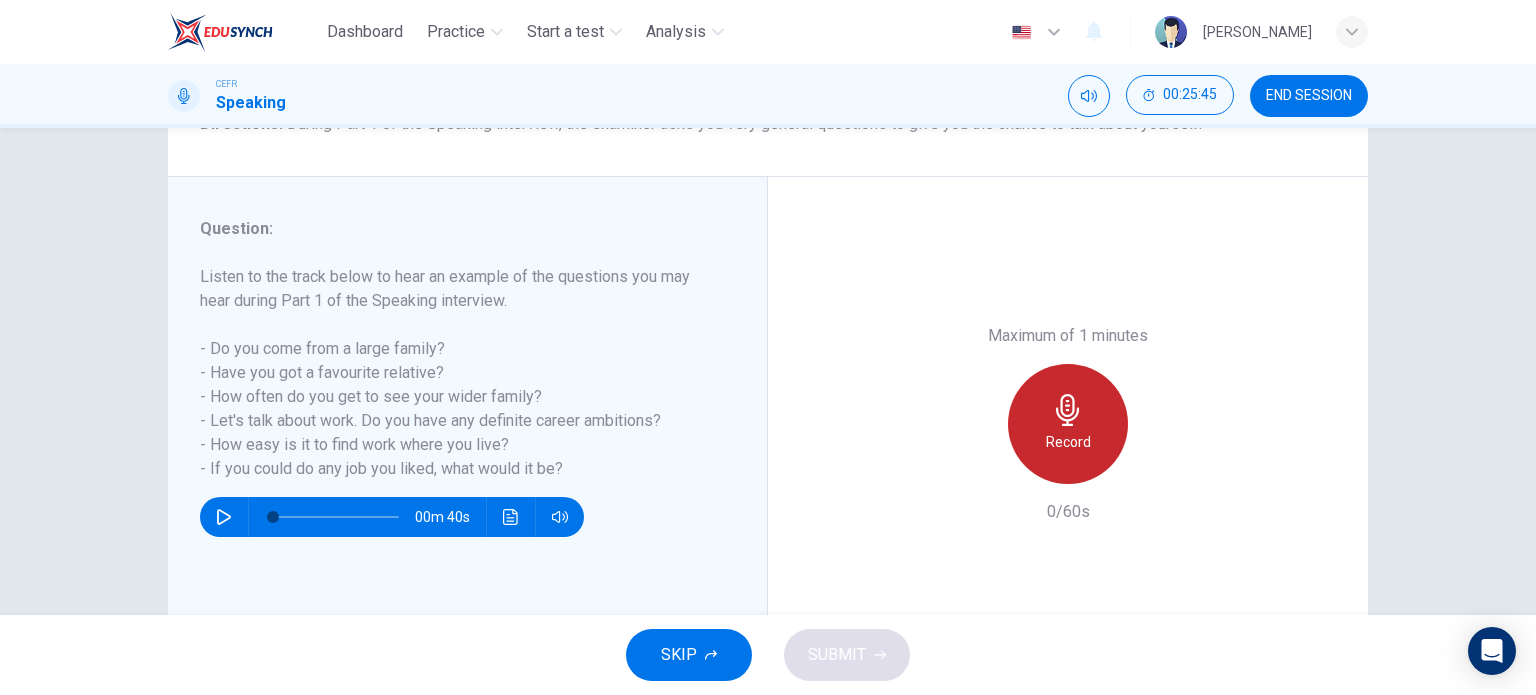 click 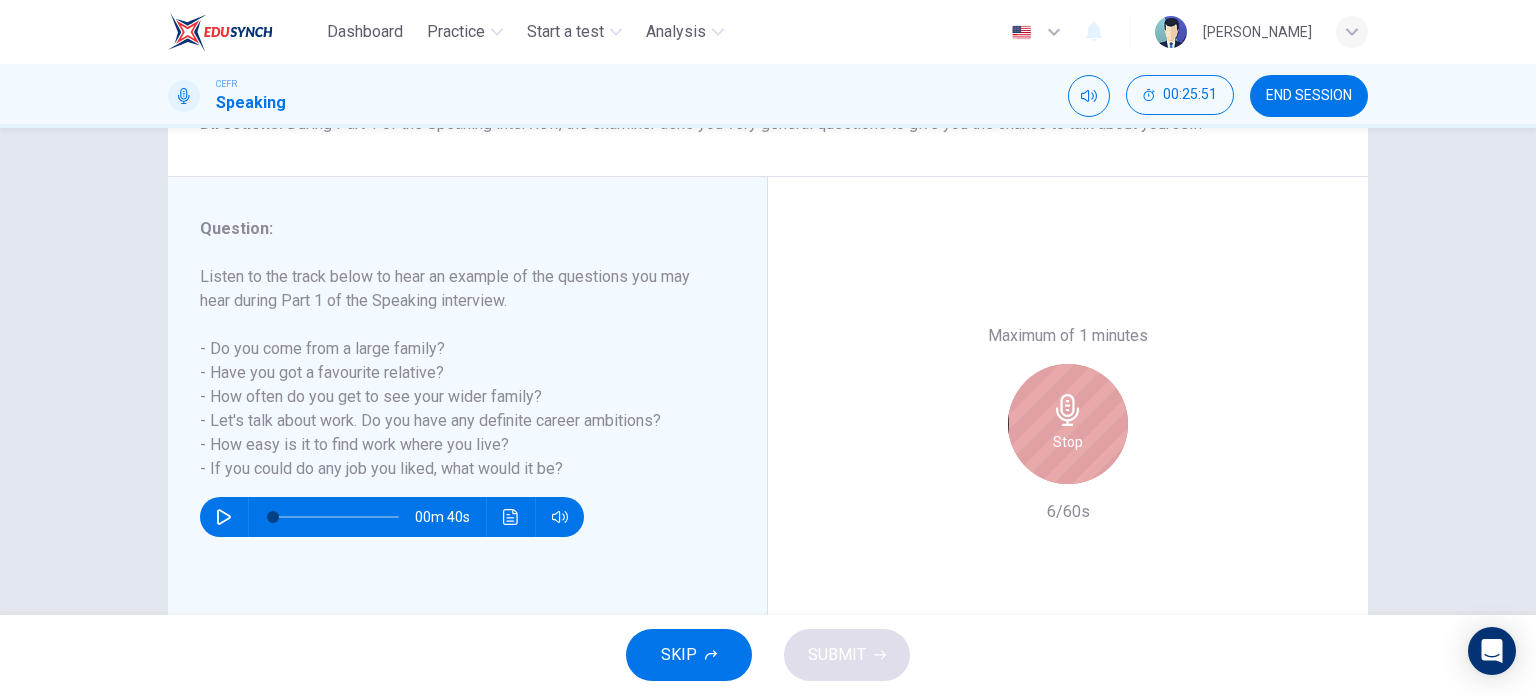 click 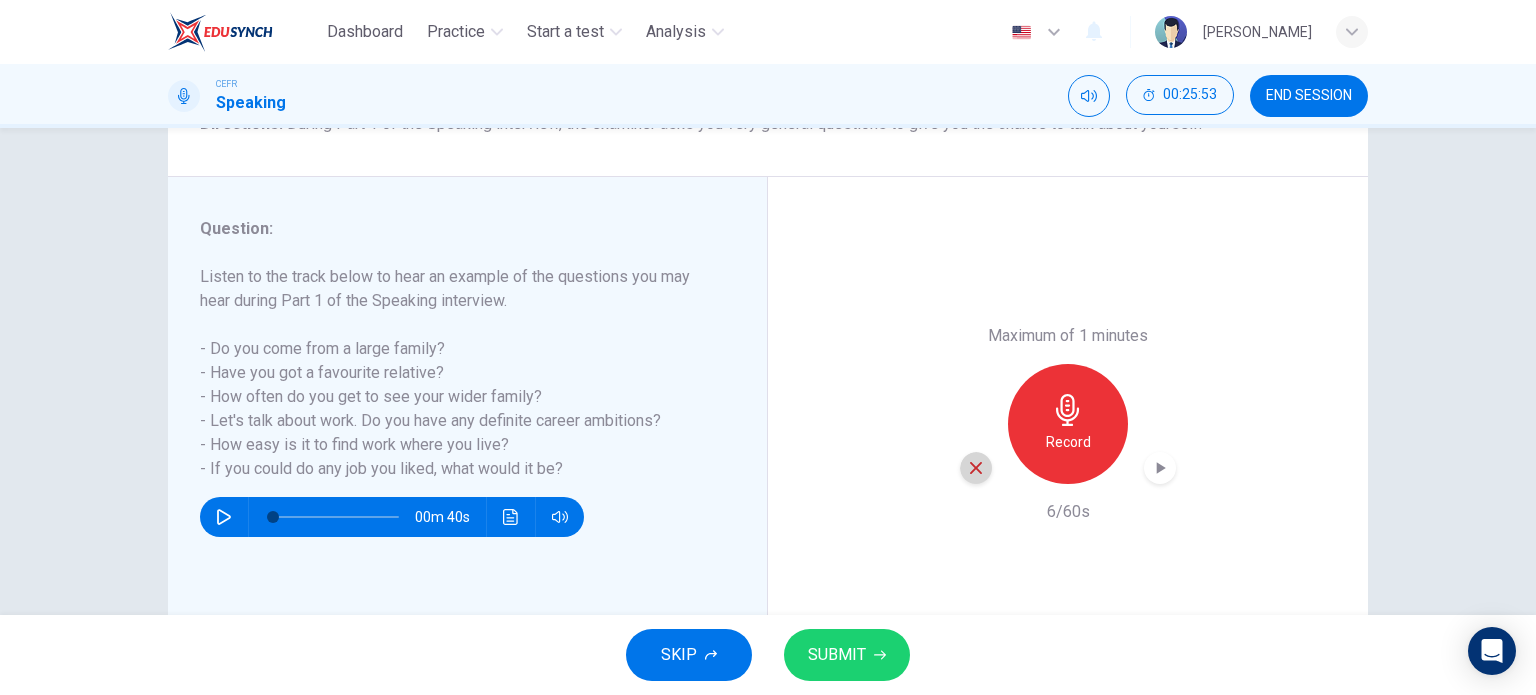 click at bounding box center (976, 468) 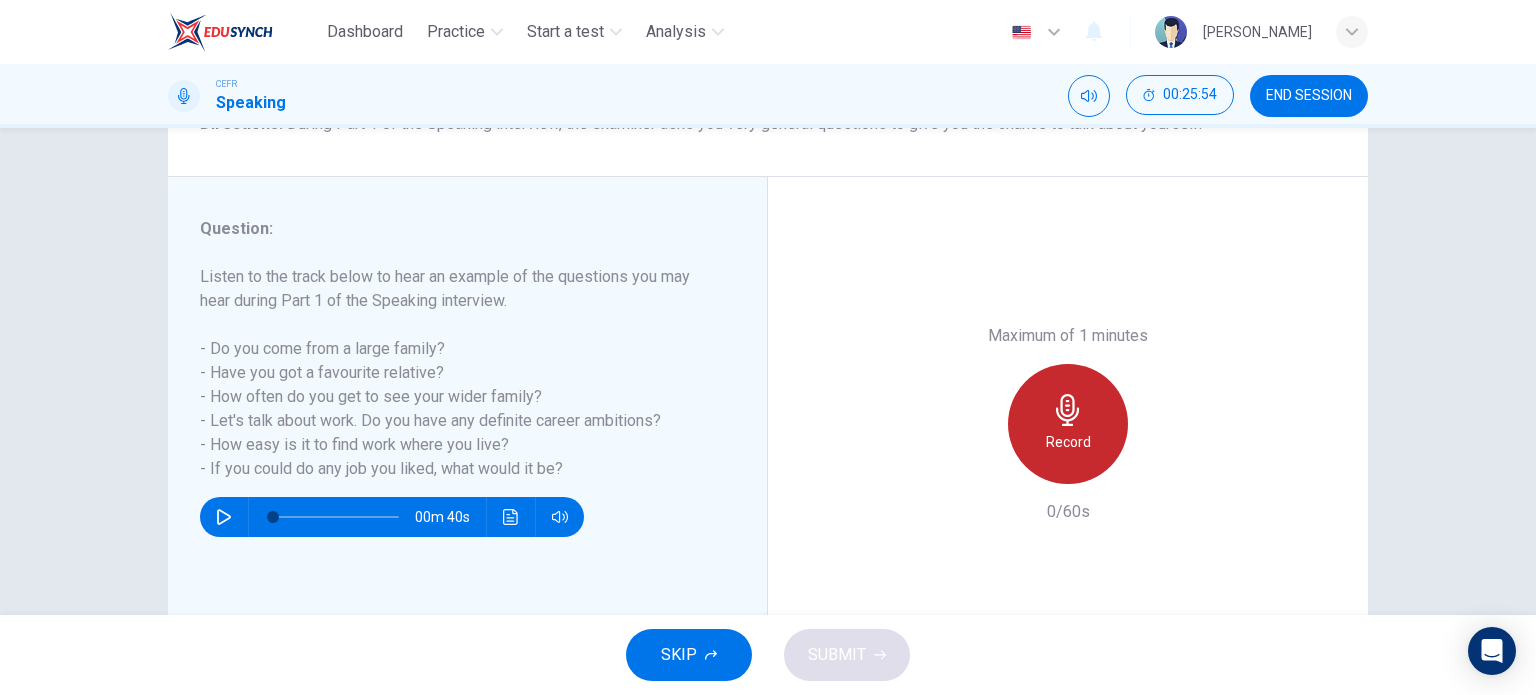 click on "Record" at bounding box center [1068, 424] 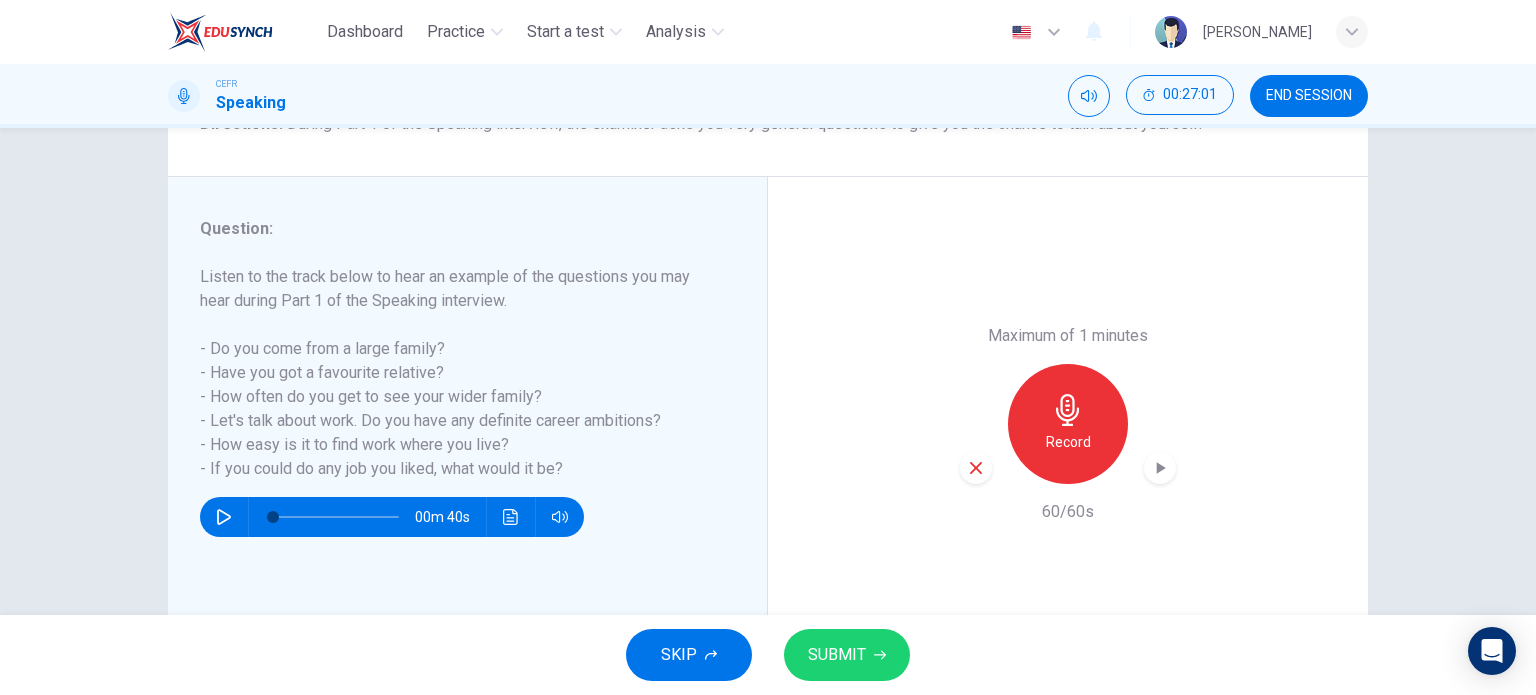 click on "SUBMIT" at bounding box center (847, 655) 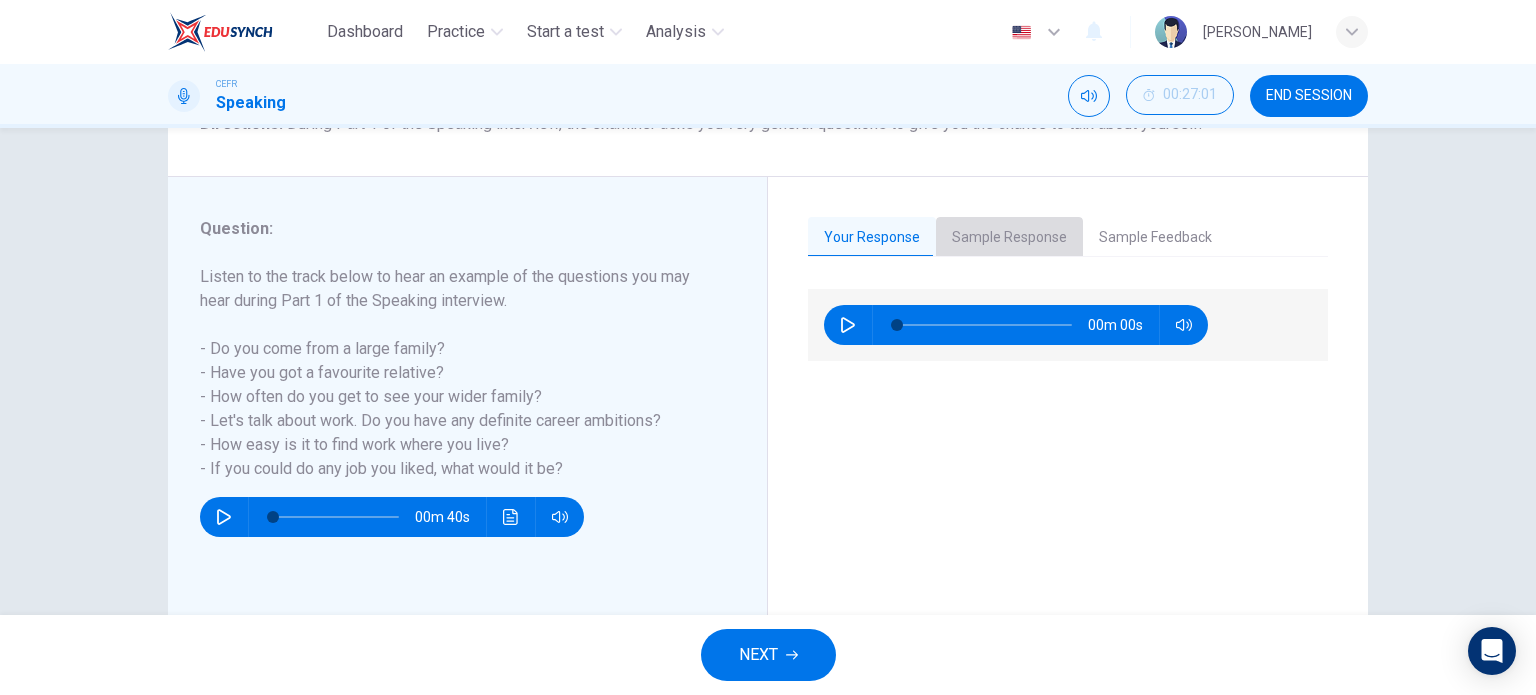 click on "Sample Response" at bounding box center (1009, 238) 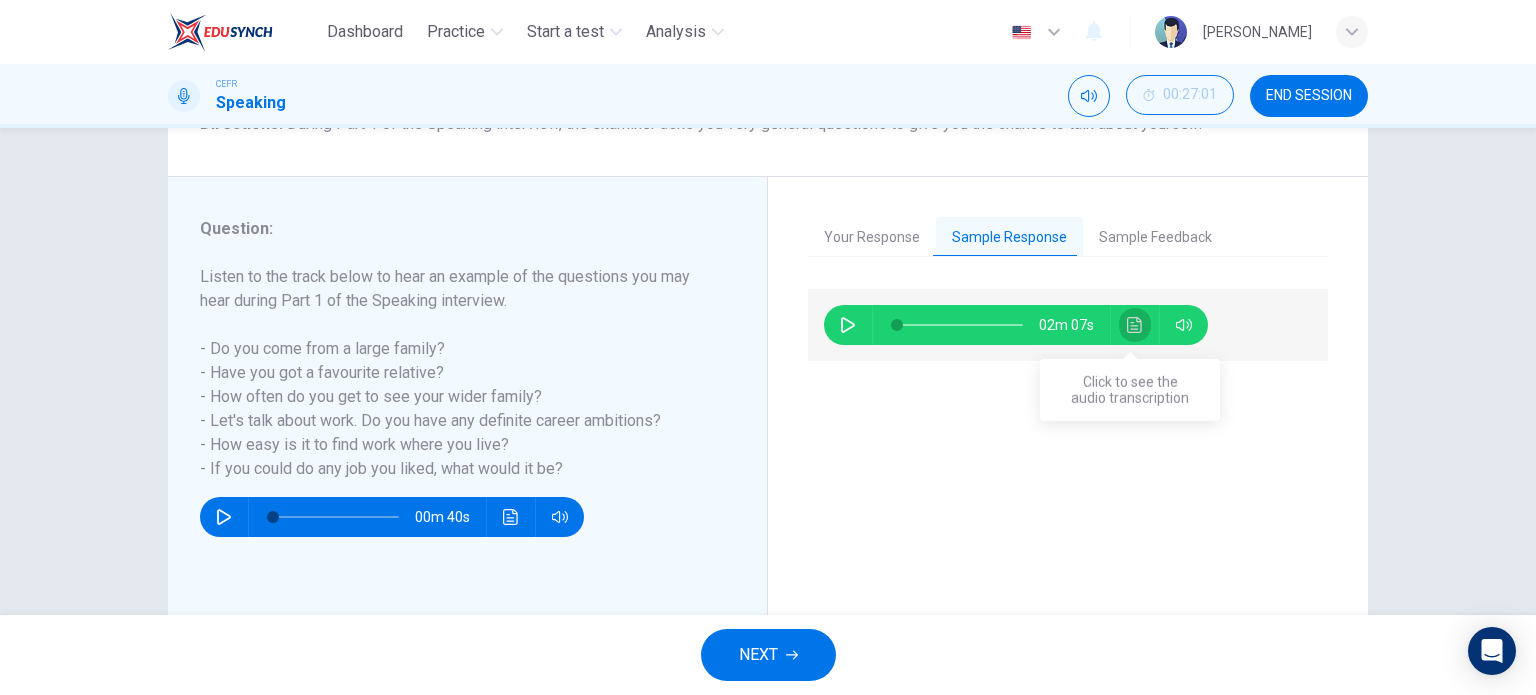 click at bounding box center (1135, 325) 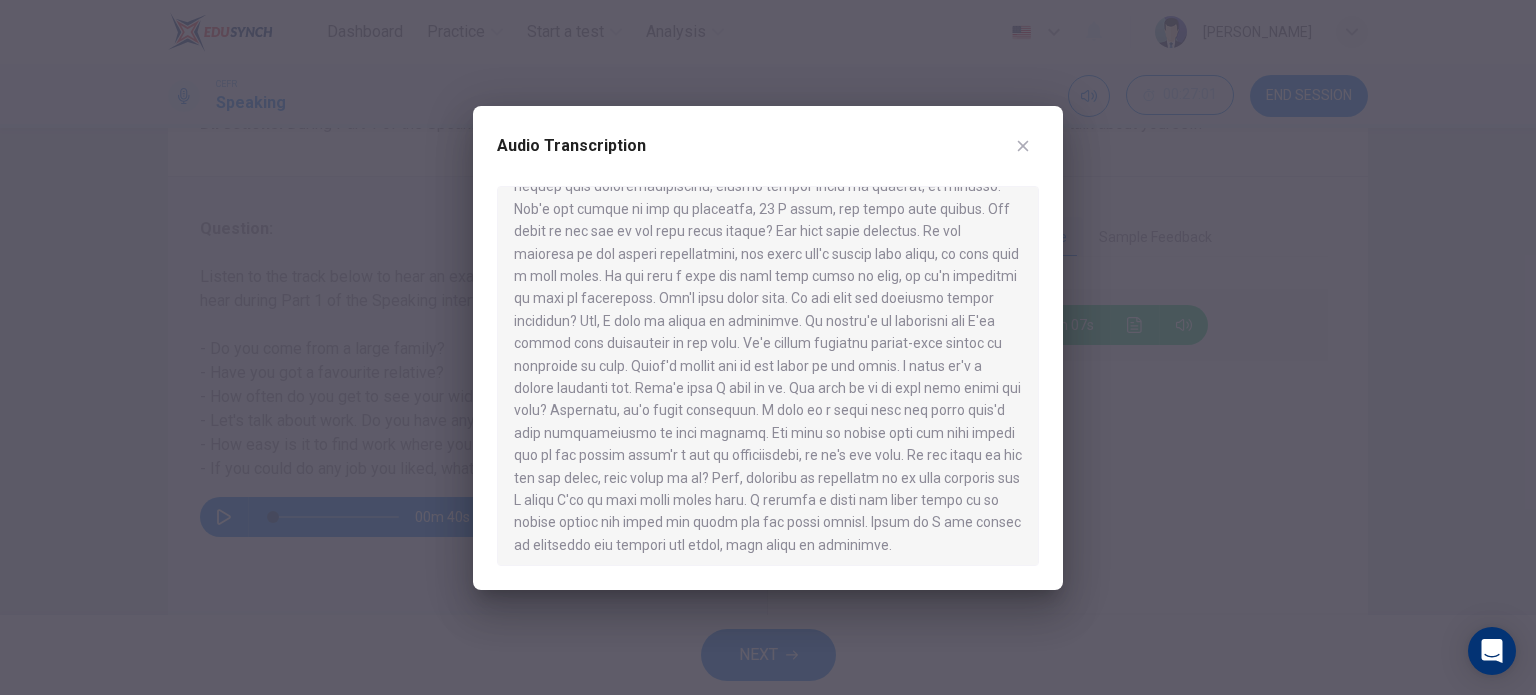 scroll, scrollTop: 146, scrollLeft: 0, axis: vertical 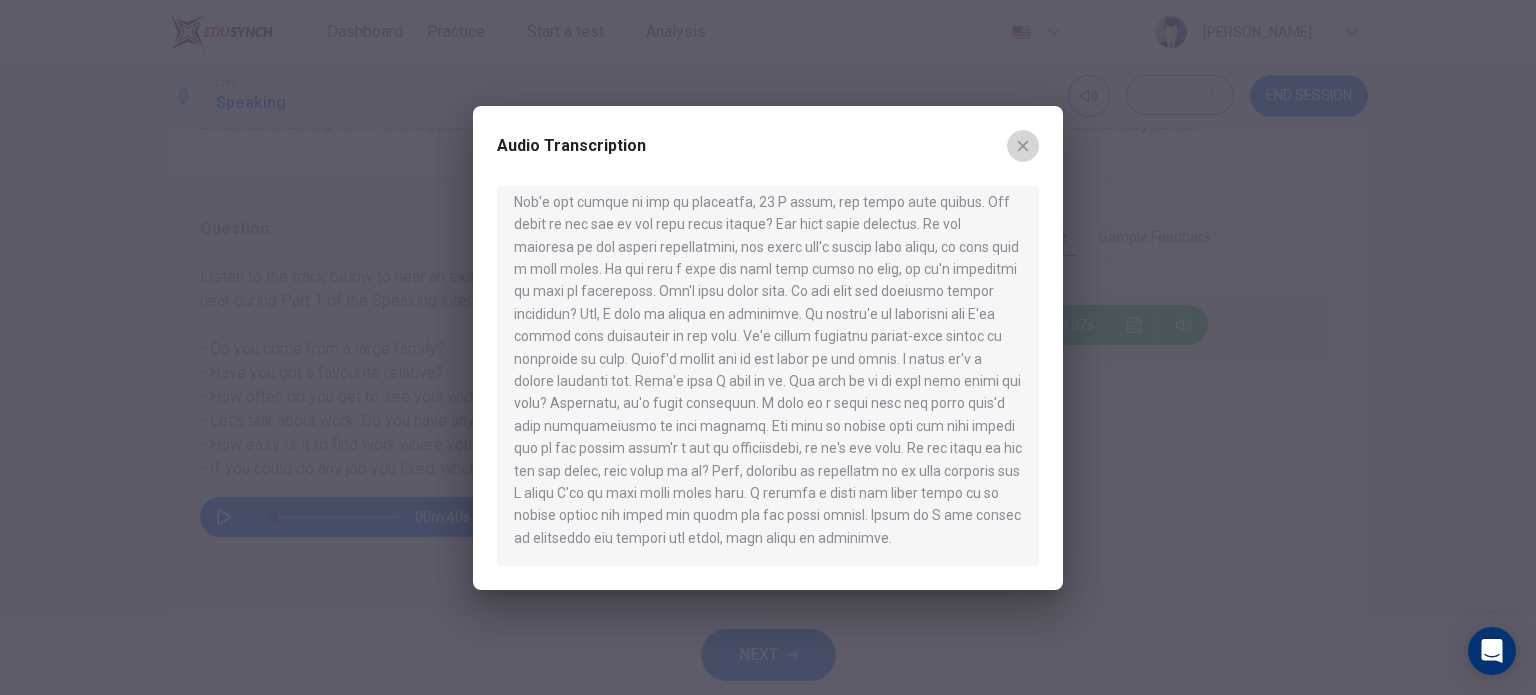 click at bounding box center (1023, 146) 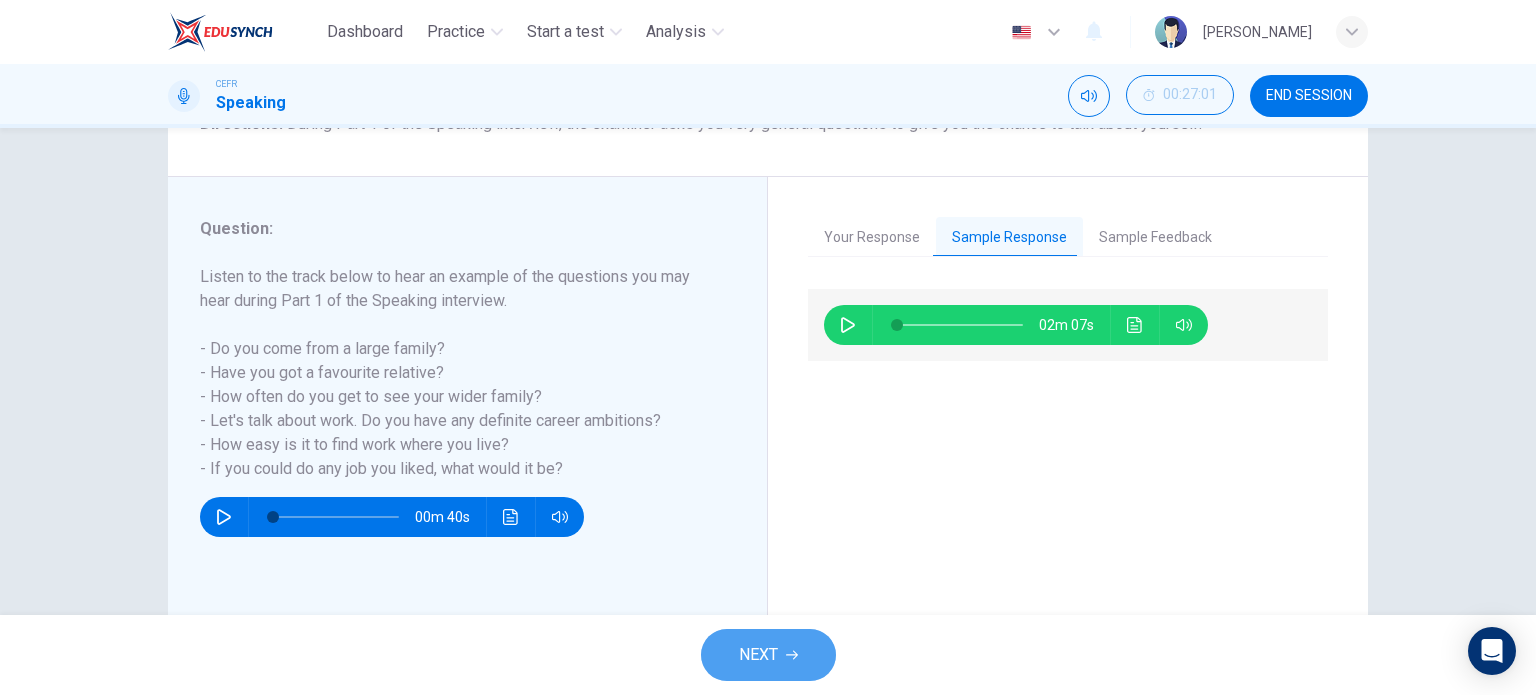 click on "NEXT" at bounding box center [768, 655] 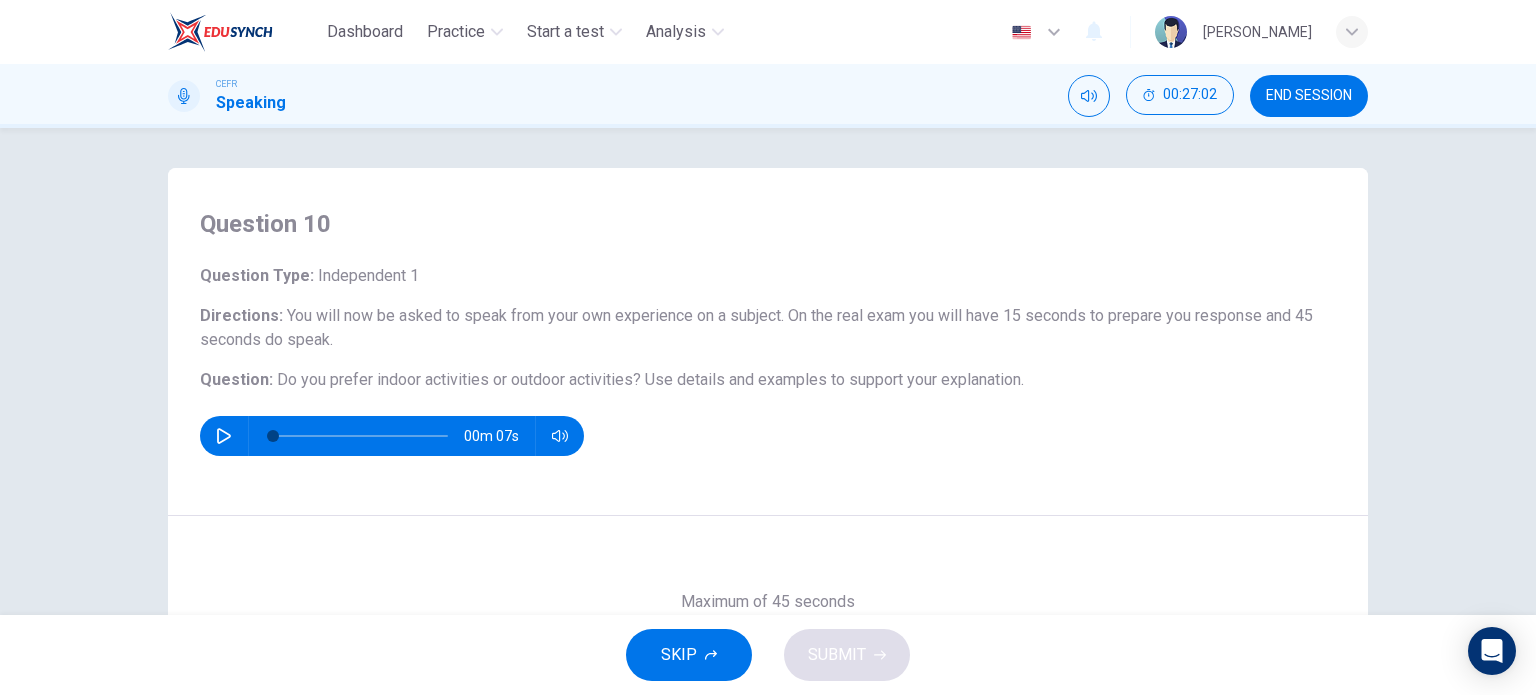 scroll, scrollTop: 56, scrollLeft: 0, axis: vertical 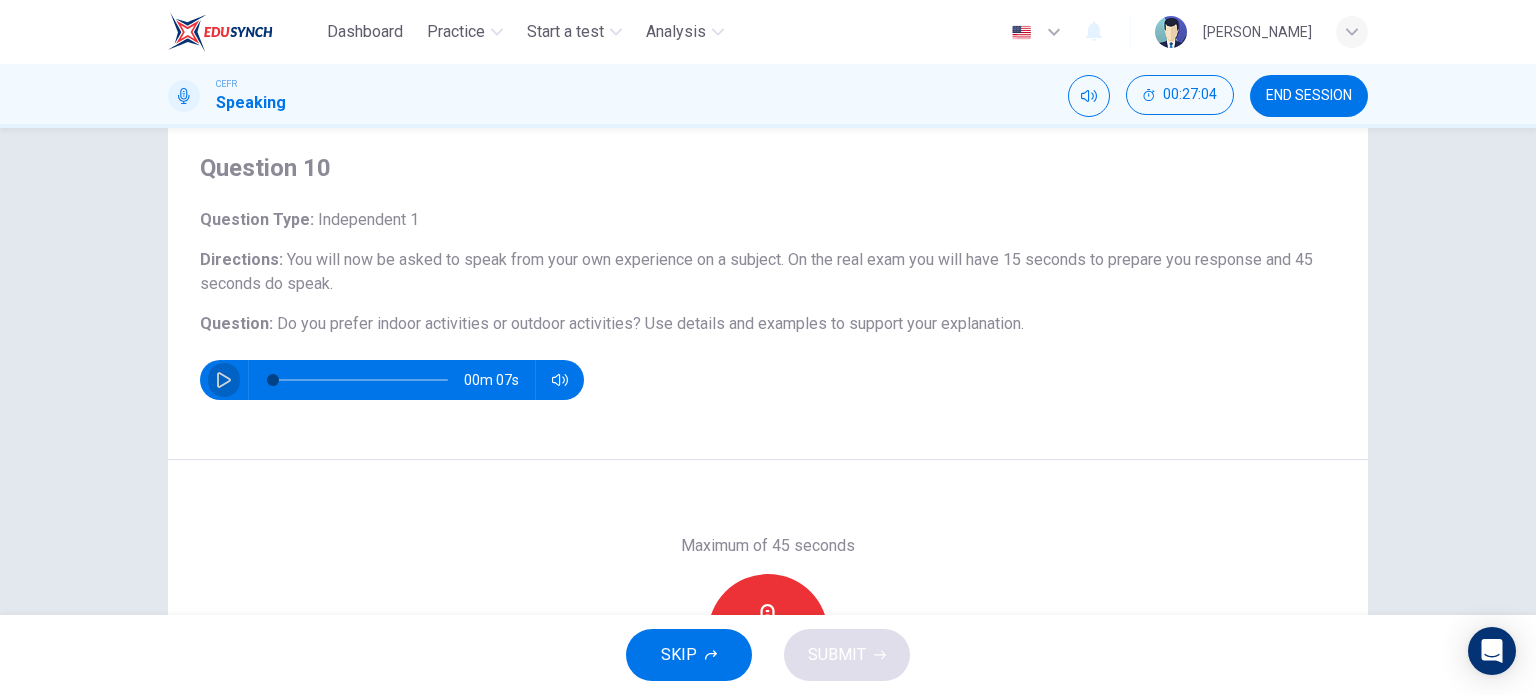 click 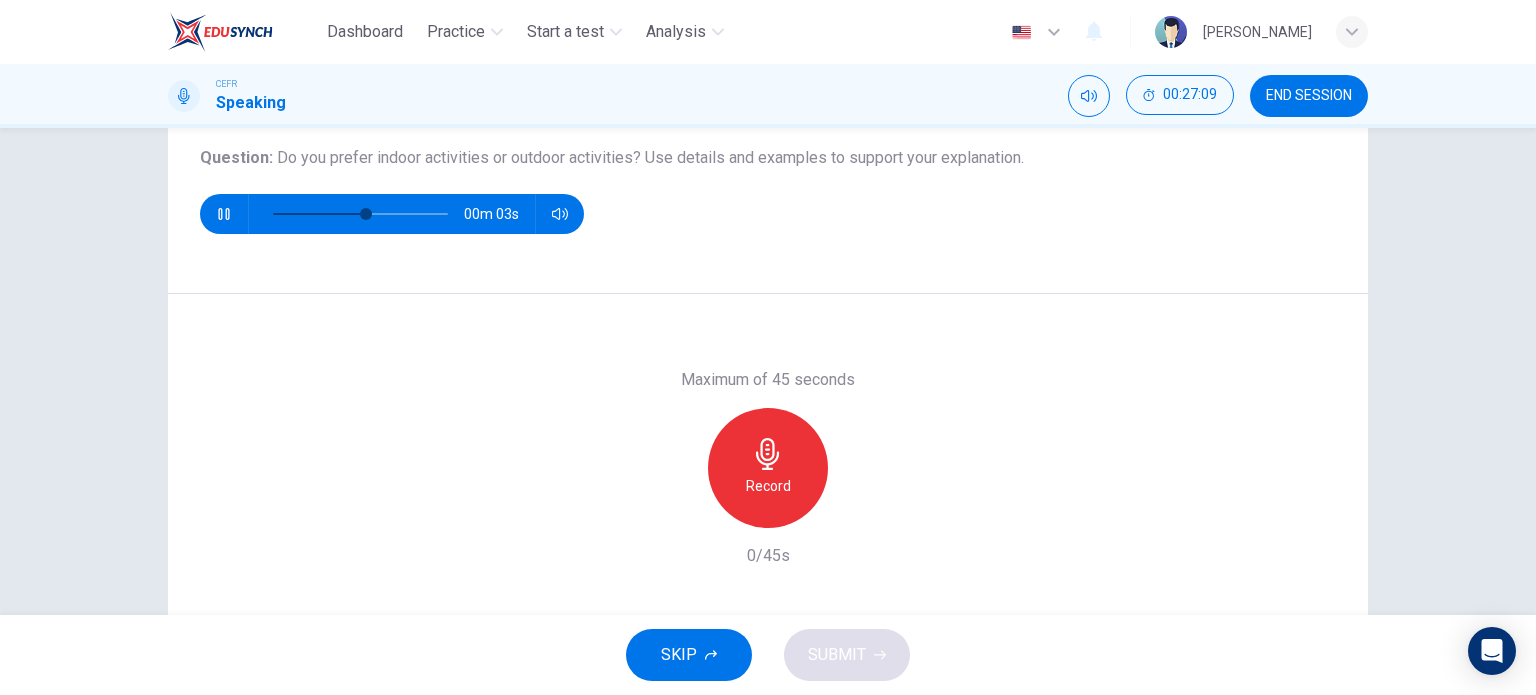 scroll, scrollTop: 258, scrollLeft: 0, axis: vertical 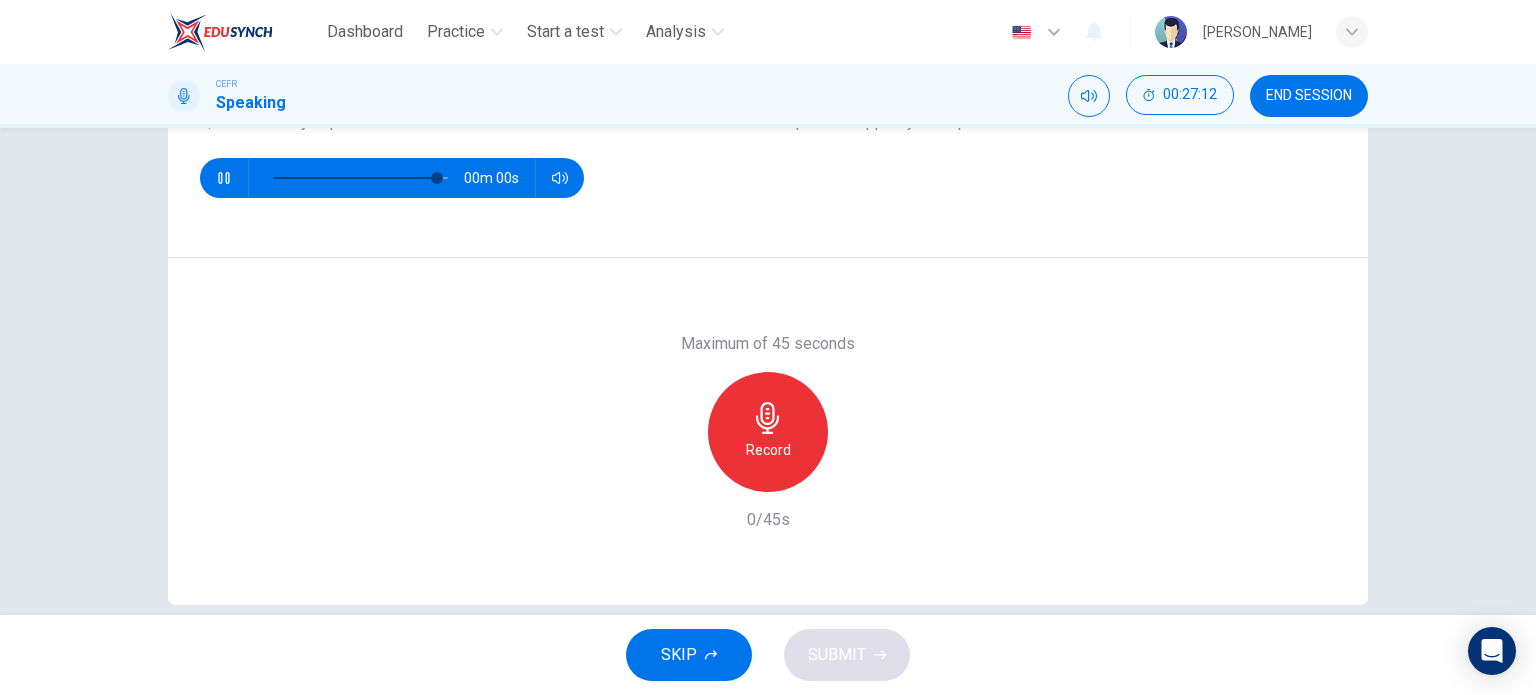 type on "0" 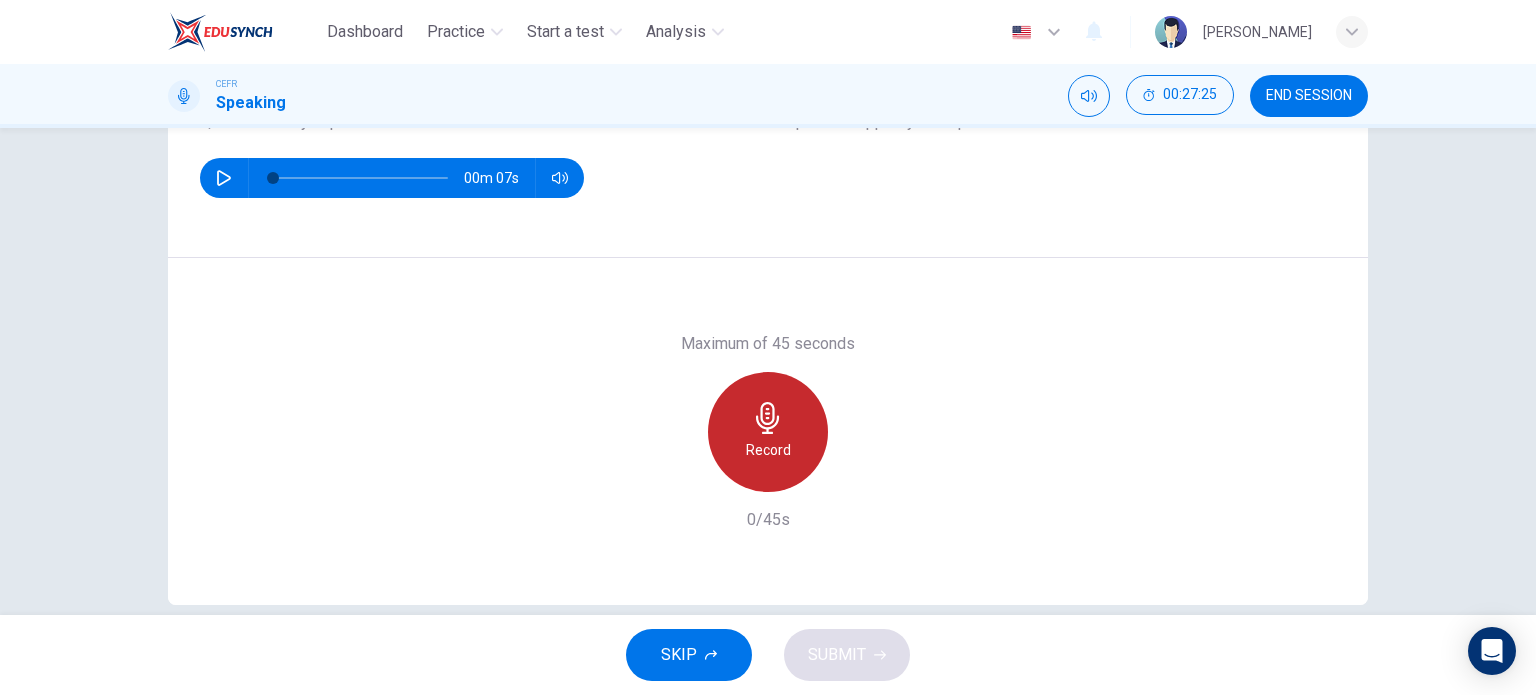 click on "Record" at bounding box center (768, 432) 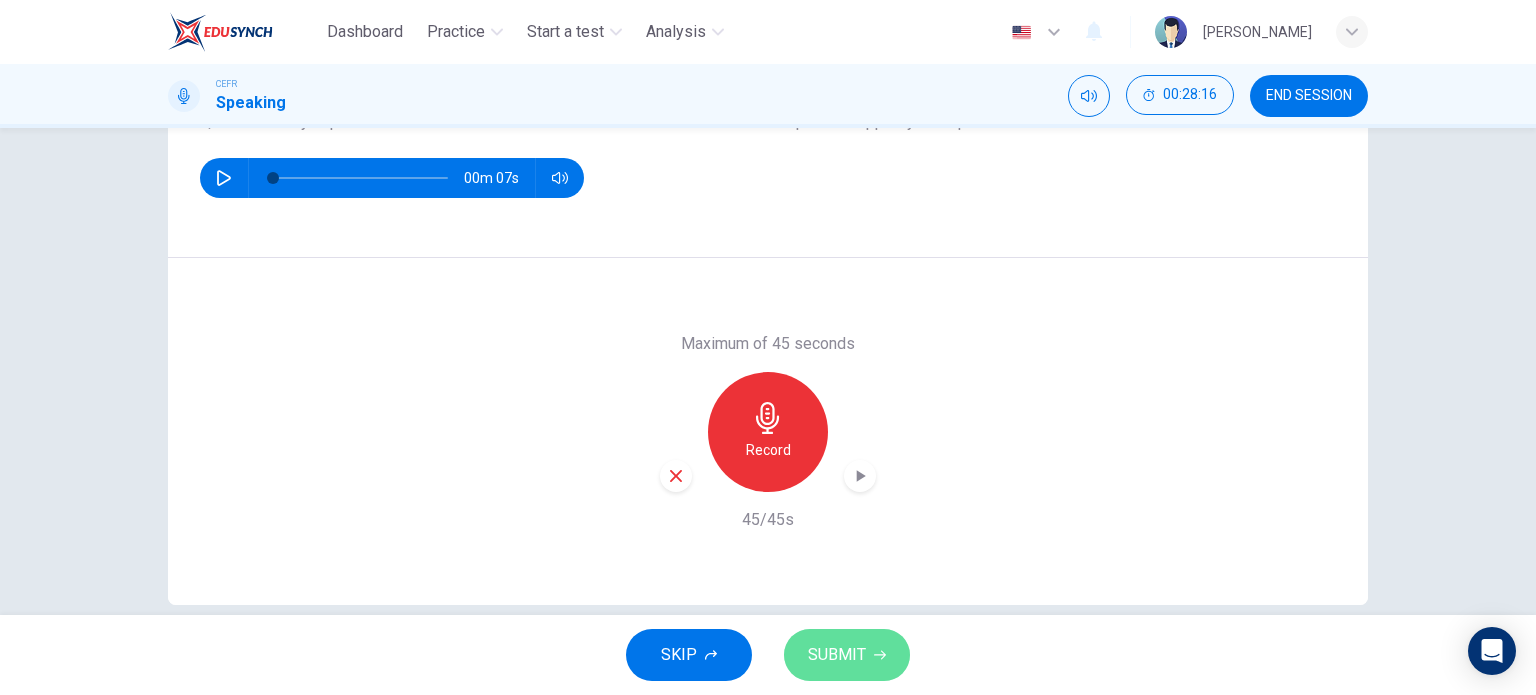 click on "SUBMIT" at bounding box center [837, 655] 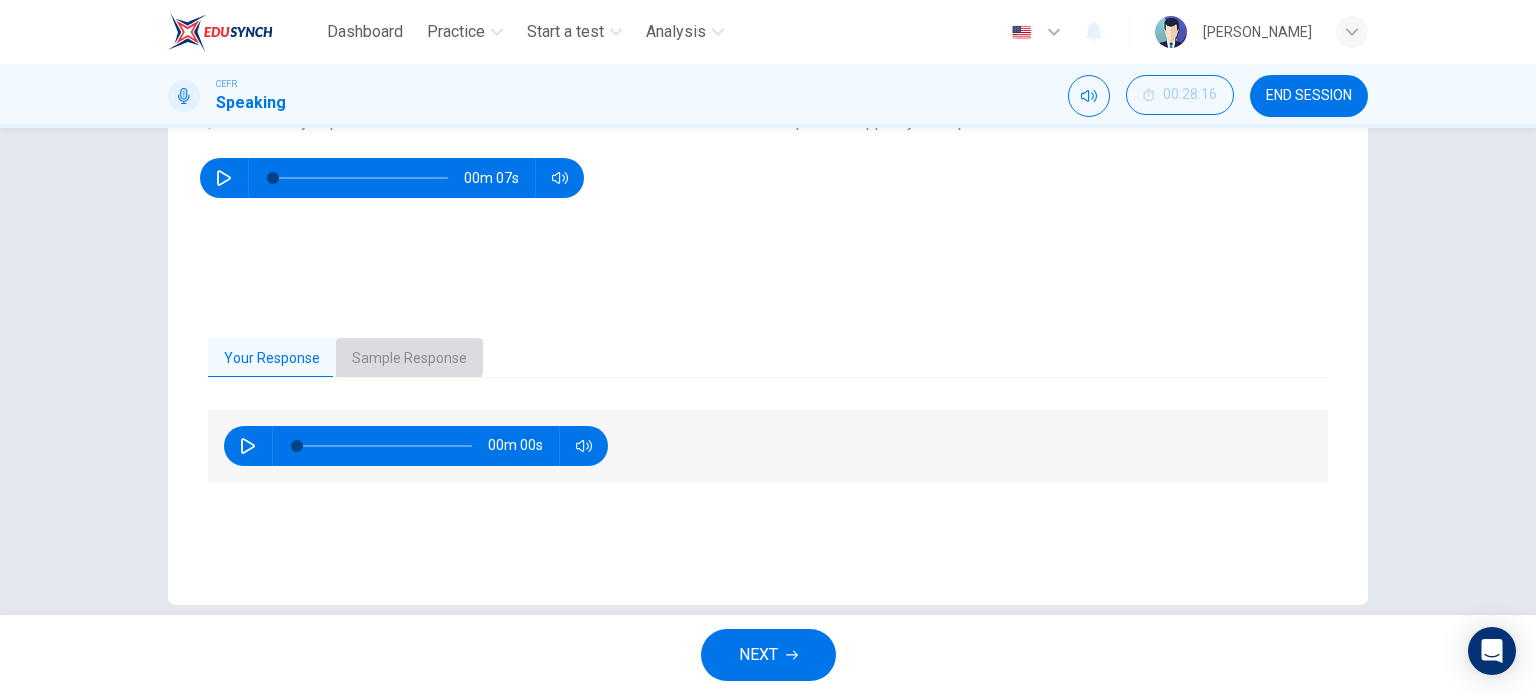 click on "Sample Response" at bounding box center [409, 359] 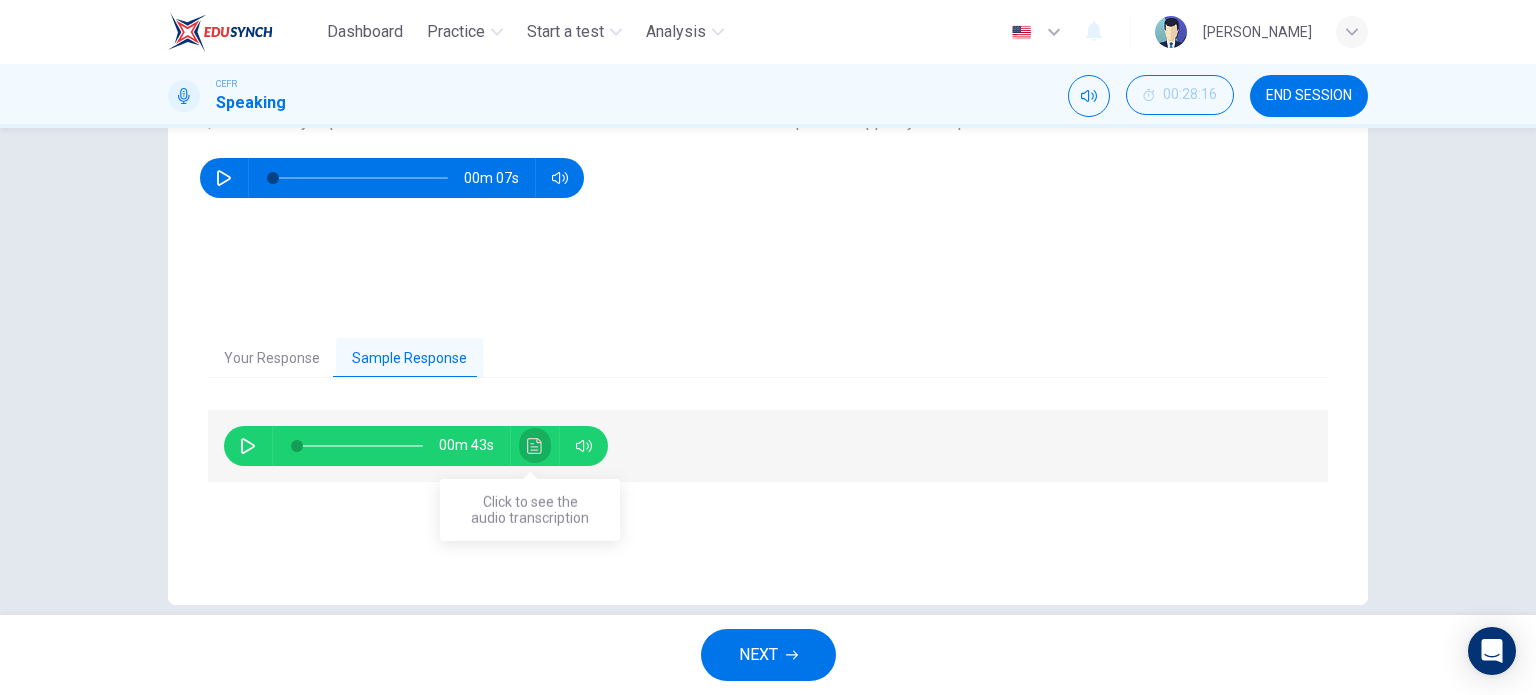 click at bounding box center [535, 446] 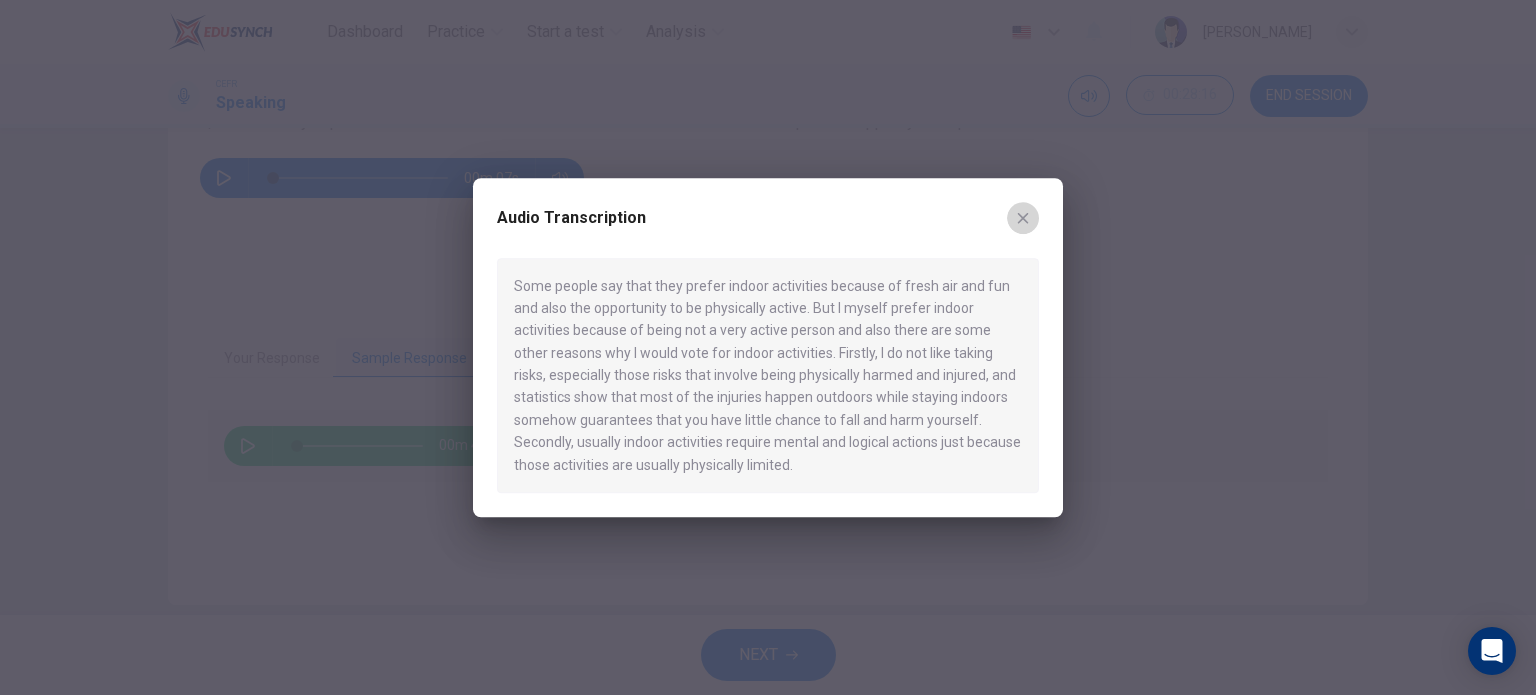 click 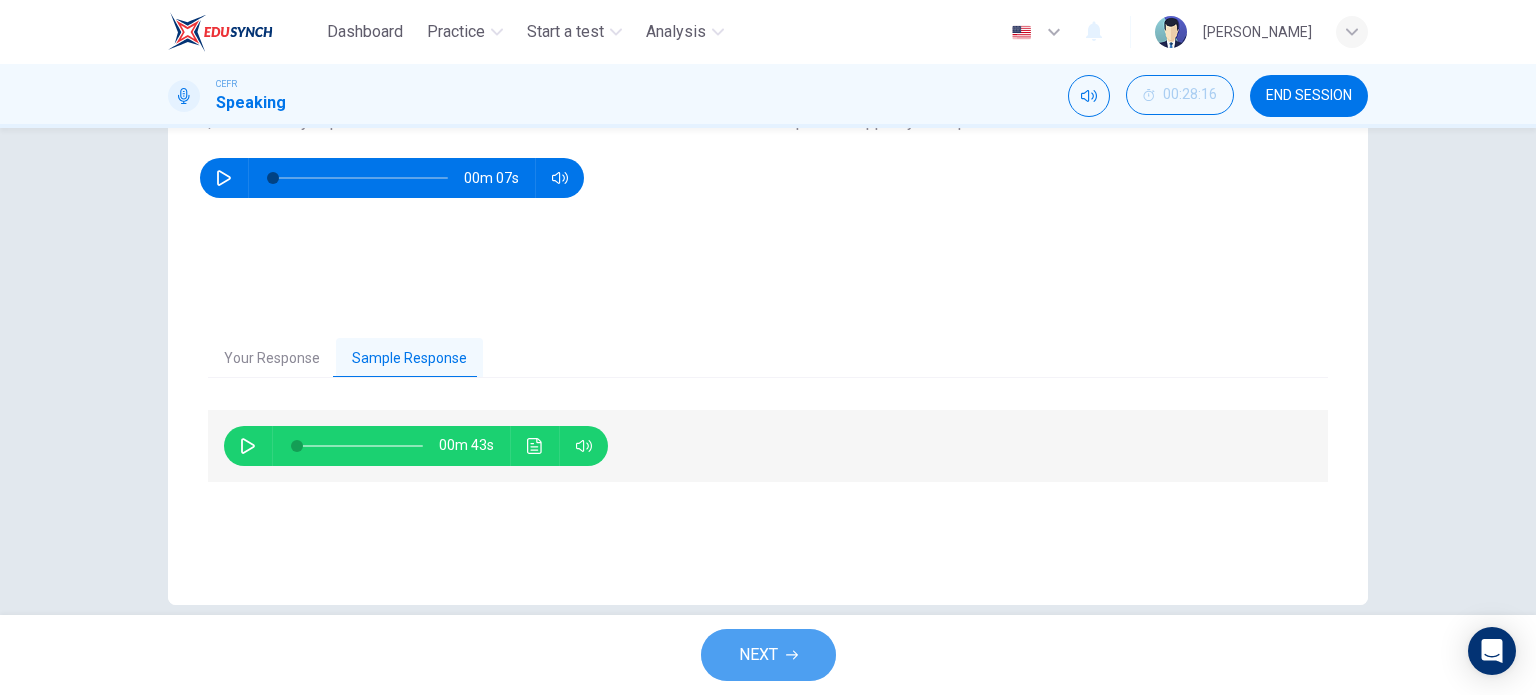 click on "NEXT" at bounding box center [768, 655] 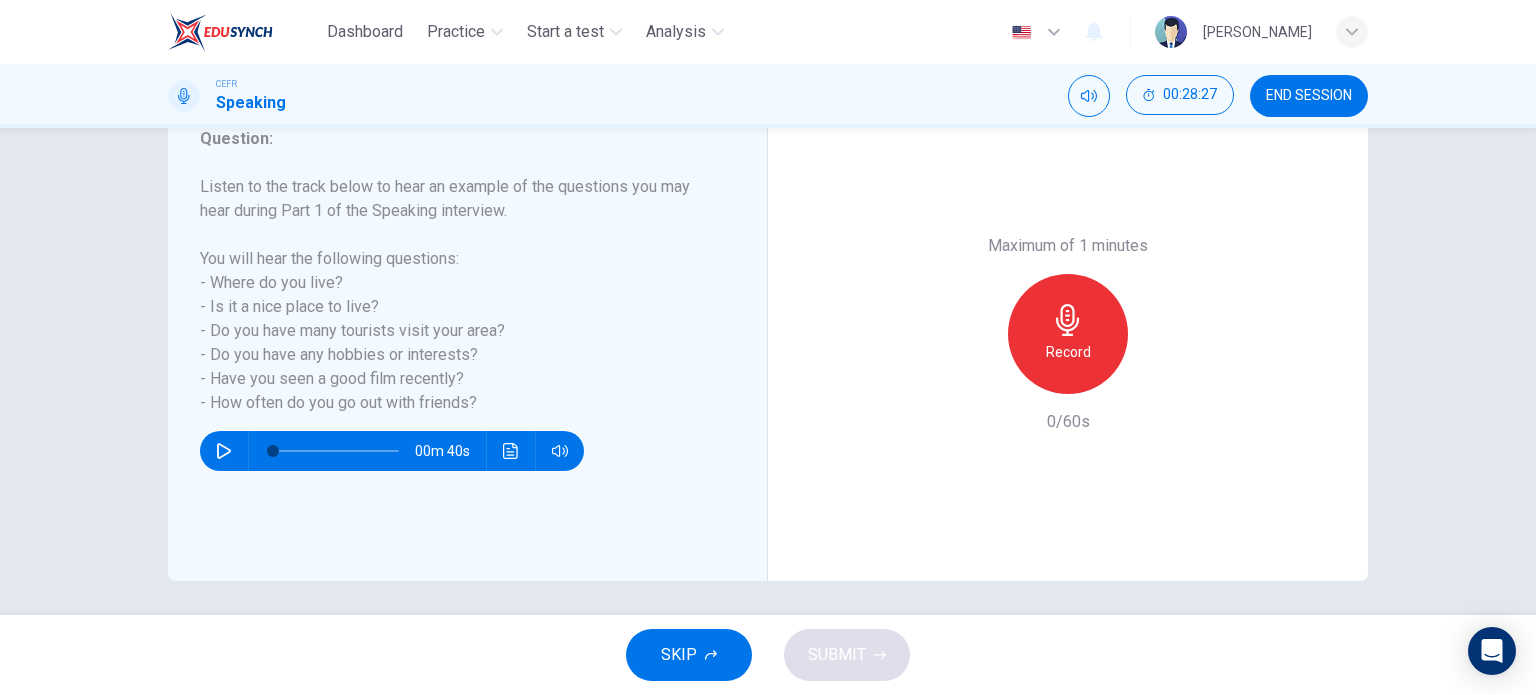 scroll, scrollTop: 286, scrollLeft: 0, axis: vertical 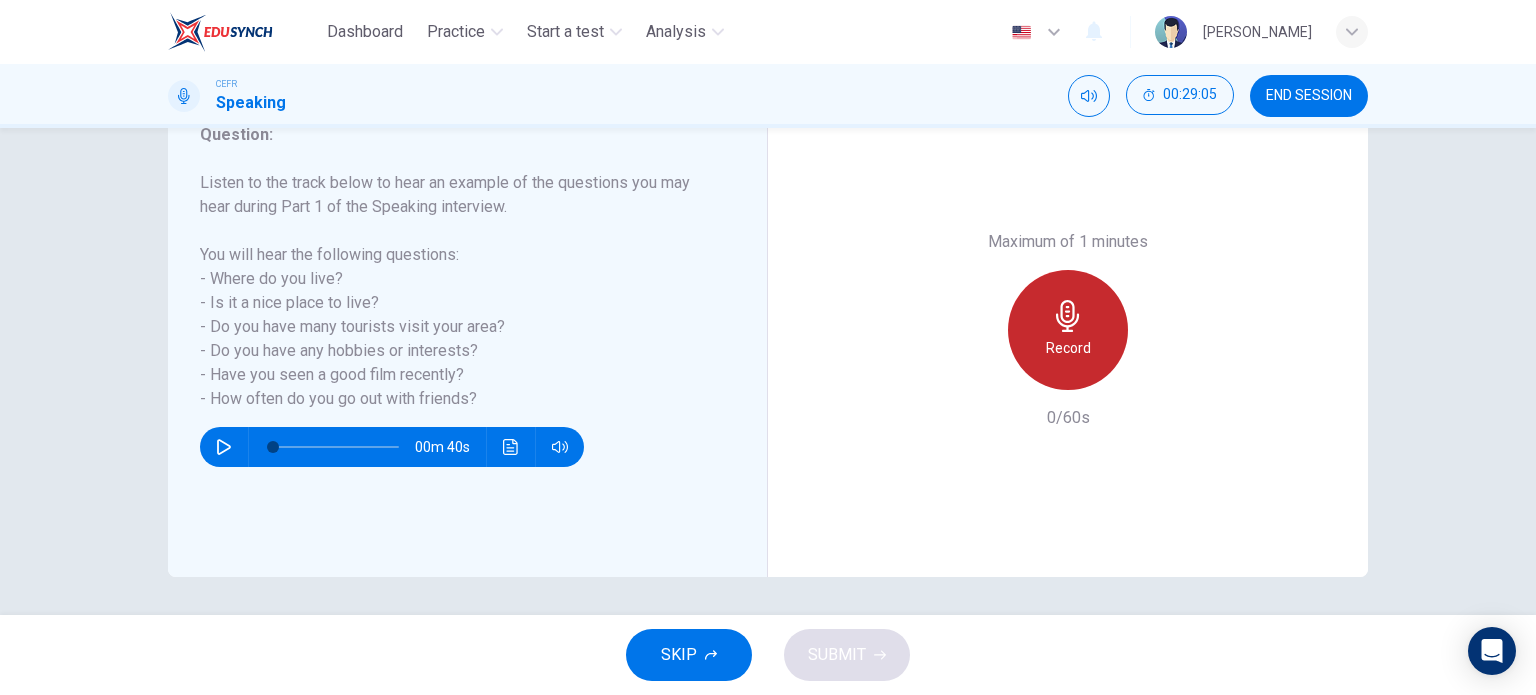 click on "Record" at bounding box center [1068, 330] 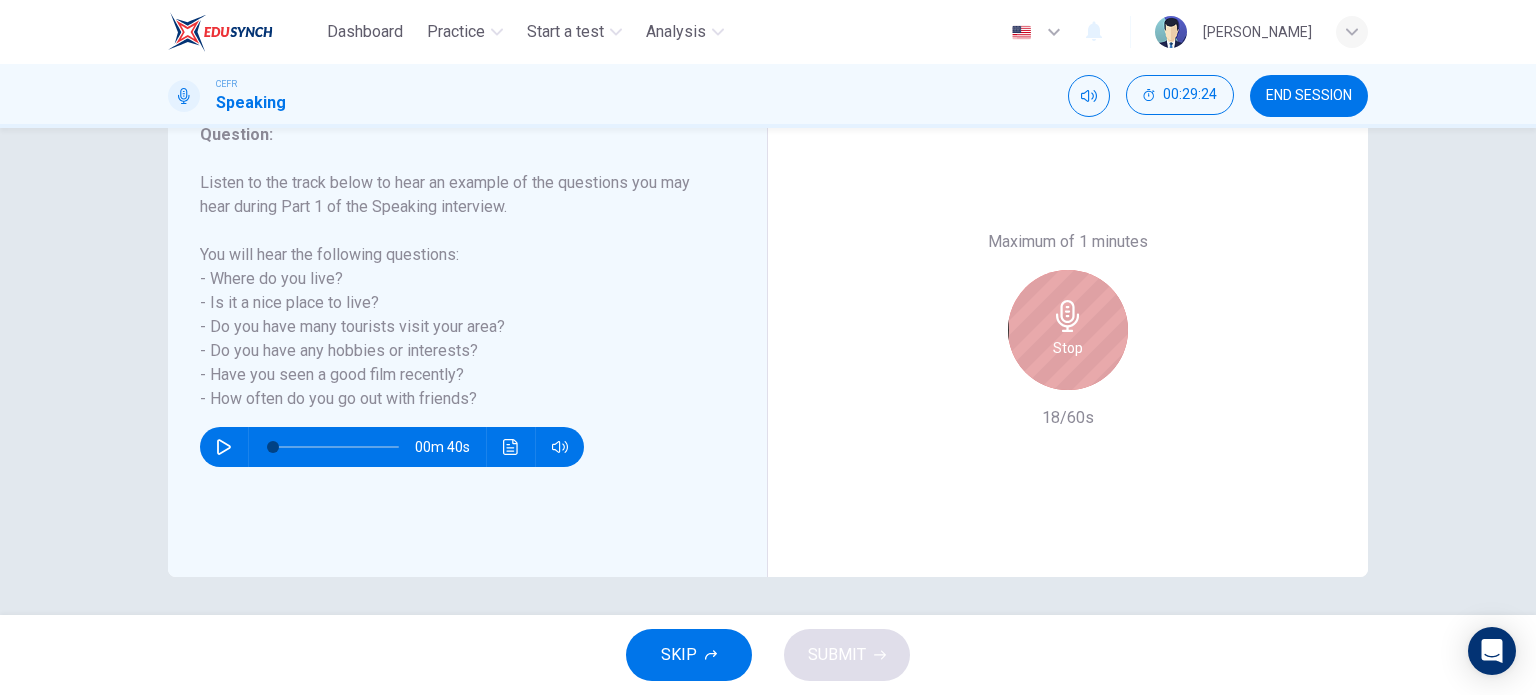 click on "Stop" at bounding box center [1068, 330] 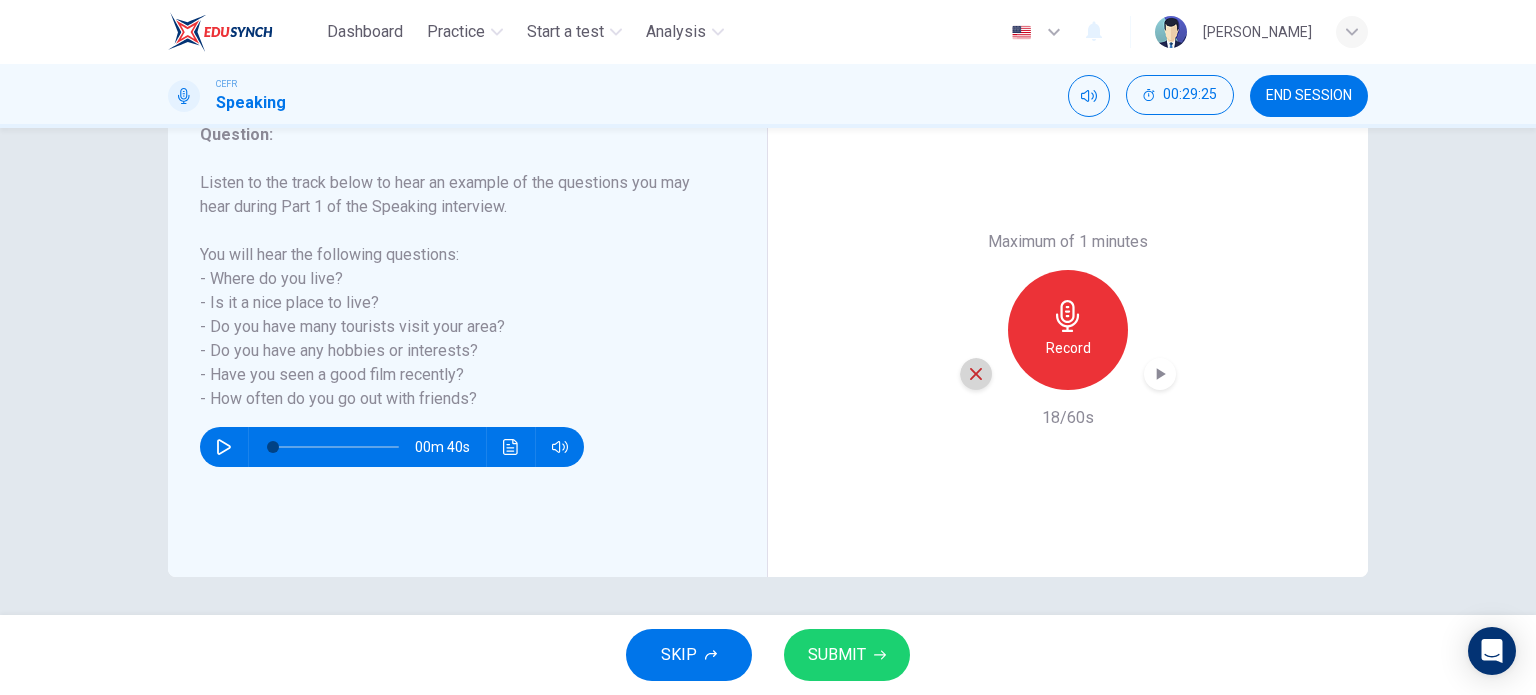 click 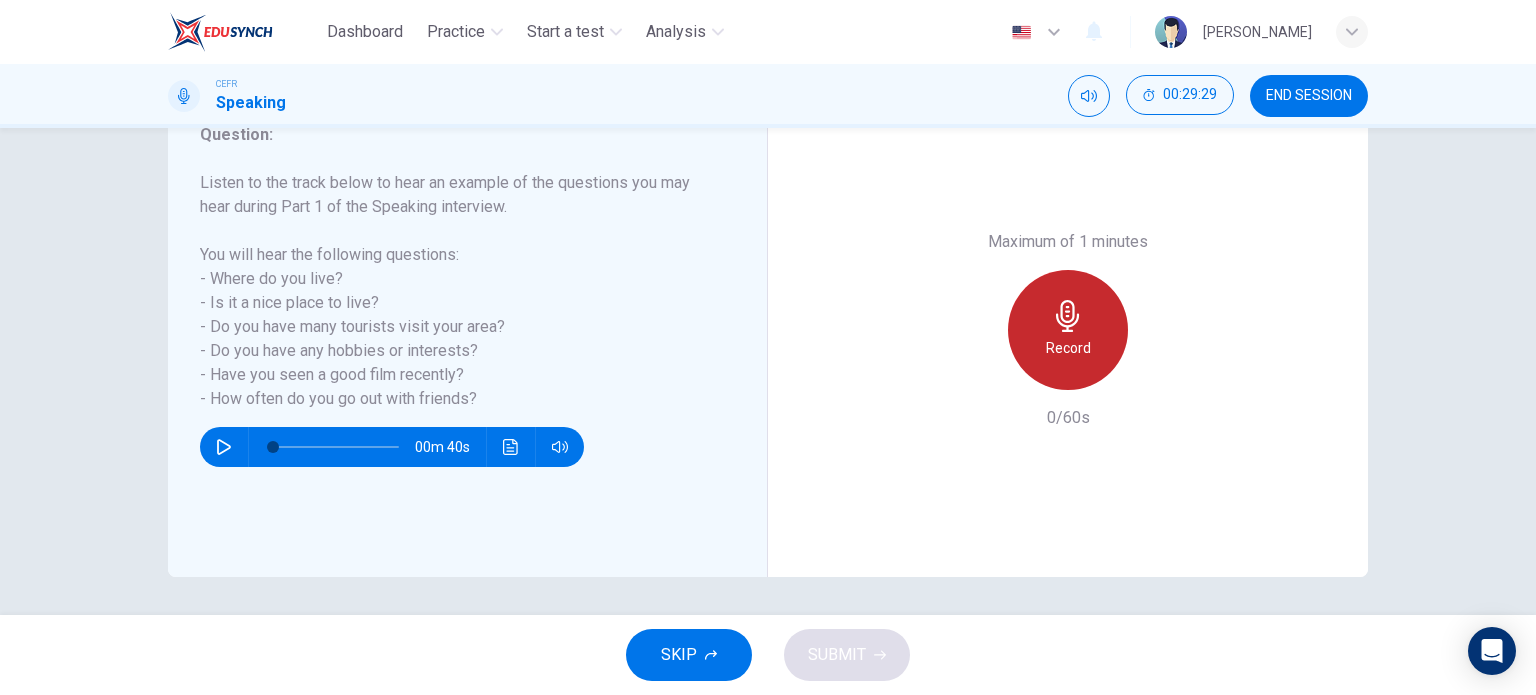 click on "Record" at bounding box center (1068, 348) 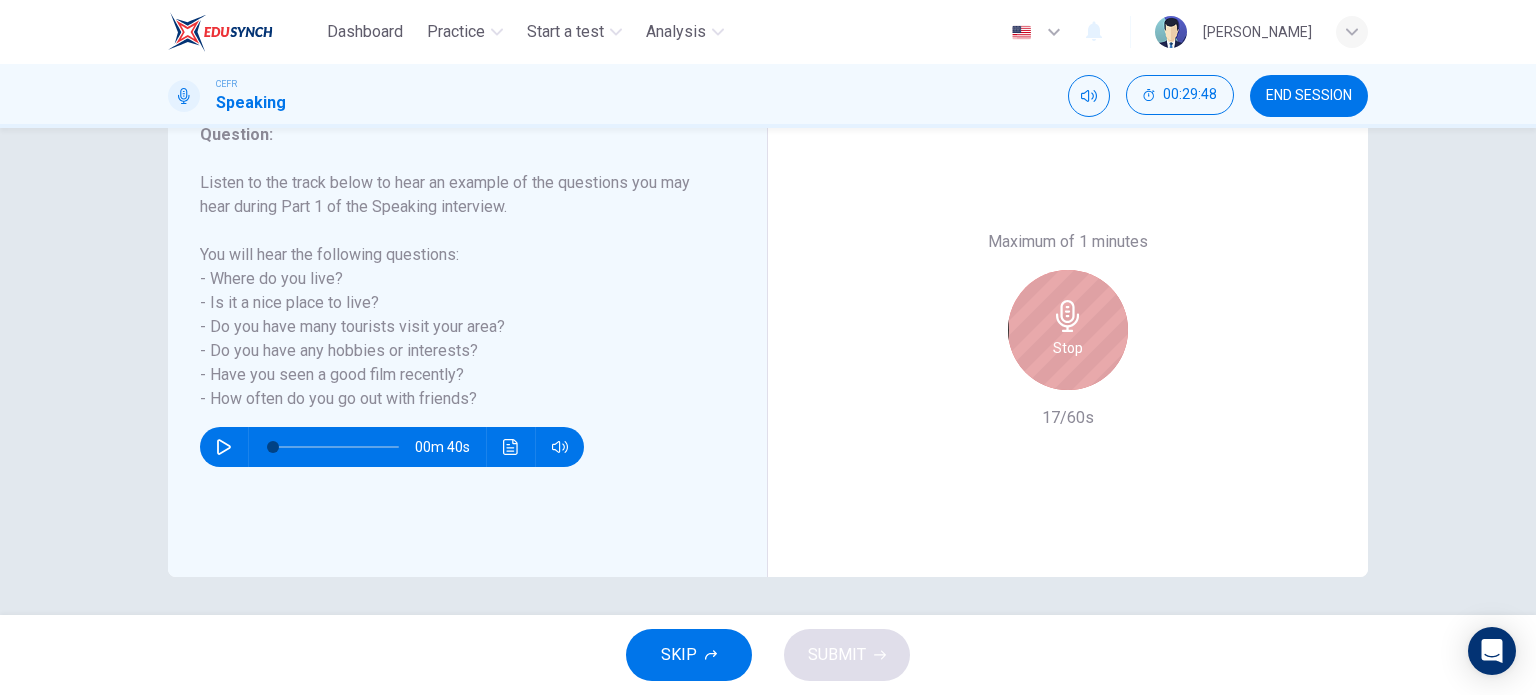 click on "Stop" at bounding box center [1068, 330] 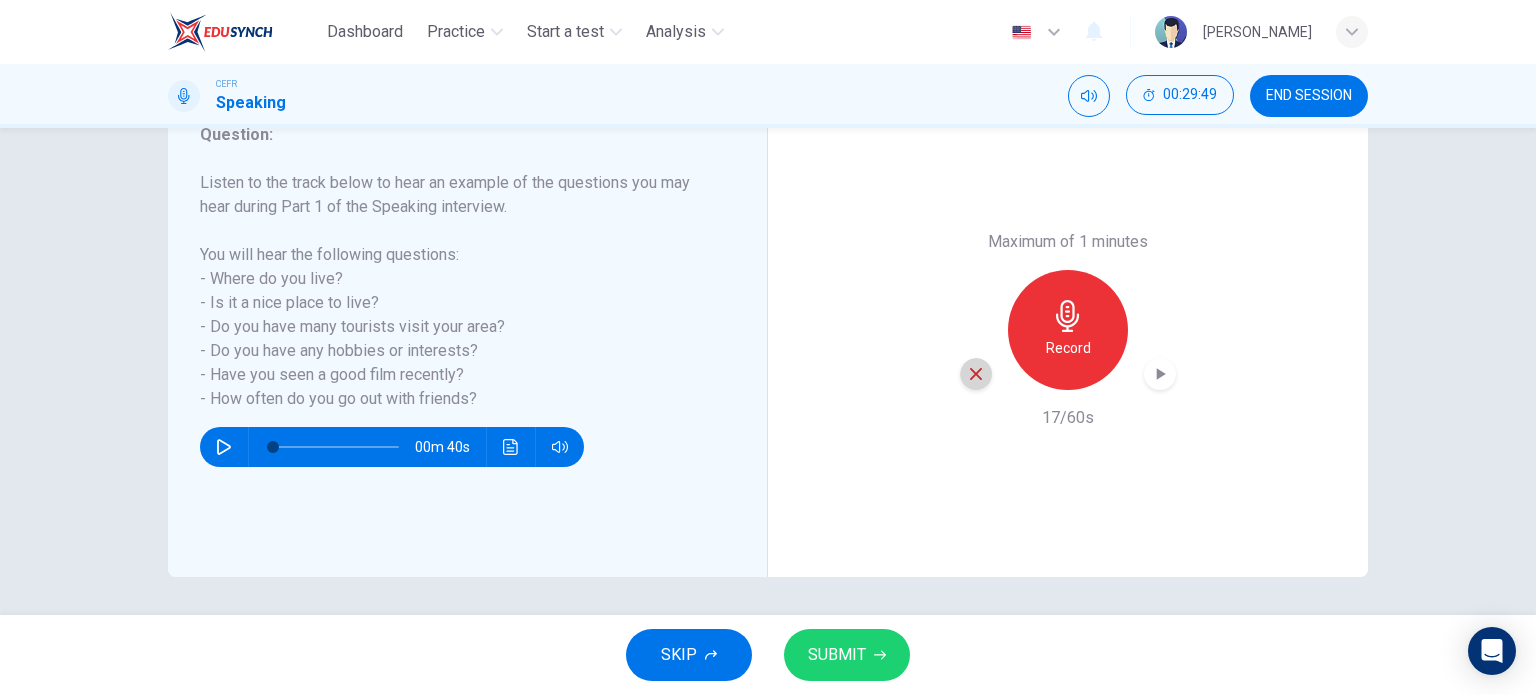 click 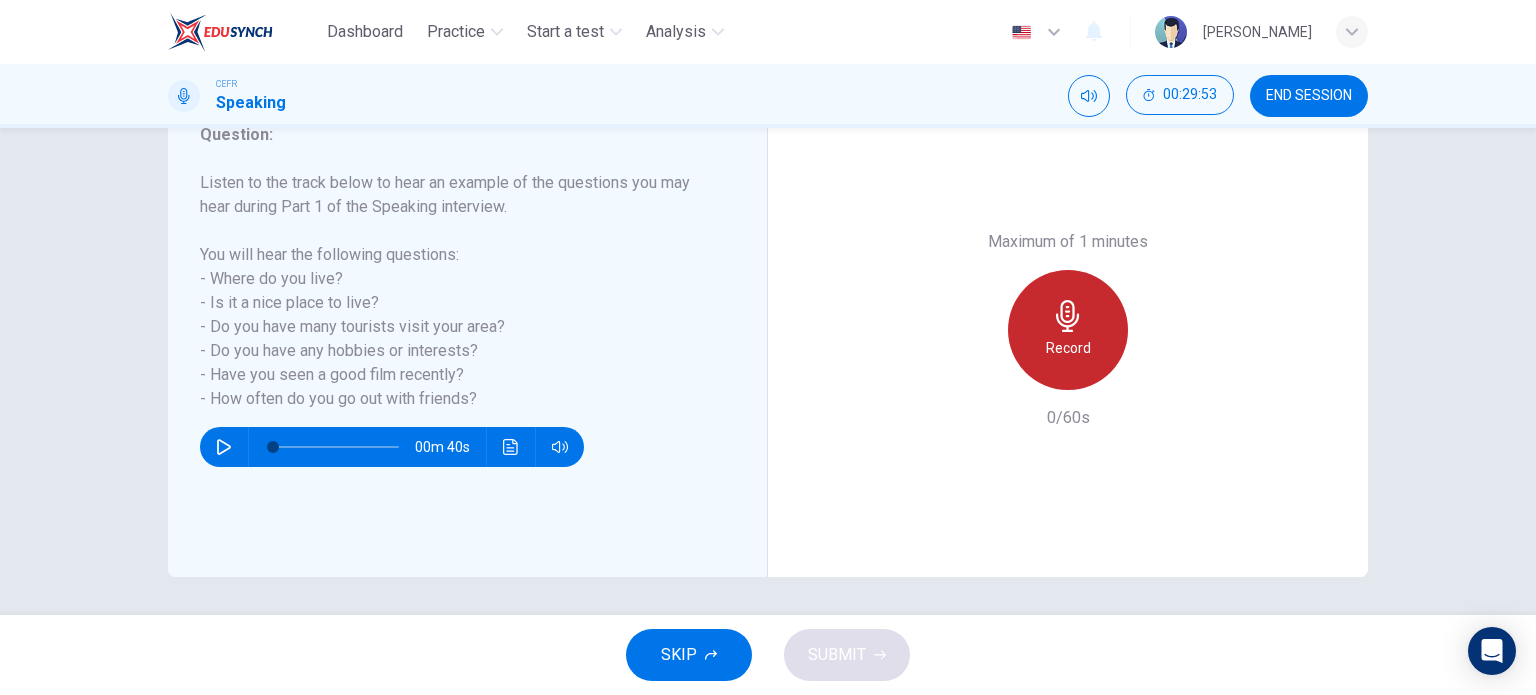 click on "Record" at bounding box center [1068, 330] 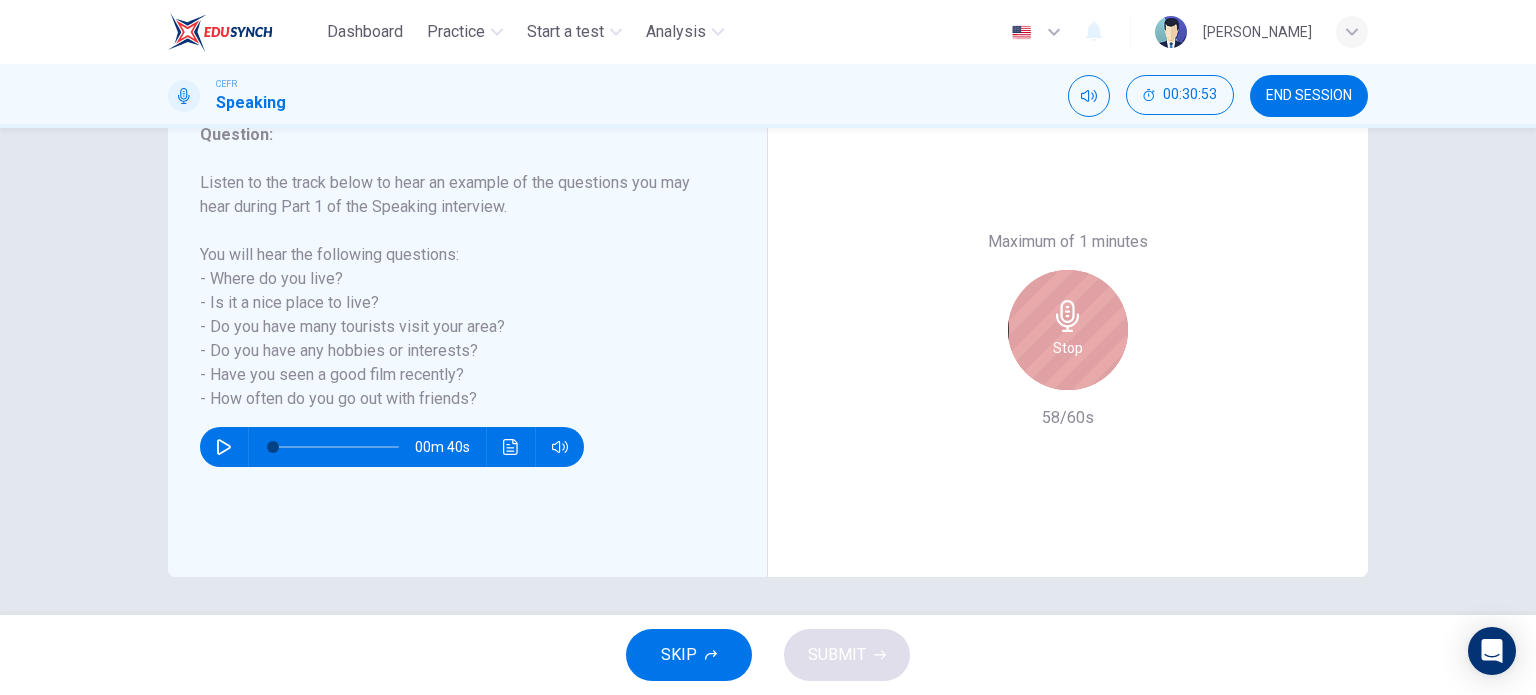 click on "Stop" at bounding box center [1068, 330] 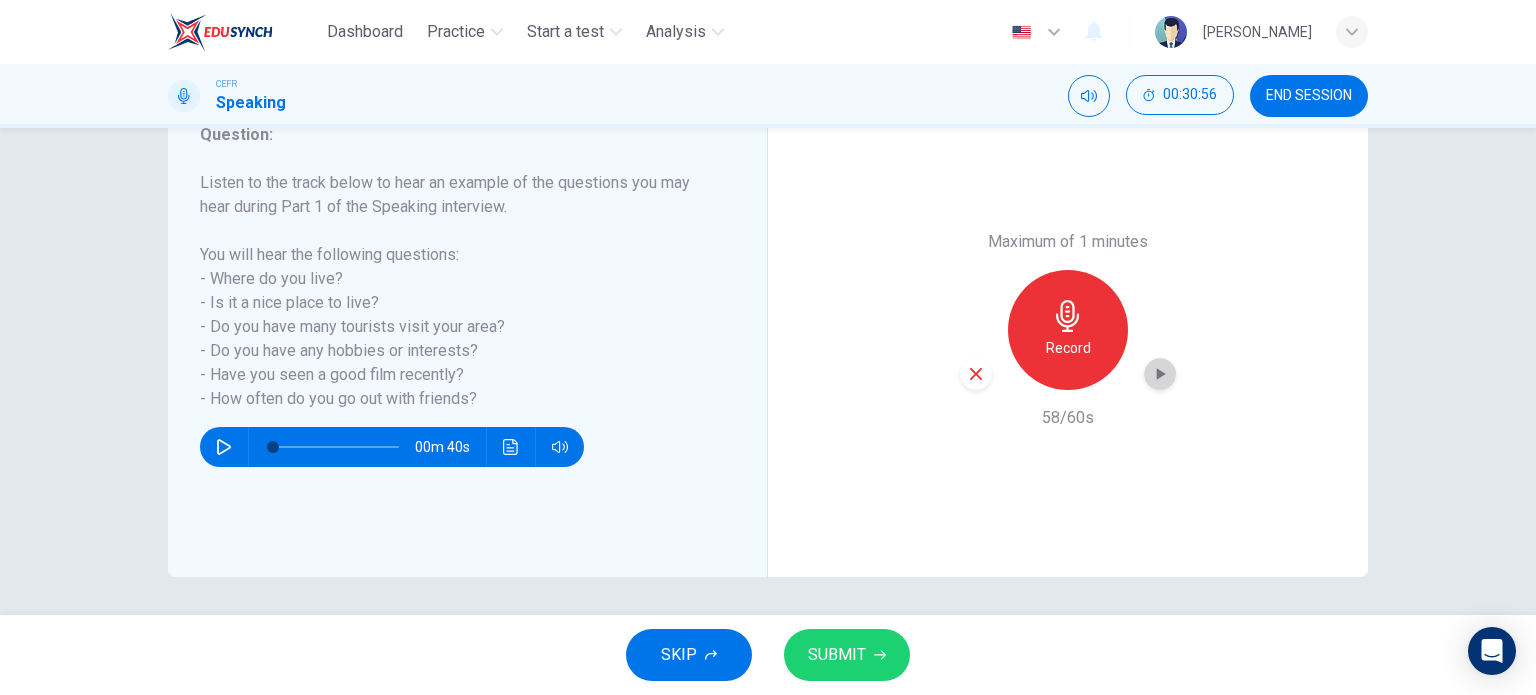 click 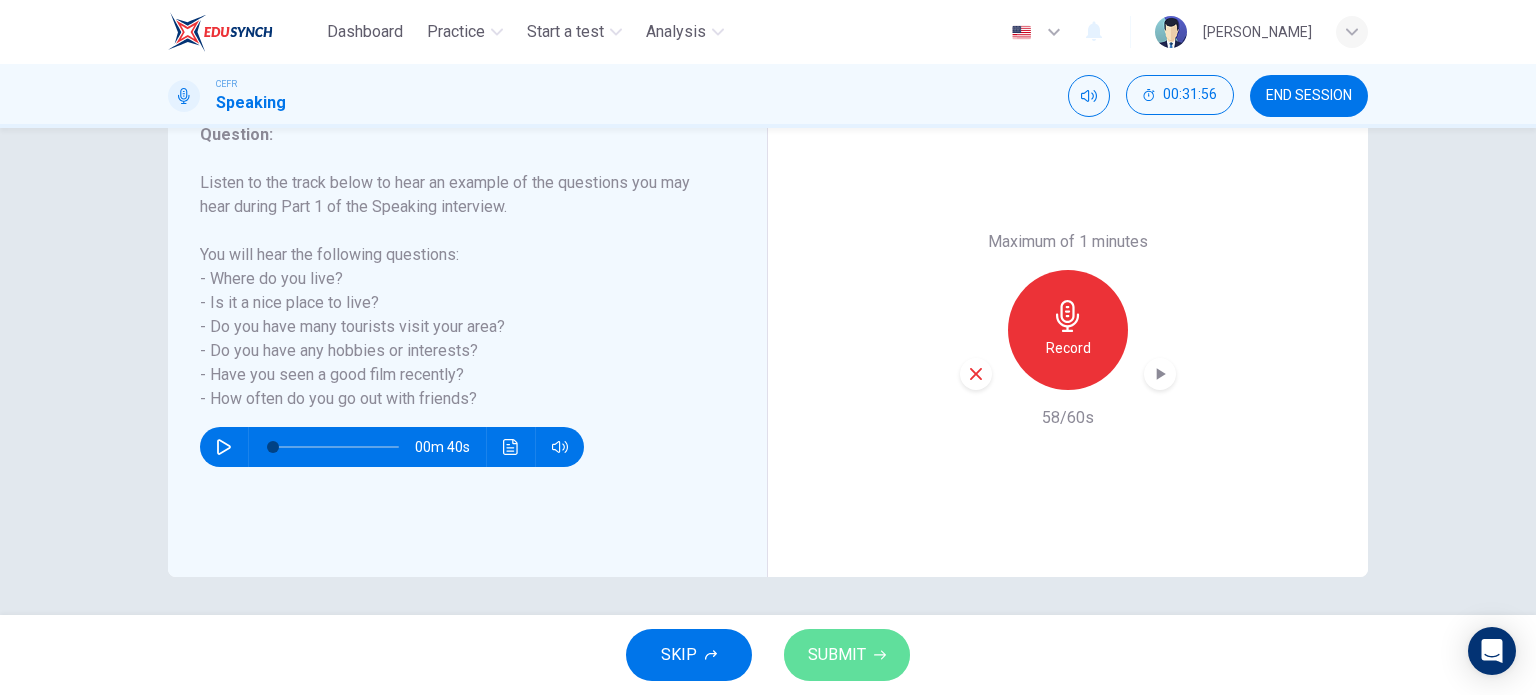click on "SUBMIT" at bounding box center (847, 655) 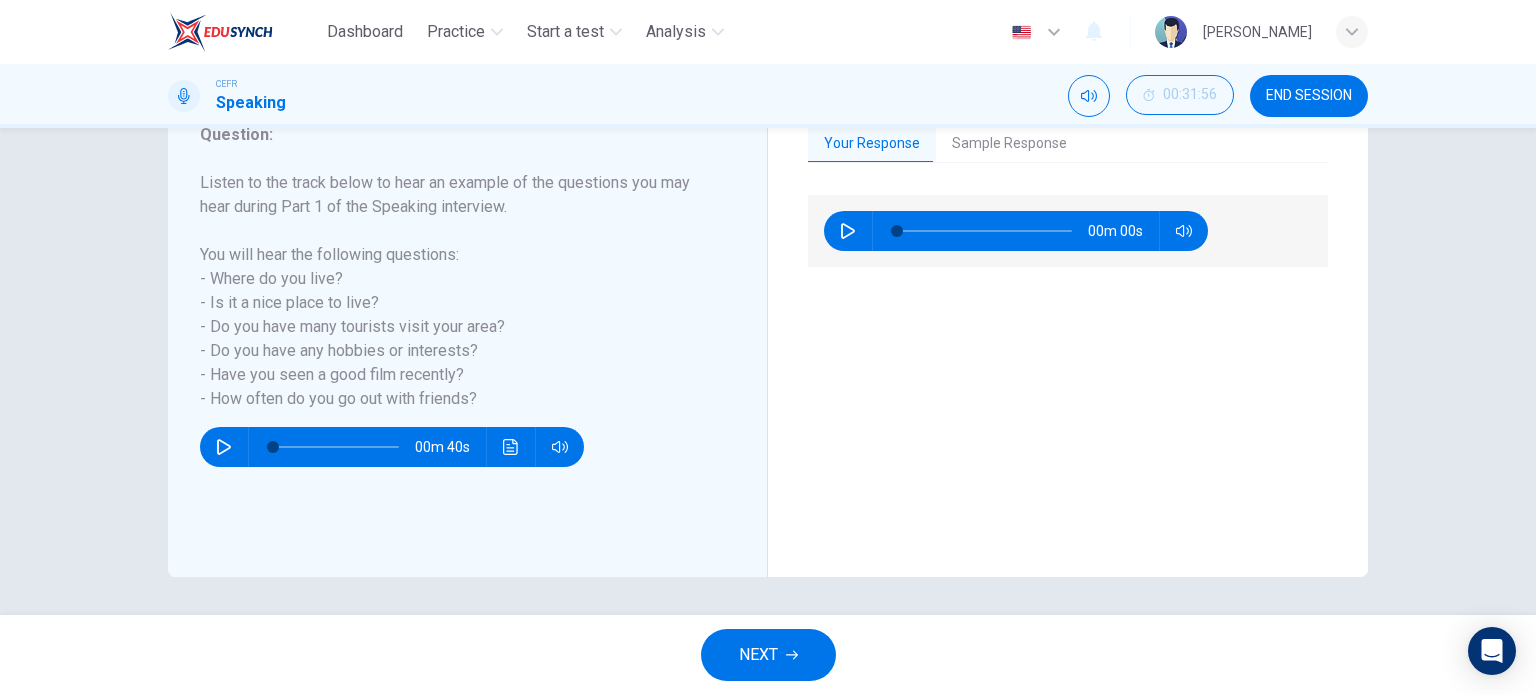 click on "Your Response Sample Response" at bounding box center (1068, 143) 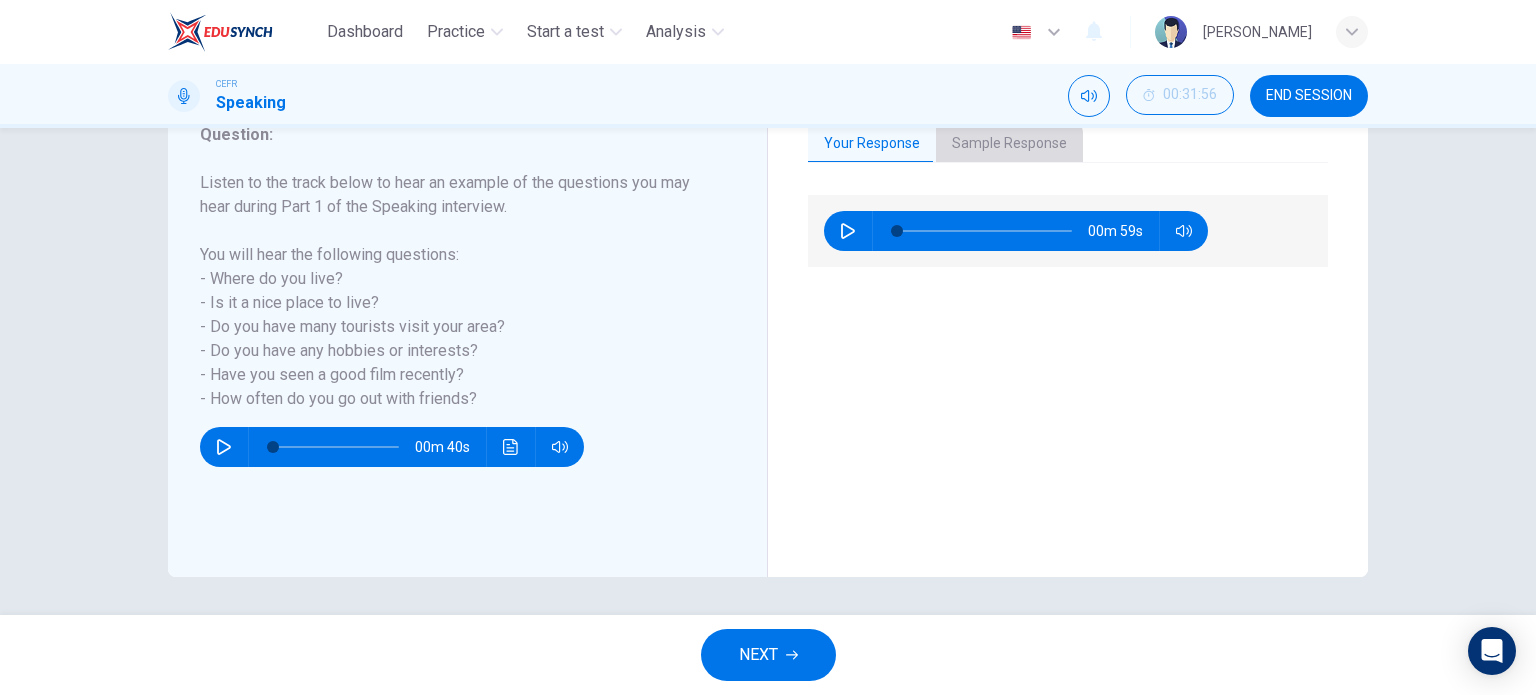click on "Sample Response" at bounding box center [1009, 144] 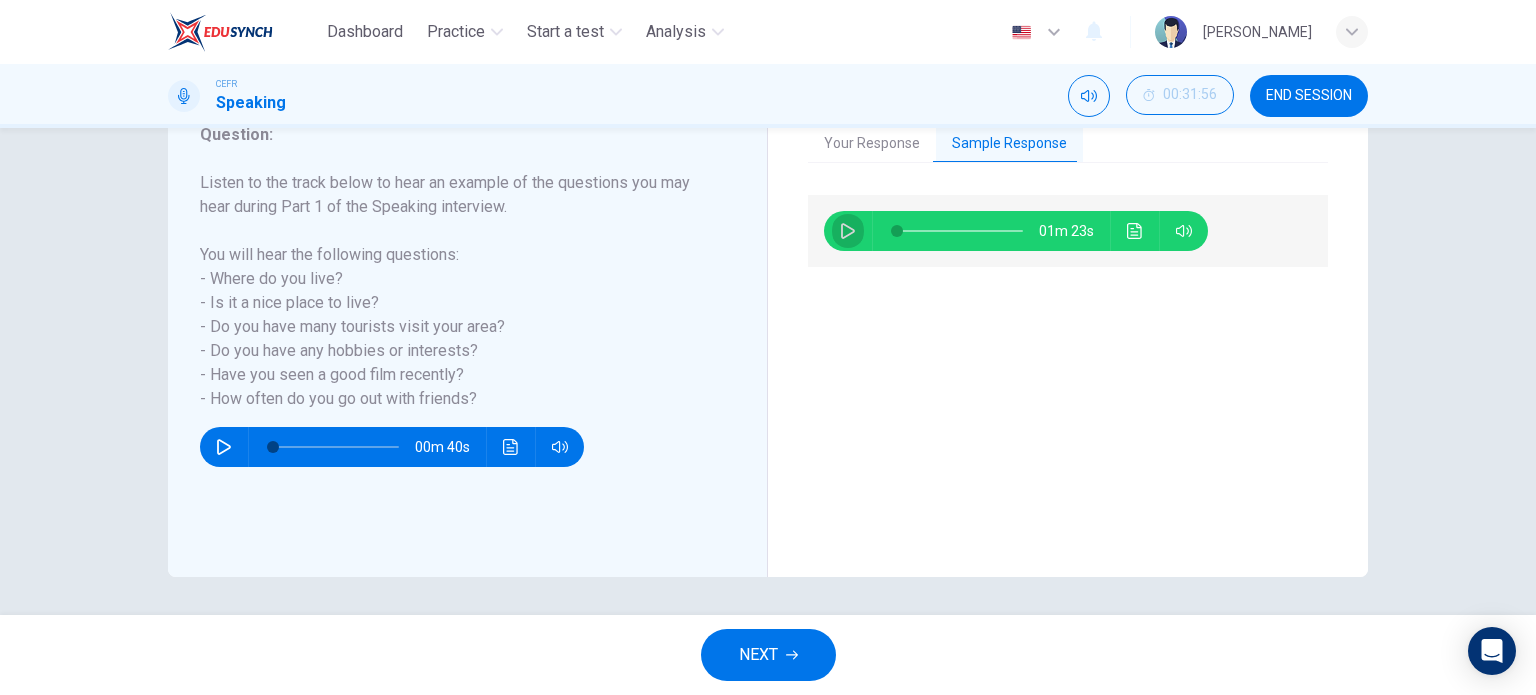 click 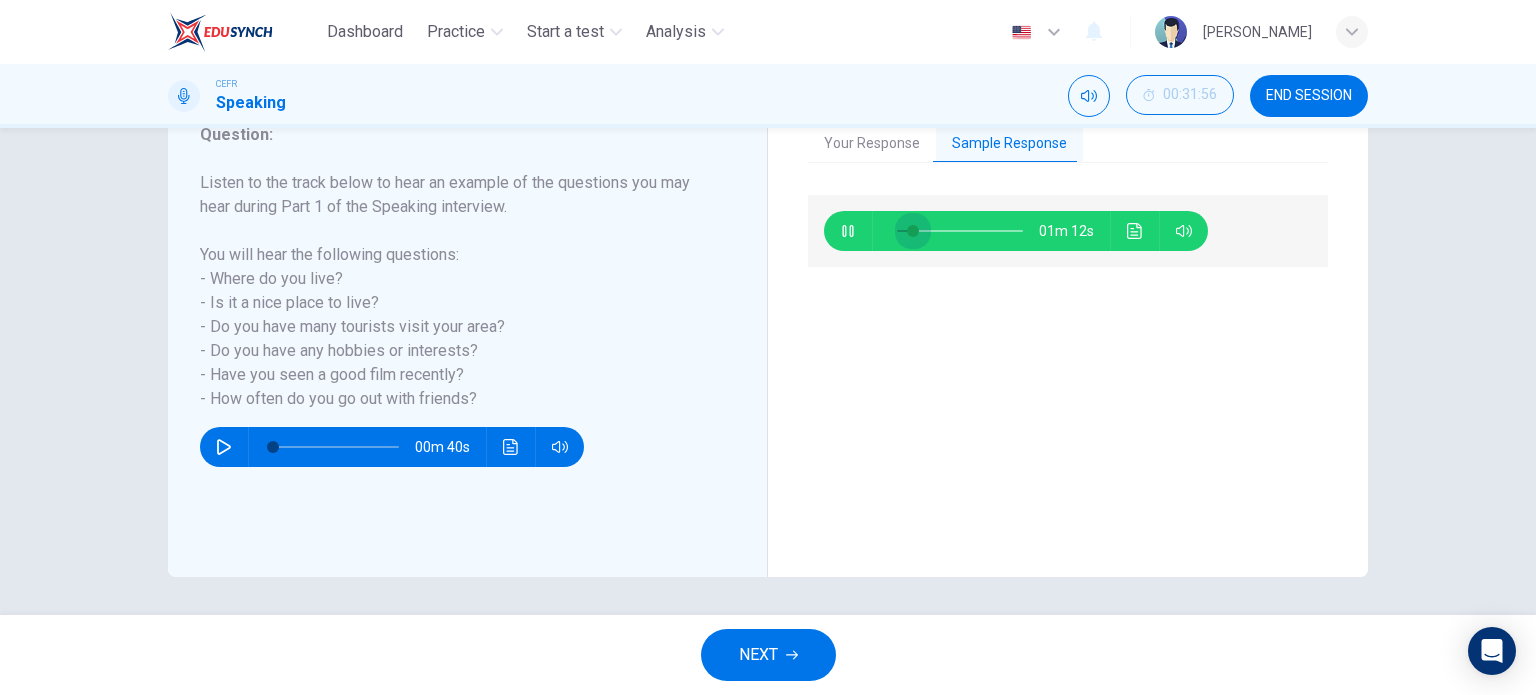 click at bounding box center (913, 231) 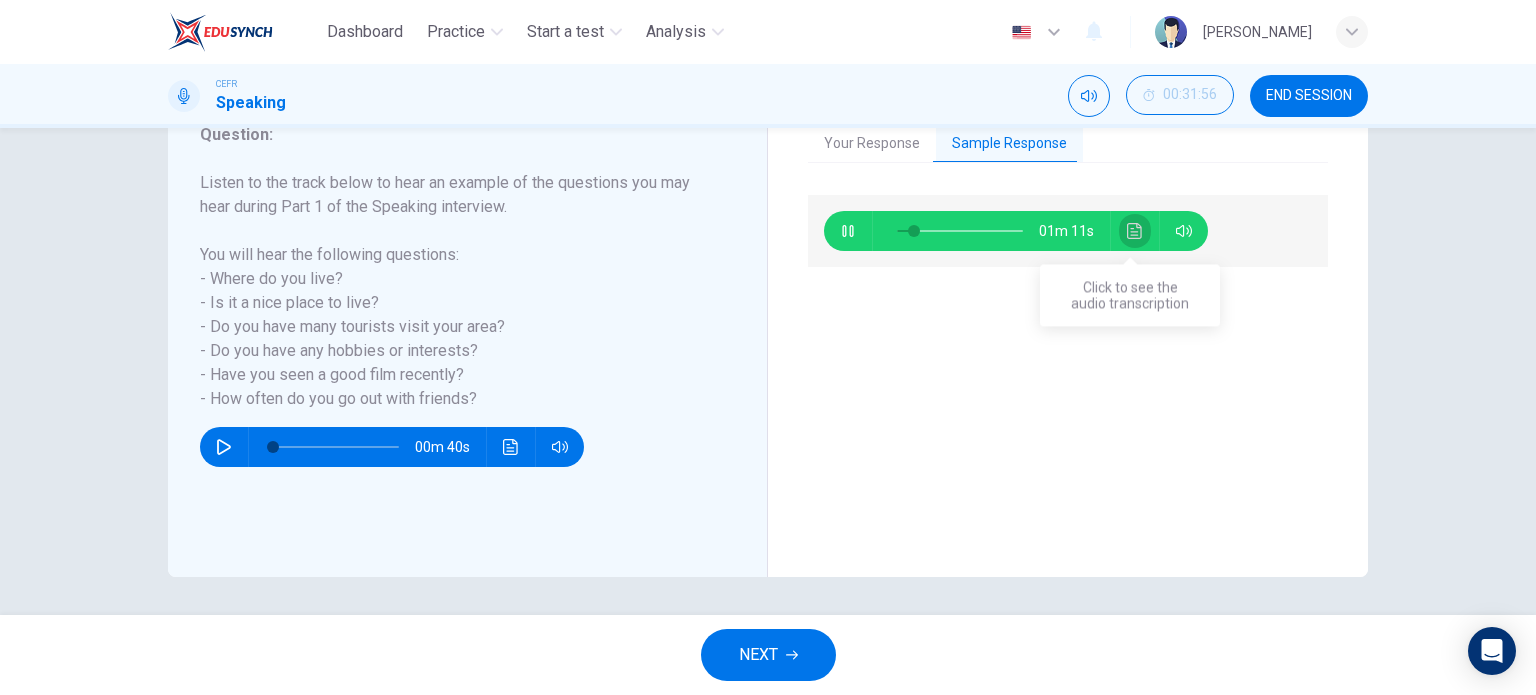 click at bounding box center [1135, 231] 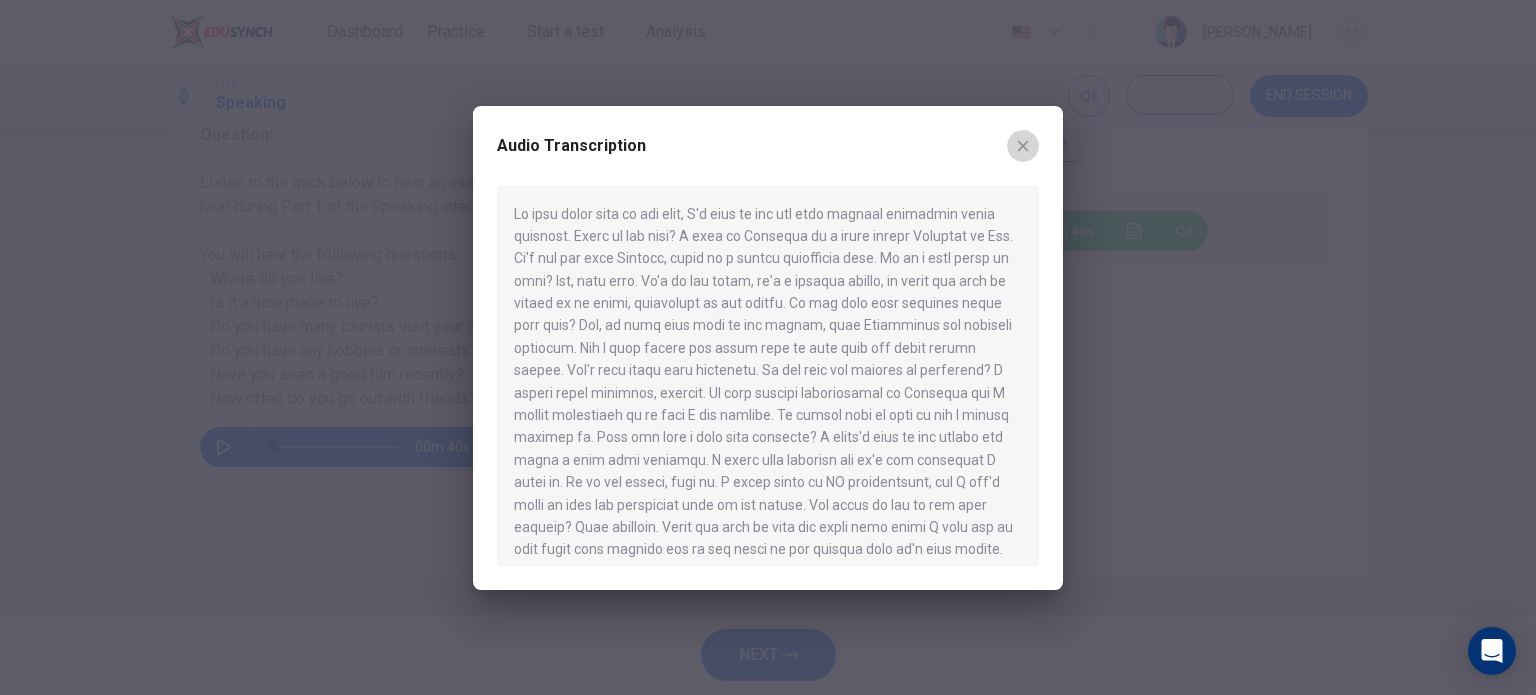 click 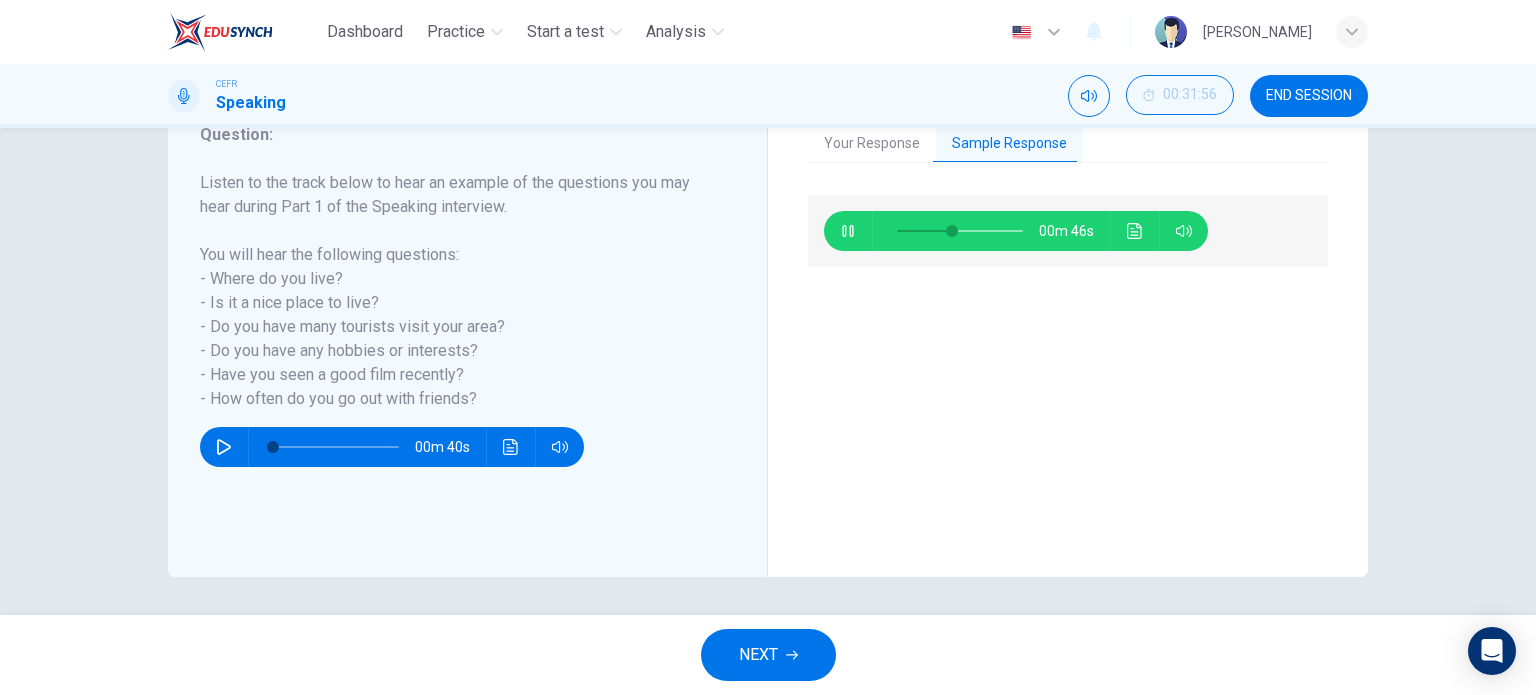 type on "45" 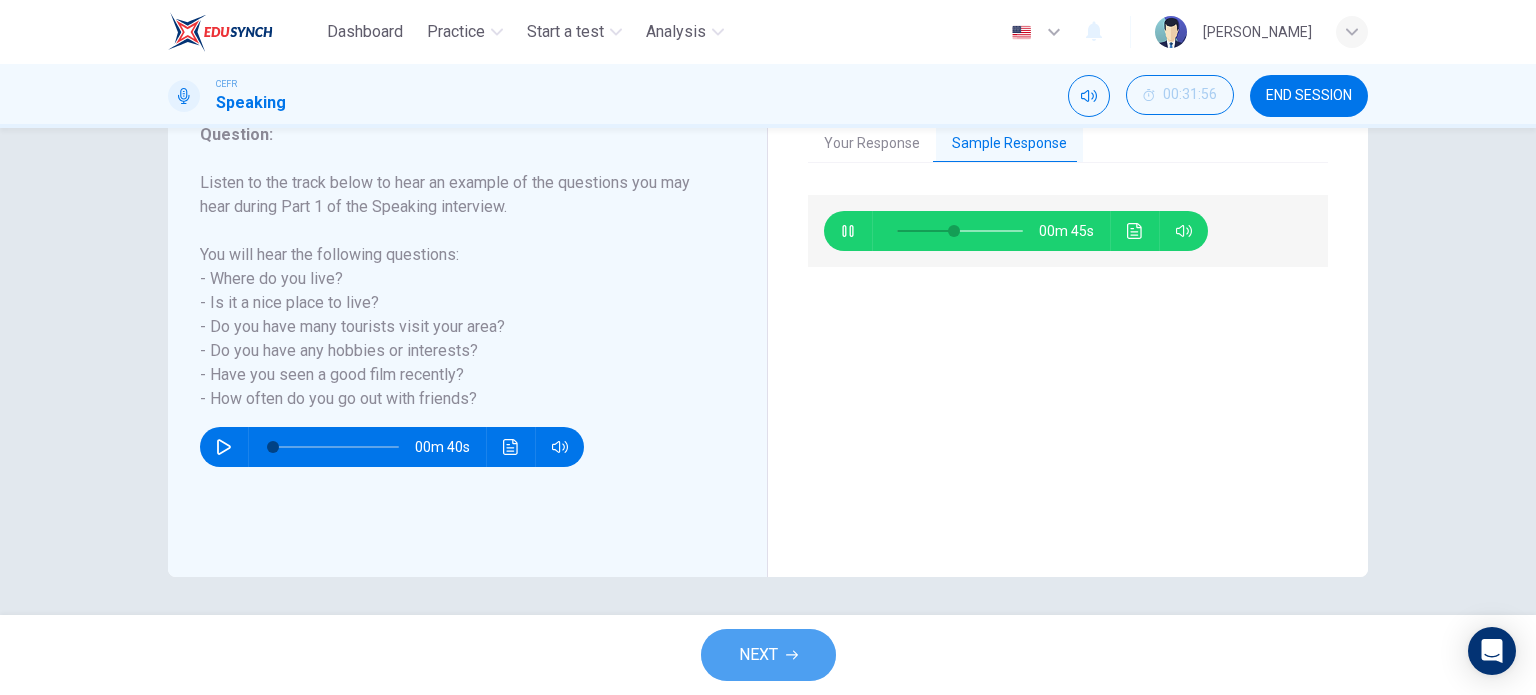 click on "NEXT" at bounding box center (768, 655) 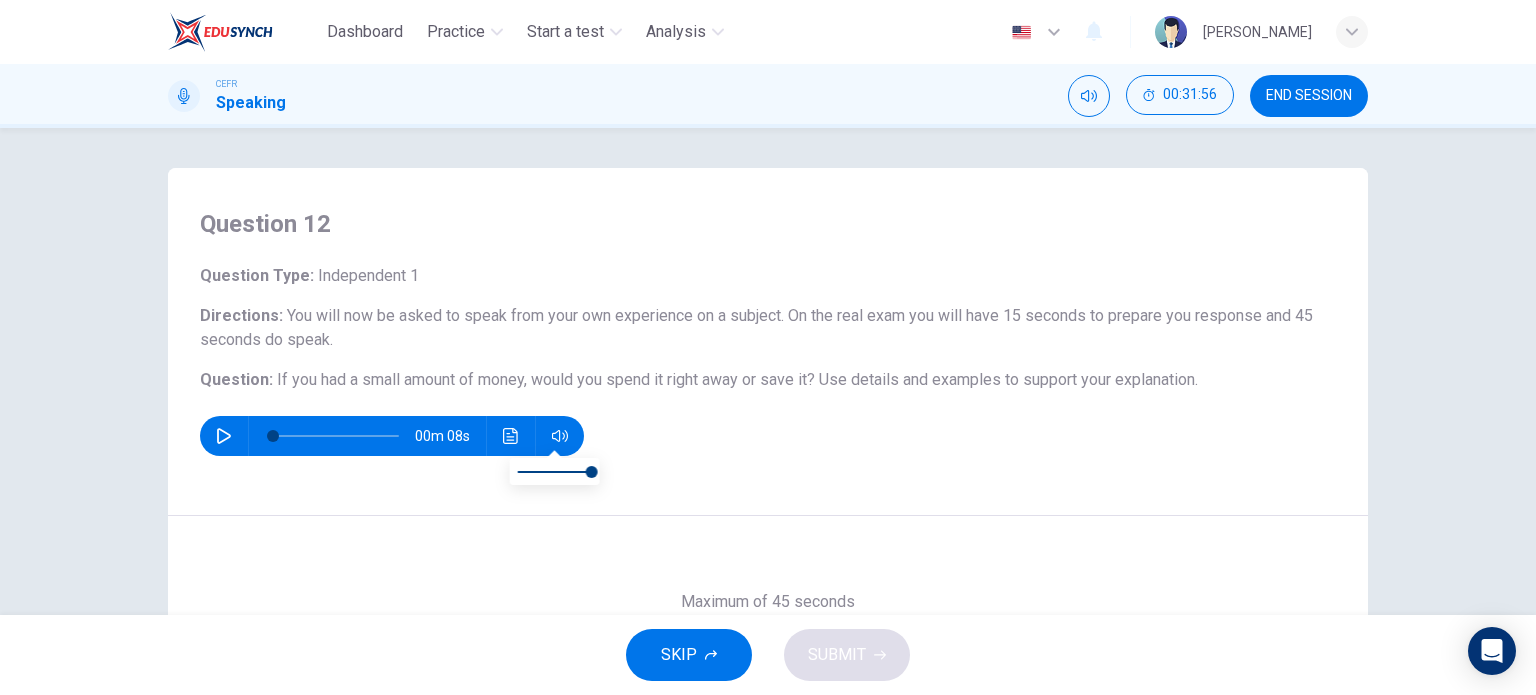 scroll, scrollTop: 31, scrollLeft: 0, axis: vertical 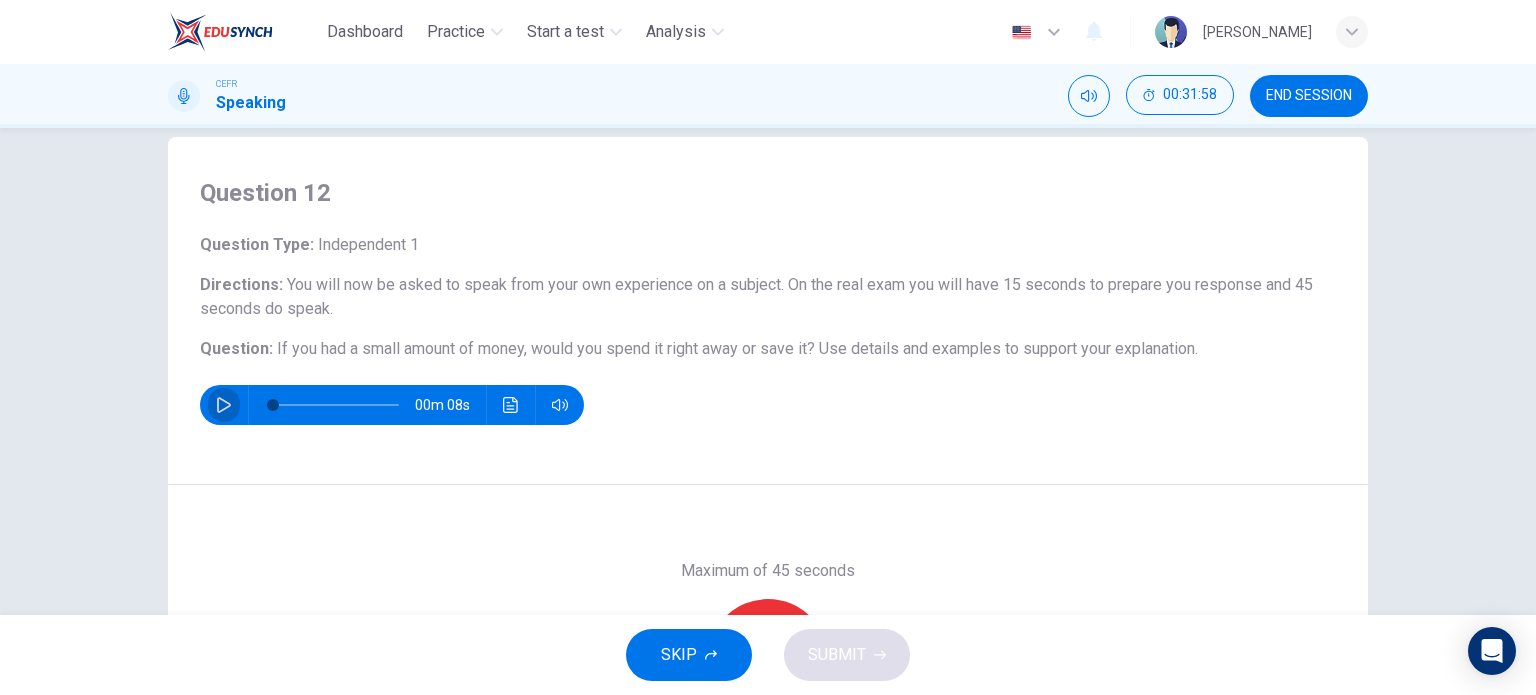 click at bounding box center [224, 405] 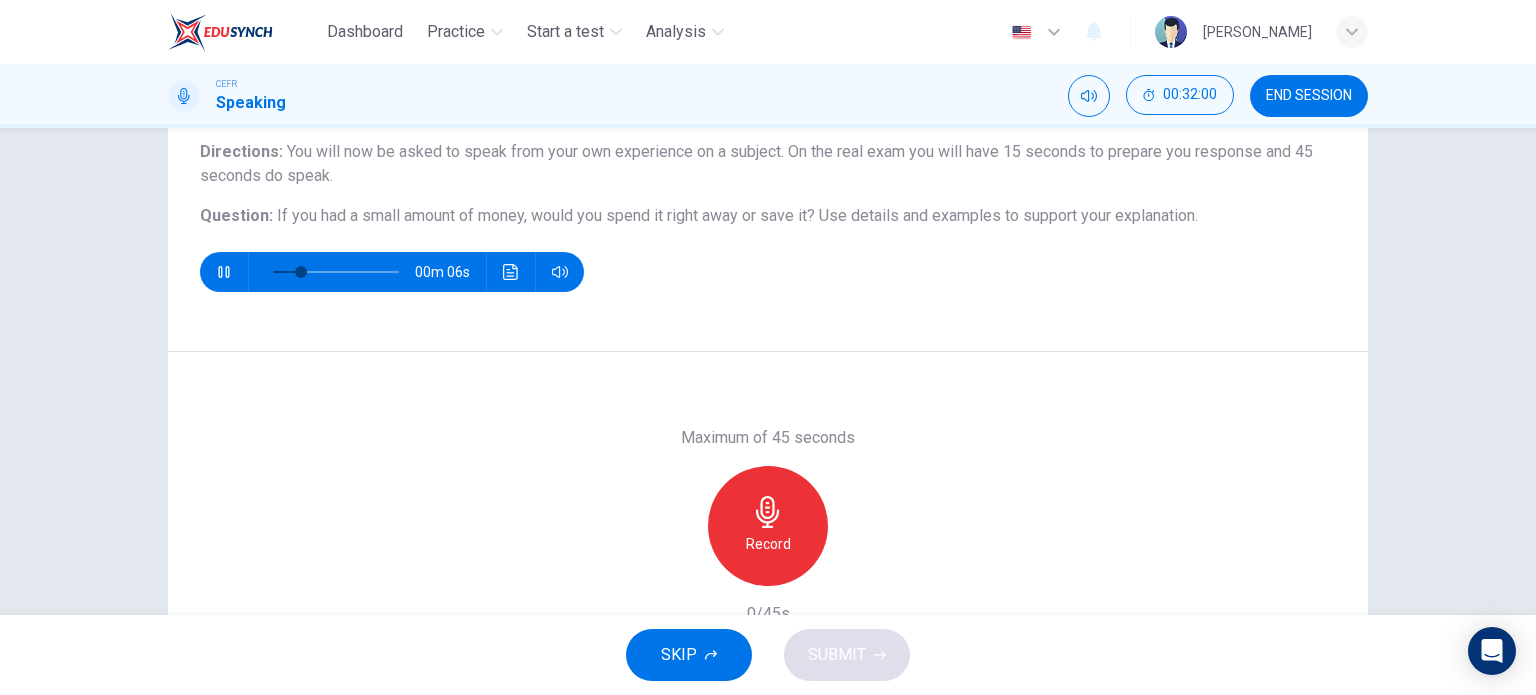 scroll, scrollTop: 166, scrollLeft: 0, axis: vertical 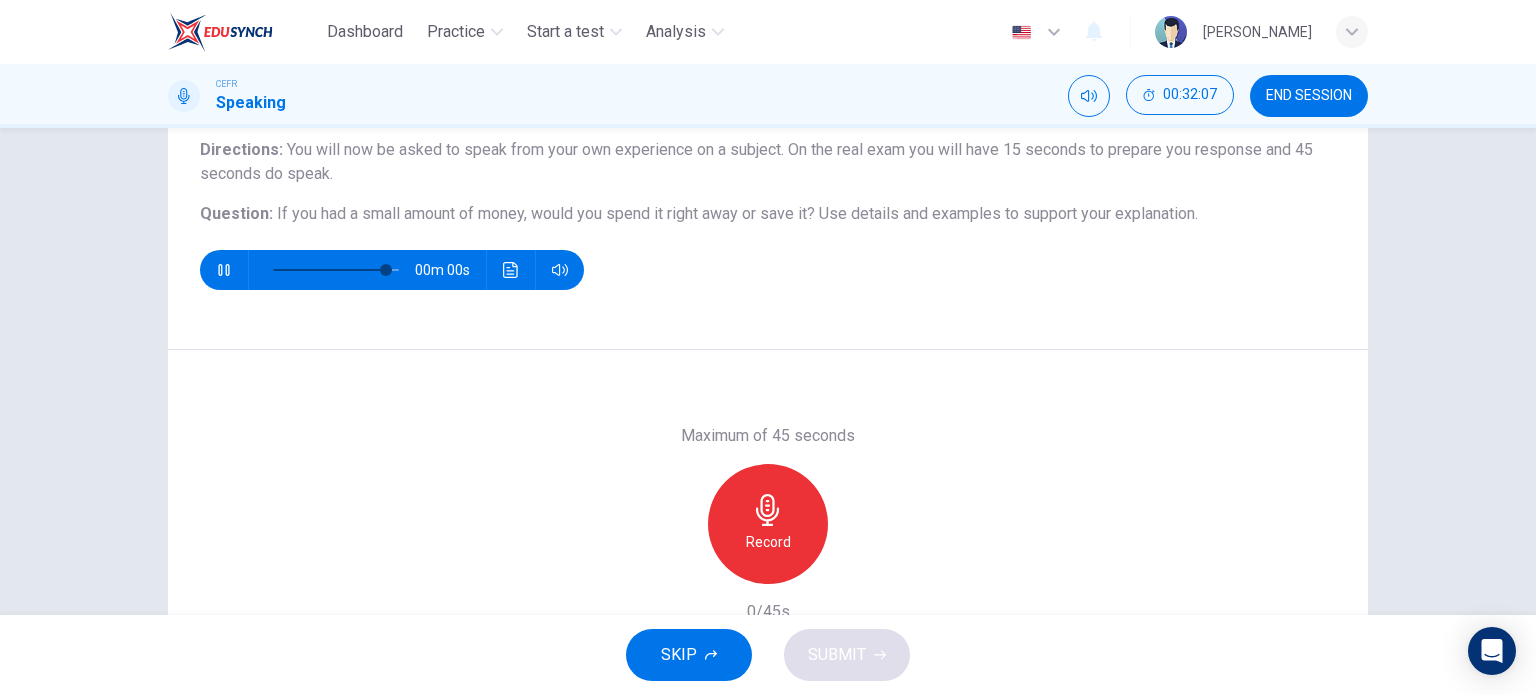 type on "0" 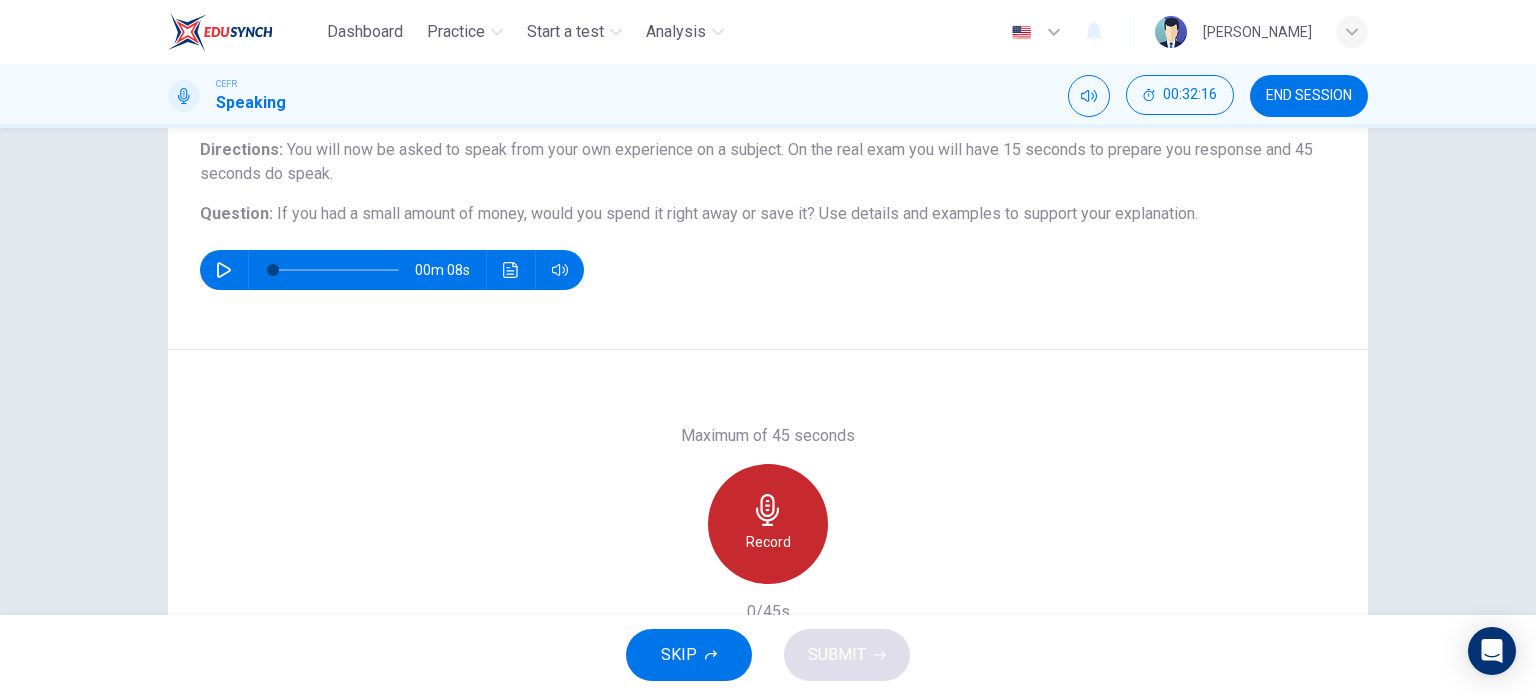 click 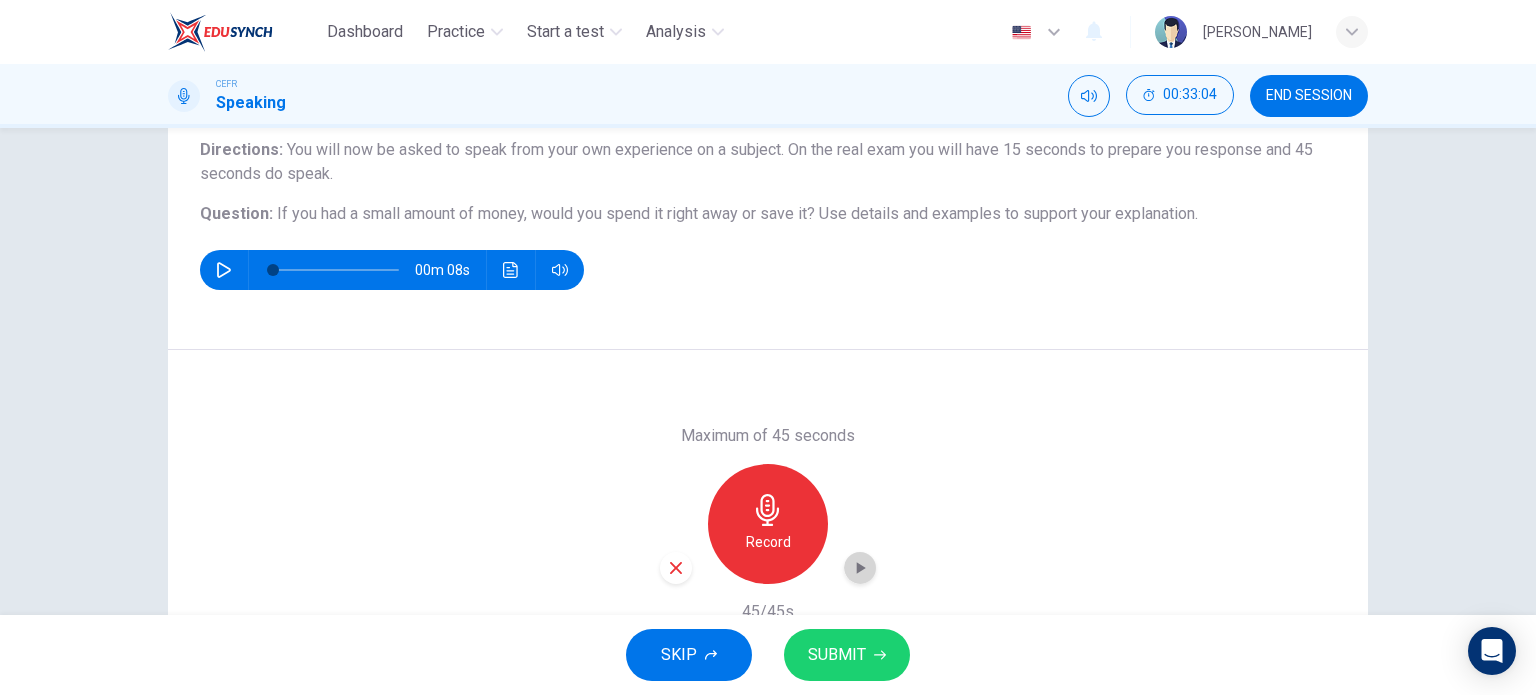 click 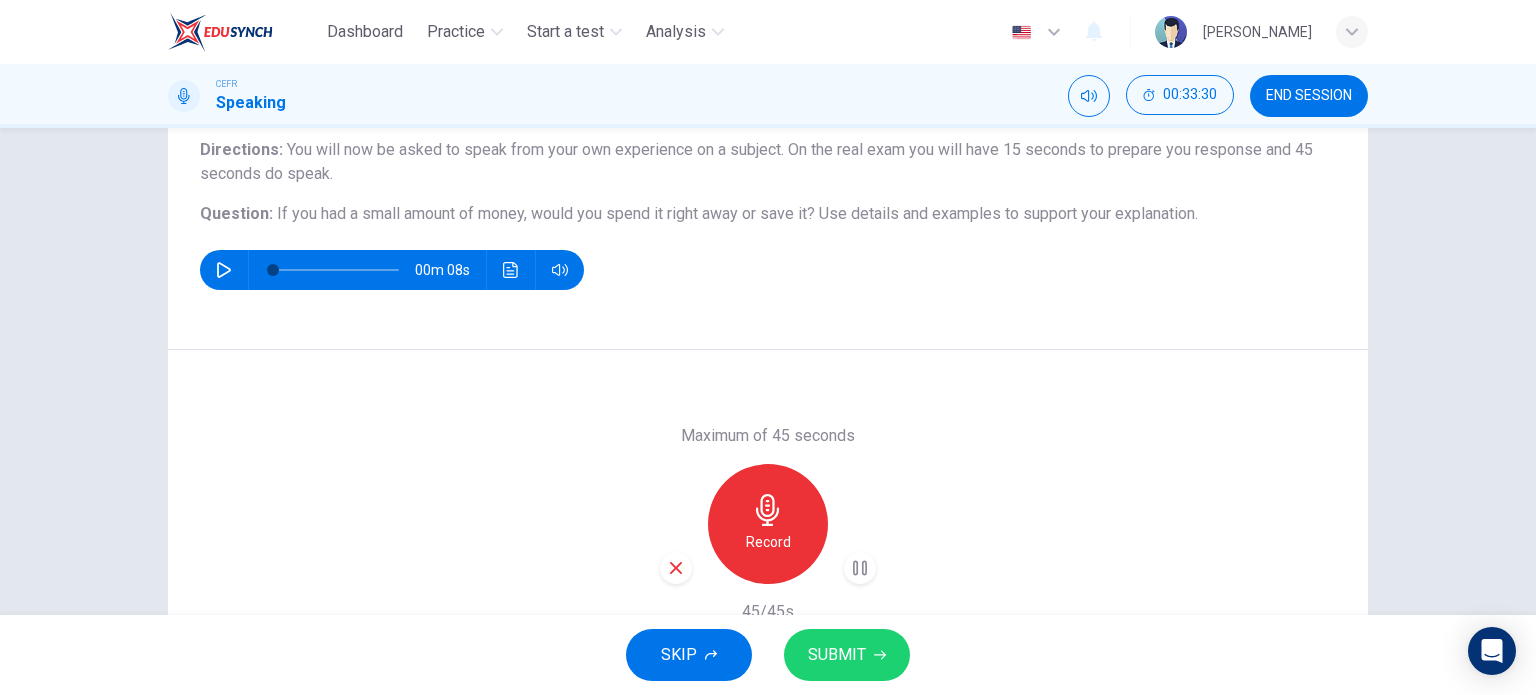 scroll, scrollTop: 288, scrollLeft: 0, axis: vertical 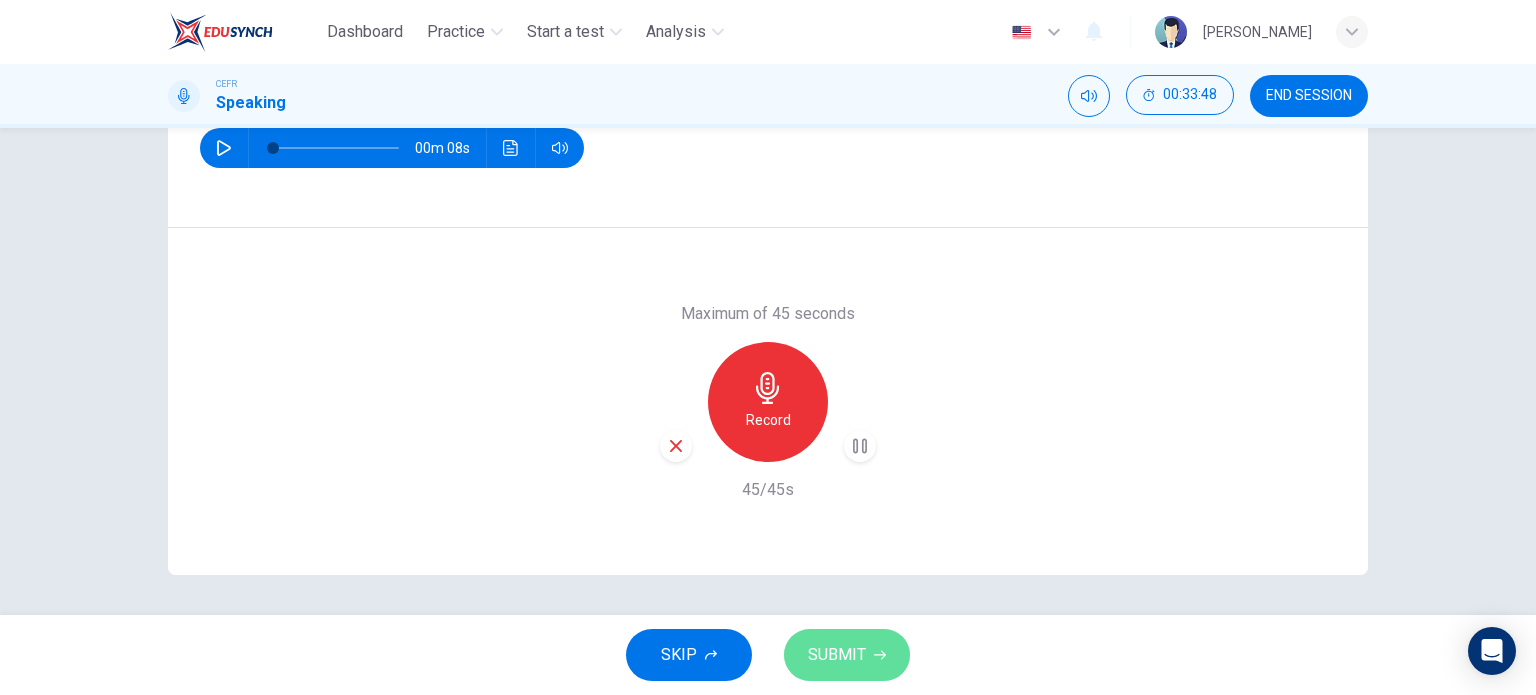 click on "SUBMIT" at bounding box center [847, 655] 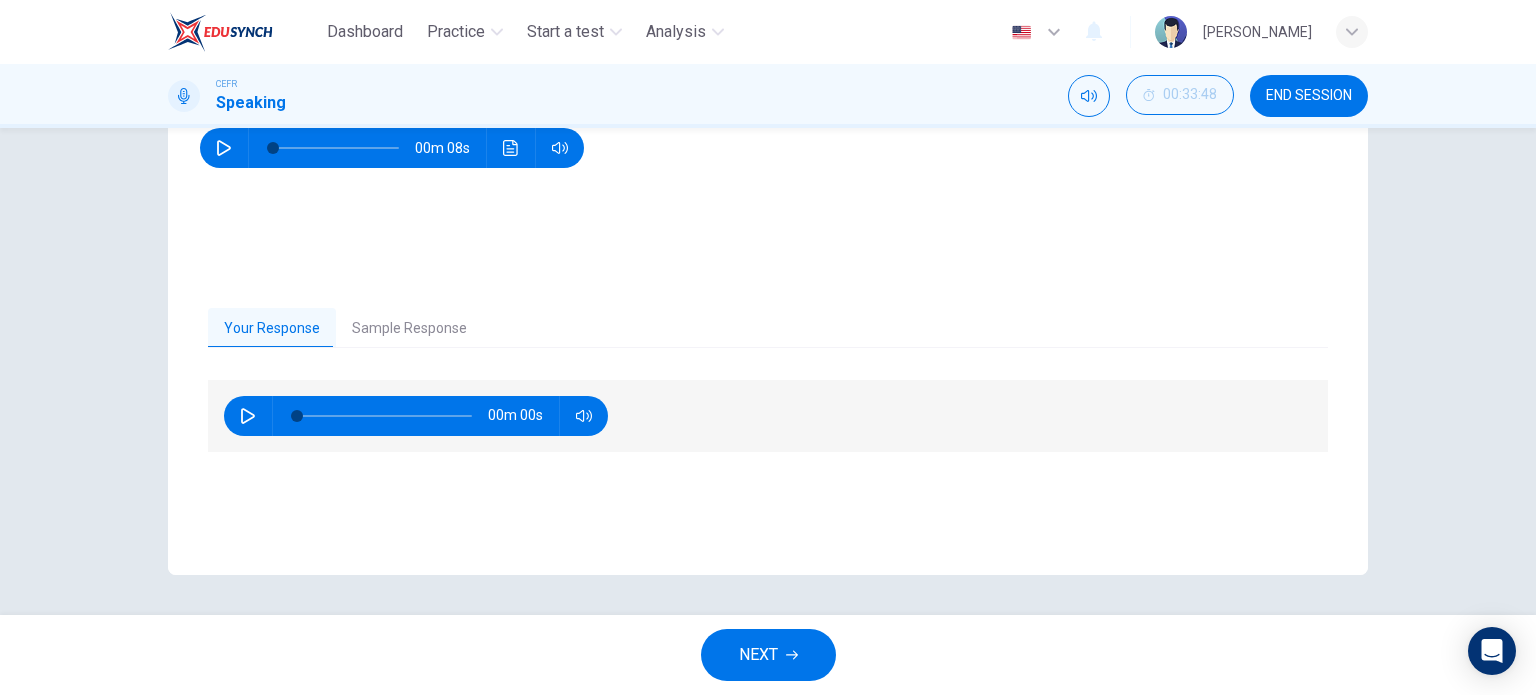 drag, startPoint x: 704, startPoint y: 408, endPoint x: 416, endPoint y: 325, distance: 299.72153 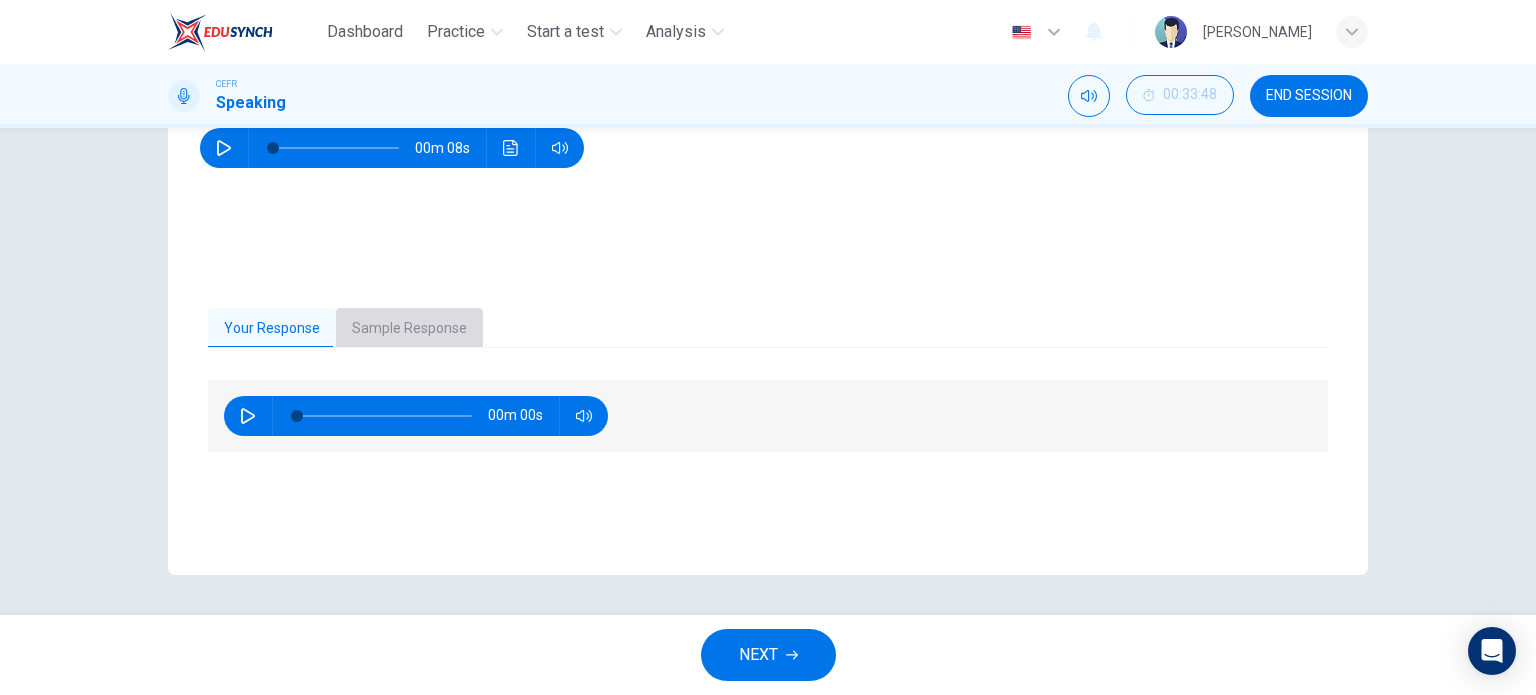 click on "Sample Response" at bounding box center (409, 329) 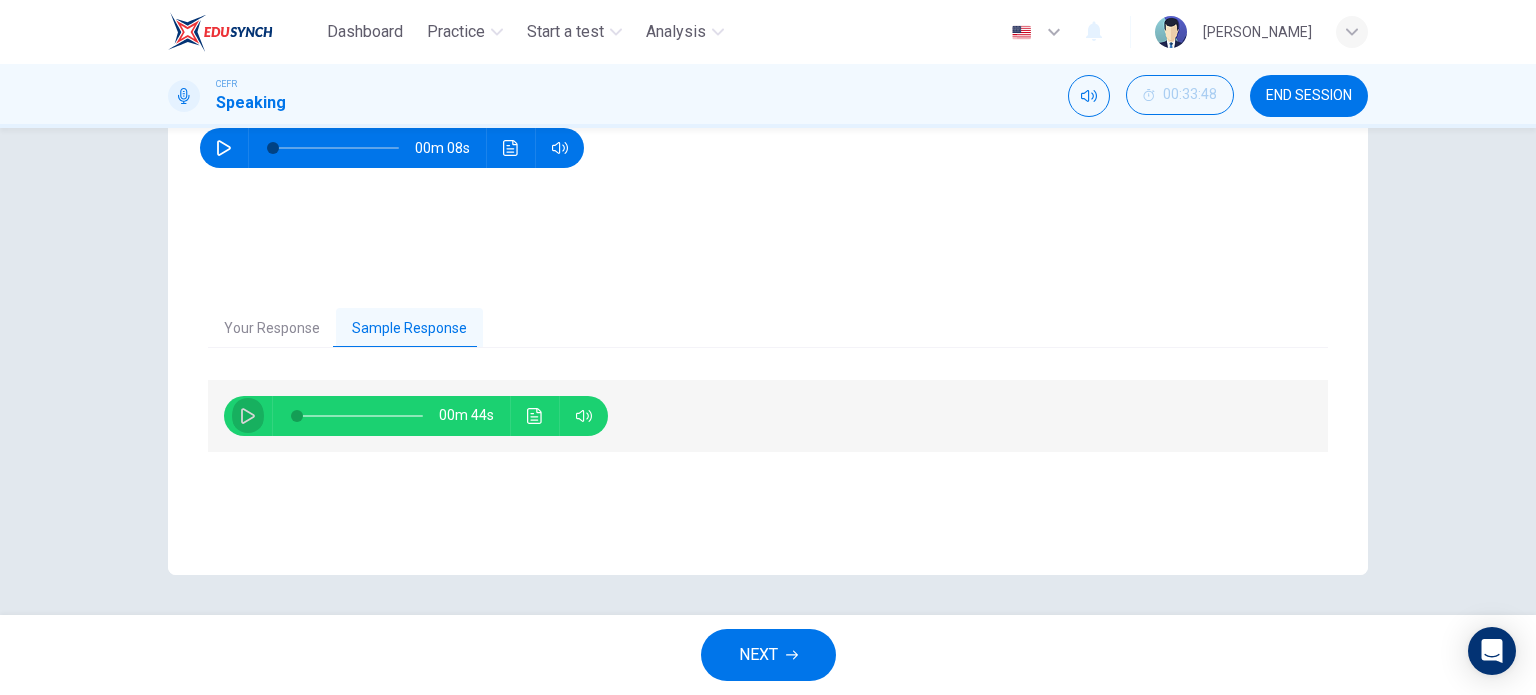 click at bounding box center (248, 416) 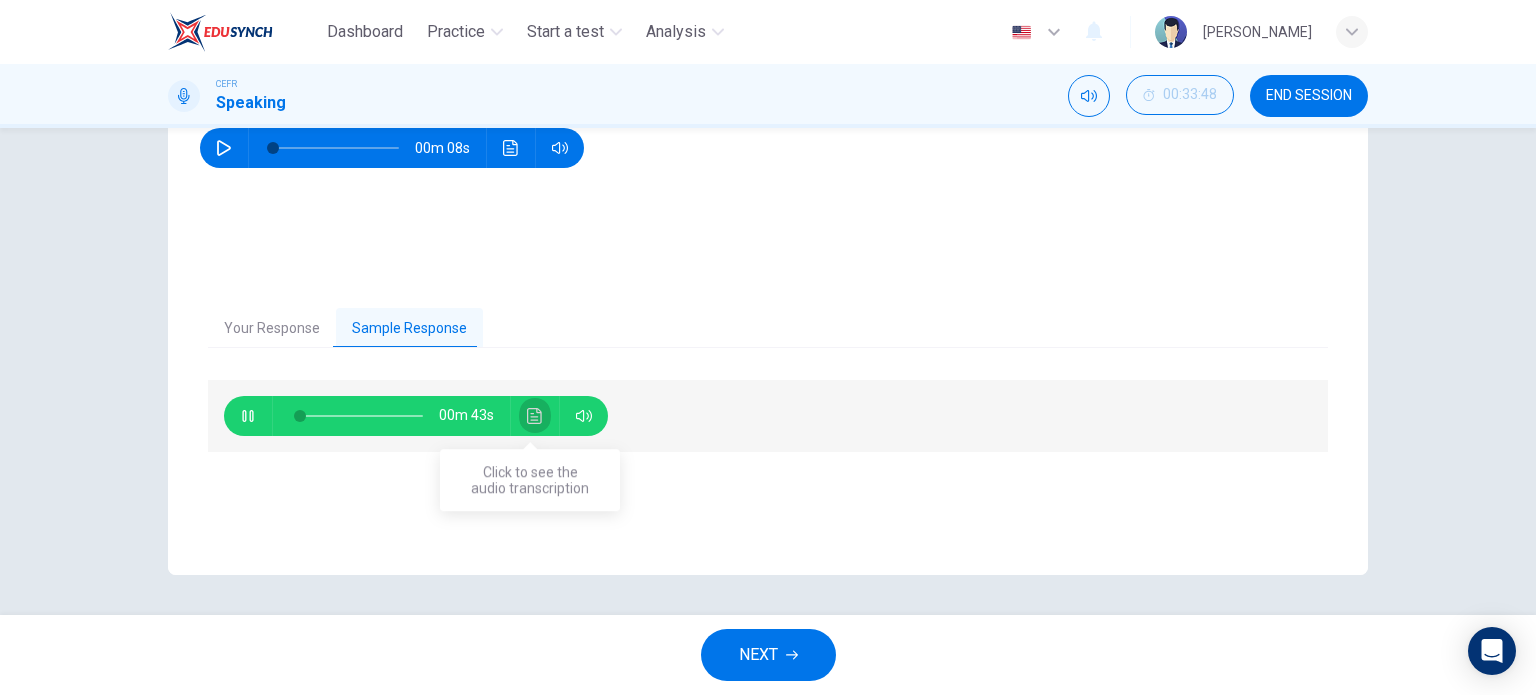 click at bounding box center [535, 416] 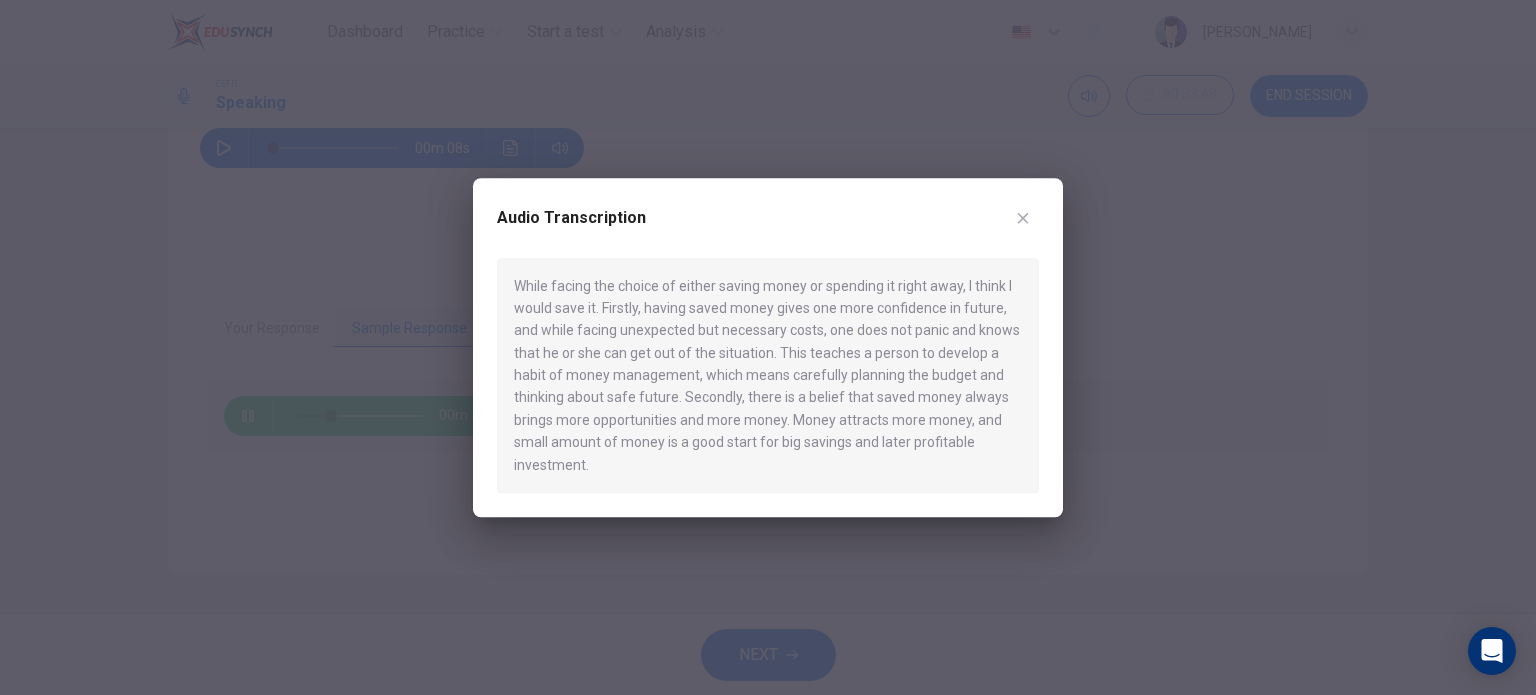 click 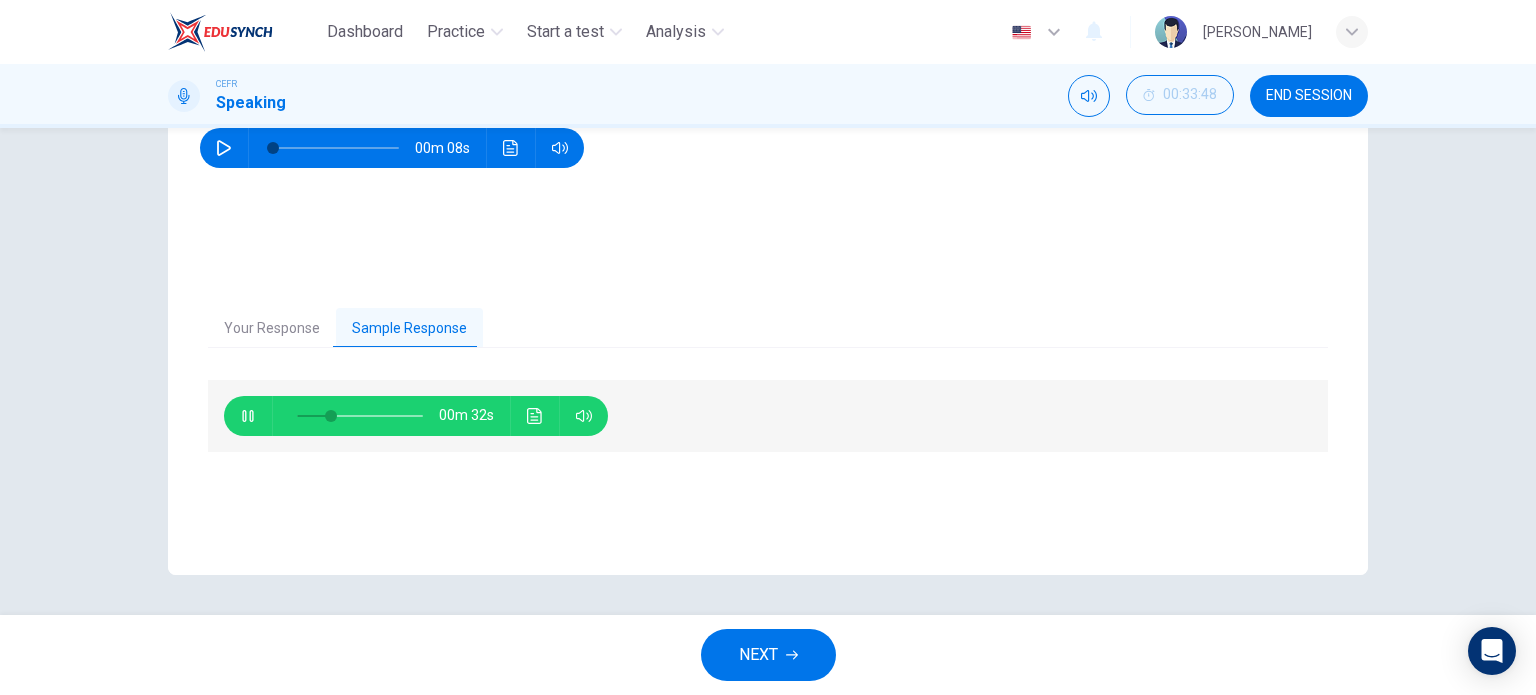 type on "29" 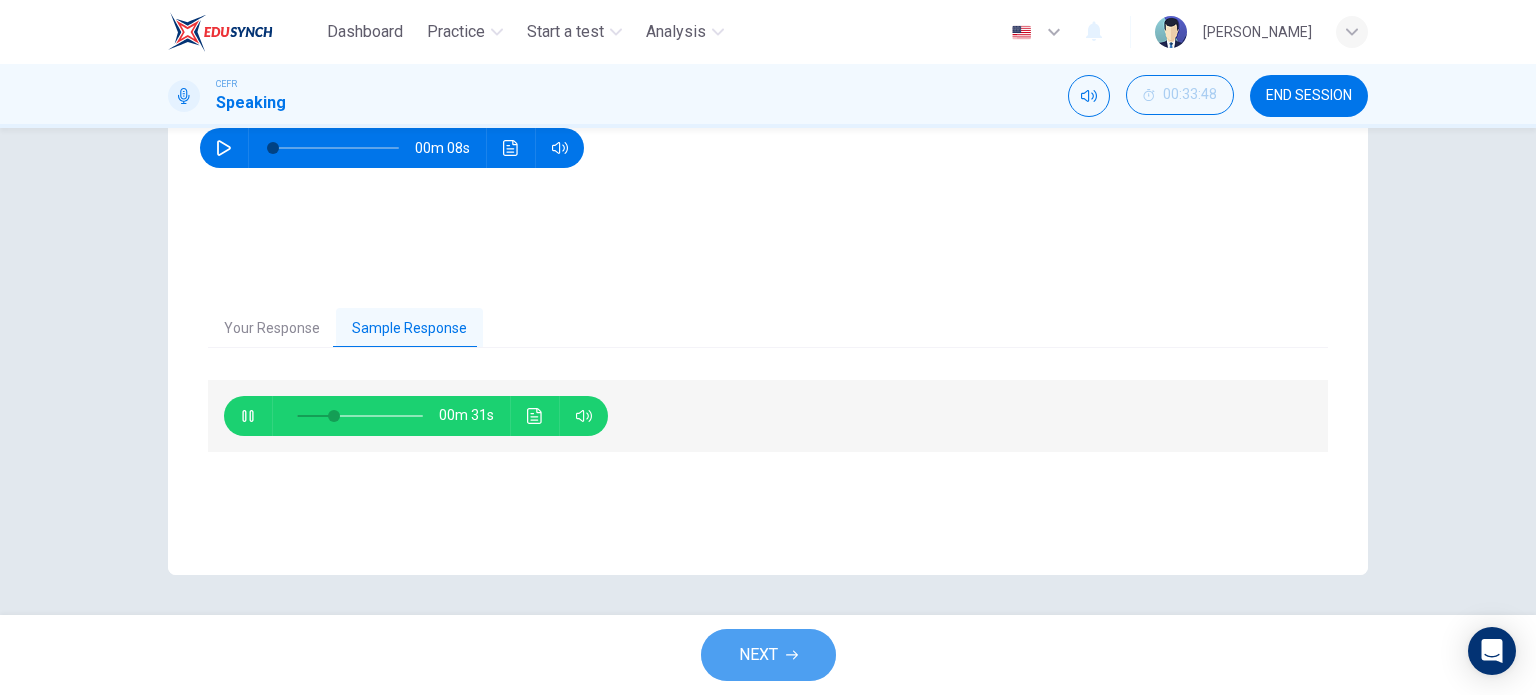 click on "NEXT" at bounding box center [768, 655] 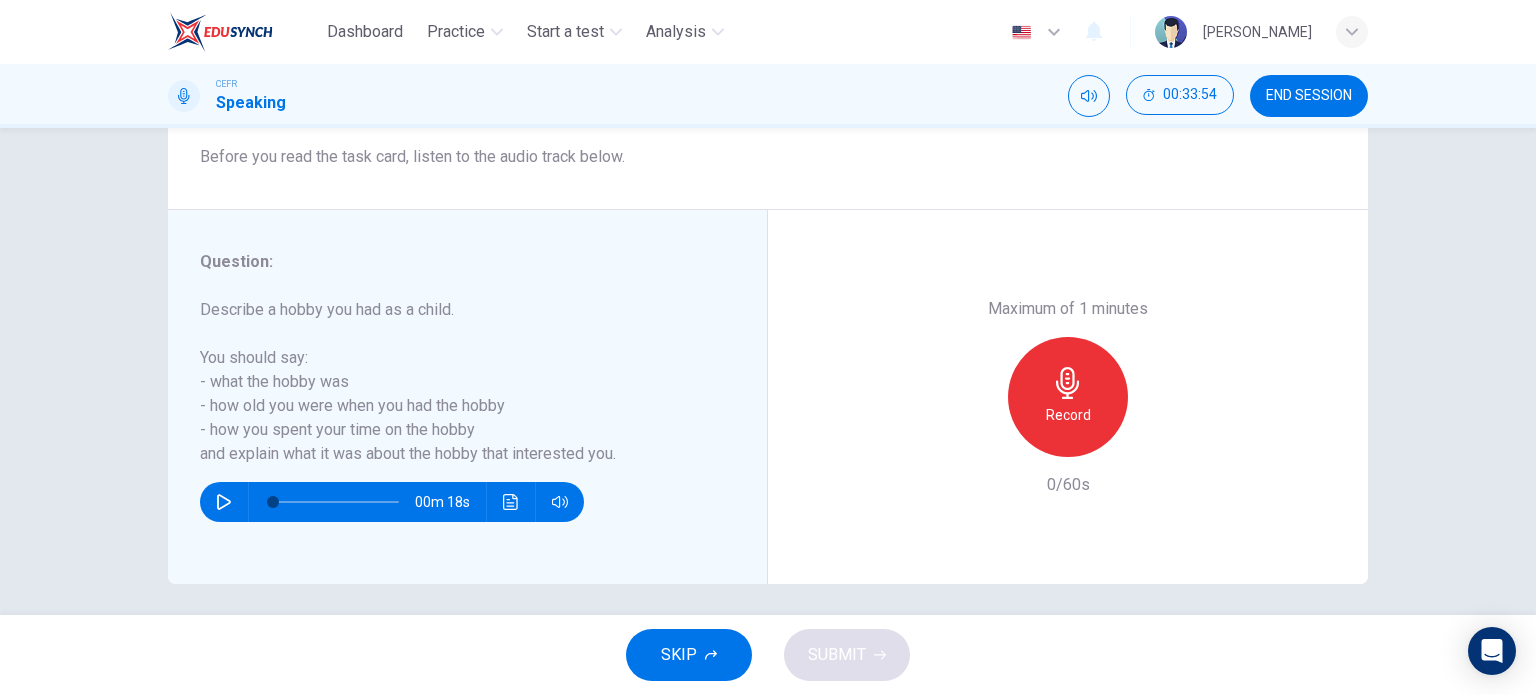 scroll, scrollTop: 288, scrollLeft: 0, axis: vertical 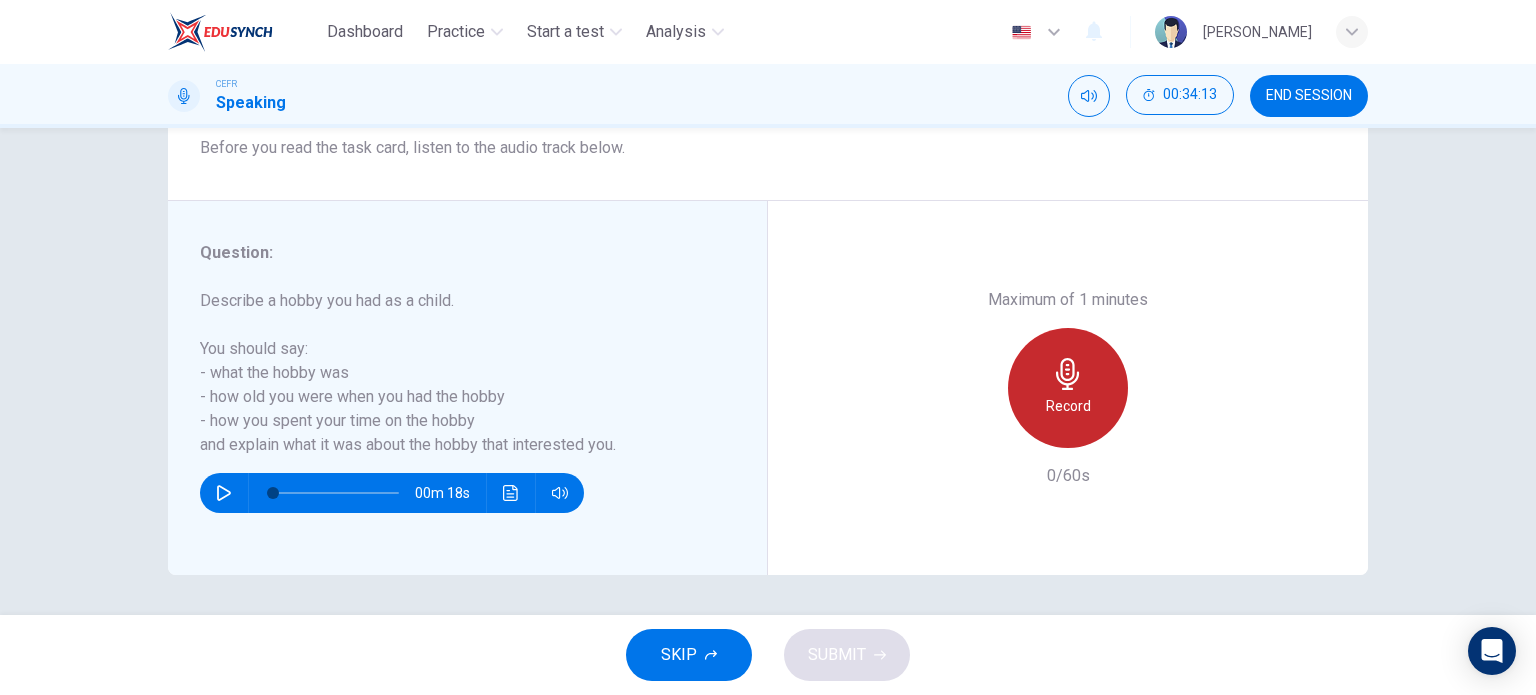 click on "Record" at bounding box center (1068, 388) 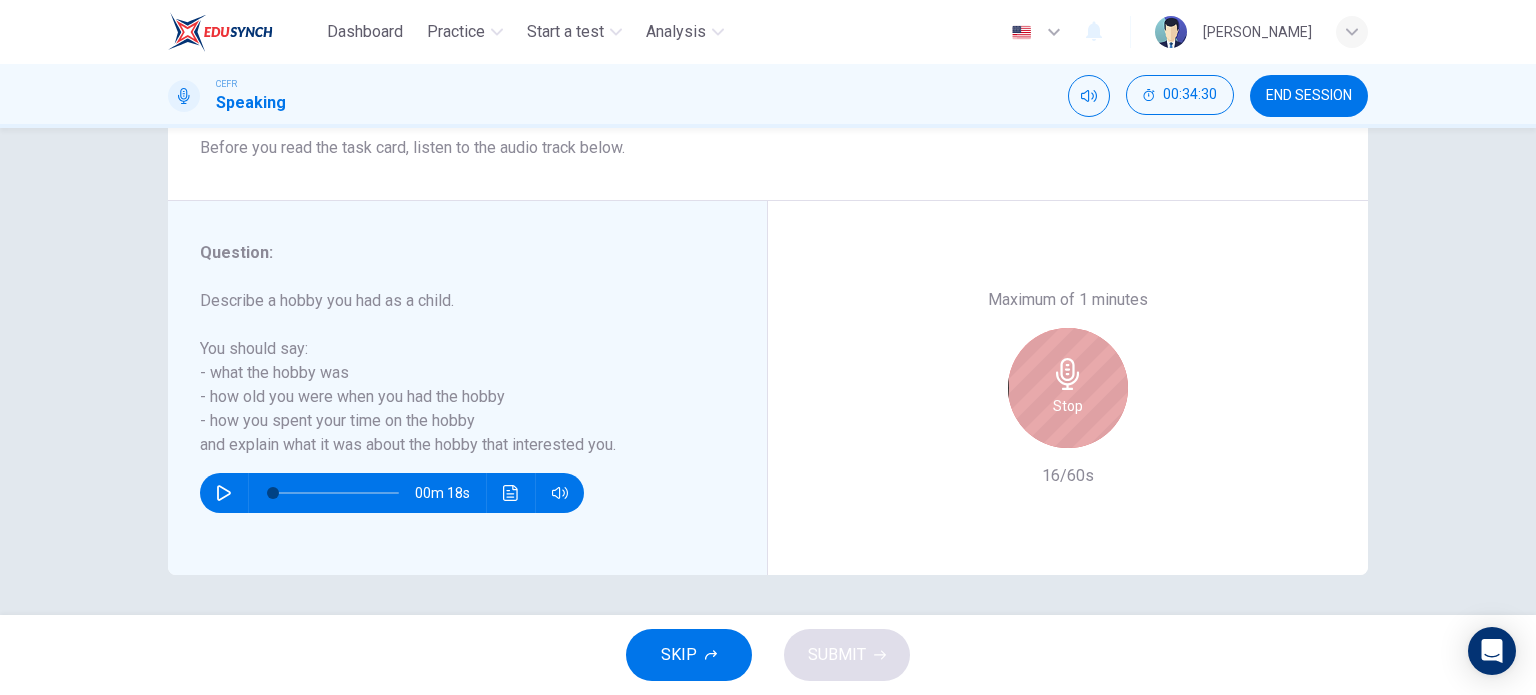 click on "Stop" at bounding box center (1068, 388) 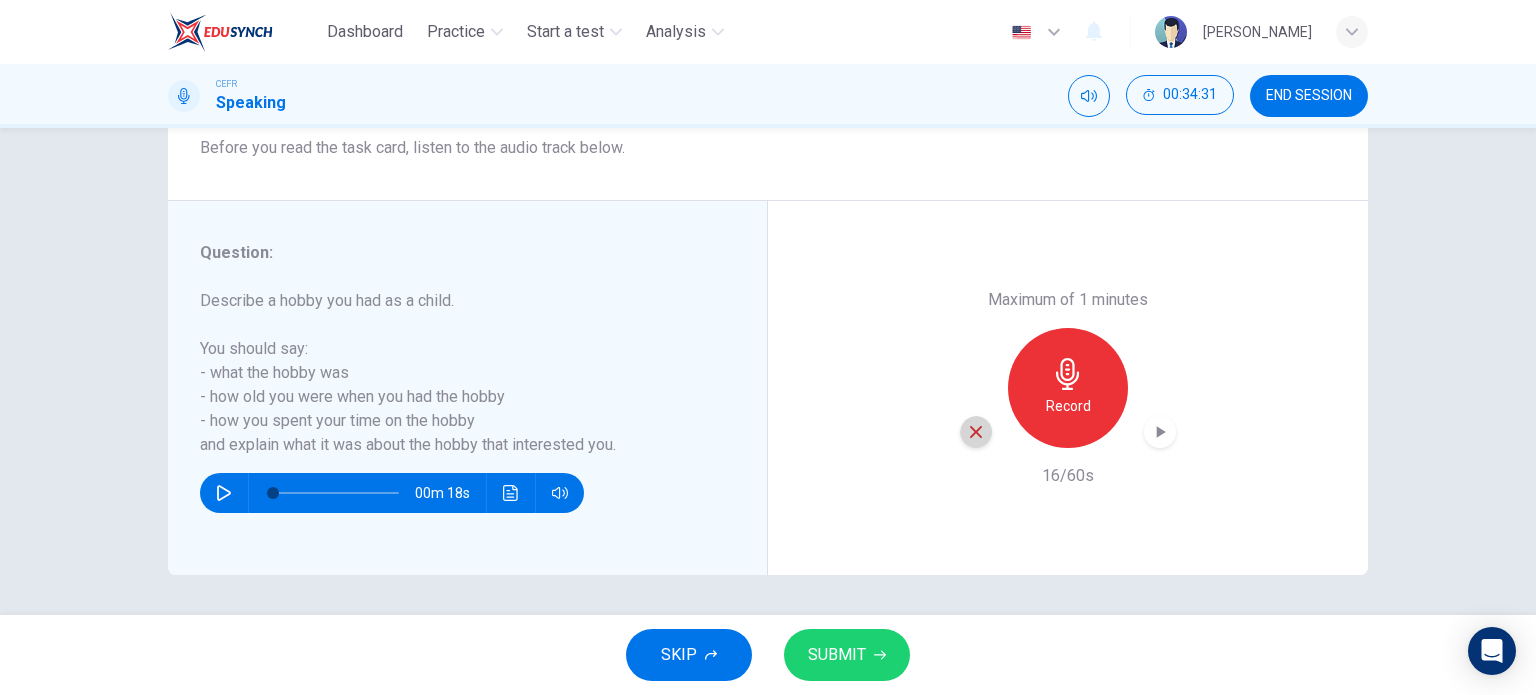 click at bounding box center (976, 432) 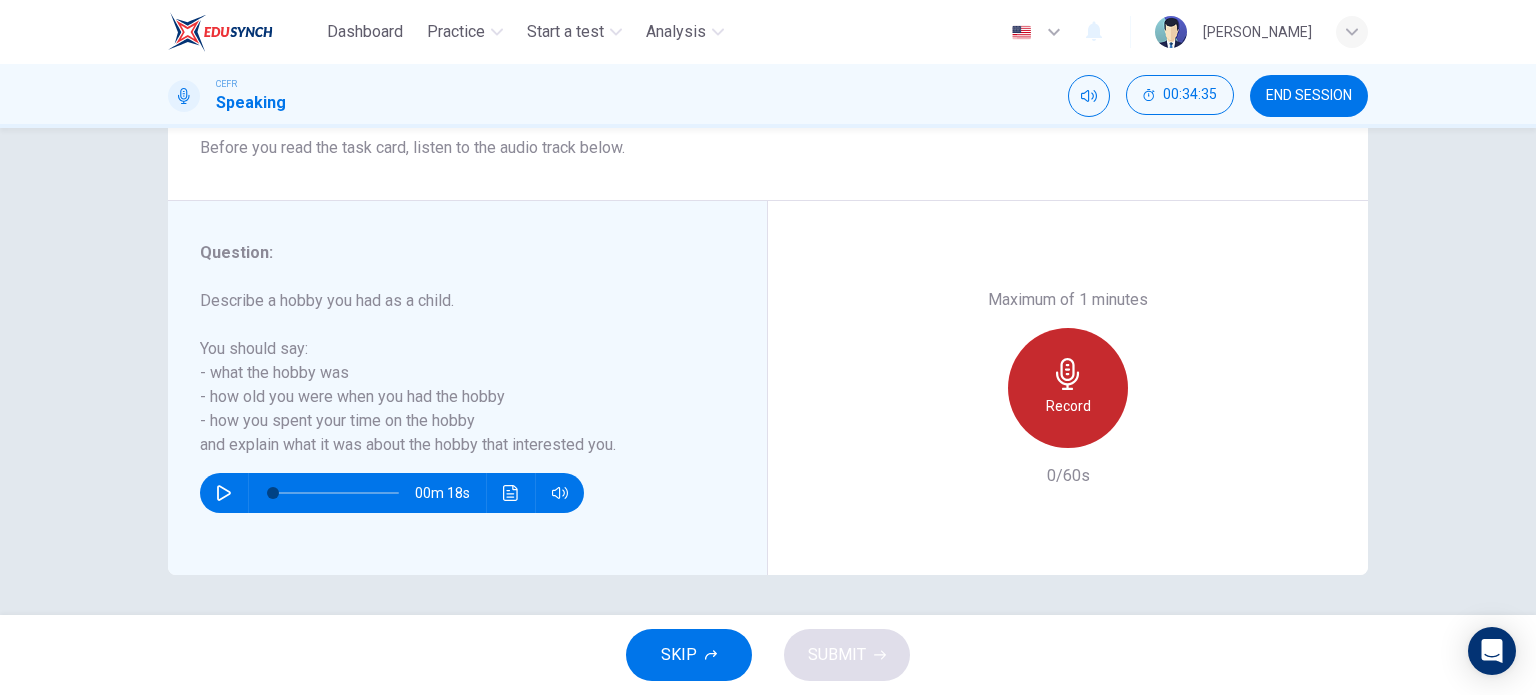 click on "Record" at bounding box center [1068, 388] 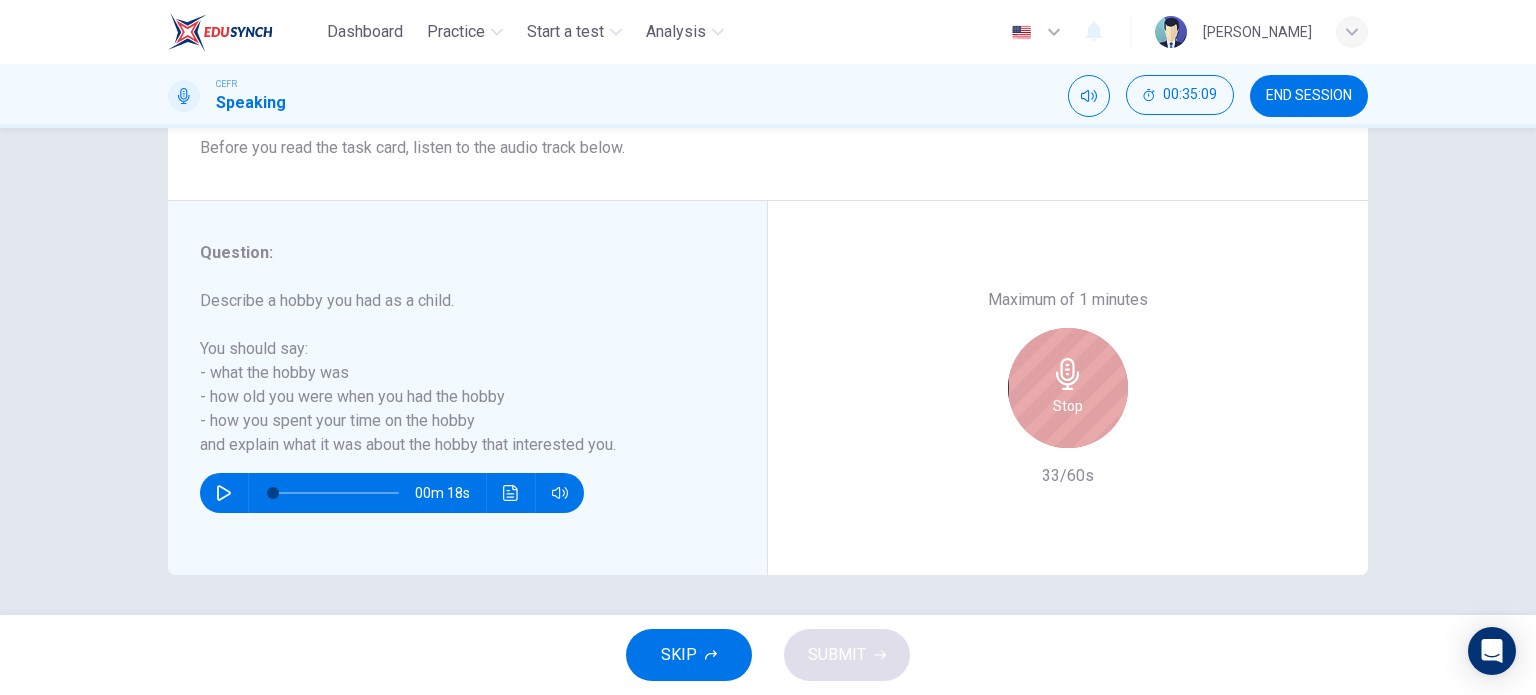 click on "Stop" at bounding box center [1068, 388] 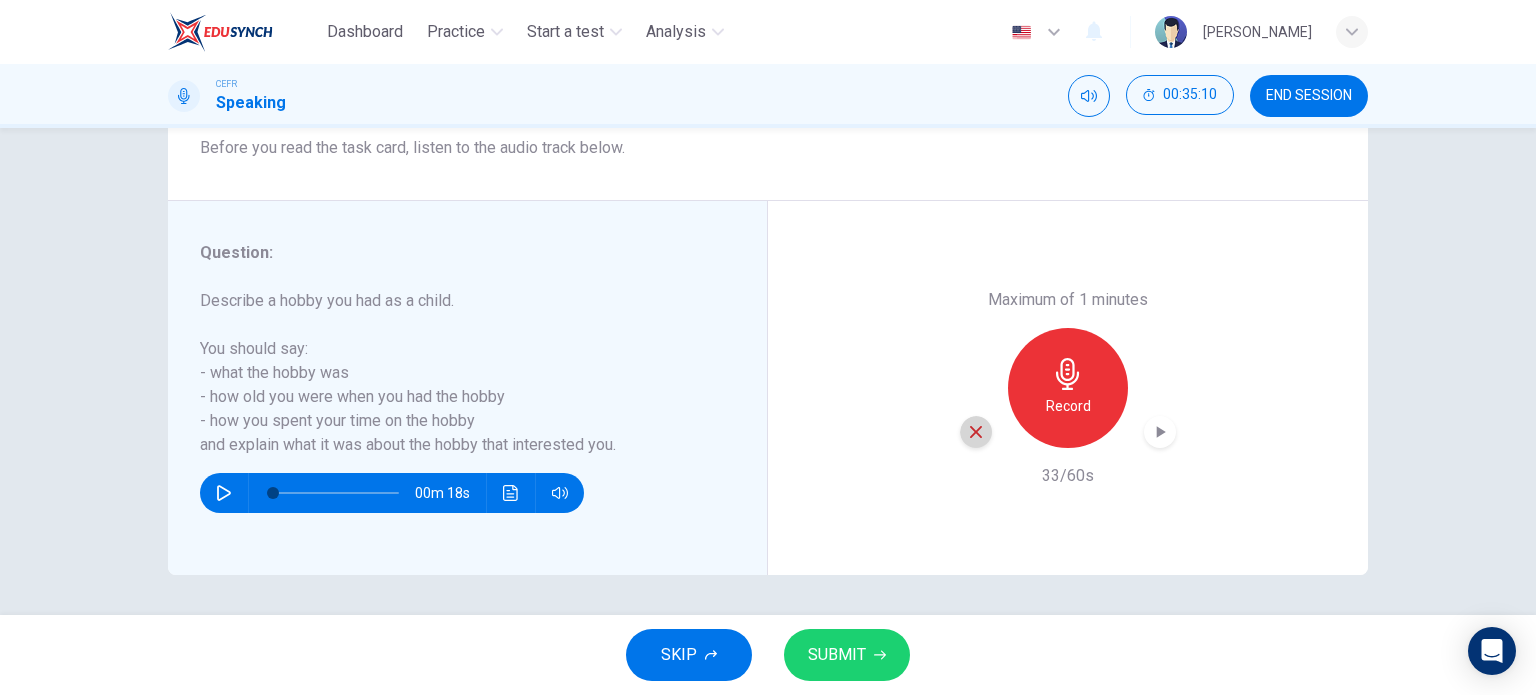 click at bounding box center (976, 432) 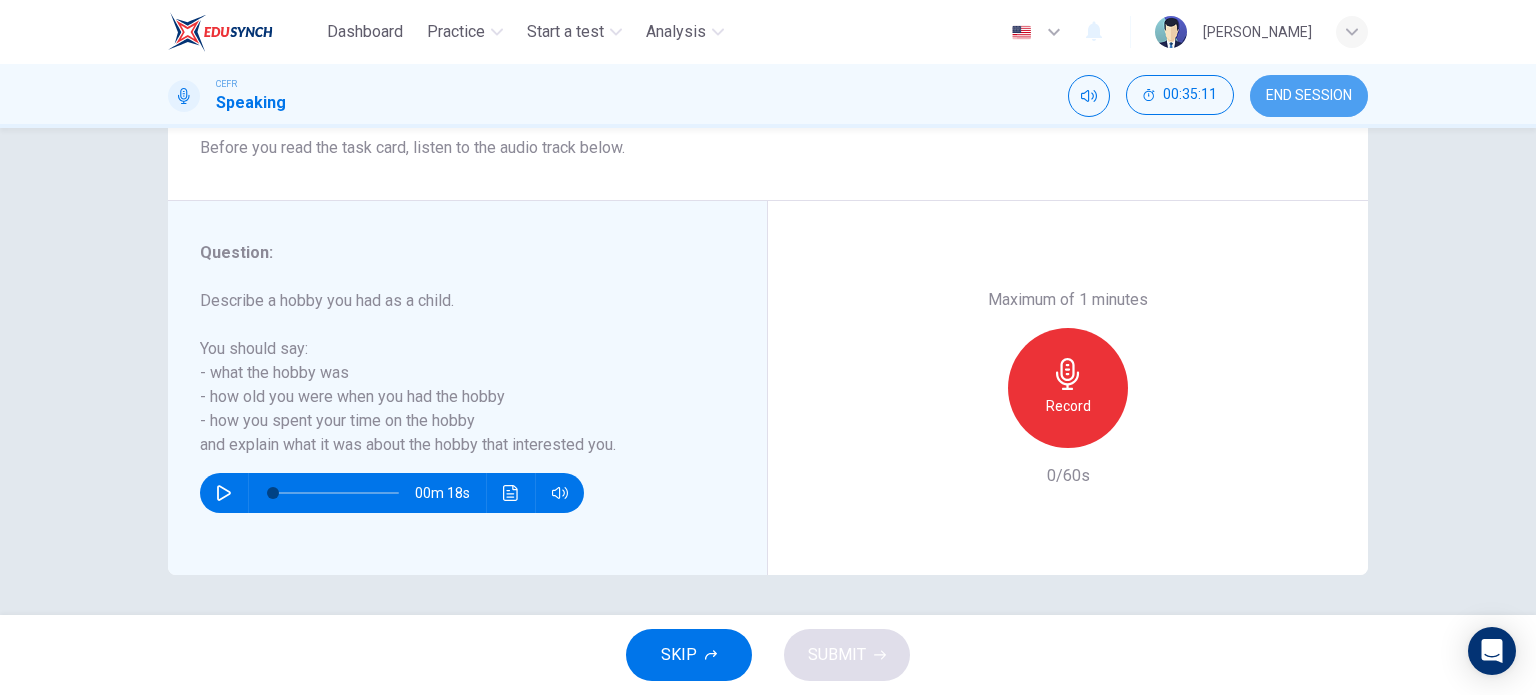 click on "END SESSION" at bounding box center (1309, 96) 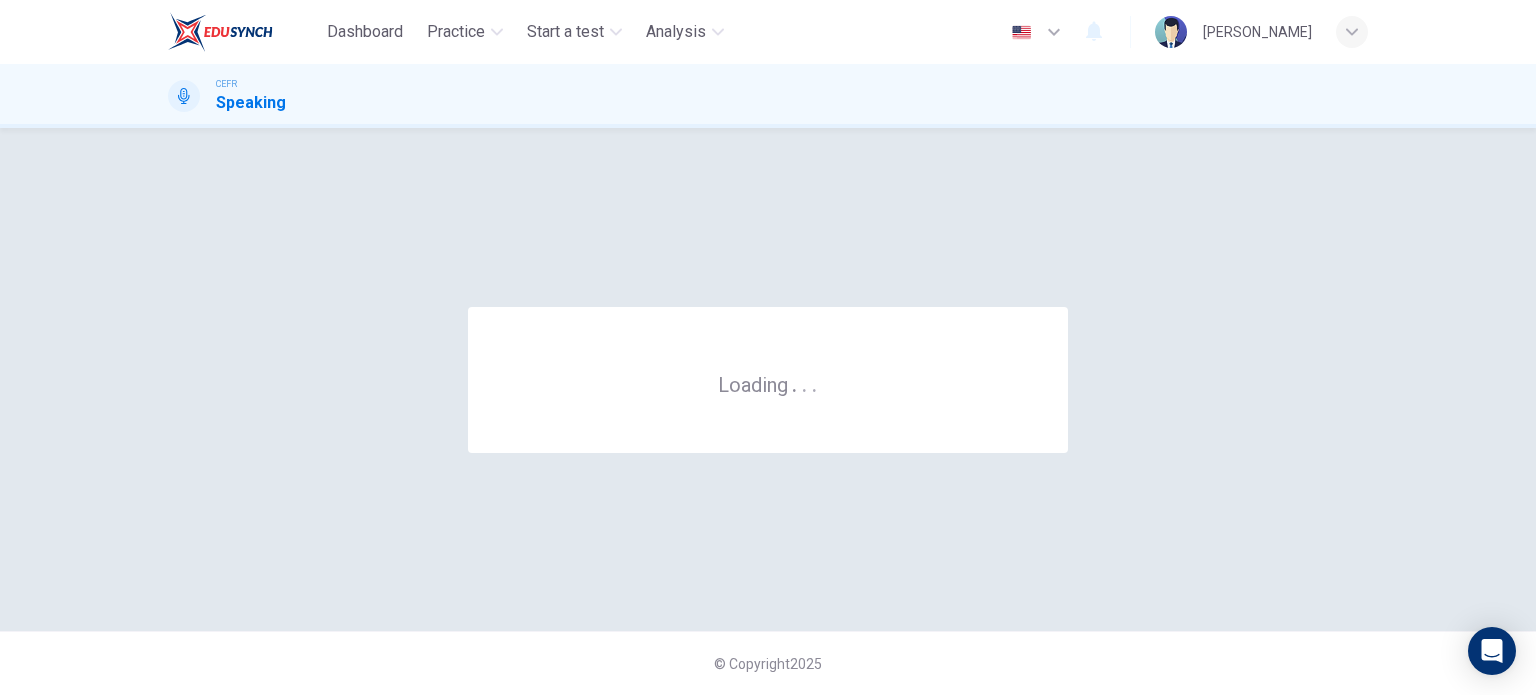scroll, scrollTop: 0, scrollLeft: 0, axis: both 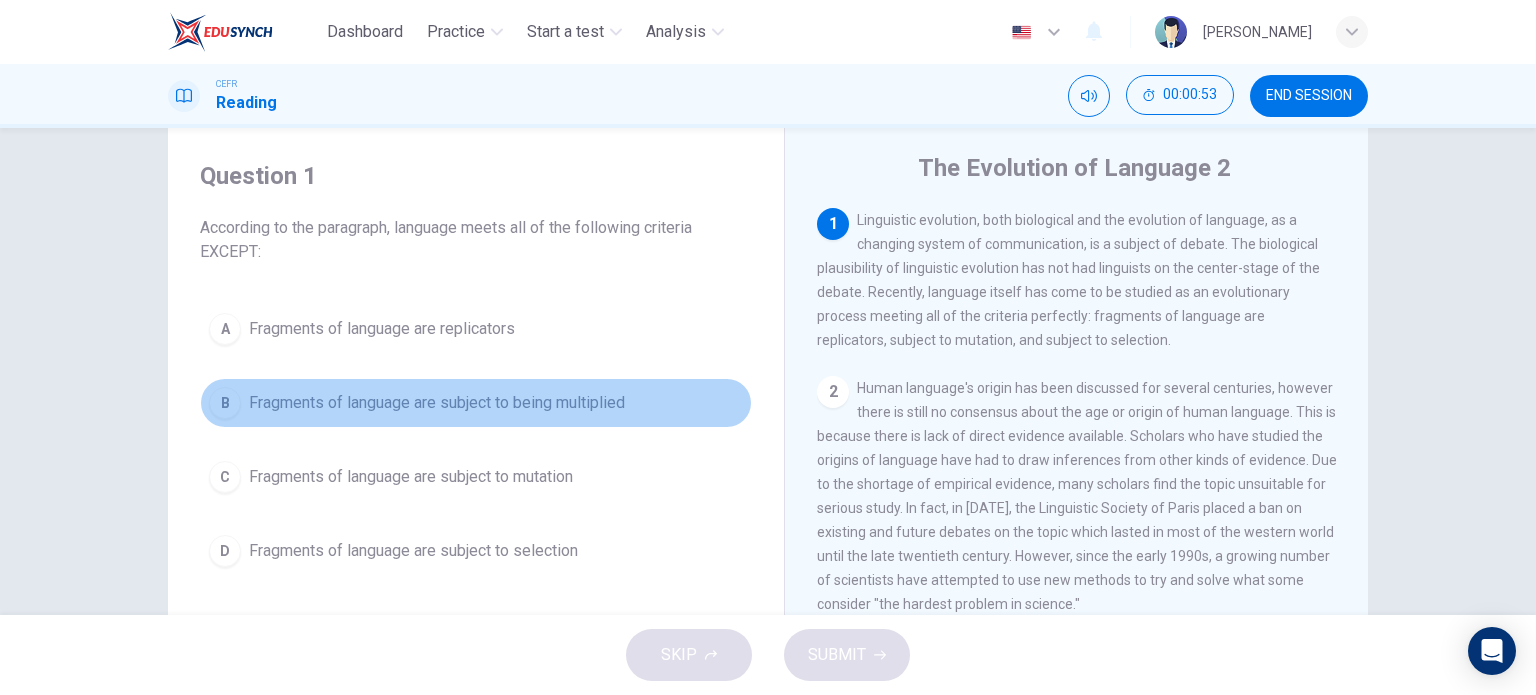 click on "Fragments of language are subject to being multiplied" at bounding box center (437, 403) 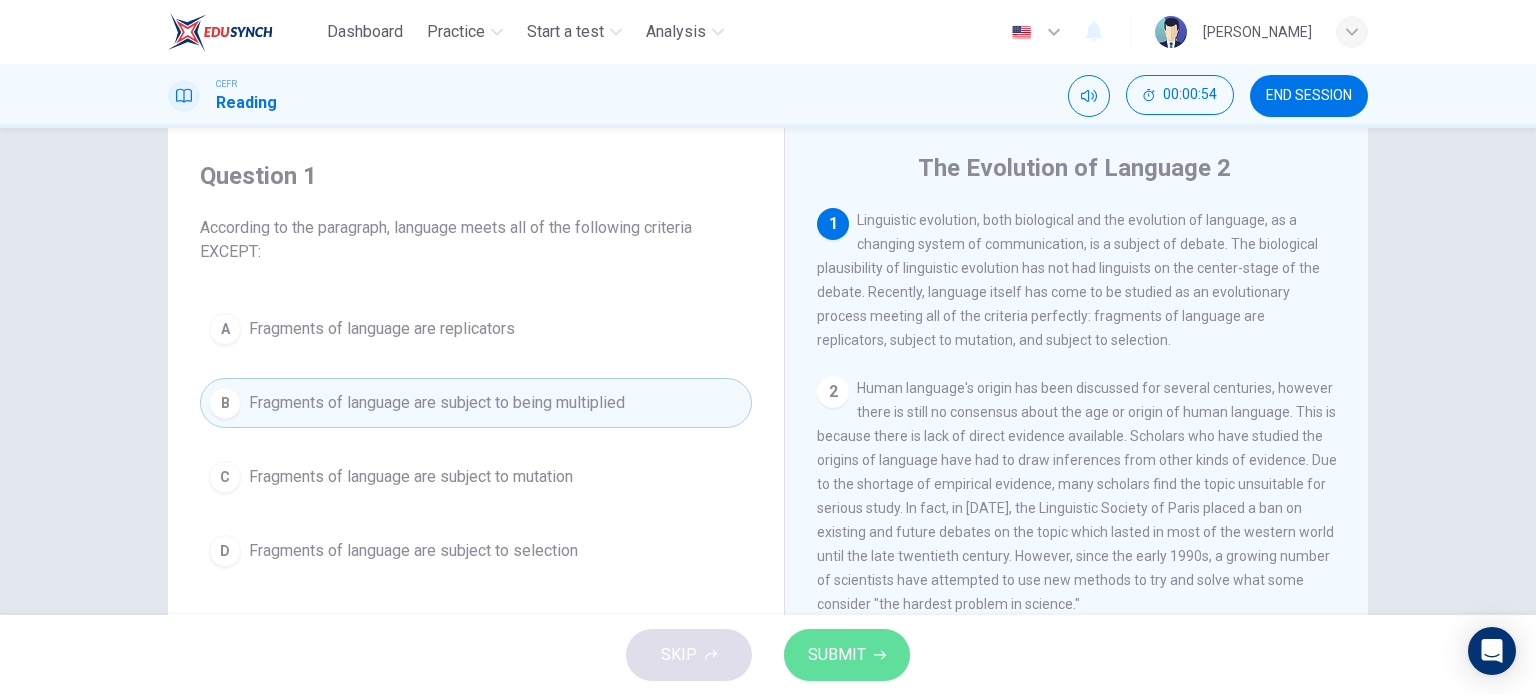 click on "SUBMIT" at bounding box center (837, 655) 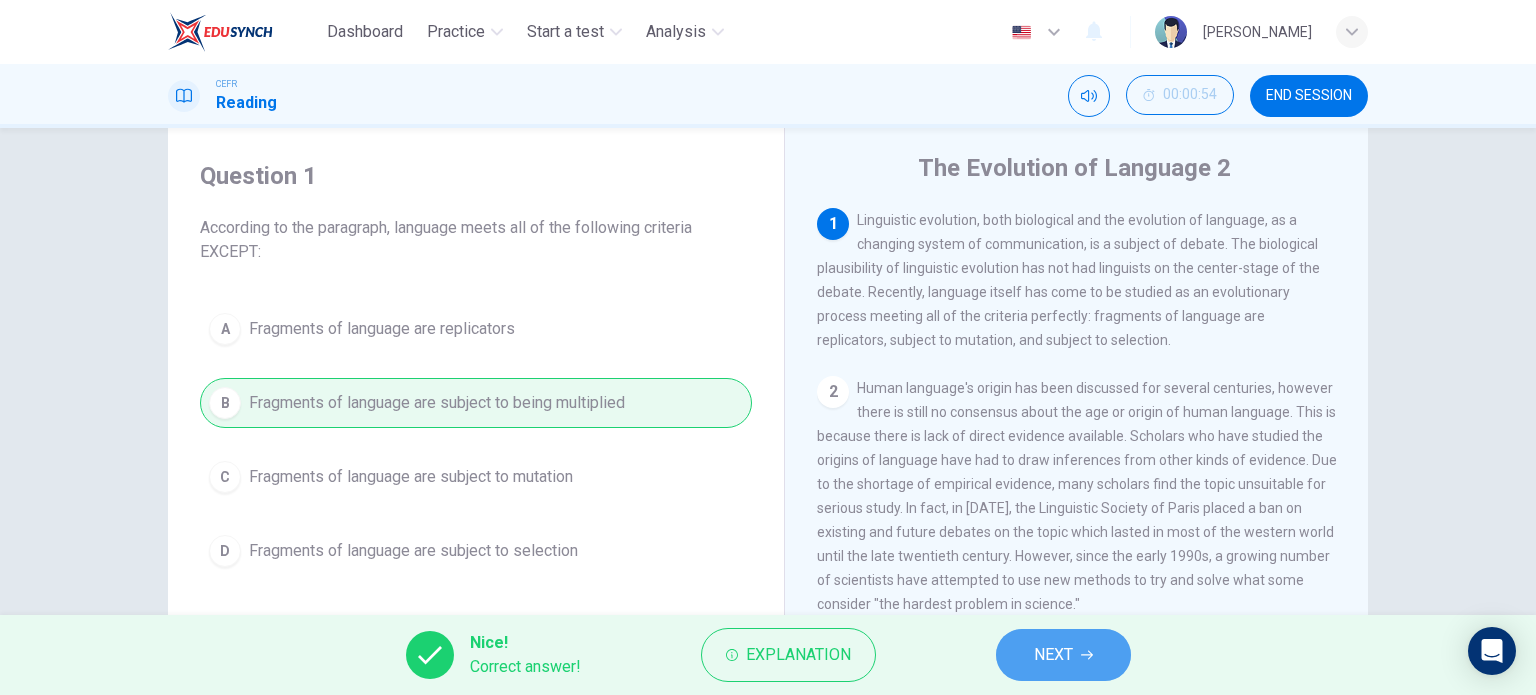 click on "NEXT" at bounding box center [1063, 655] 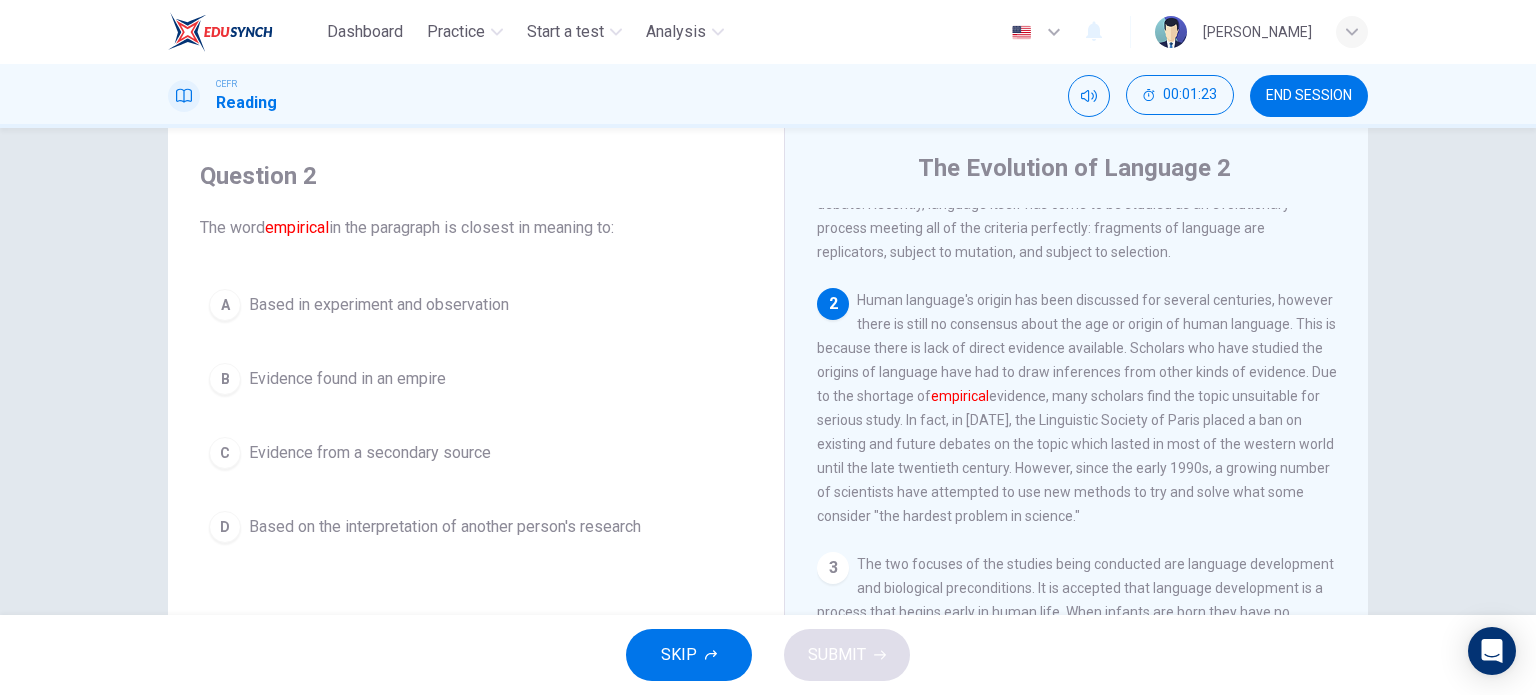 scroll, scrollTop: 88, scrollLeft: 0, axis: vertical 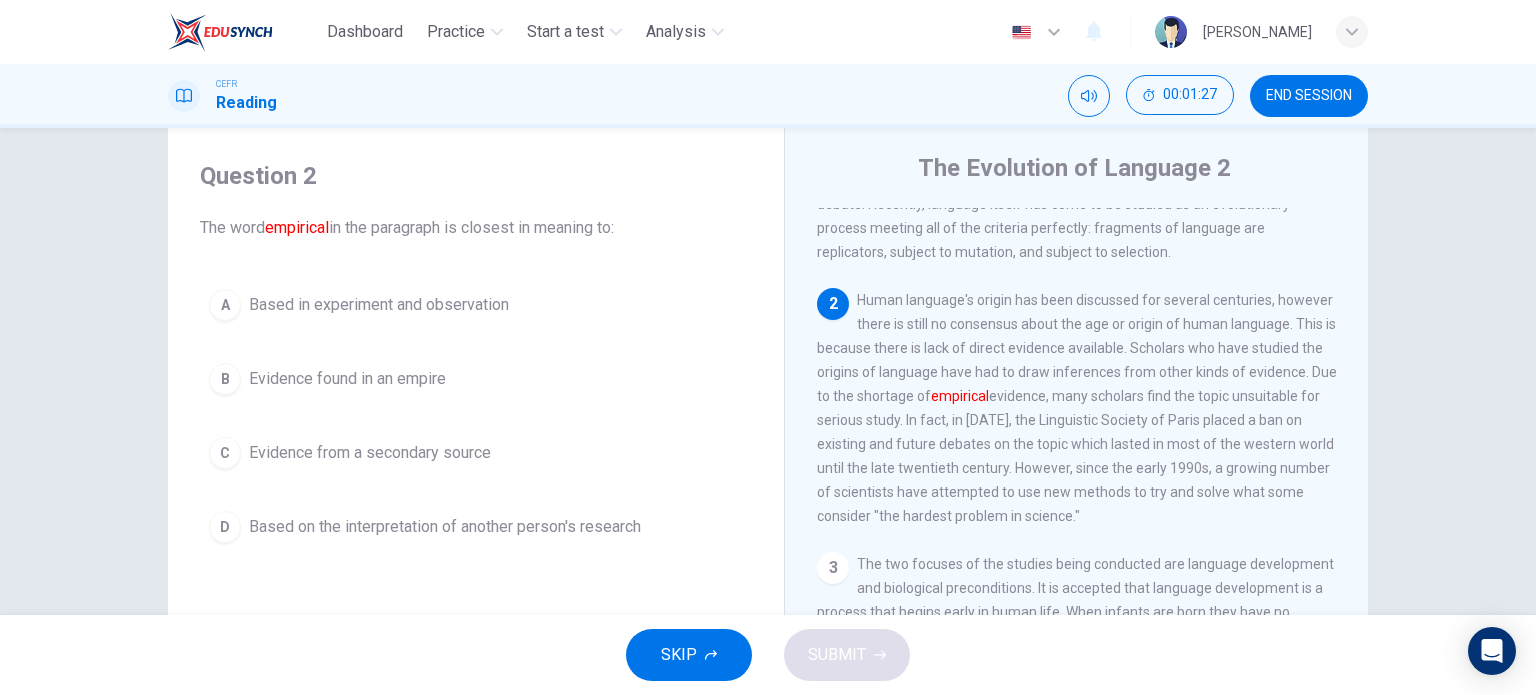 drag, startPoint x: 363, startPoint y: 371, endPoint x: 419, endPoint y: 402, distance: 64.00781 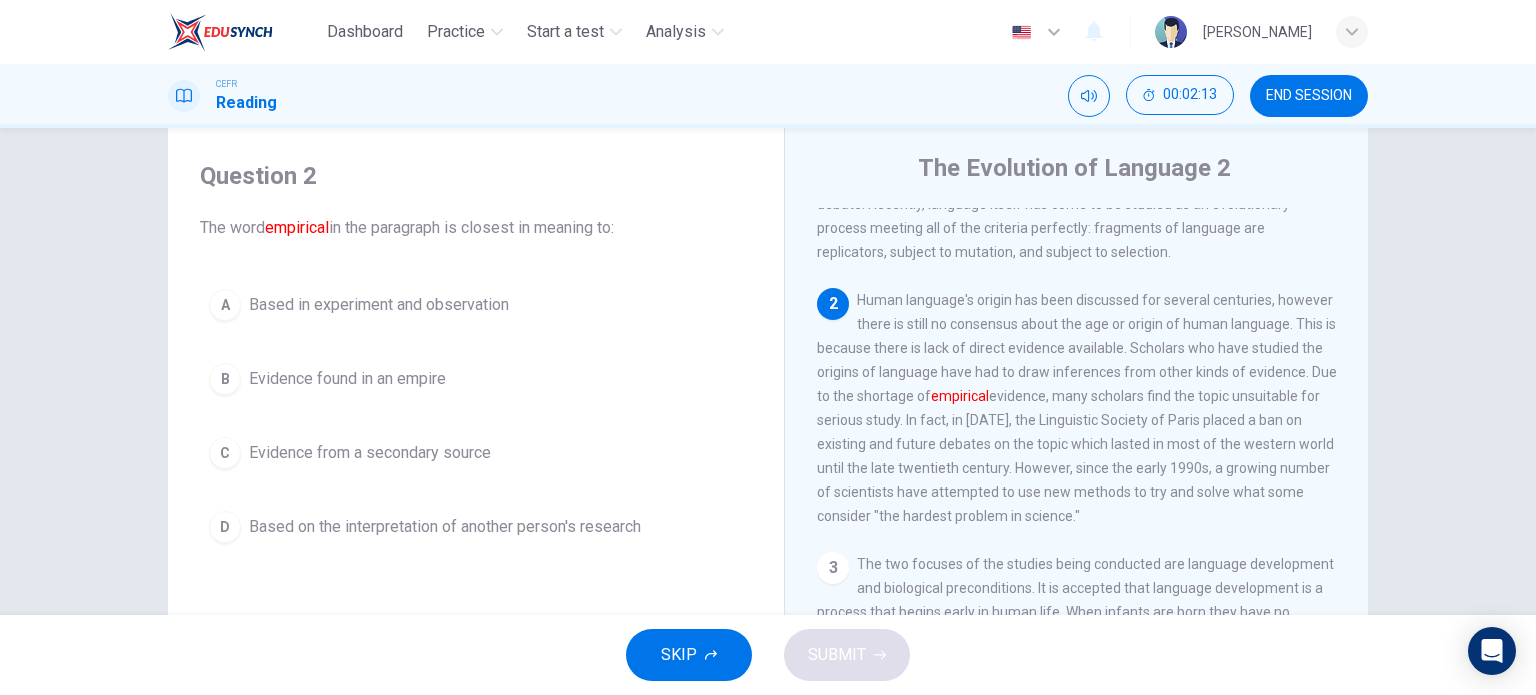 click on "Based in experiment and observation" at bounding box center [379, 305] 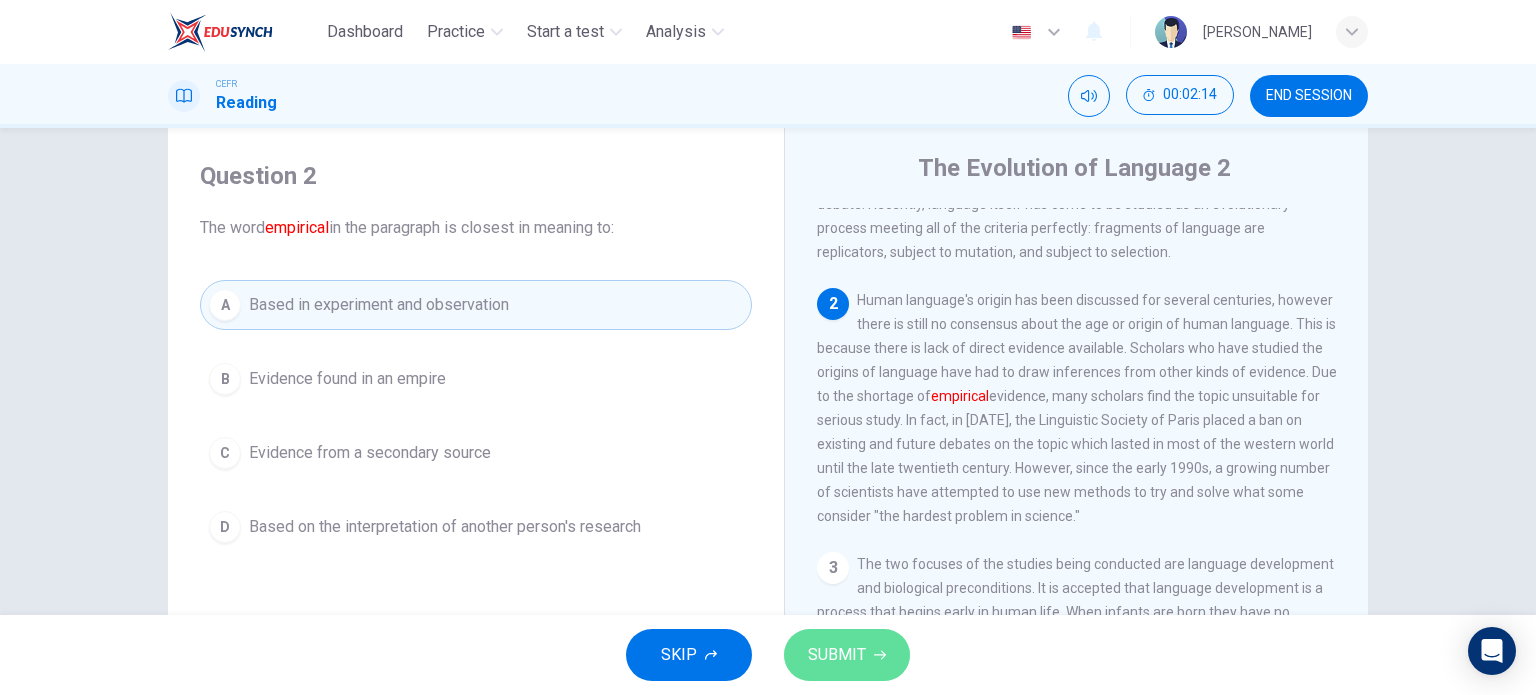 click on "SUBMIT" at bounding box center (837, 655) 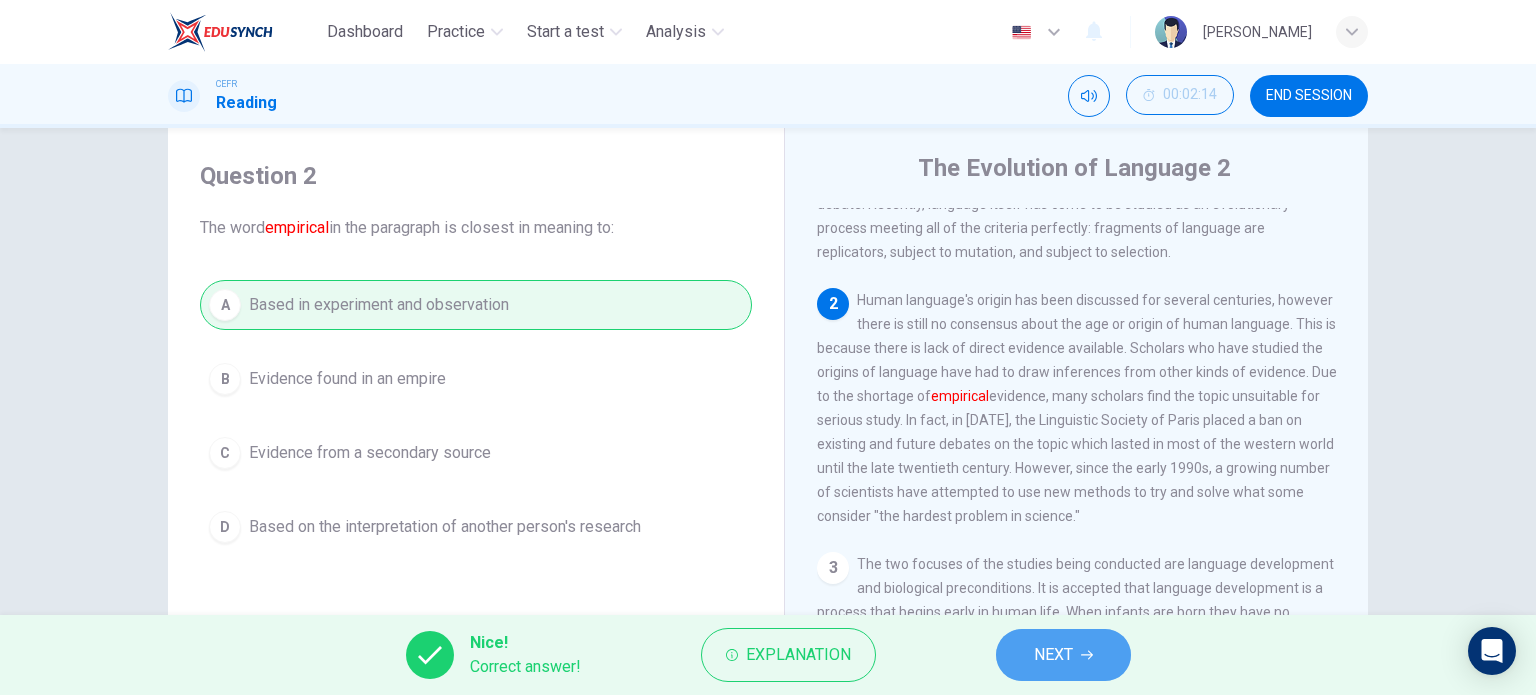 click on "NEXT" at bounding box center [1053, 655] 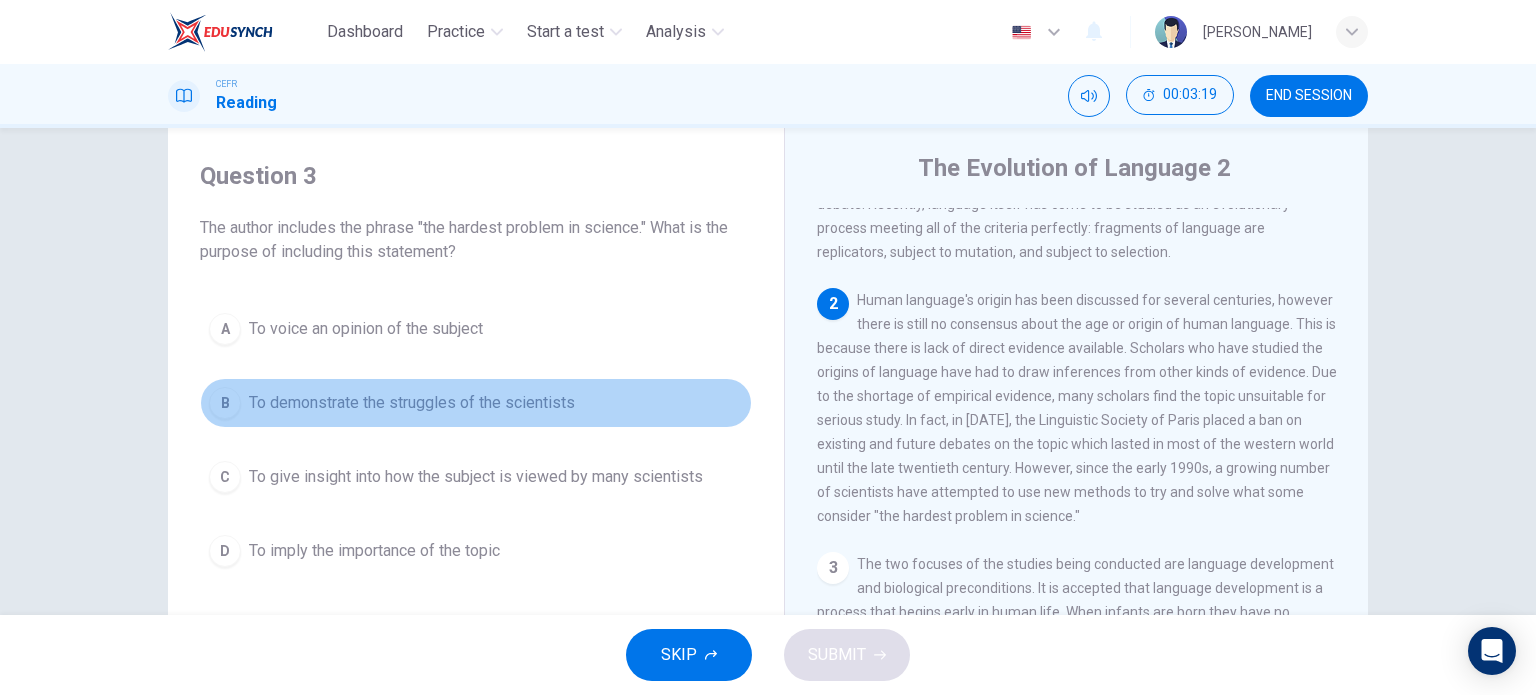 click on "B To demonstrate the struggles of the scientists" at bounding box center (476, 403) 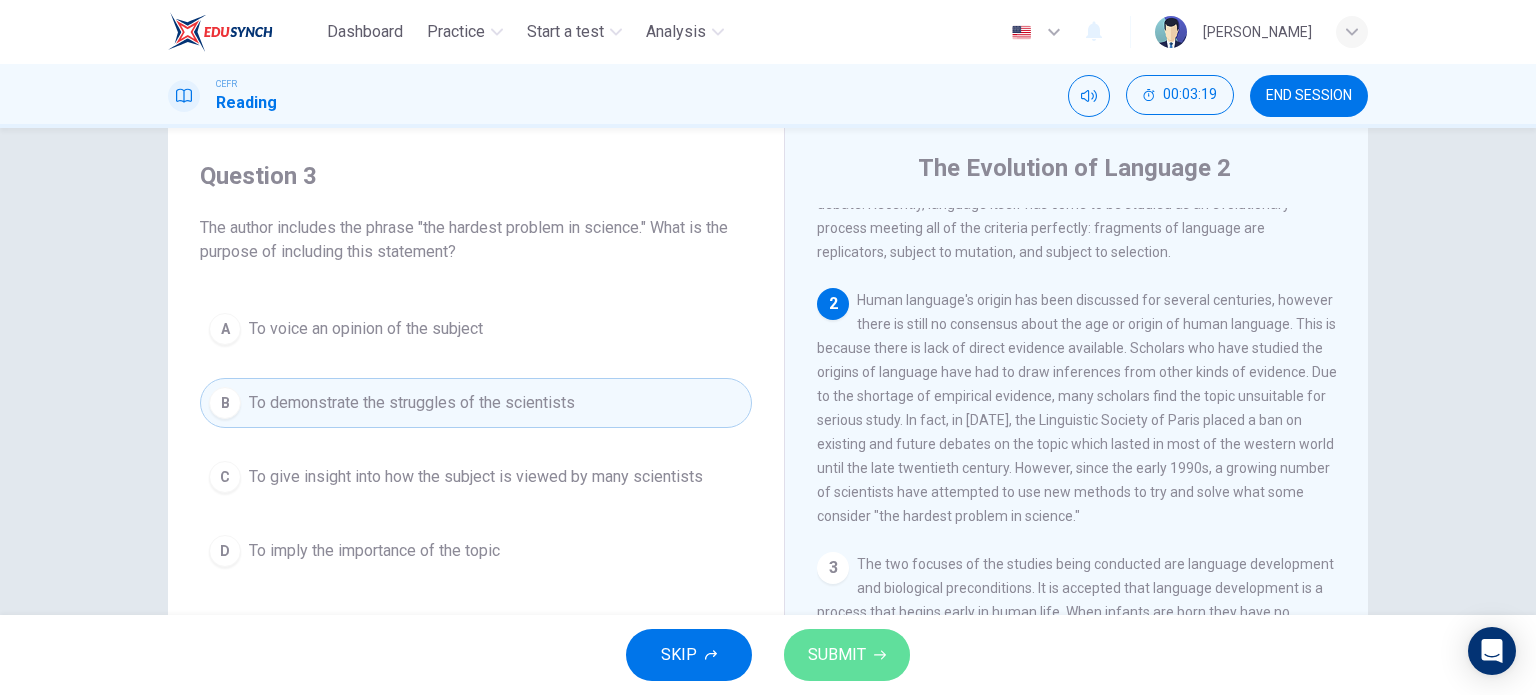 click on "SUBMIT" at bounding box center (837, 655) 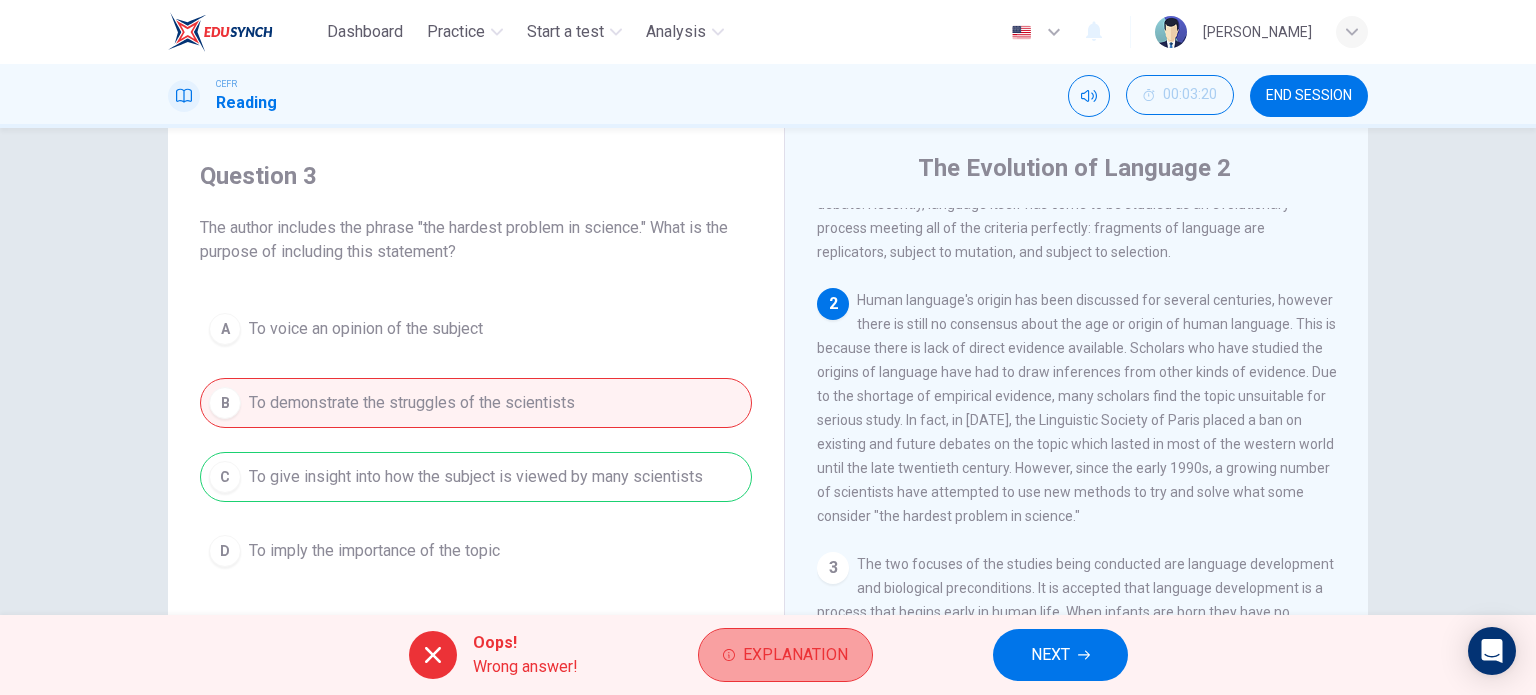 click on "Explanation" at bounding box center (795, 655) 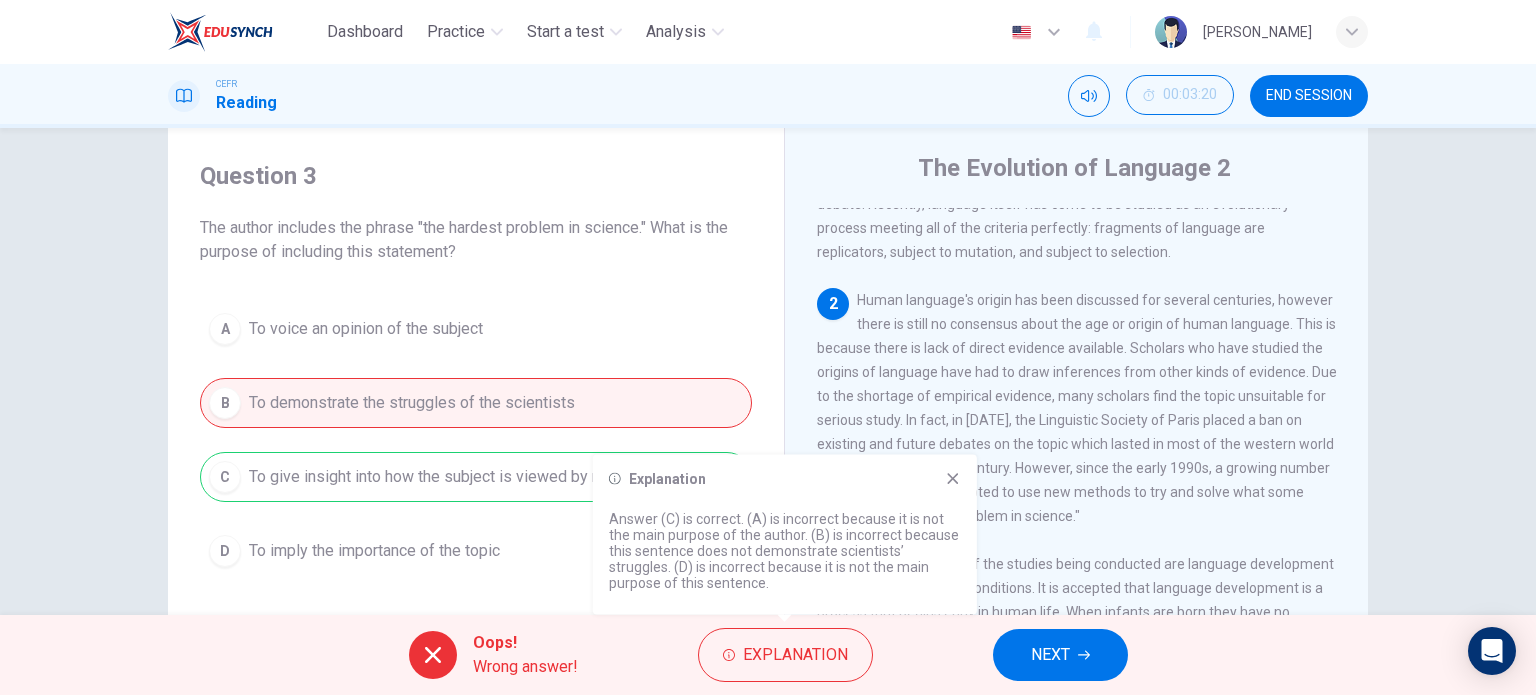 click on "Explanation Answer (C) is correct. (A) is incorrect because it is not the main purpose of the author. (B) is incorrect because this sentence does not demonstrate scientists’ struggles. (D) is incorrect because it is not the main purpose of this sentence." at bounding box center [785, 535] 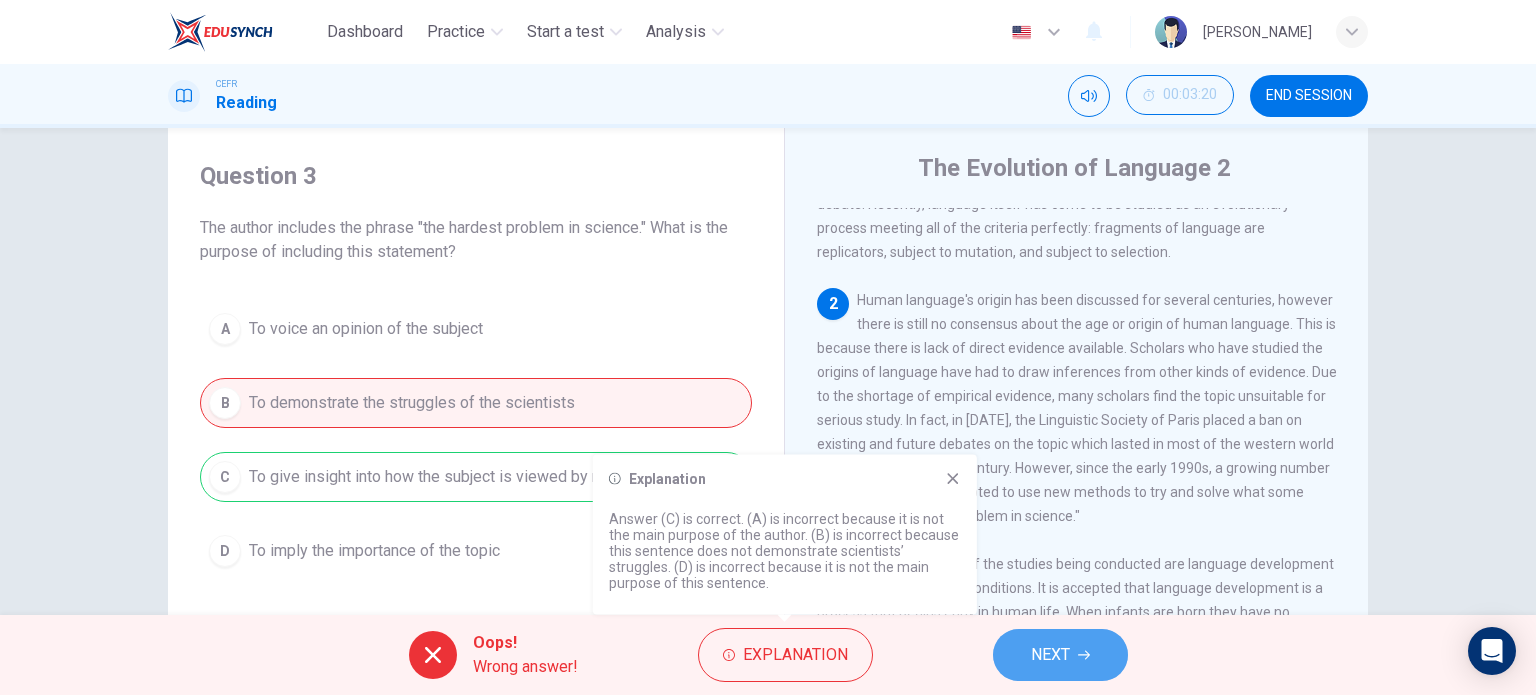 click on "NEXT" at bounding box center [1050, 655] 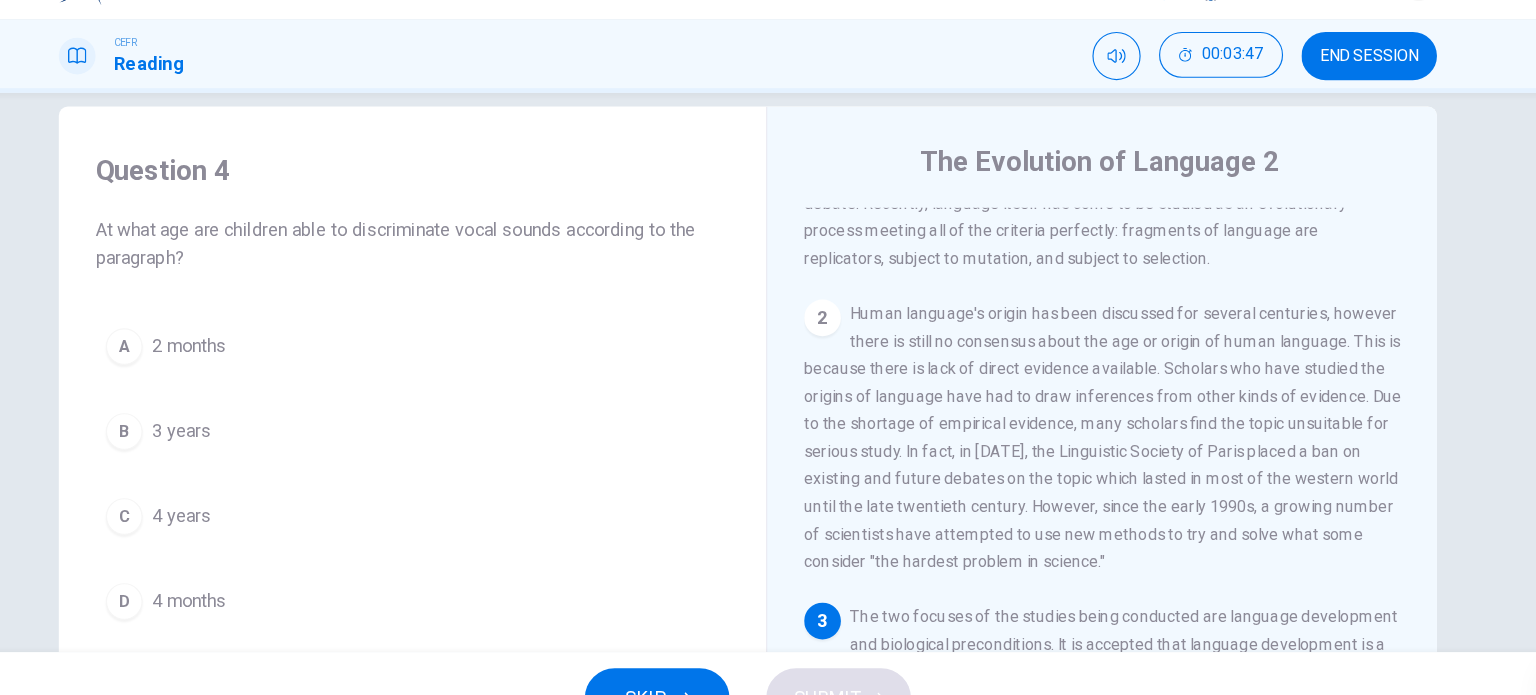 scroll, scrollTop: 28, scrollLeft: 0, axis: vertical 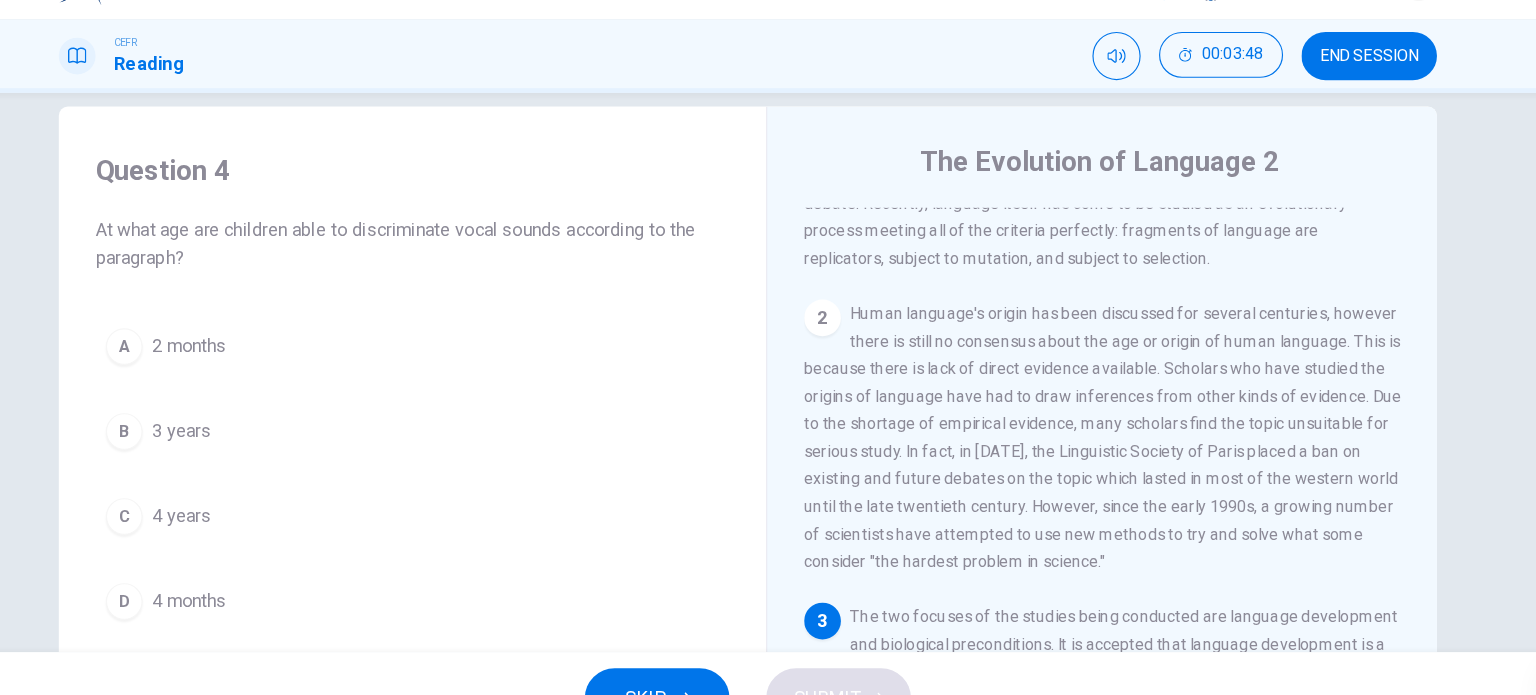 click on "A 2 months B 3 years C 4 years D 4 months" at bounding box center (476, 460) 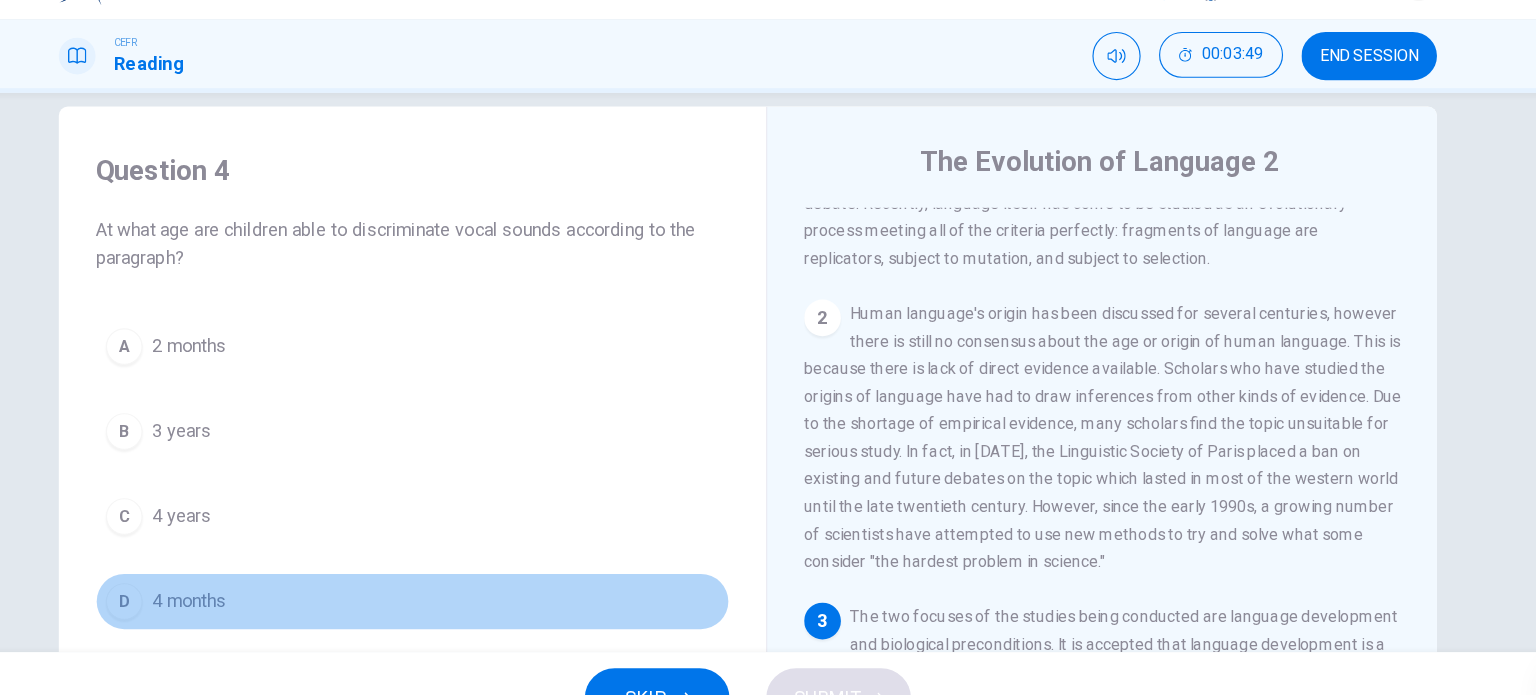 click on "D 4 months" at bounding box center (476, 571) 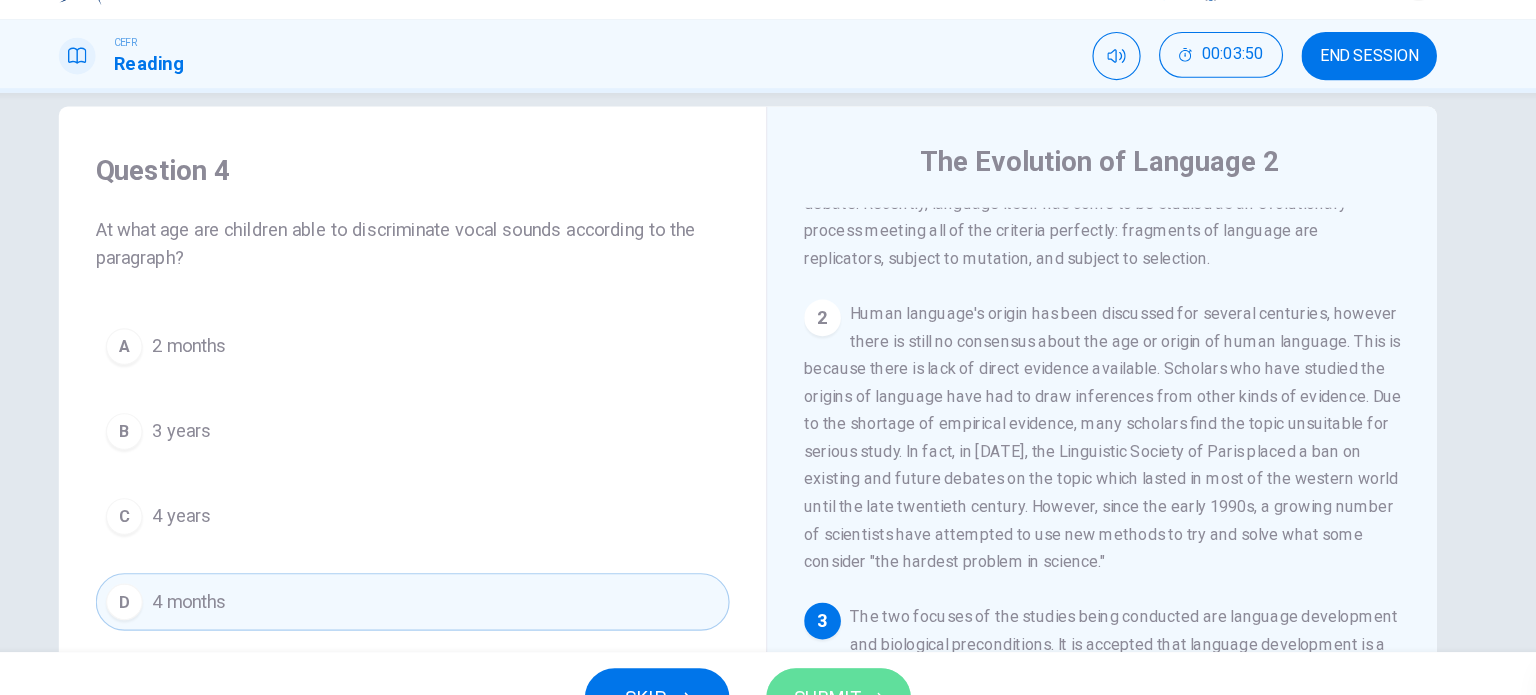 click on "SUBMIT" at bounding box center [847, 655] 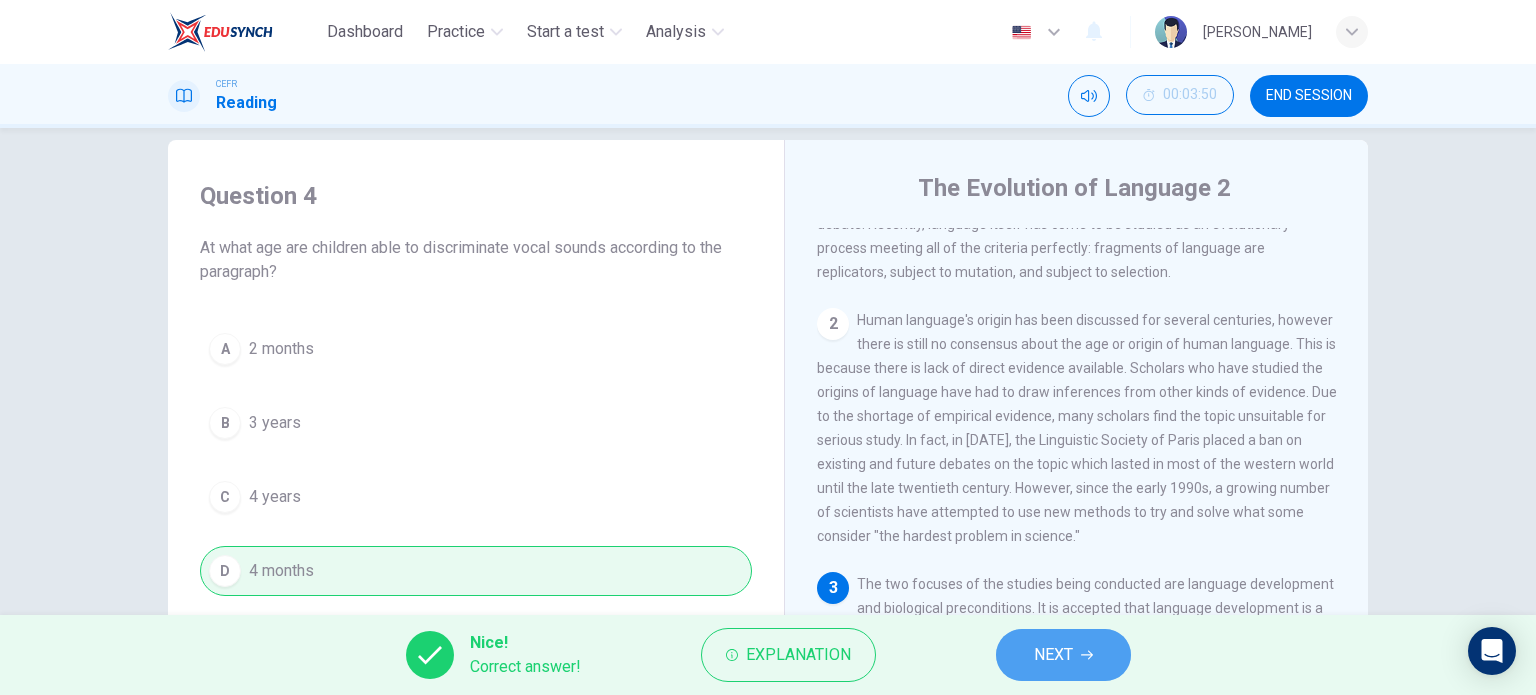 click on "NEXT" at bounding box center [1063, 655] 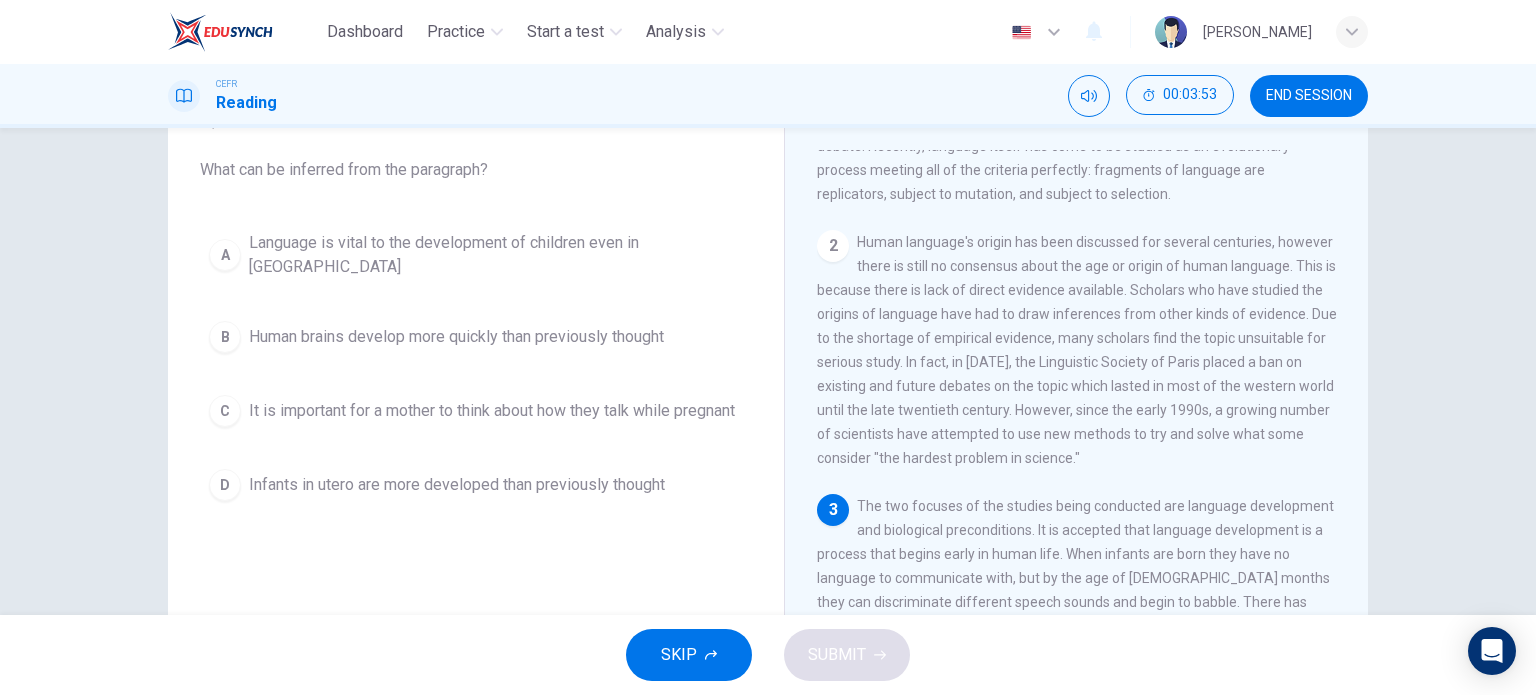 scroll, scrollTop: 112, scrollLeft: 0, axis: vertical 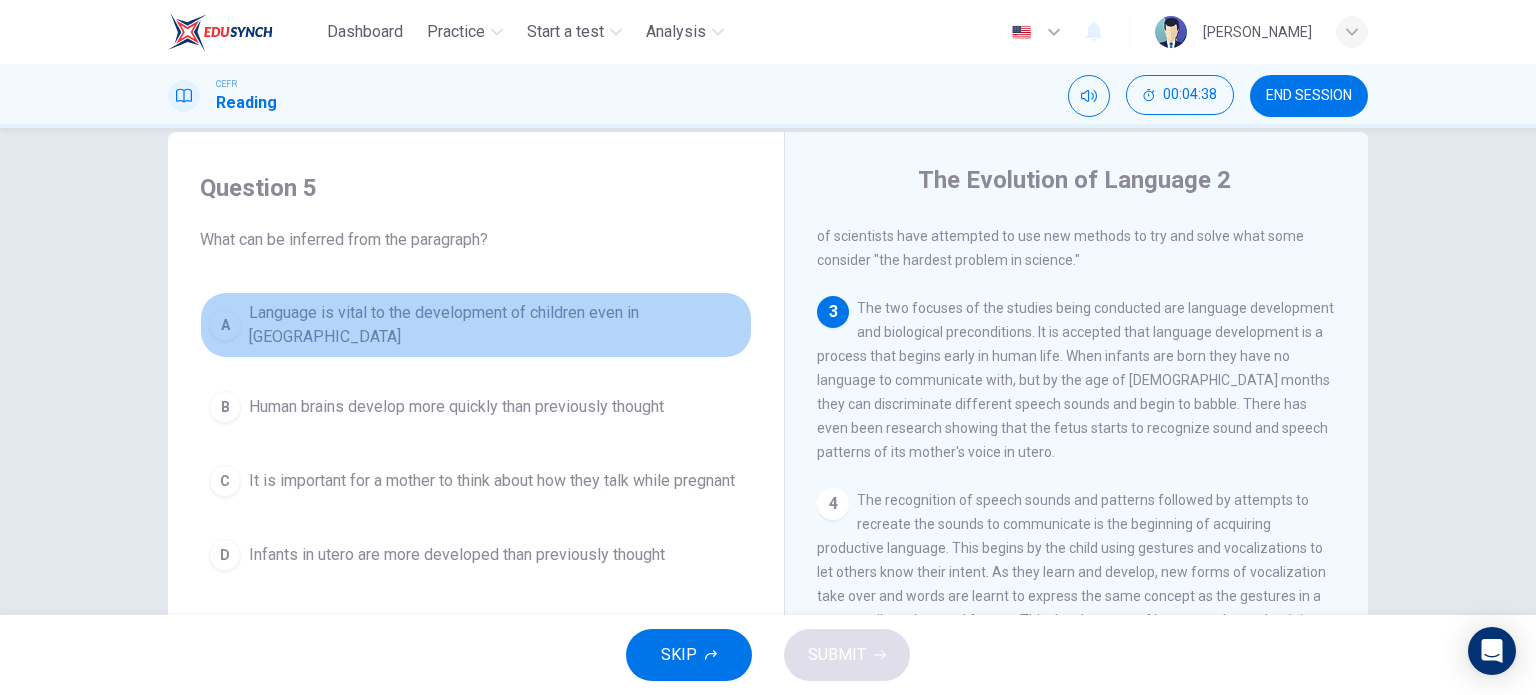 click on "Language is vital to the development of children even in [GEOGRAPHIC_DATA]" at bounding box center [496, 325] 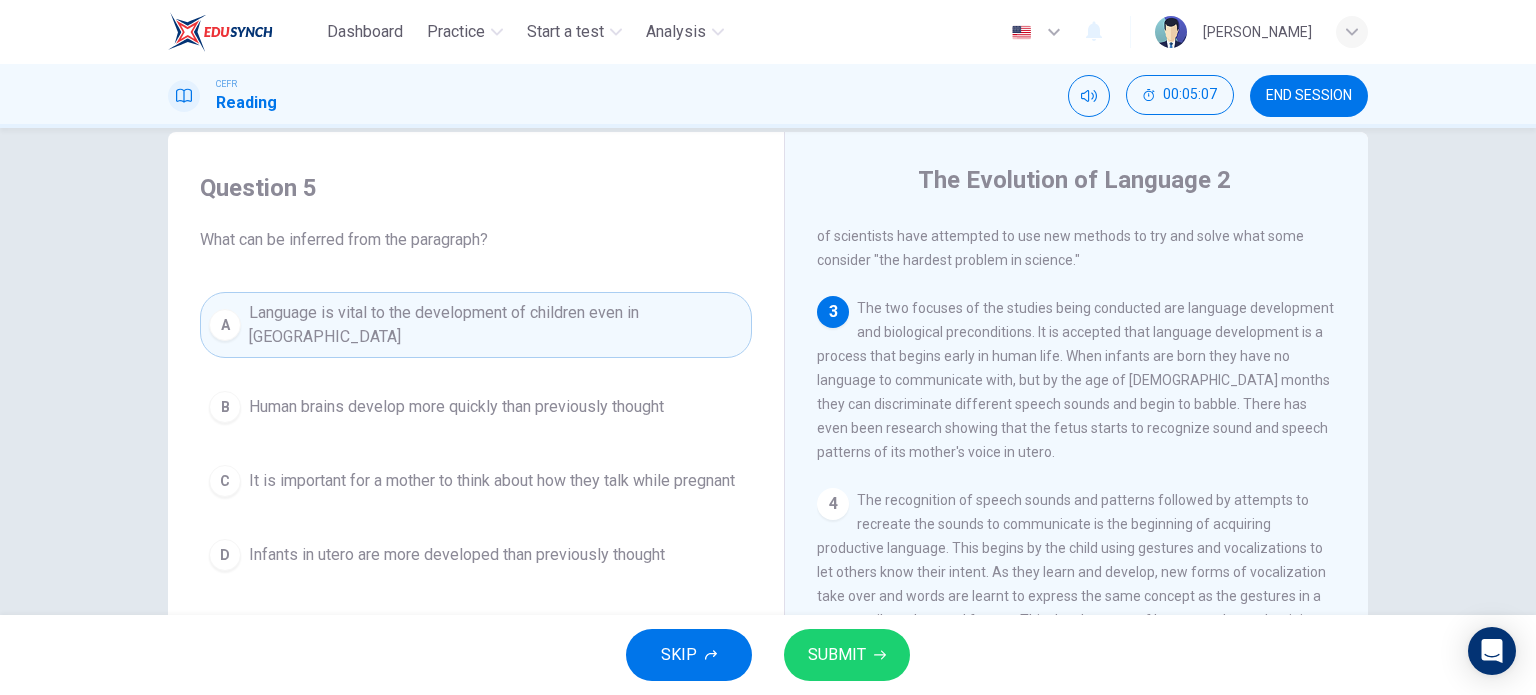 click on "SUBMIT" at bounding box center [837, 655] 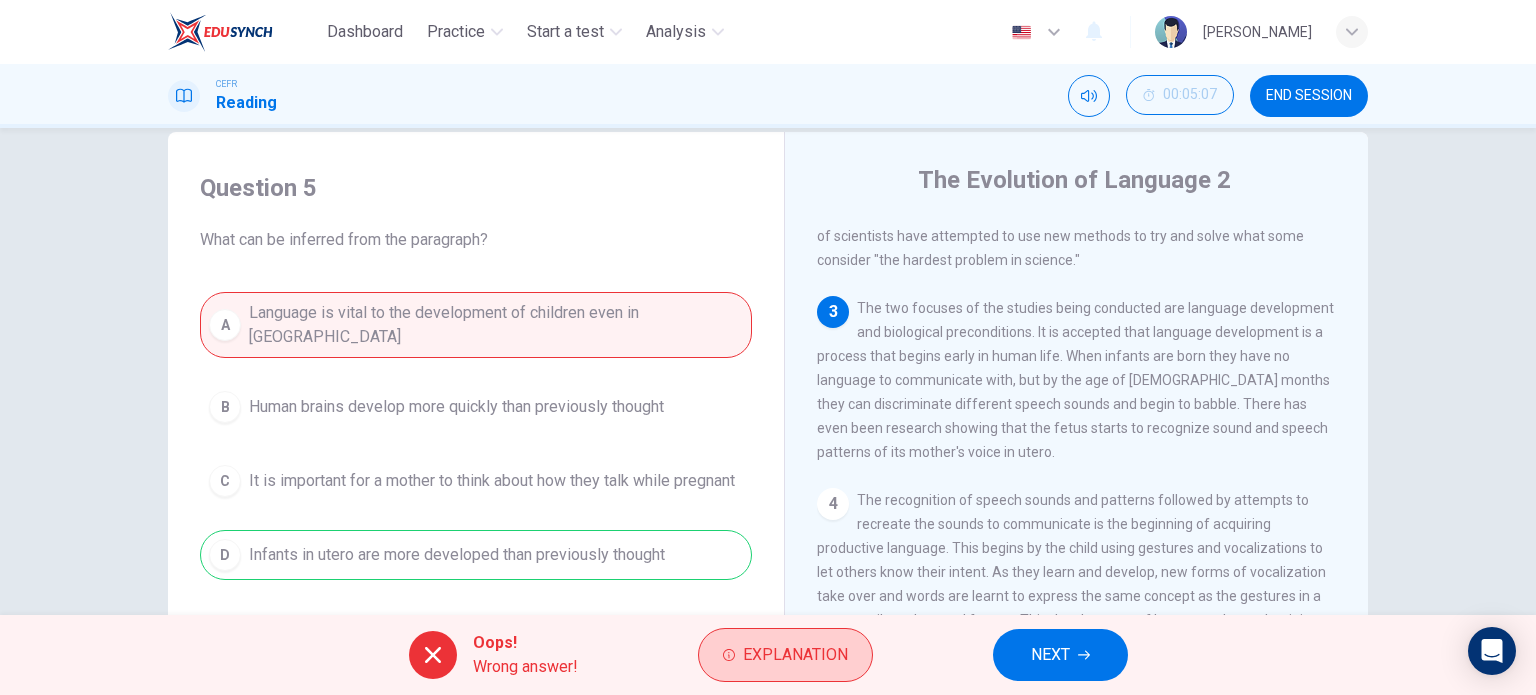click on "Explanation" at bounding box center (795, 655) 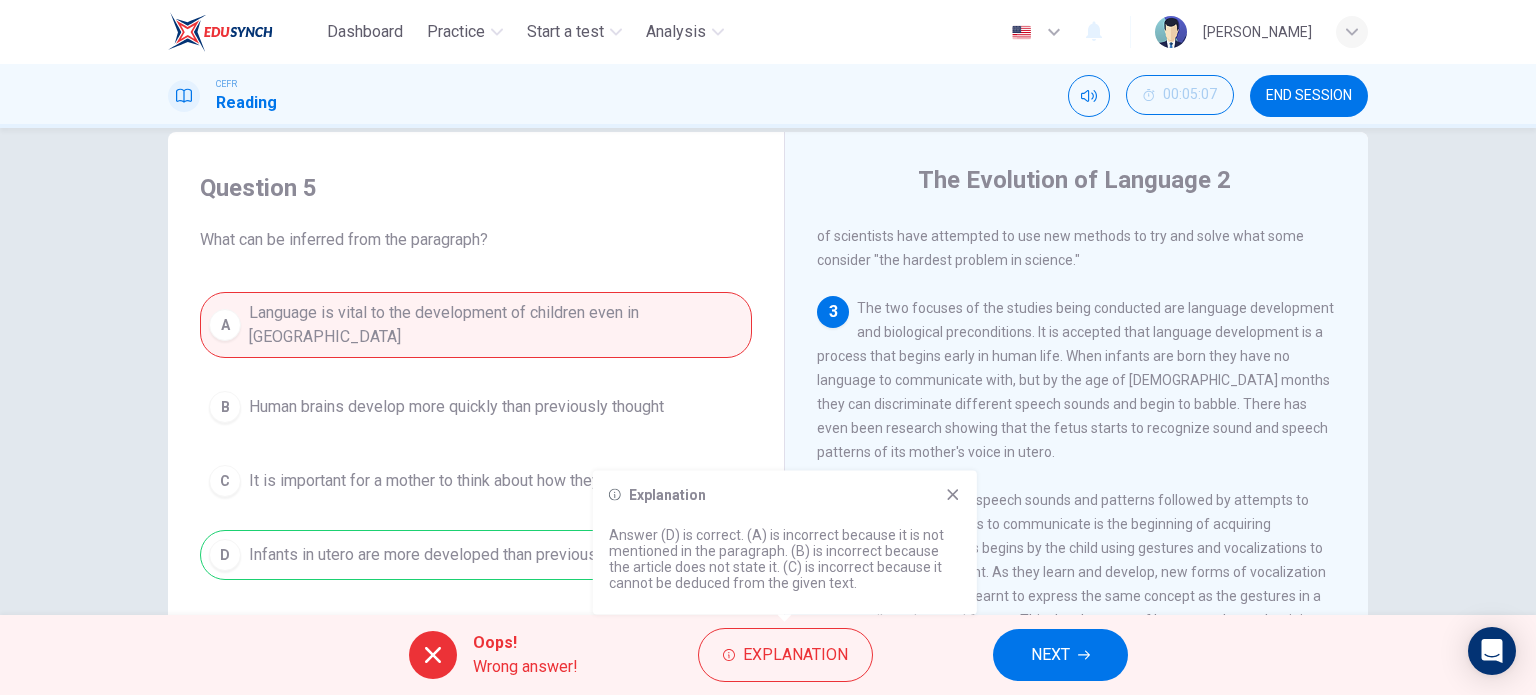 click on "A Language is vital to the development of children even in utero B Human brains develop more quickly than previously thought C It is important for a mother to think about how they talk while pregnant D Infants in utero are more developed than previously thought" at bounding box center (476, 436) 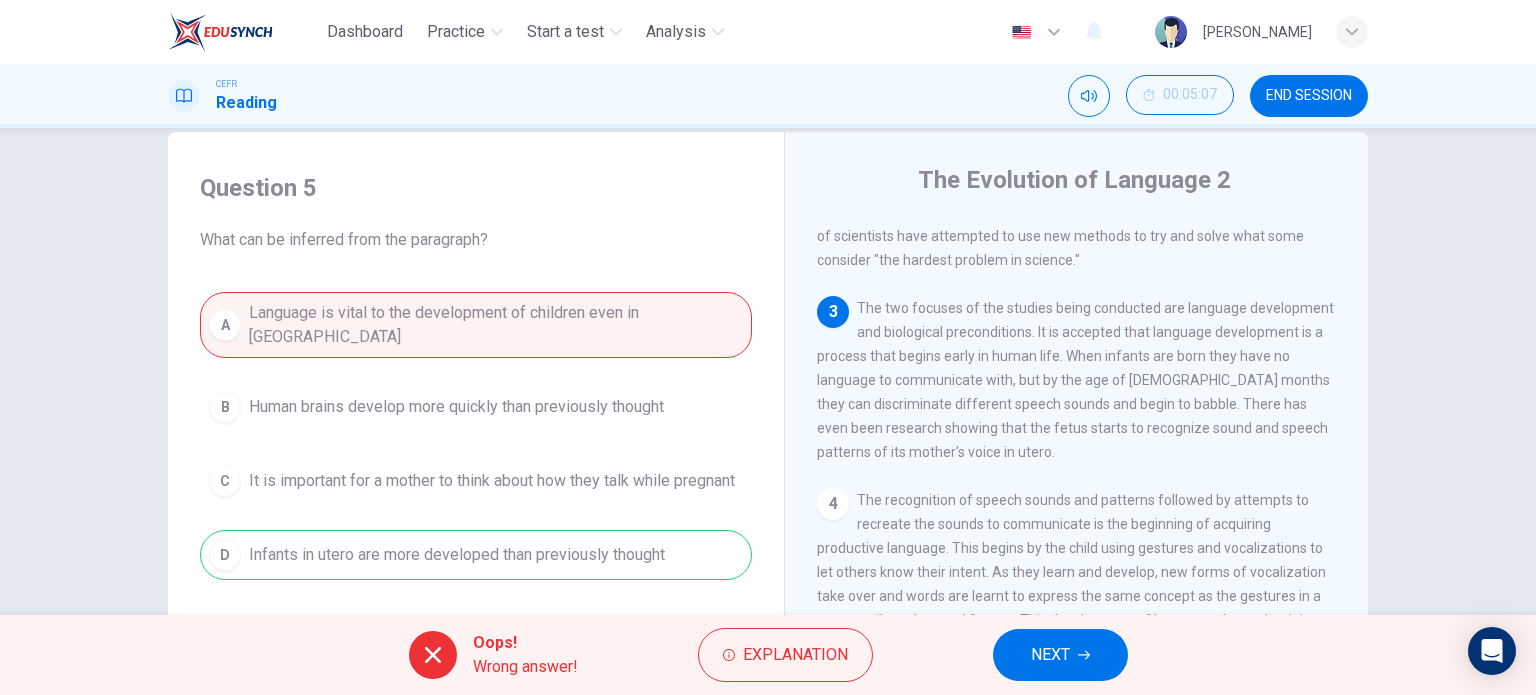 click on "NEXT" at bounding box center (1060, 655) 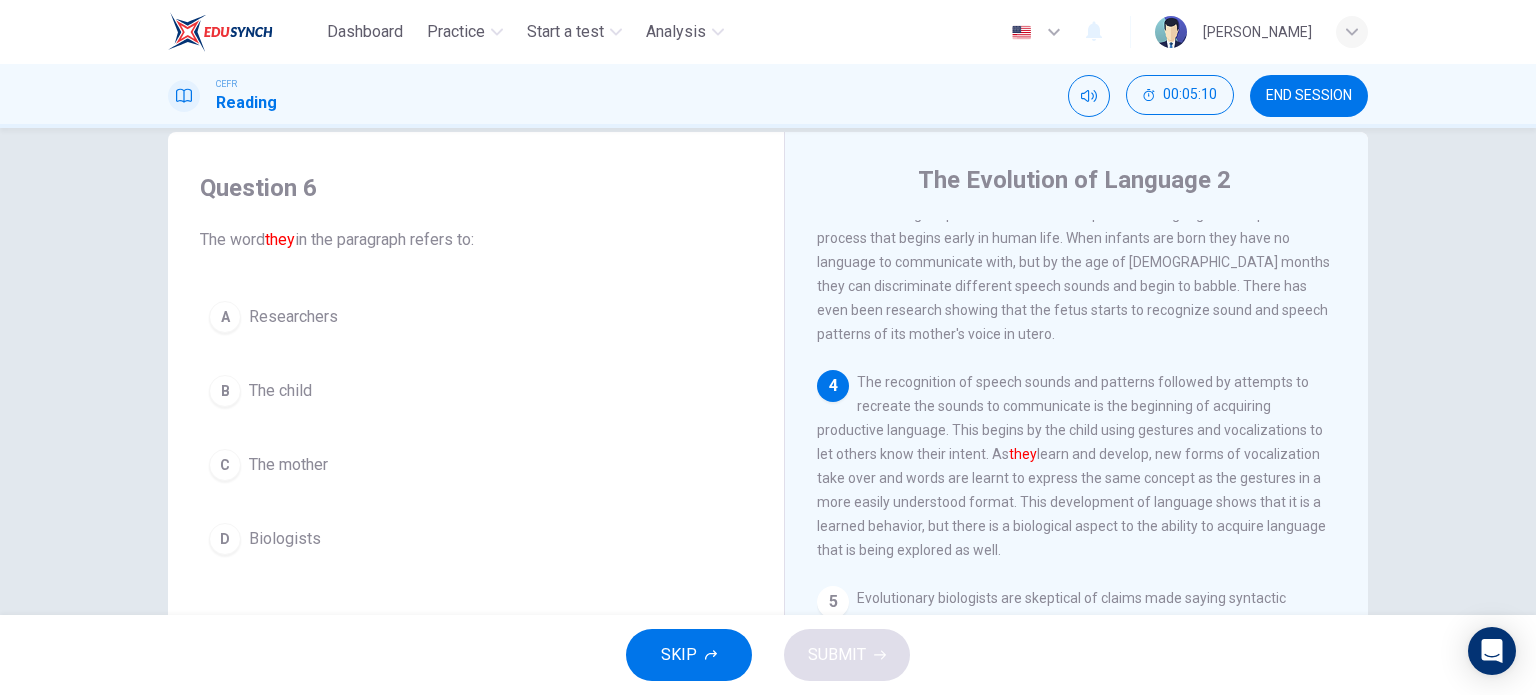 scroll, scrollTop: 478, scrollLeft: 0, axis: vertical 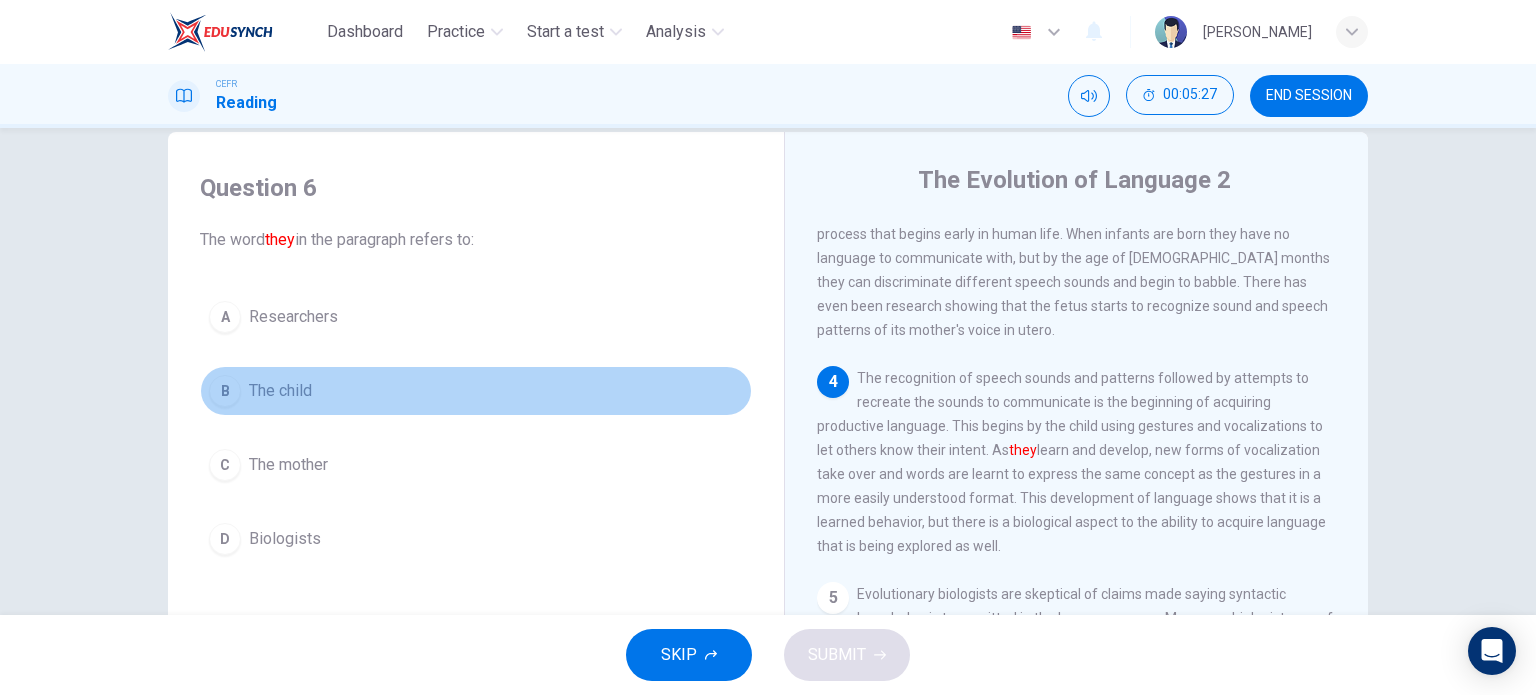 click on "The child" at bounding box center [280, 391] 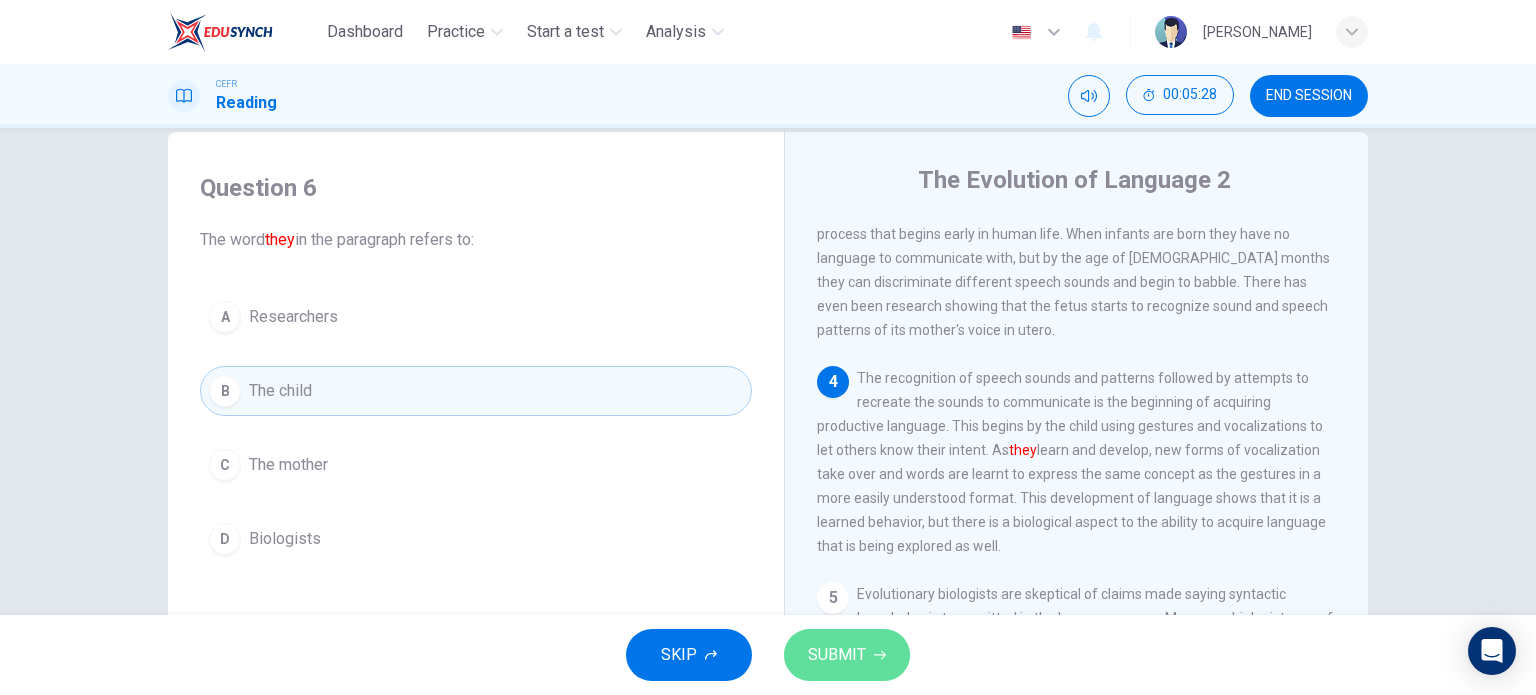 click on "SUBMIT" at bounding box center [837, 655] 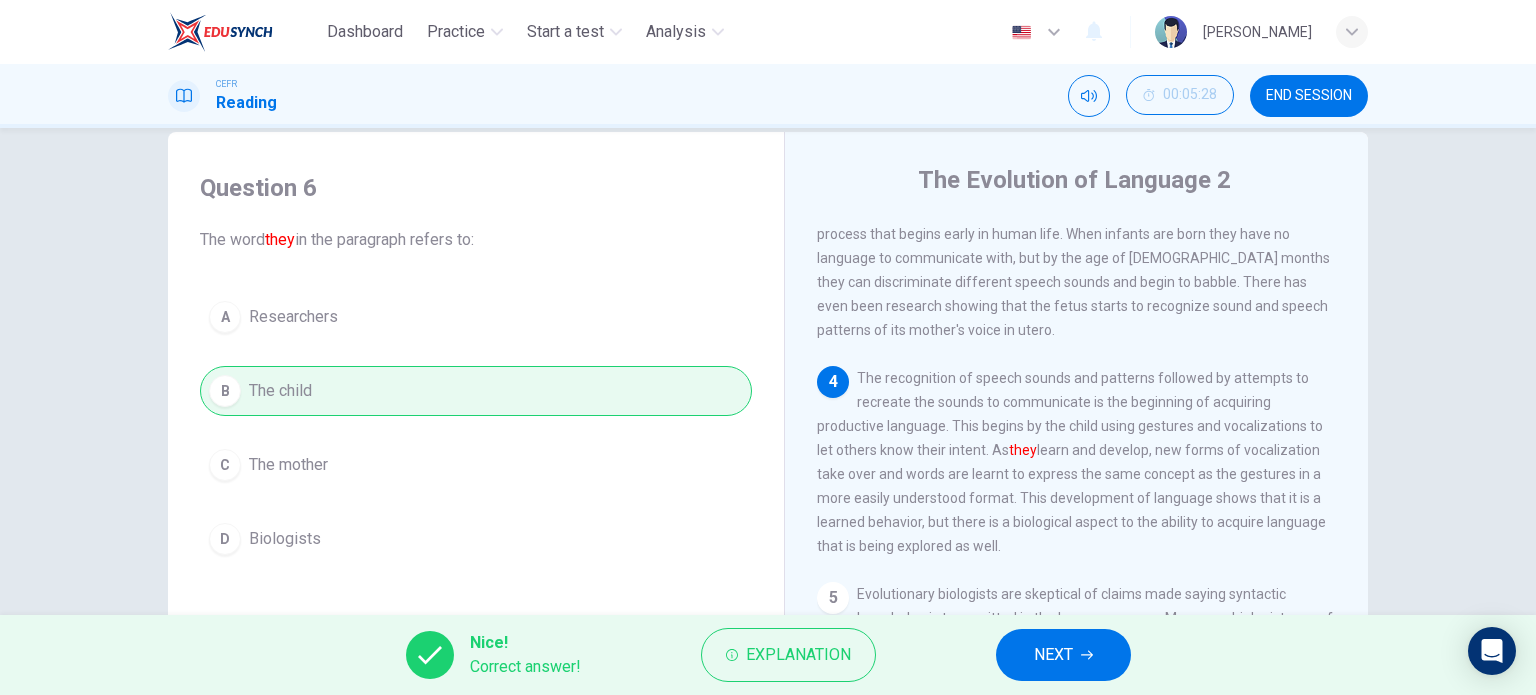 click on "Nice! Correct answer! Explanation NEXT" at bounding box center [768, 655] 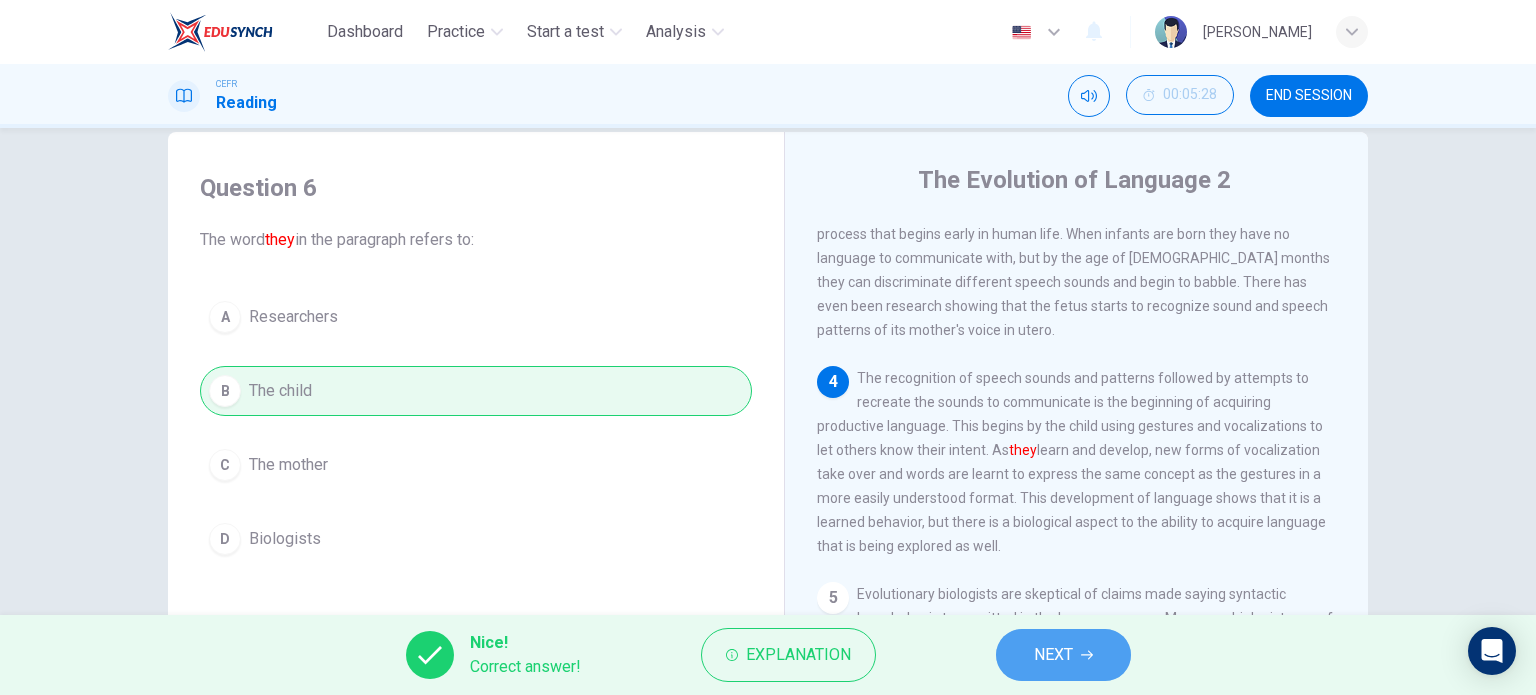 click on "NEXT" at bounding box center (1053, 655) 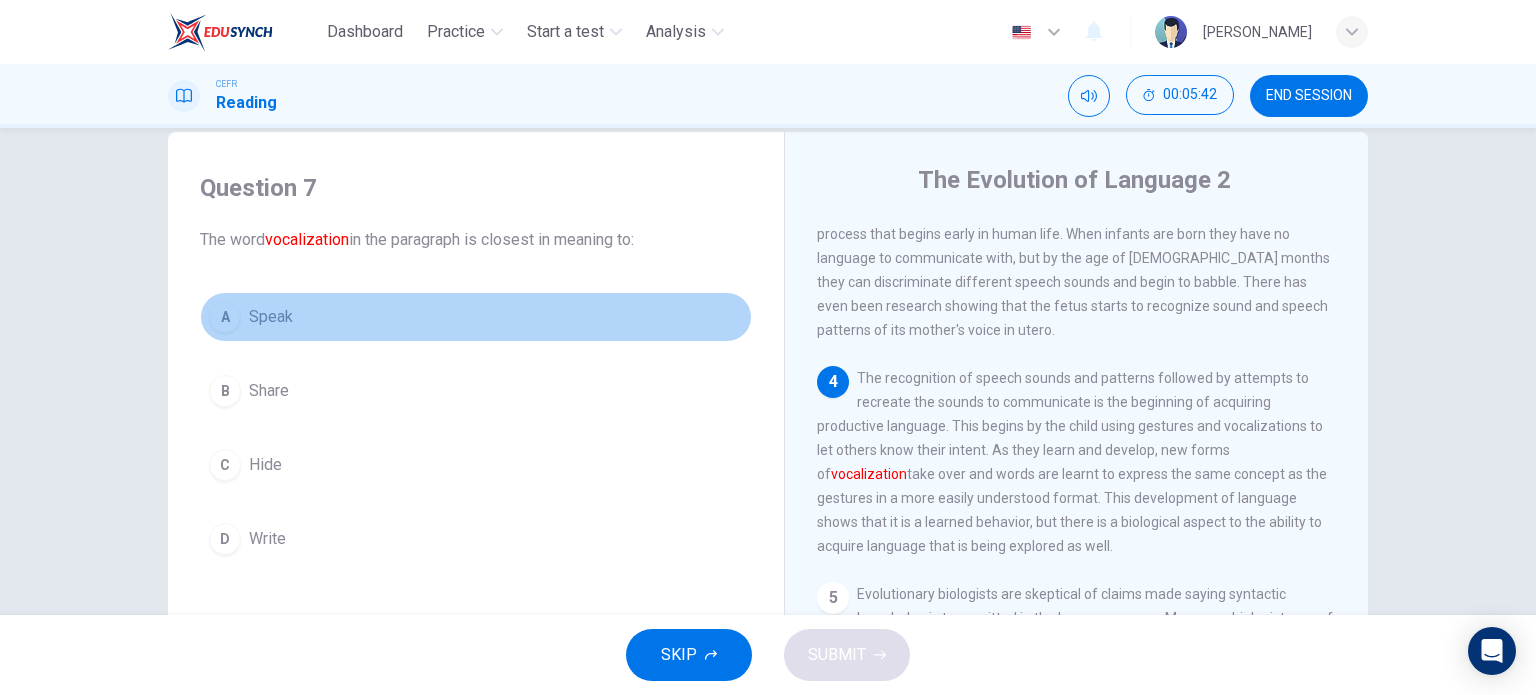 click on "A Speak" at bounding box center (476, 317) 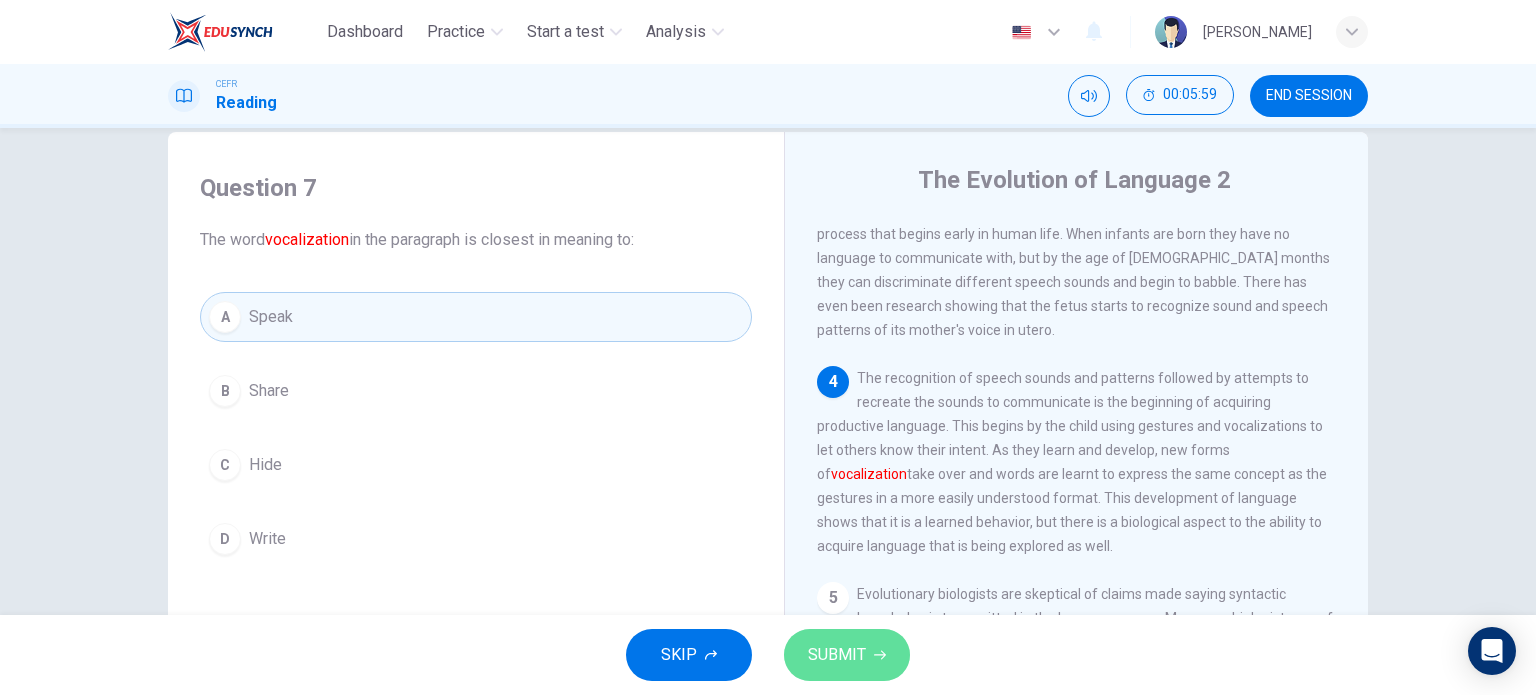 click 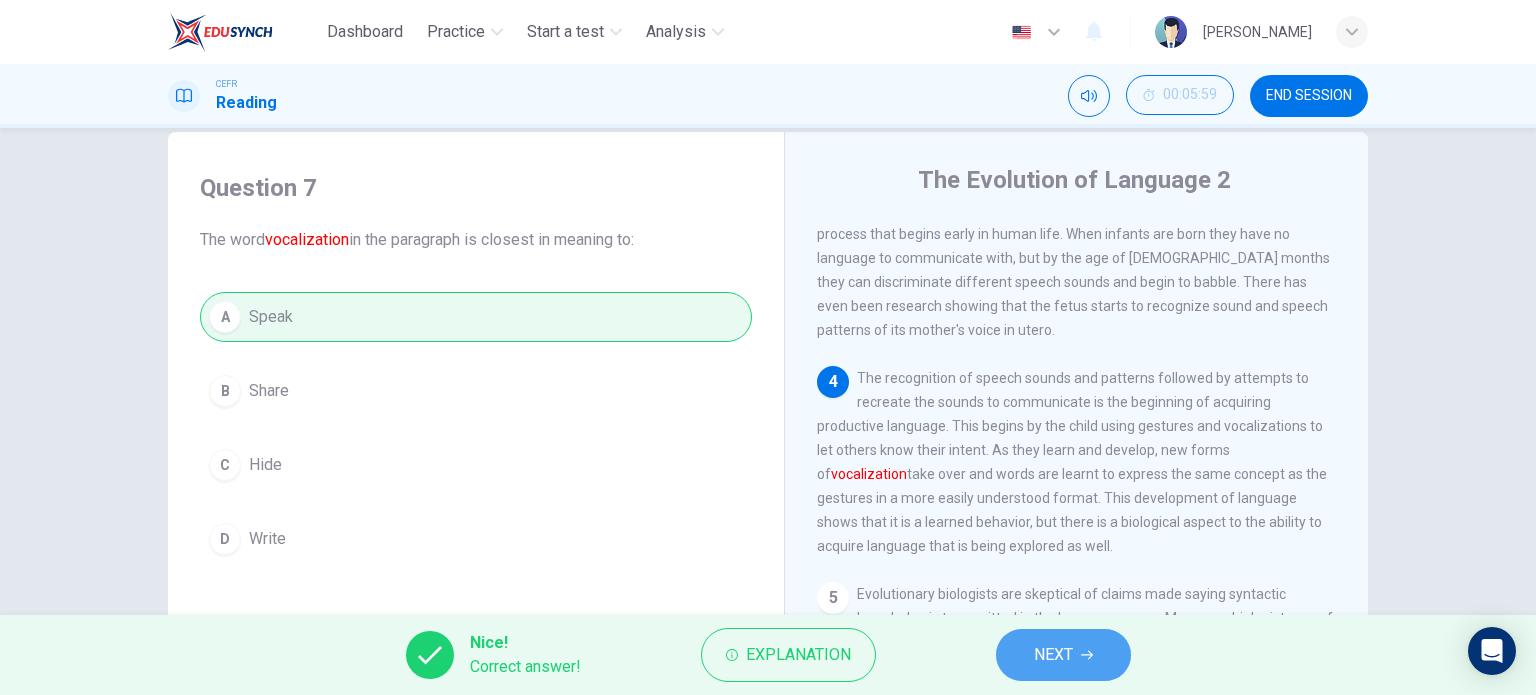 click on "NEXT" at bounding box center (1053, 655) 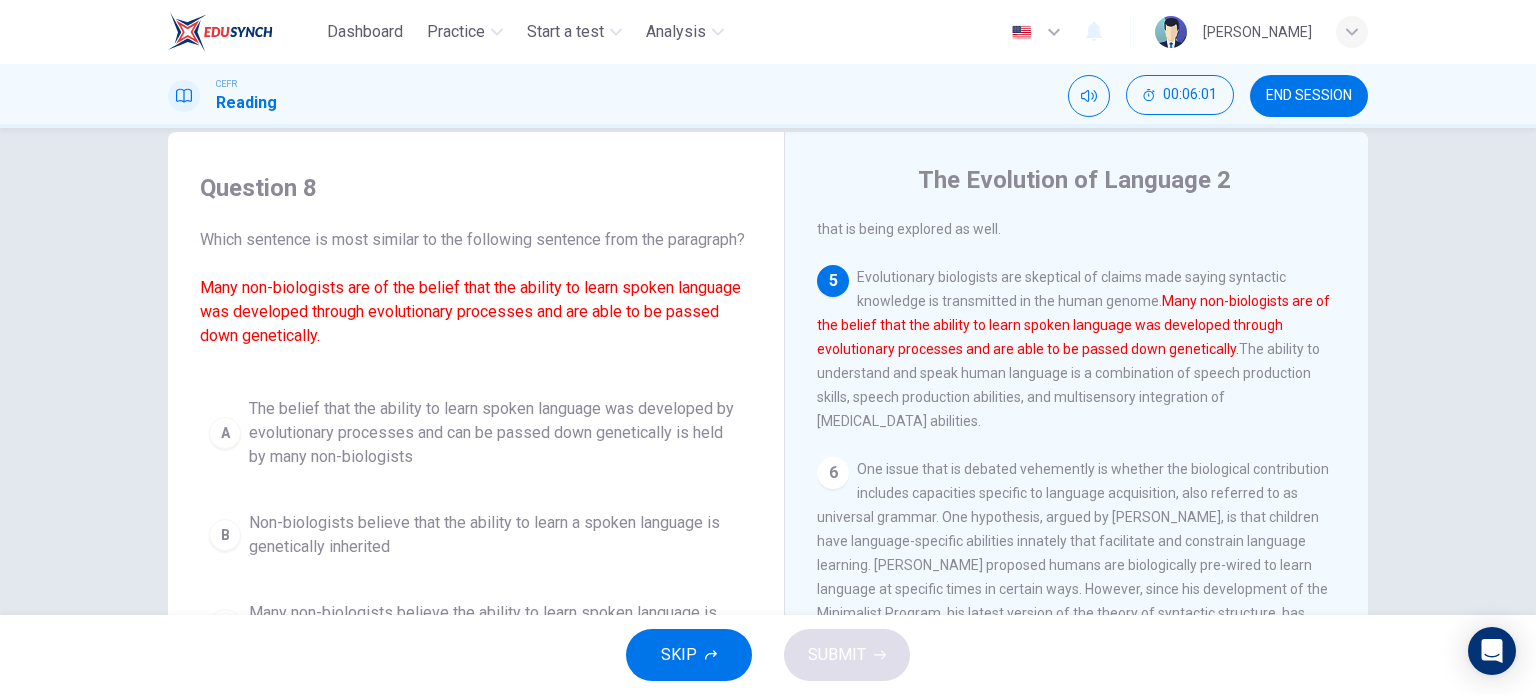 scroll, scrollTop: 835, scrollLeft: 0, axis: vertical 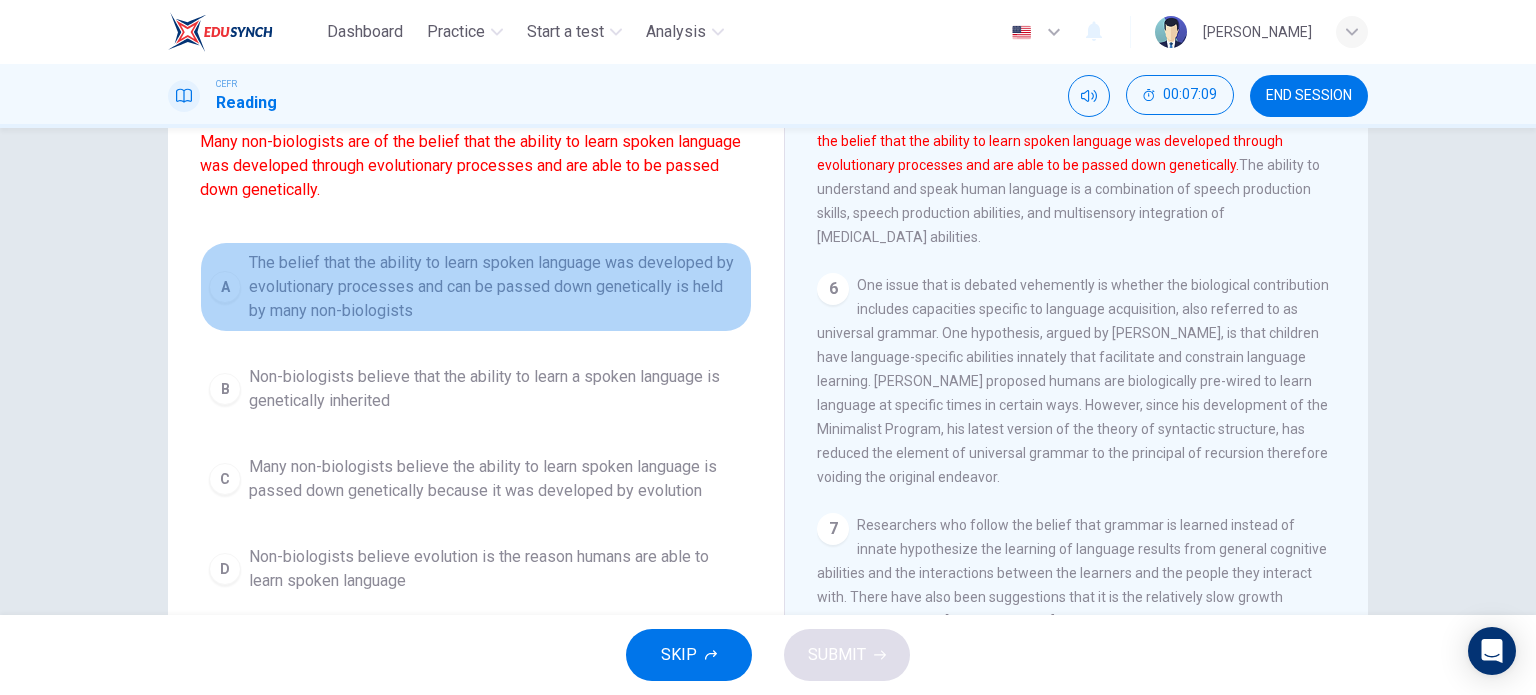 click on "The belief that the ability to learn spoken language was developed by evolutionary processes and can be passed down genetically is held by many non-biologists" at bounding box center [496, 287] 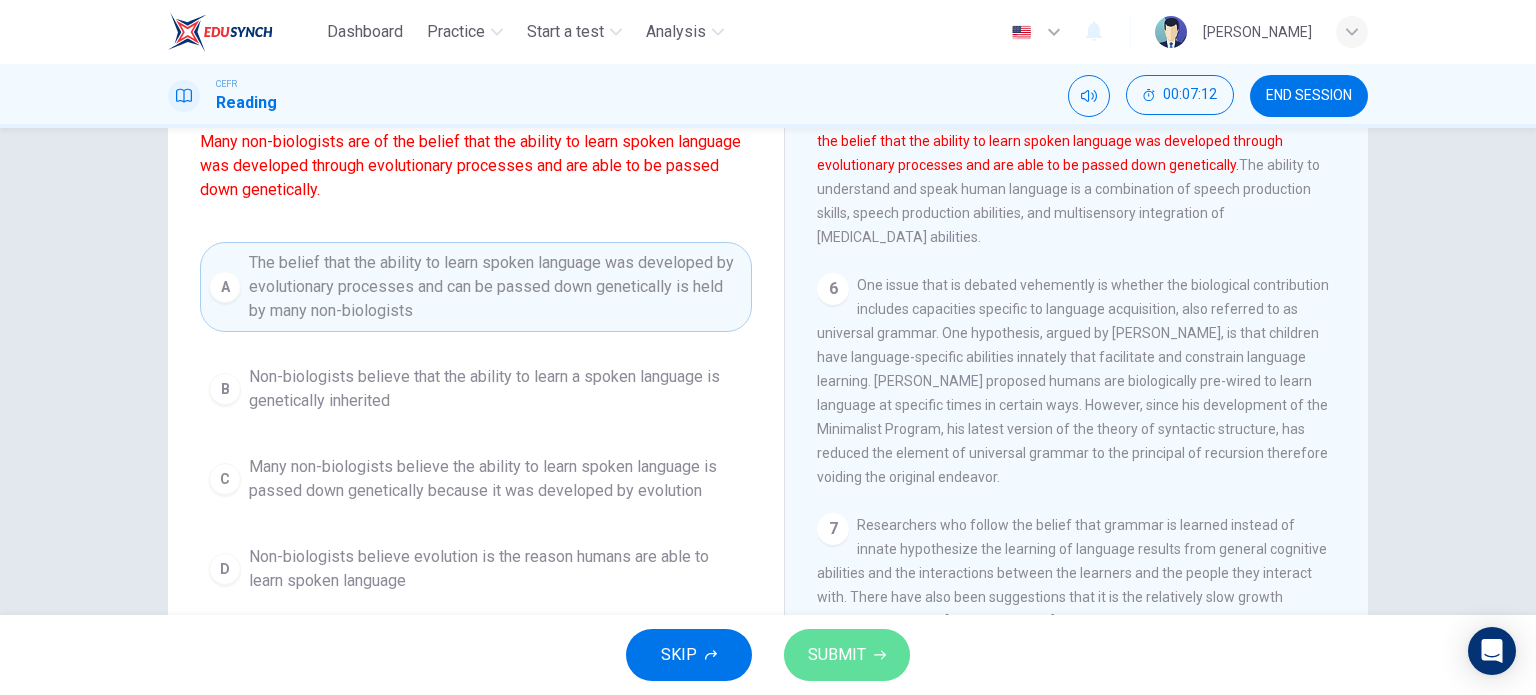 click on "SUBMIT" at bounding box center [837, 655] 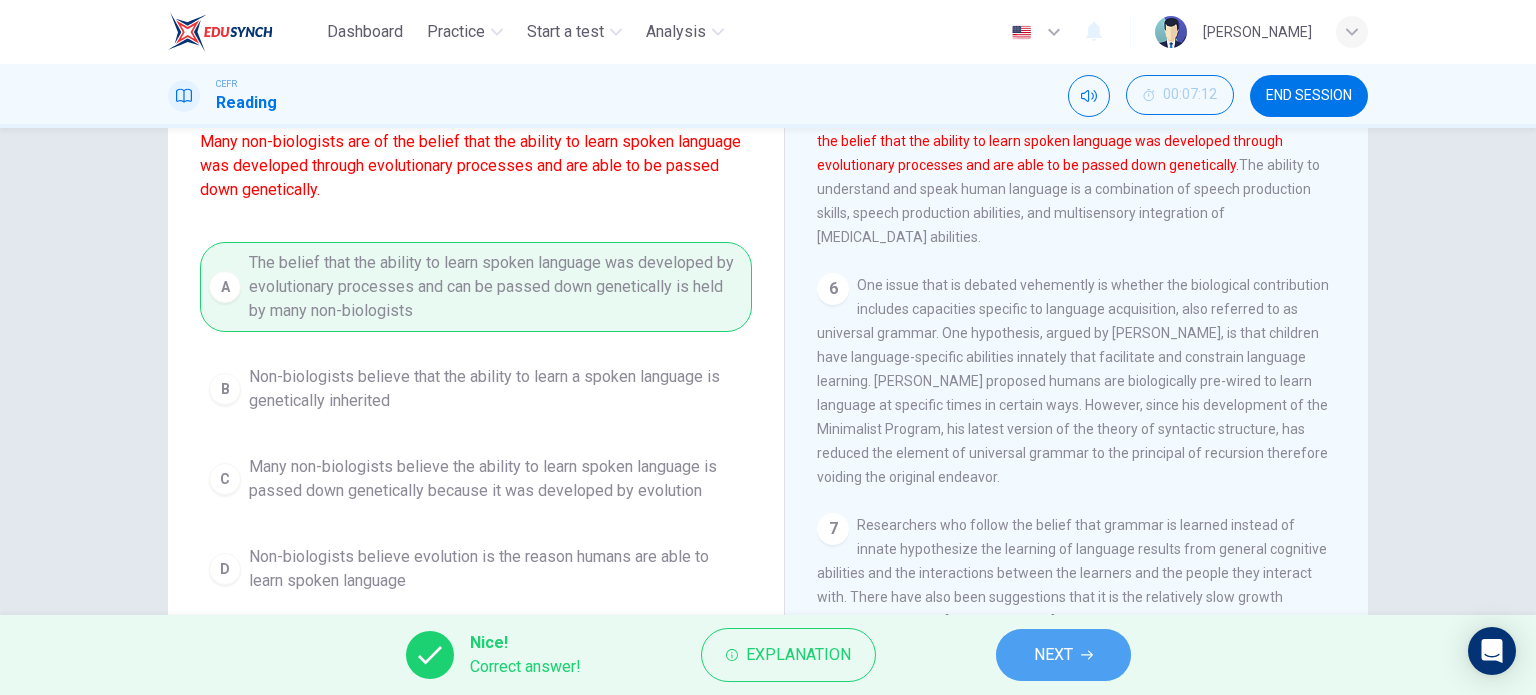 click on "NEXT" at bounding box center (1063, 655) 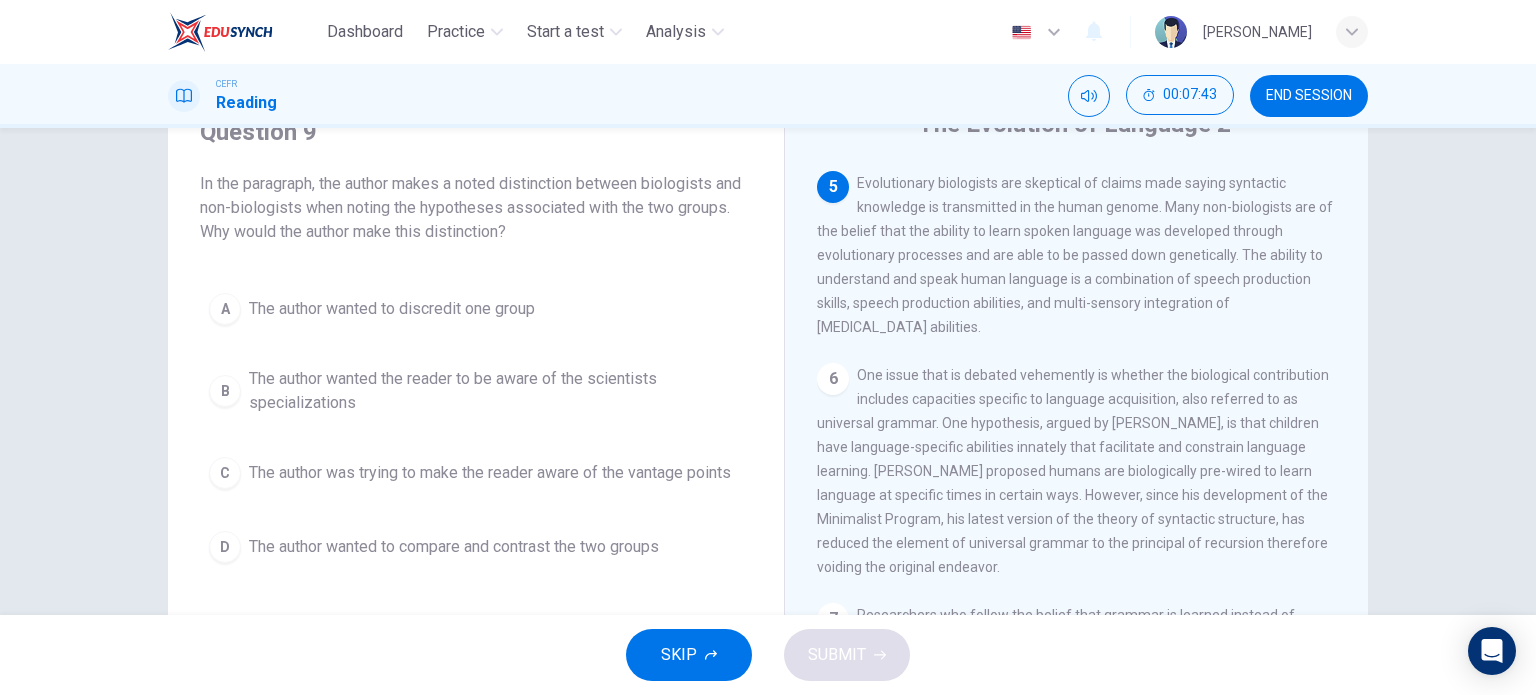 scroll, scrollTop: 94, scrollLeft: 0, axis: vertical 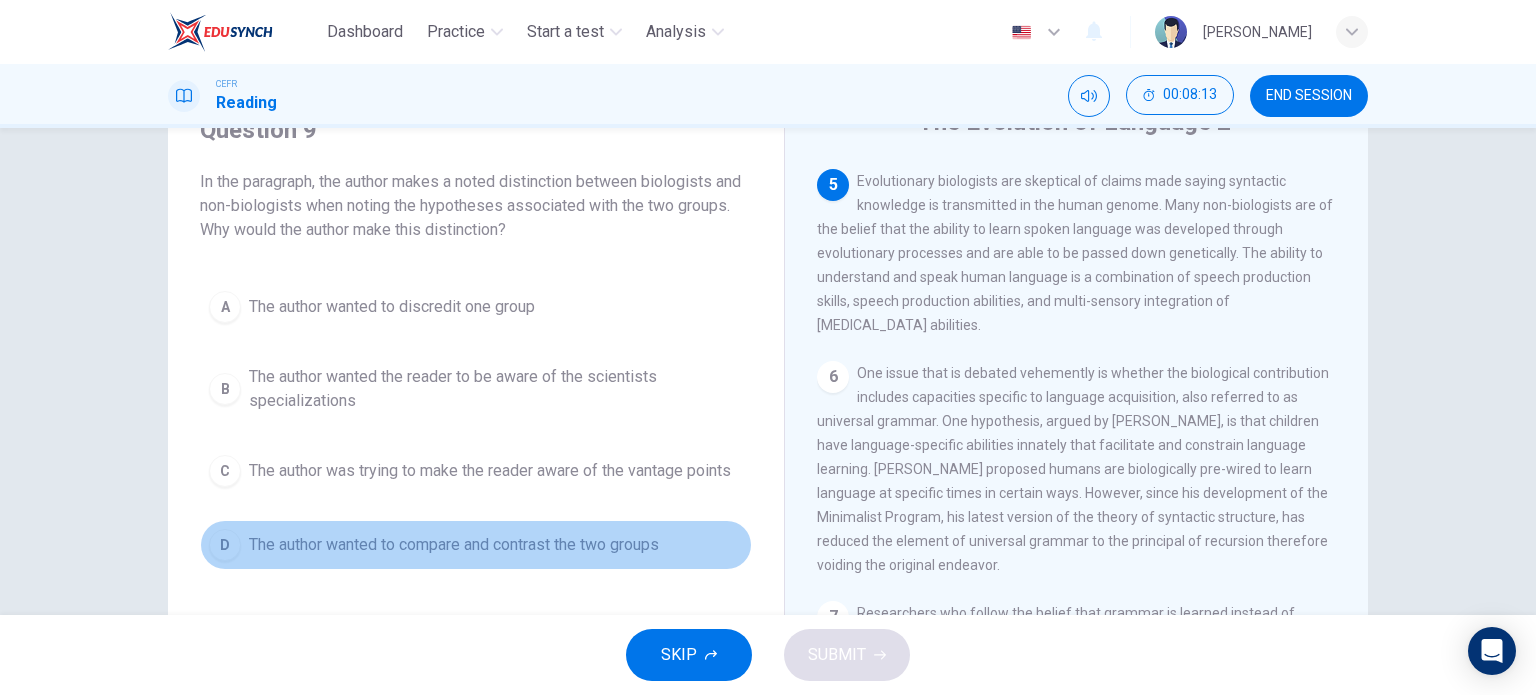 click on "The author wanted to compare and contrast the two groups" at bounding box center (454, 545) 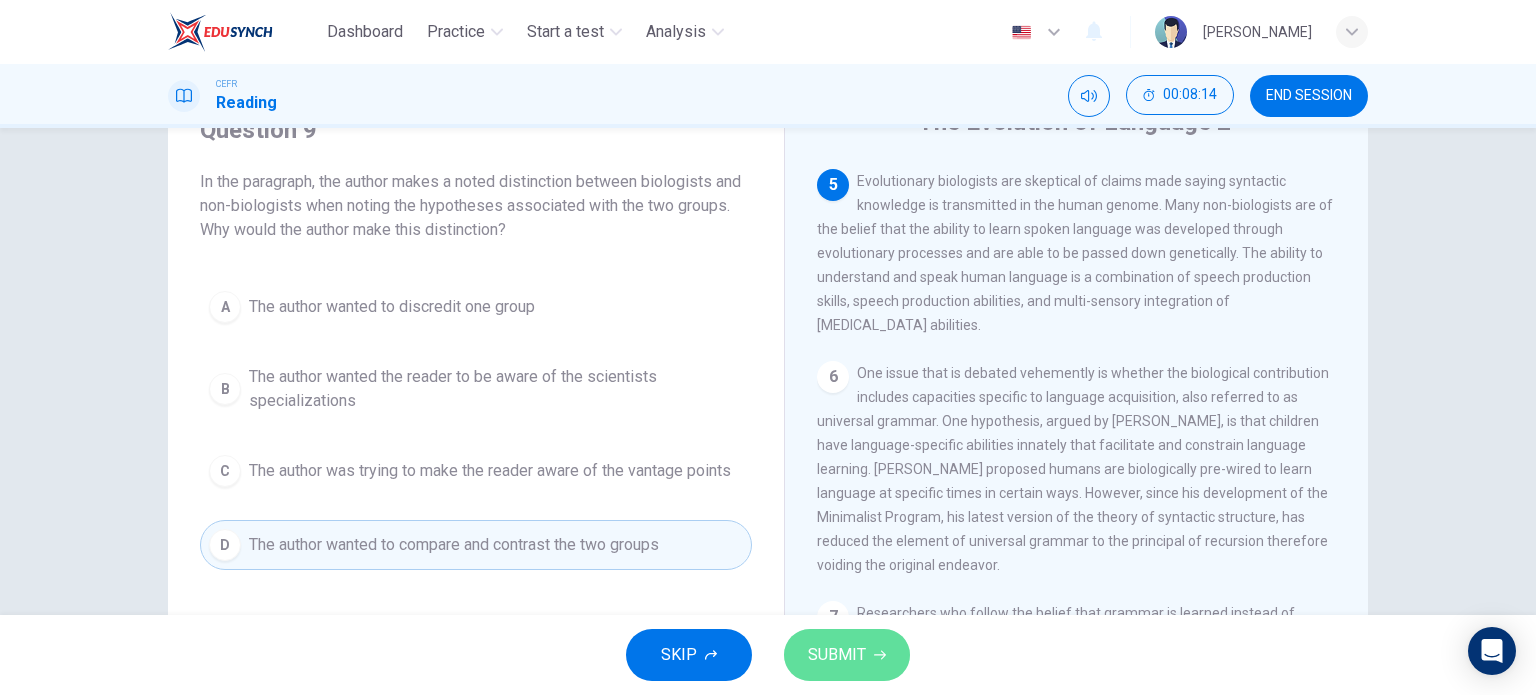 click on "SUBMIT" at bounding box center (837, 655) 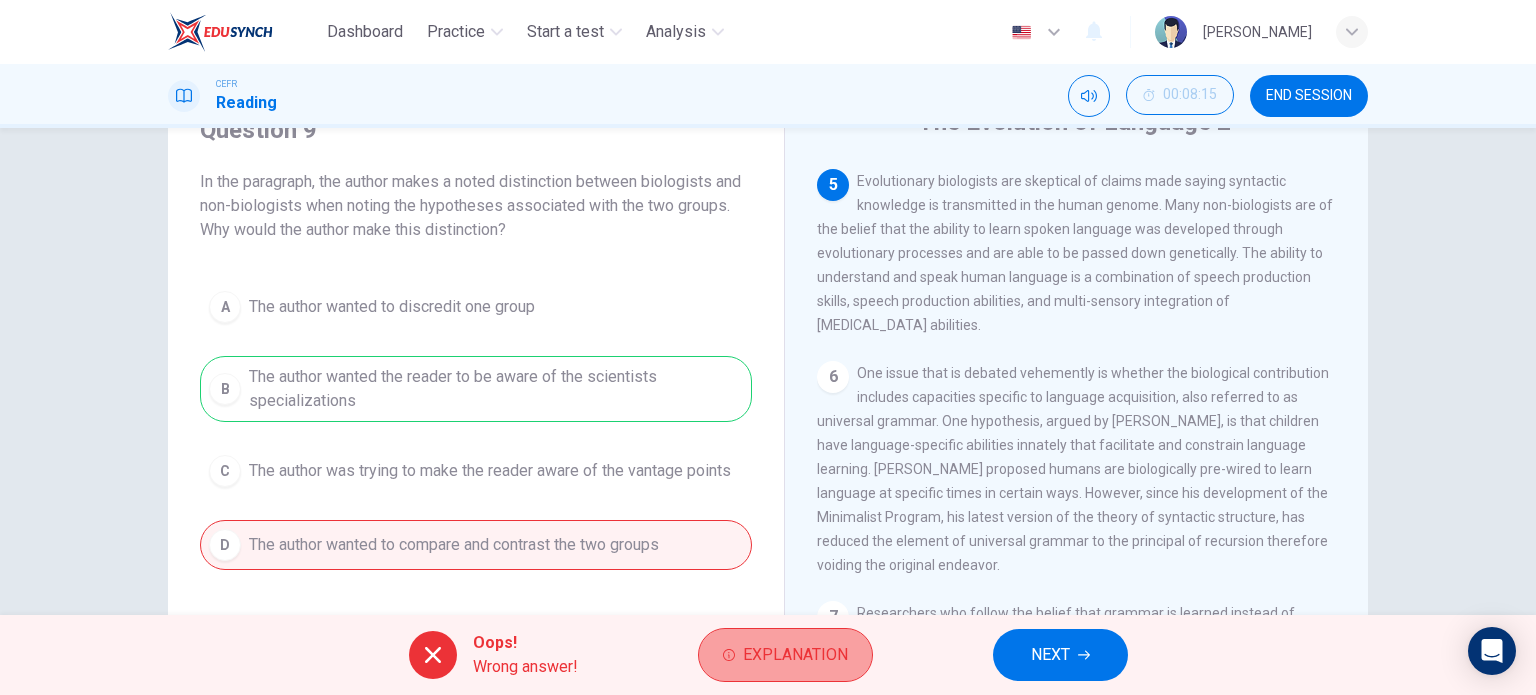 click on "Explanation" at bounding box center [795, 655] 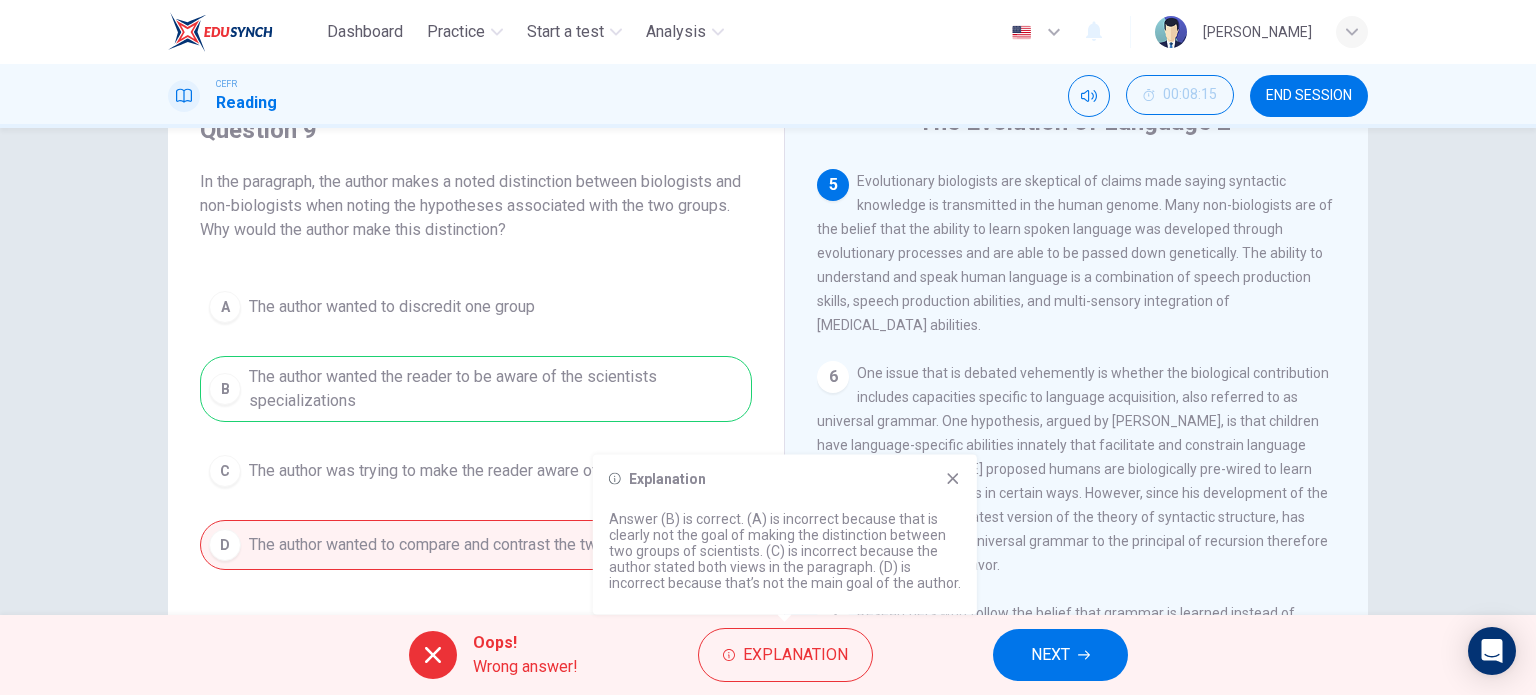 click 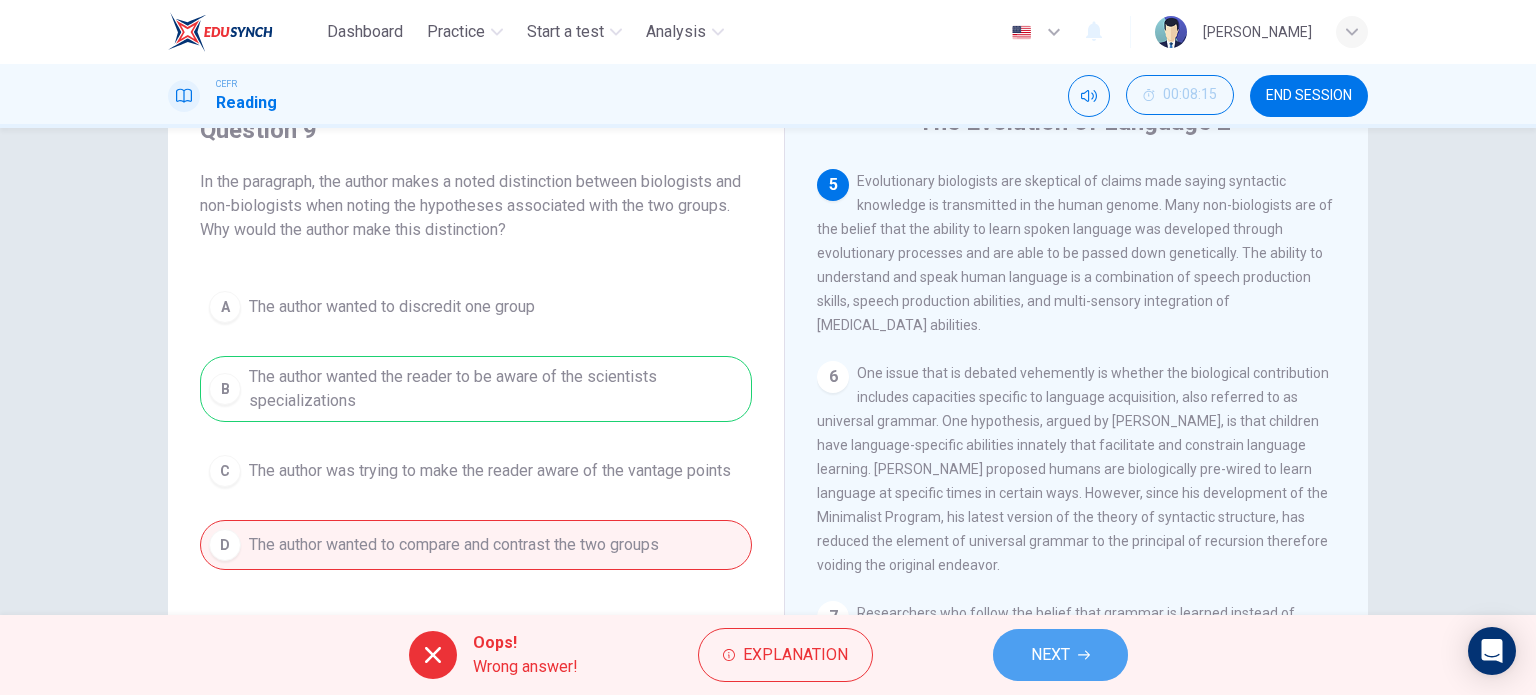 click on "NEXT" at bounding box center (1060, 655) 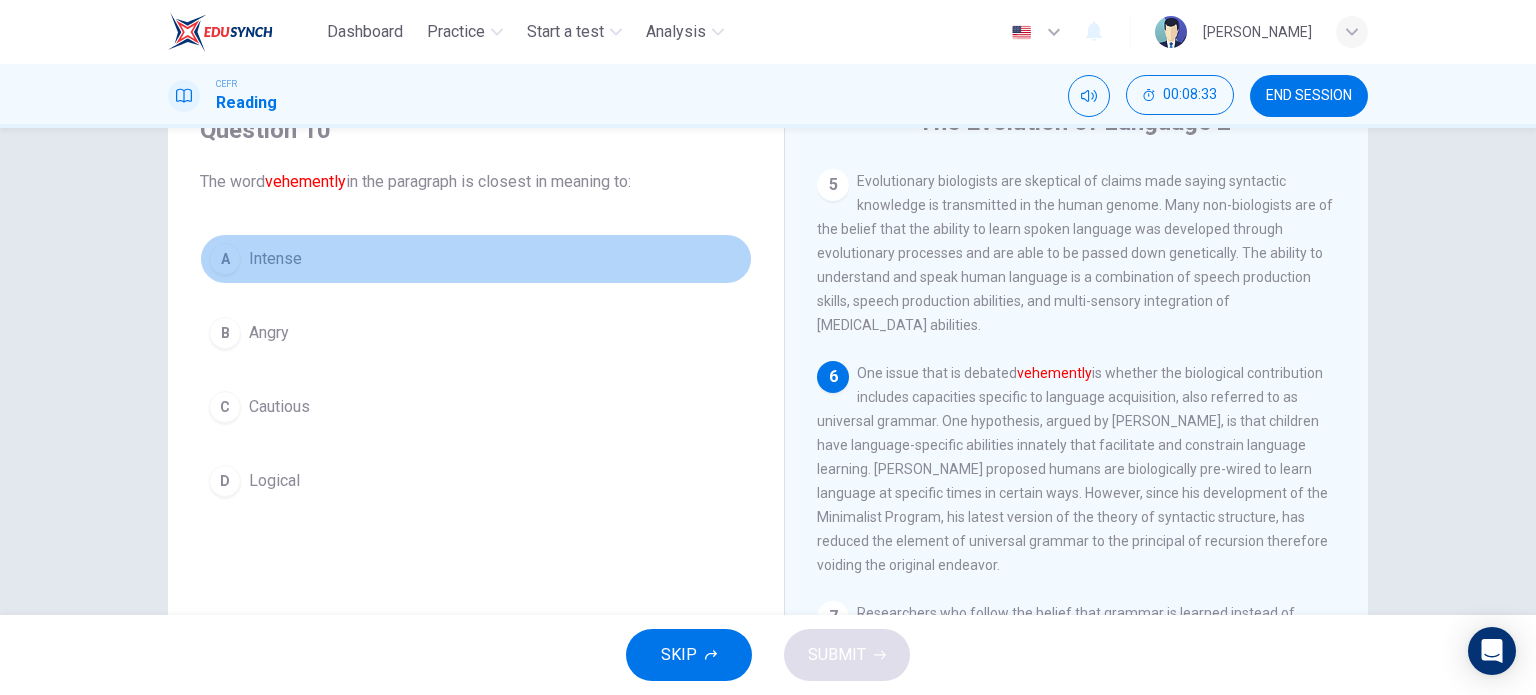click on "Intense" at bounding box center [275, 259] 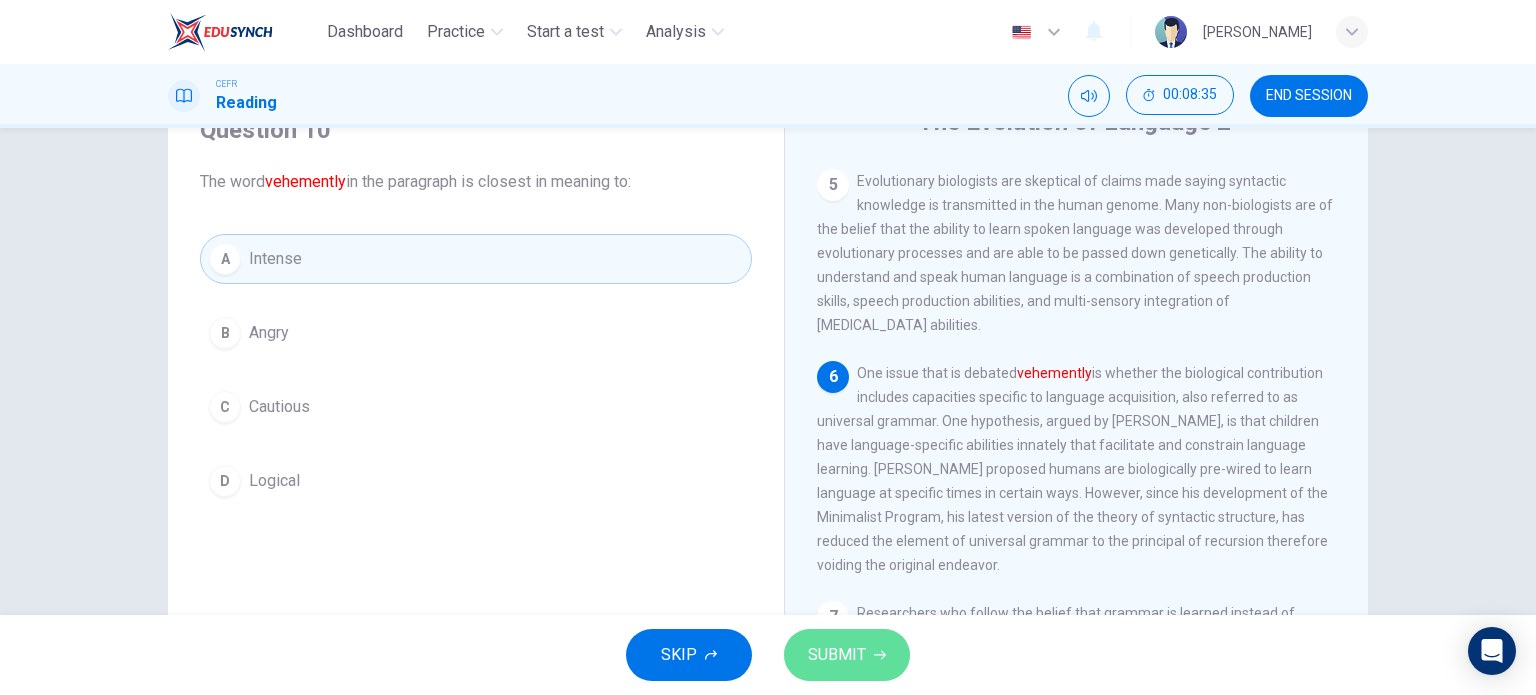 click on "SUBMIT" at bounding box center (837, 655) 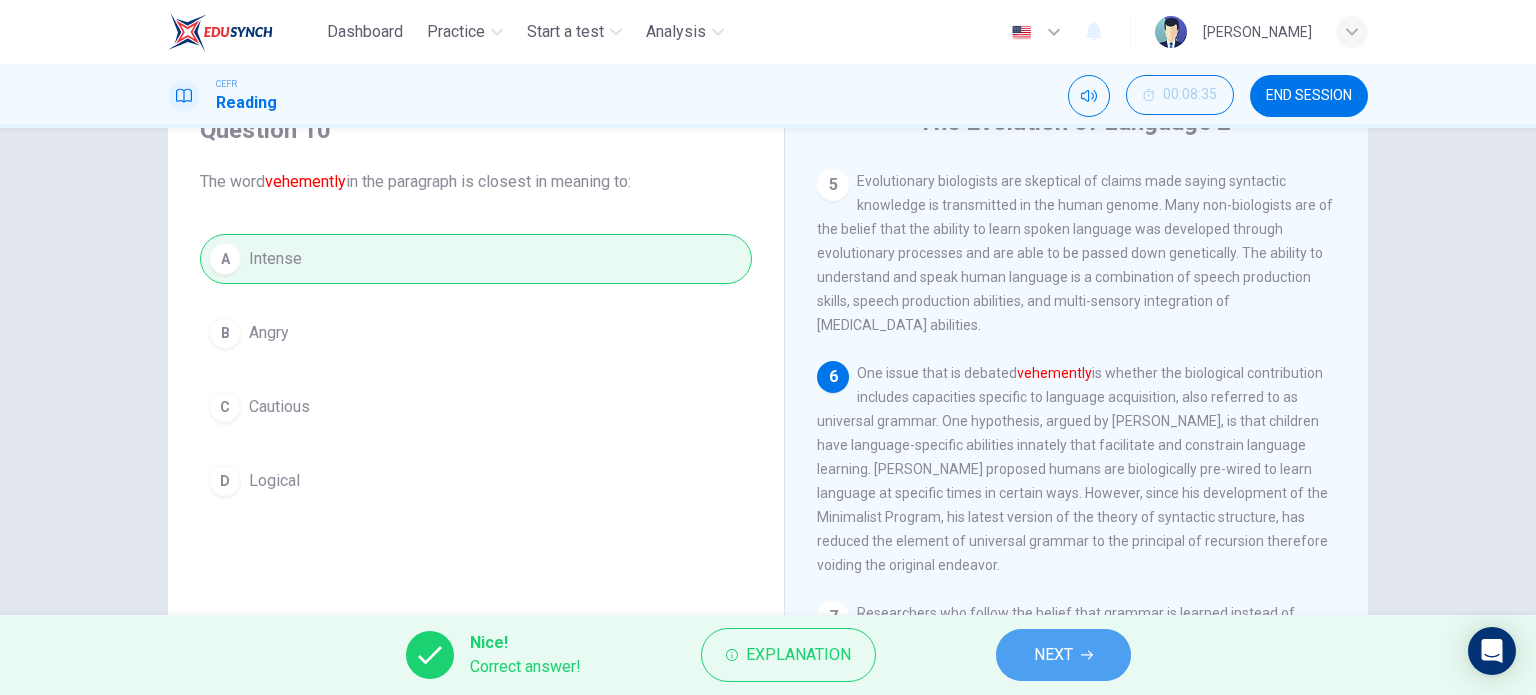 click on "NEXT" at bounding box center (1053, 655) 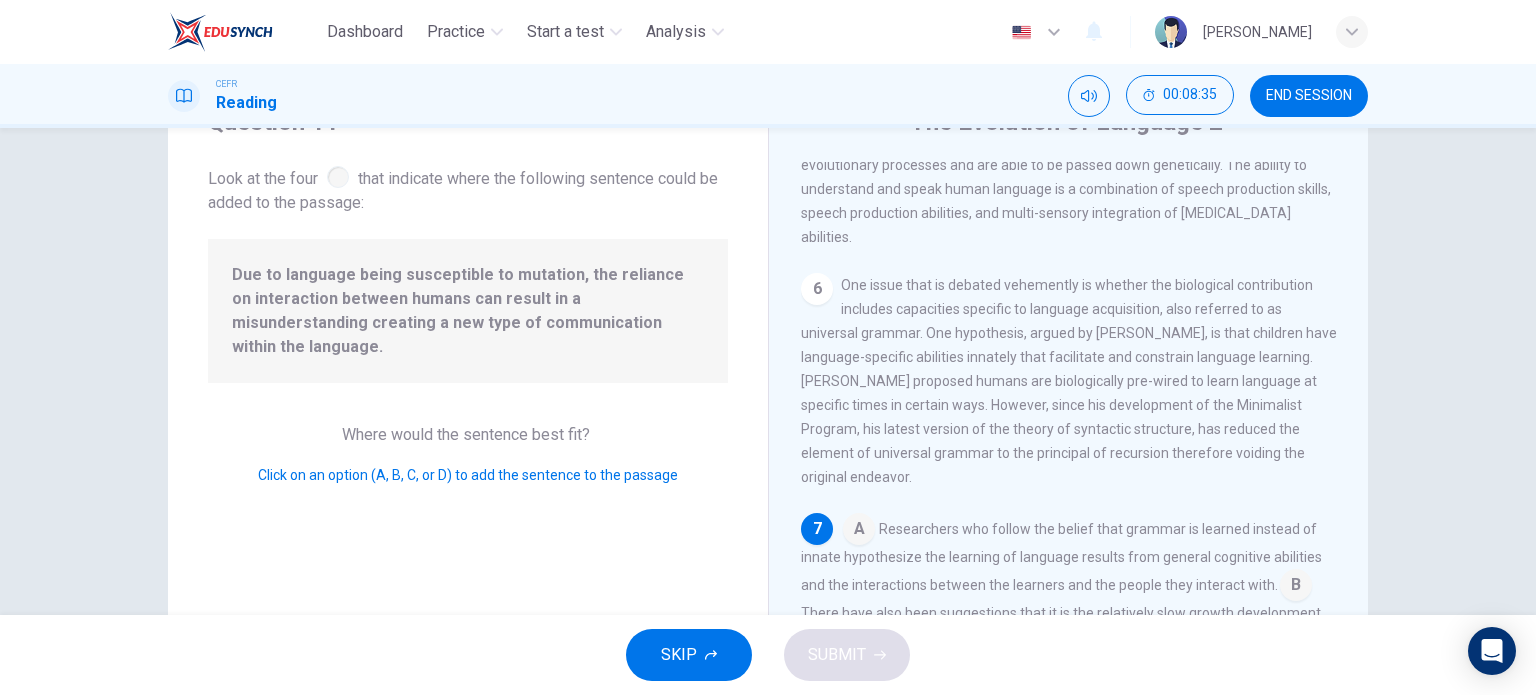 scroll, scrollTop: 958, scrollLeft: 0, axis: vertical 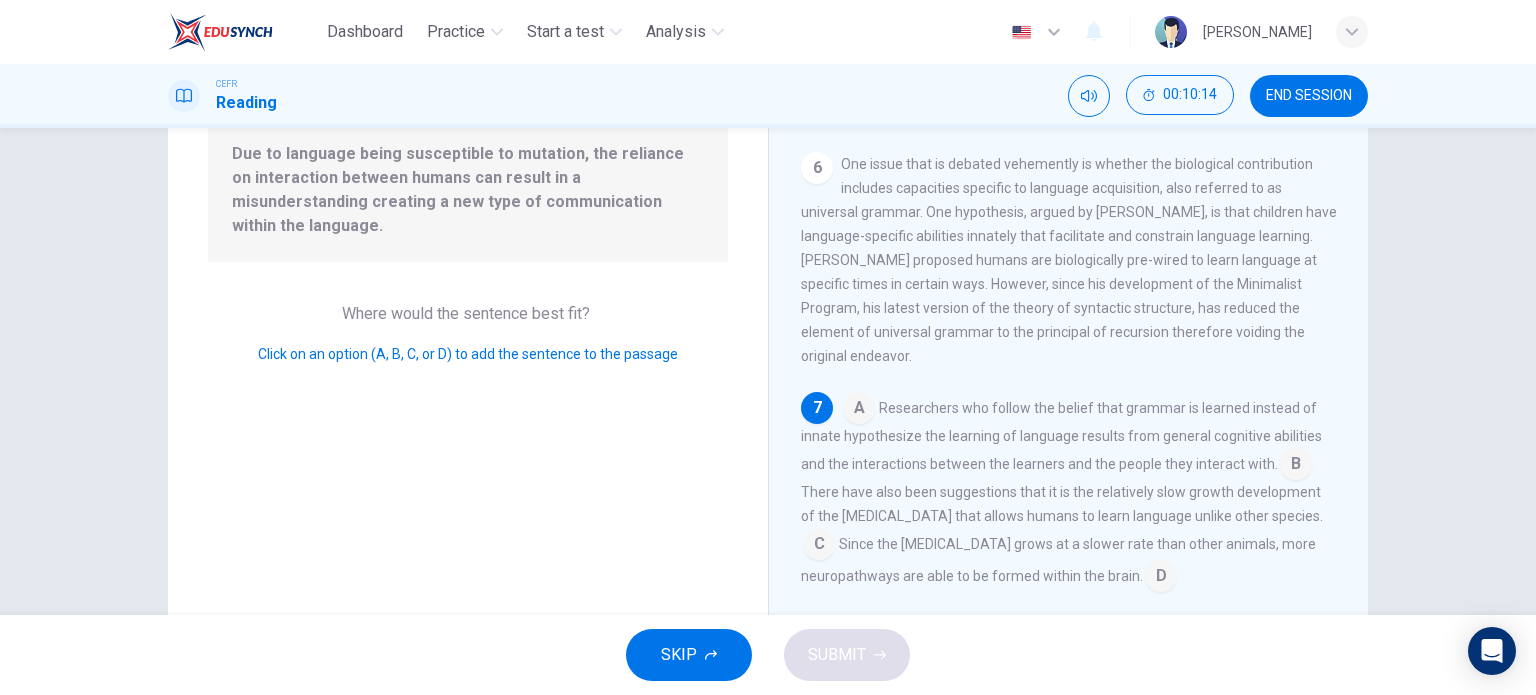 click at bounding box center (859, 410) 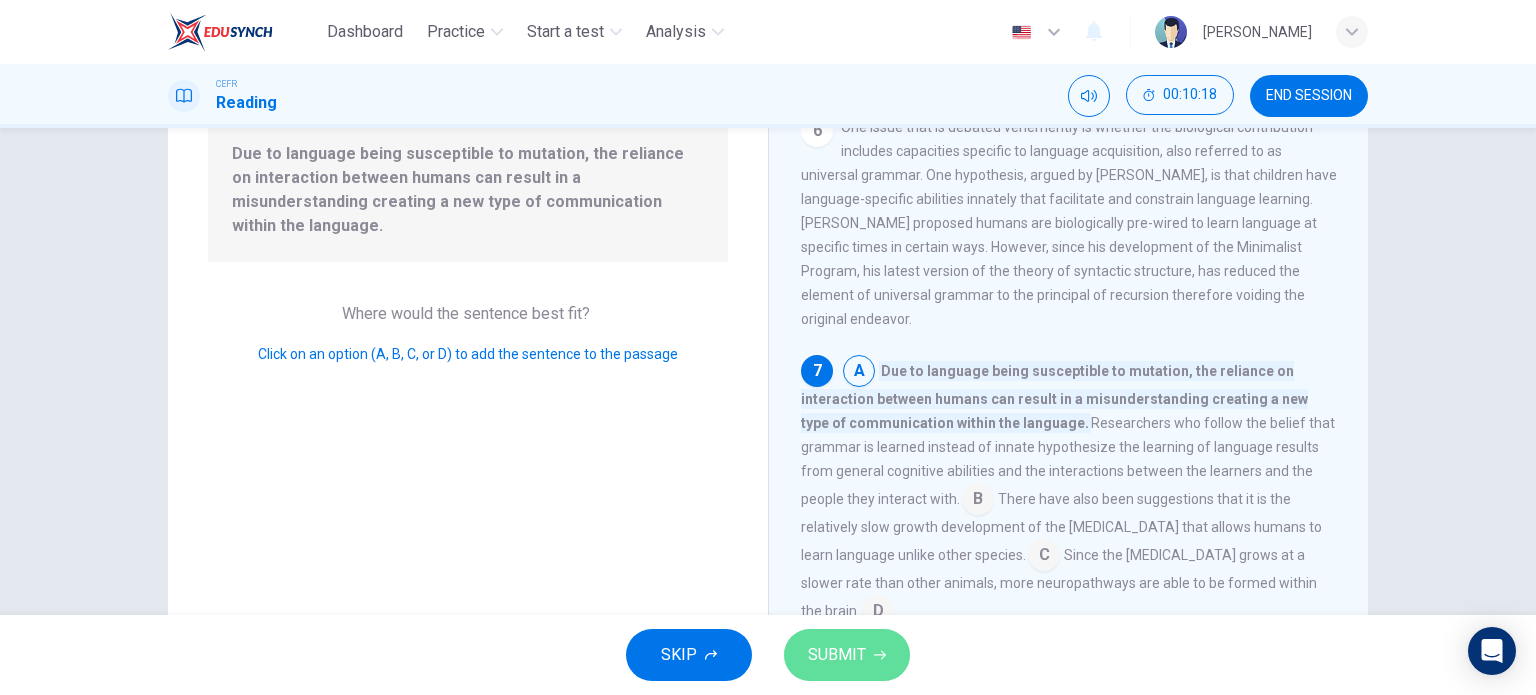 click on "SUBMIT" at bounding box center [837, 655] 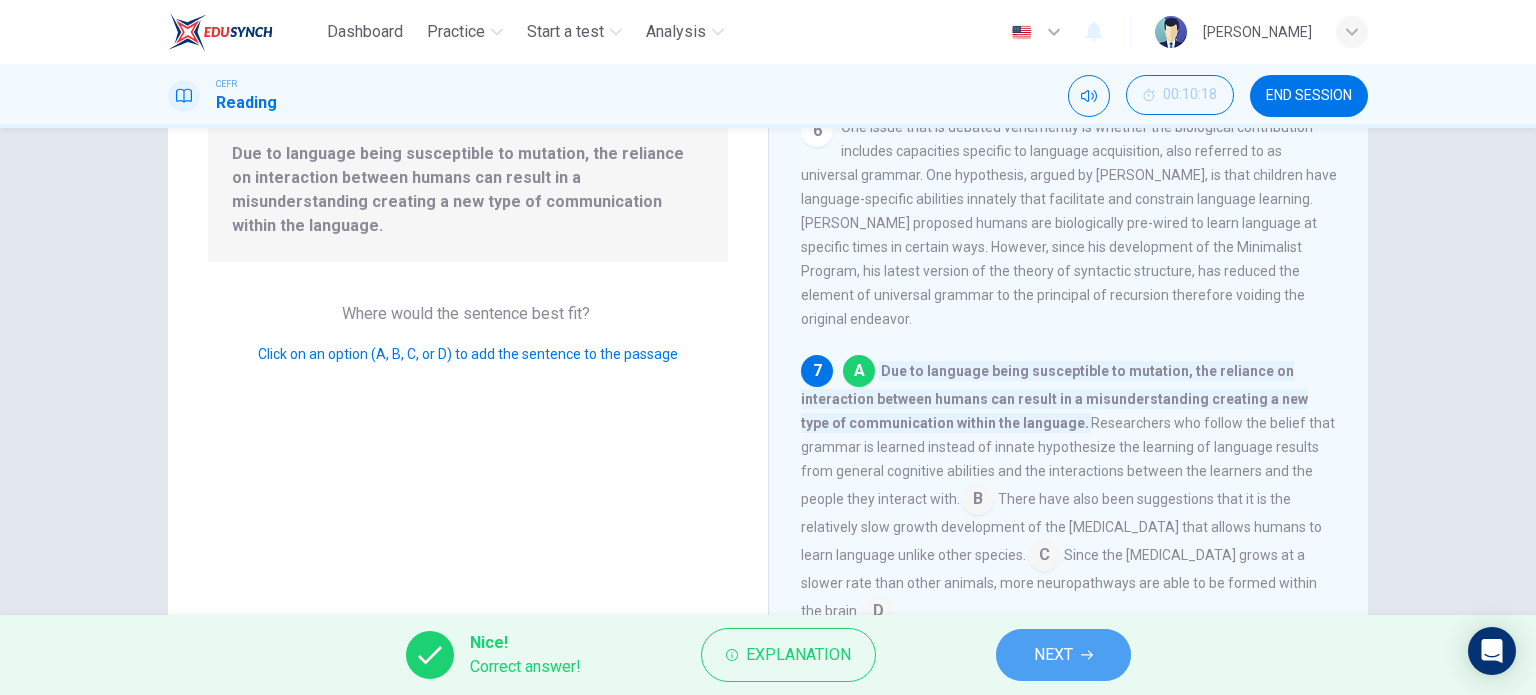 click on "NEXT" at bounding box center (1053, 655) 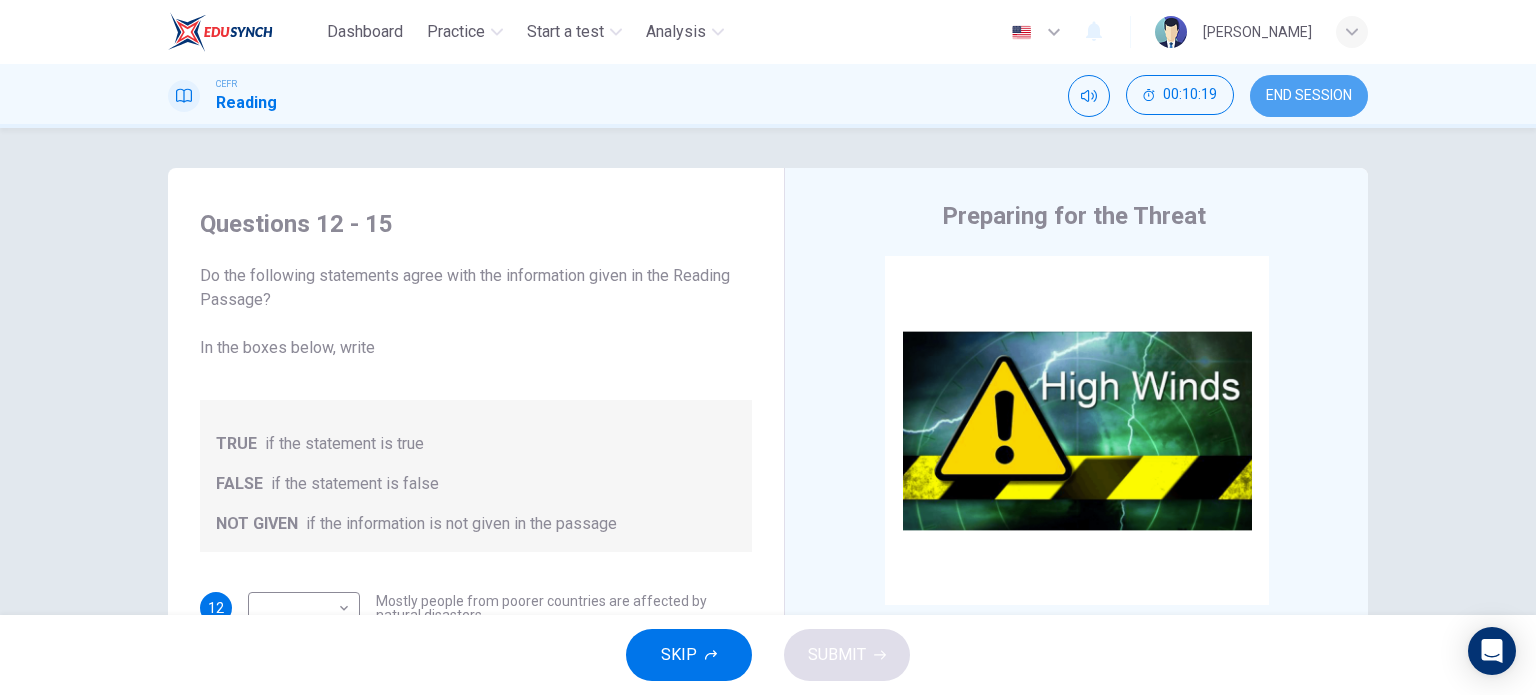 click on "END SESSION" at bounding box center [1309, 96] 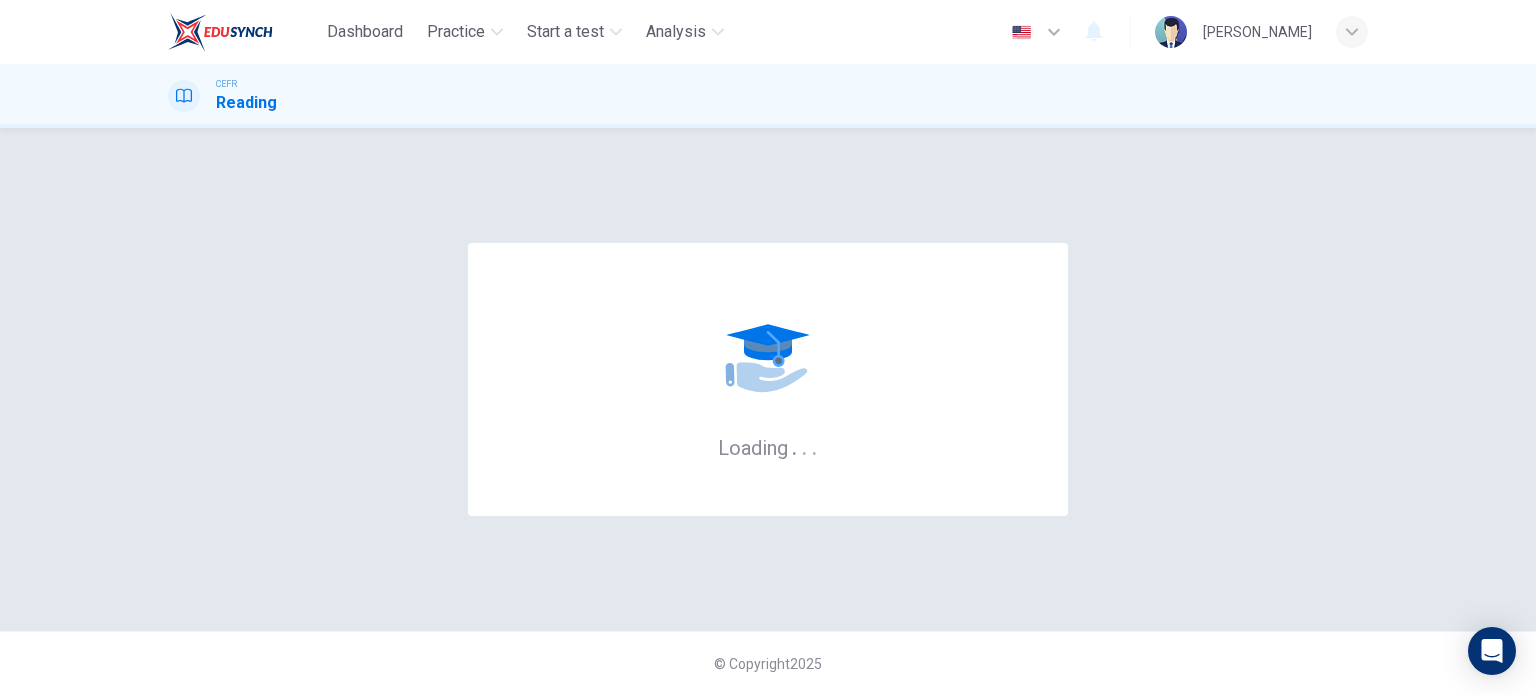 scroll, scrollTop: 0, scrollLeft: 0, axis: both 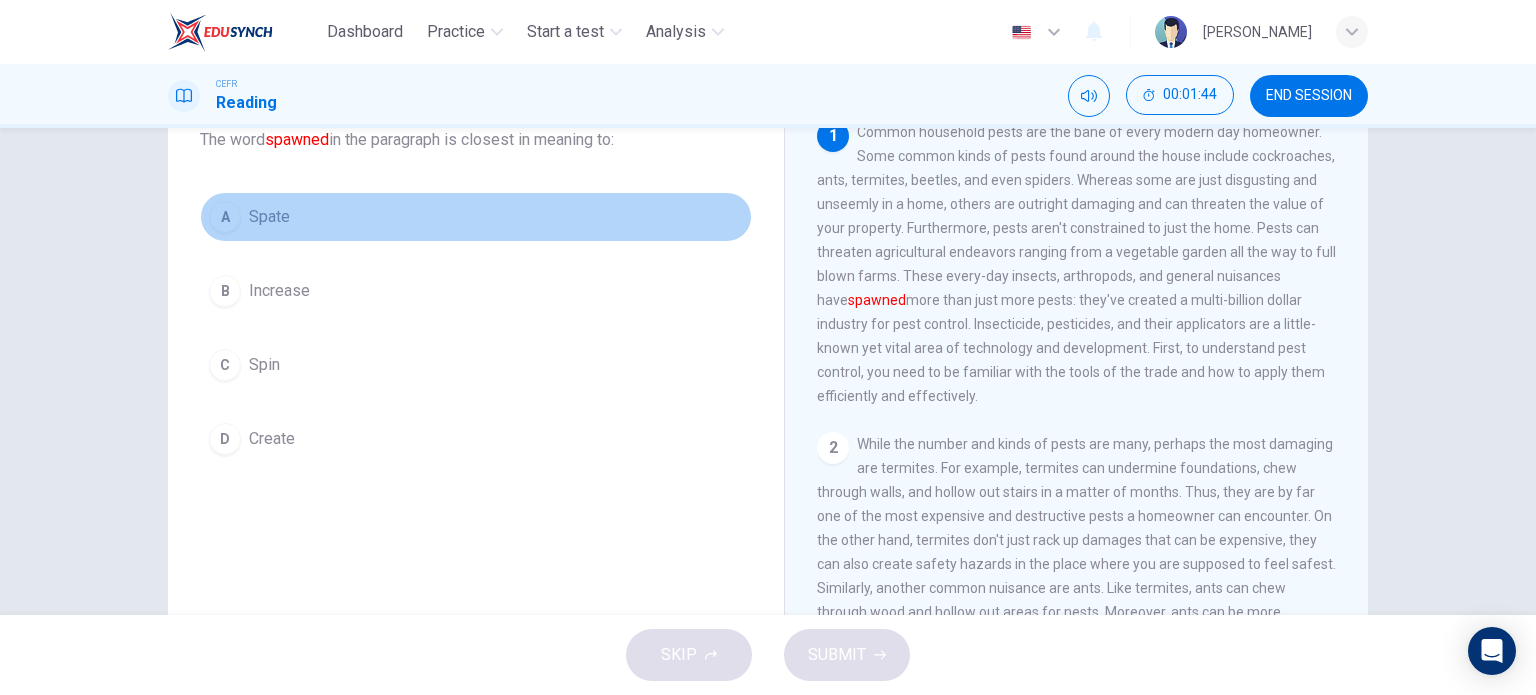 click on "A" at bounding box center (225, 217) 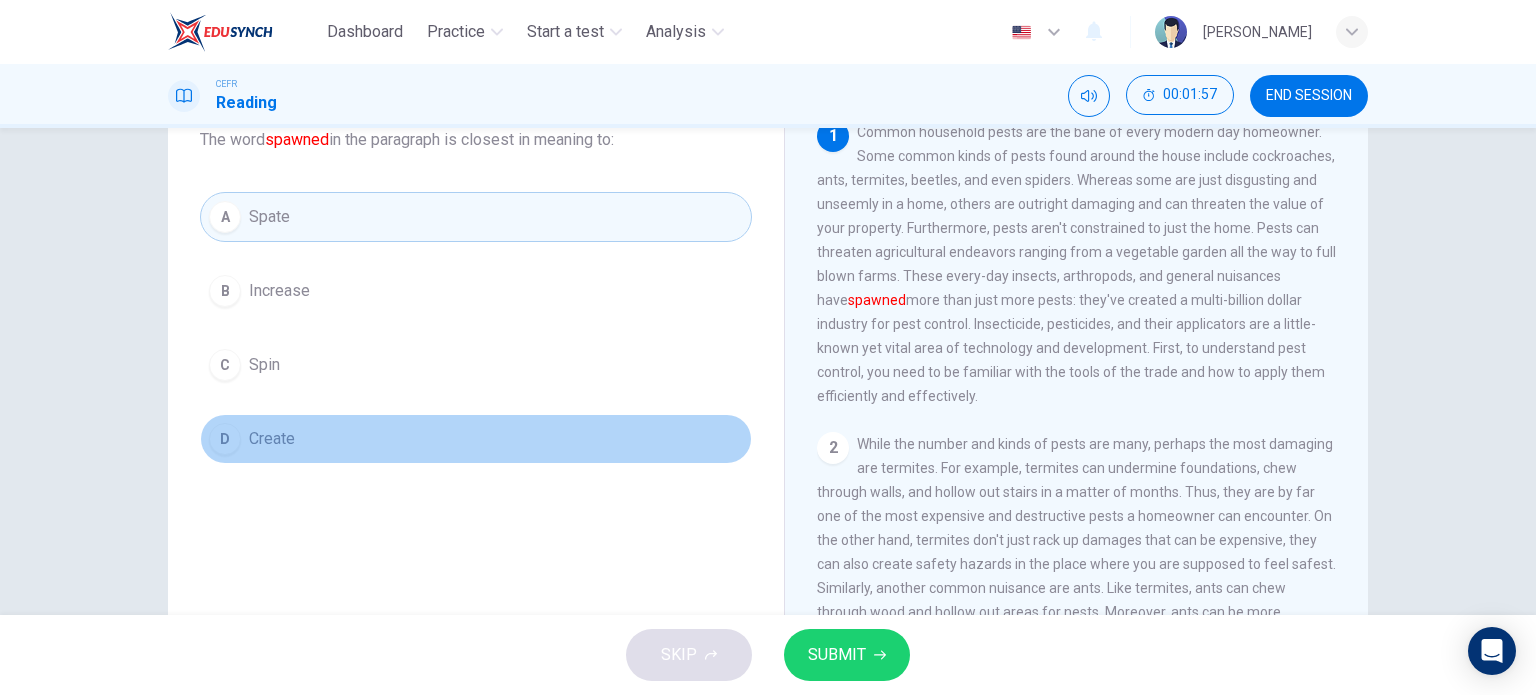click on "D Create" at bounding box center (476, 439) 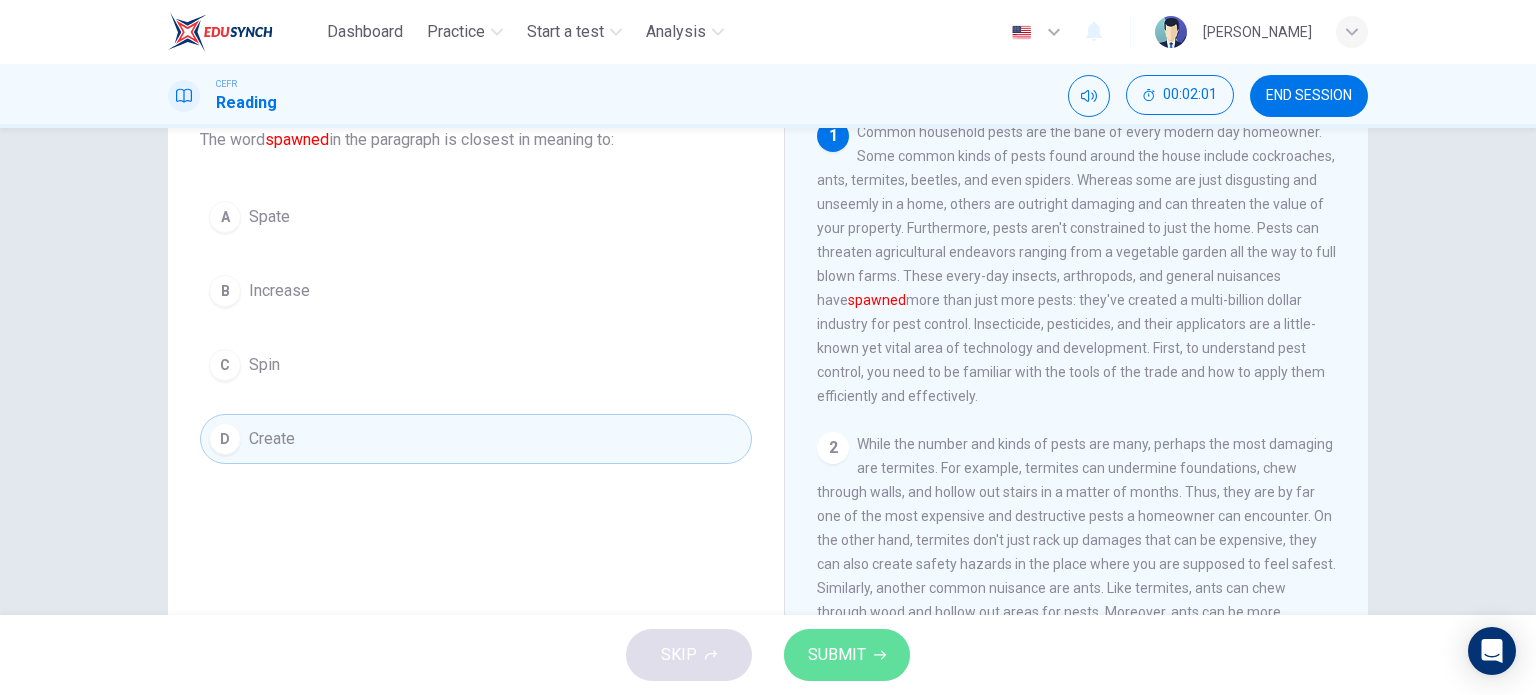 click on "SUBMIT" at bounding box center (847, 655) 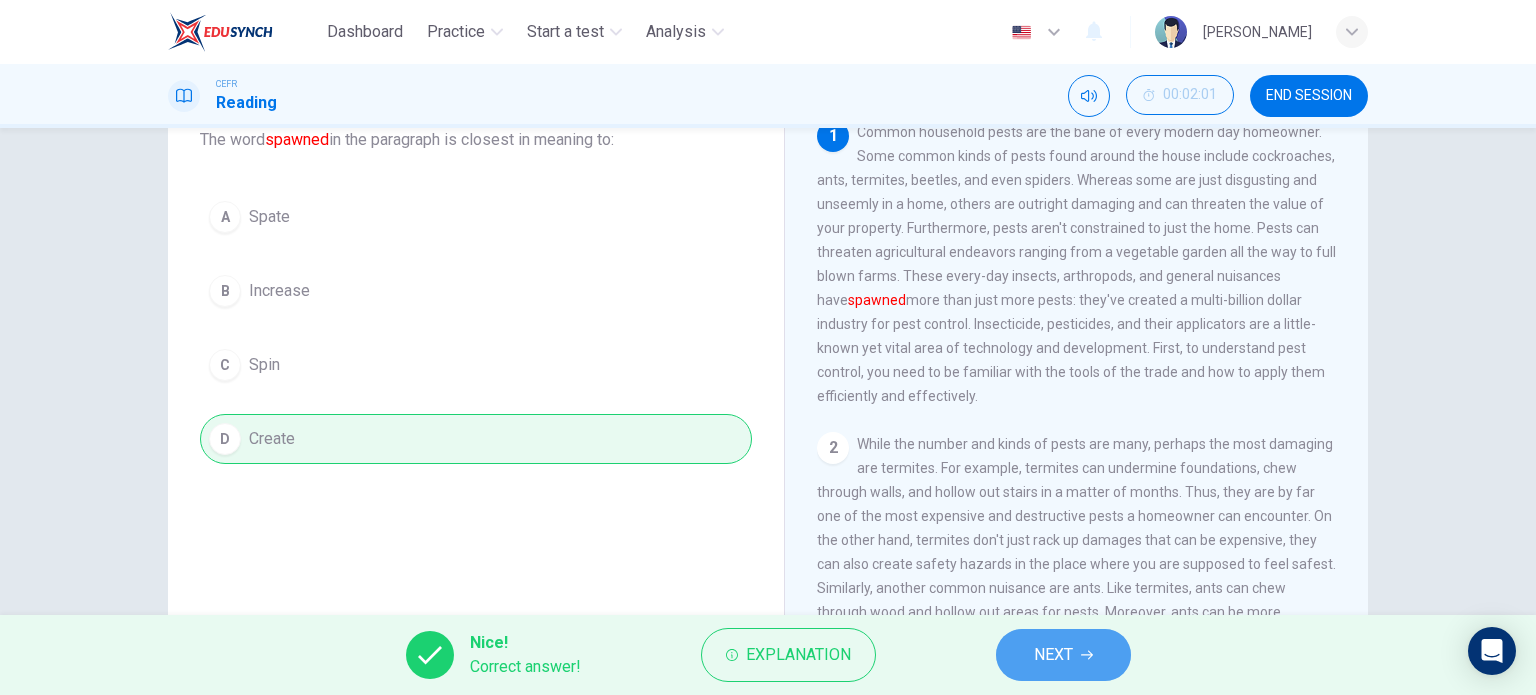click on "NEXT" at bounding box center [1063, 655] 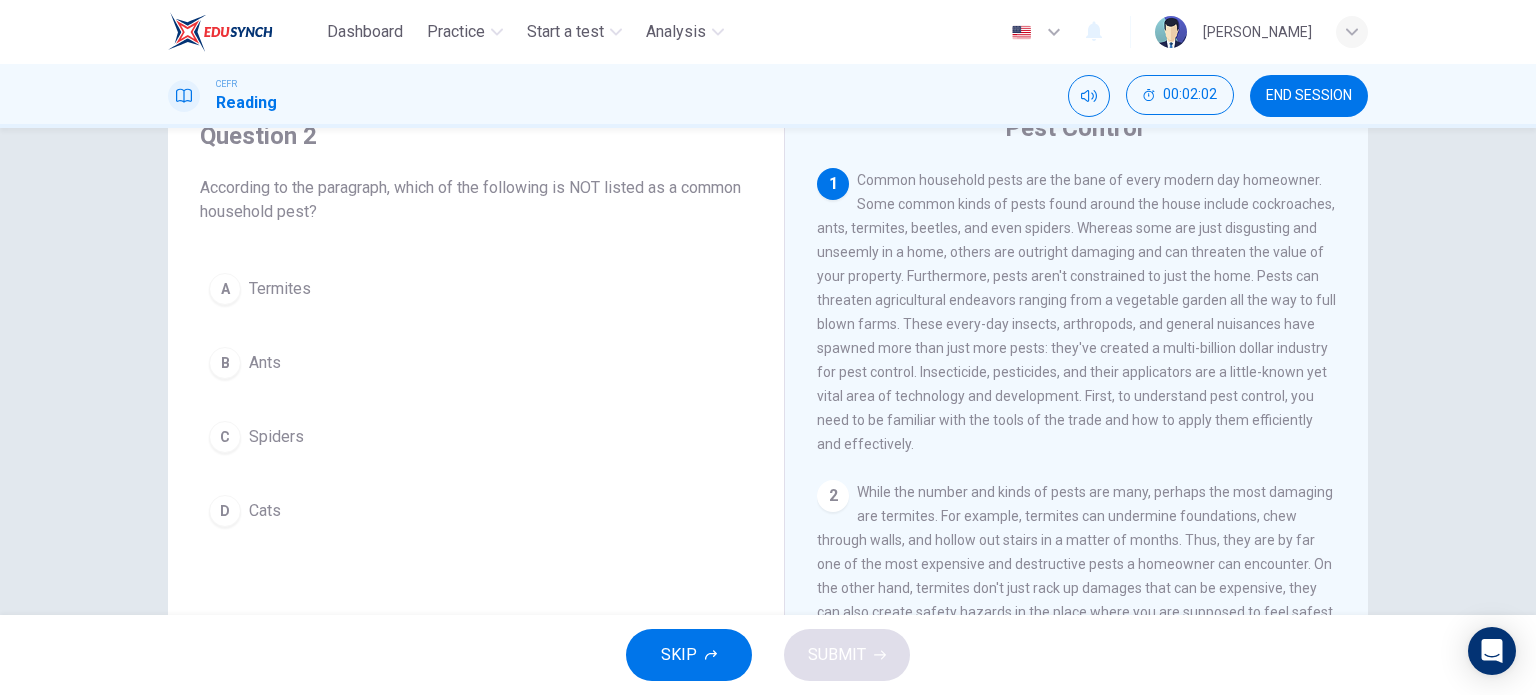 scroll, scrollTop: 84, scrollLeft: 0, axis: vertical 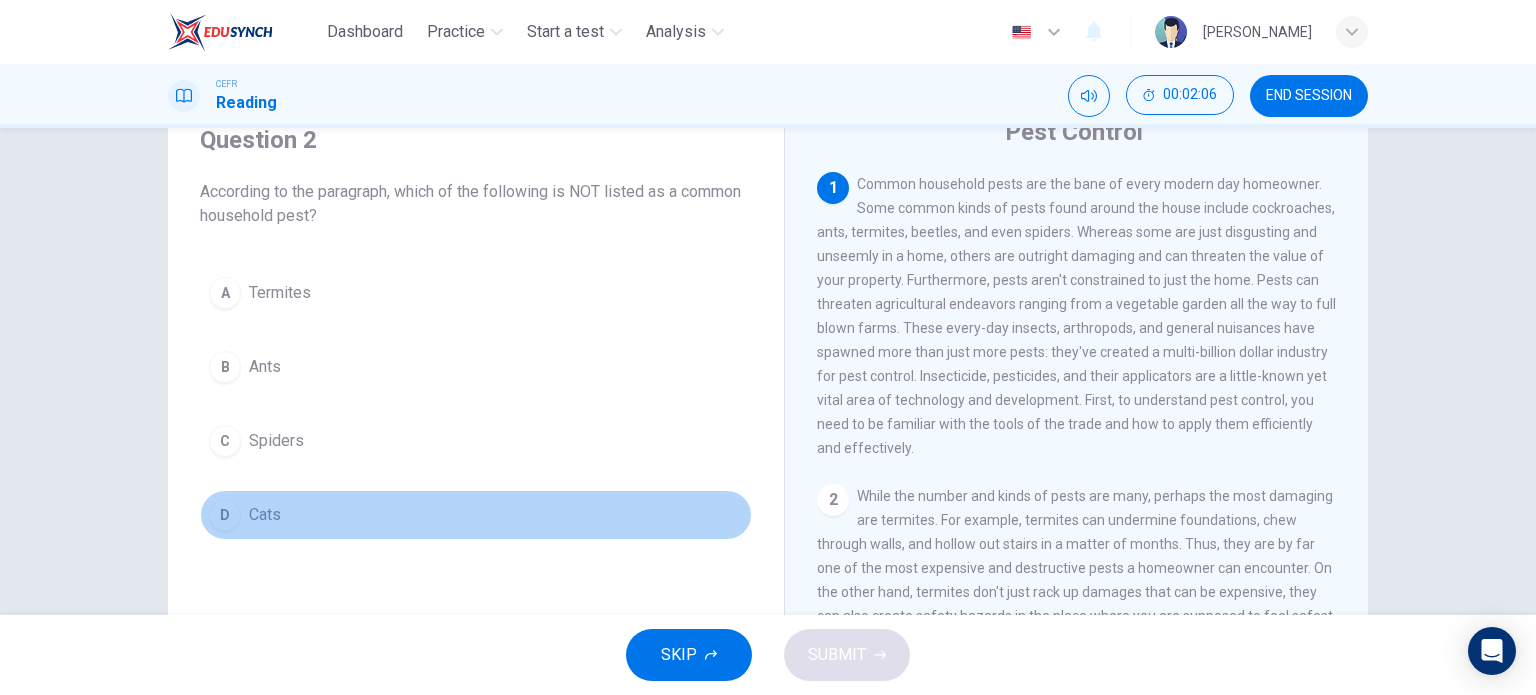 click on "Cats" at bounding box center [265, 515] 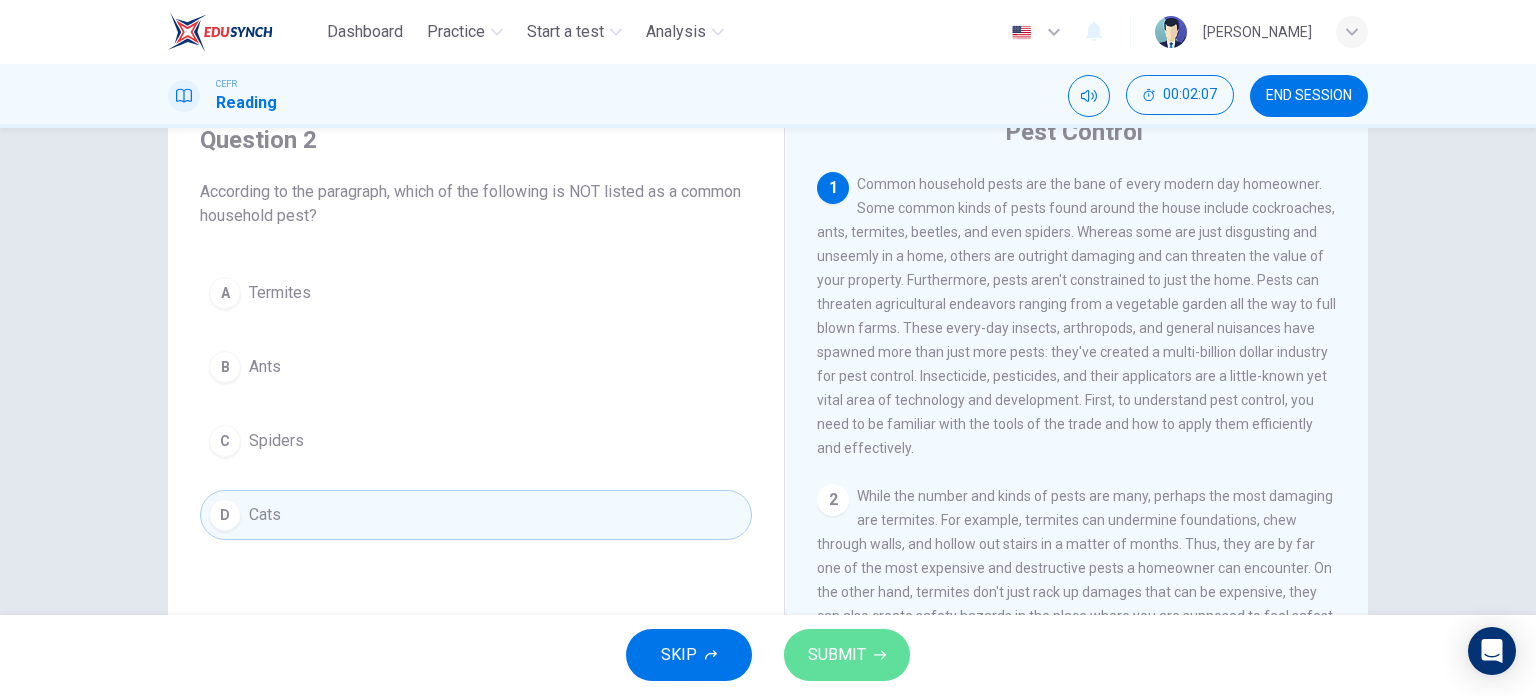 click on "SUBMIT" at bounding box center [847, 655] 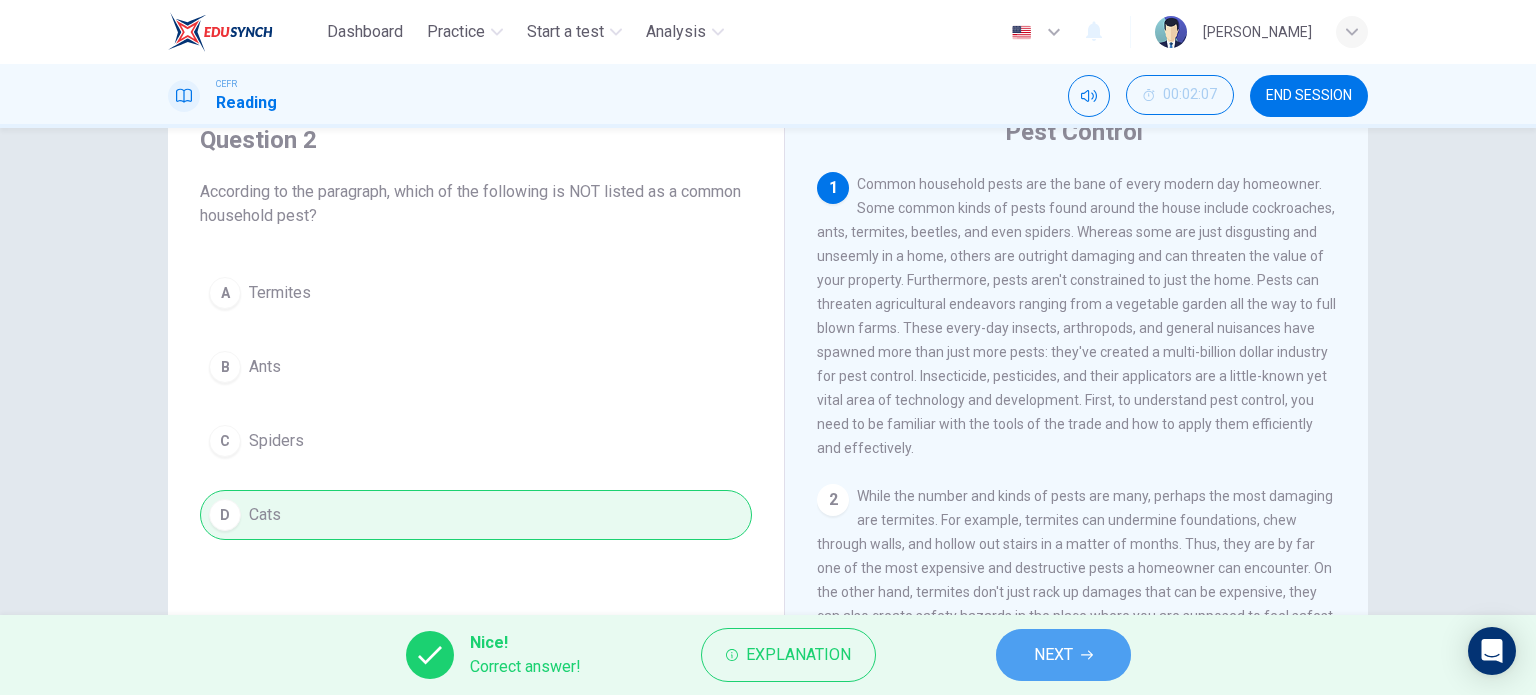click on "NEXT" at bounding box center (1053, 655) 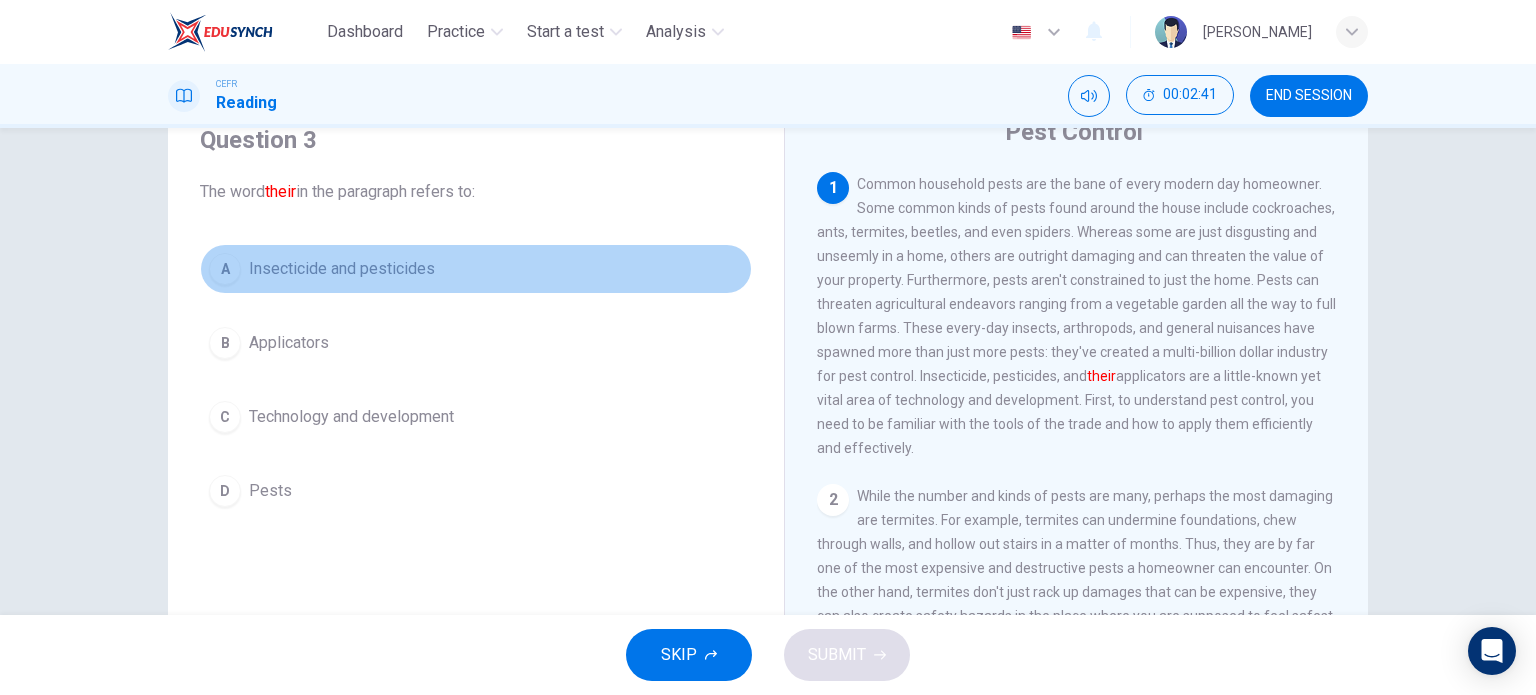 click on "A Insecticide and pesticides" at bounding box center [476, 269] 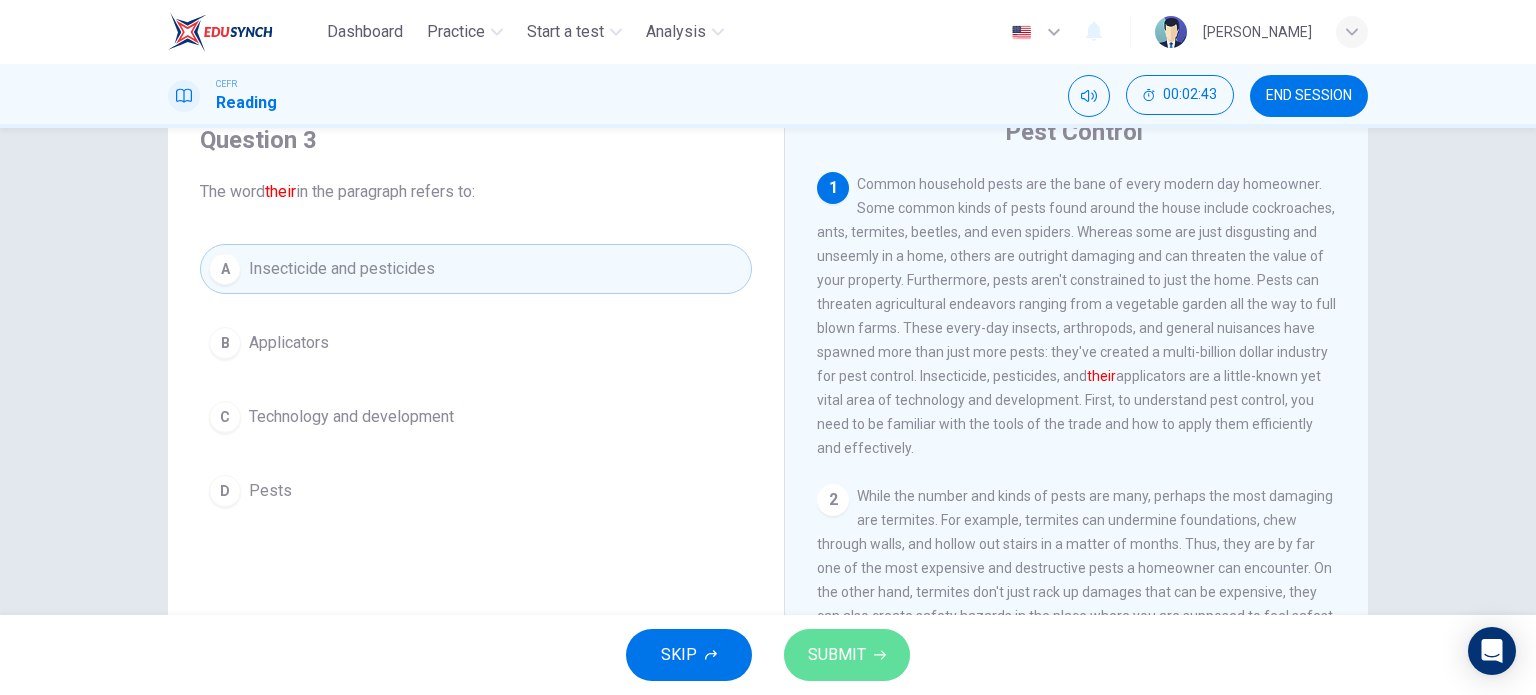 click on "SUBMIT" at bounding box center (837, 655) 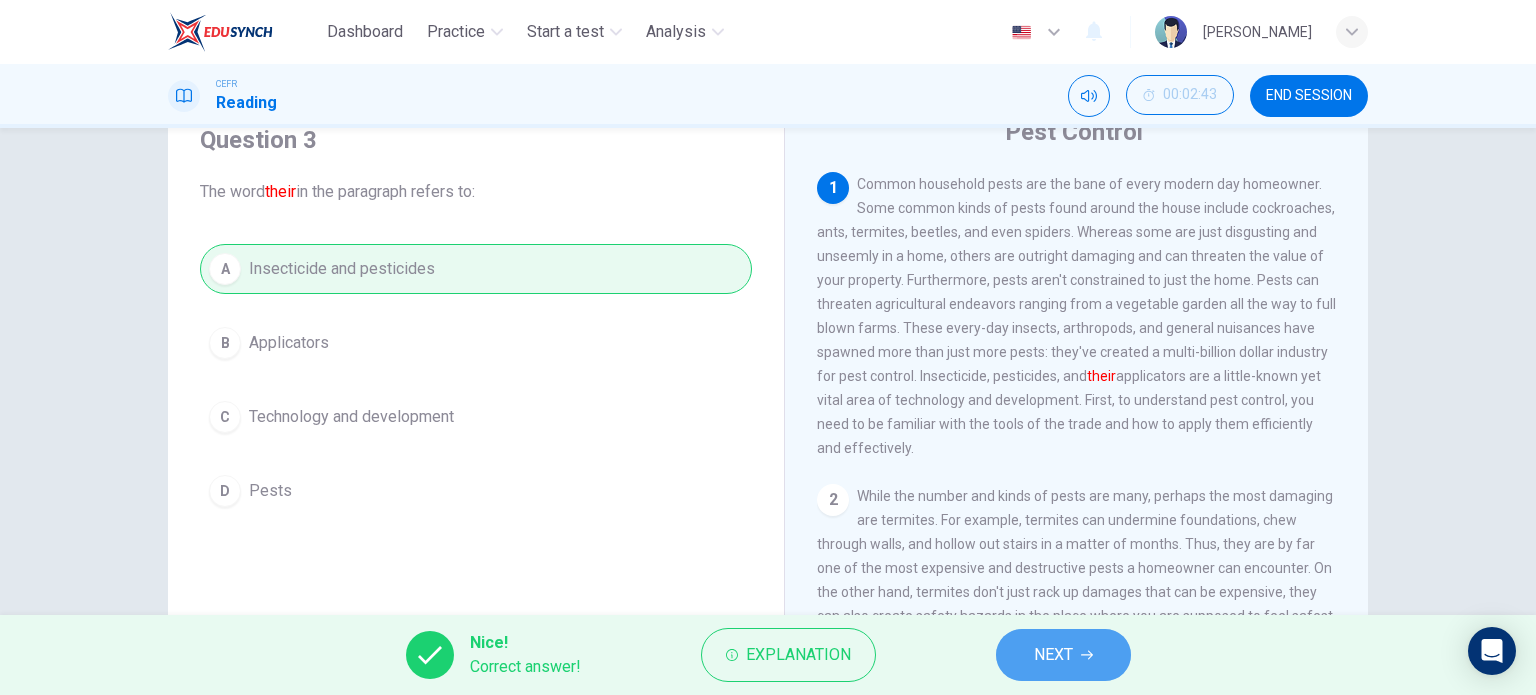 click on "NEXT" at bounding box center [1053, 655] 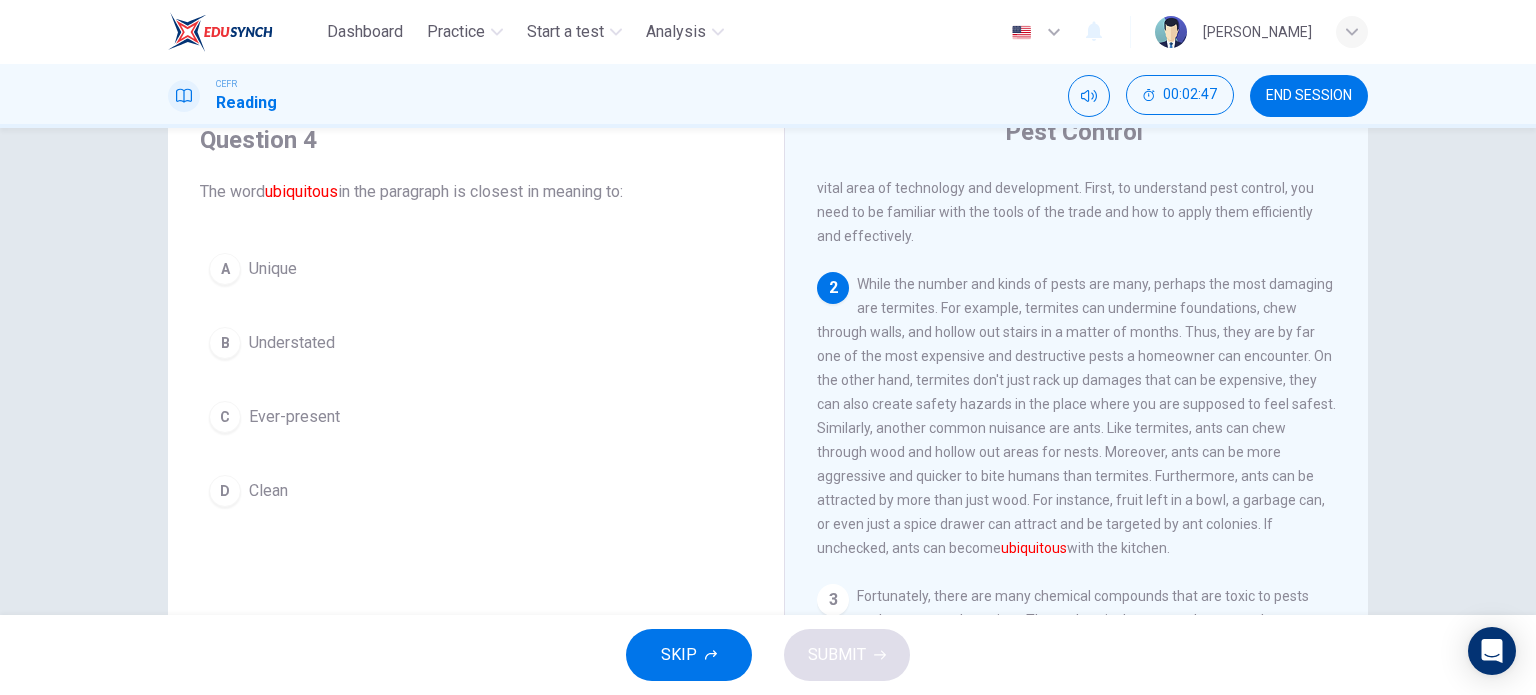 scroll, scrollTop: 216, scrollLeft: 0, axis: vertical 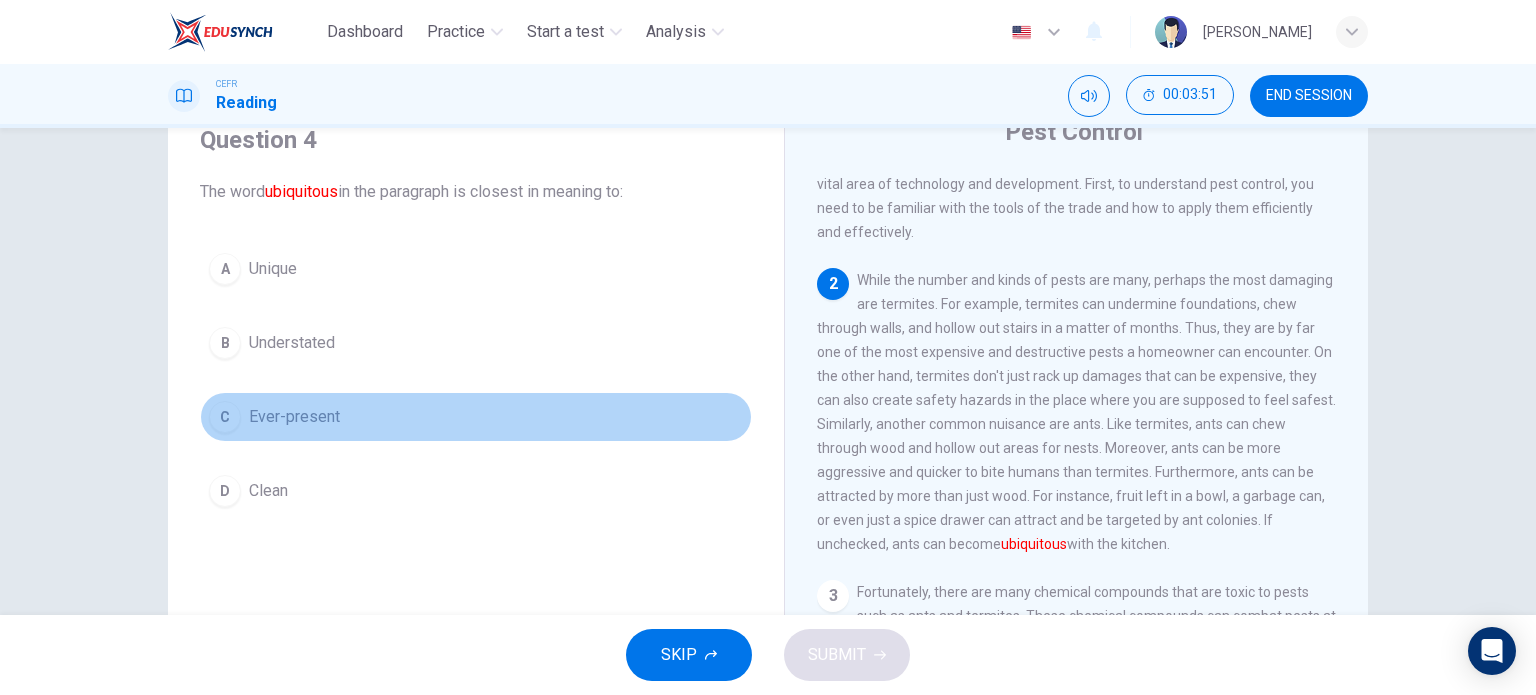 click on "Ever-present" at bounding box center [294, 417] 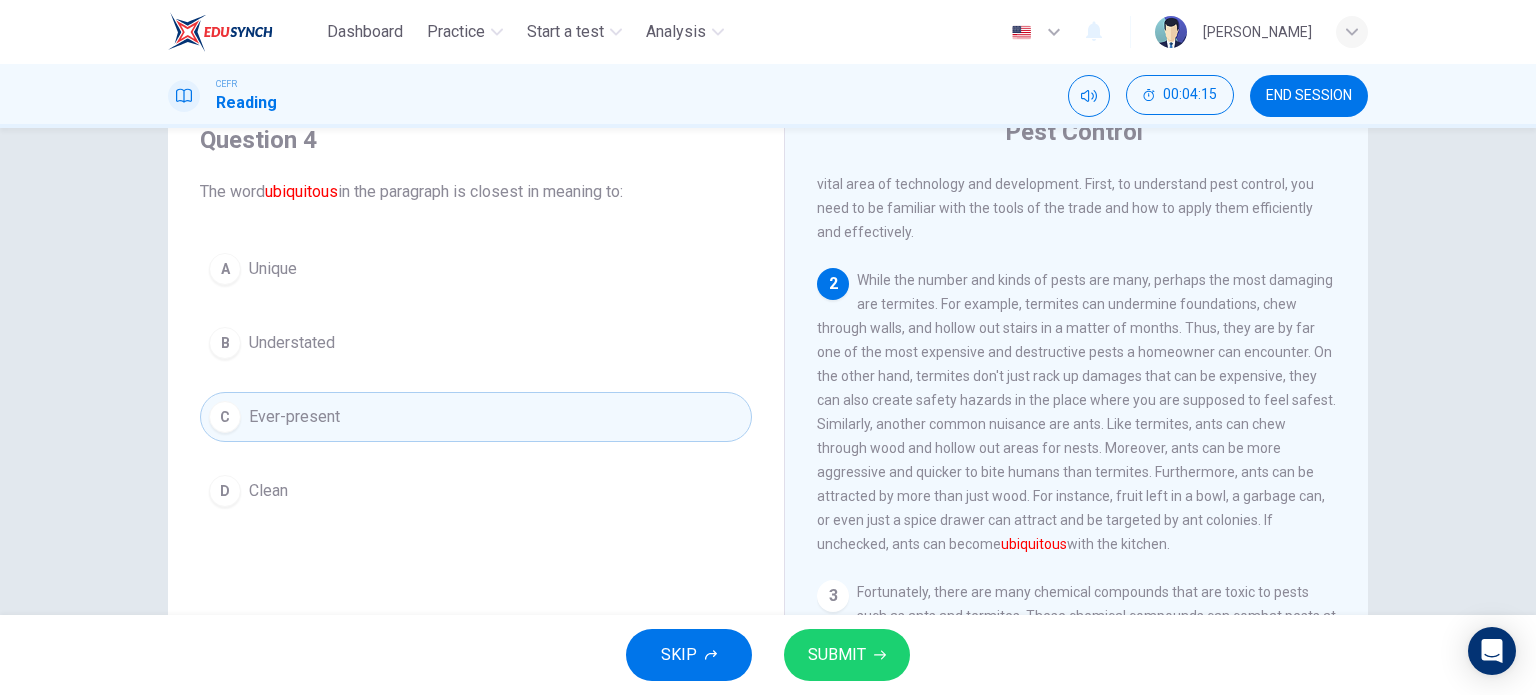 drag, startPoint x: 992, startPoint y: 561, endPoint x: 1060, endPoint y: 562, distance: 68.007355 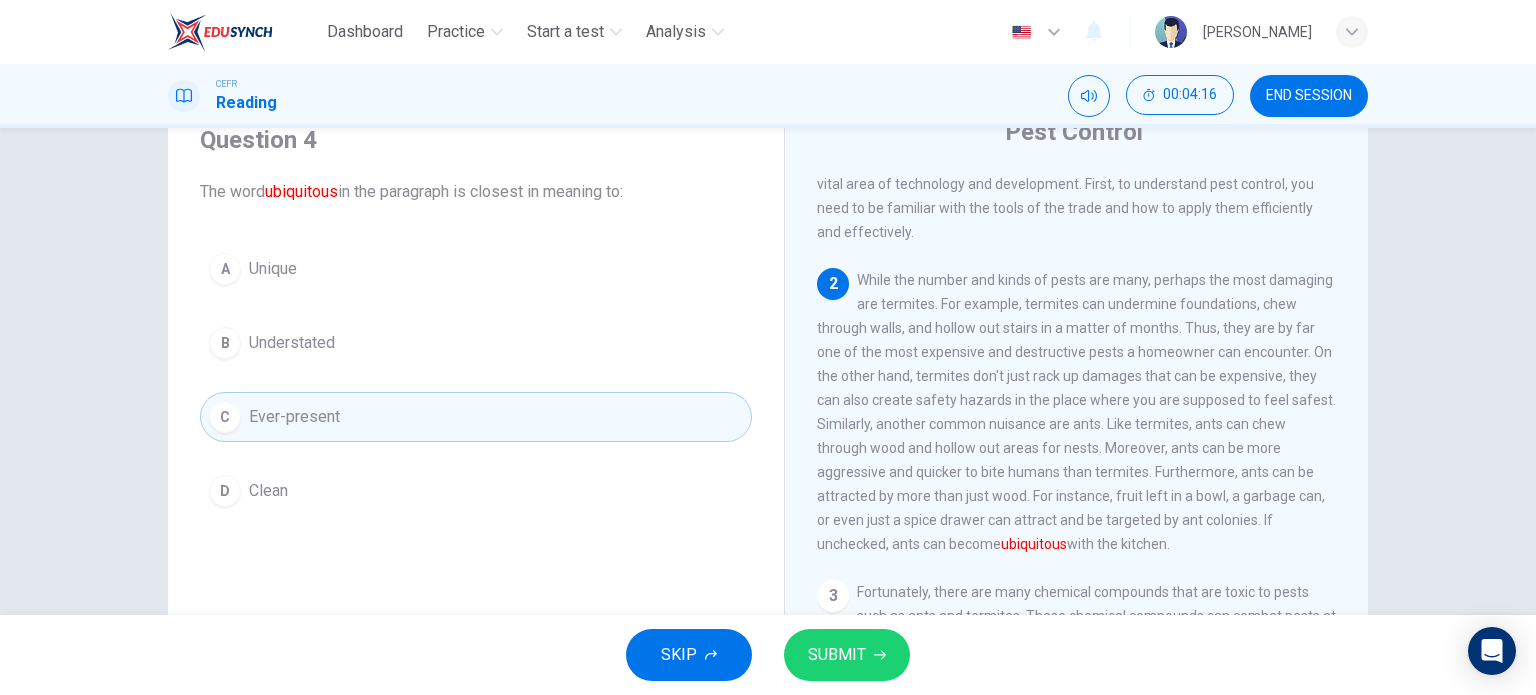 drag, startPoint x: 1060, startPoint y: 562, endPoint x: 825, endPoint y: 283, distance: 364.78214 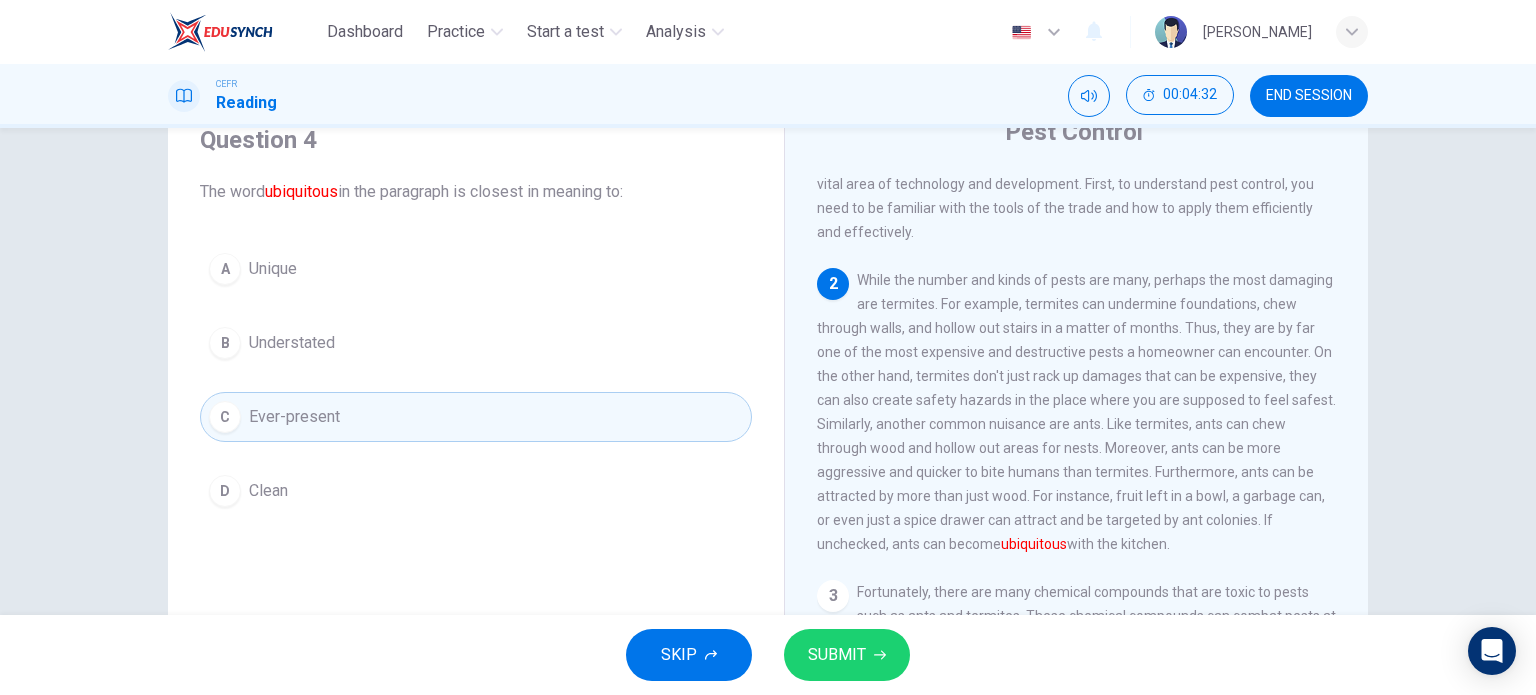 click on "SUBMIT" at bounding box center [837, 655] 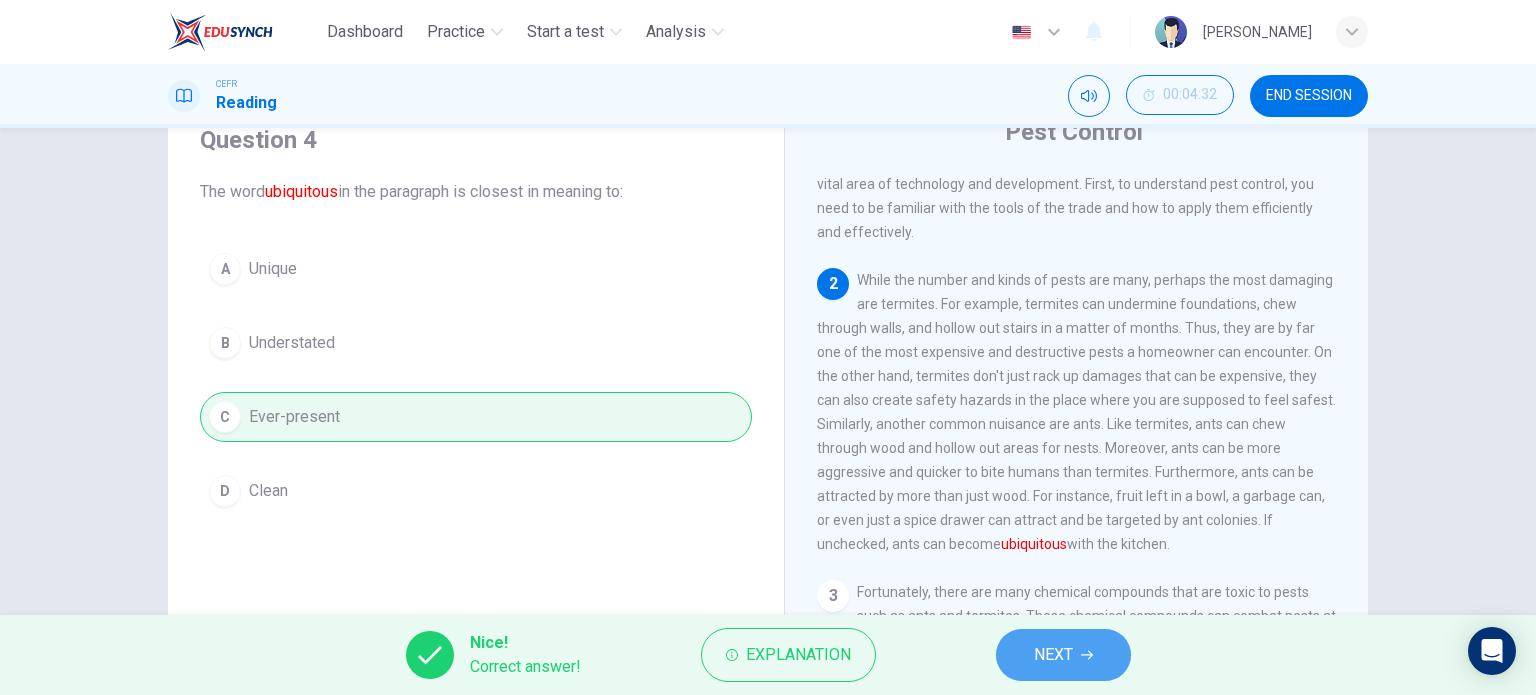 click on "NEXT" at bounding box center [1063, 655] 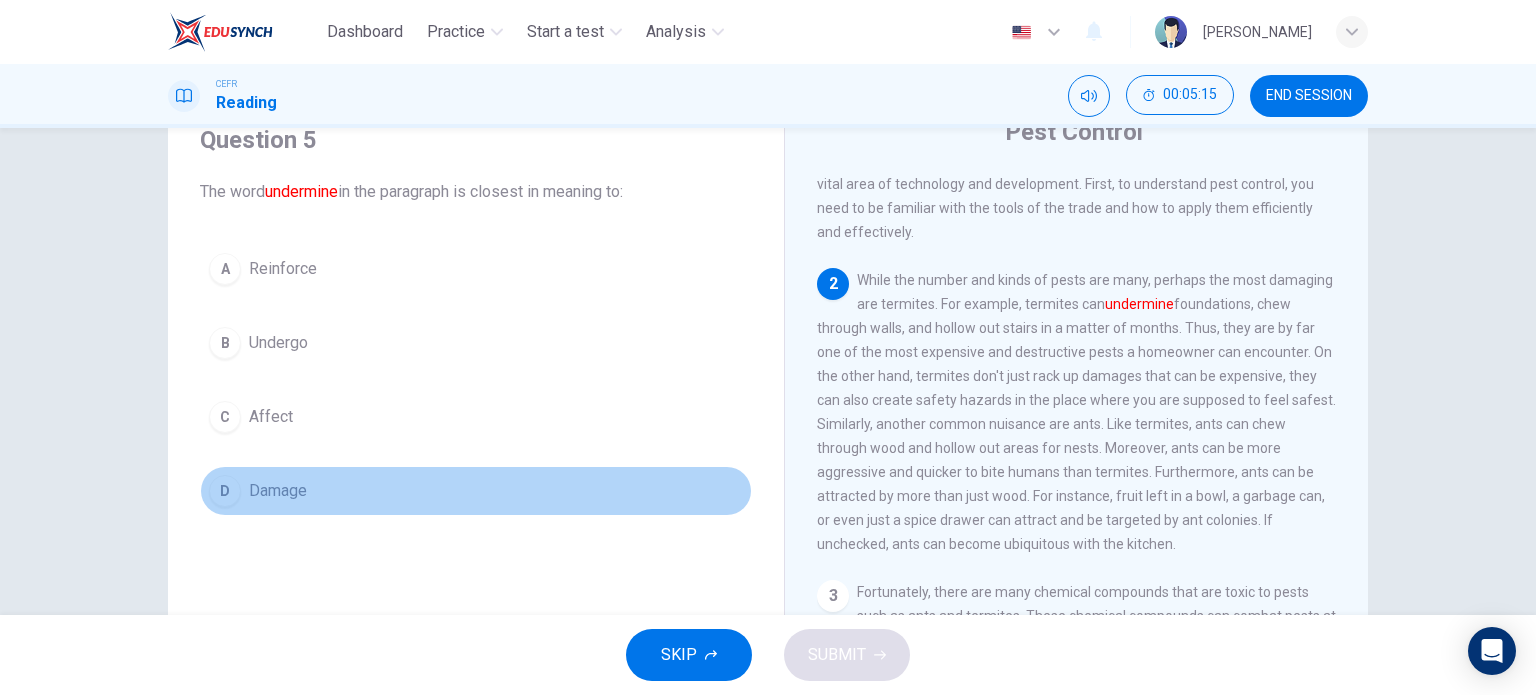 click on "Damage" at bounding box center (278, 491) 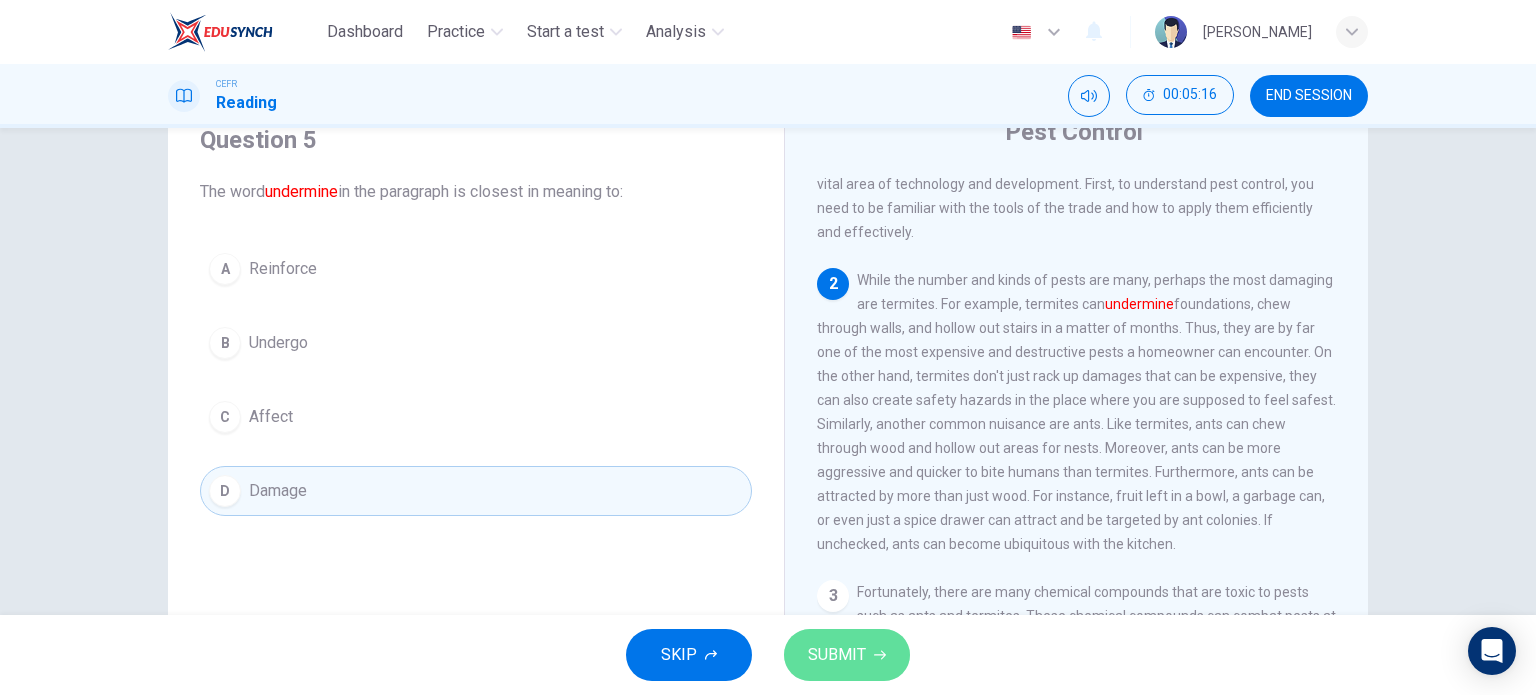 click 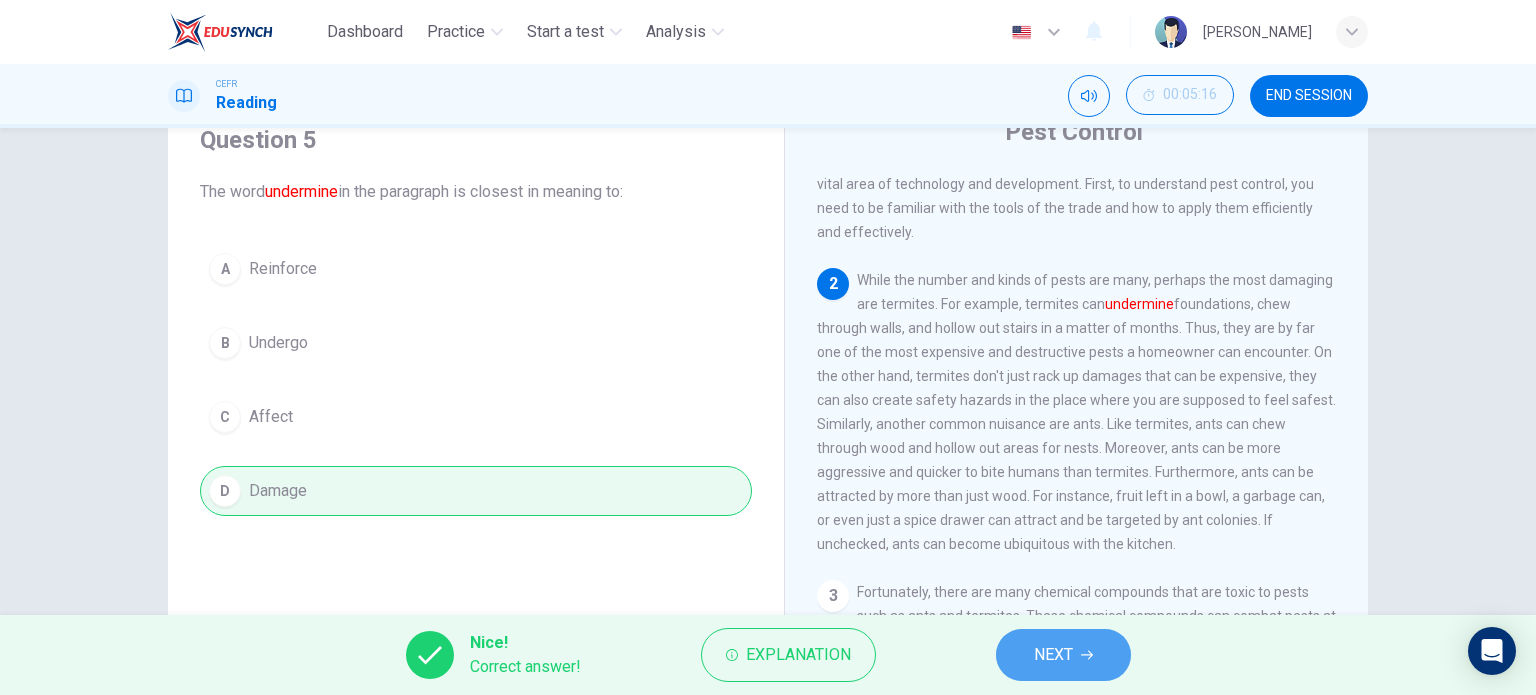click on "NEXT" at bounding box center [1063, 655] 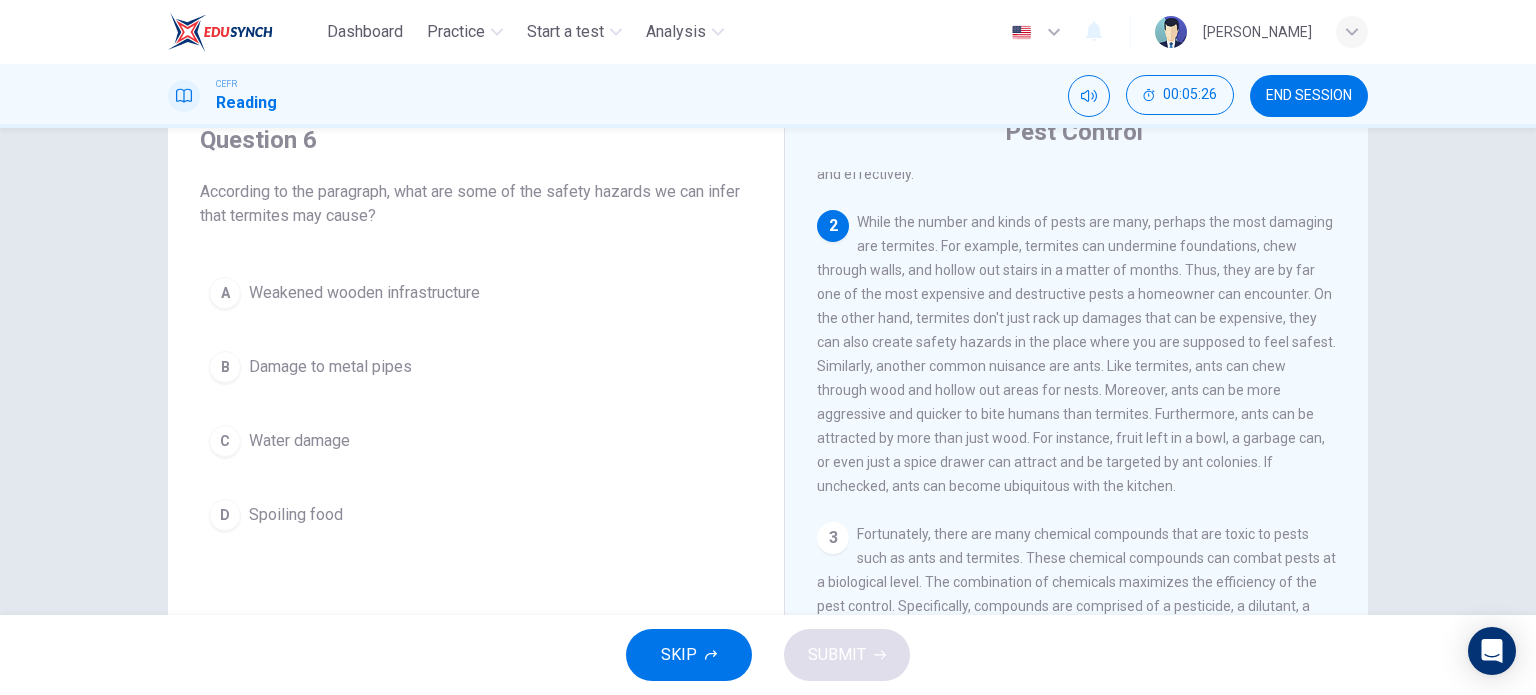 scroll, scrollTop: 276, scrollLeft: 0, axis: vertical 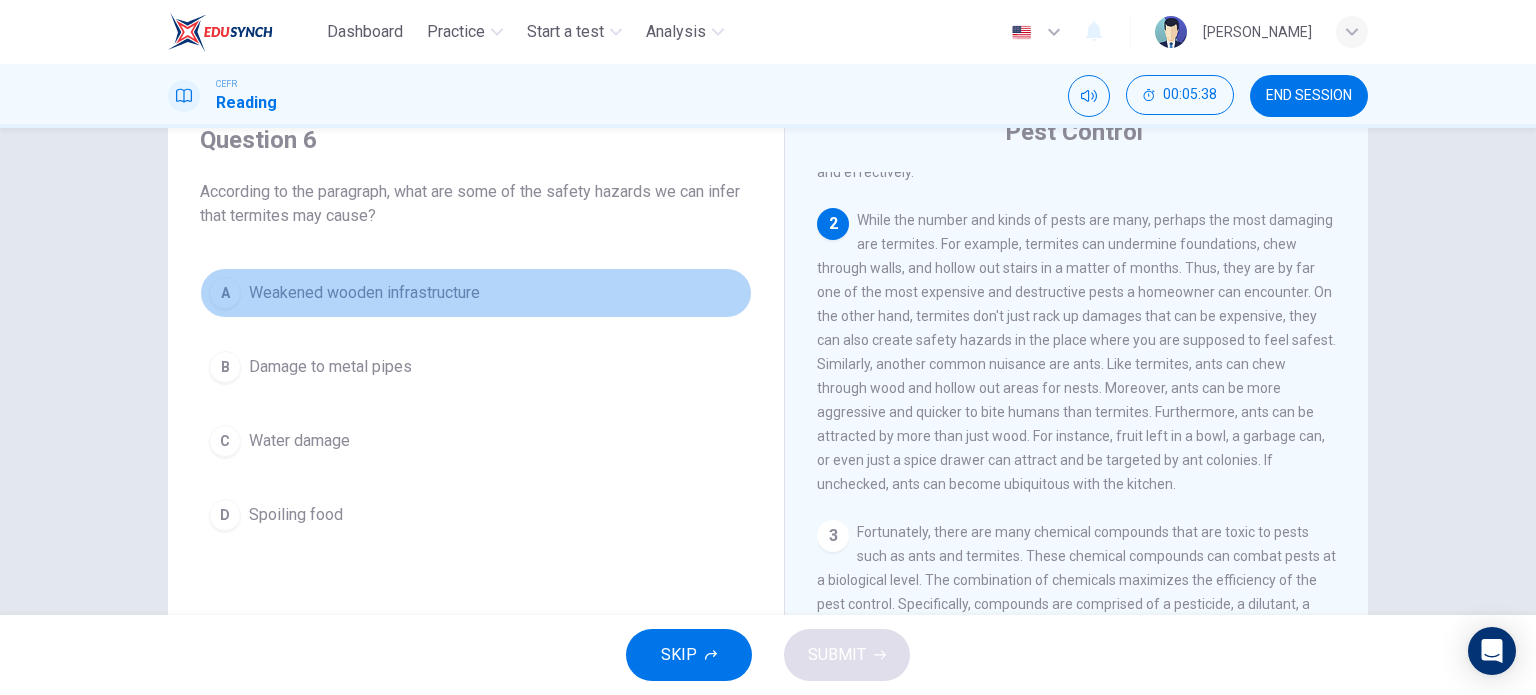 click on "A Weakened wooden infrastructure" at bounding box center [476, 293] 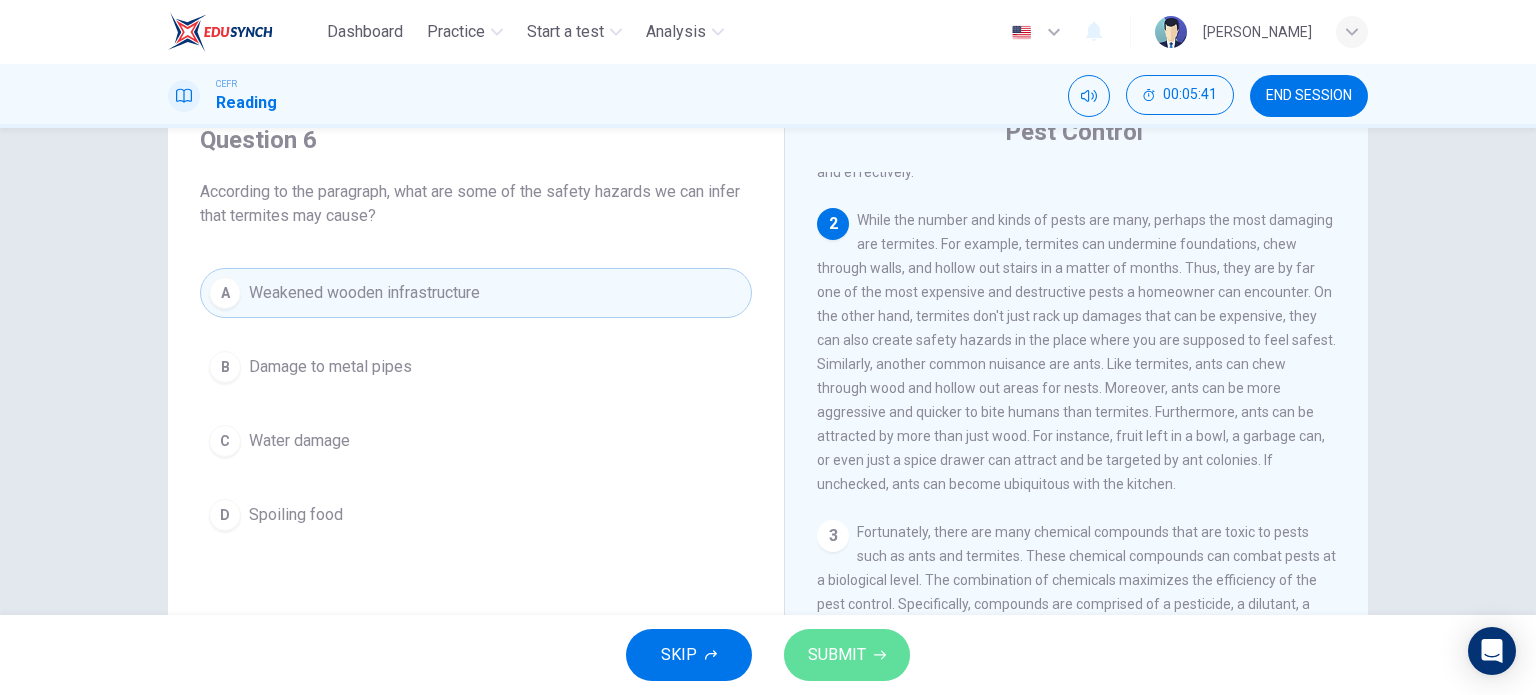 click on "SUBMIT" at bounding box center [847, 655] 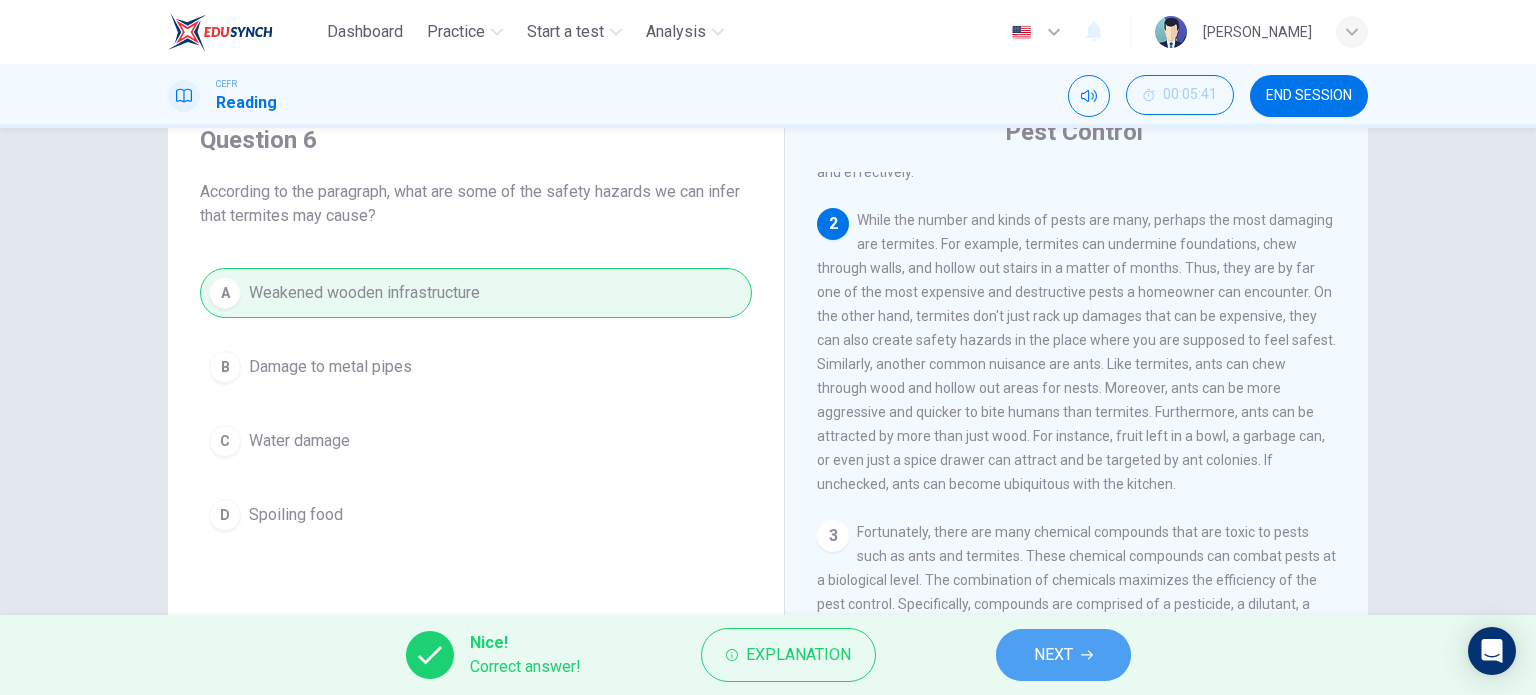 click on "NEXT" at bounding box center [1053, 655] 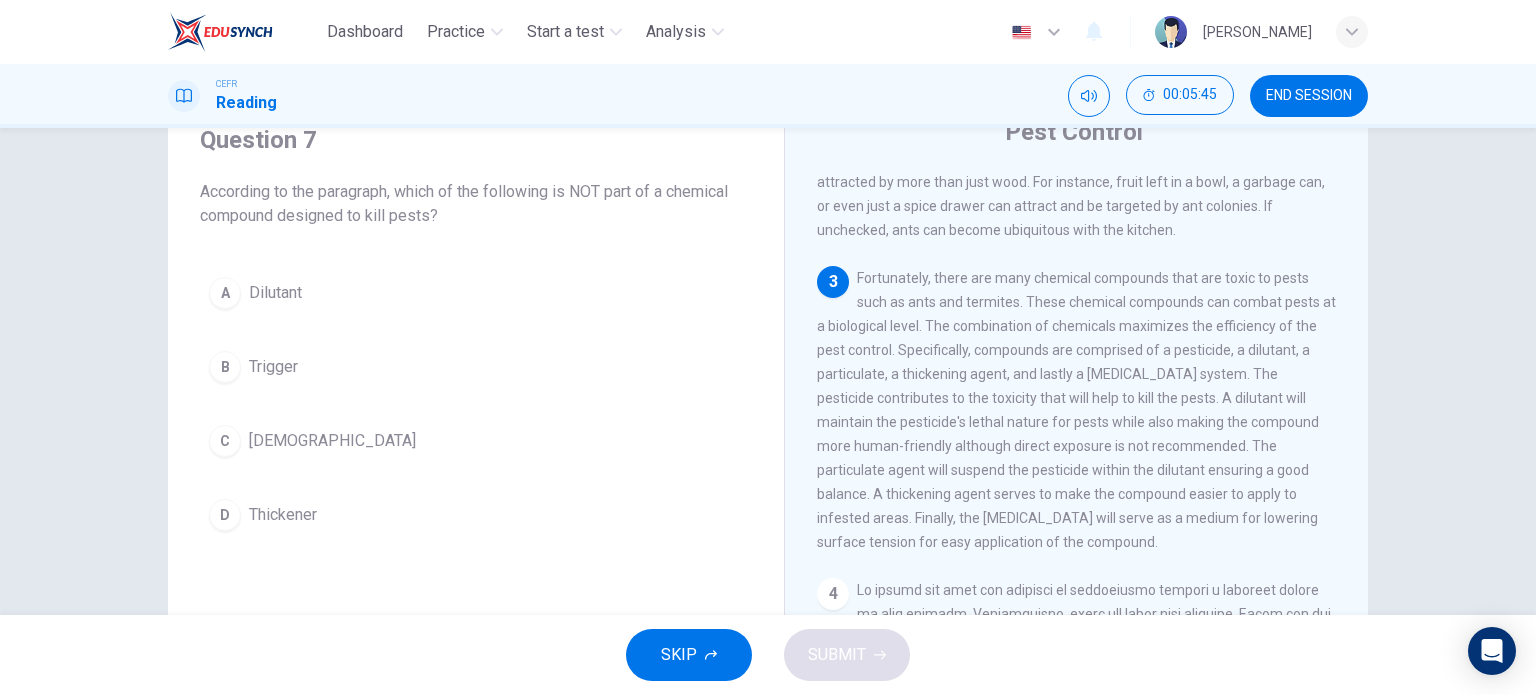 scroll, scrollTop: 536, scrollLeft: 0, axis: vertical 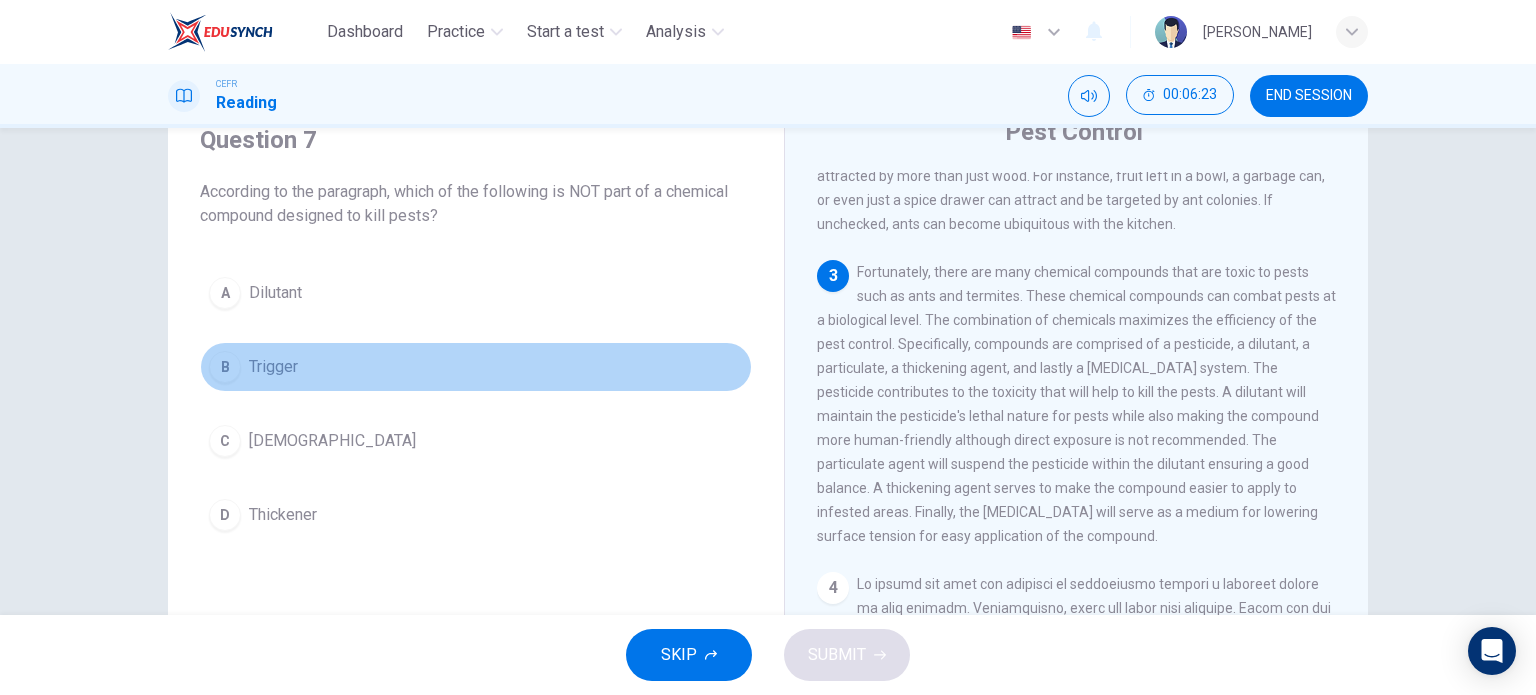 click on "B Trigger" at bounding box center (476, 367) 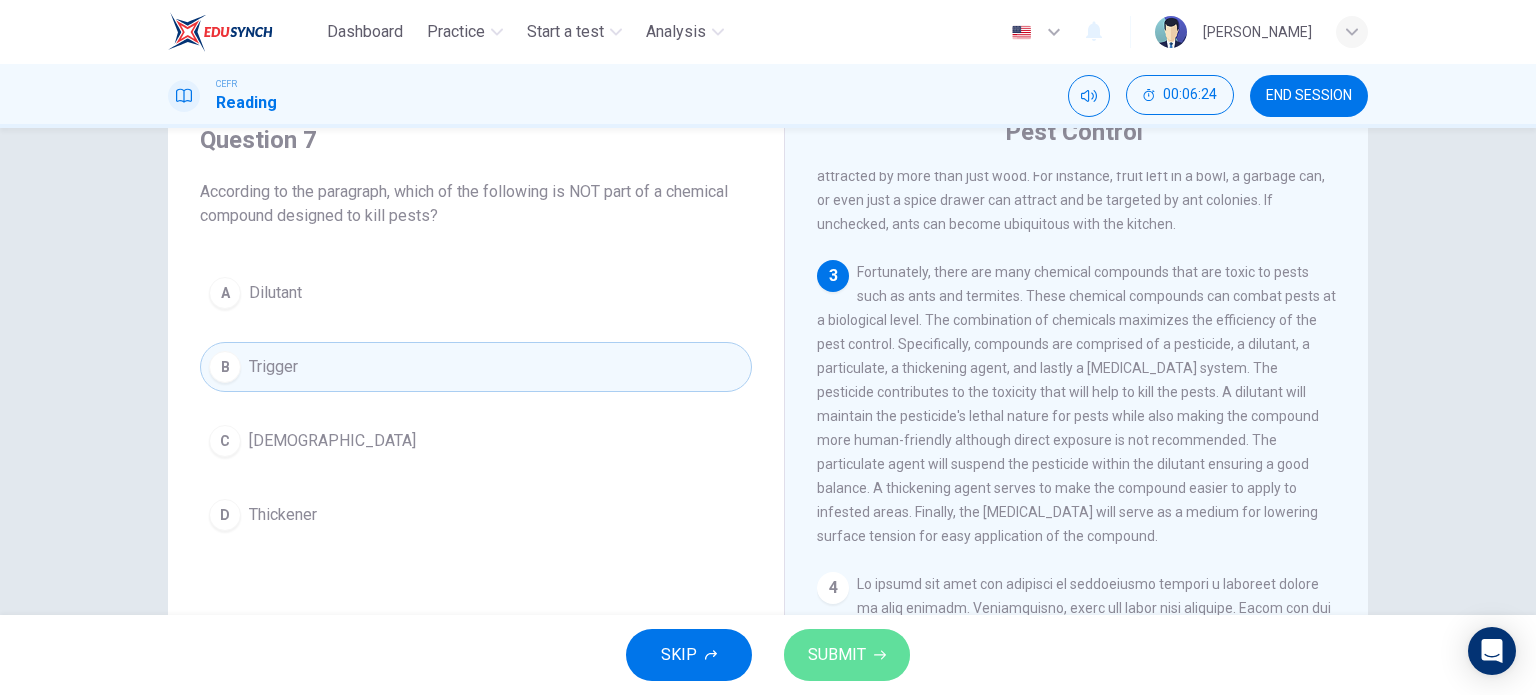 click on "SUBMIT" at bounding box center (847, 655) 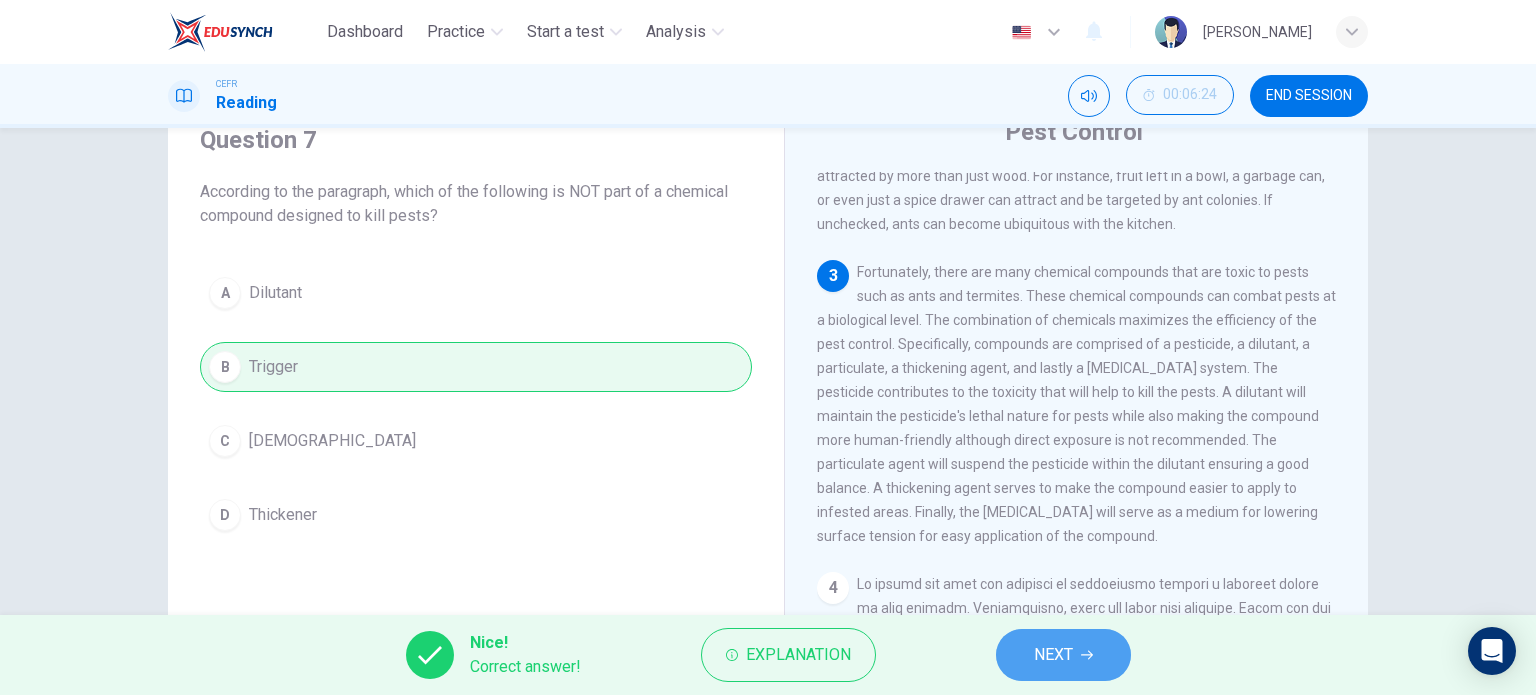 click on "NEXT" at bounding box center (1053, 655) 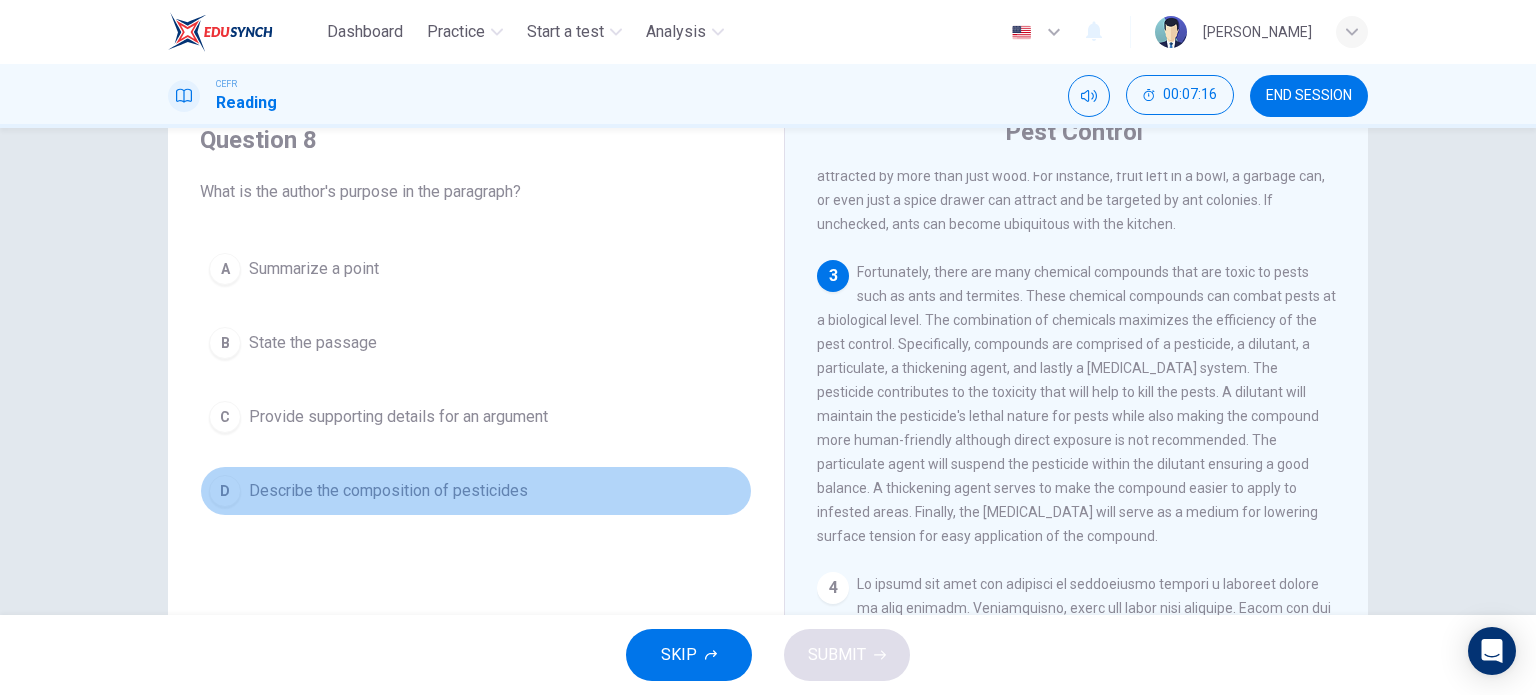 click on "Describe the composition of pesticides" at bounding box center [388, 491] 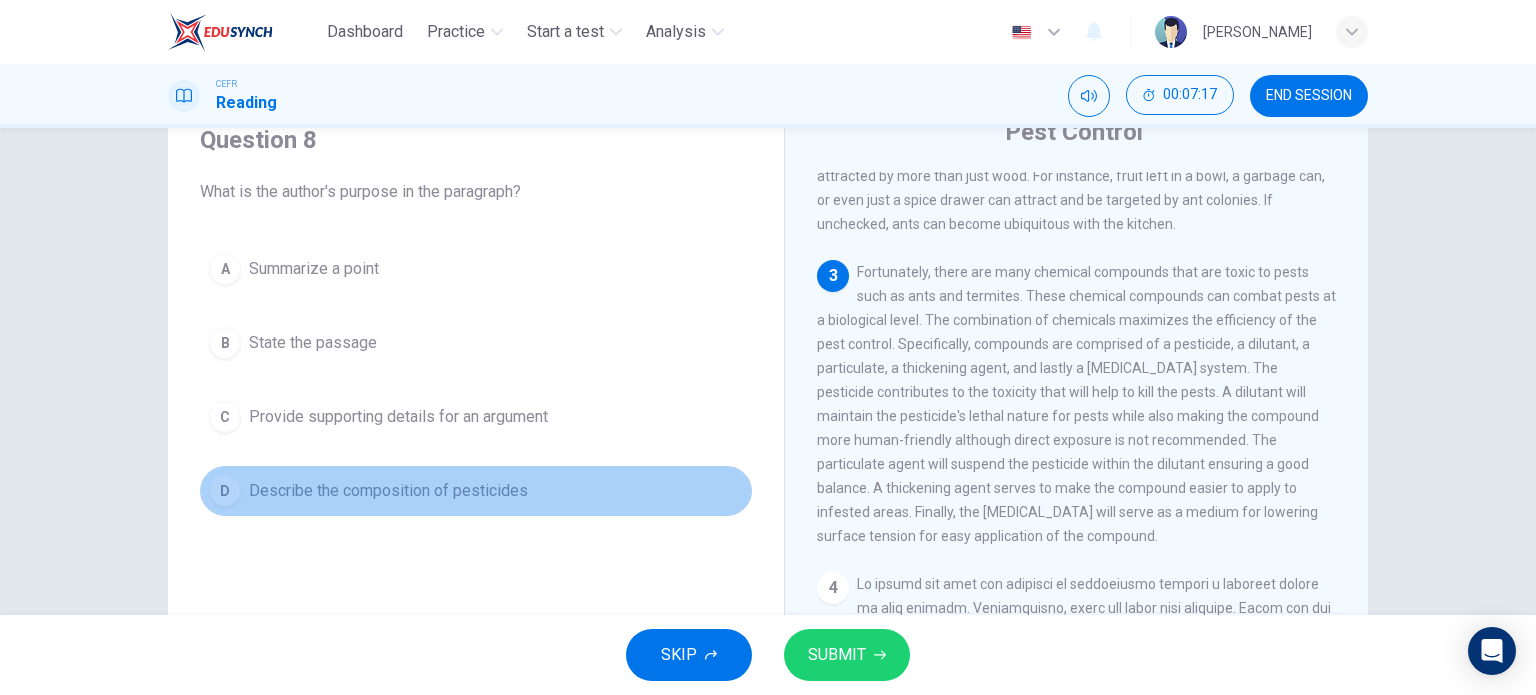 click on "Describe the composition of pesticides" at bounding box center [388, 491] 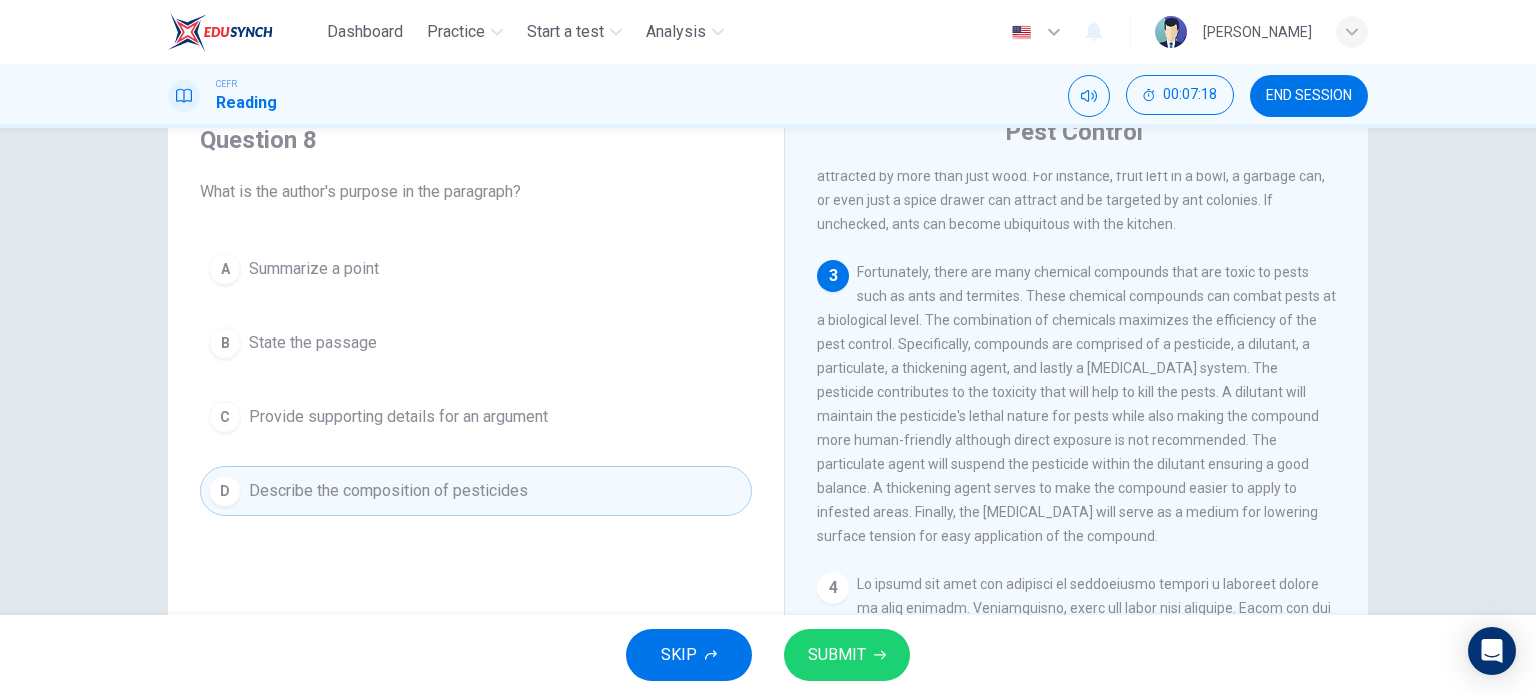 click on "Question 8 What is the author's purpose in the paragraph? A Summarize a point B State the passage C Provide supporting details for an argument D Describe the composition of pesticides" at bounding box center [476, 441] 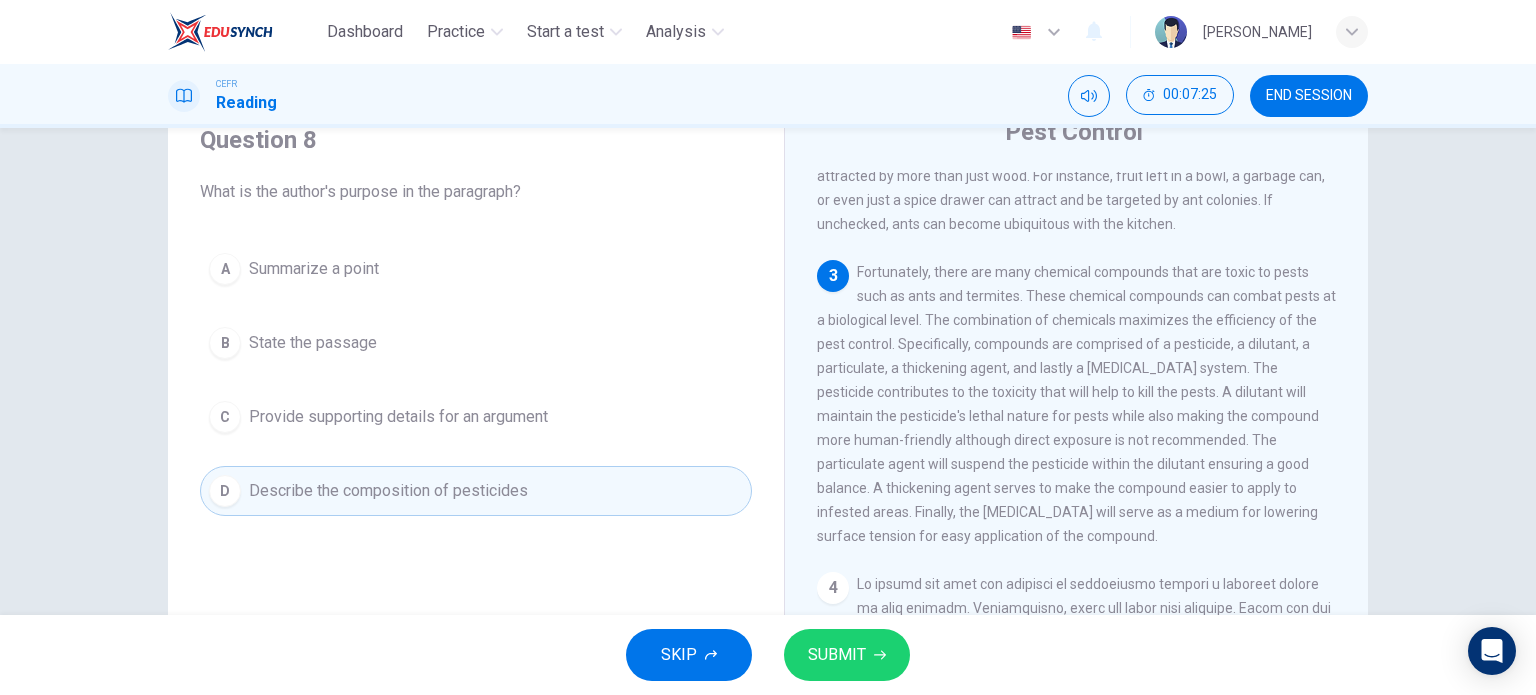 click on "Question 8 What is the author's purpose in the paragraph? A Summarize a point B State the passage C Provide supporting details for an argument D Describe the composition of pesticides" at bounding box center [476, 441] 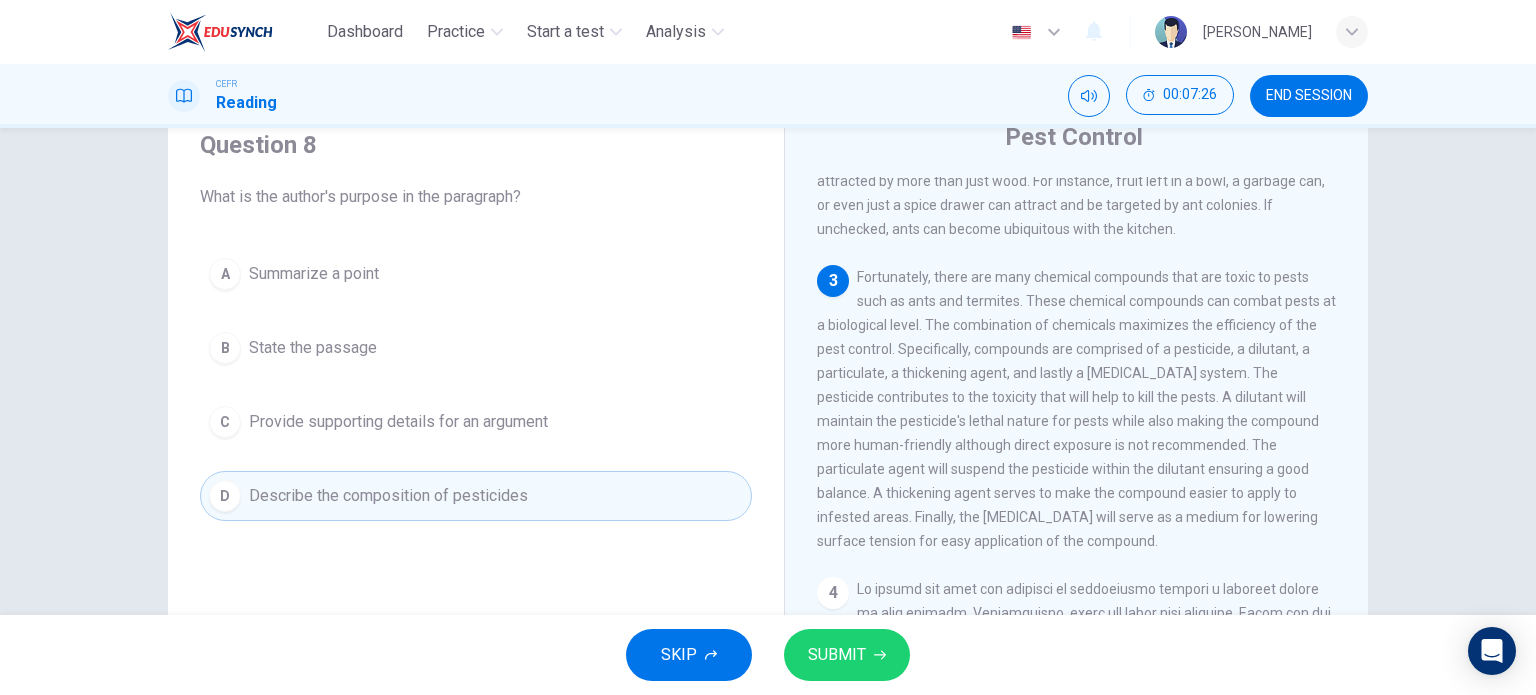 scroll, scrollTop: 78, scrollLeft: 0, axis: vertical 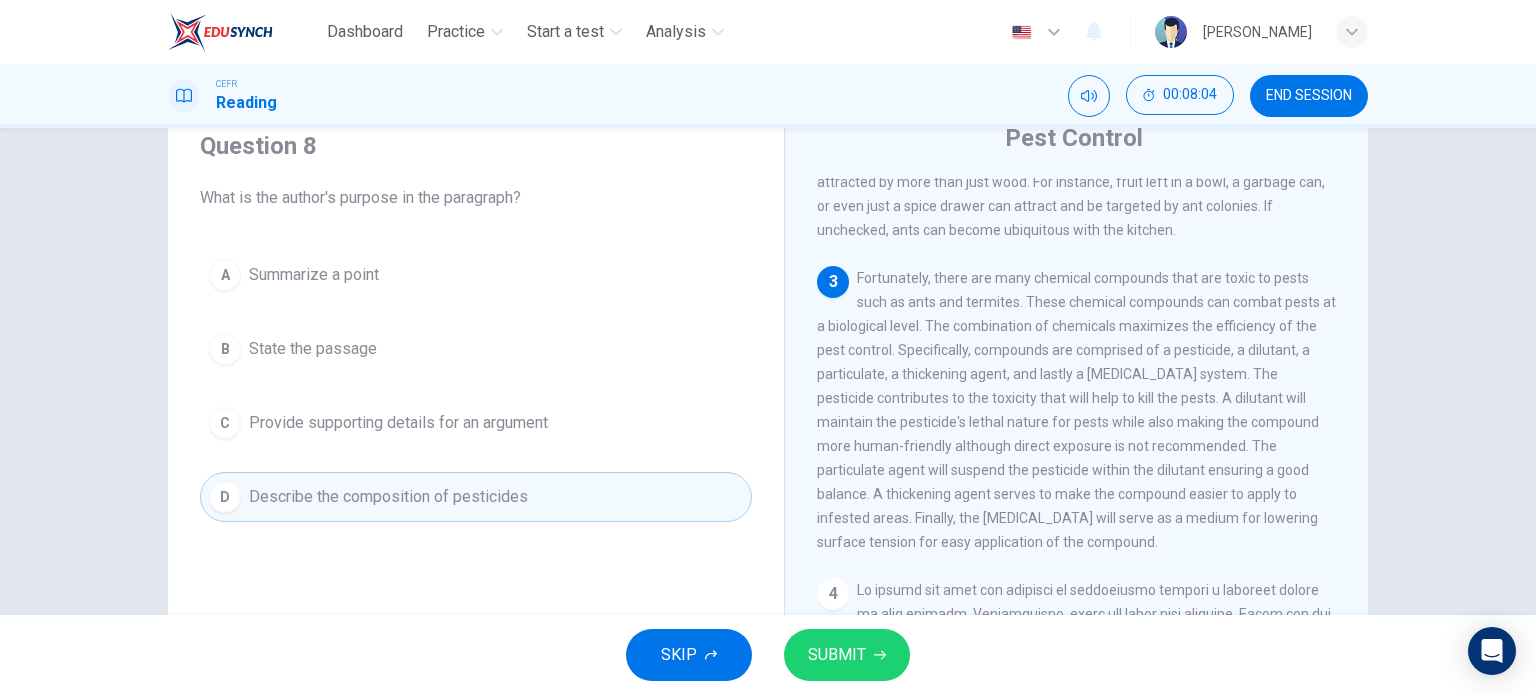 click on "SKIP SUBMIT" at bounding box center [768, 655] 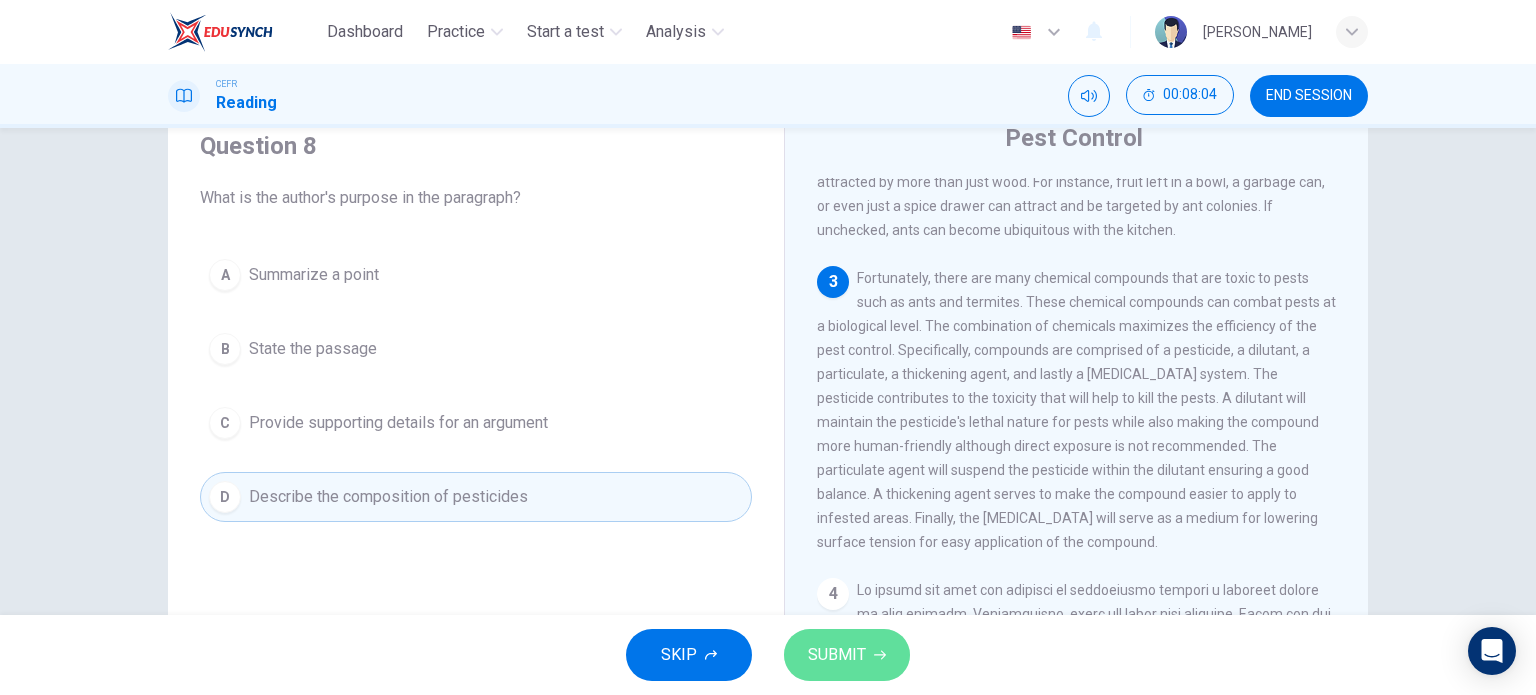 click on "SUBMIT" at bounding box center [847, 655] 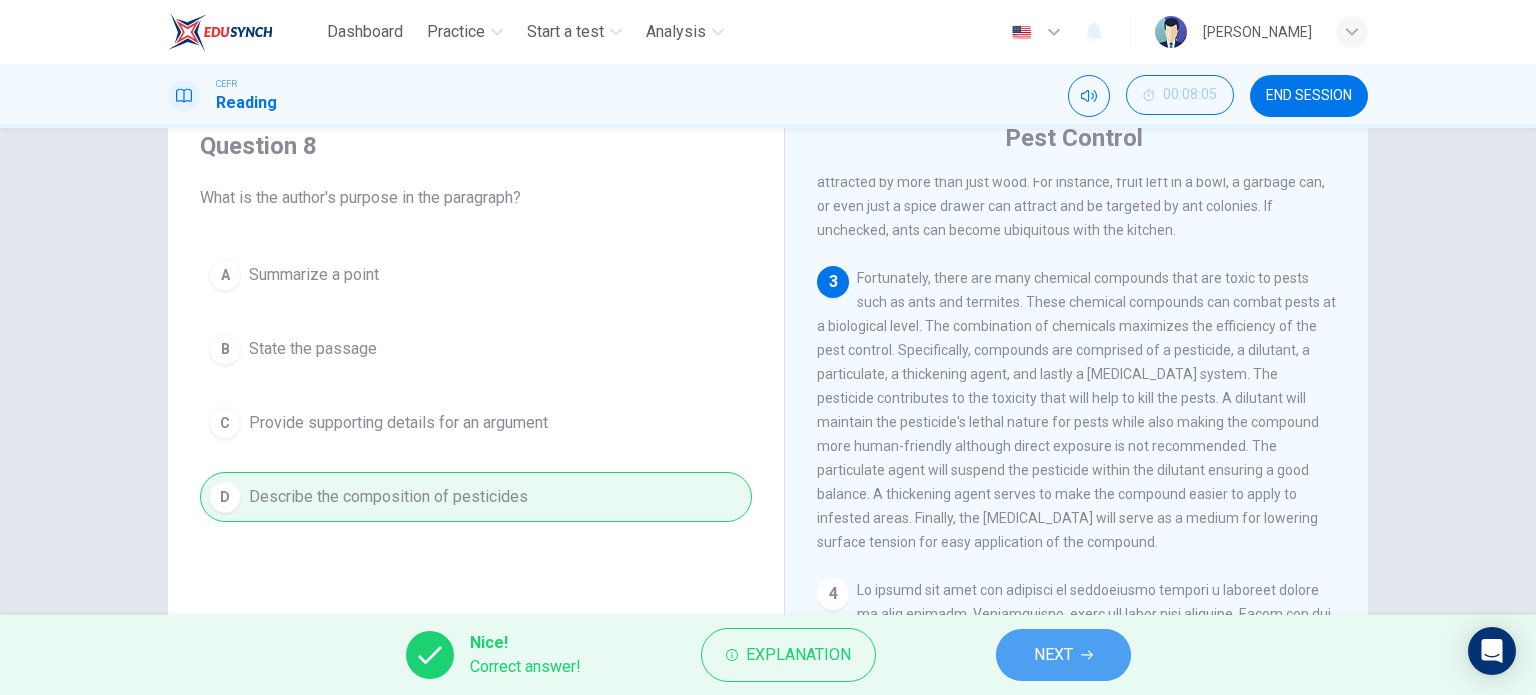 click on "NEXT" at bounding box center [1063, 655] 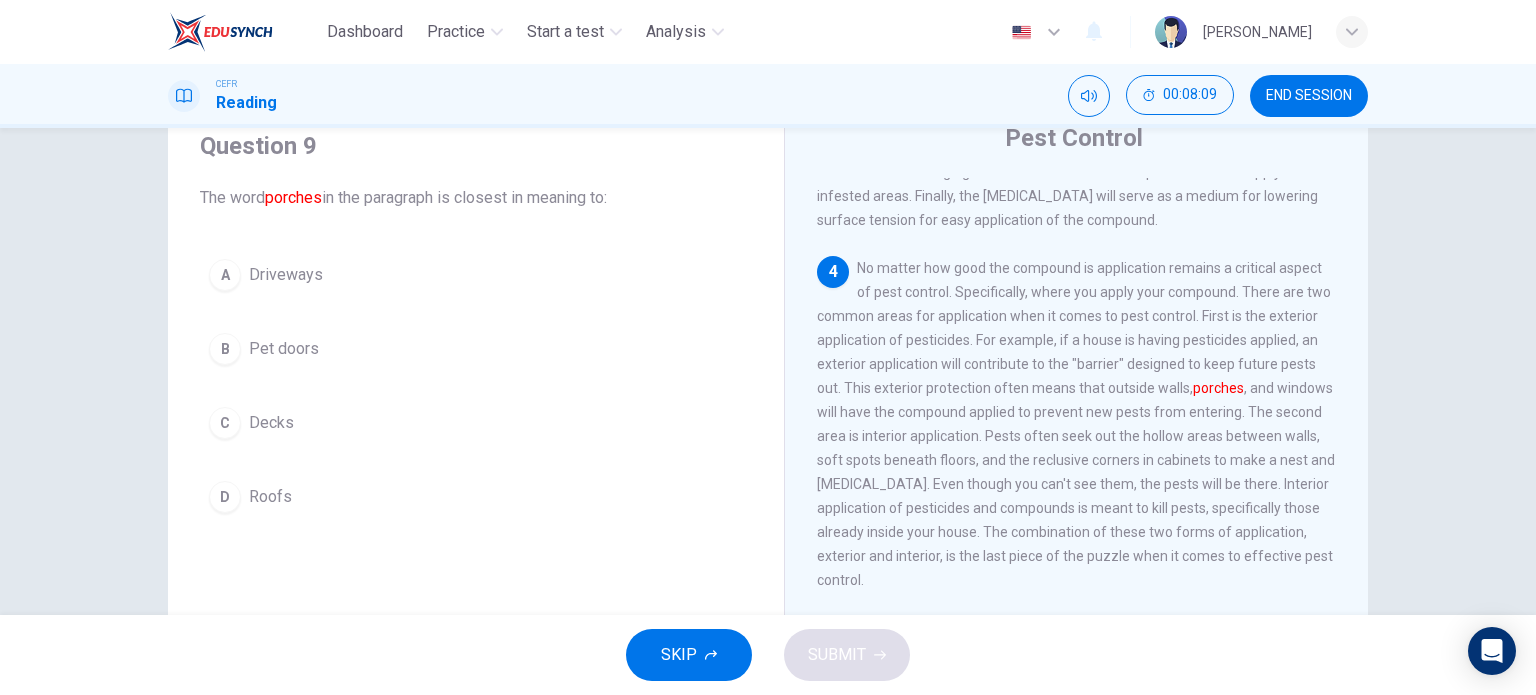 scroll, scrollTop: 886, scrollLeft: 0, axis: vertical 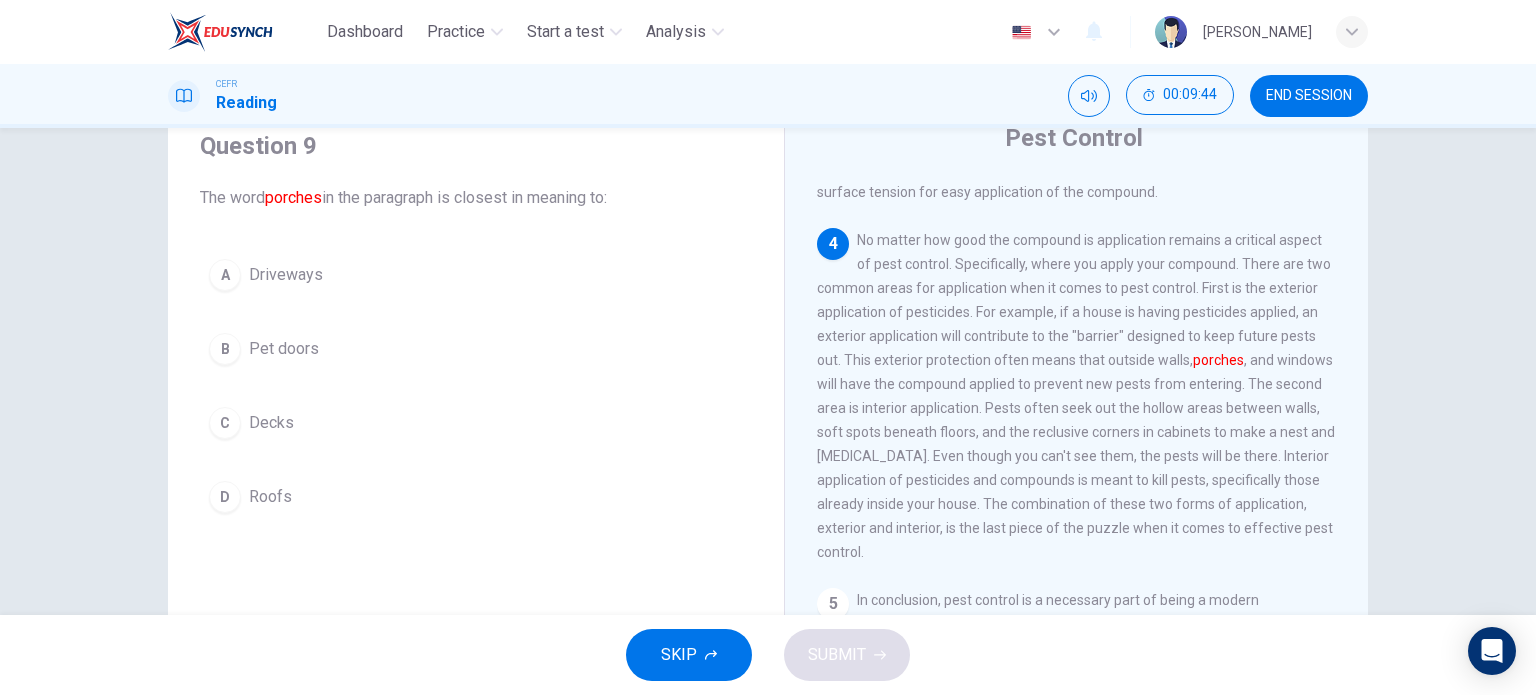 click on "Decks" at bounding box center [271, 423] 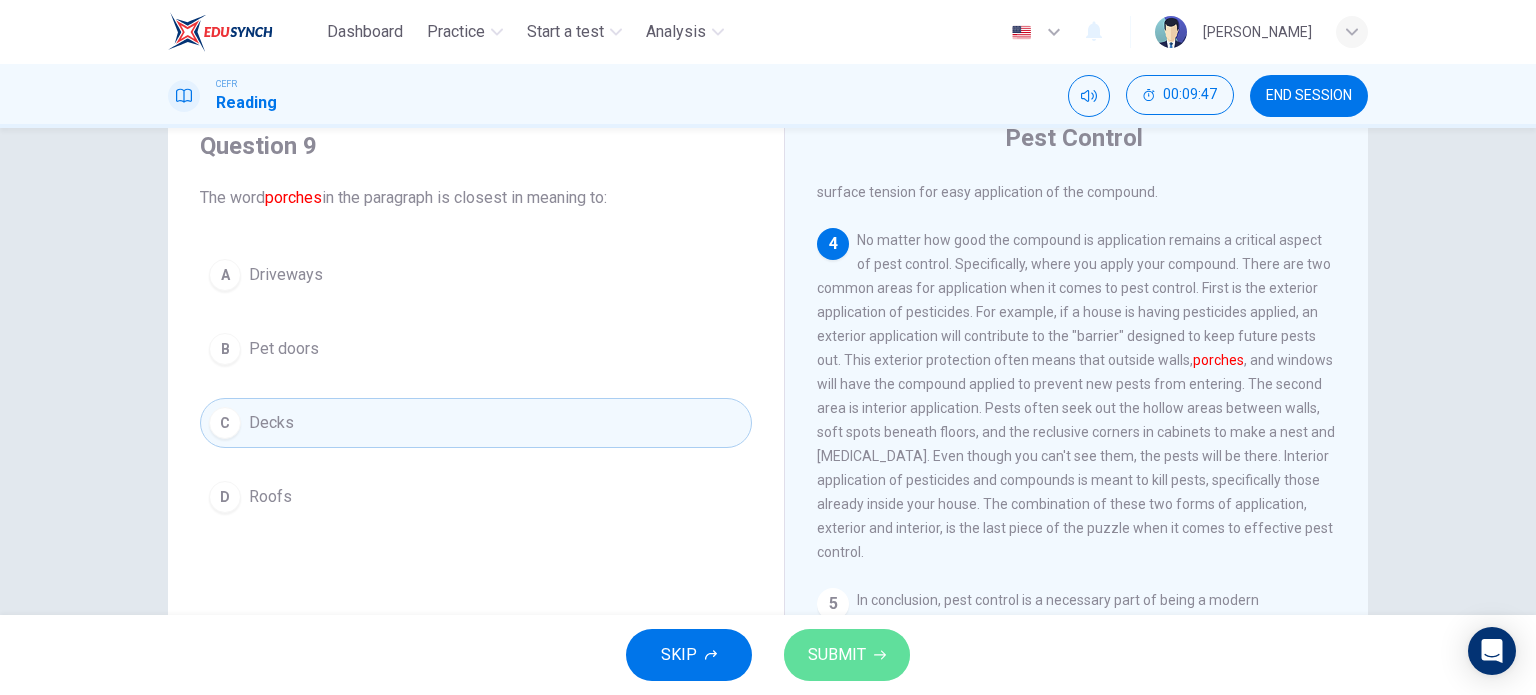 click on "SUBMIT" at bounding box center [837, 655] 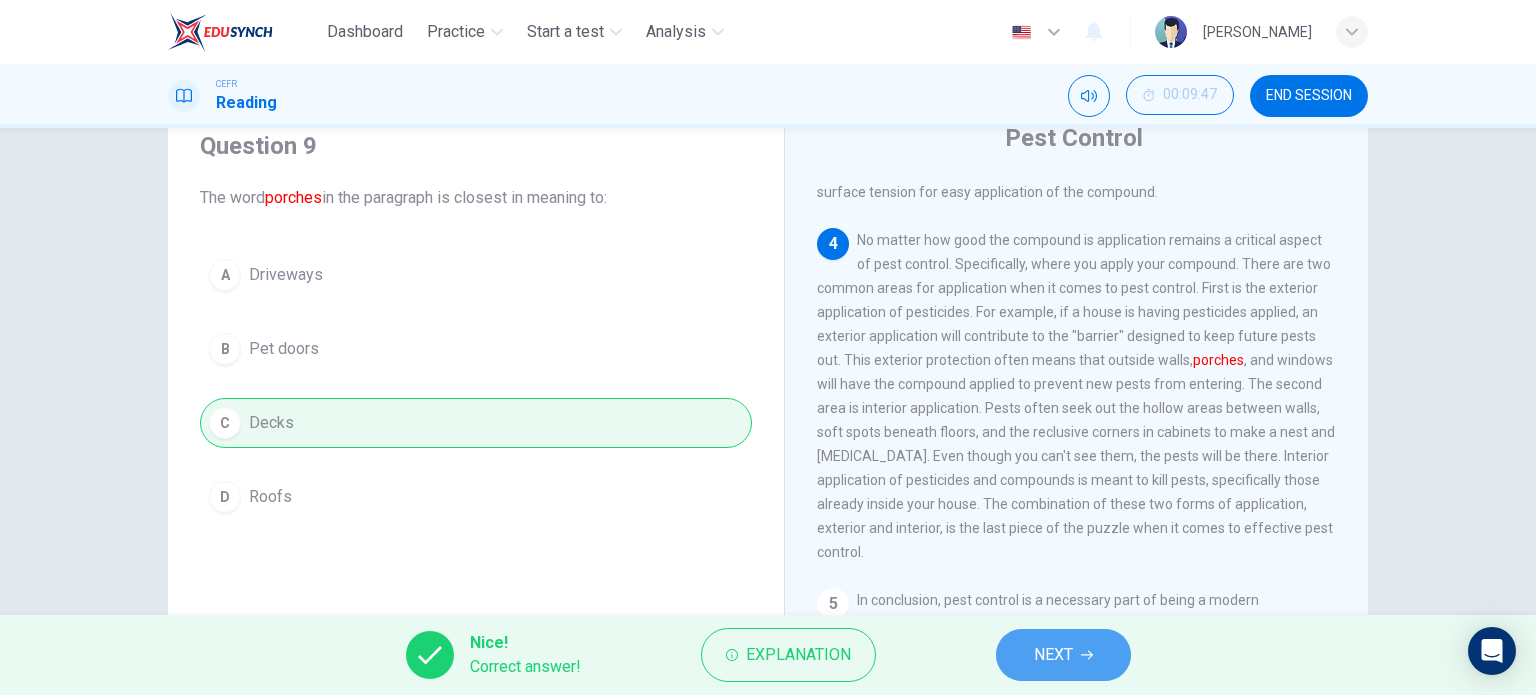 click on "NEXT" at bounding box center (1053, 655) 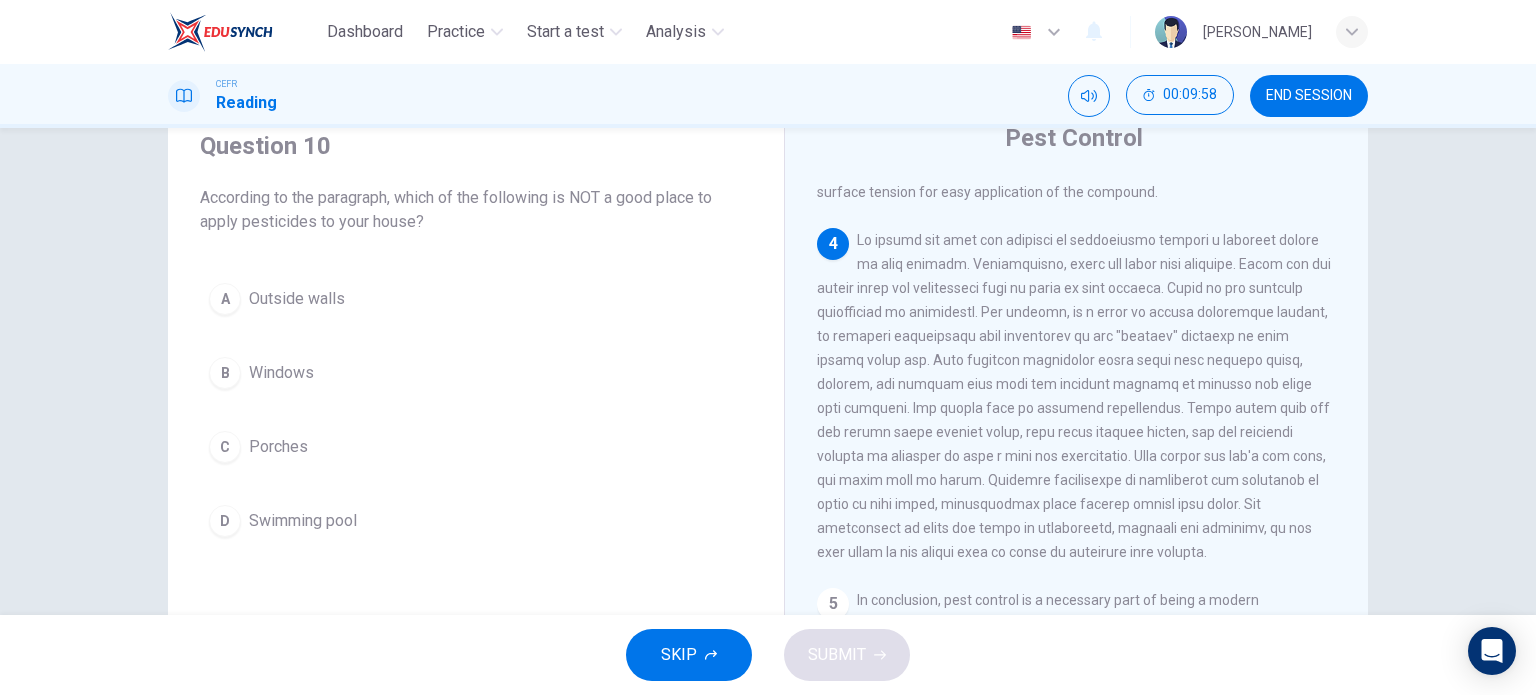 click at bounding box center (1074, 396) 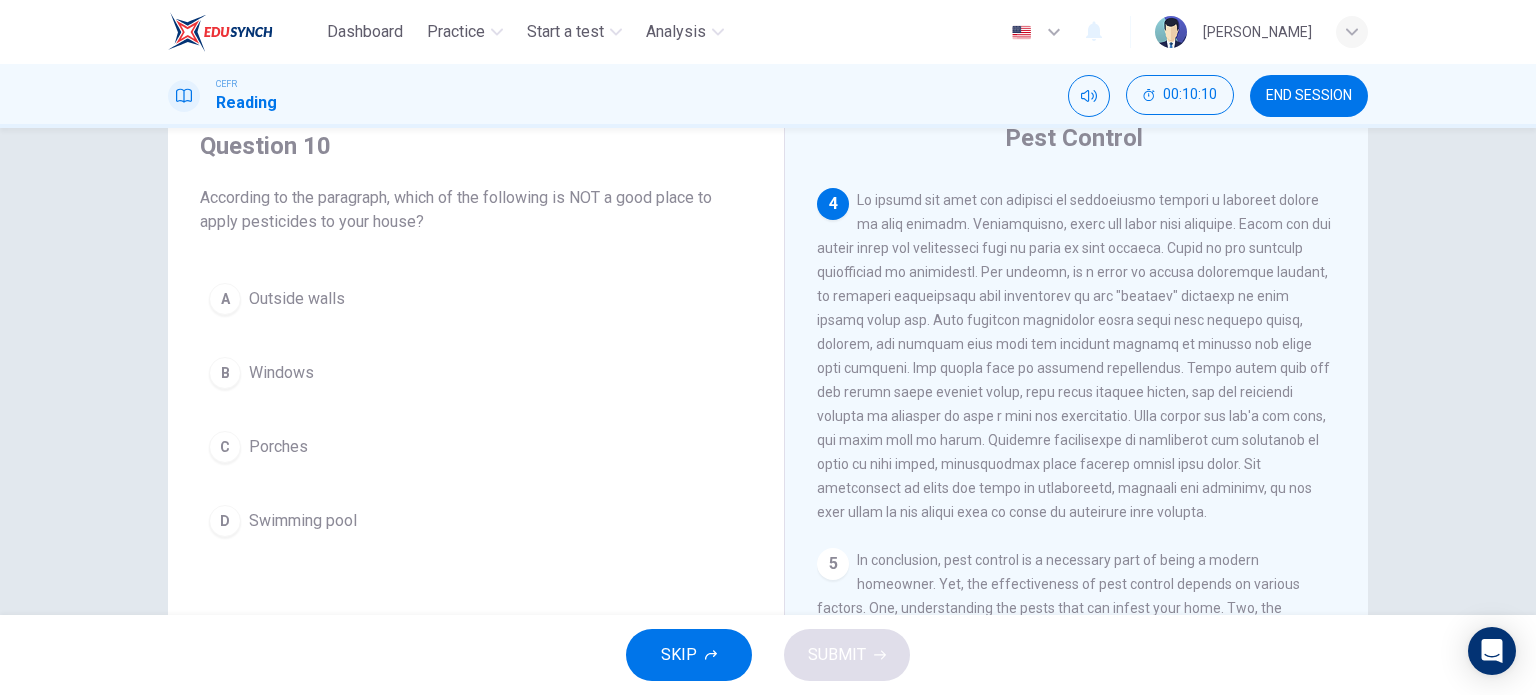 scroll, scrollTop: 927, scrollLeft: 0, axis: vertical 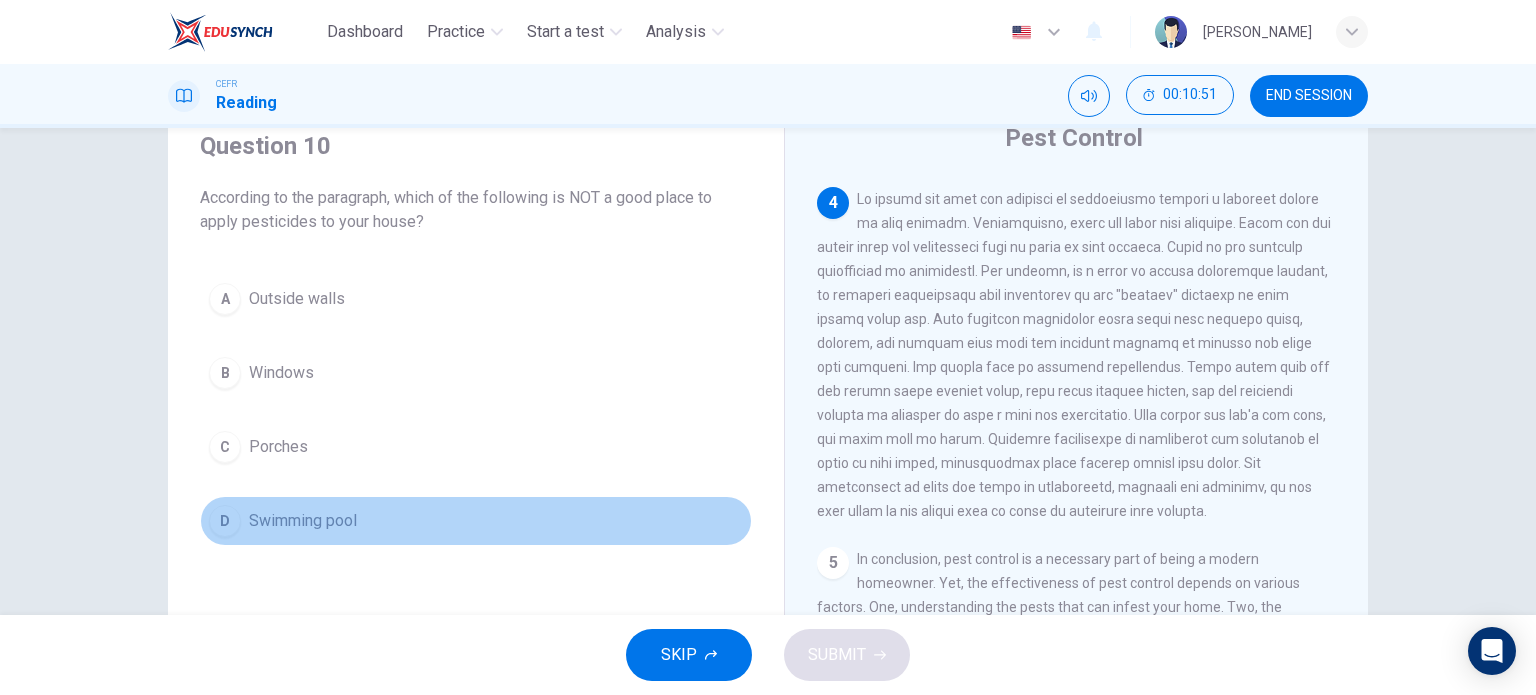 click on "Swimming pool" at bounding box center [303, 521] 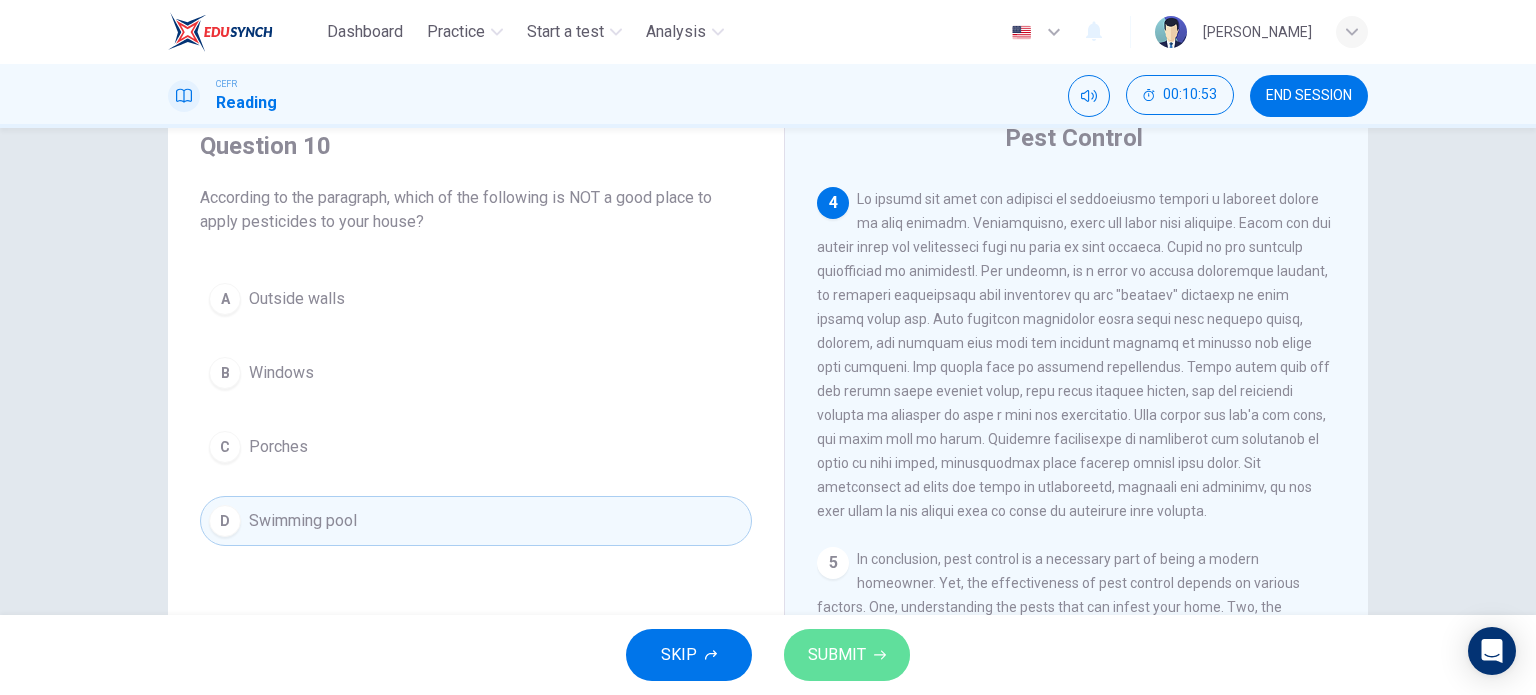 click on "SUBMIT" at bounding box center [847, 655] 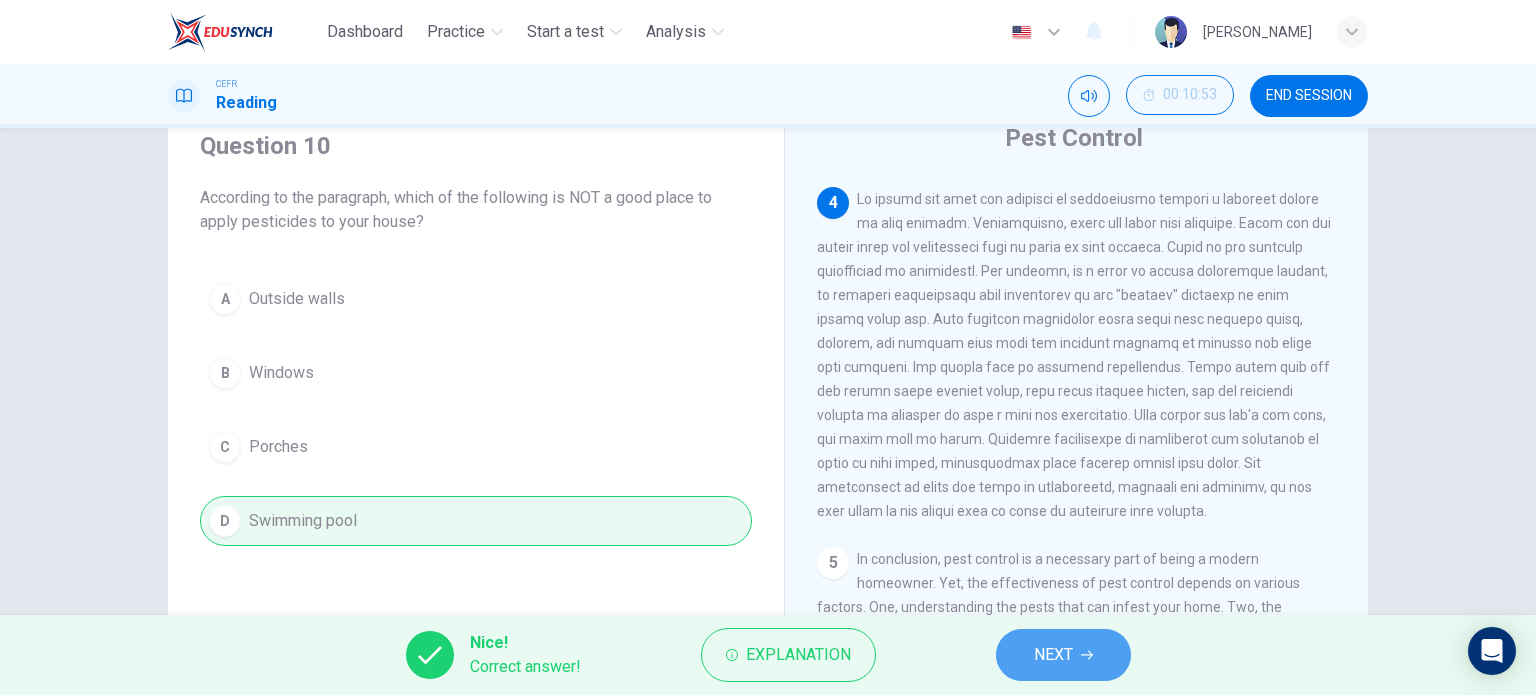 click on "NEXT" at bounding box center [1063, 655] 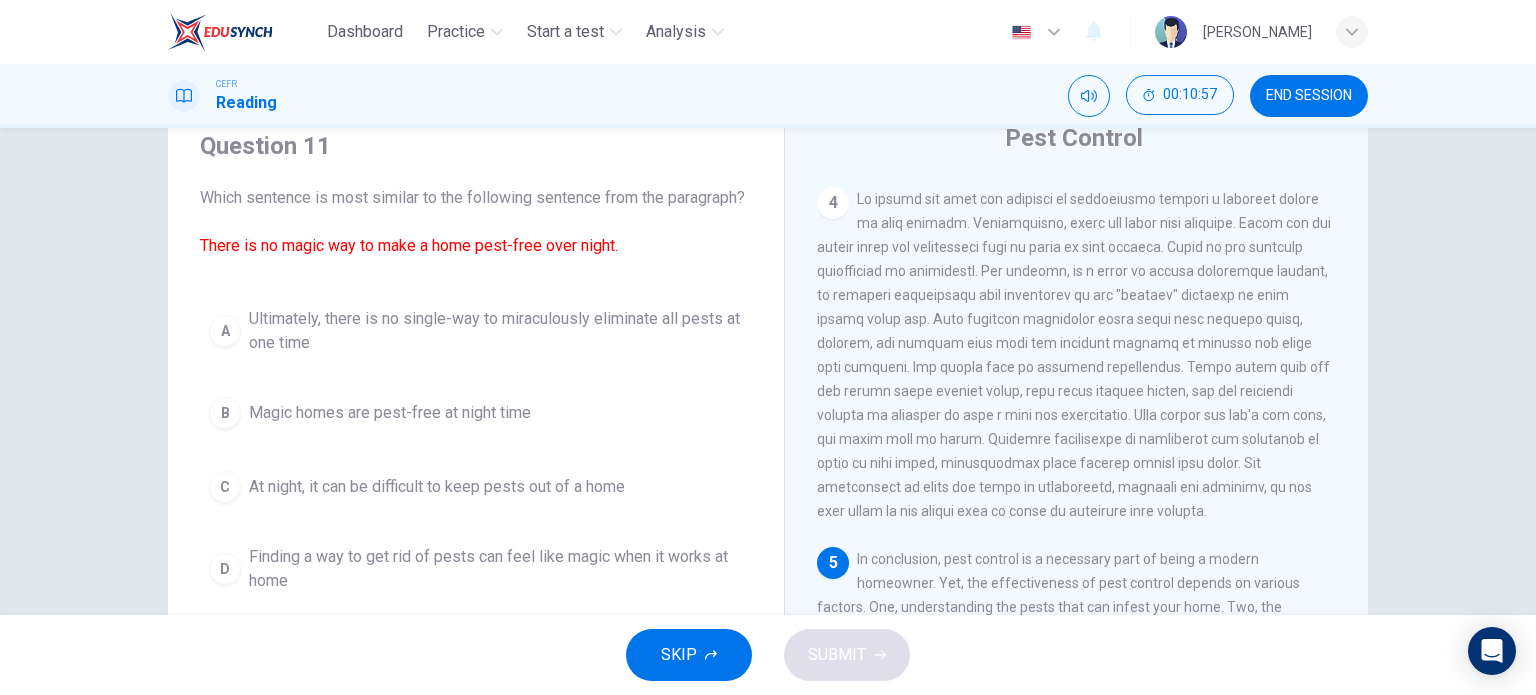 scroll, scrollTop: 976, scrollLeft: 0, axis: vertical 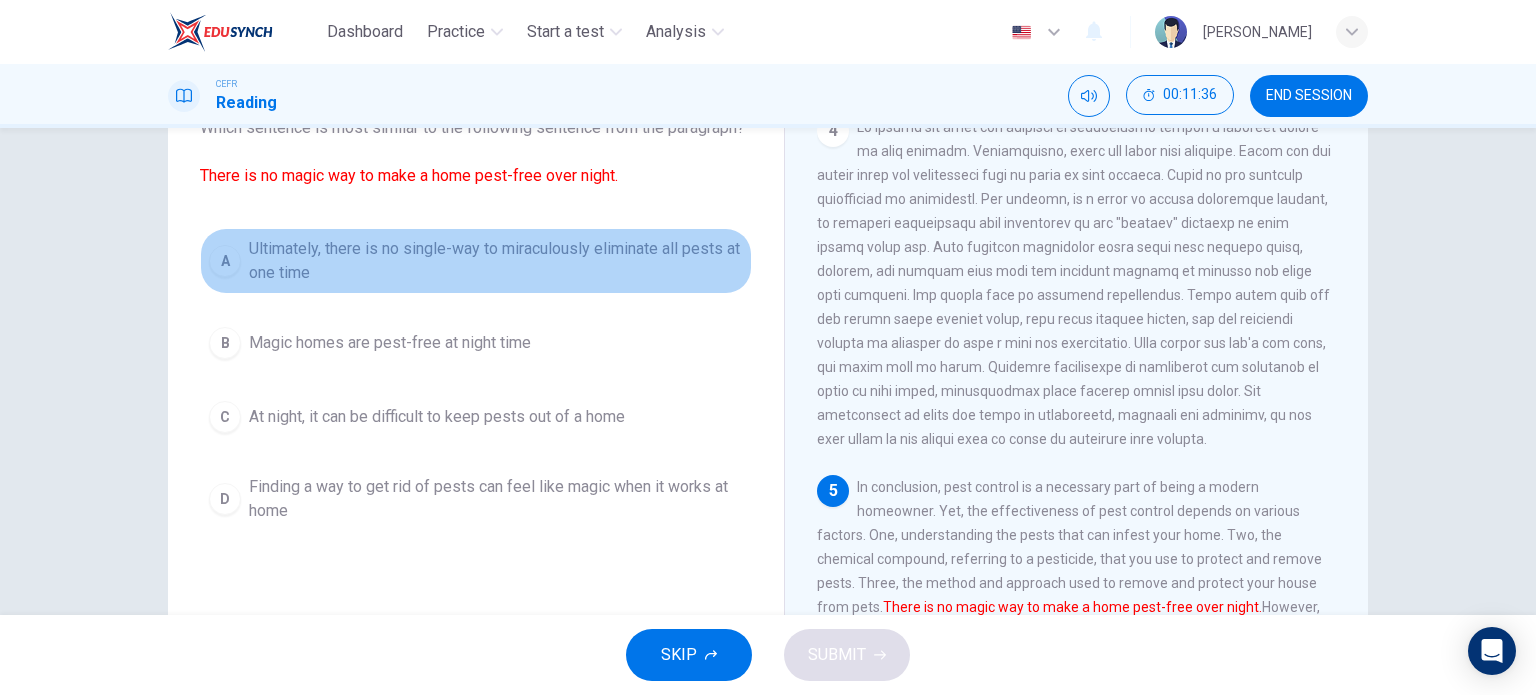 click on "Ultimately, there is no single-way to miraculously eliminate all pests at one time" at bounding box center (496, 261) 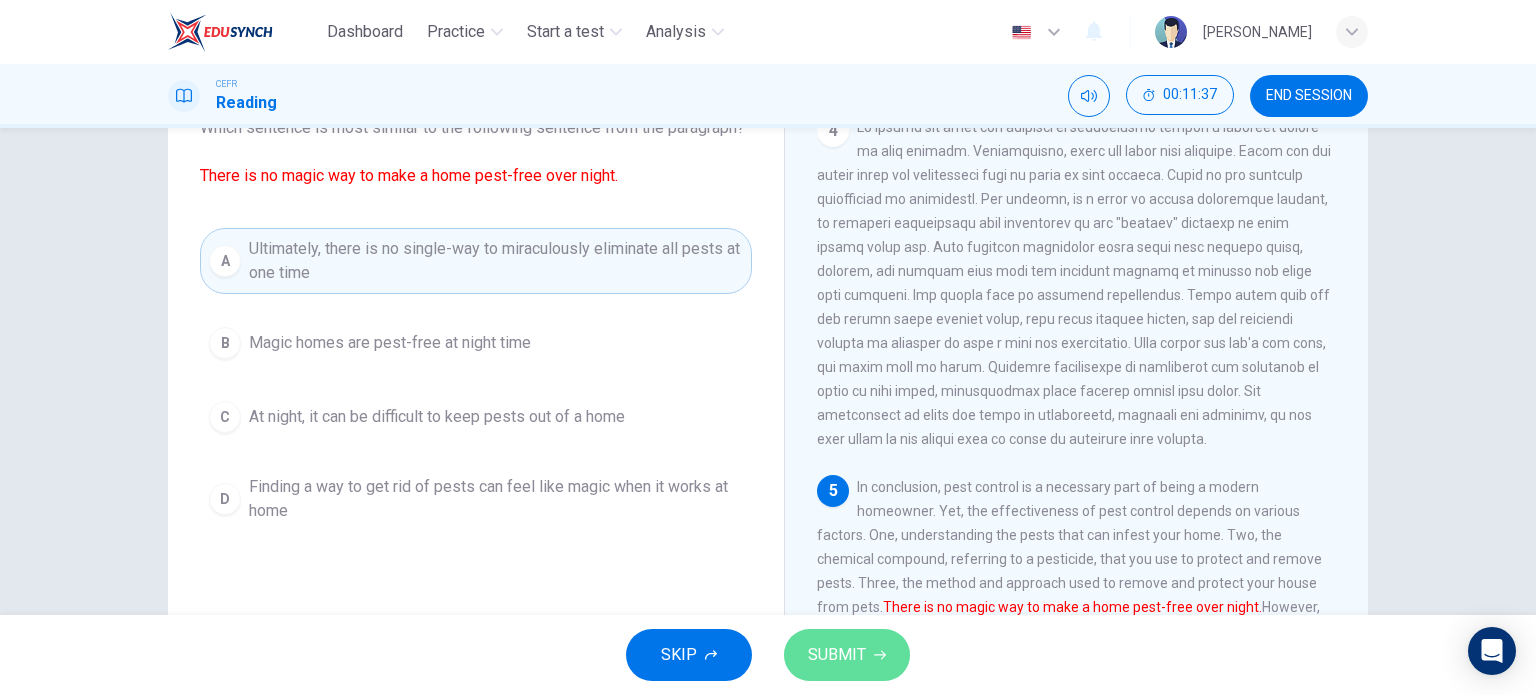 click on "SUBMIT" at bounding box center (847, 655) 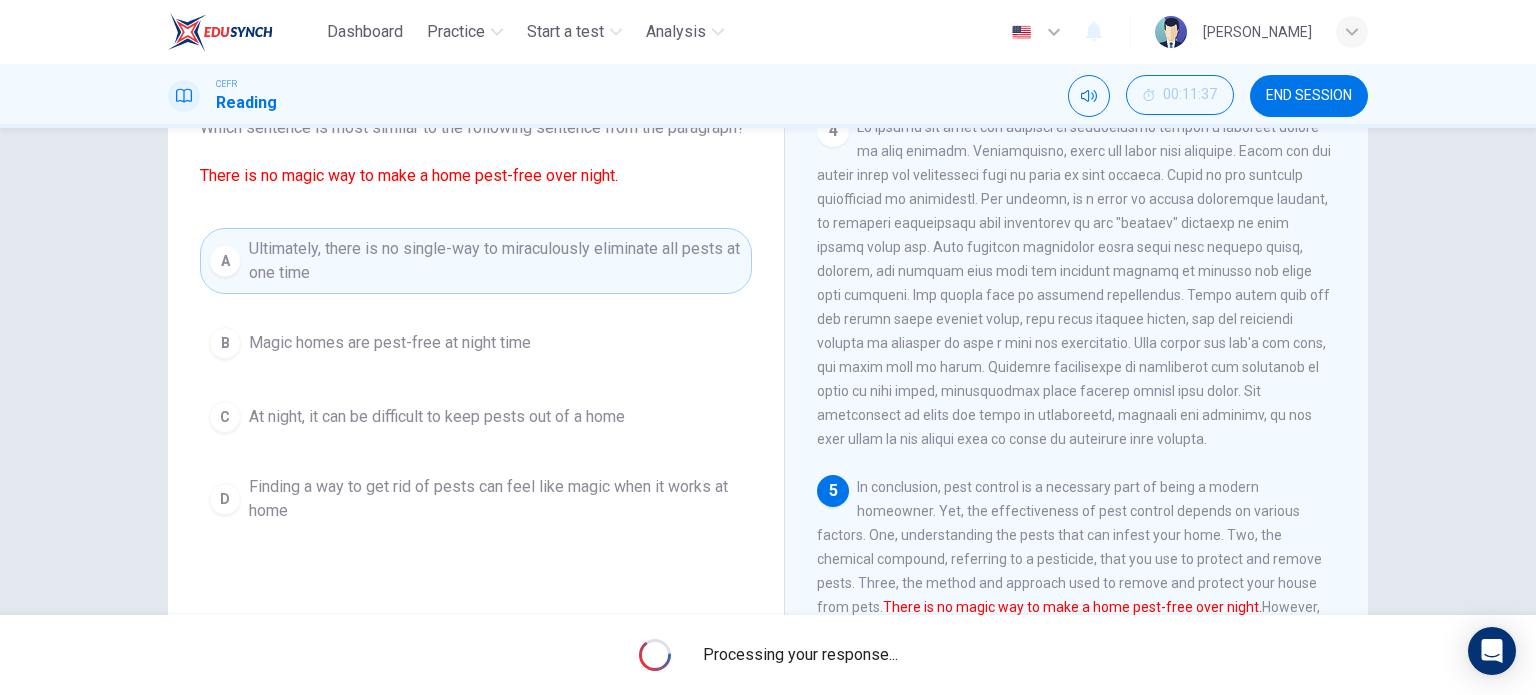 scroll, scrollTop: 0, scrollLeft: 0, axis: both 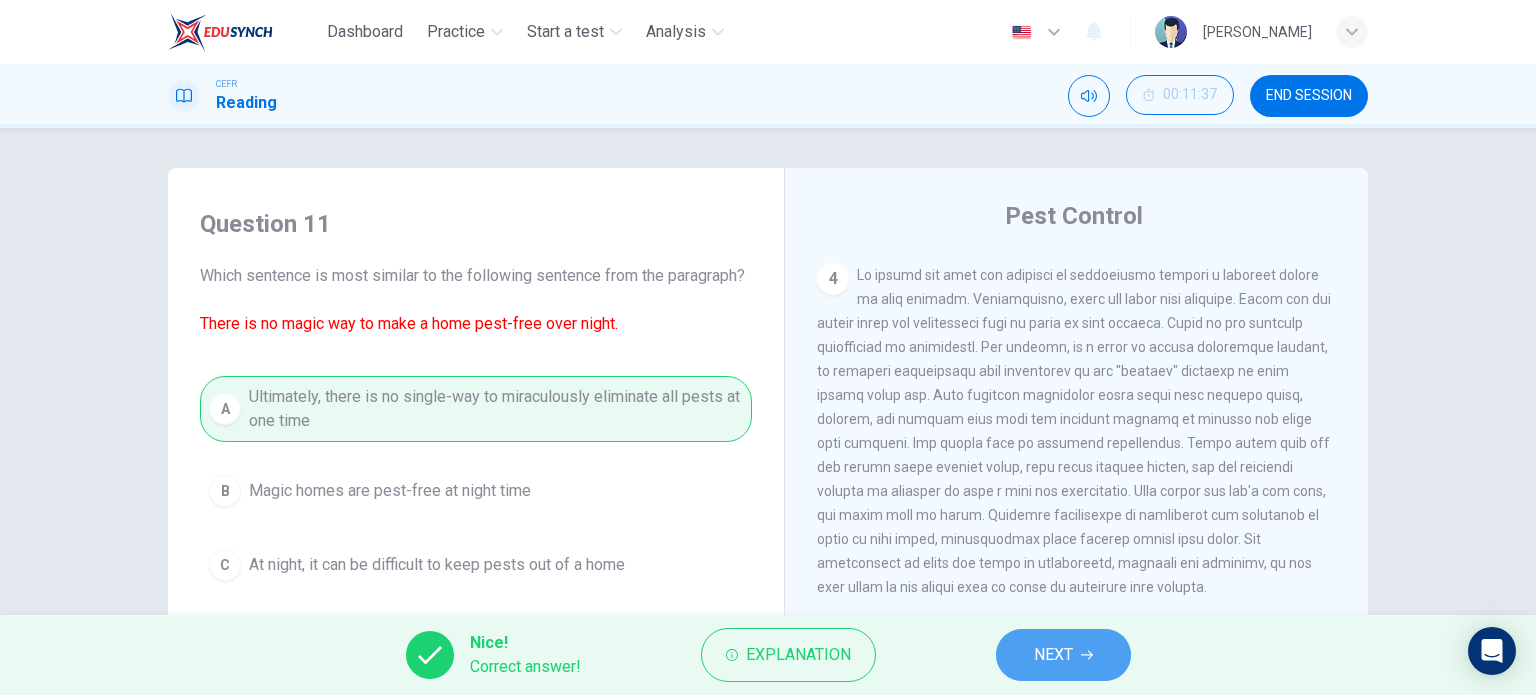 click on "NEXT" at bounding box center [1063, 655] 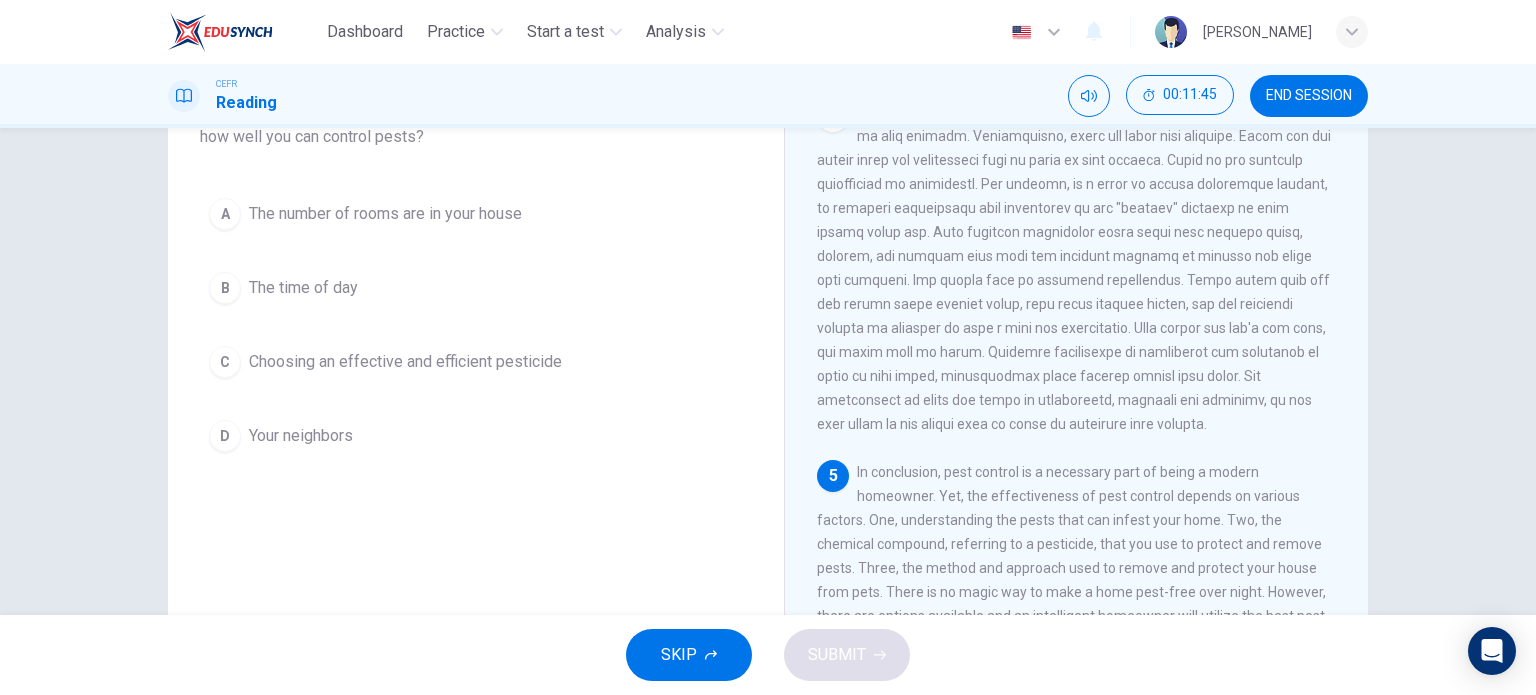 scroll, scrollTop: 164, scrollLeft: 0, axis: vertical 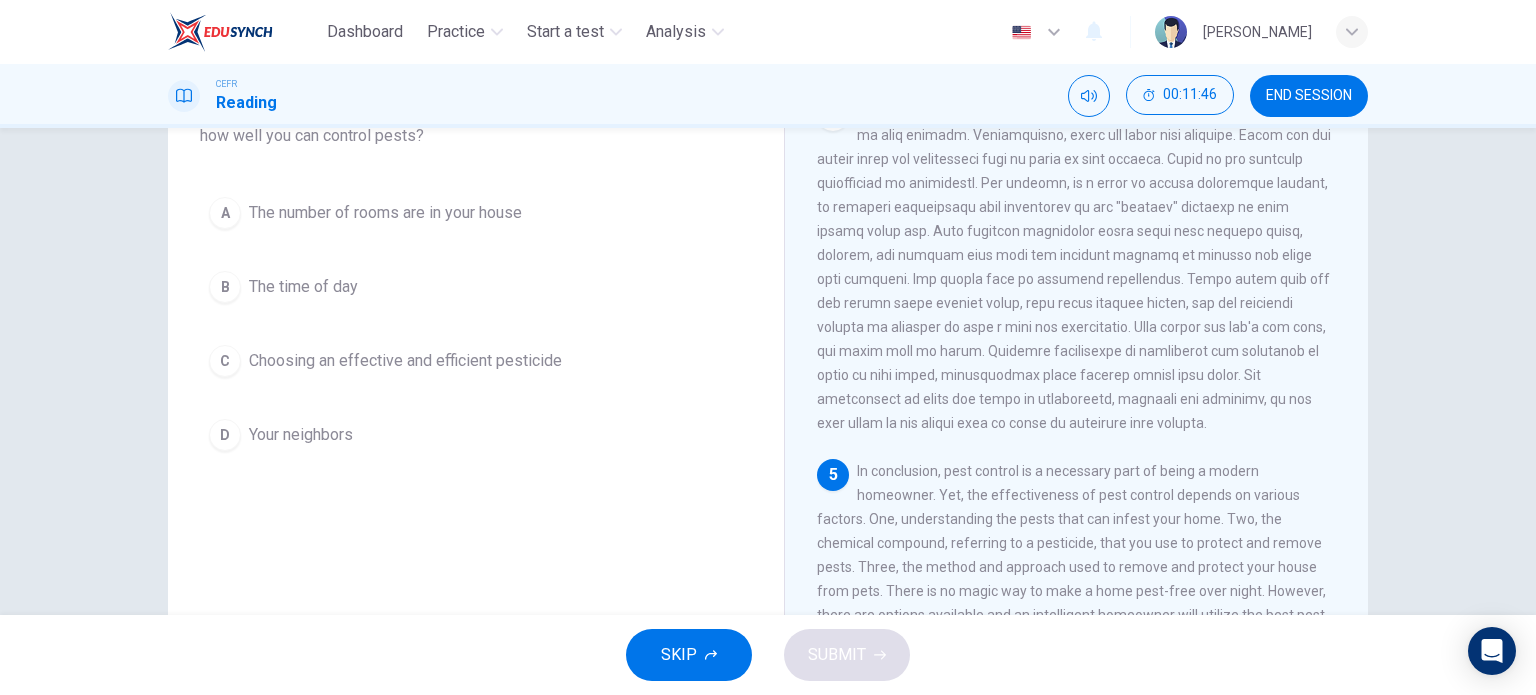 click on "C Choosing an effective and efficient pesticide" at bounding box center [476, 361] 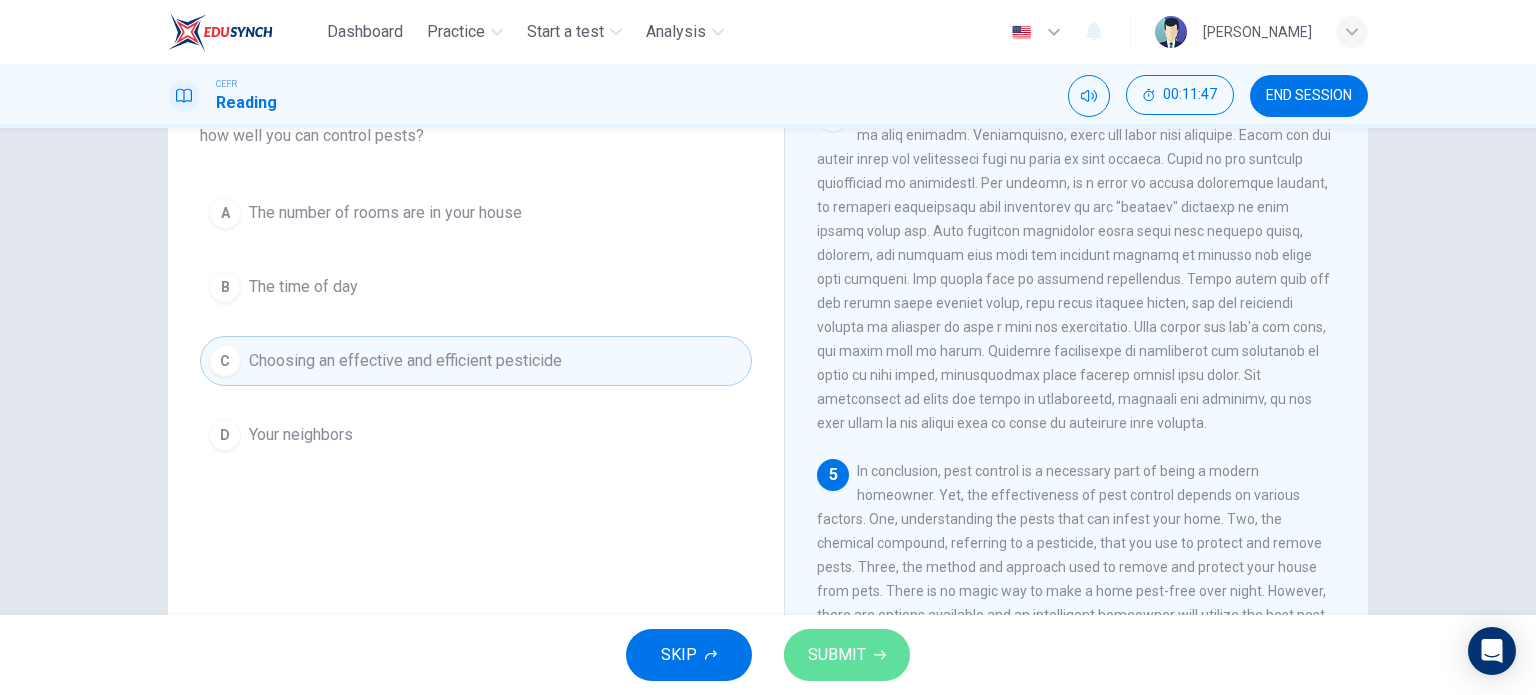 click on "SUBMIT" at bounding box center (847, 655) 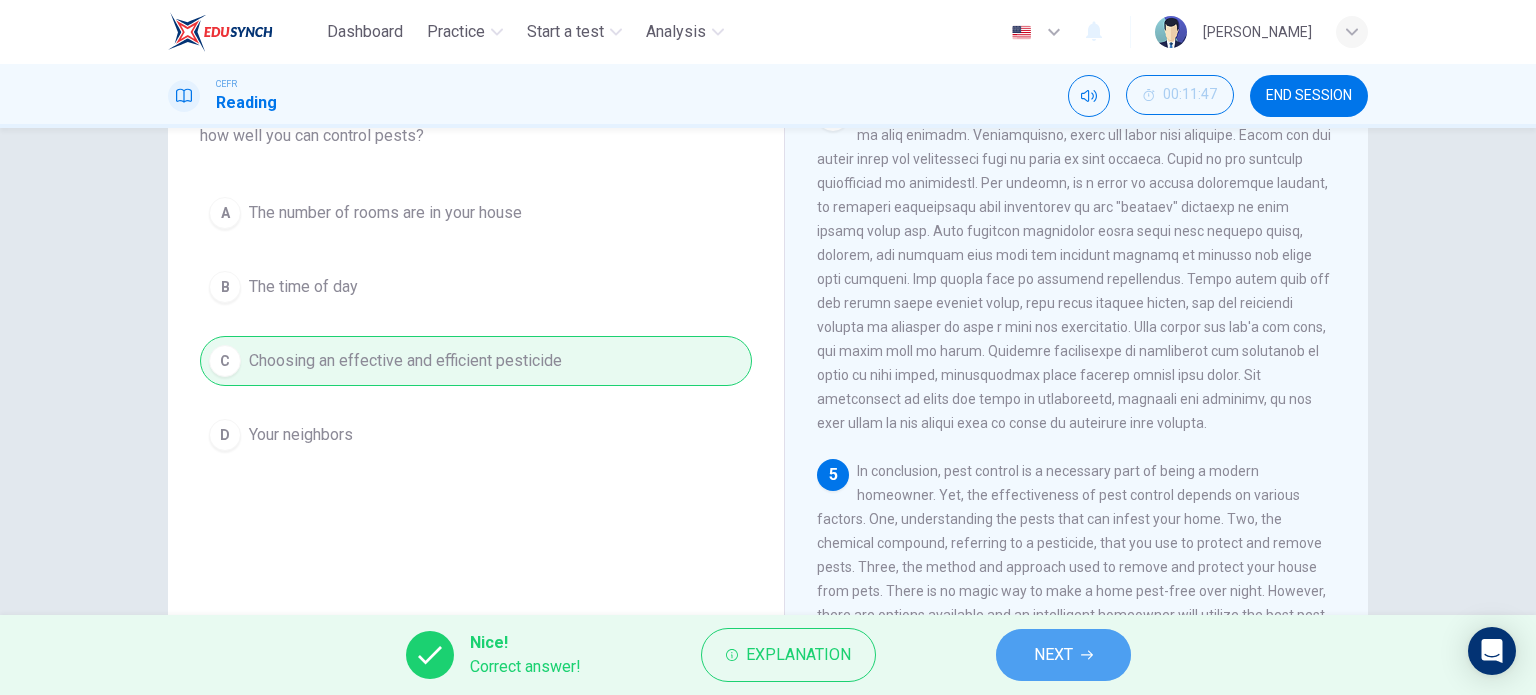 click on "NEXT" at bounding box center (1063, 655) 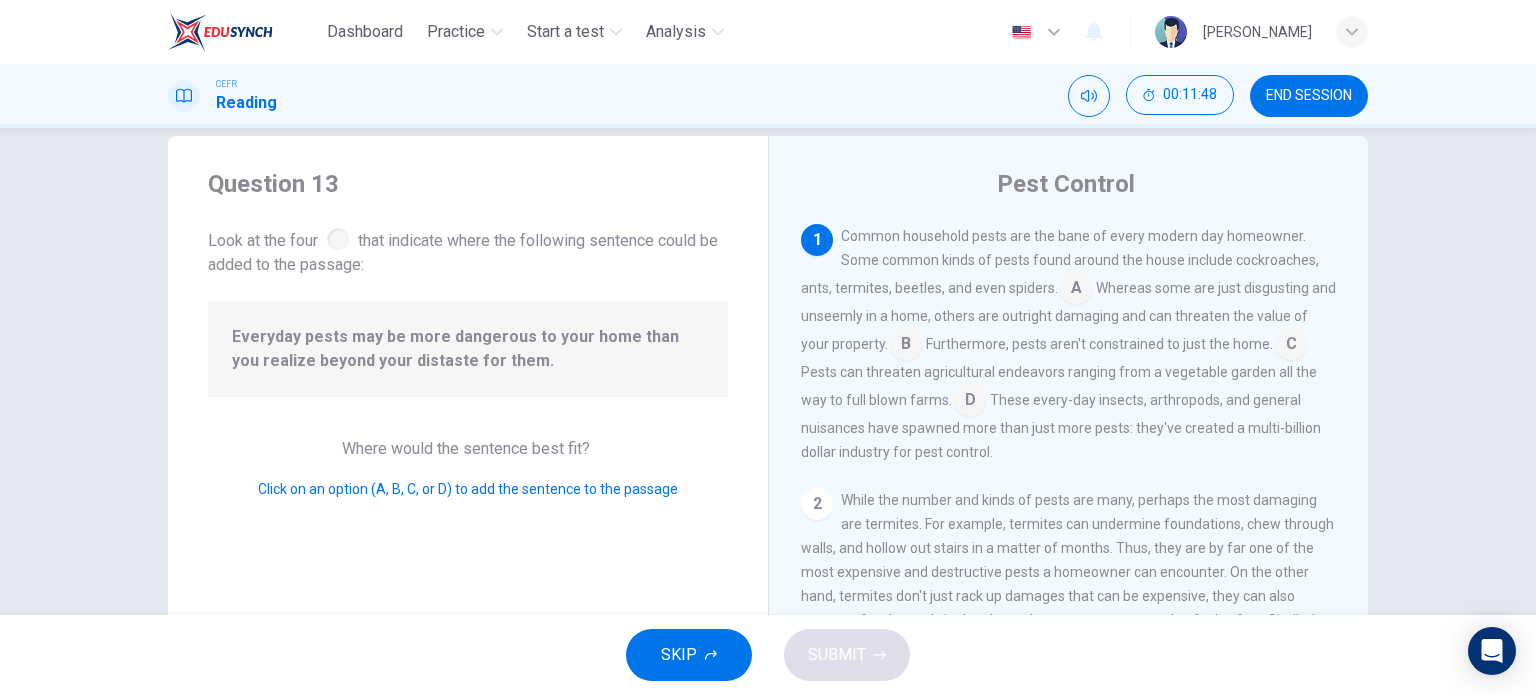 scroll, scrollTop: 30, scrollLeft: 0, axis: vertical 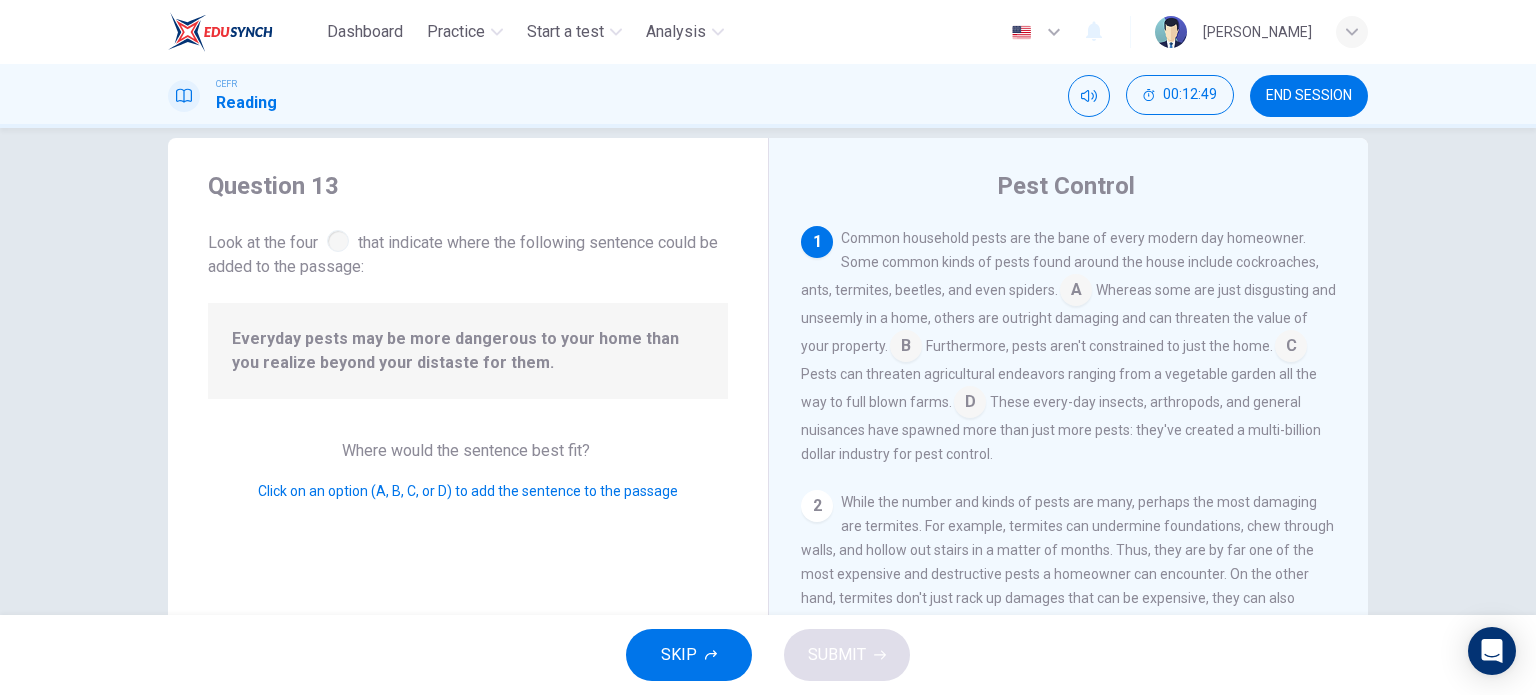 click at bounding box center [906, 348] 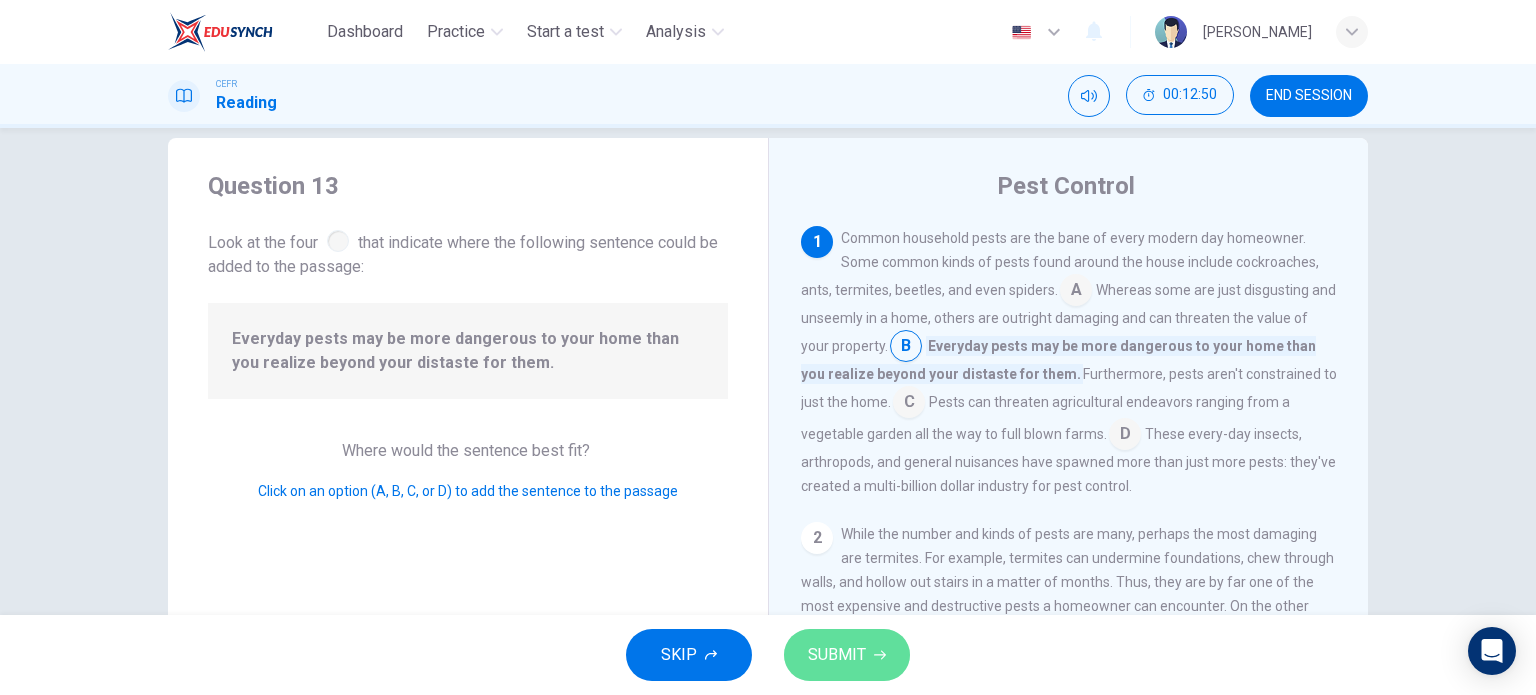 click on "SUBMIT" at bounding box center [847, 655] 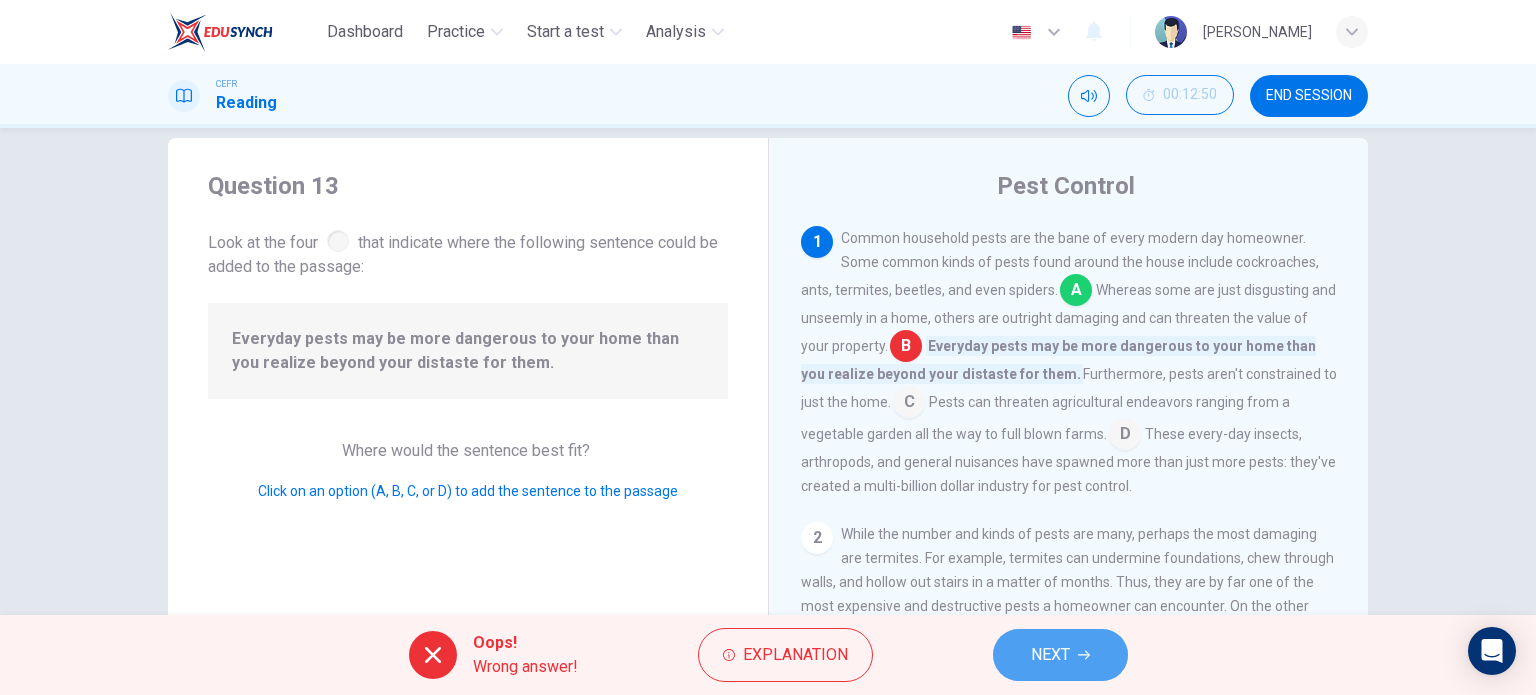 click on "NEXT" at bounding box center [1060, 655] 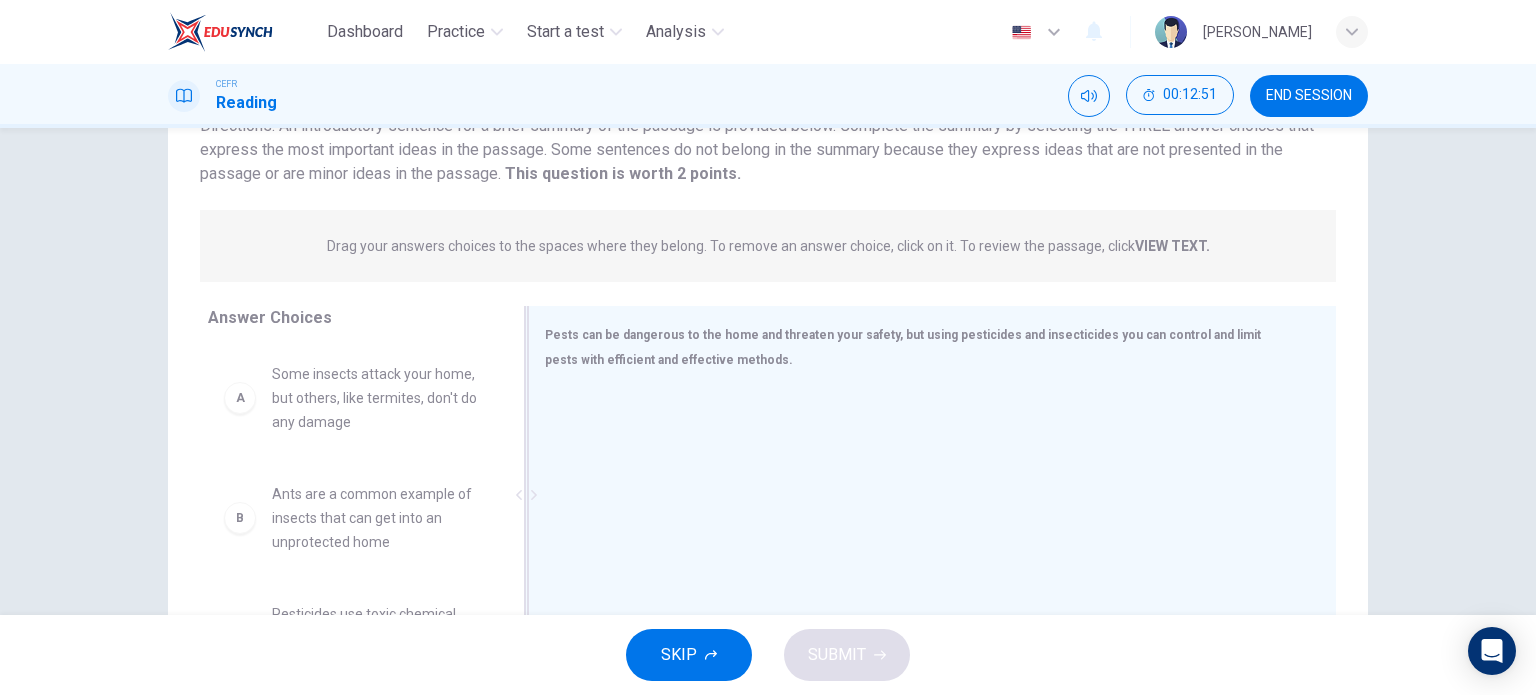 scroll, scrollTop: 168, scrollLeft: 0, axis: vertical 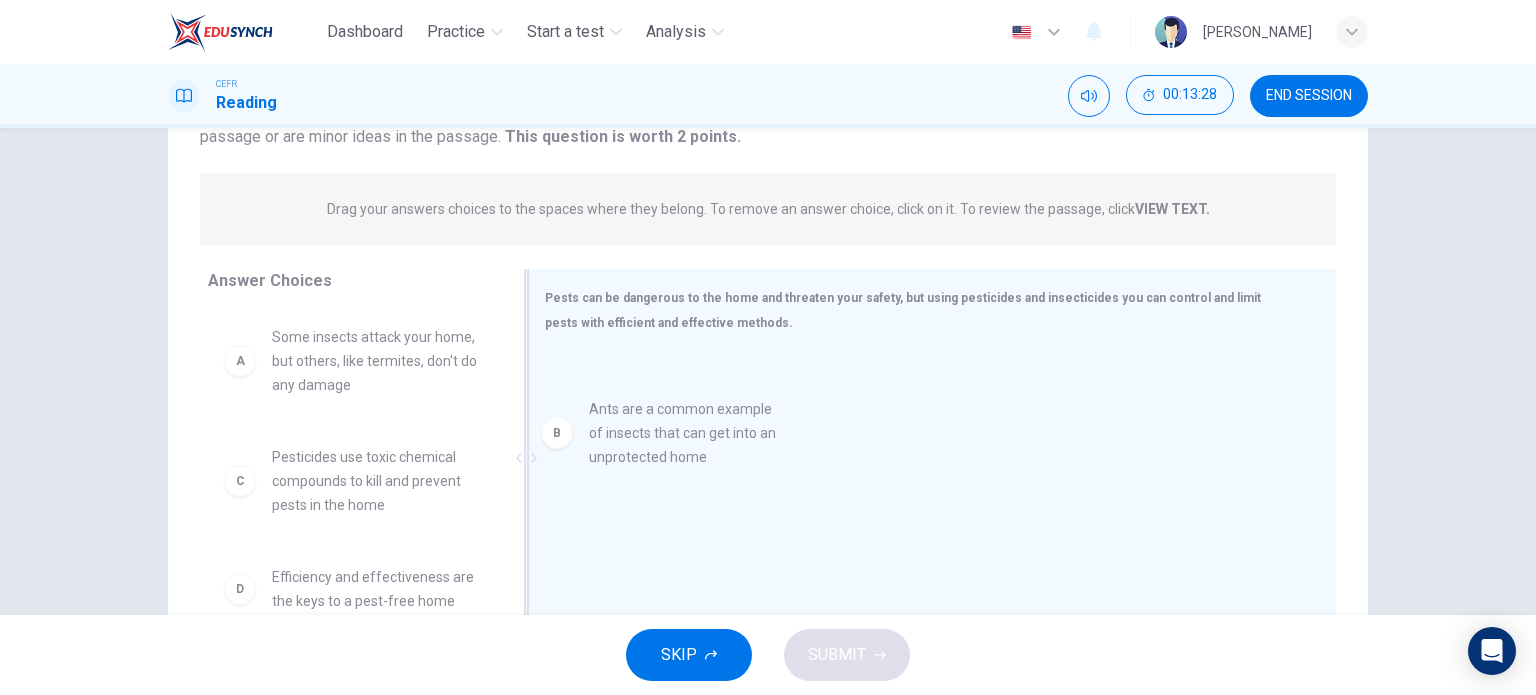 drag, startPoint x: 363, startPoint y: 484, endPoint x: 697, endPoint y: 433, distance: 337.87128 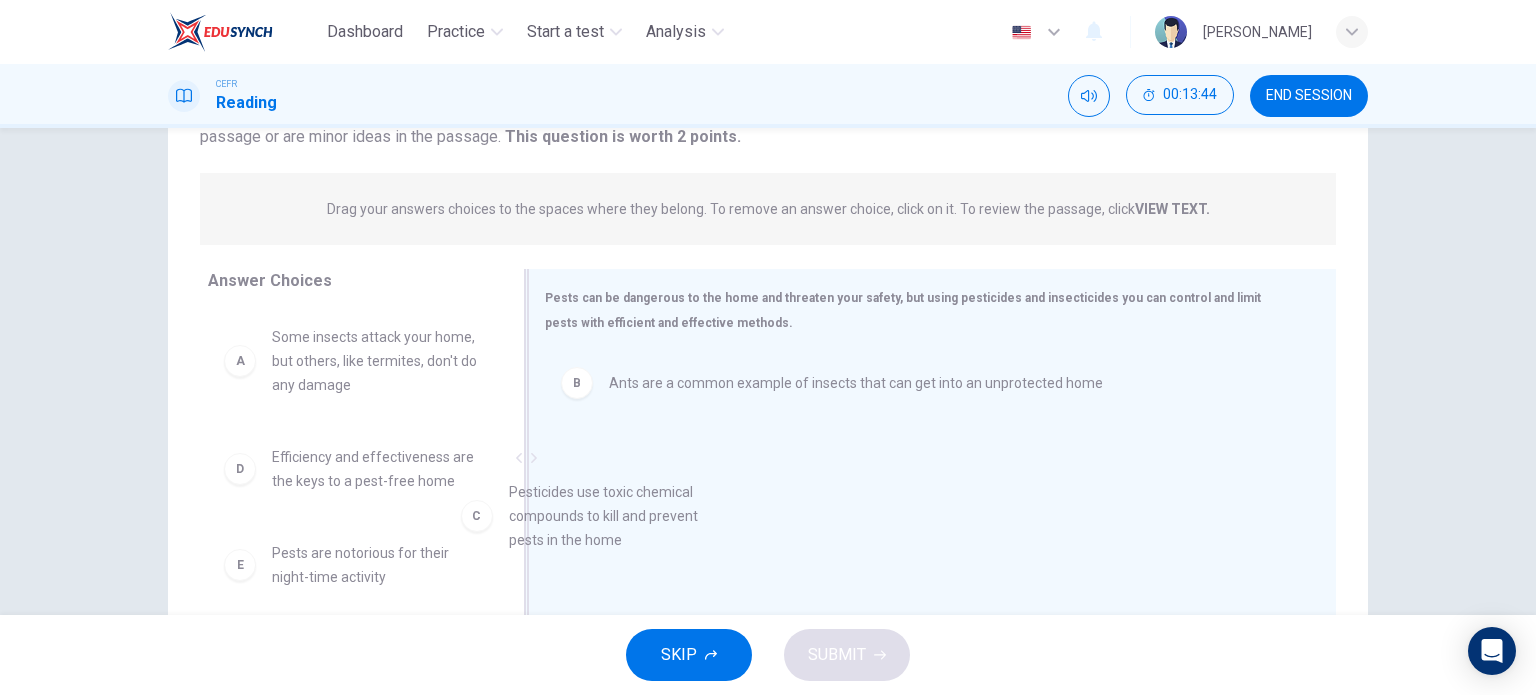 drag, startPoint x: 432, startPoint y: 463, endPoint x: 796, endPoint y: 468, distance: 364.03433 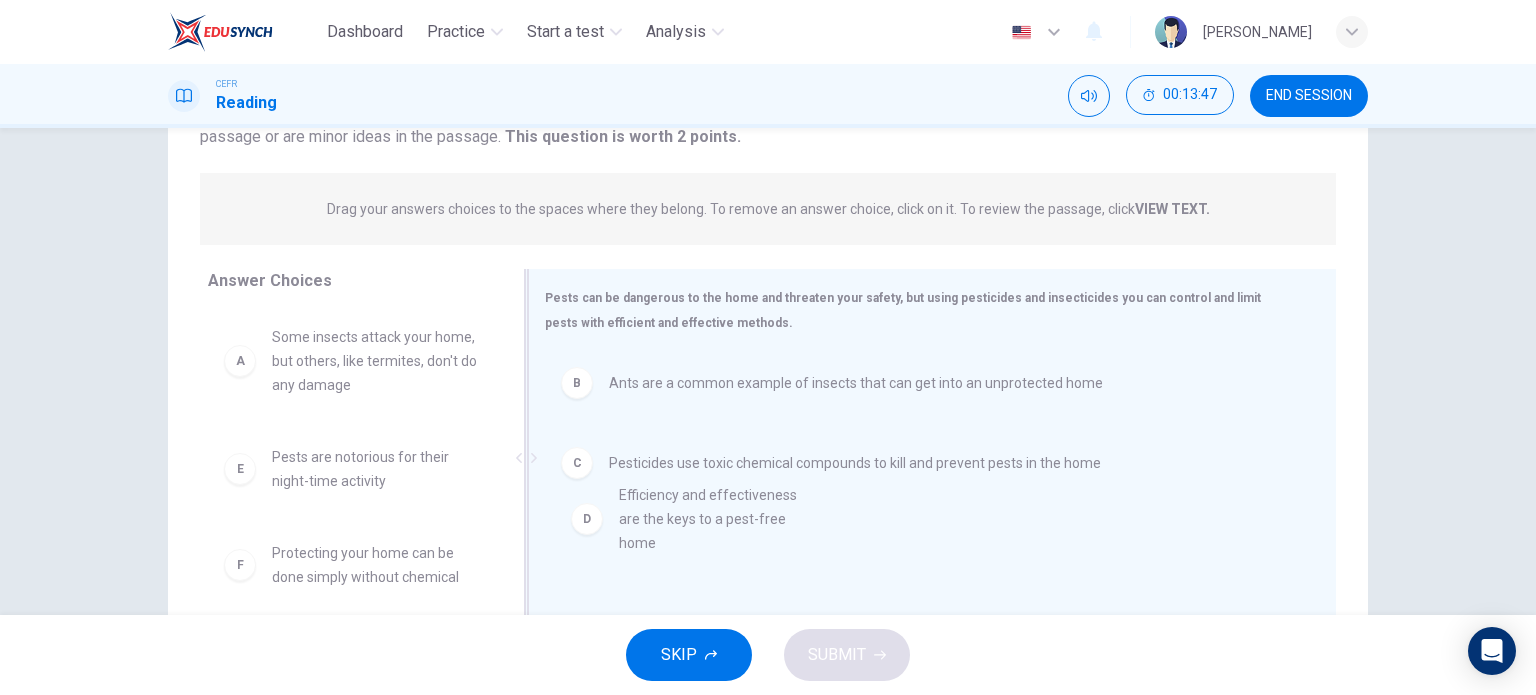 drag, startPoint x: 424, startPoint y: 471, endPoint x: 865, endPoint y: 508, distance: 442.54944 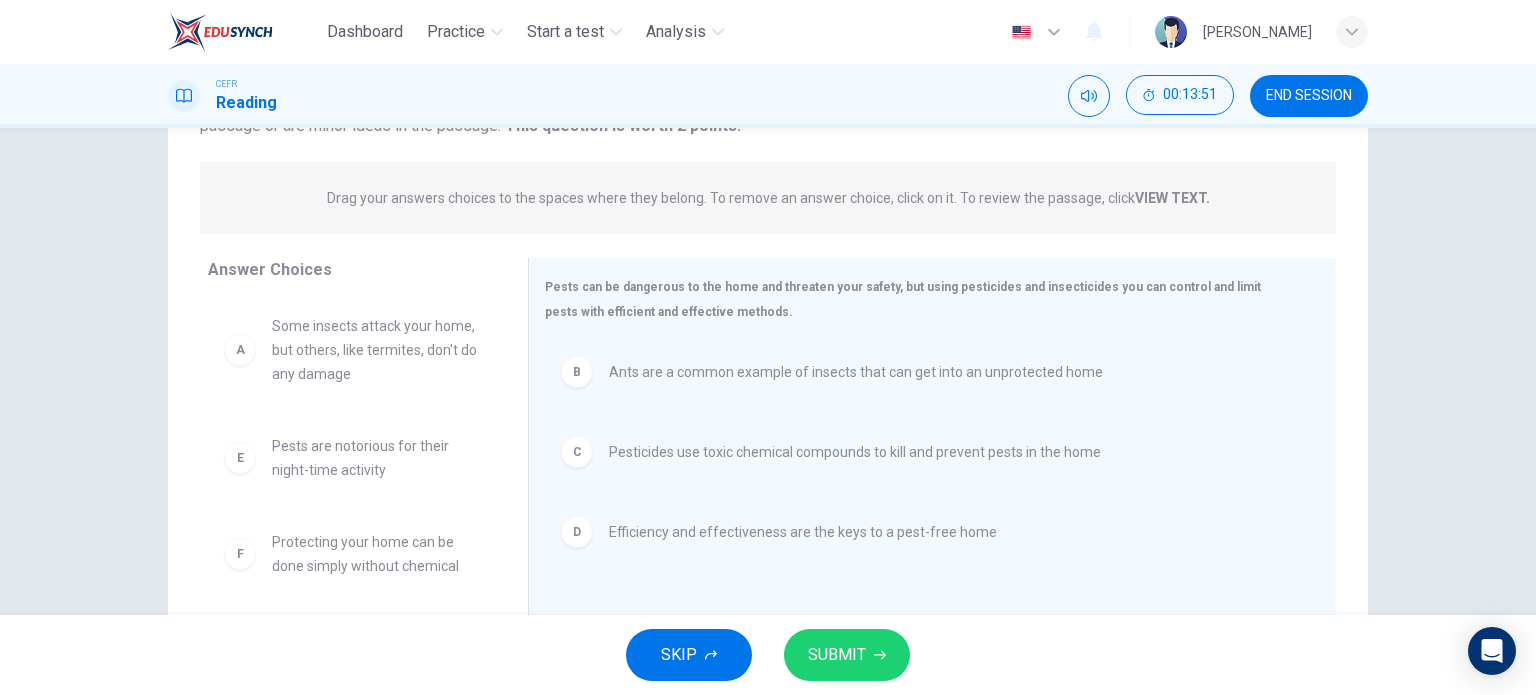 scroll, scrollTop: 214, scrollLeft: 0, axis: vertical 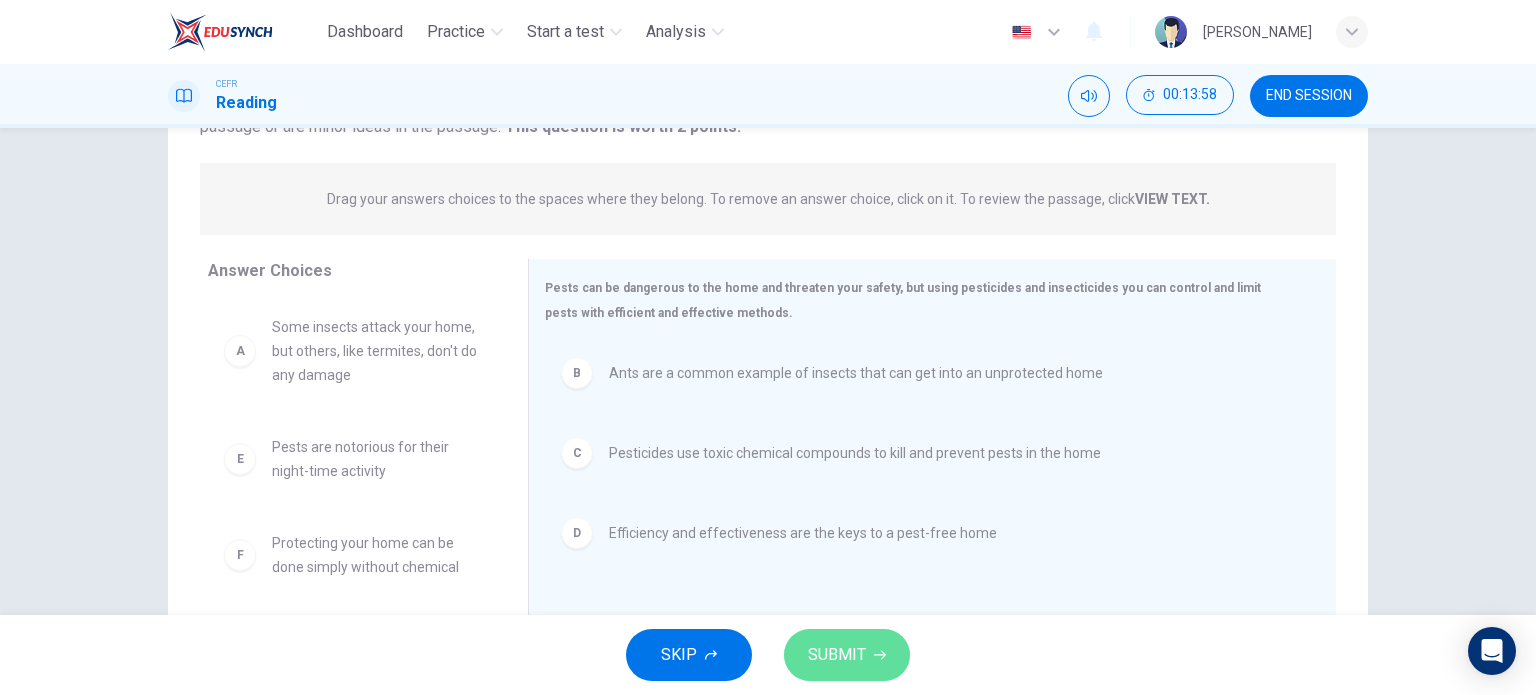click on "SUBMIT" at bounding box center (847, 655) 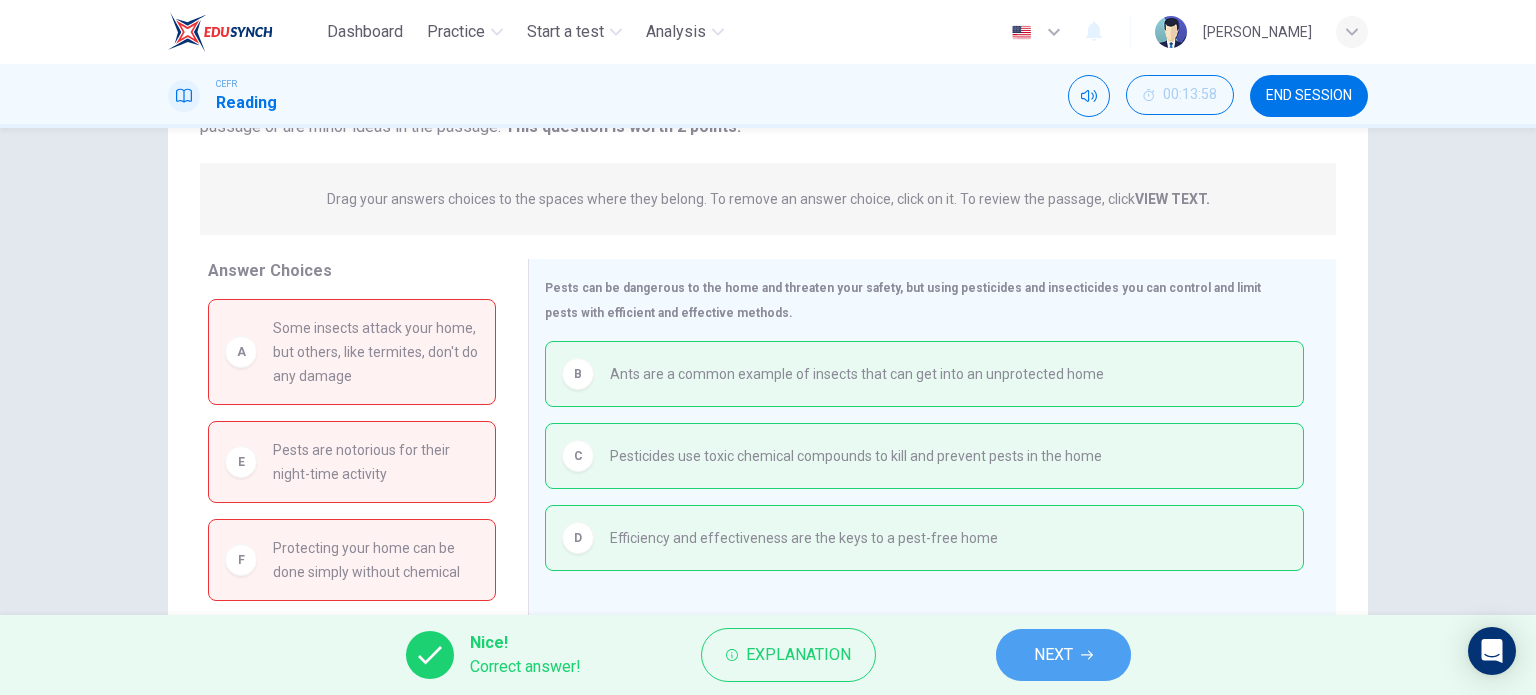 click on "NEXT" at bounding box center [1053, 655] 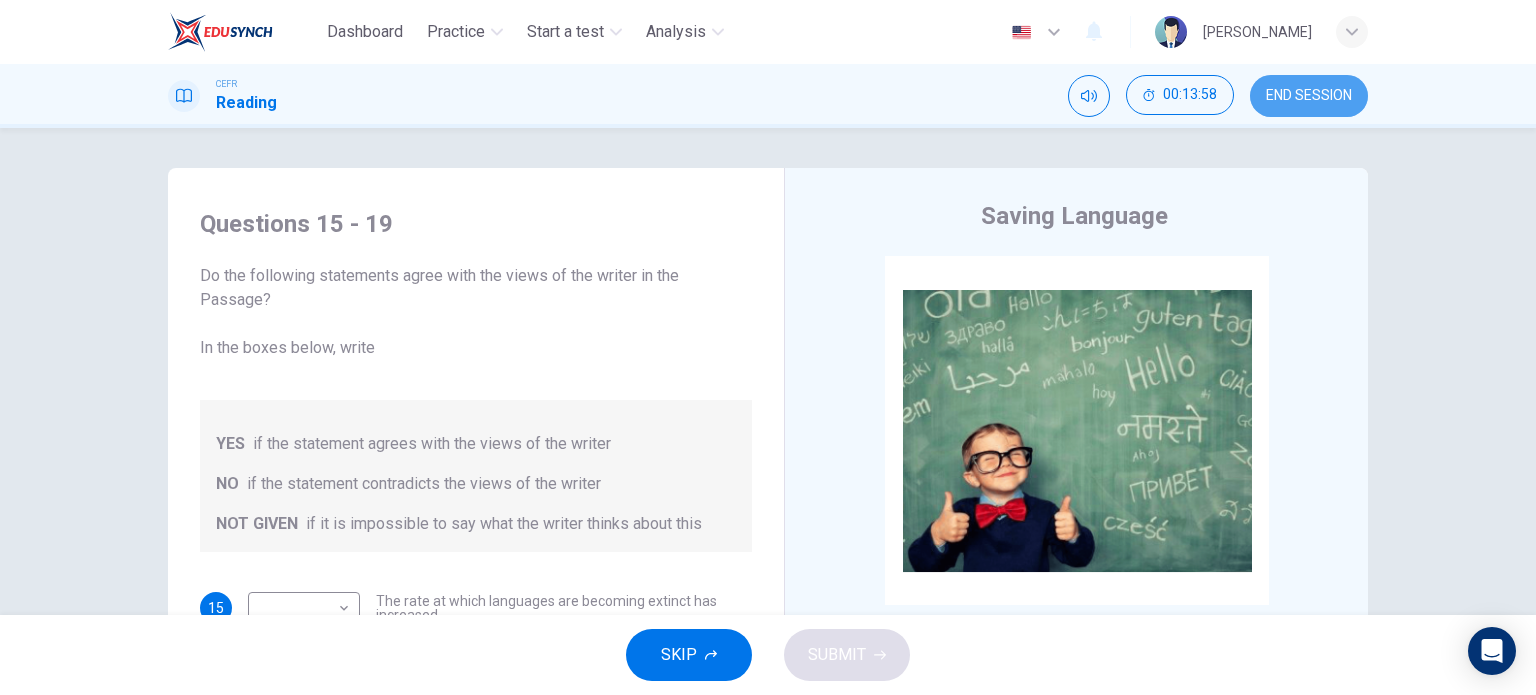click on "END SESSION" at bounding box center (1309, 96) 